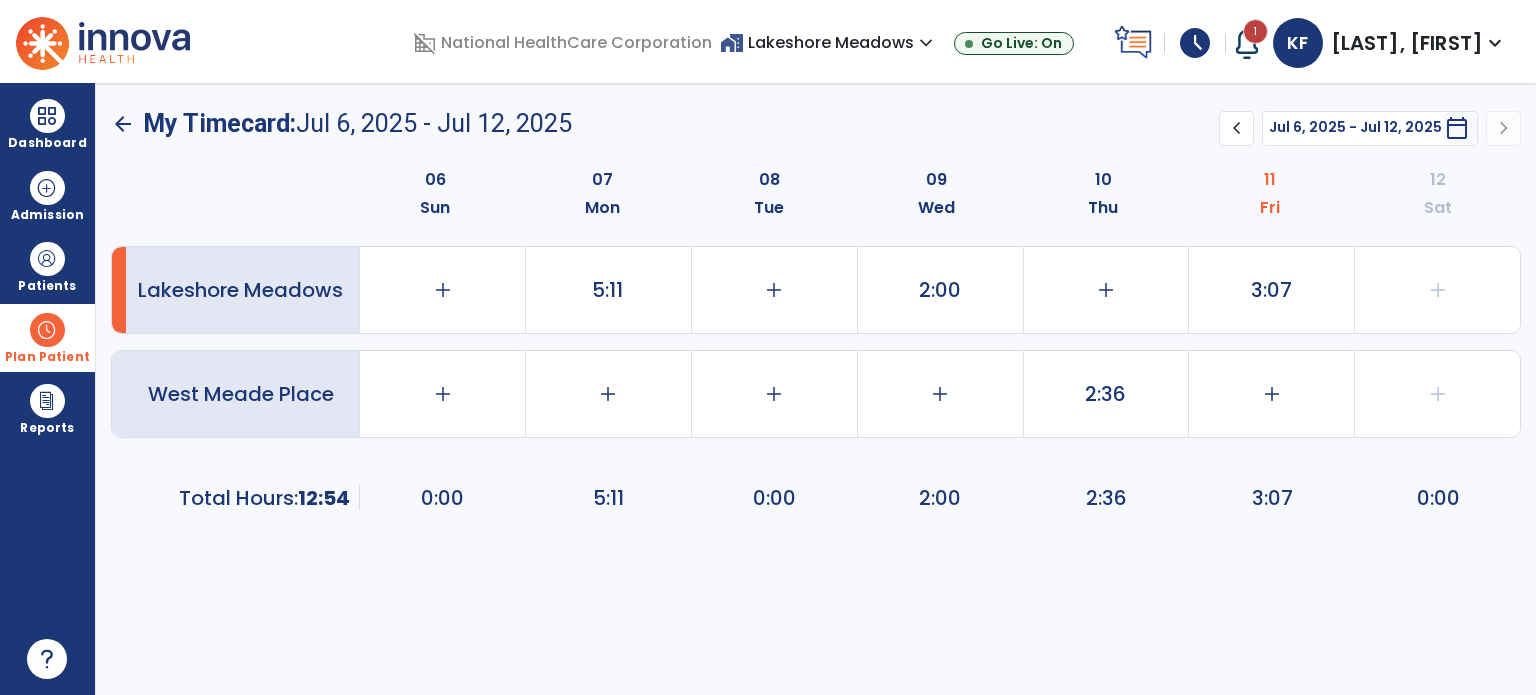 scroll, scrollTop: 0, scrollLeft: 0, axis: both 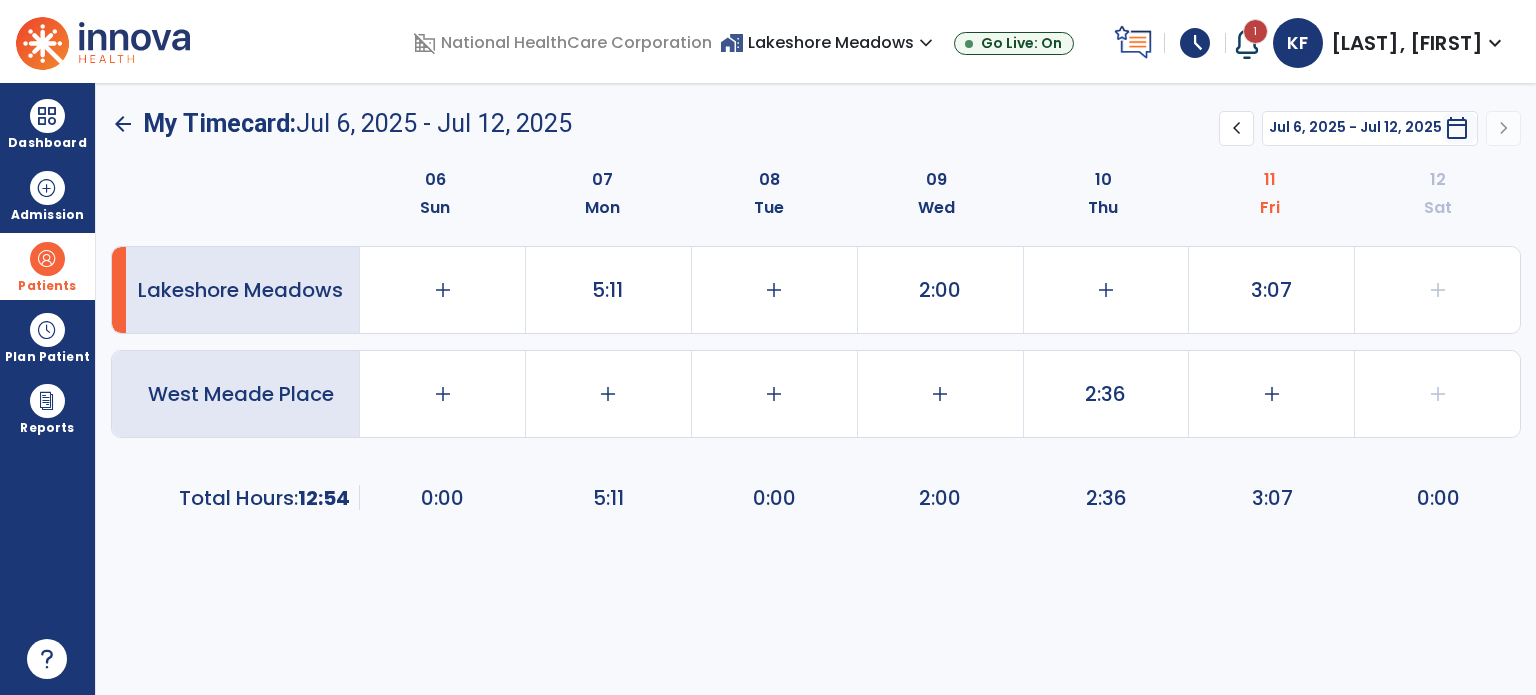 click on "Patients" at bounding box center (47, 266) 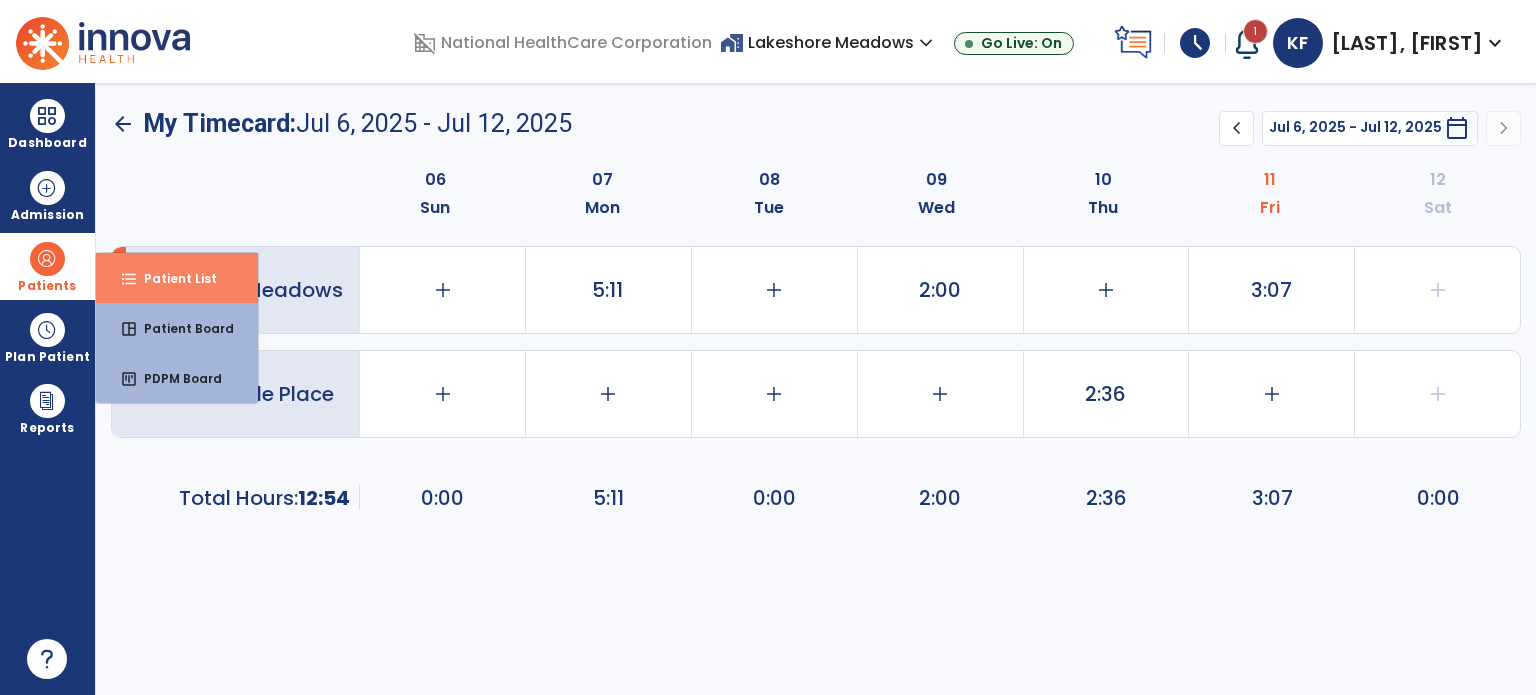 click on "format_list_bulleted  Patient List  space_dashboard  Patient Board  insert_chart  PDPM Board" at bounding box center [177, 328] 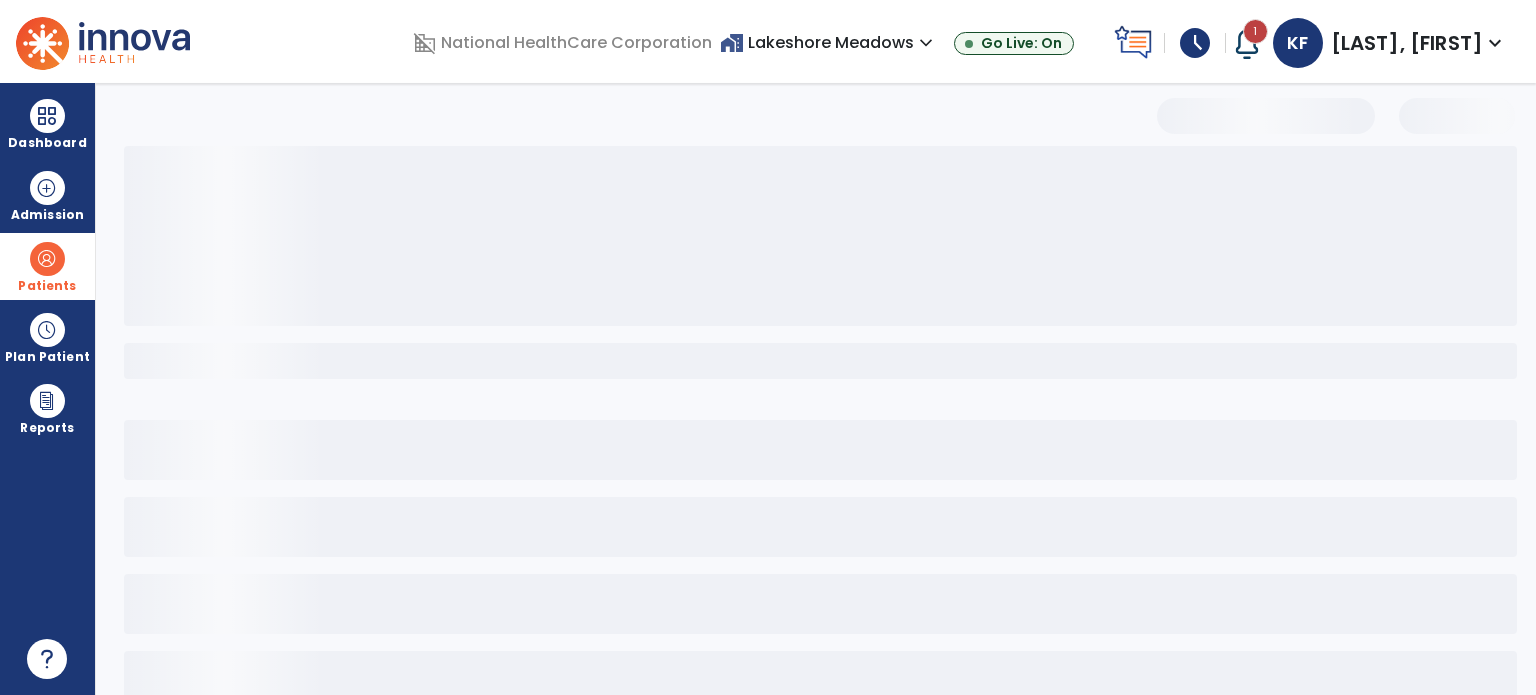 select on "***" 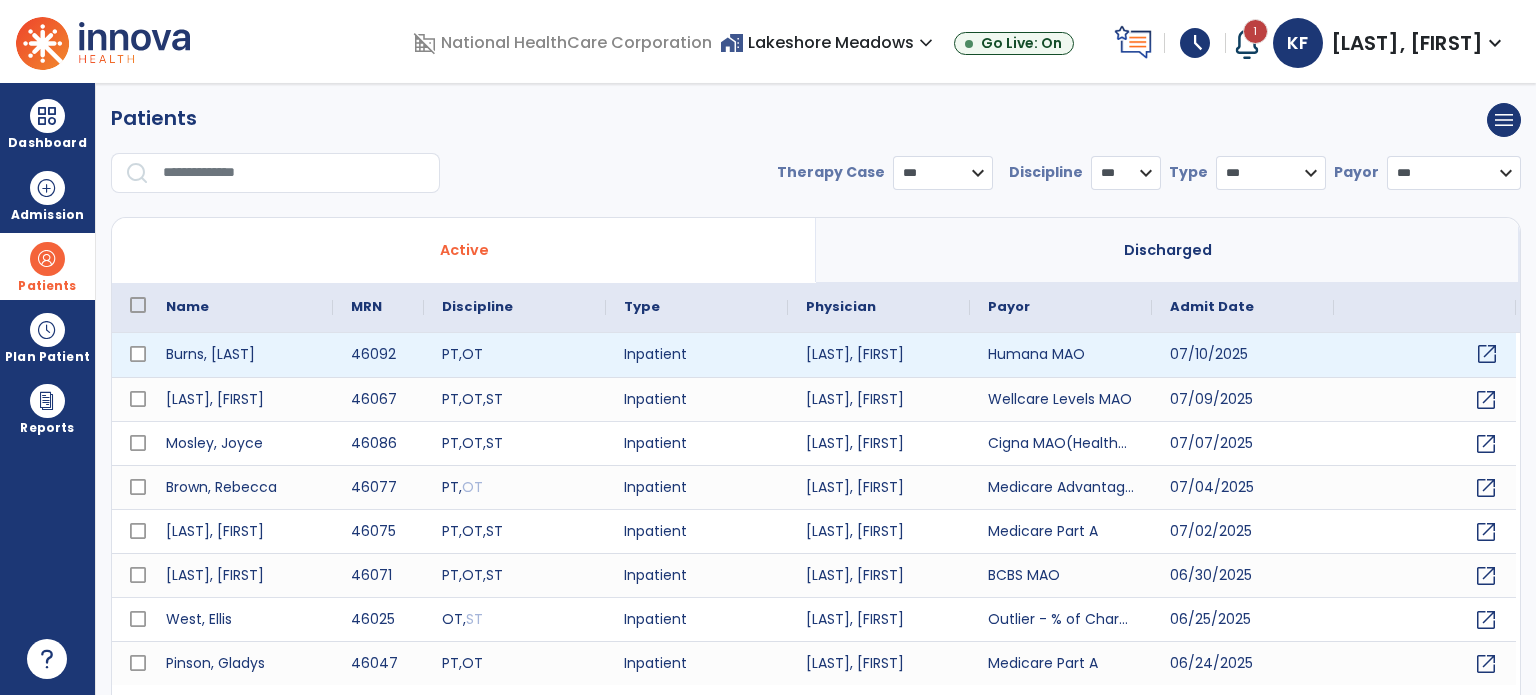 click on "open_in_new" at bounding box center [1487, 354] 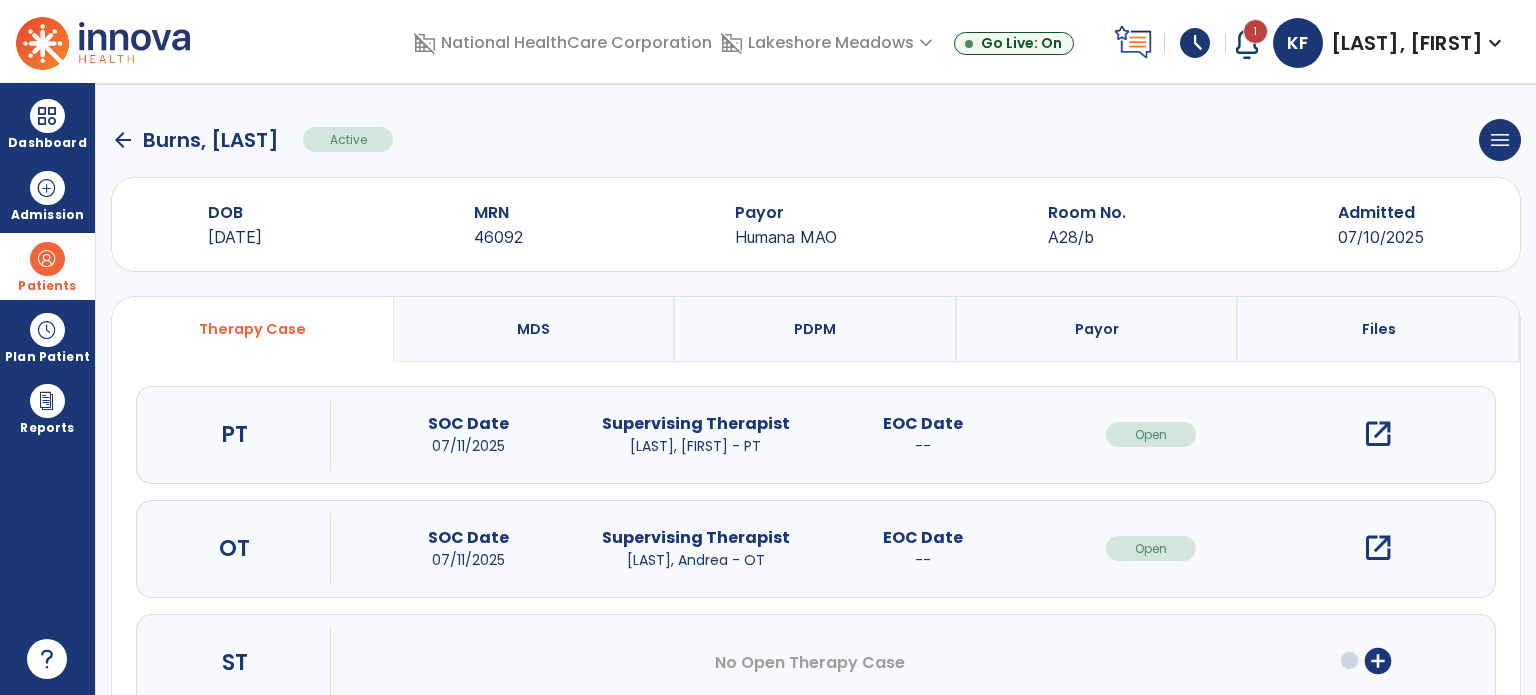 click on "open_in_new" at bounding box center [1378, 434] 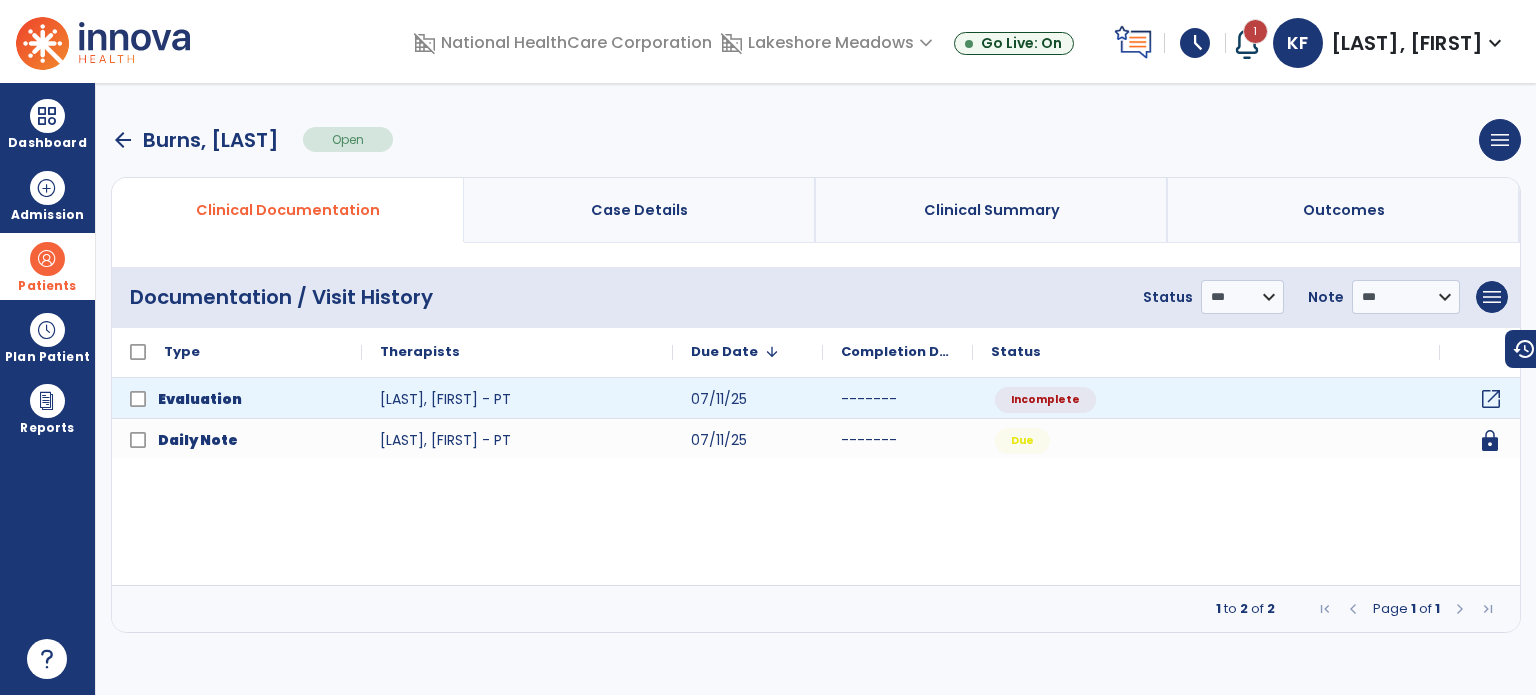 click on "open_in_new" 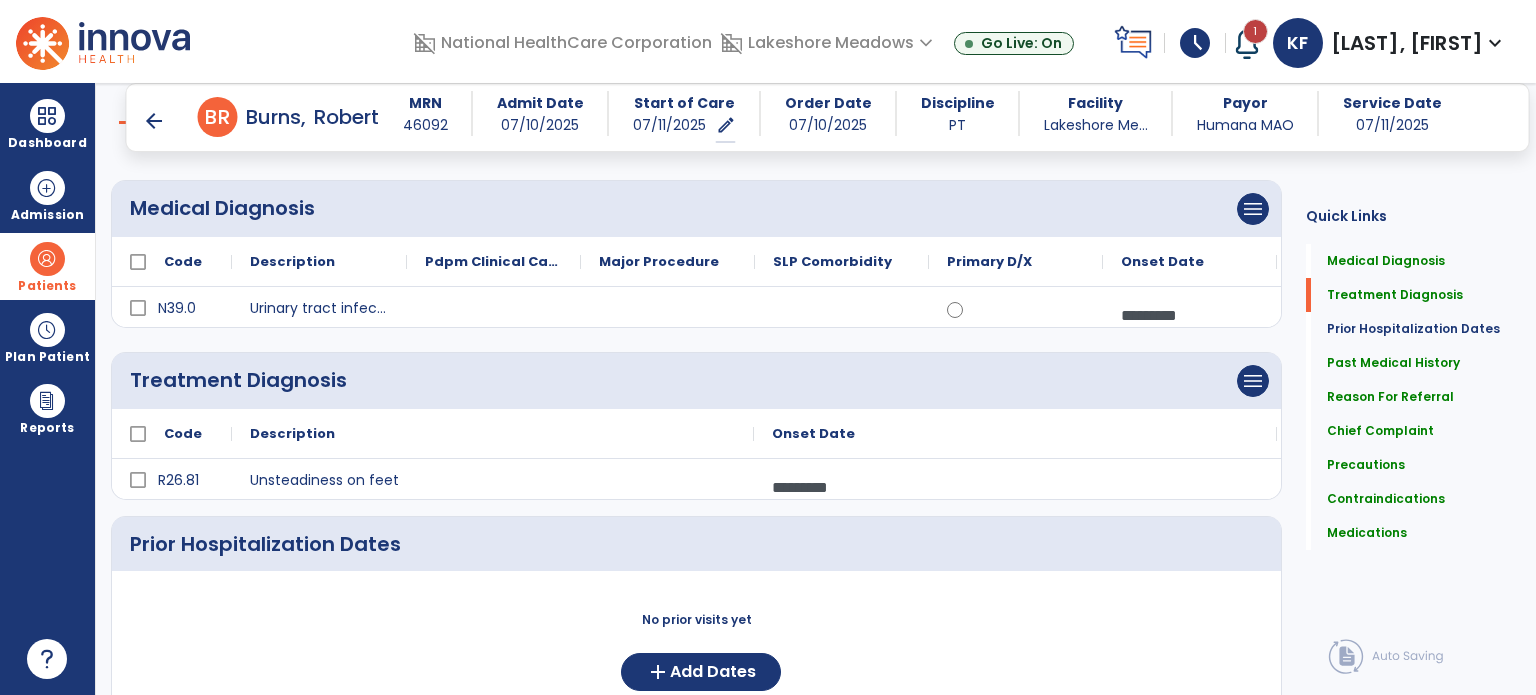 scroll, scrollTop: 153, scrollLeft: 0, axis: vertical 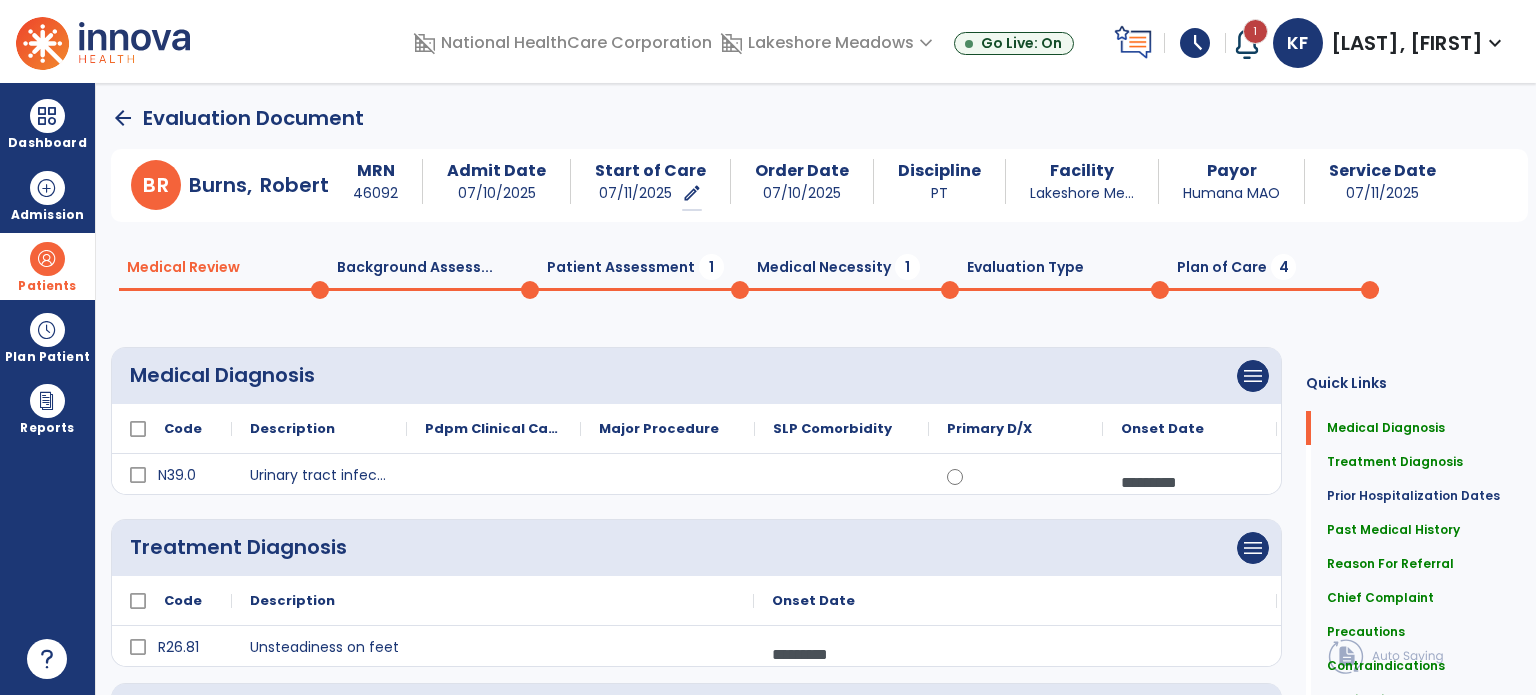 click on "1" 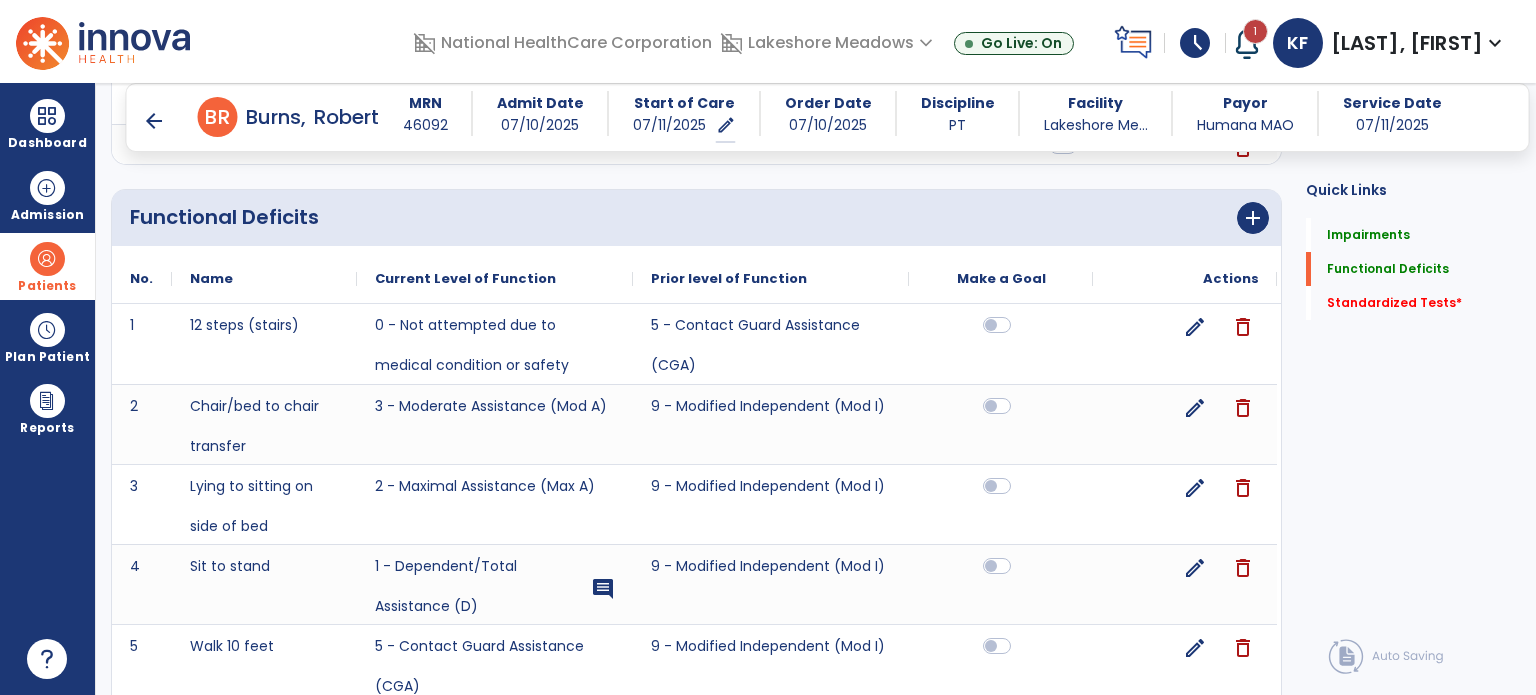 scroll, scrollTop: 1020, scrollLeft: 0, axis: vertical 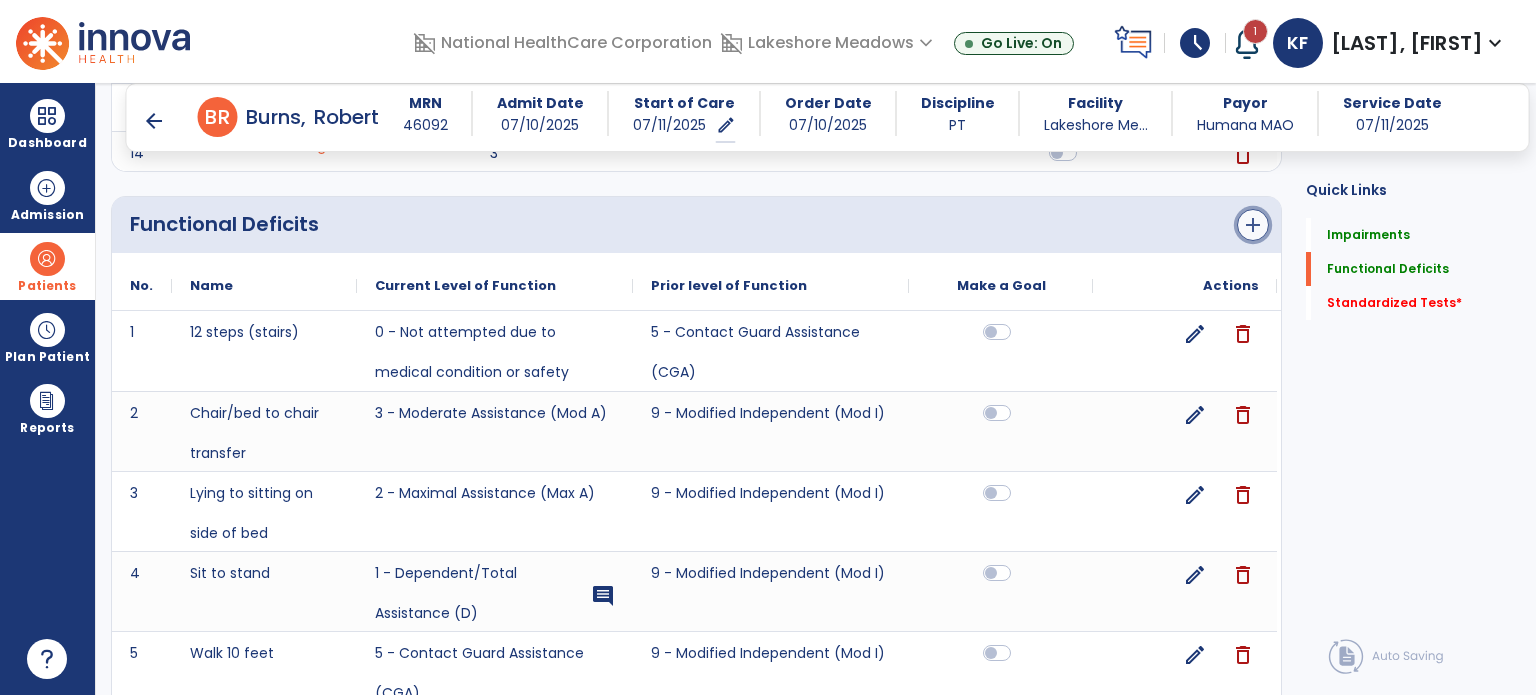 click on "add" 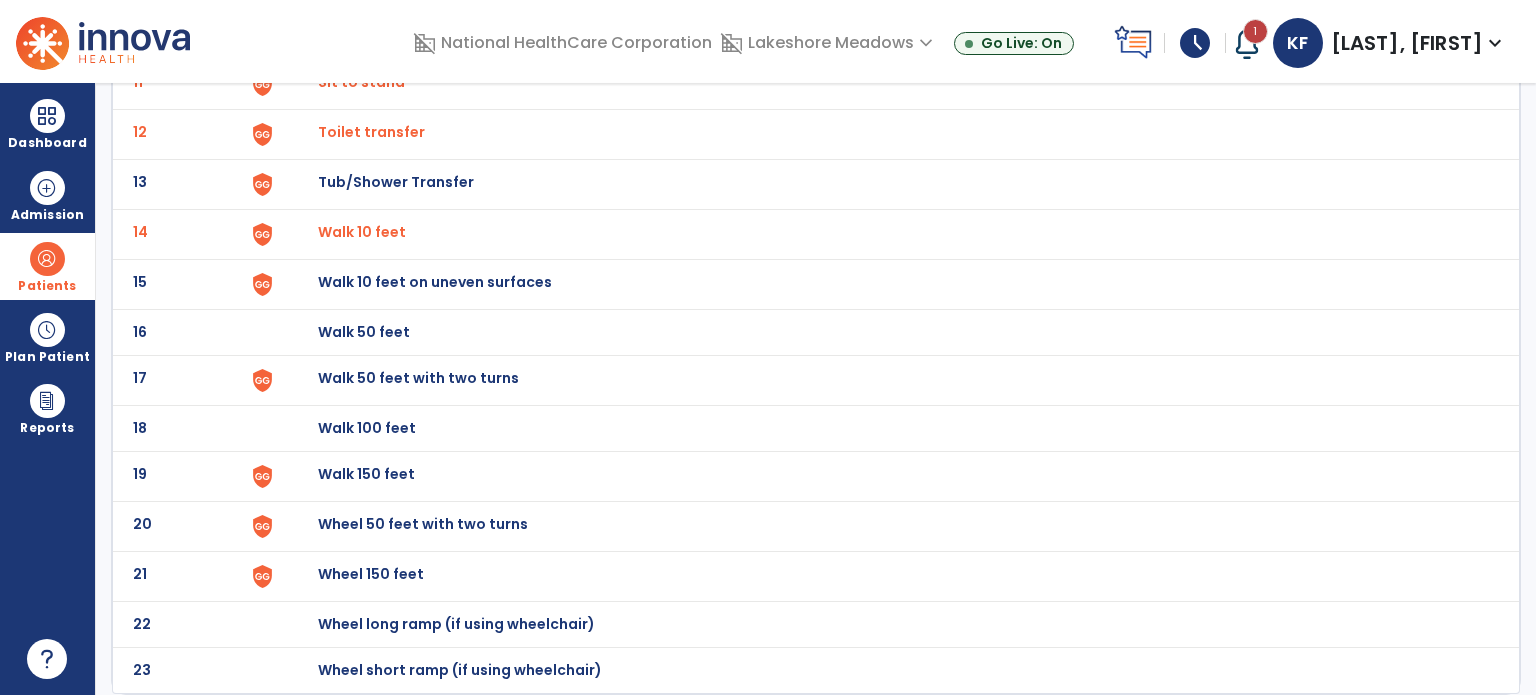 scroll, scrollTop: 0, scrollLeft: 0, axis: both 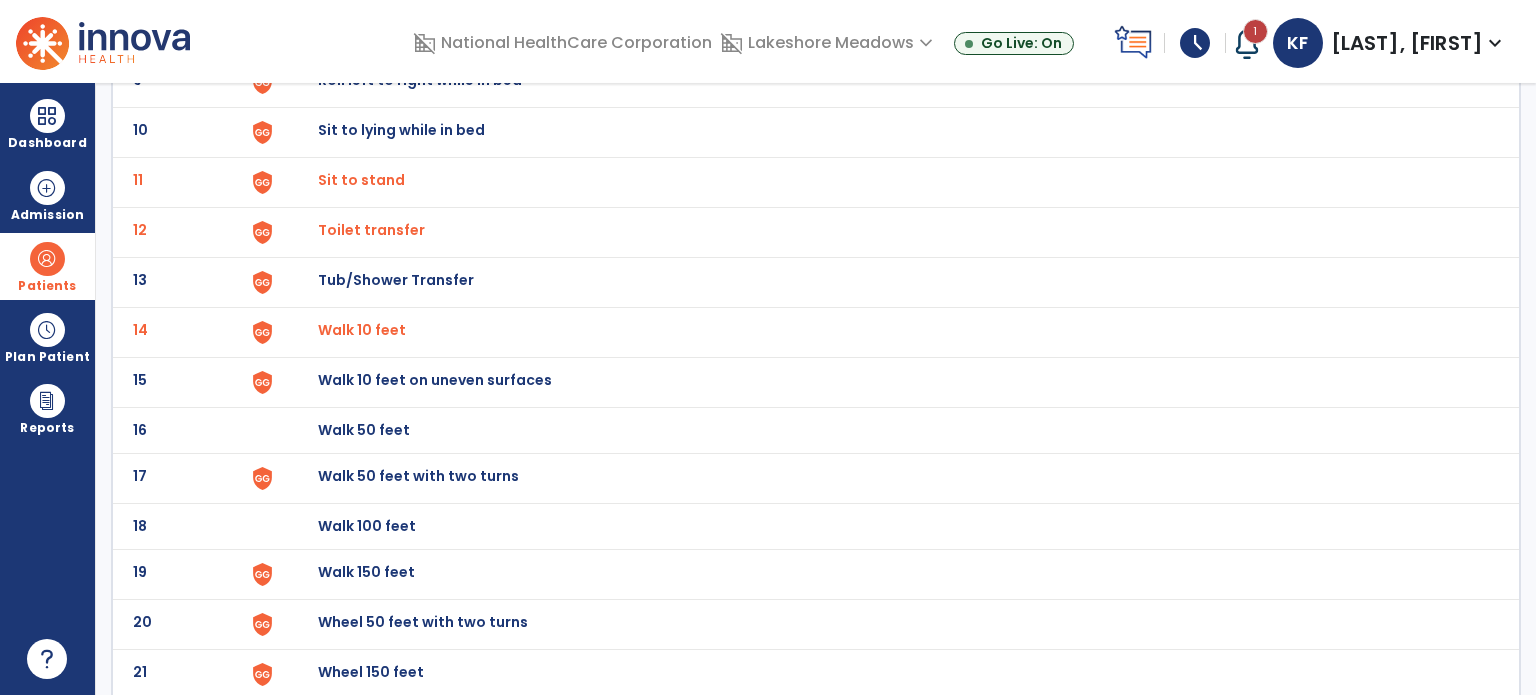 click on "Walk 50 feet with two turns" at bounding box center [364, -316] 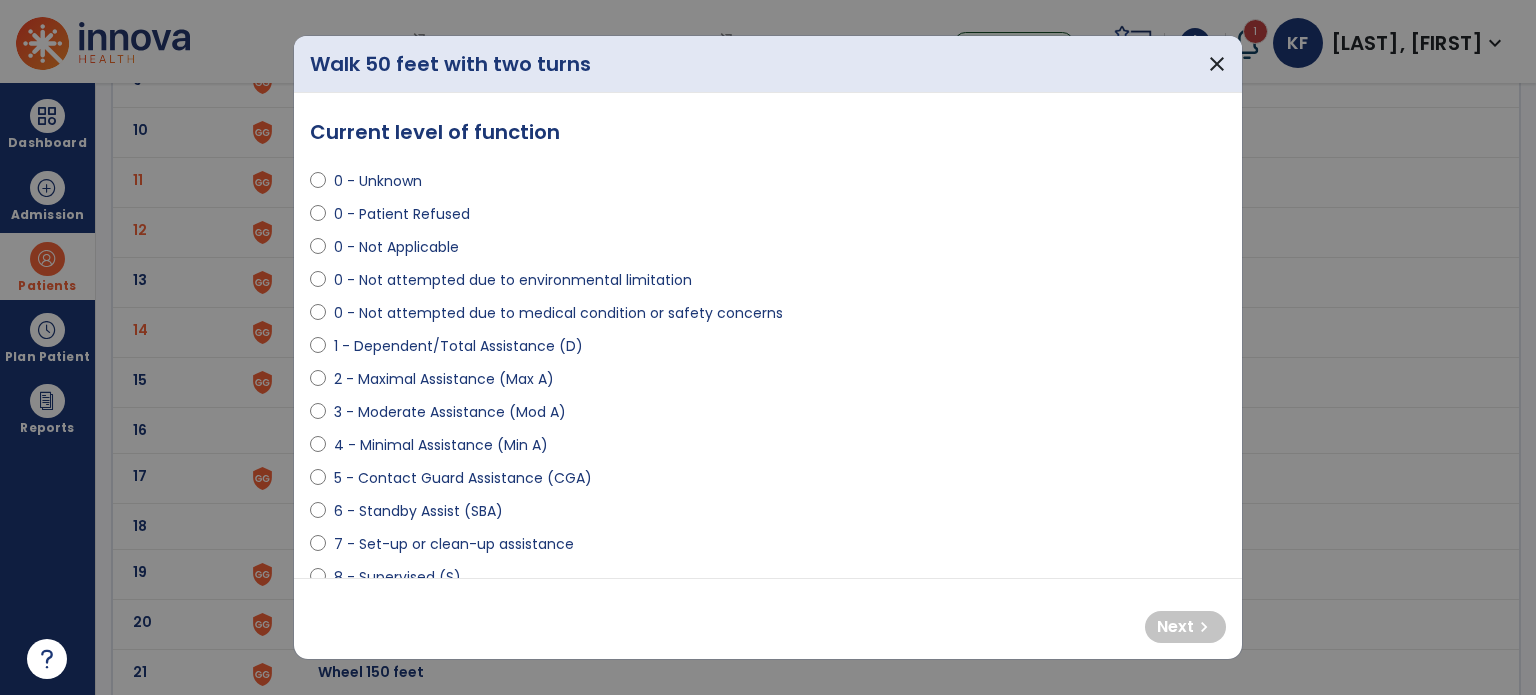 select on "**********" 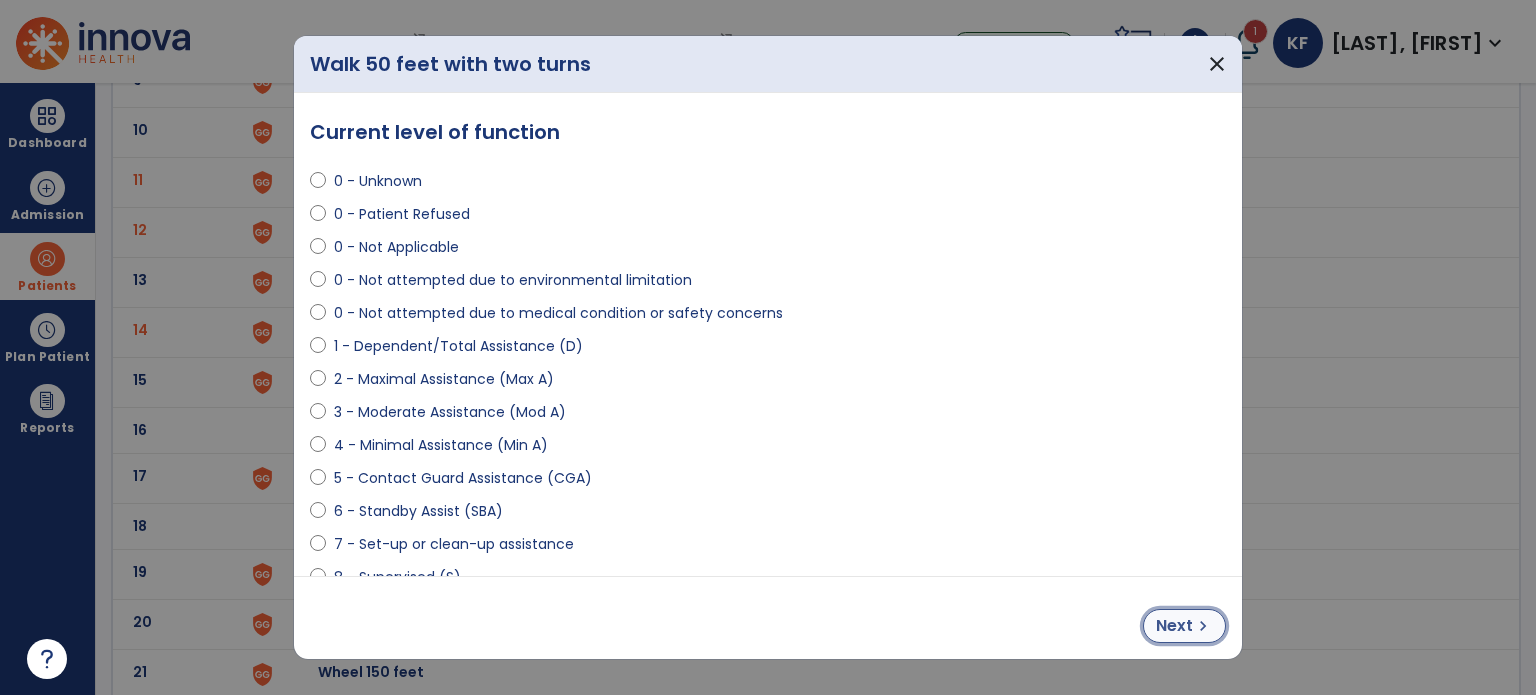 click on "Next" at bounding box center [1174, 626] 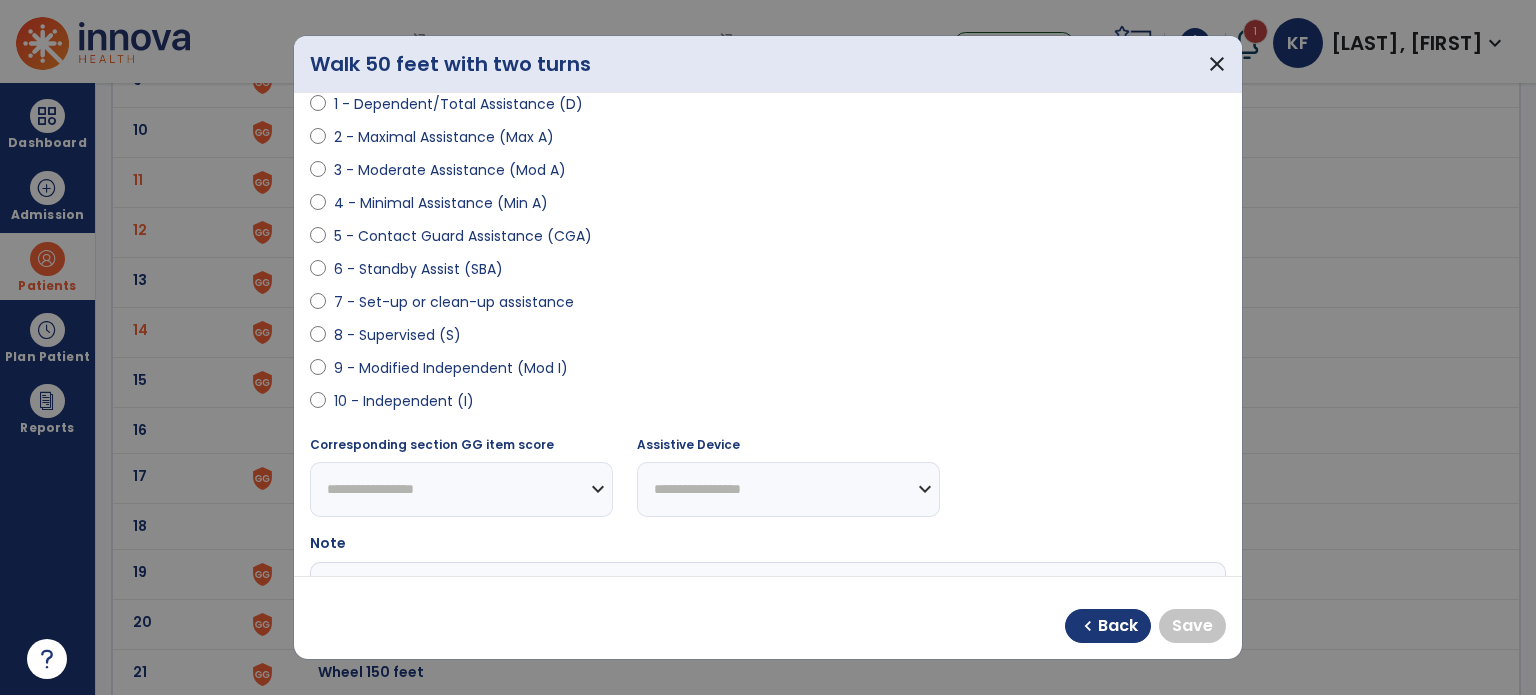 scroll, scrollTop: 263, scrollLeft: 0, axis: vertical 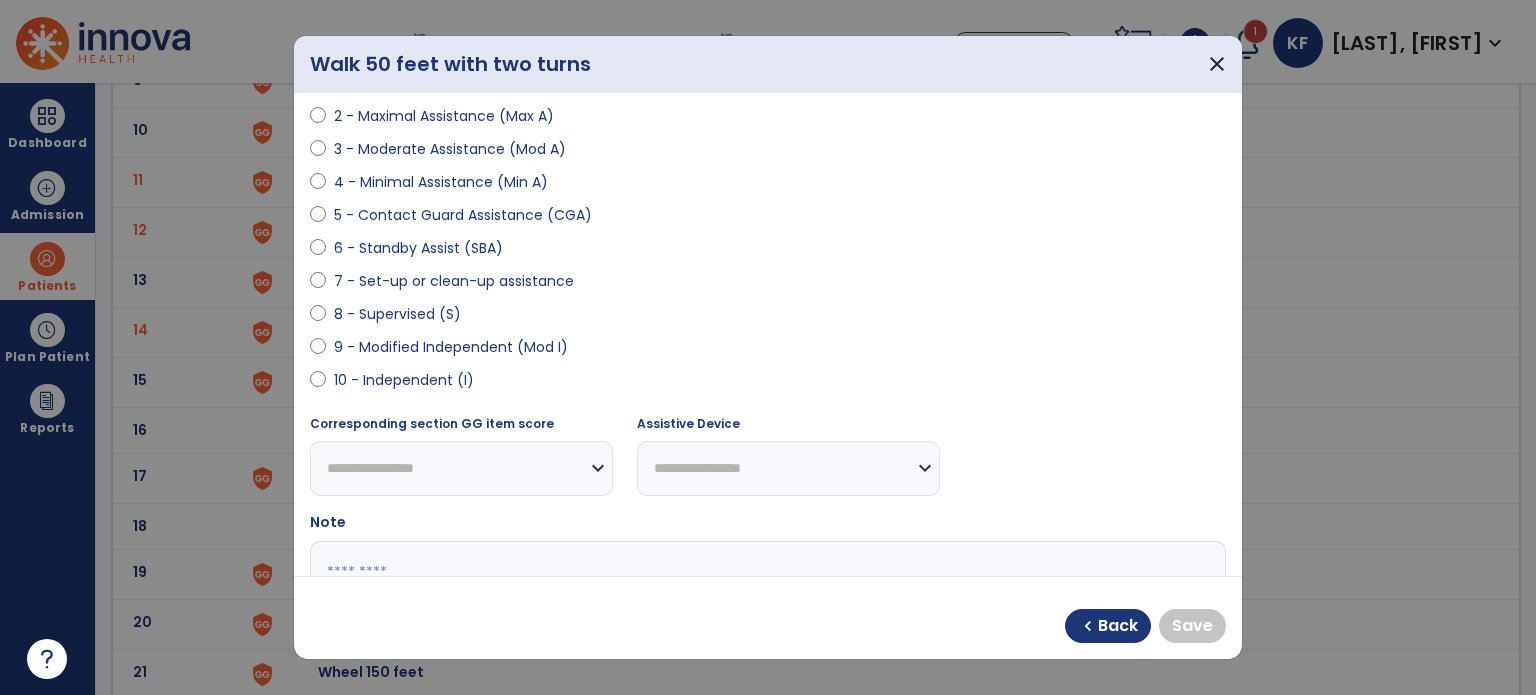 click on "9 - Modified Independent (Mod I)" at bounding box center [451, 347] 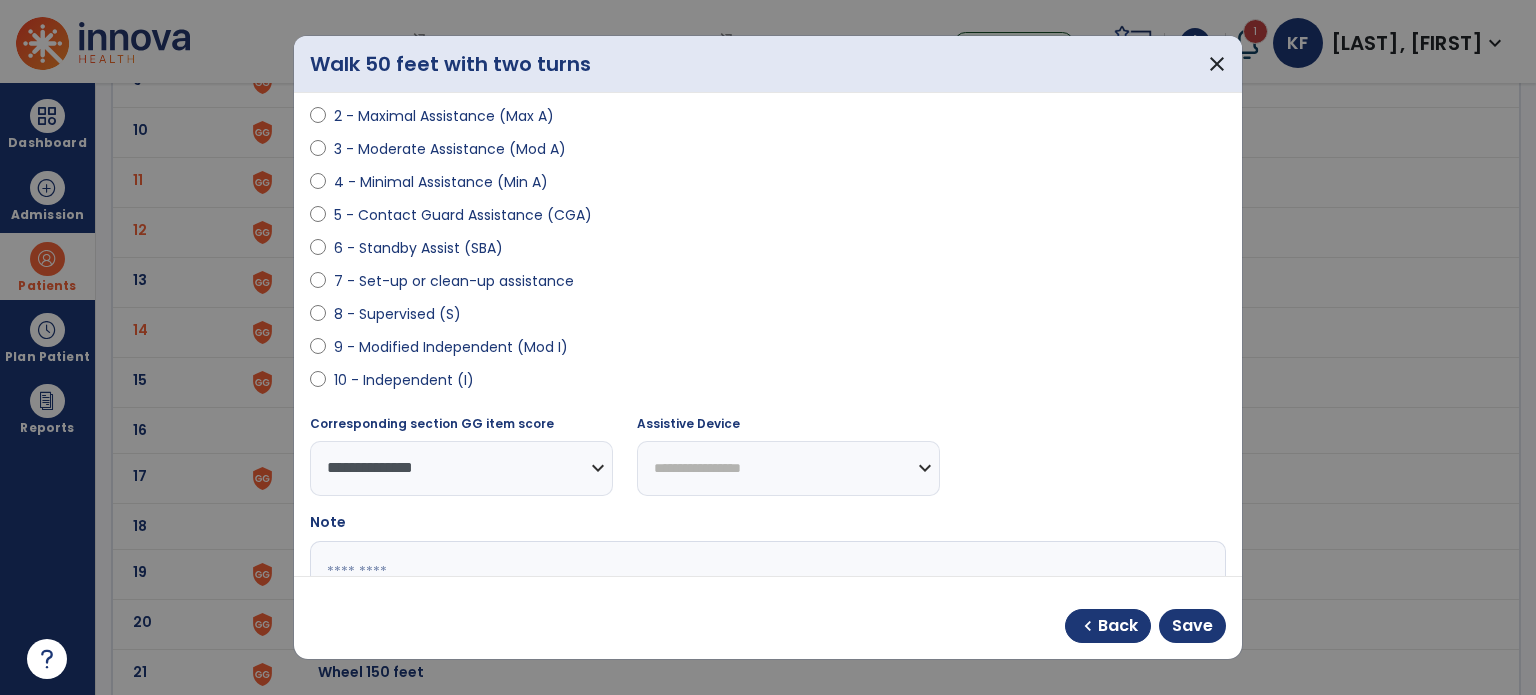 click on "**********" at bounding box center [788, 468] 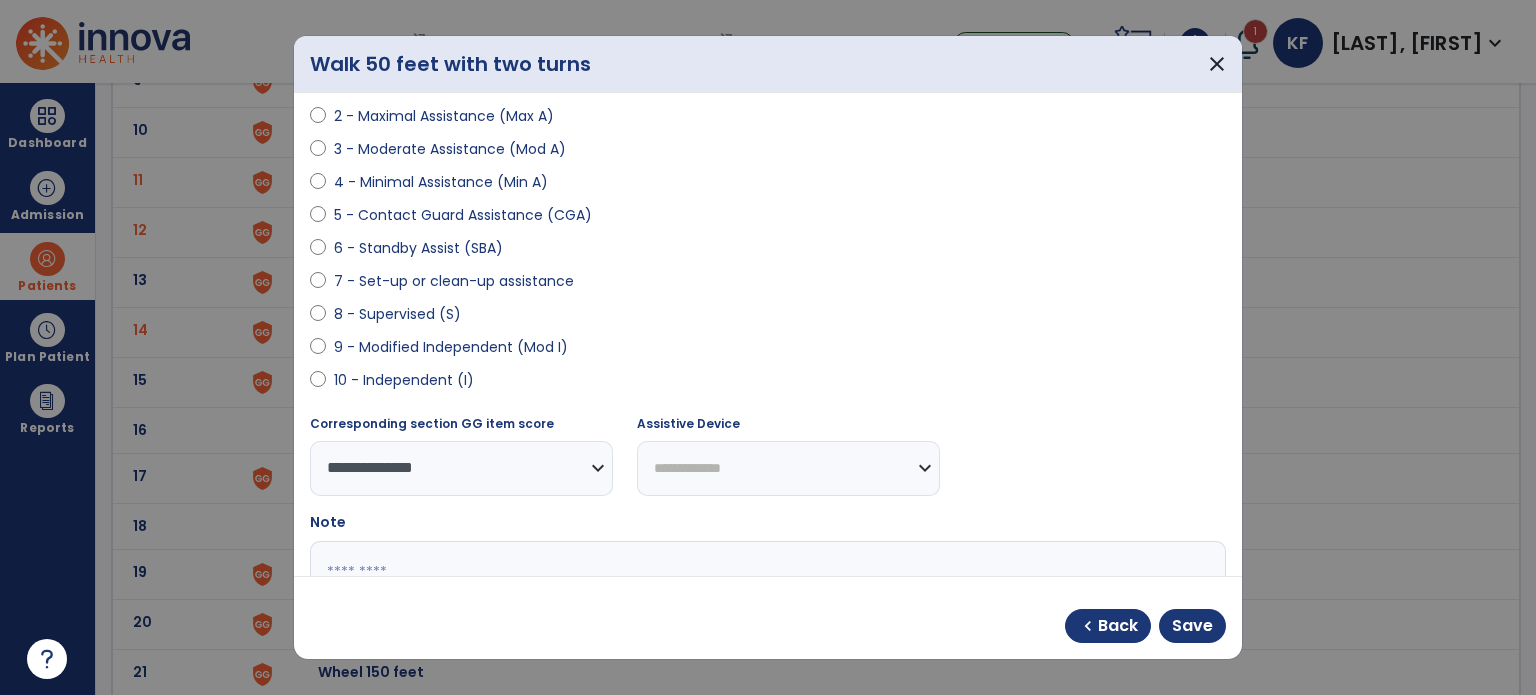 click on "**********" at bounding box center (788, 468) 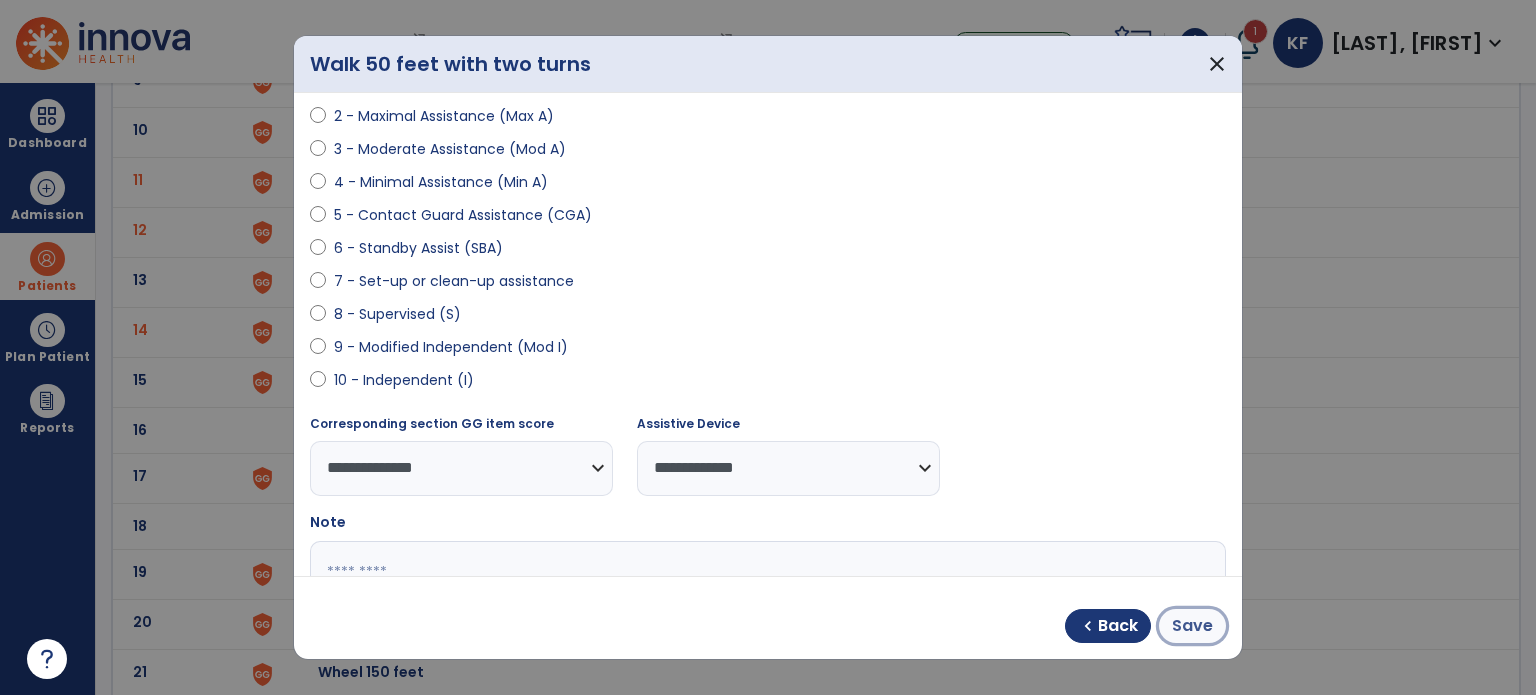 click on "Save" at bounding box center (1192, 626) 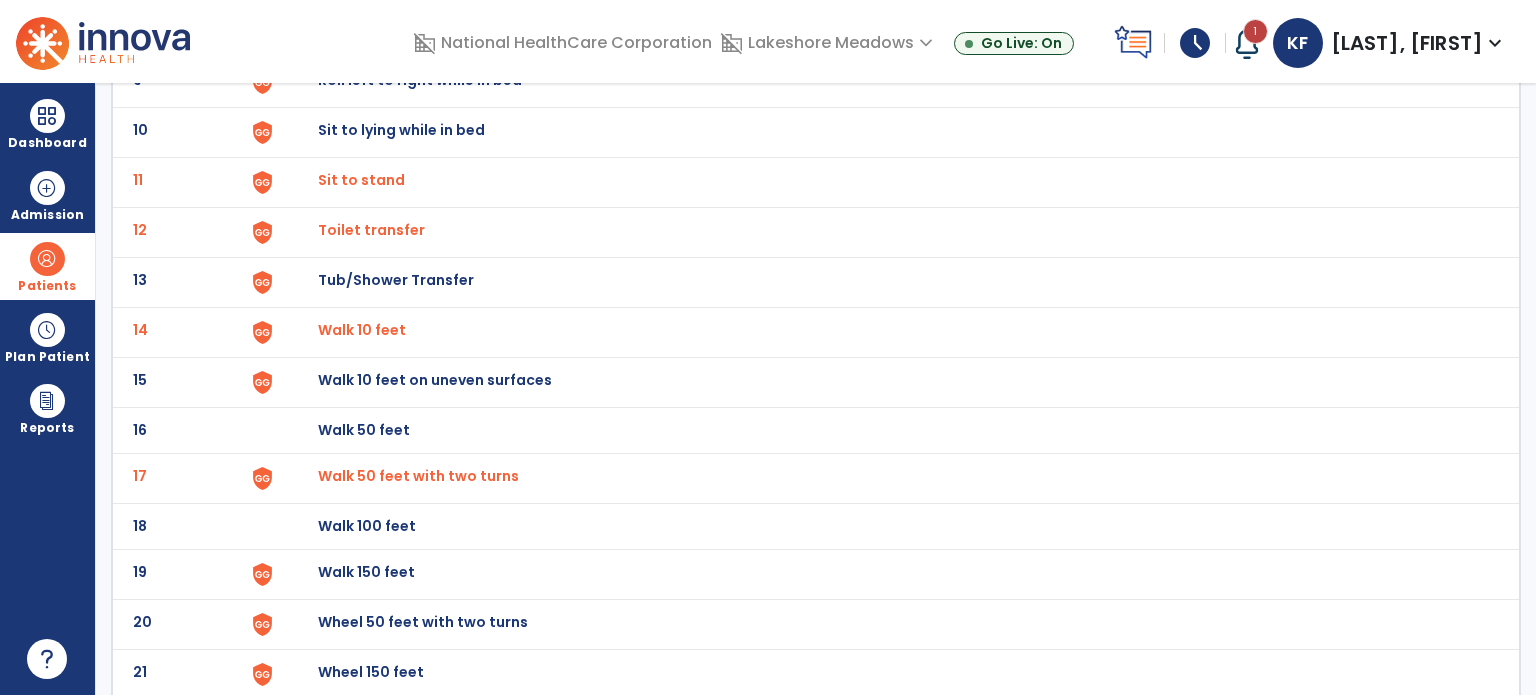 scroll, scrollTop: 0, scrollLeft: 0, axis: both 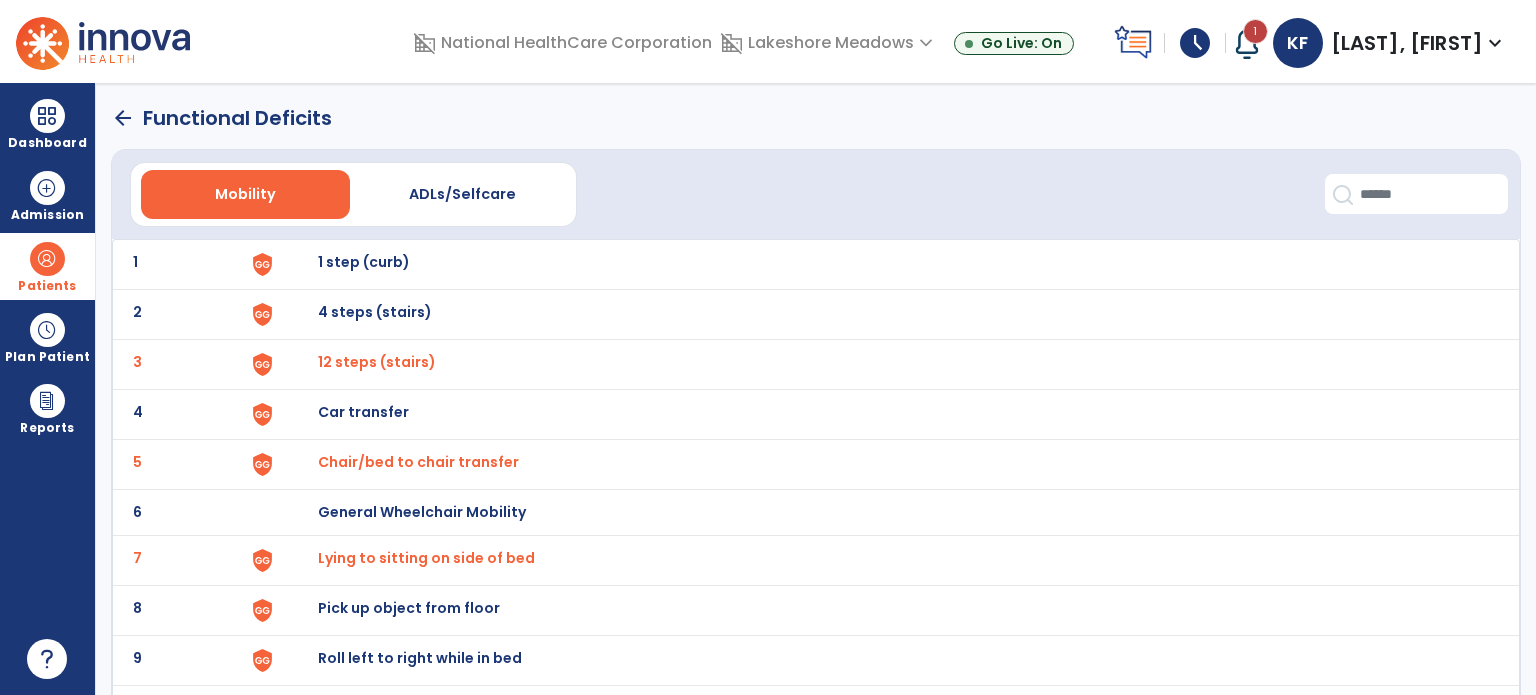 click on "arrow_back" 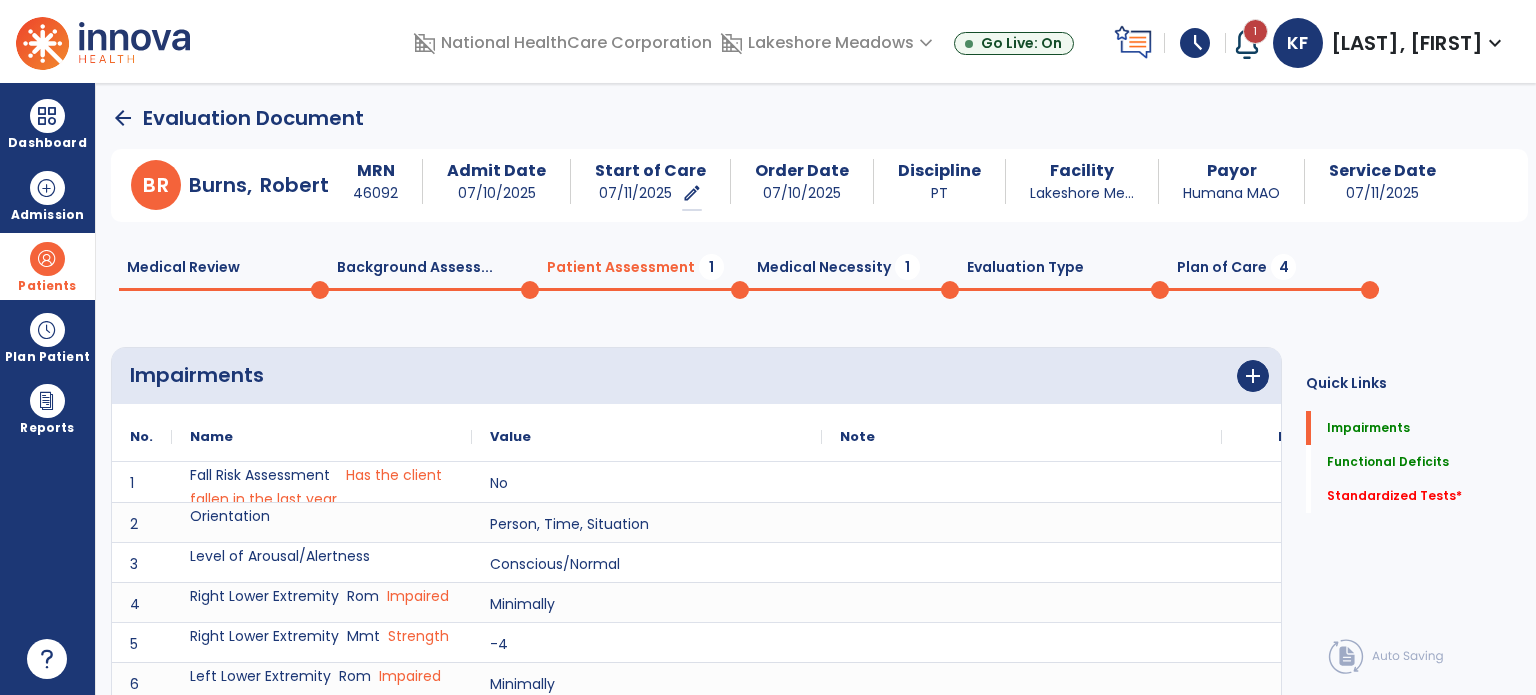 scroll, scrollTop: 20, scrollLeft: 0, axis: vertical 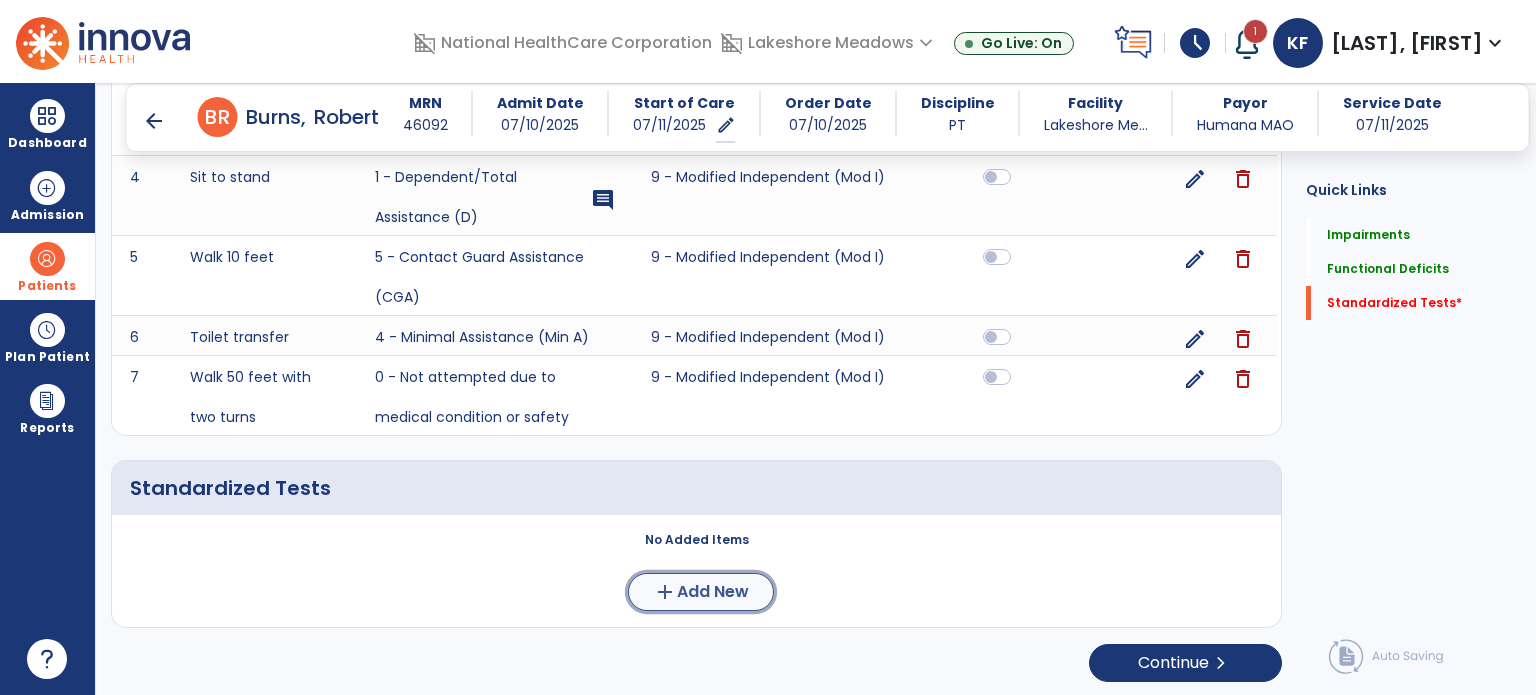click on "Add New" 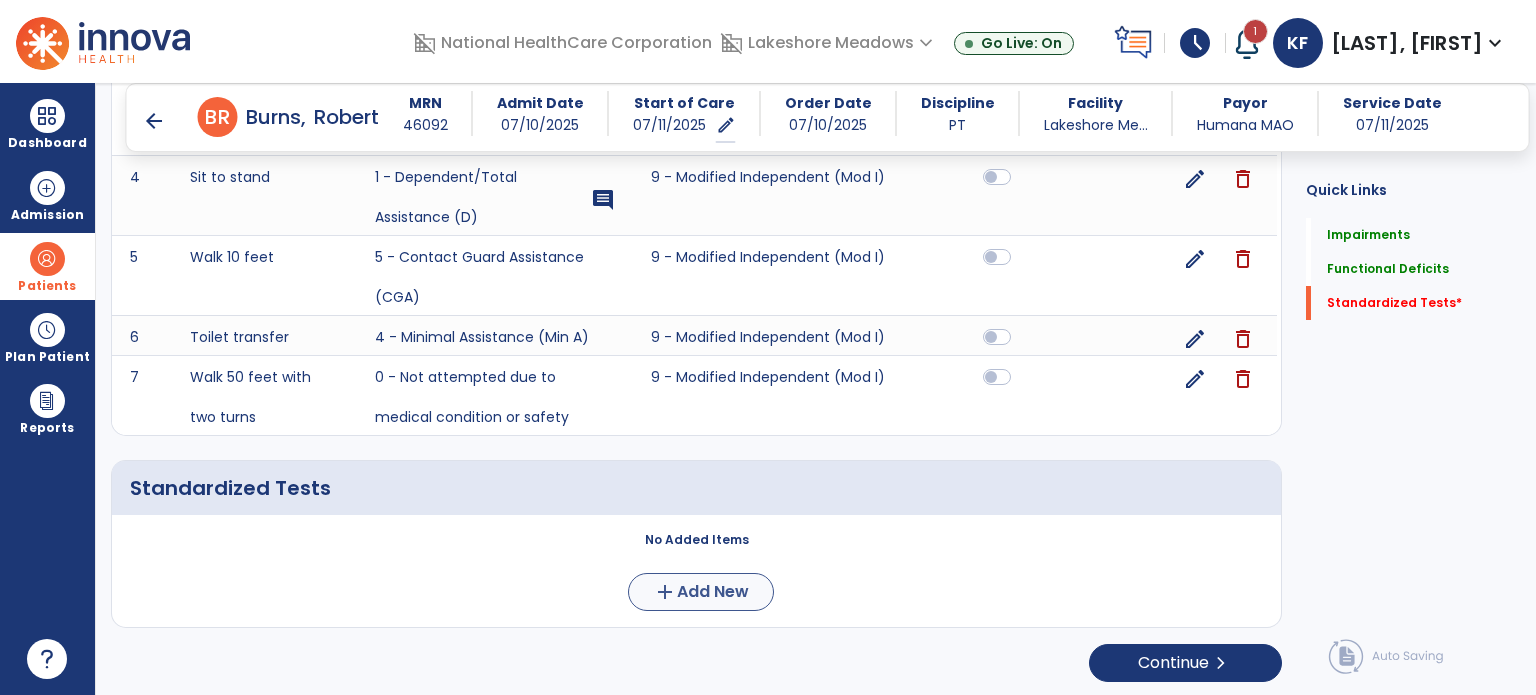 scroll, scrollTop: 0, scrollLeft: 0, axis: both 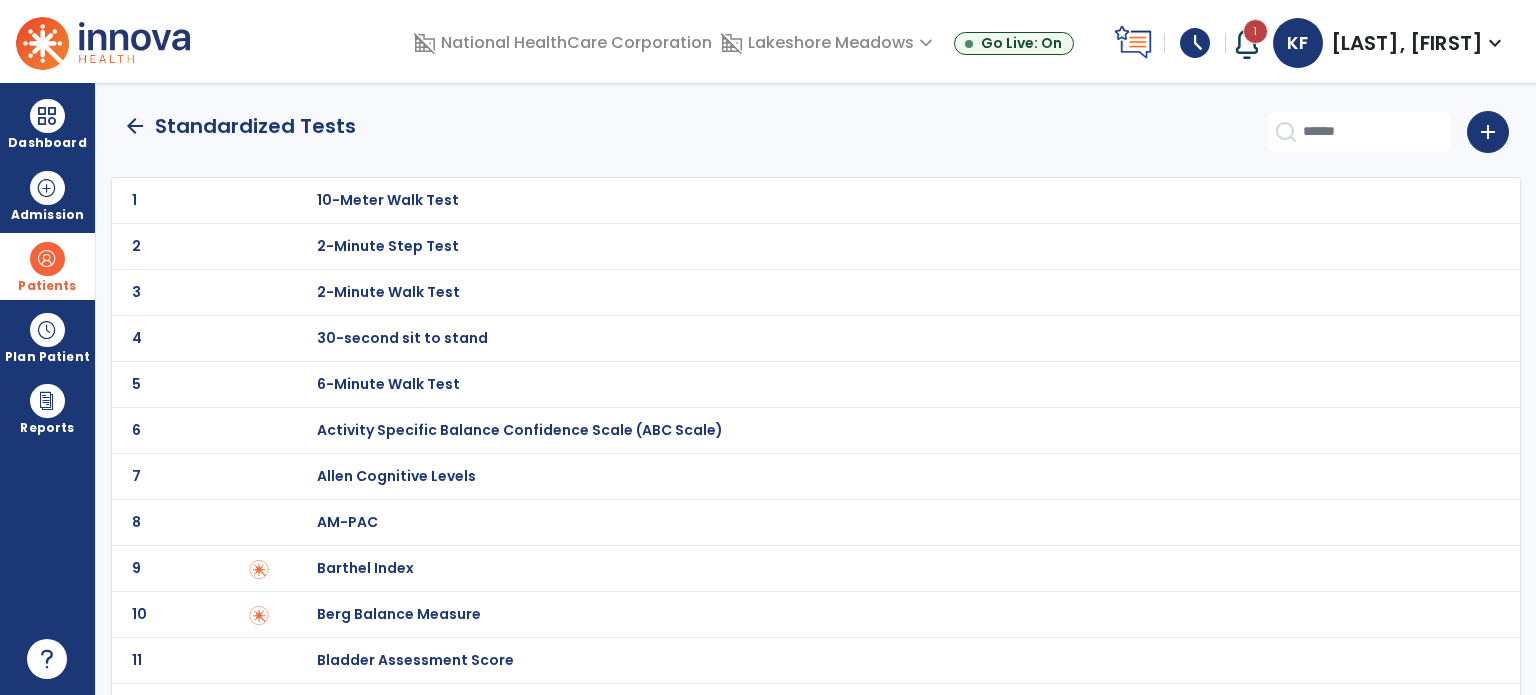click on "30-second sit to stand" at bounding box center [388, 200] 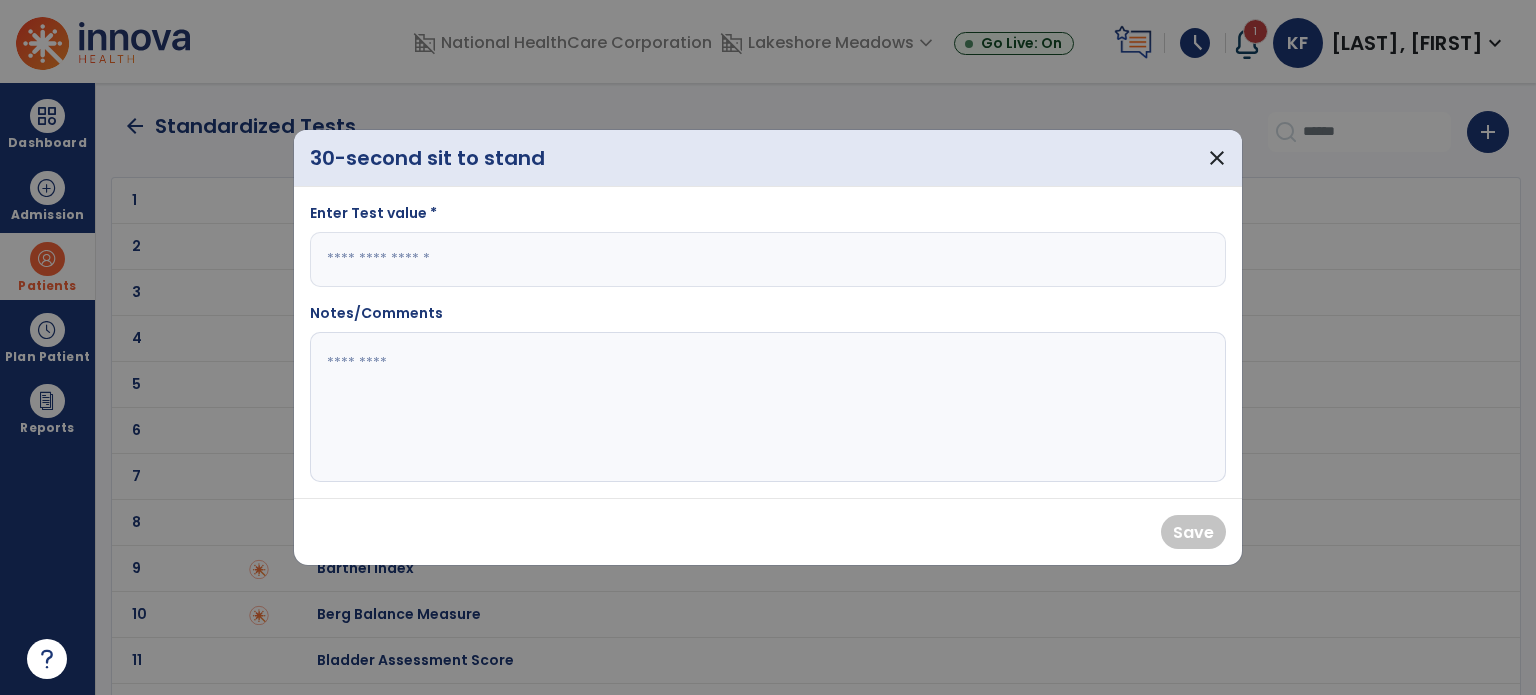 click at bounding box center (768, 259) 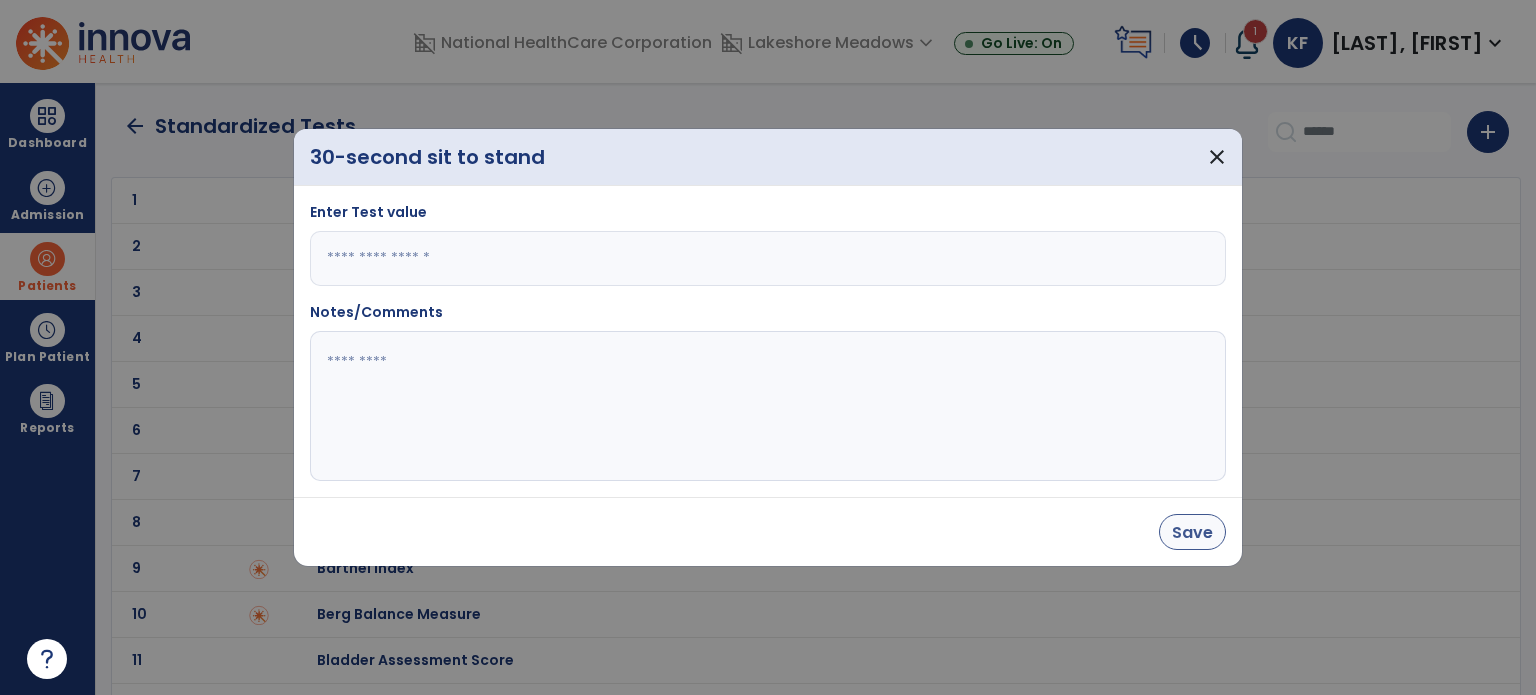 type on "*" 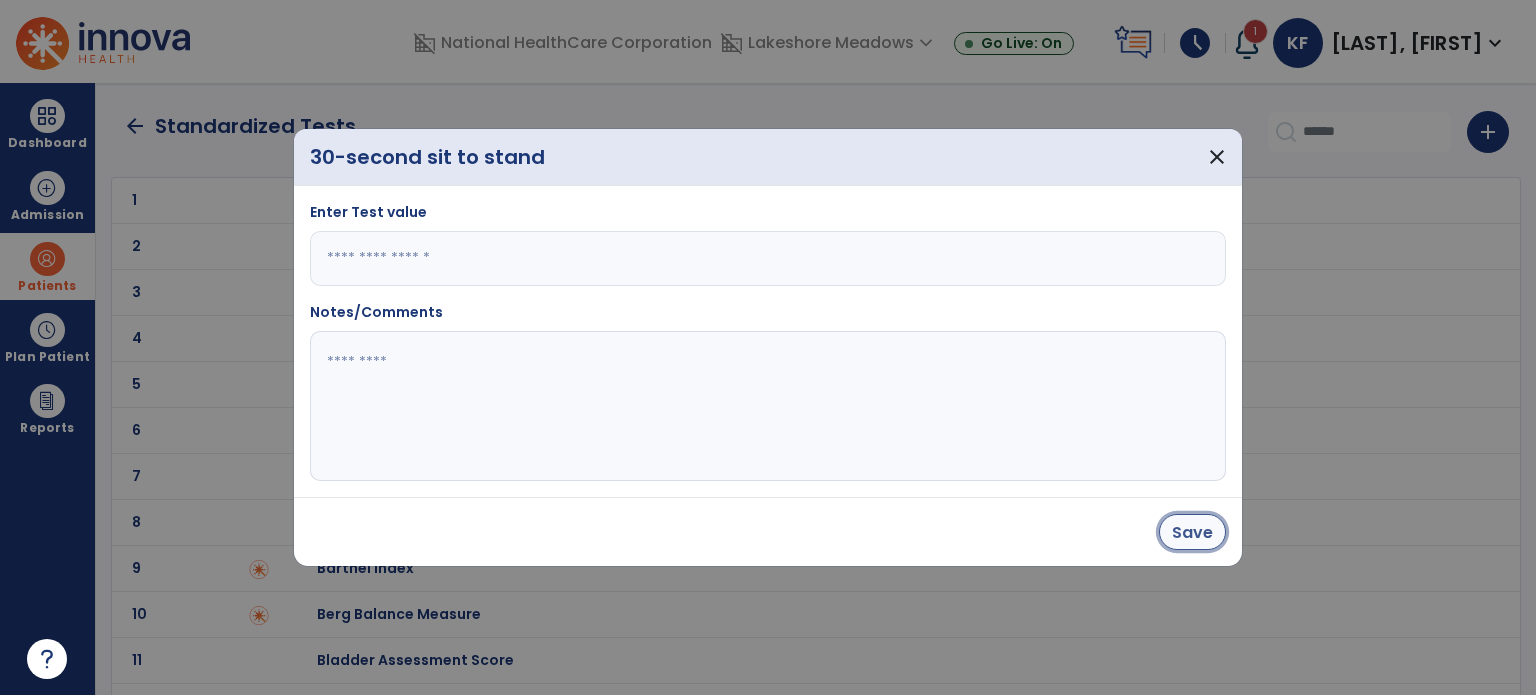 click on "Save" at bounding box center [1192, 532] 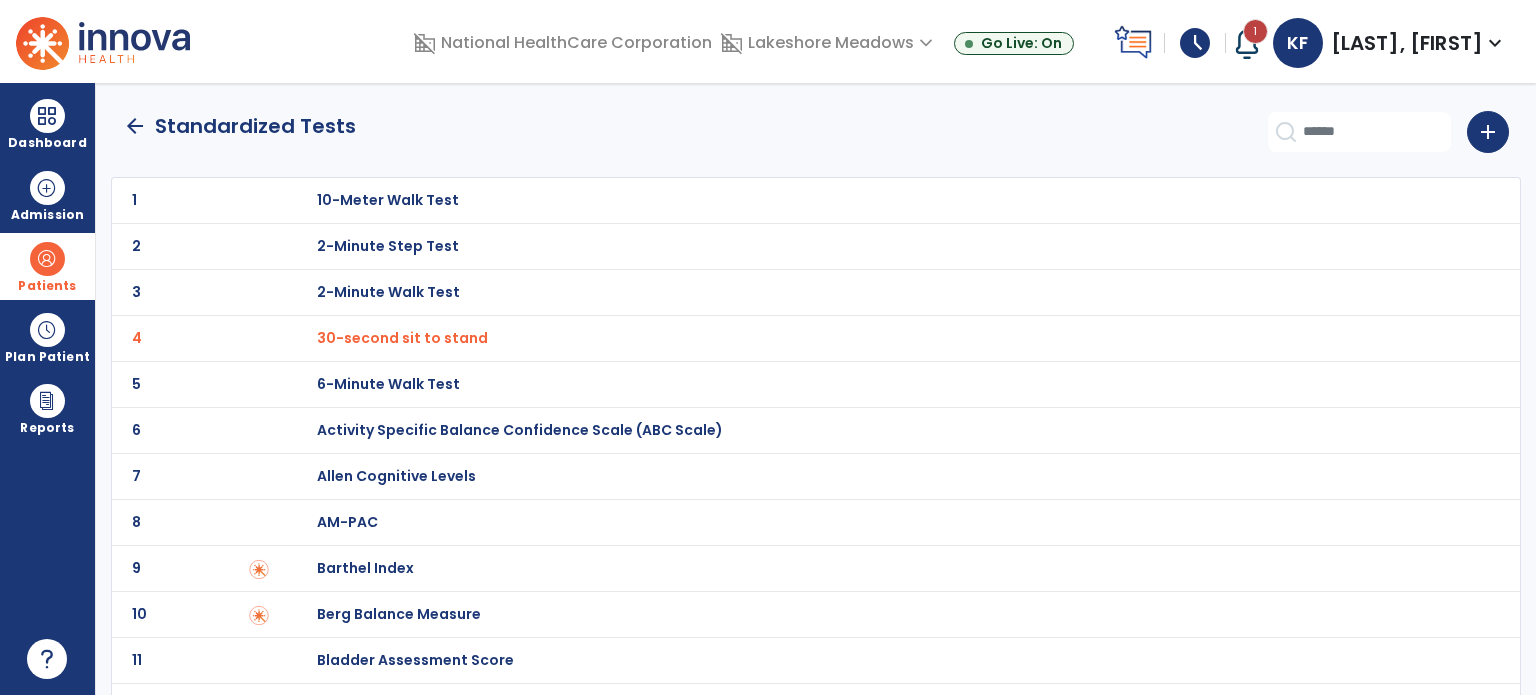 click on "8 AM-PAC" 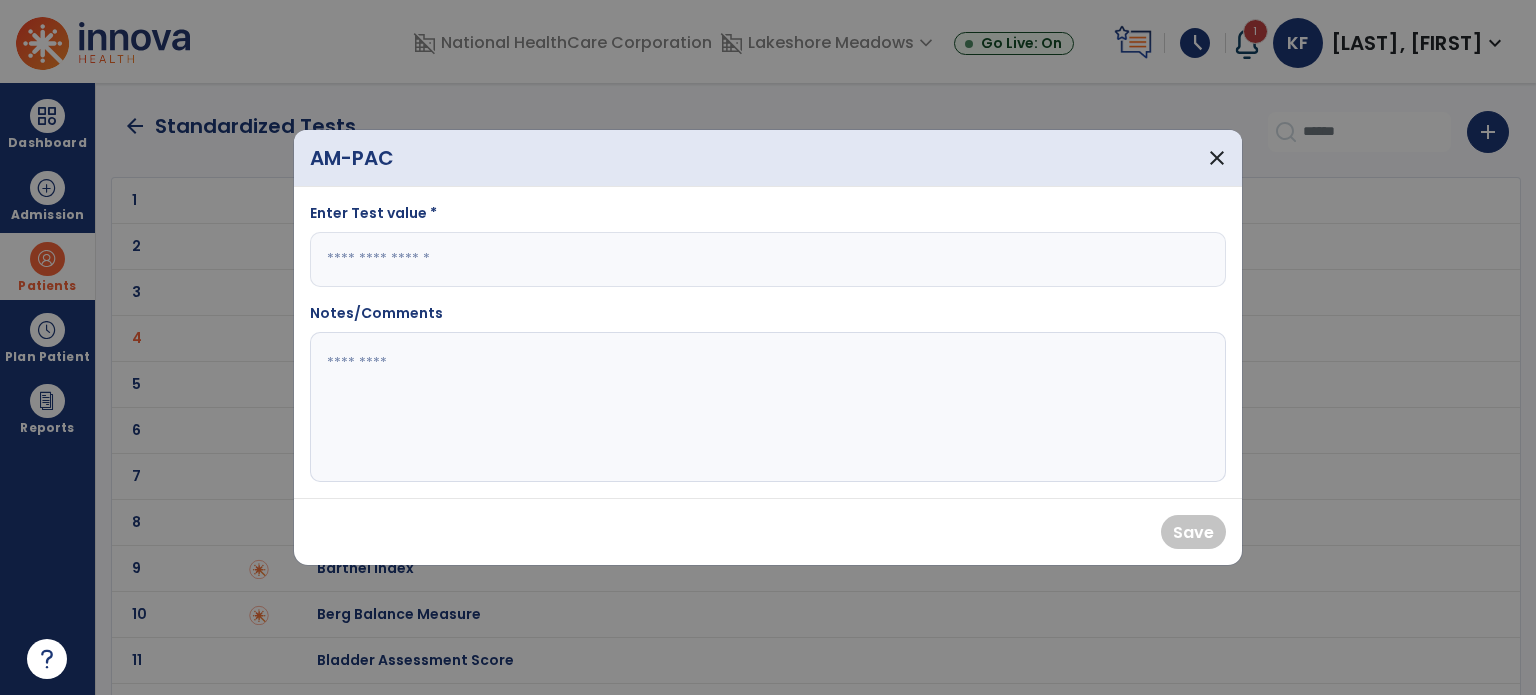 click at bounding box center [768, 259] 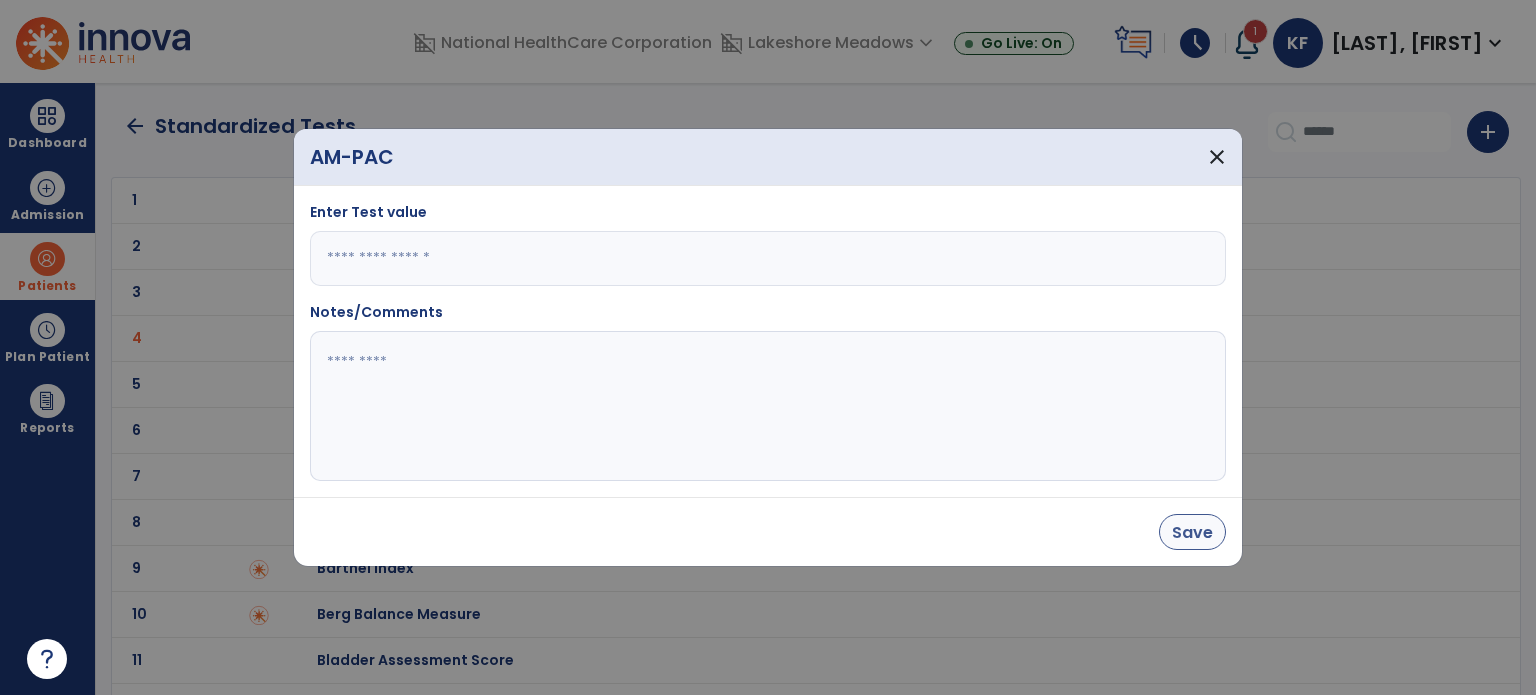 type on "*" 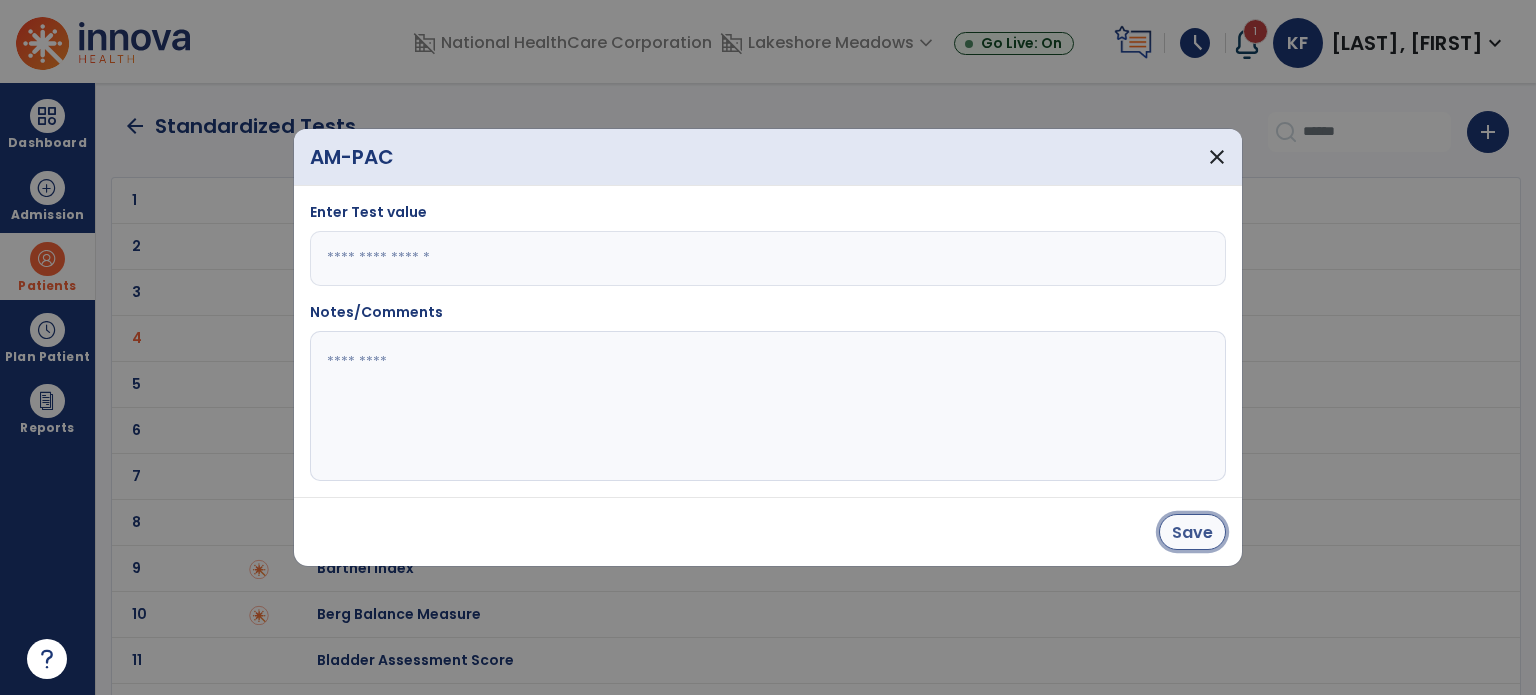 click on "Save" at bounding box center (1192, 532) 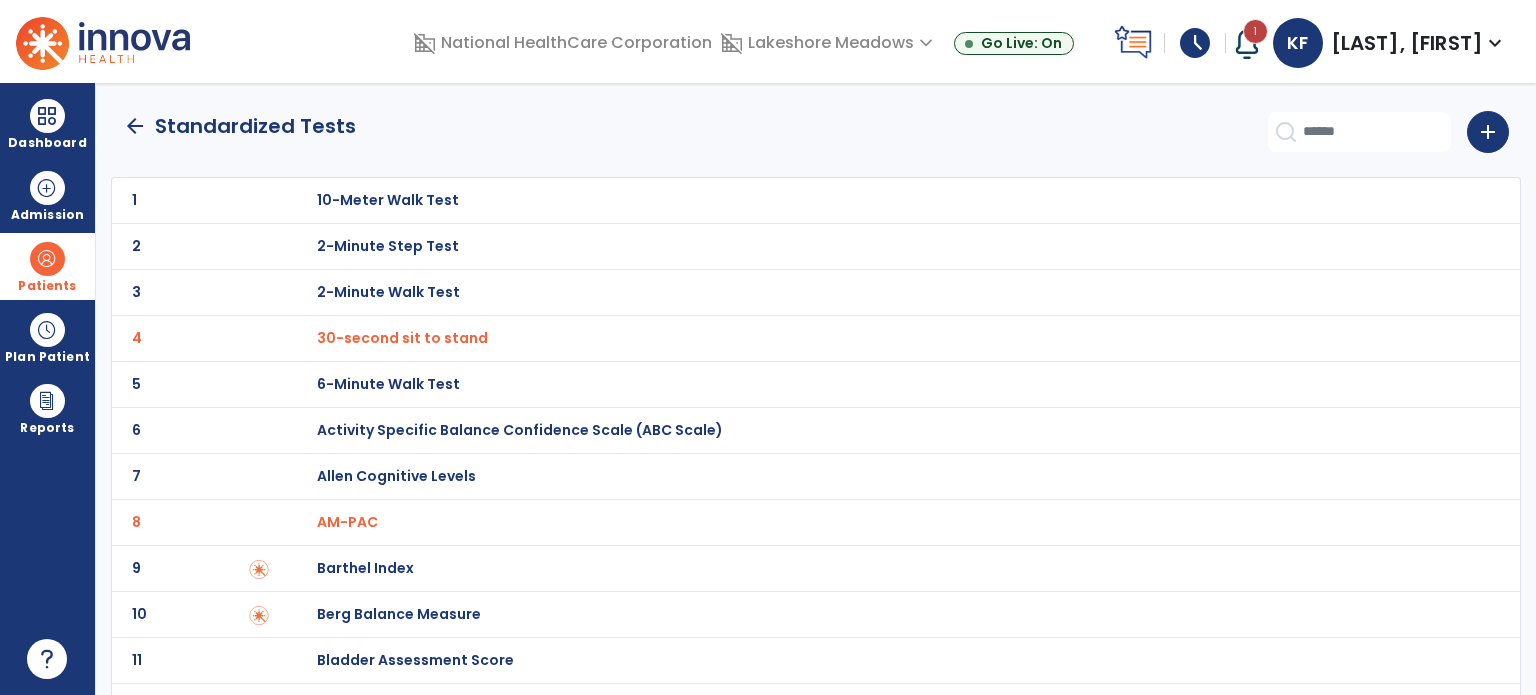 click on "arrow_back" 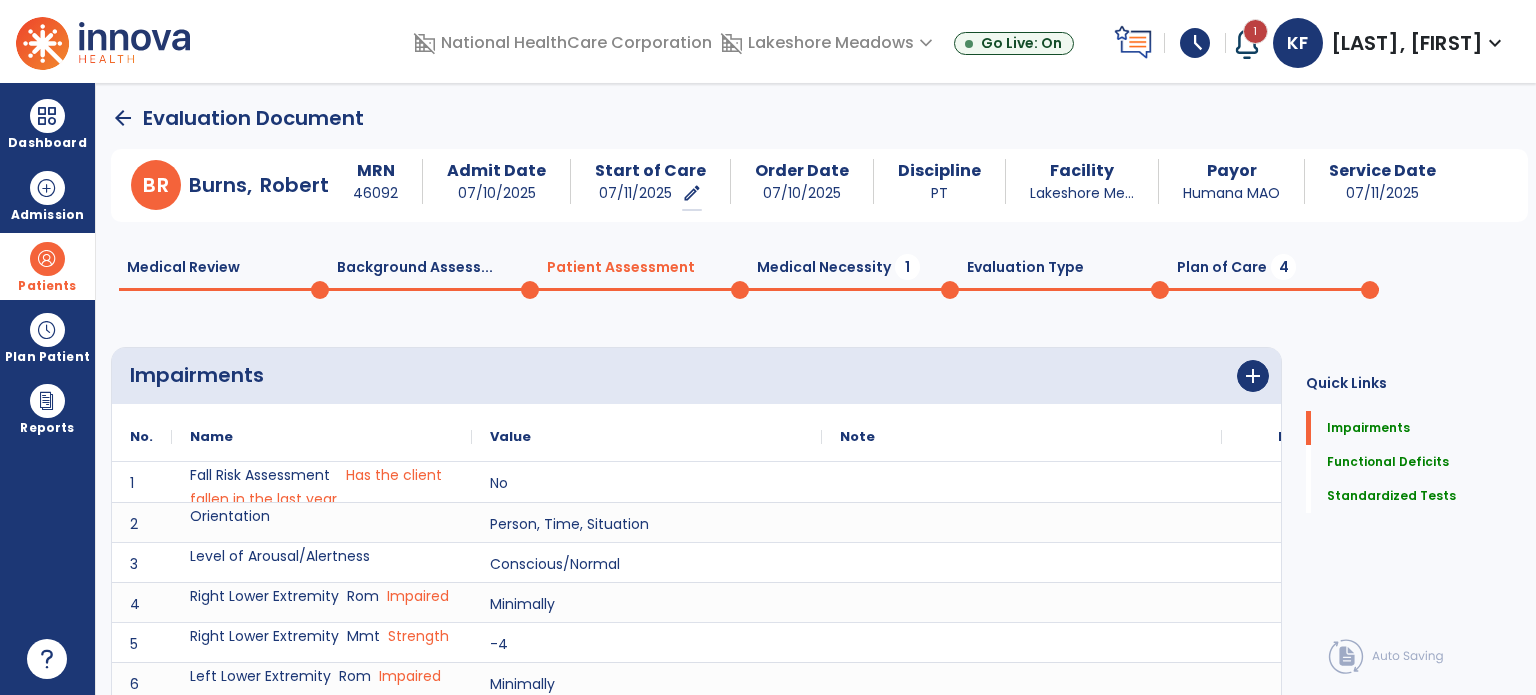 scroll, scrollTop: 20, scrollLeft: 0, axis: vertical 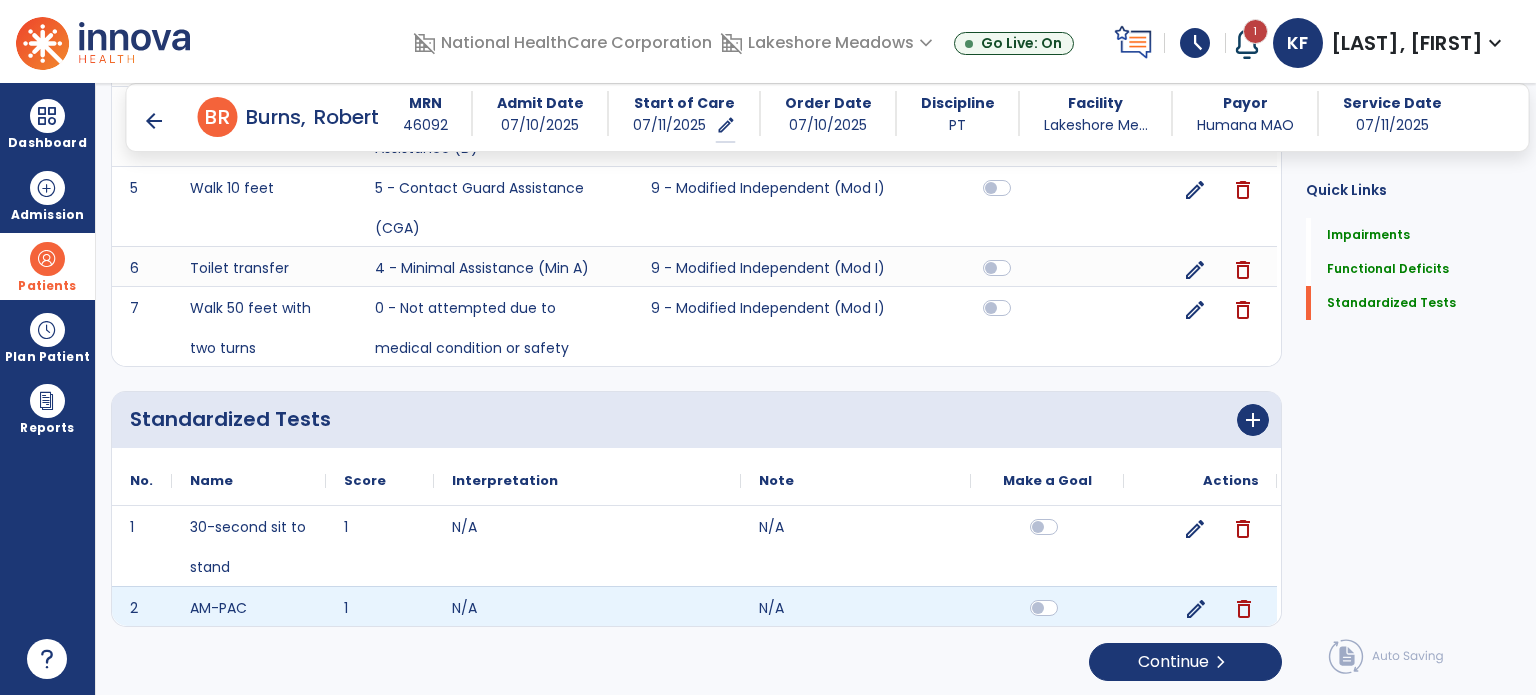 click on "delete" 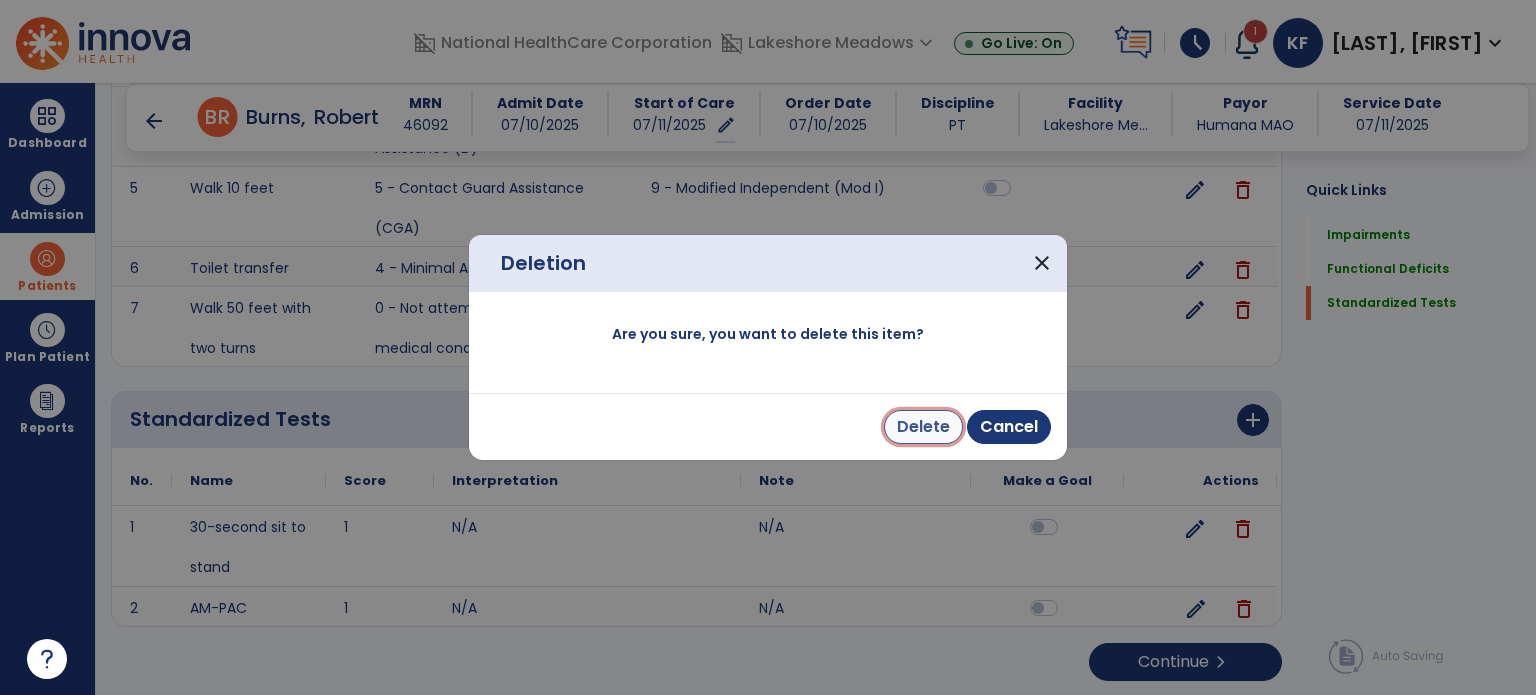 click on "Delete" at bounding box center [923, 427] 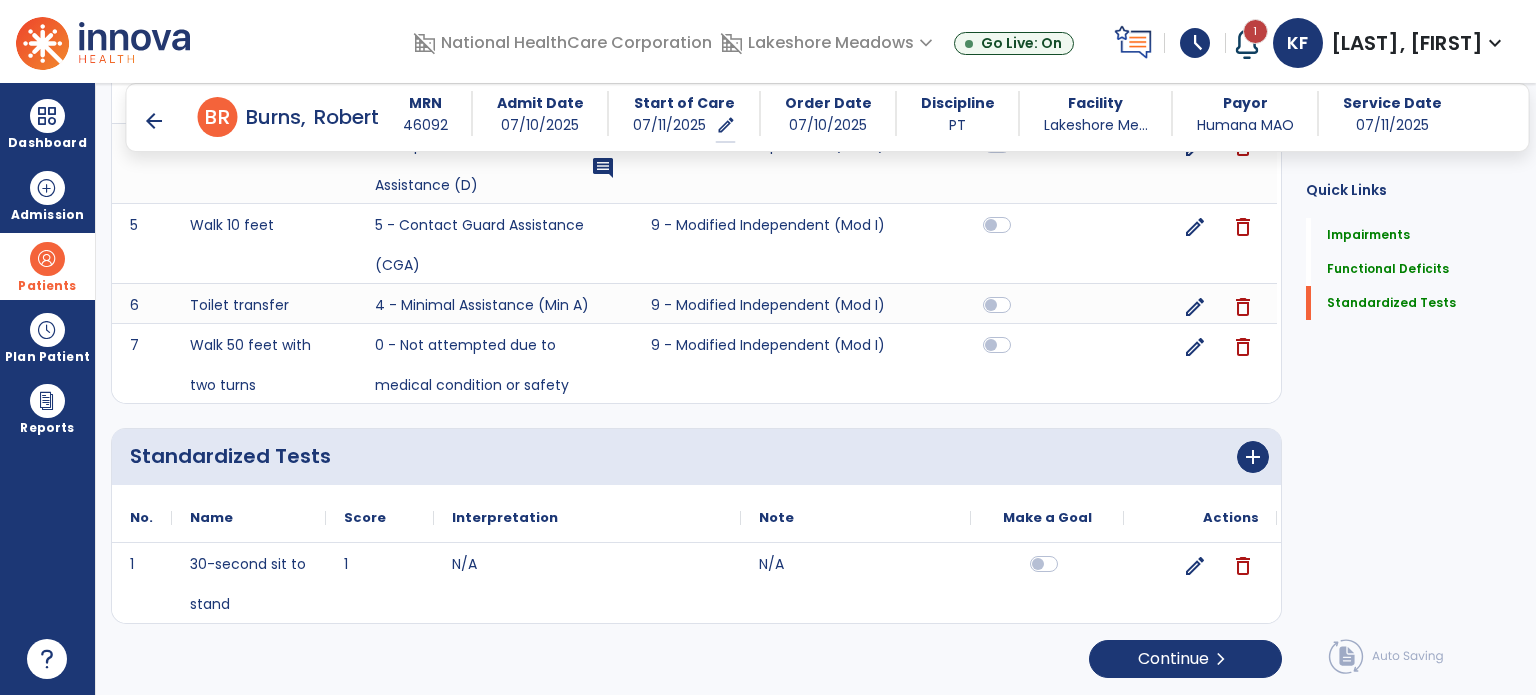 scroll, scrollTop: 1273, scrollLeft: 0, axis: vertical 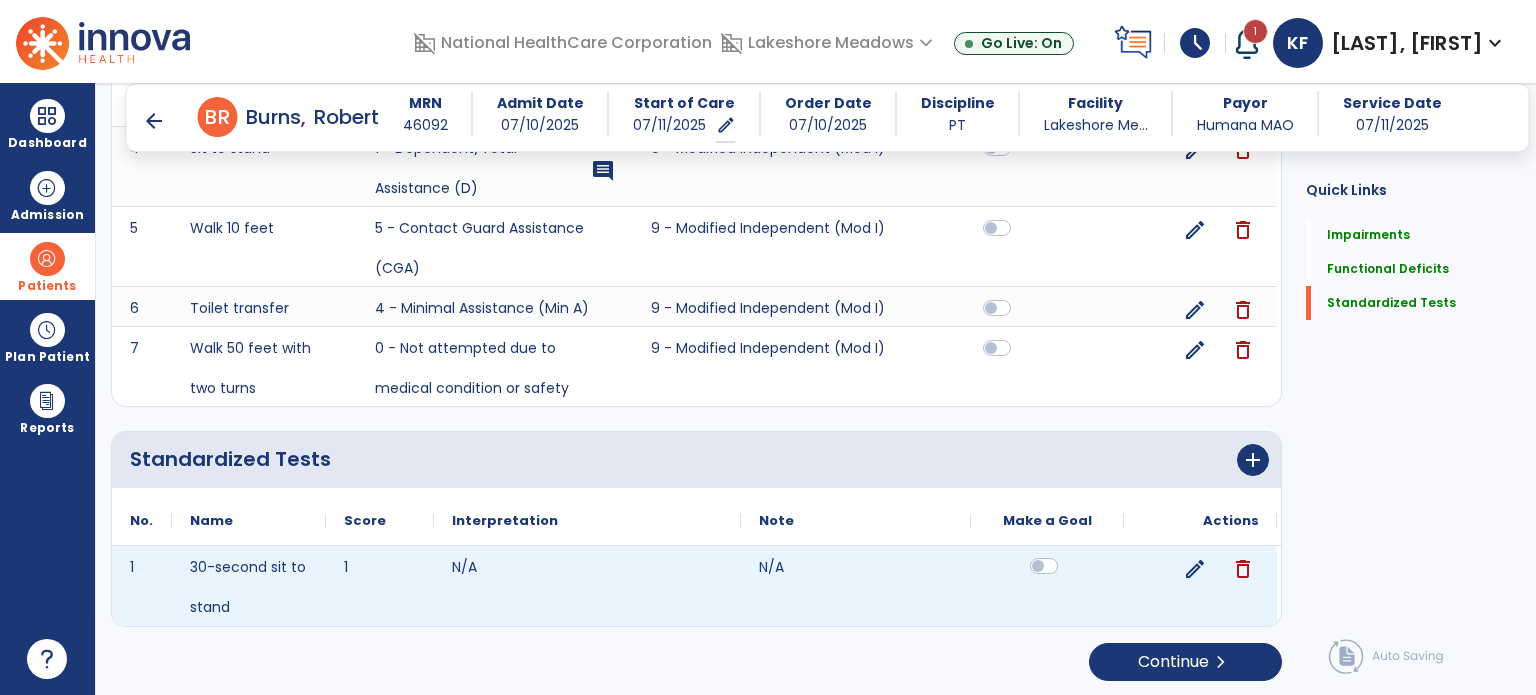 click 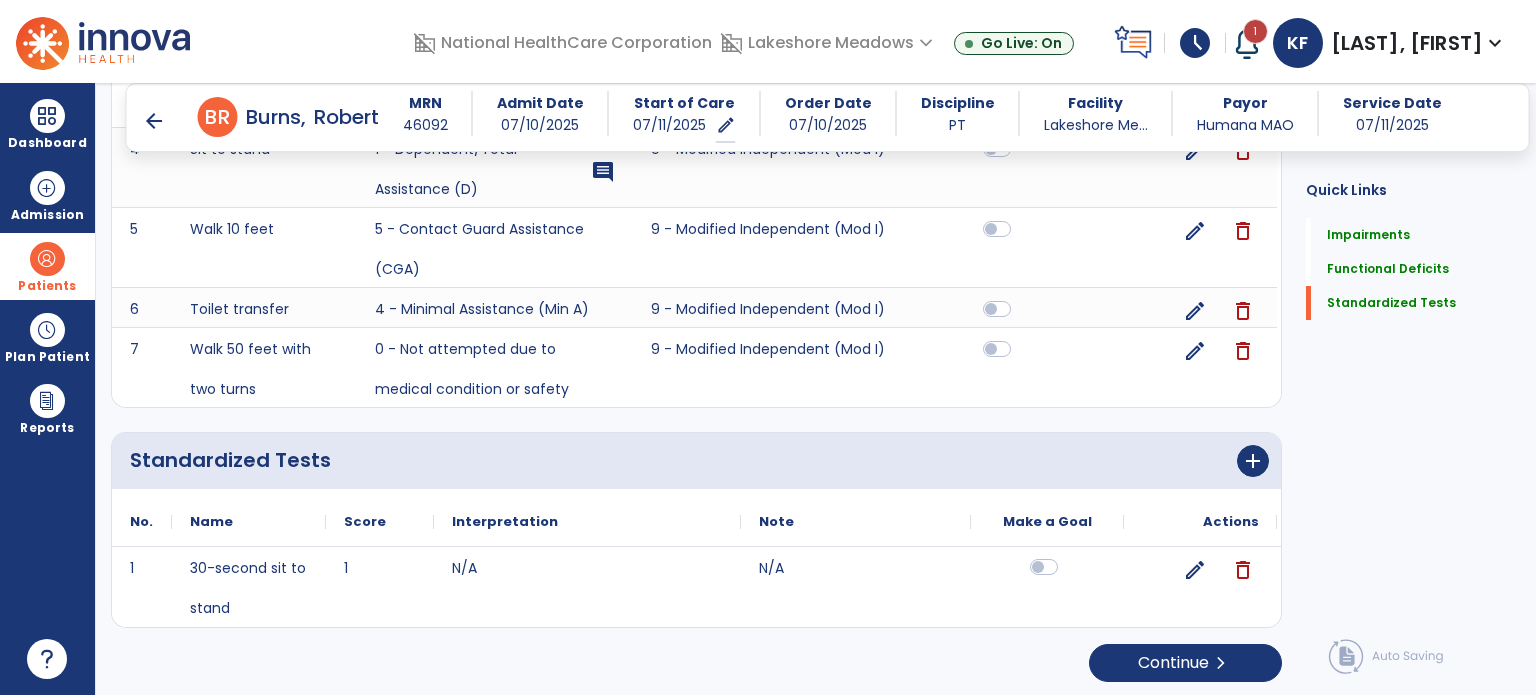 scroll, scrollTop: 1273, scrollLeft: 0, axis: vertical 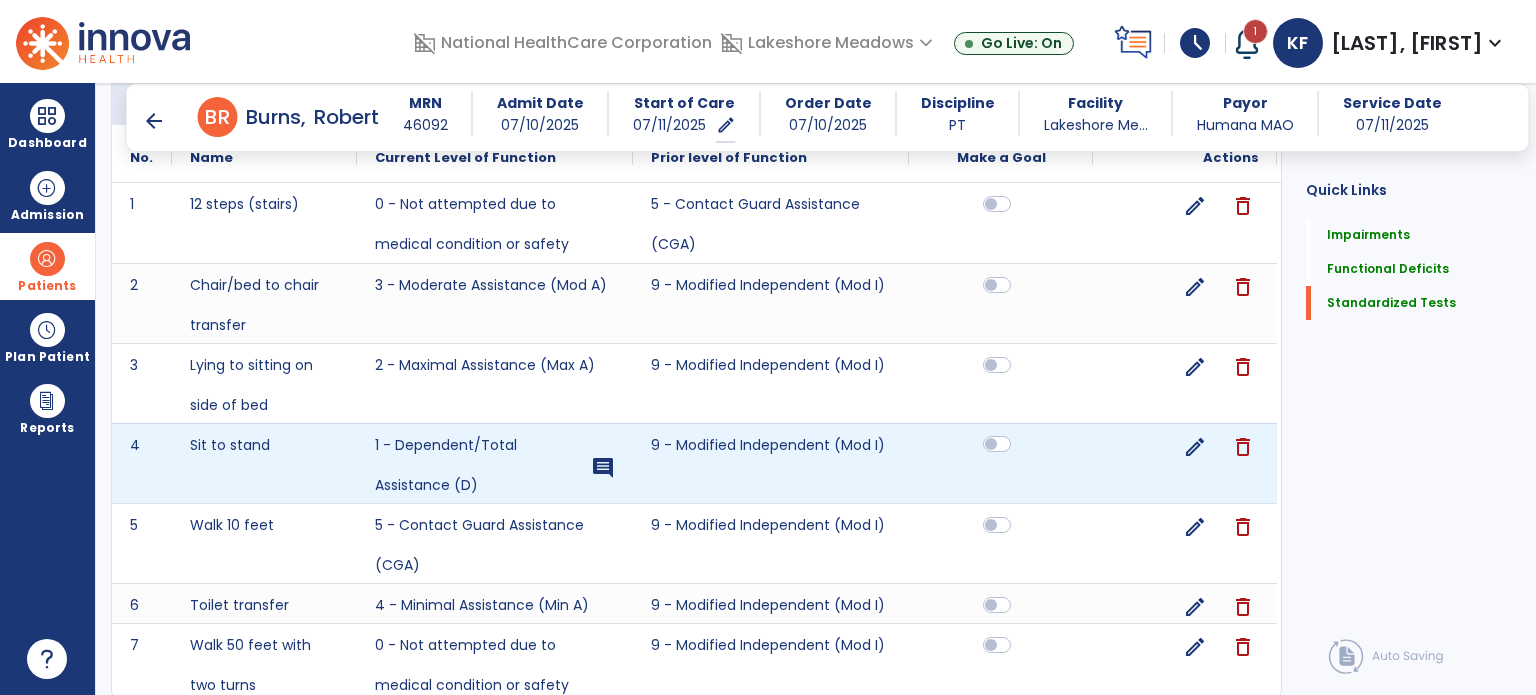 click 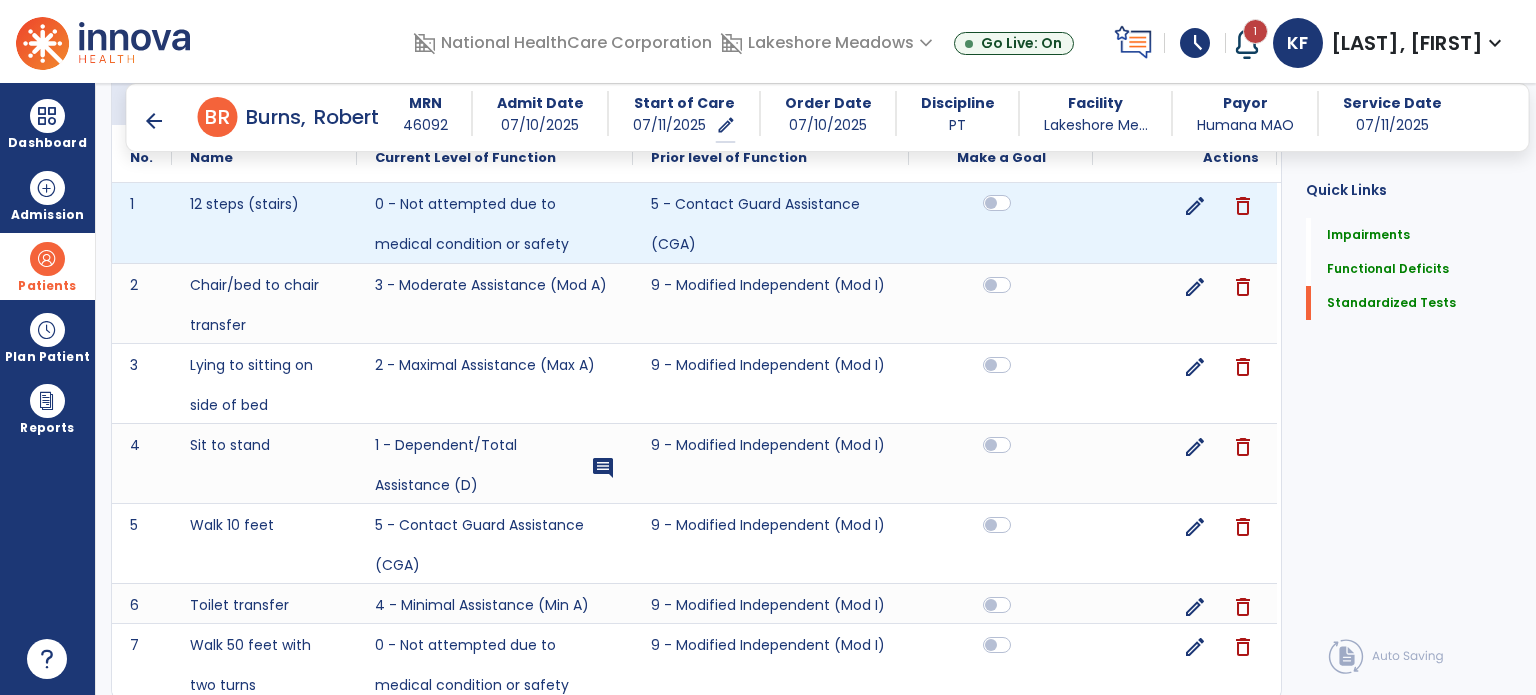 click 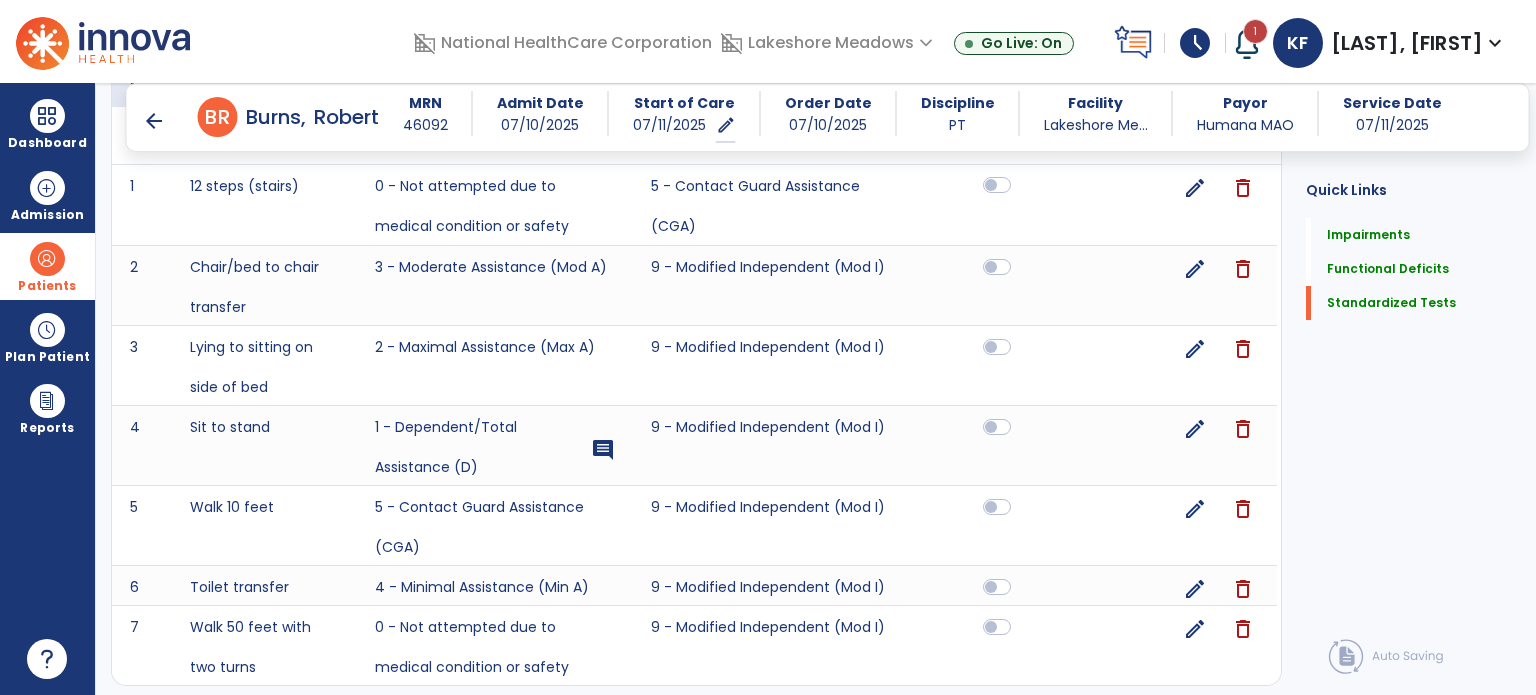 scroll, scrollTop: 984, scrollLeft: 0, axis: vertical 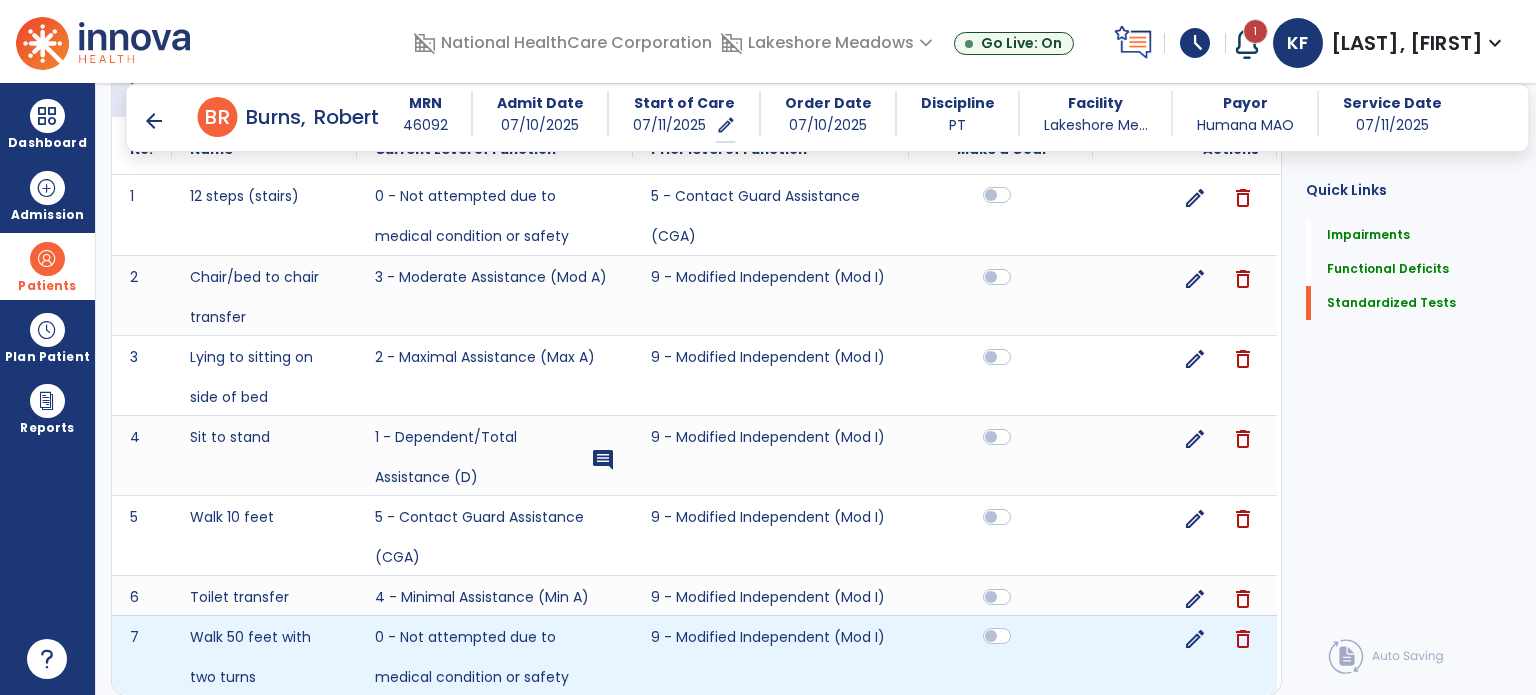 click 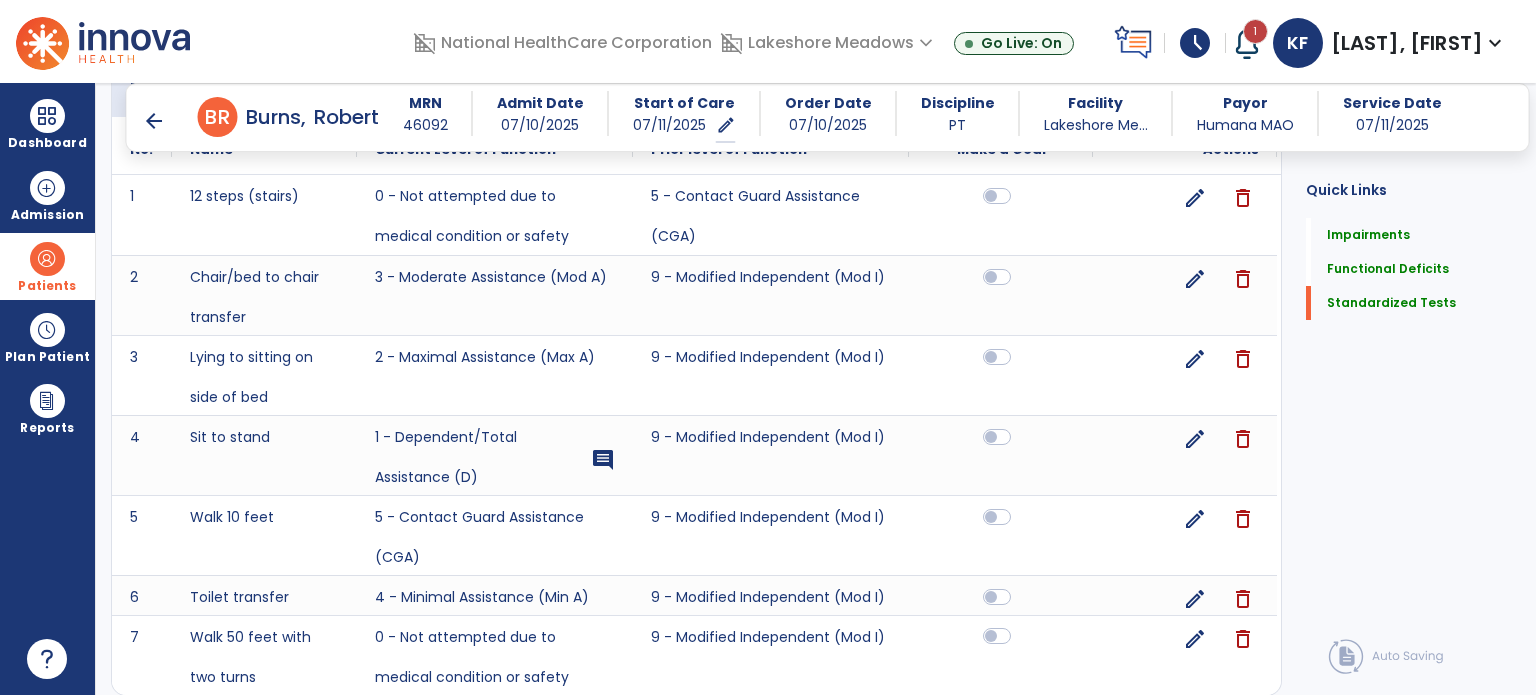 scroll, scrollTop: 343, scrollLeft: 0, axis: vertical 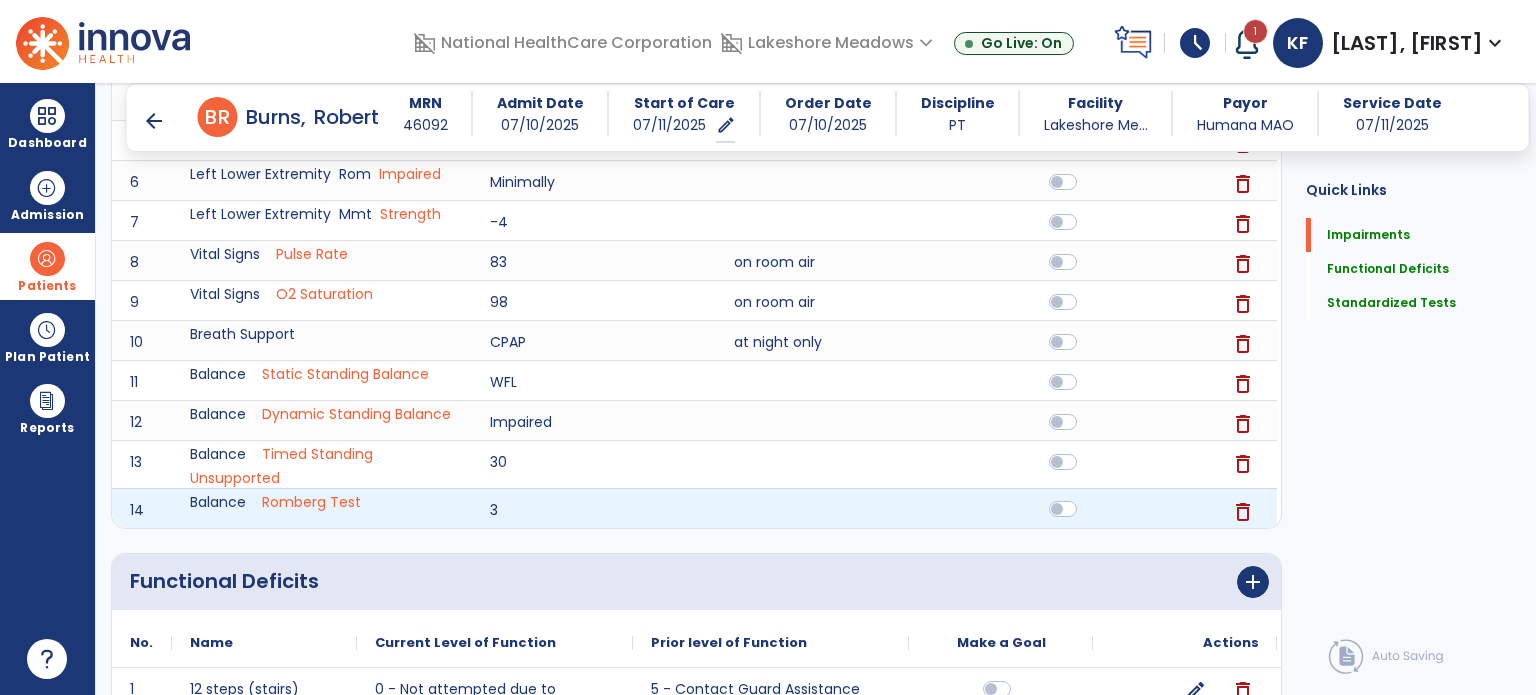 click 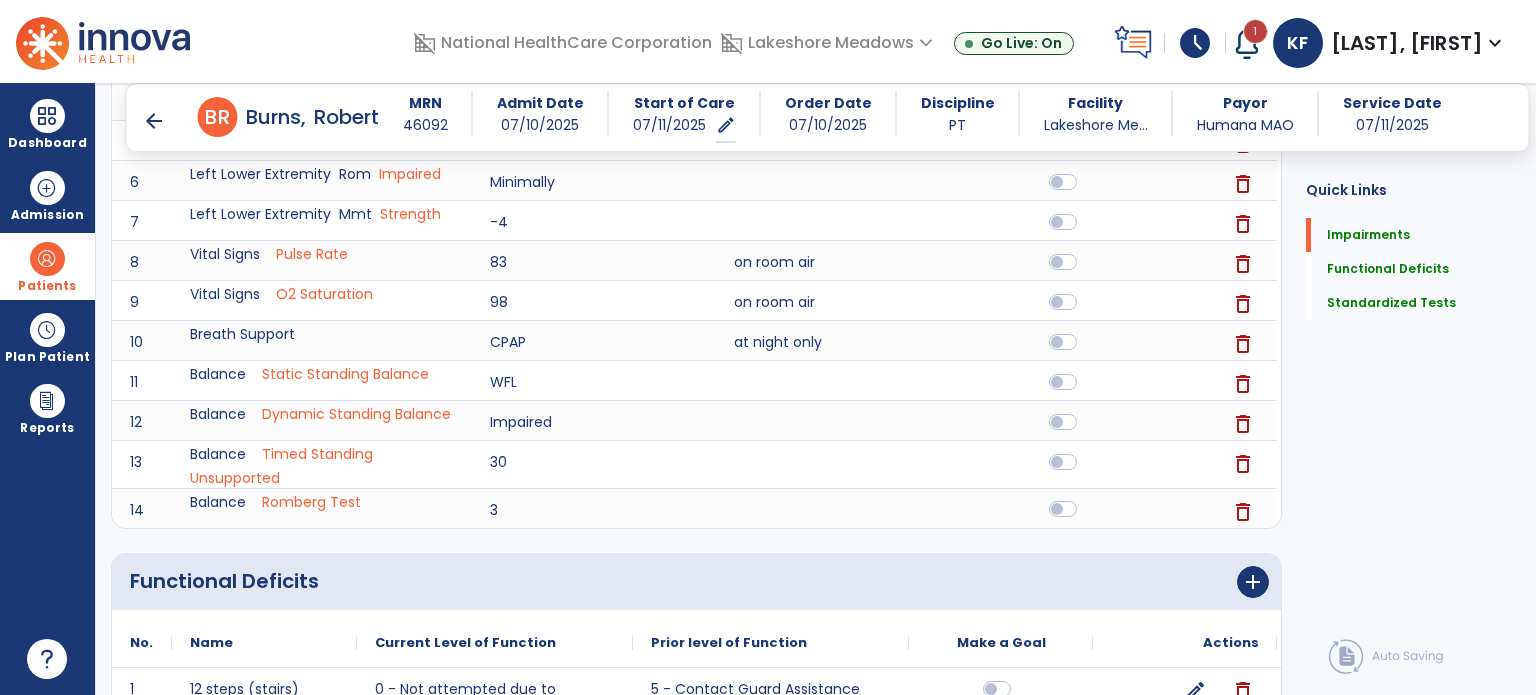 drag, startPoint x: 1532, startPoint y: 398, endPoint x: 1535, endPoint y: 498, distance: 100.04499 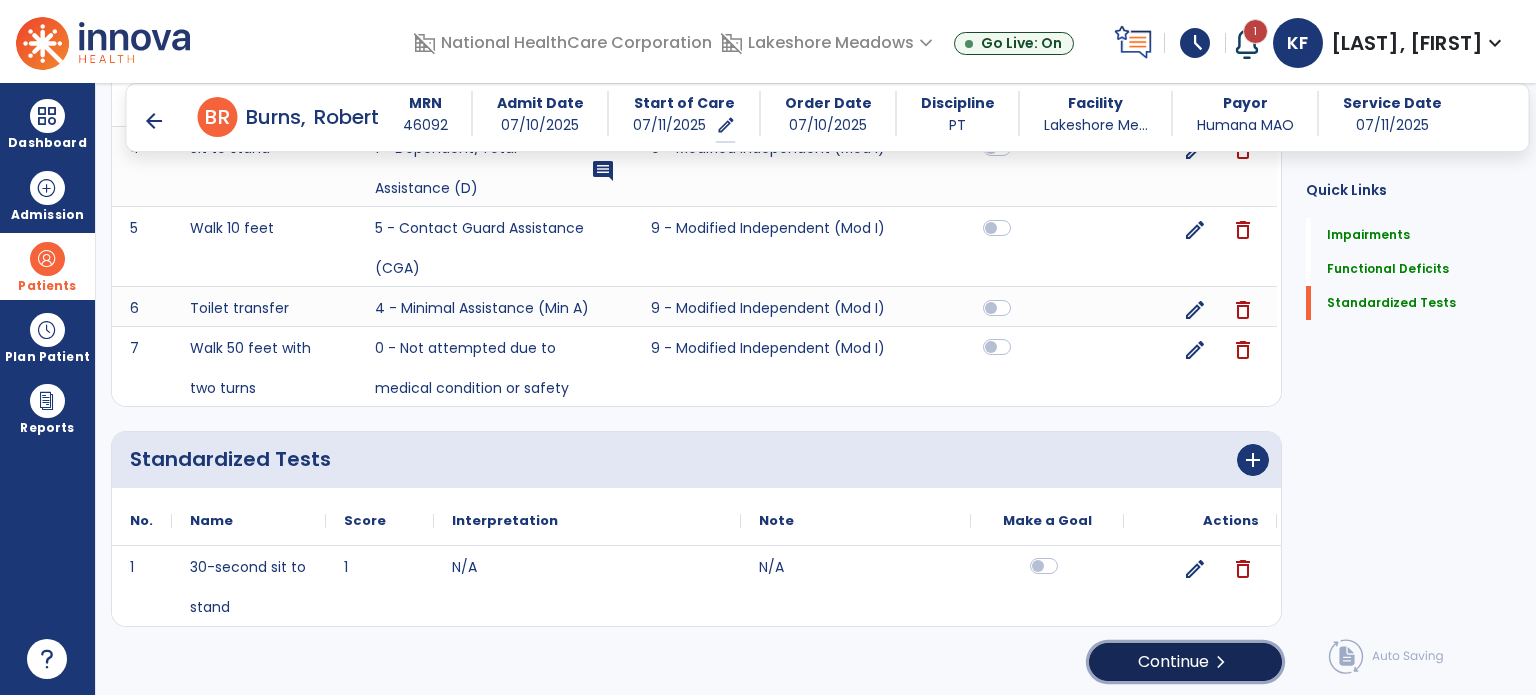 click on "Continue  chevron_right" 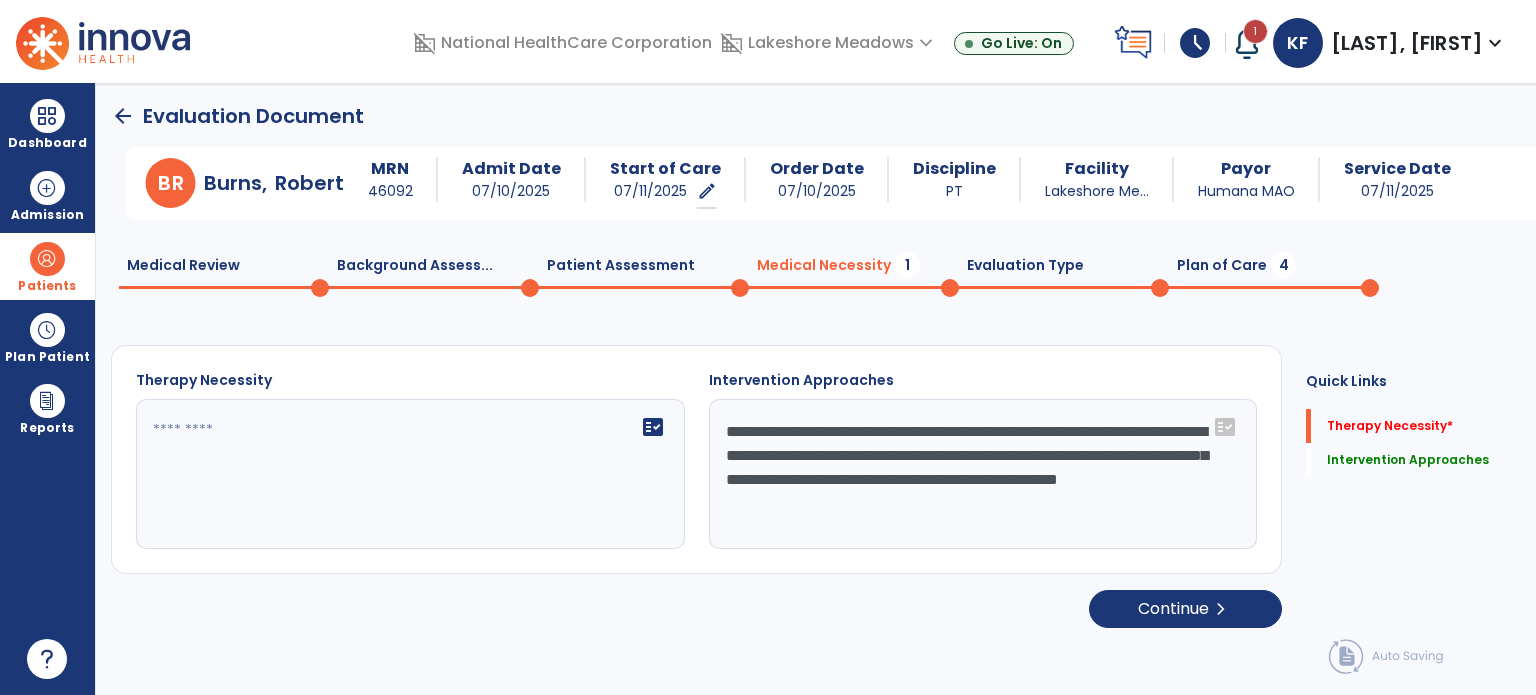 scroll, scrollTop: 0, scrollLeft: 0, axis: both 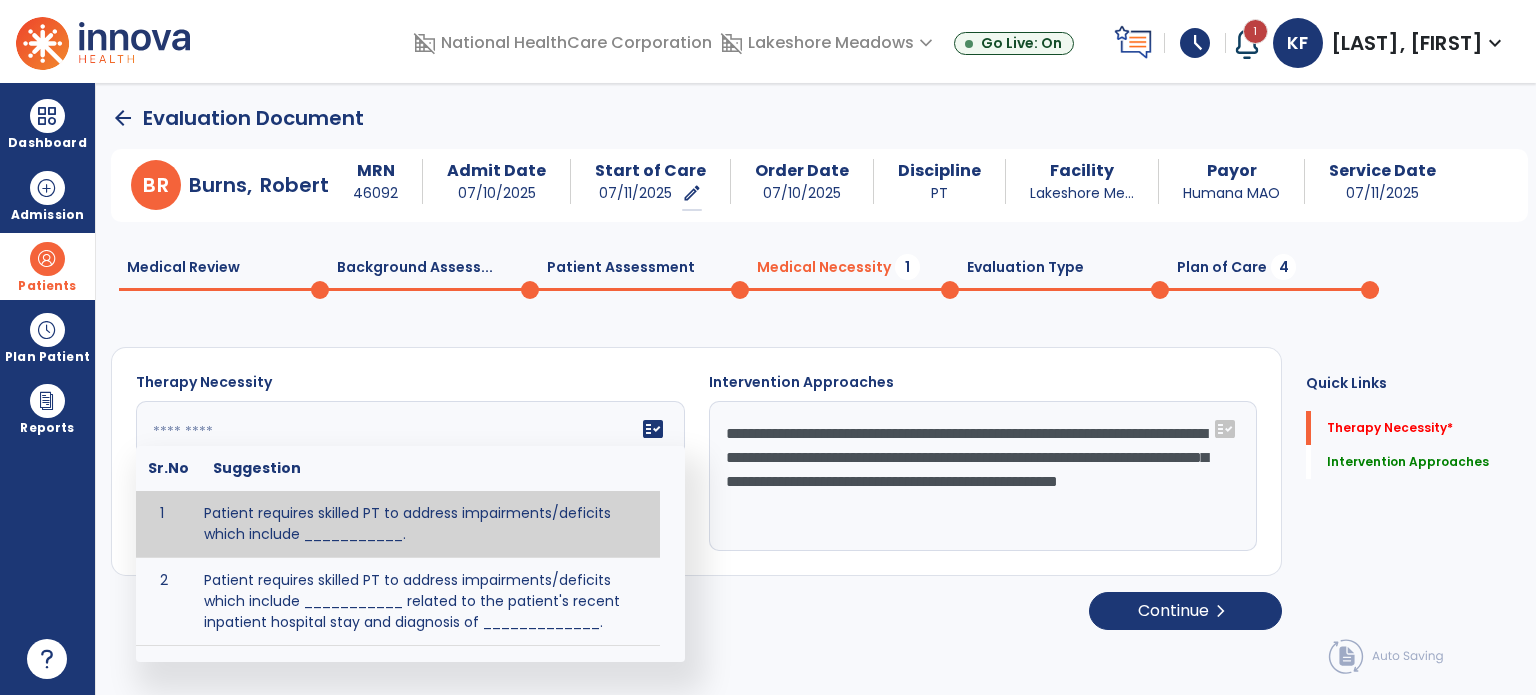 click 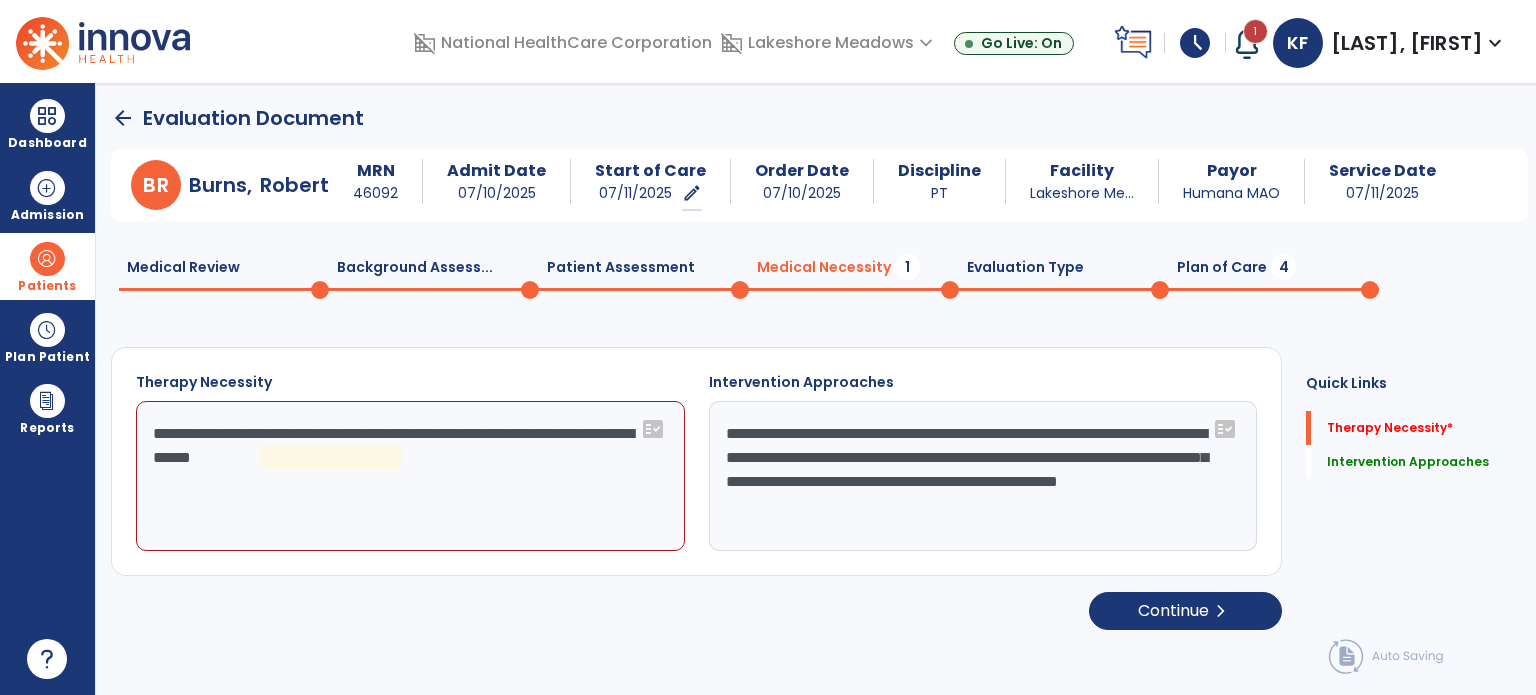 click on "**********" 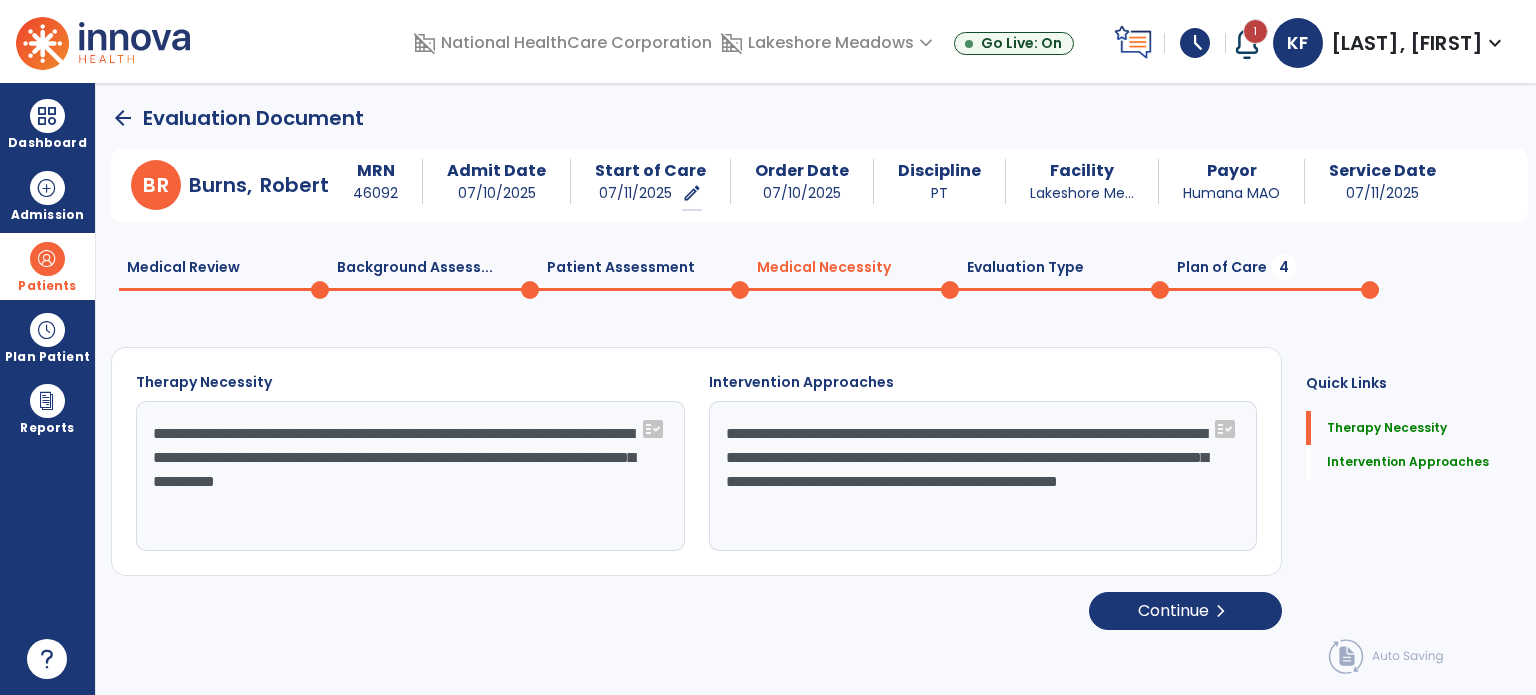 type on "**********" 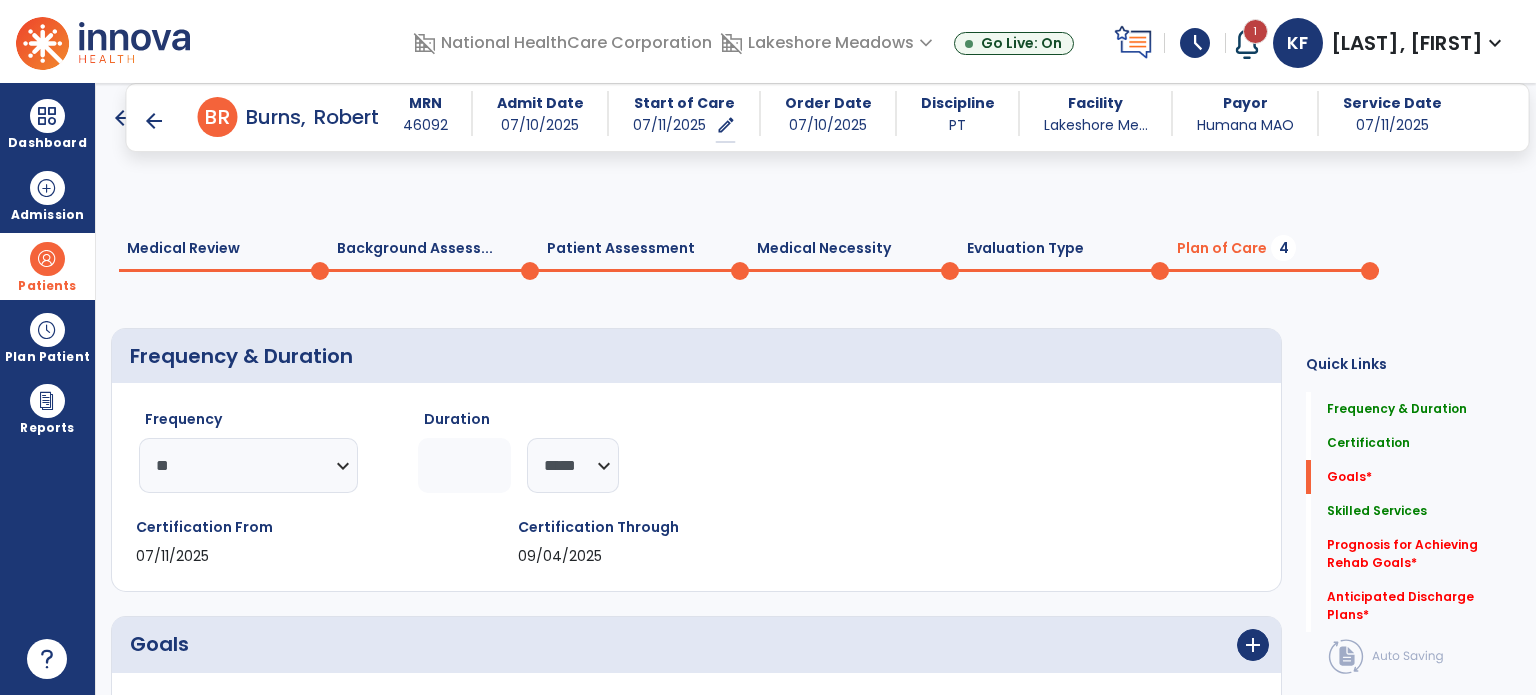 scroll, scrollTop: 641, scrollLeft: 0, axis: vertical 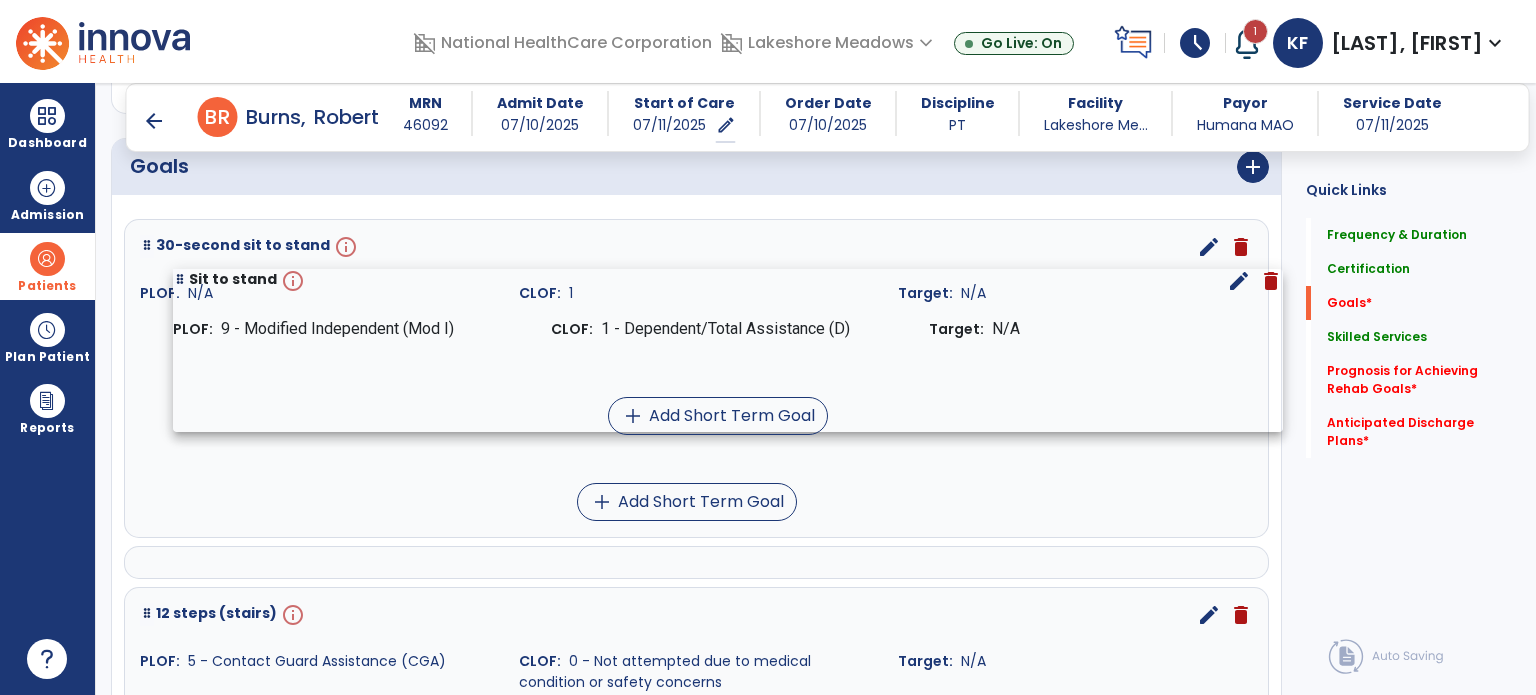 drag, startPoint x: 148, startPoint y: 455, endPoint x: 181, endPoint y: 285, distance: 173.17332 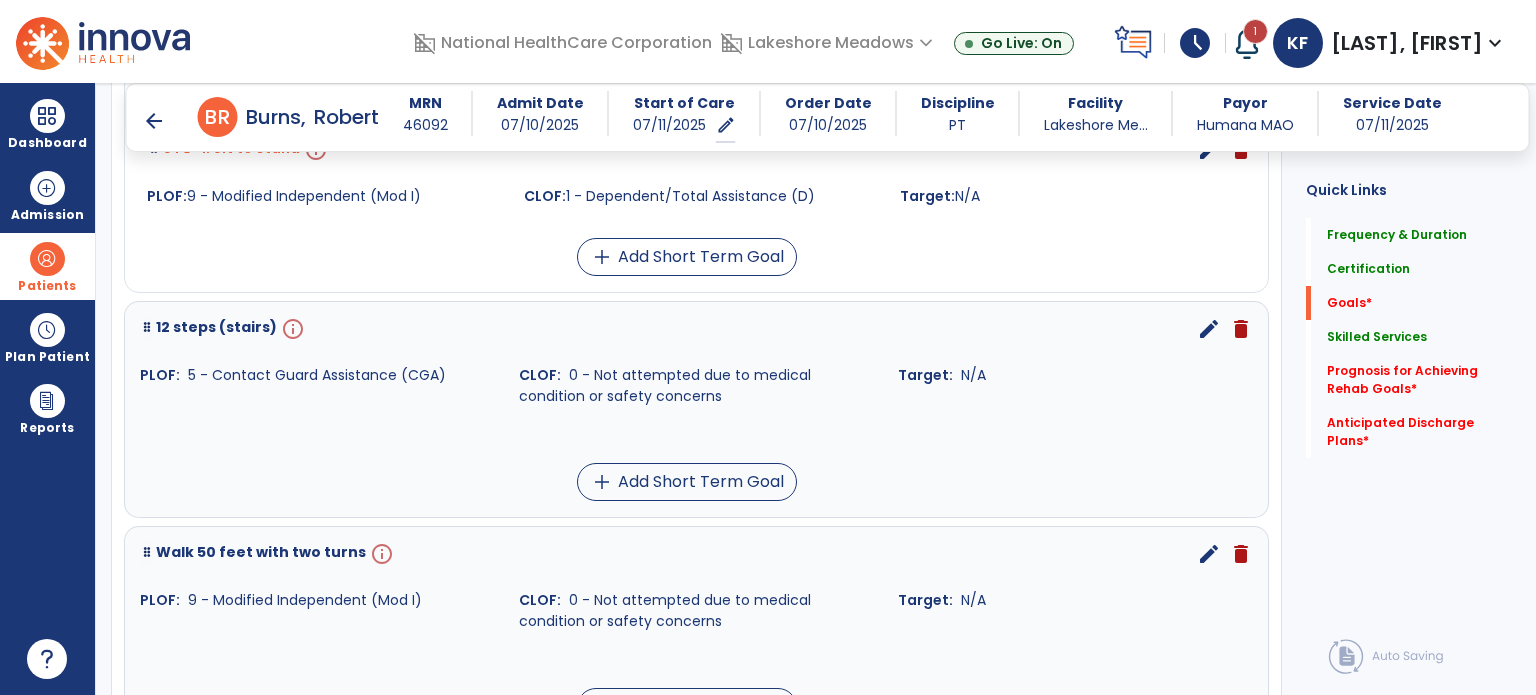 scroll, scrollTop: 675, scrollLeft: 0, axis: vertical 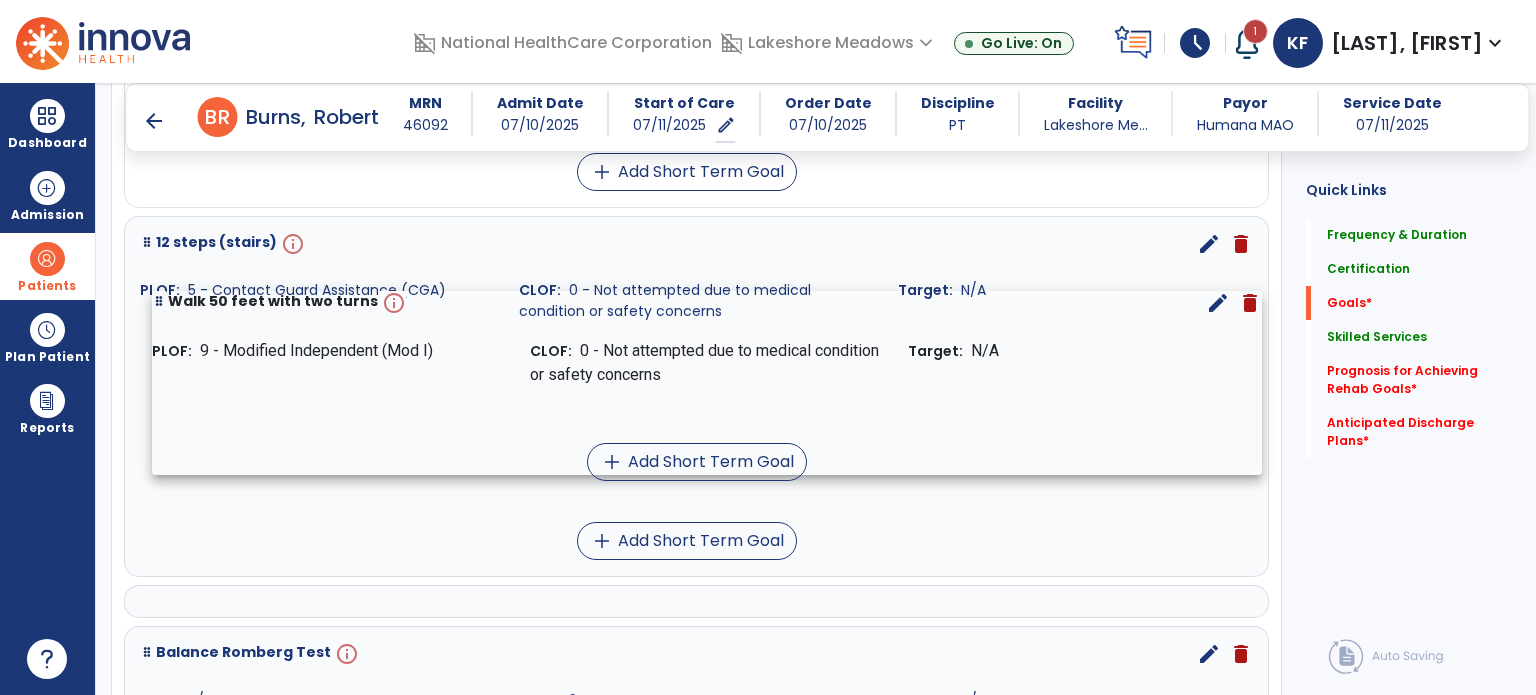 drag, startPoint x: 146, startPoint y: 467, endPoint x: 158, endPoint y: 301, distance: 166.43317 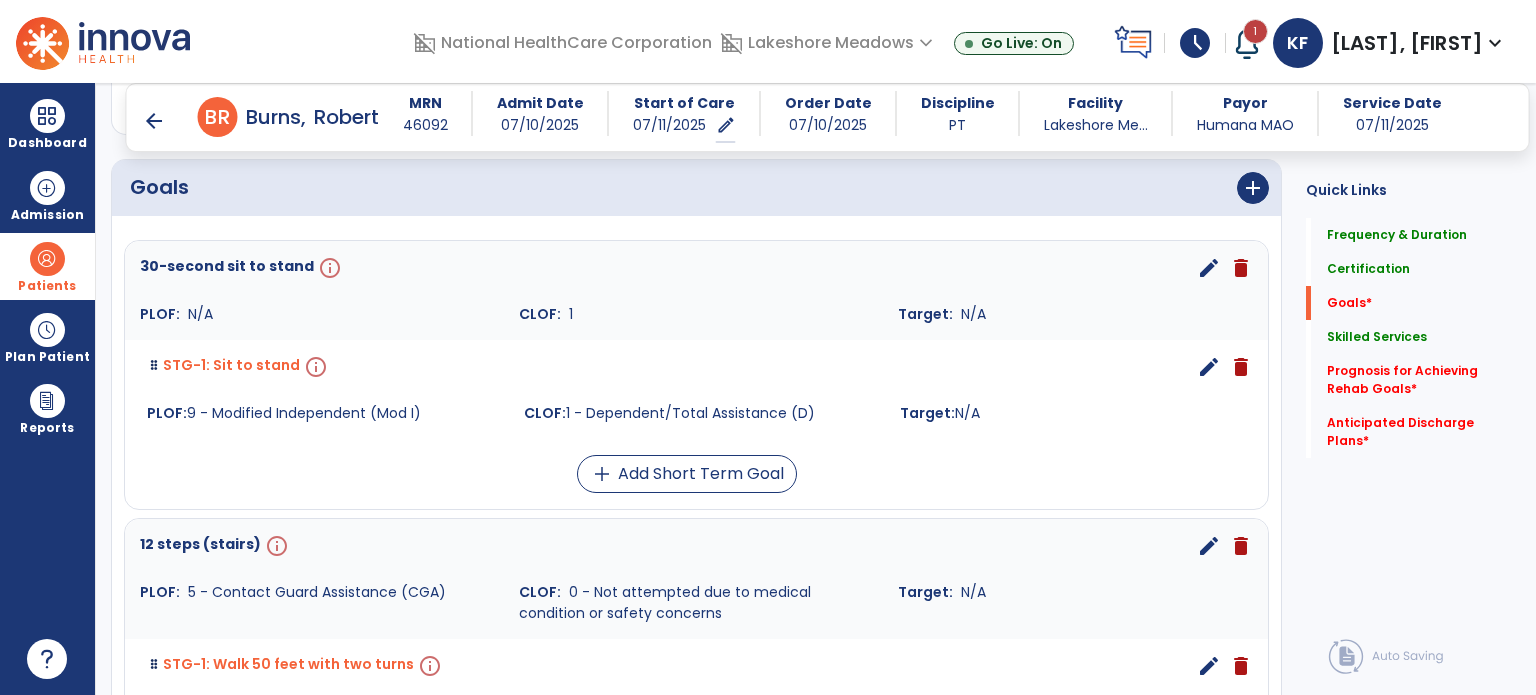 scroll, scrollTop: 435, scrollLeft: 0, axis: vertical 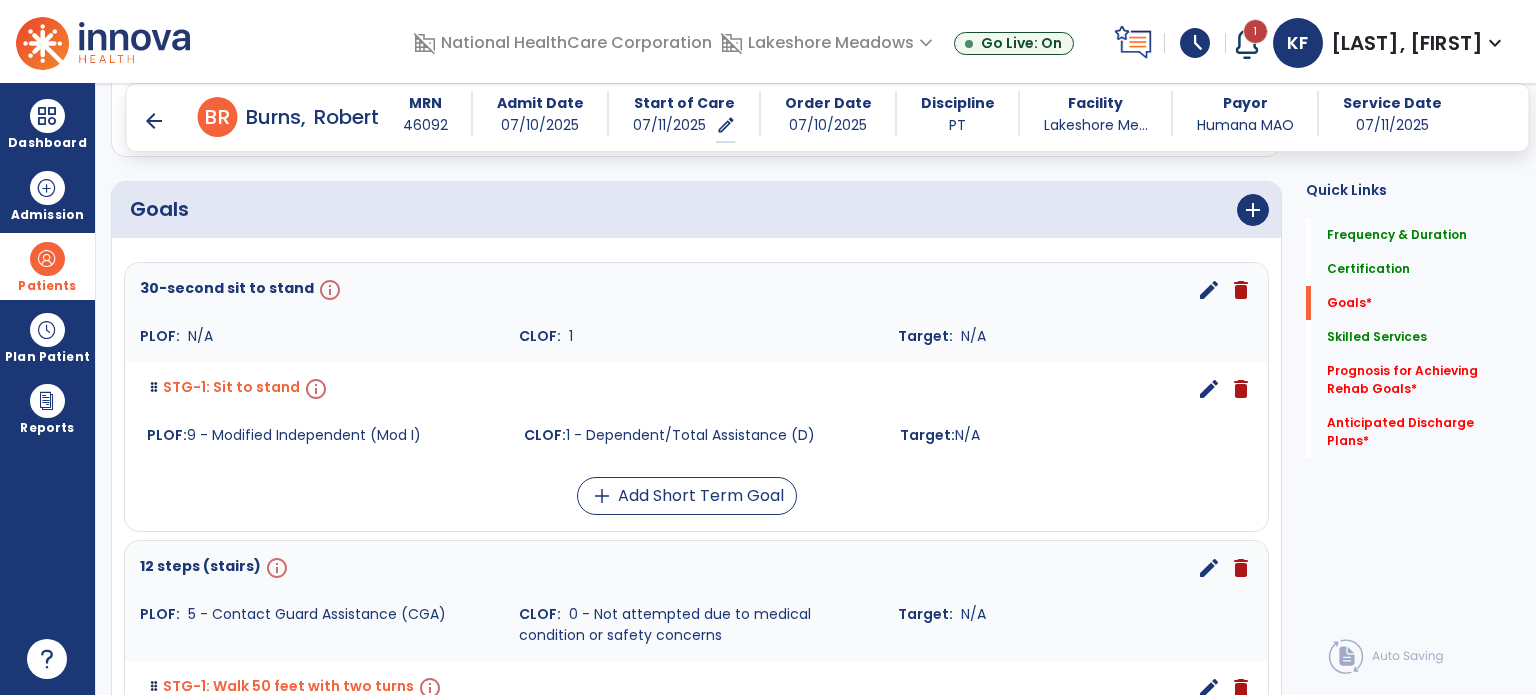 click on "edit" at bounding box center (1209, 290) 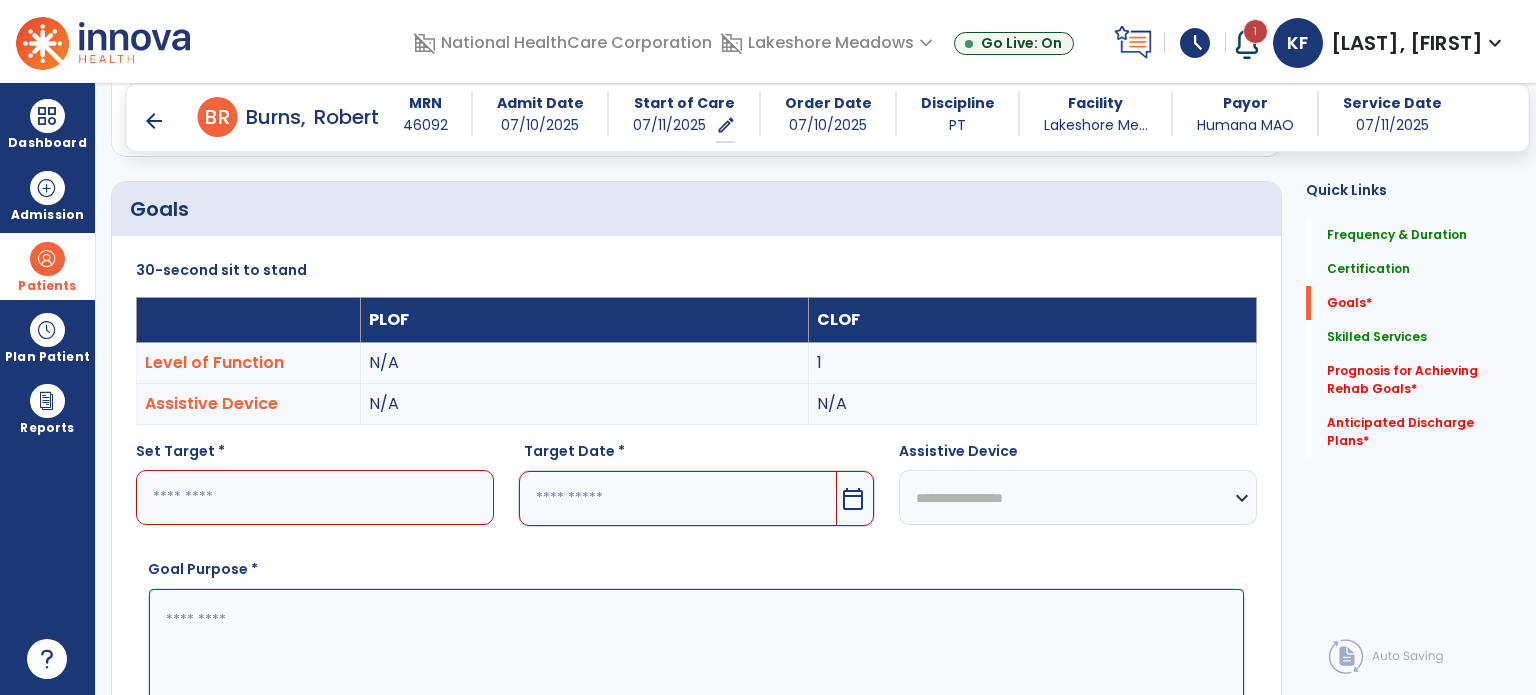 scroll, scrollTop: 83, scrollLeft: 0, axis: vertical 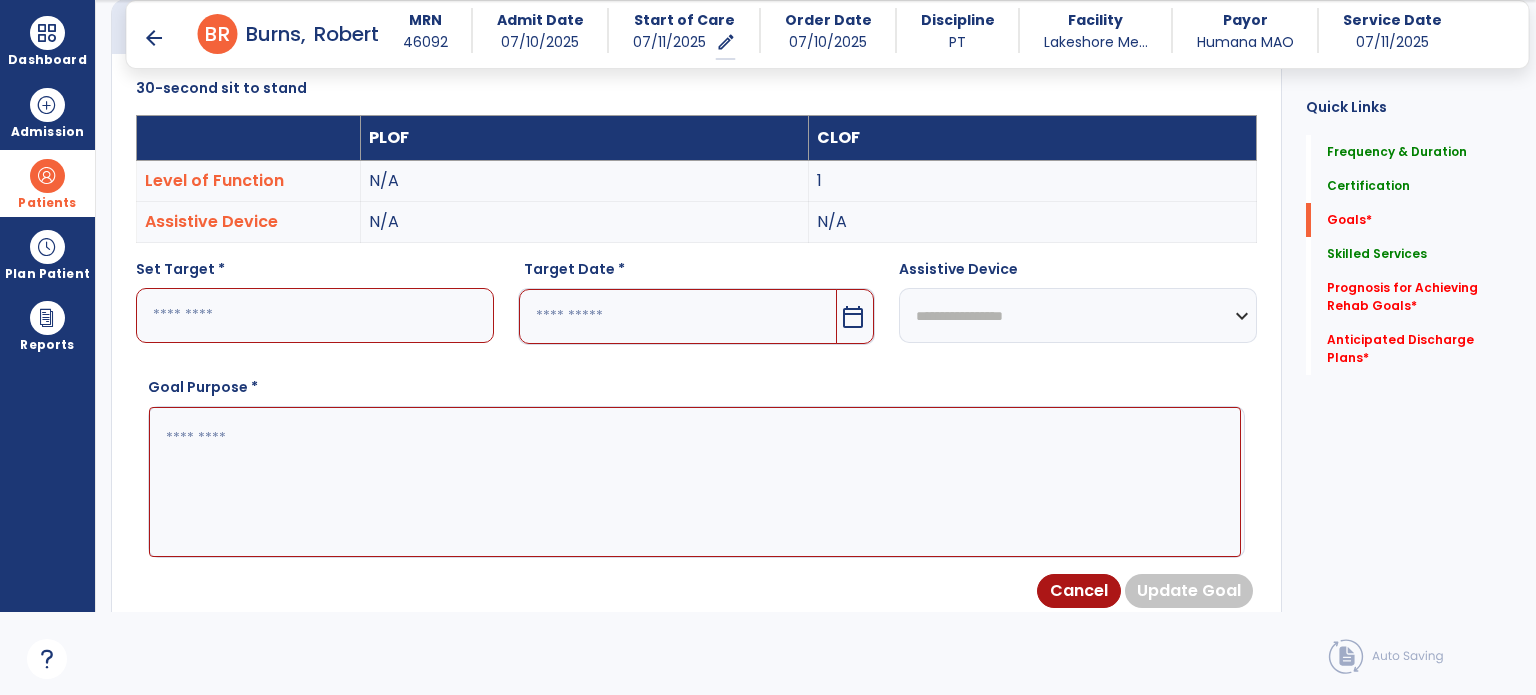 click at bounding box center [678, 316] 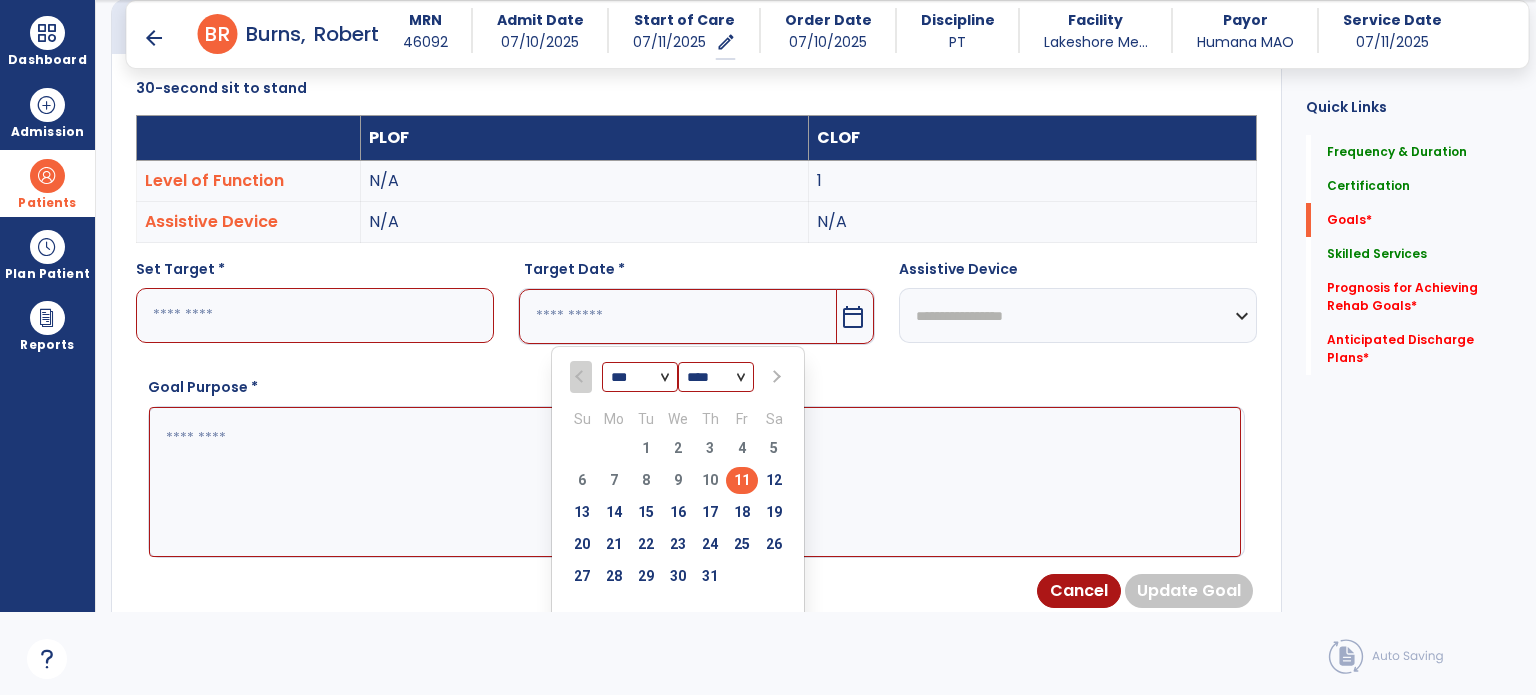 click at bounding box center (774, 377) 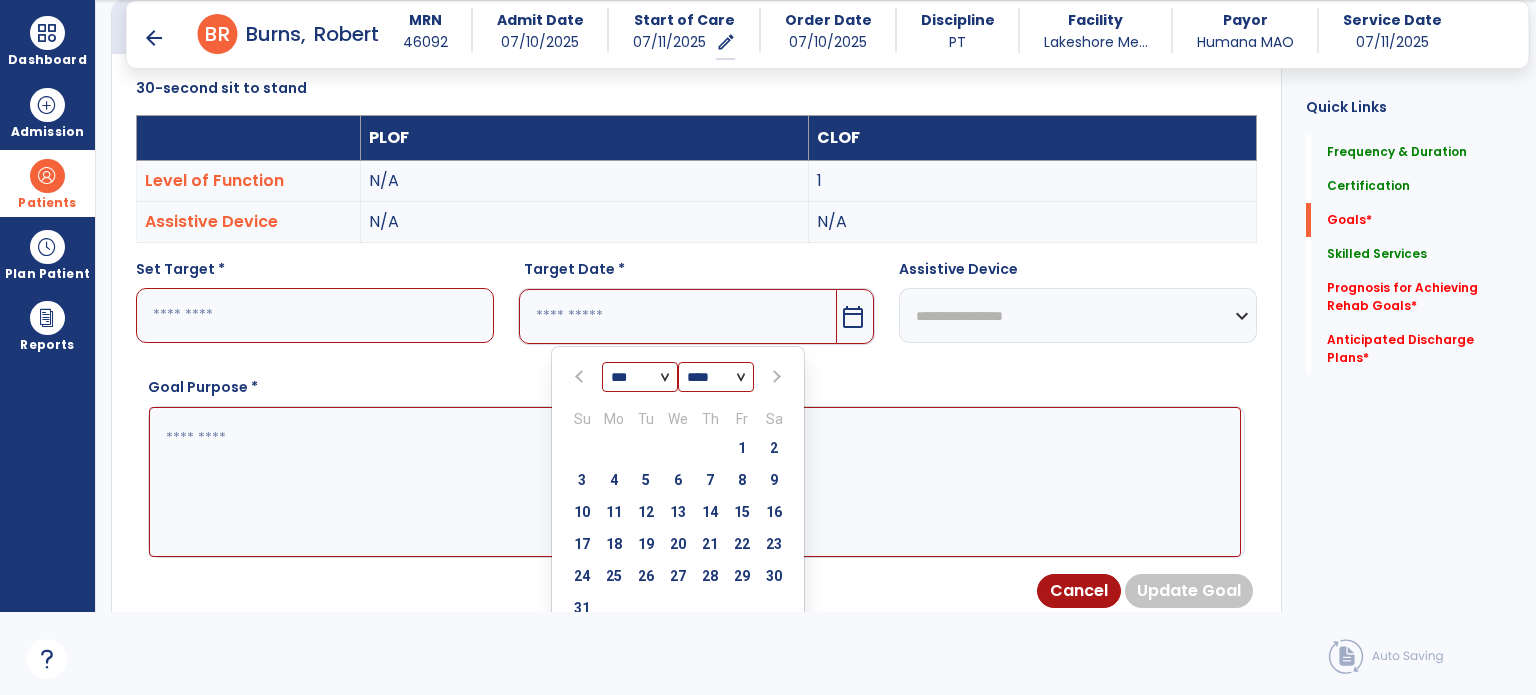 click at bounding box center [774, 377] 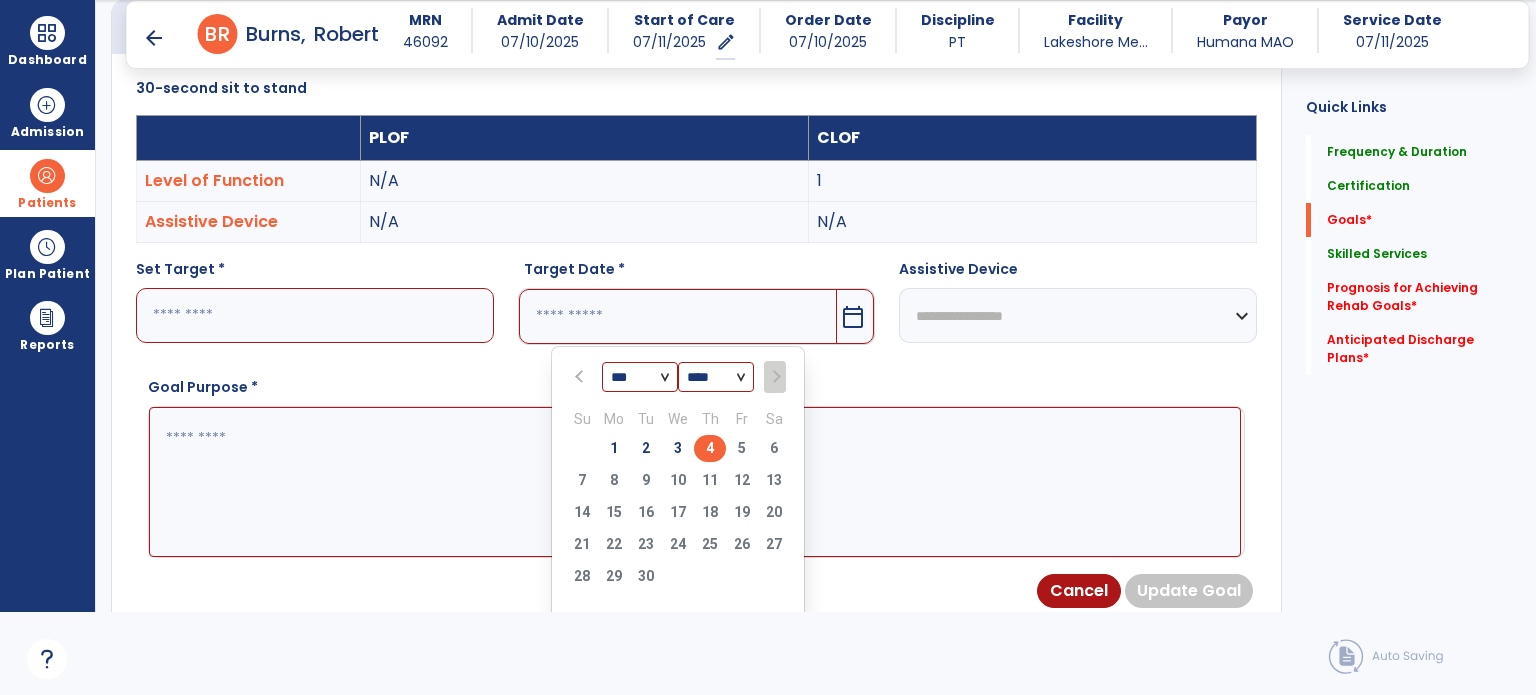 click on "4" at bounding box center (710, 448) 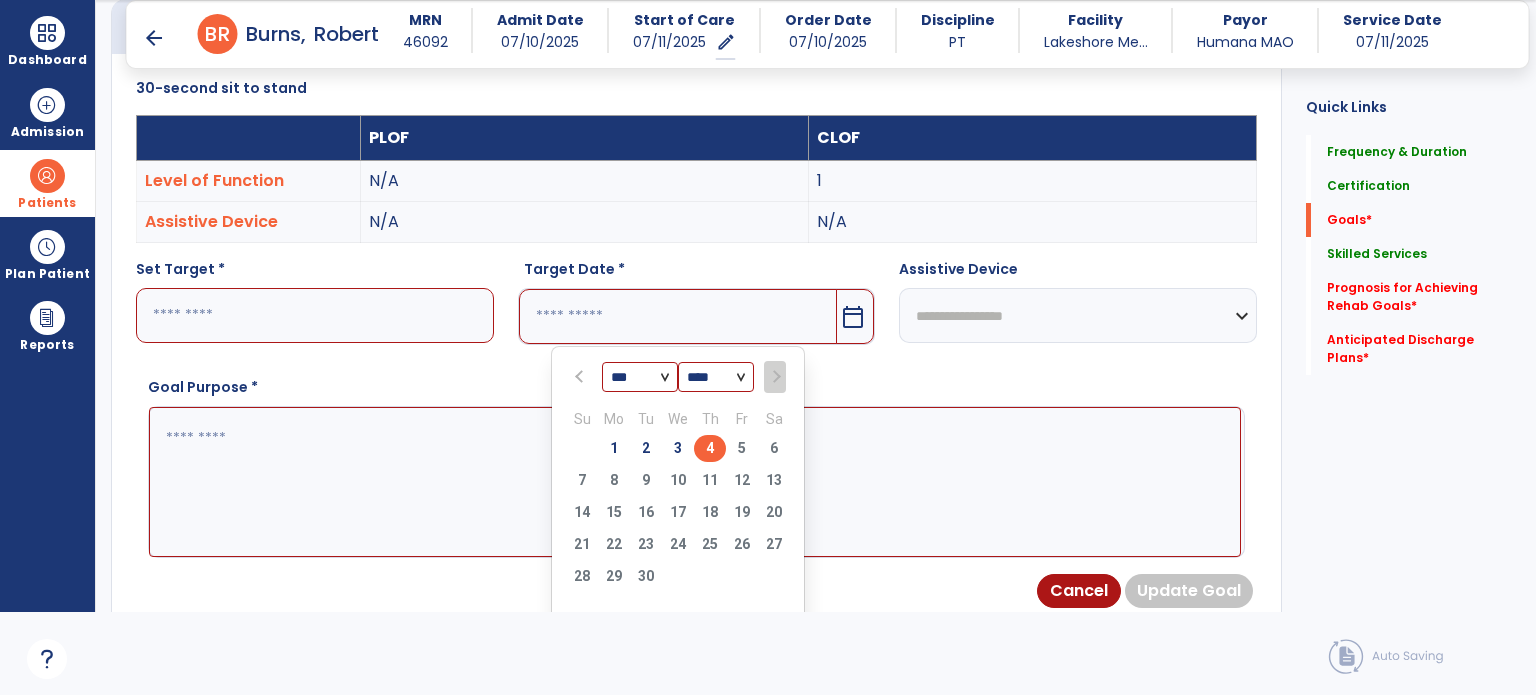 type on "********" 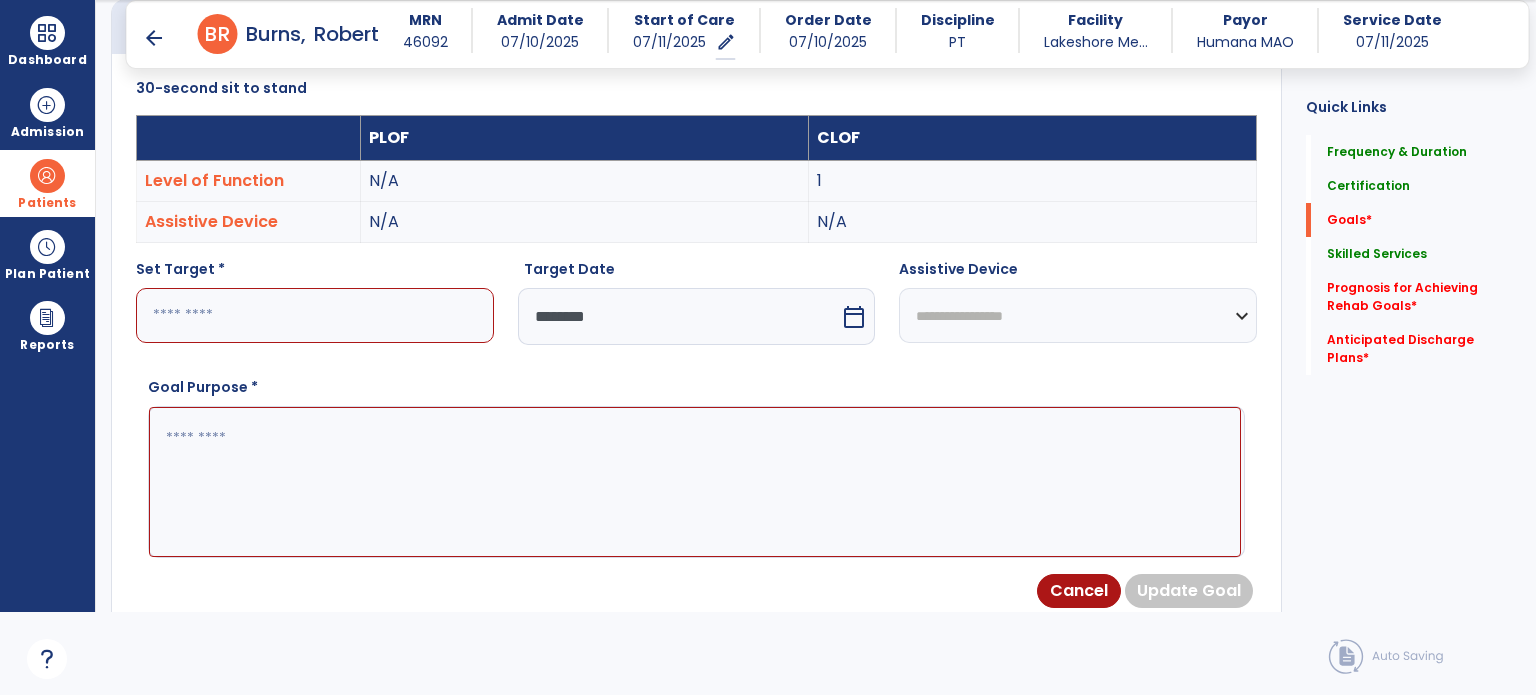 click at bounding box center (315, 315) 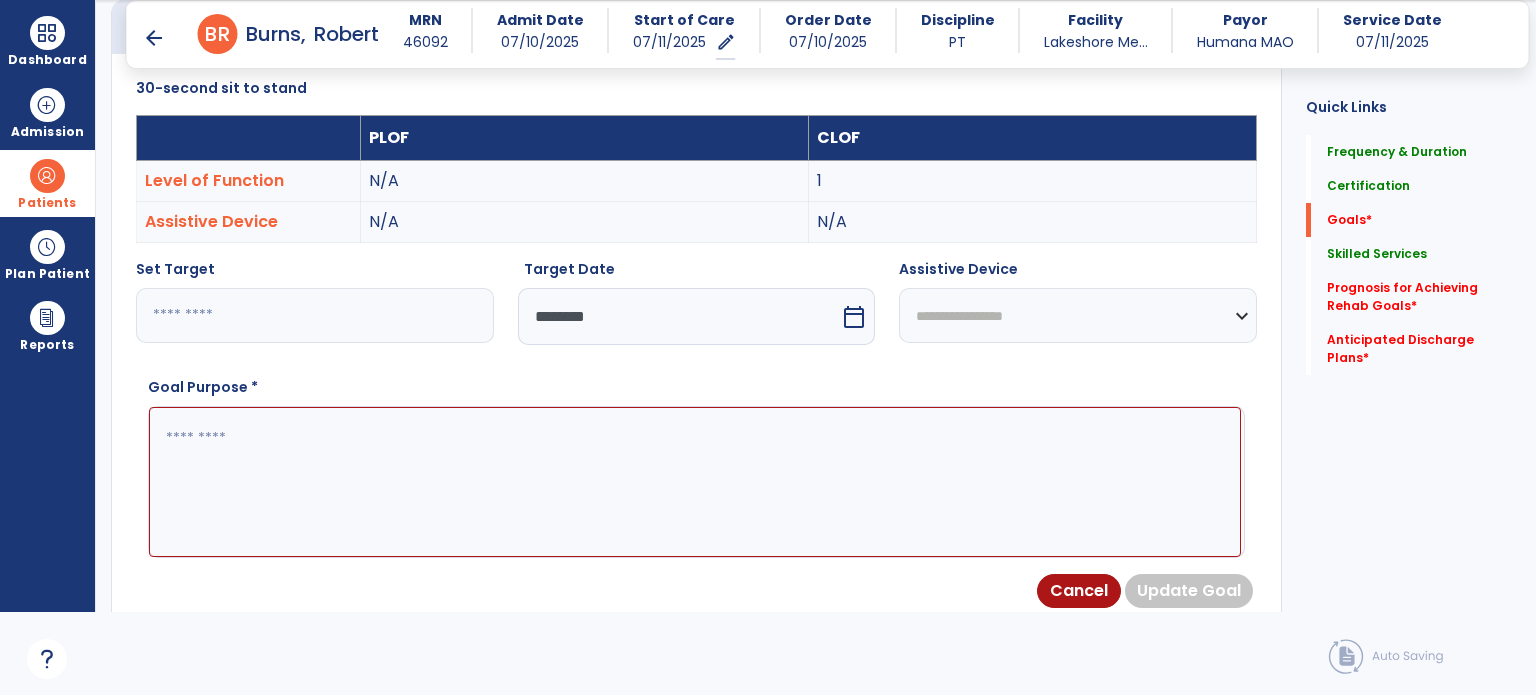 type on "*" 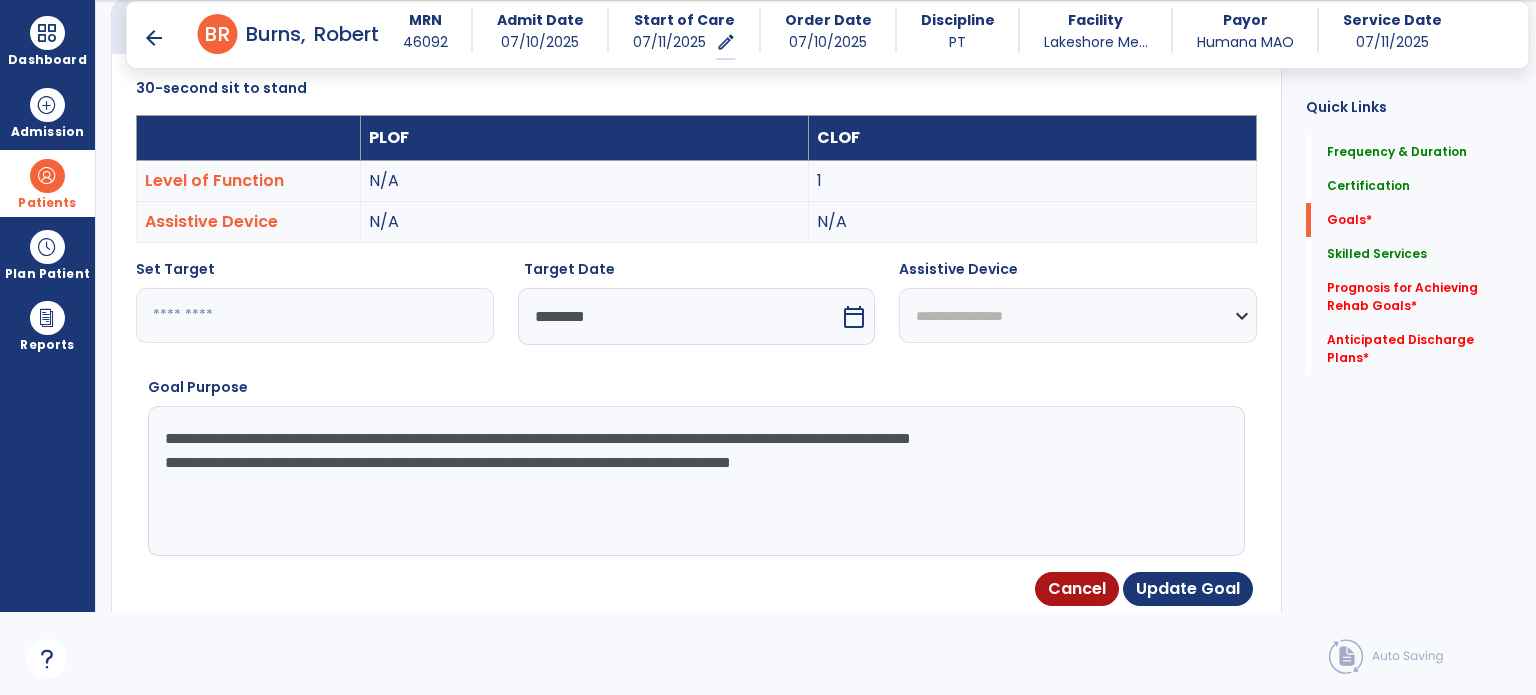 drag, startPoint x: 846, startPoint y: 484, endPoint x: 63, endPoint y: 378, distance: 790.1424 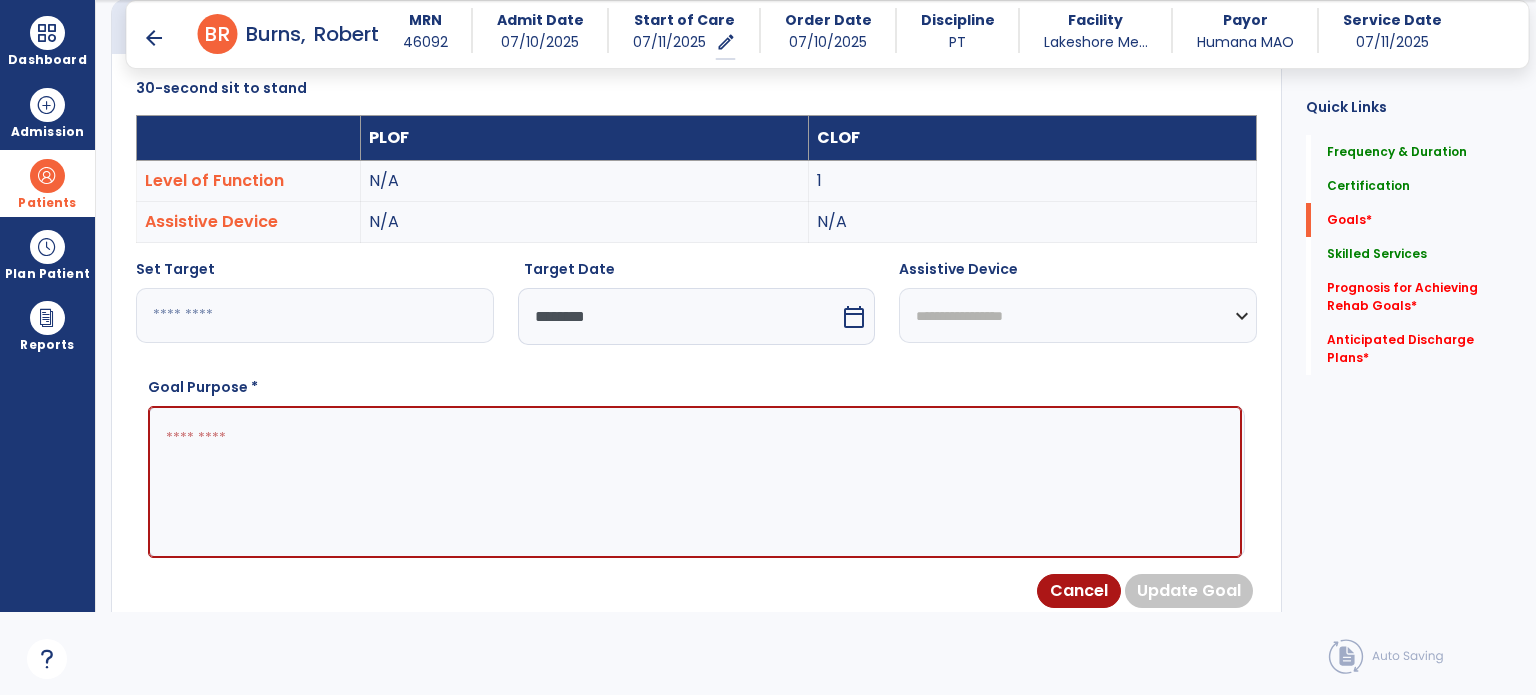 click at bounding box center [695, 482] 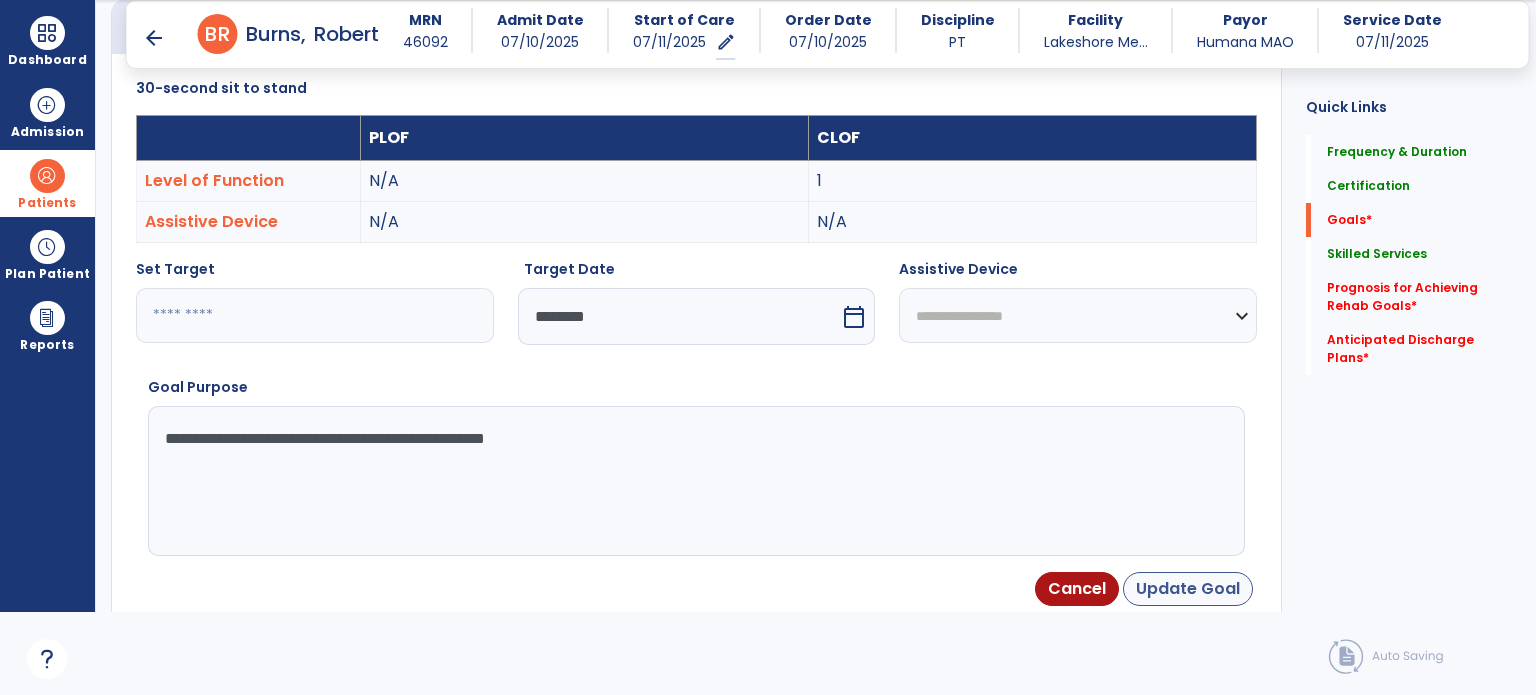 type on "**********" 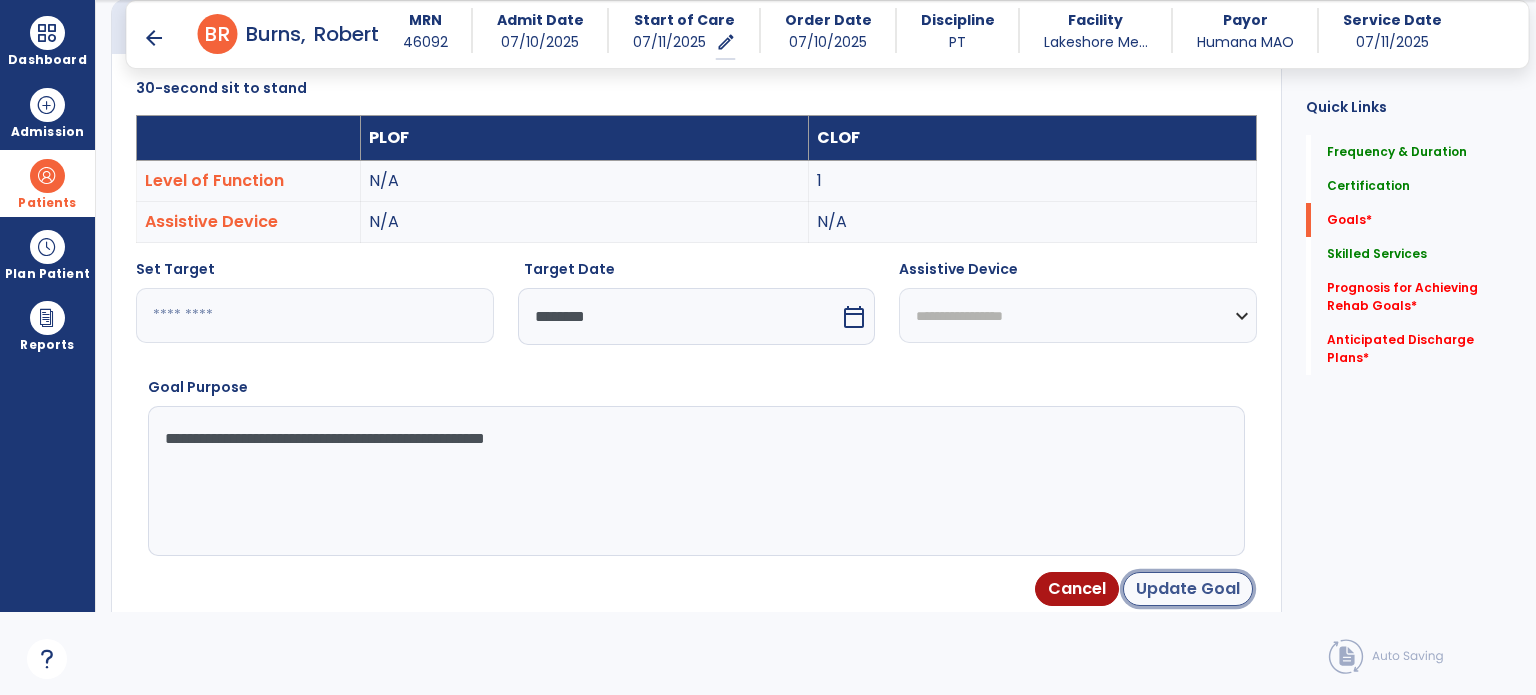 click on "Update Goal" at bounding box center [1188, 589] 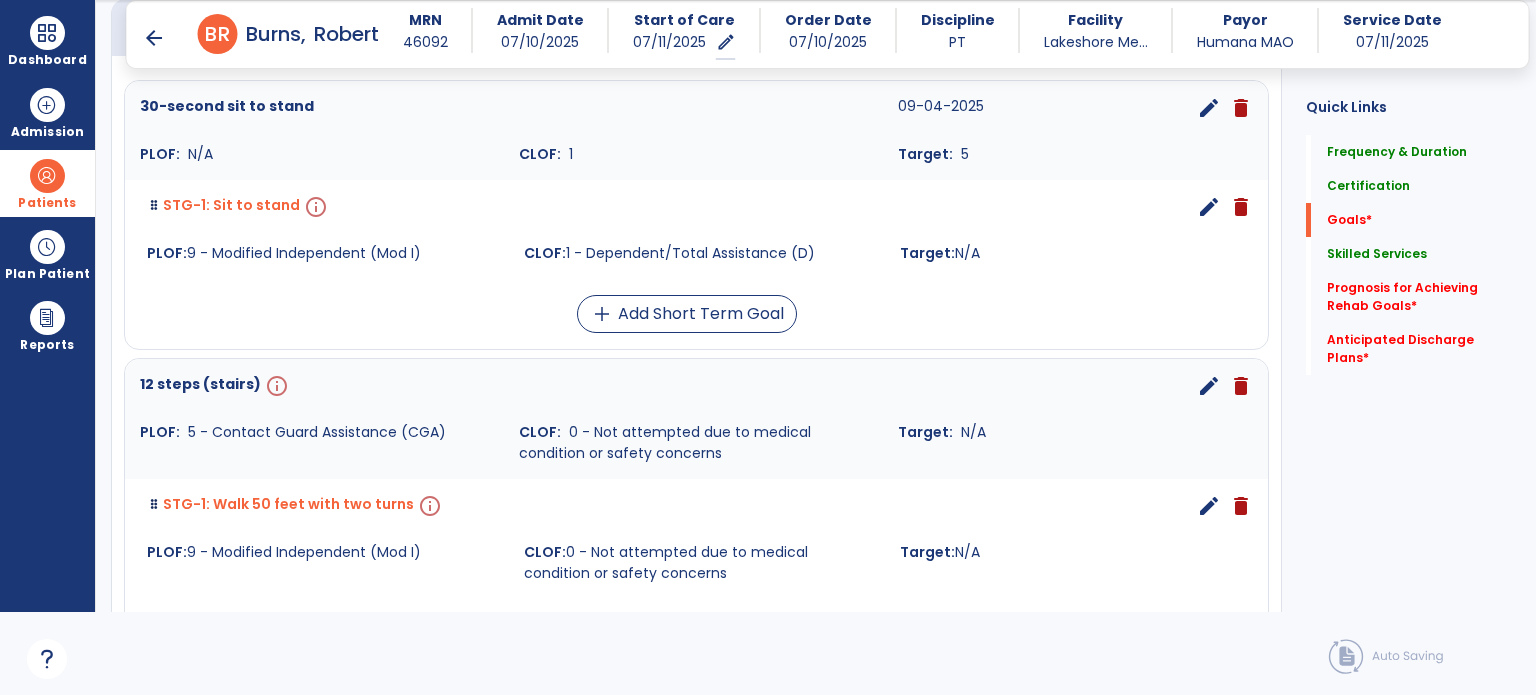 click on "edit" at bounding box center (1209, 207) 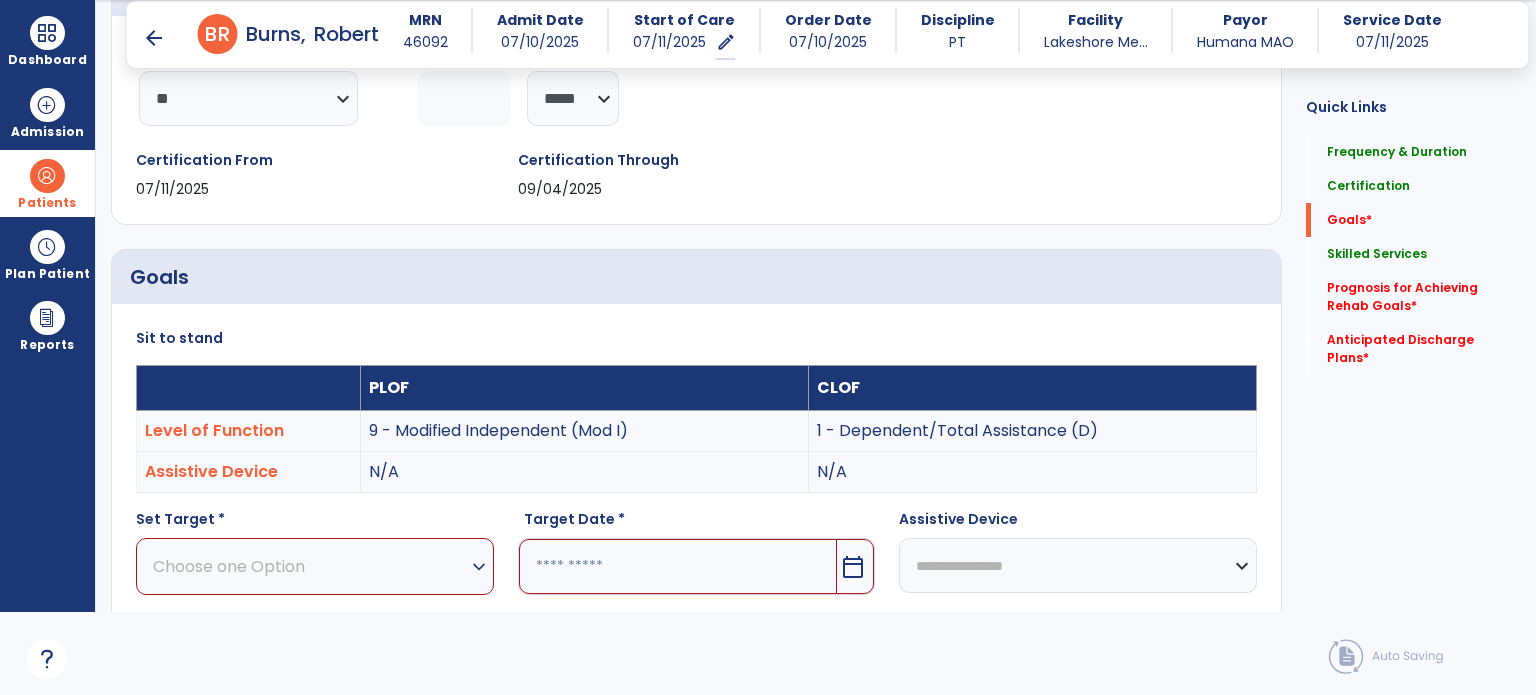 scroll, scrollTop: 266, scrollLeft: 0, axis: vertical 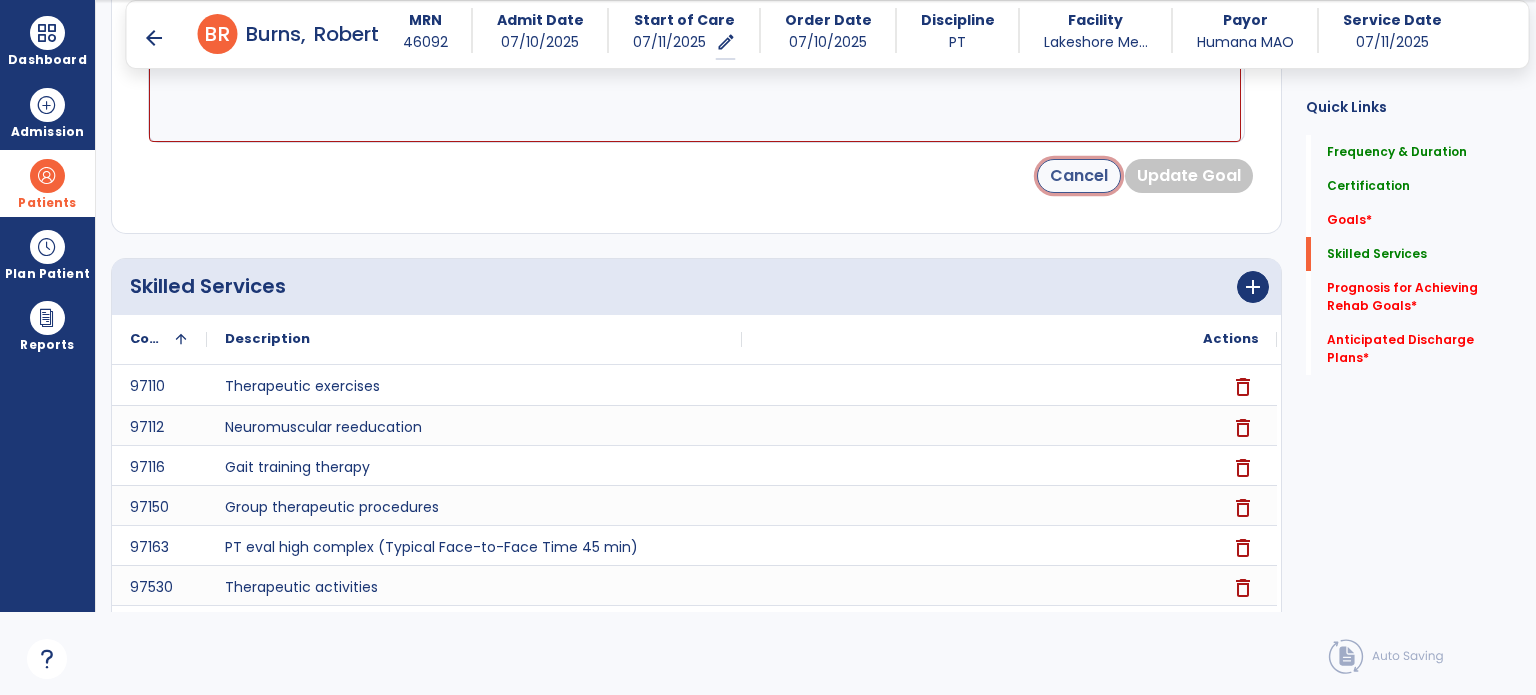 click on "Cancel" at bounding box center (1079, 176) 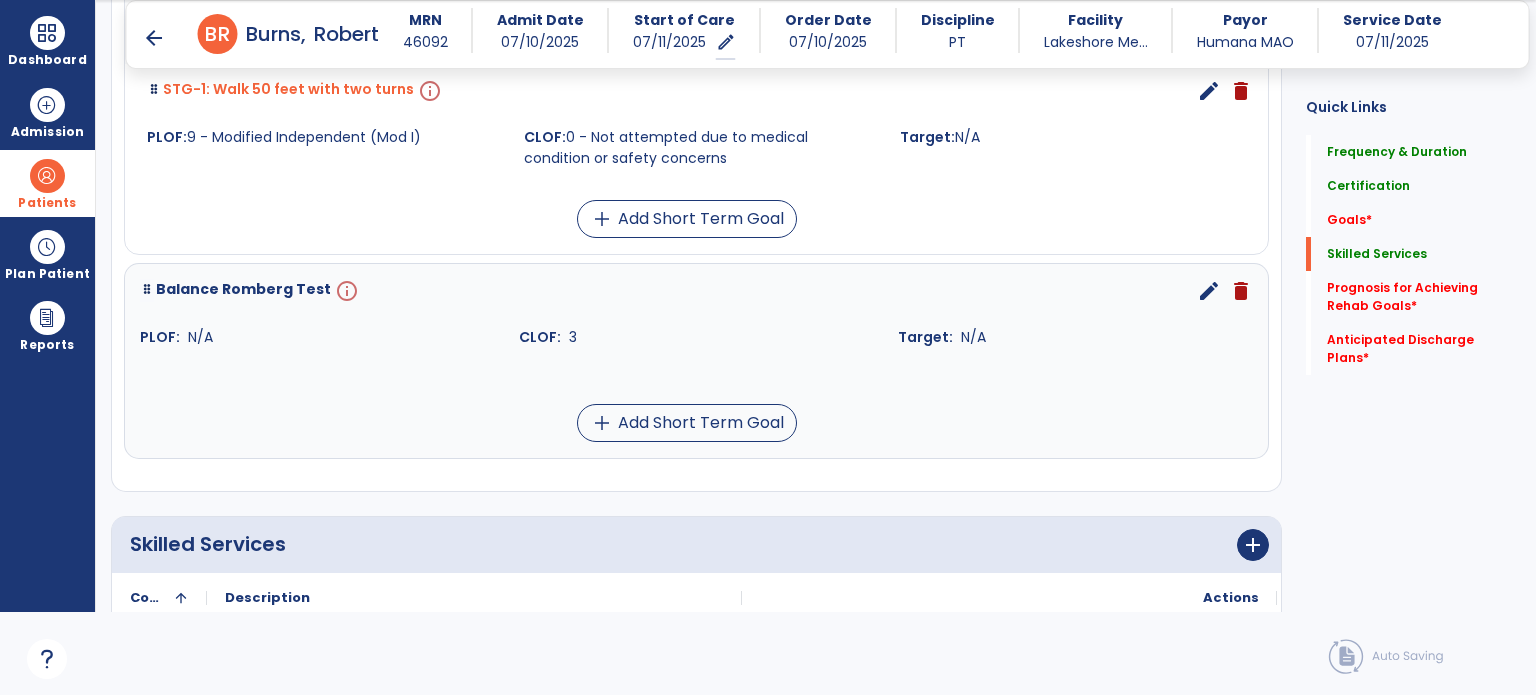 scroll, scrollTop: 360, scrollLeft: 0, axis: vertical 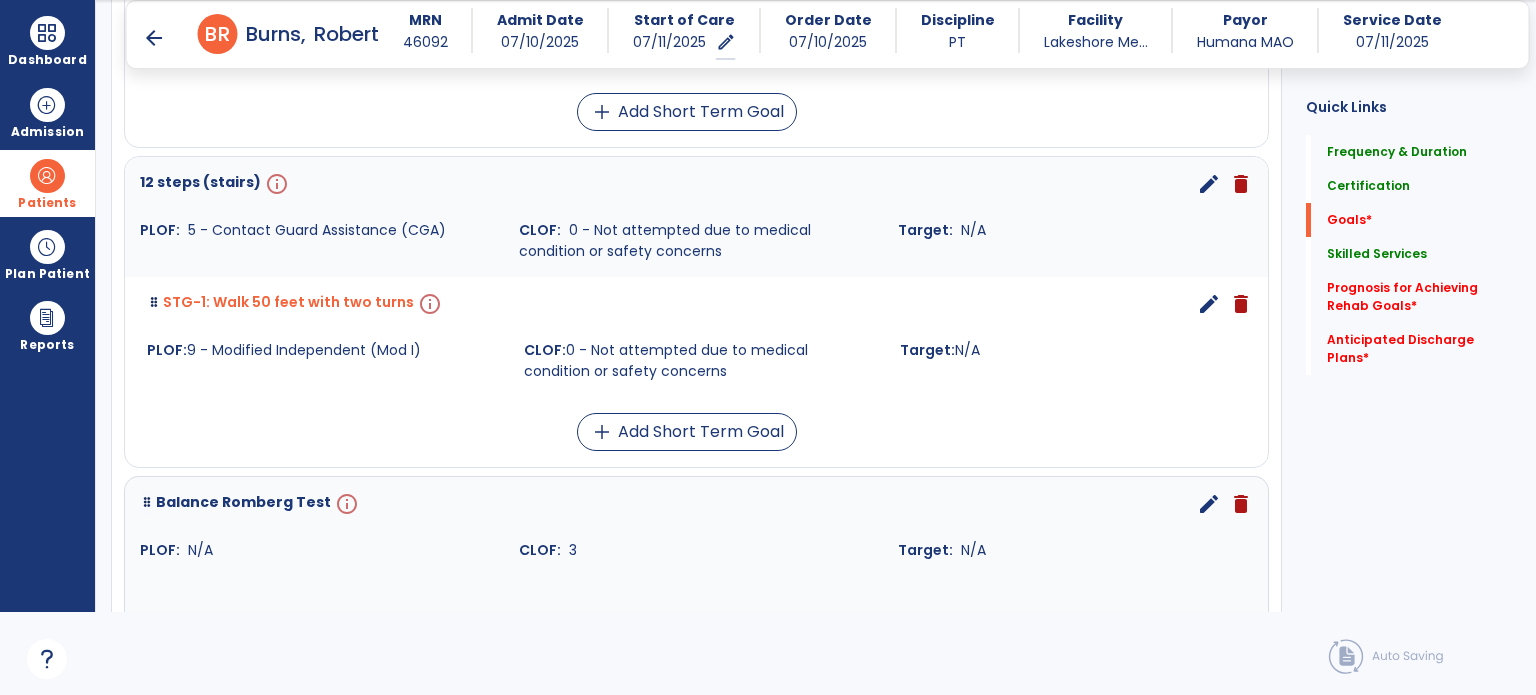 click on "edit" at bounding box center [1209, 184] 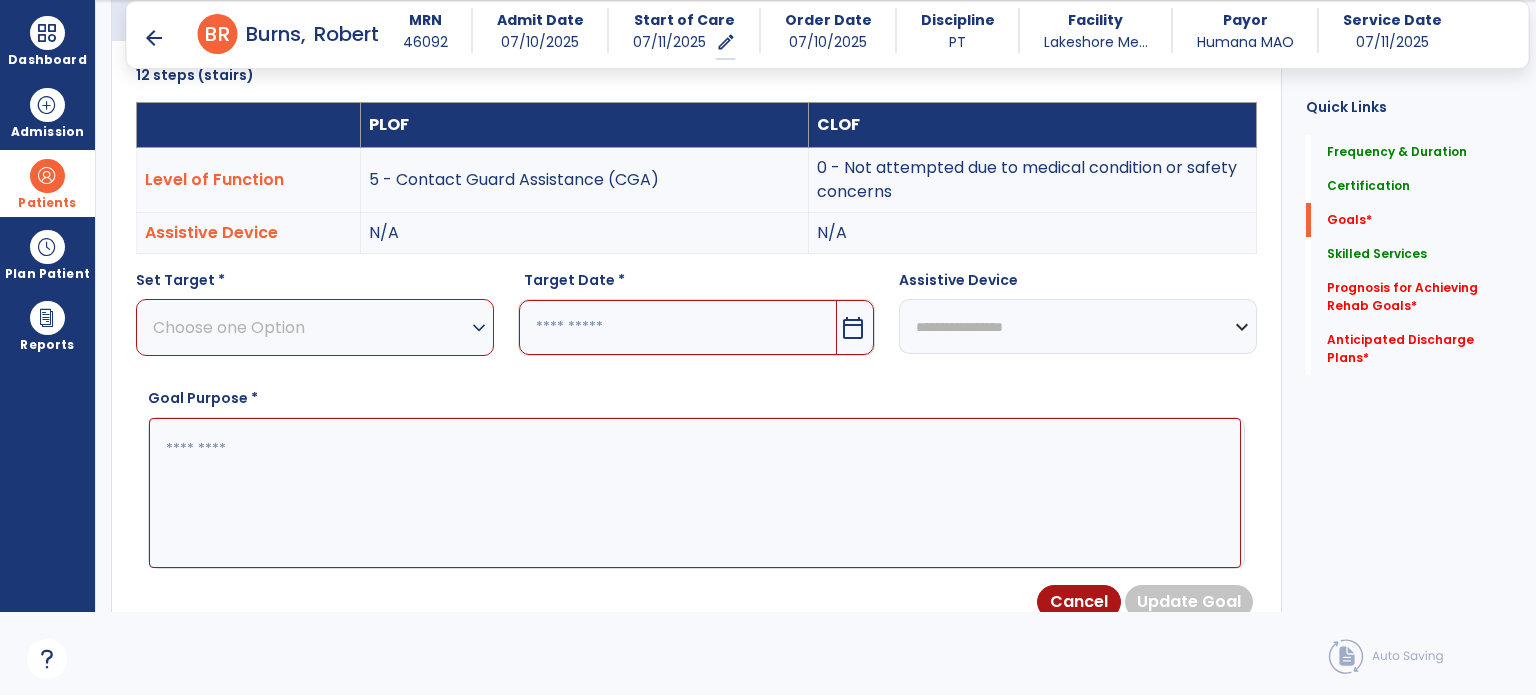 scroll, scrollTop: 534, scrollLeft: 0, axis: vertical 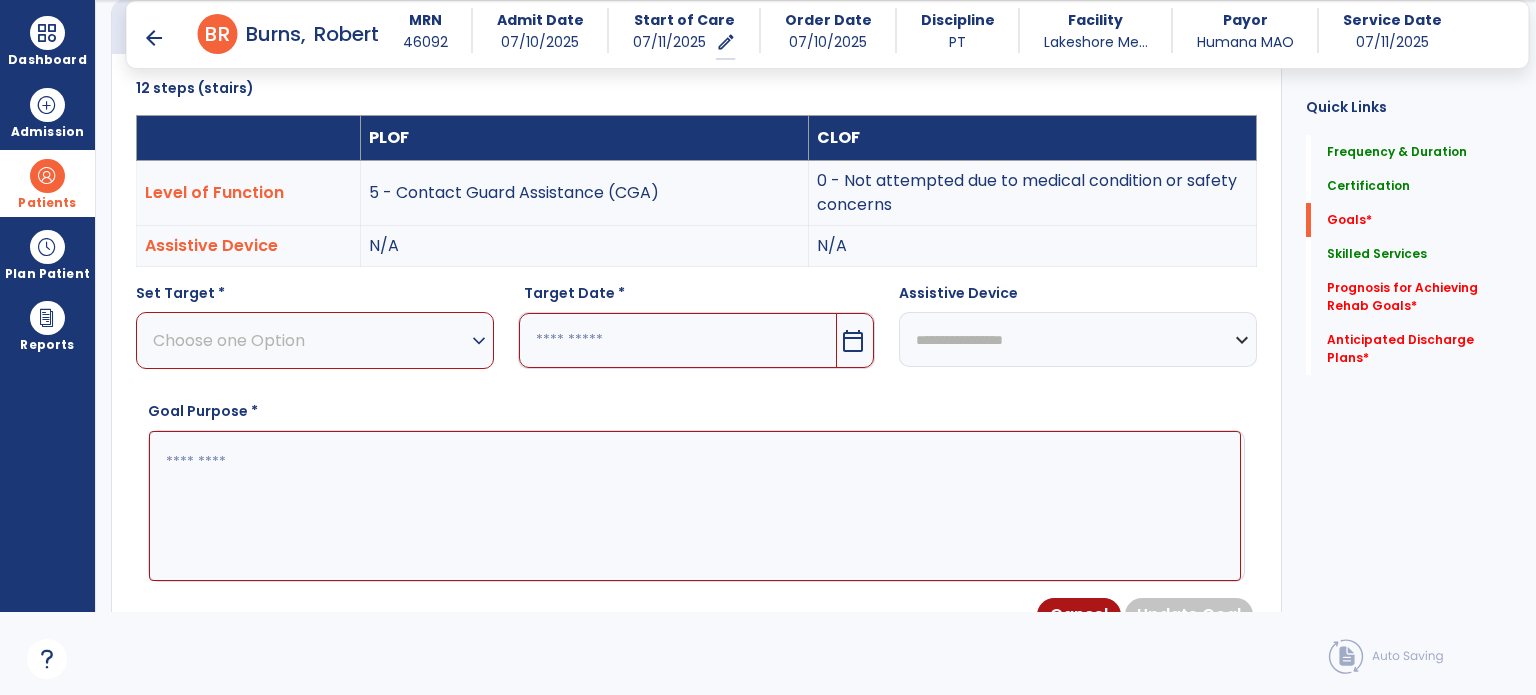 click at bounding box center (695, 506) 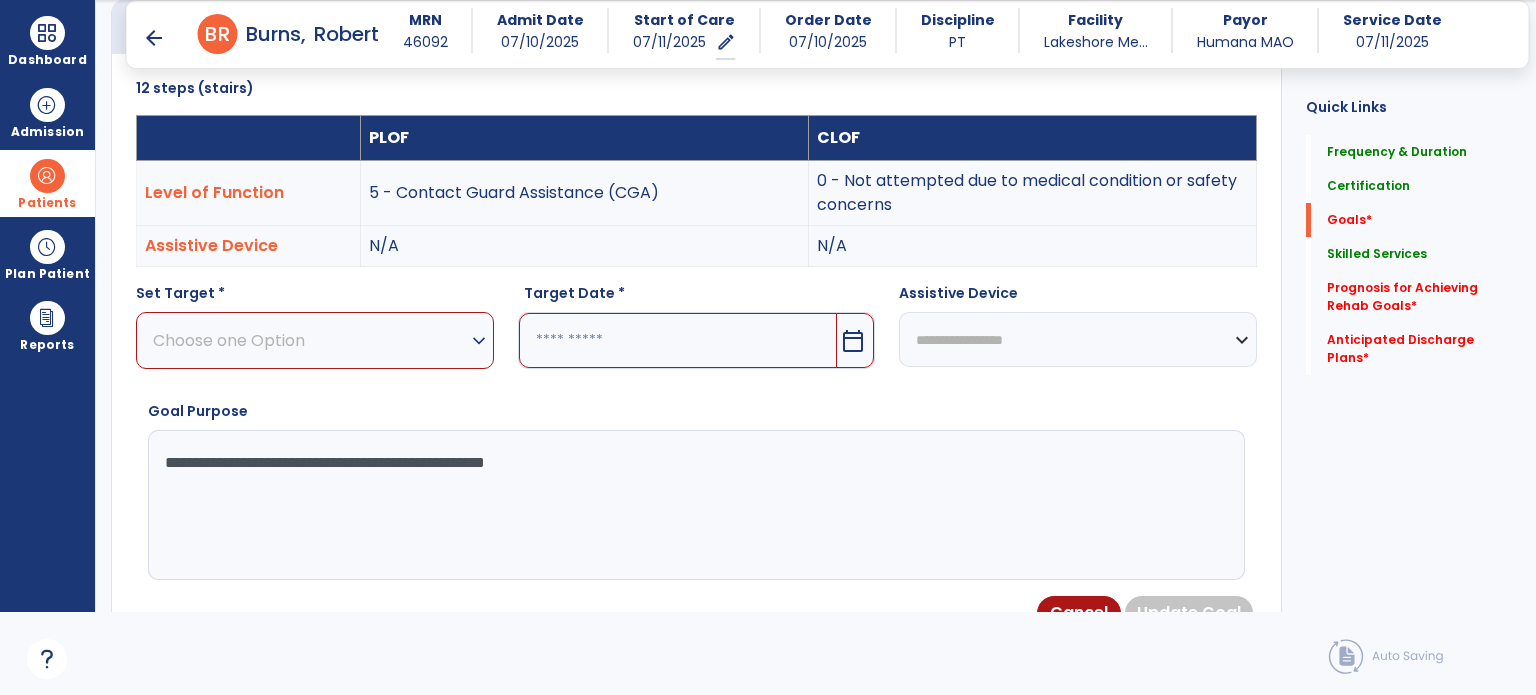 type on "**********" 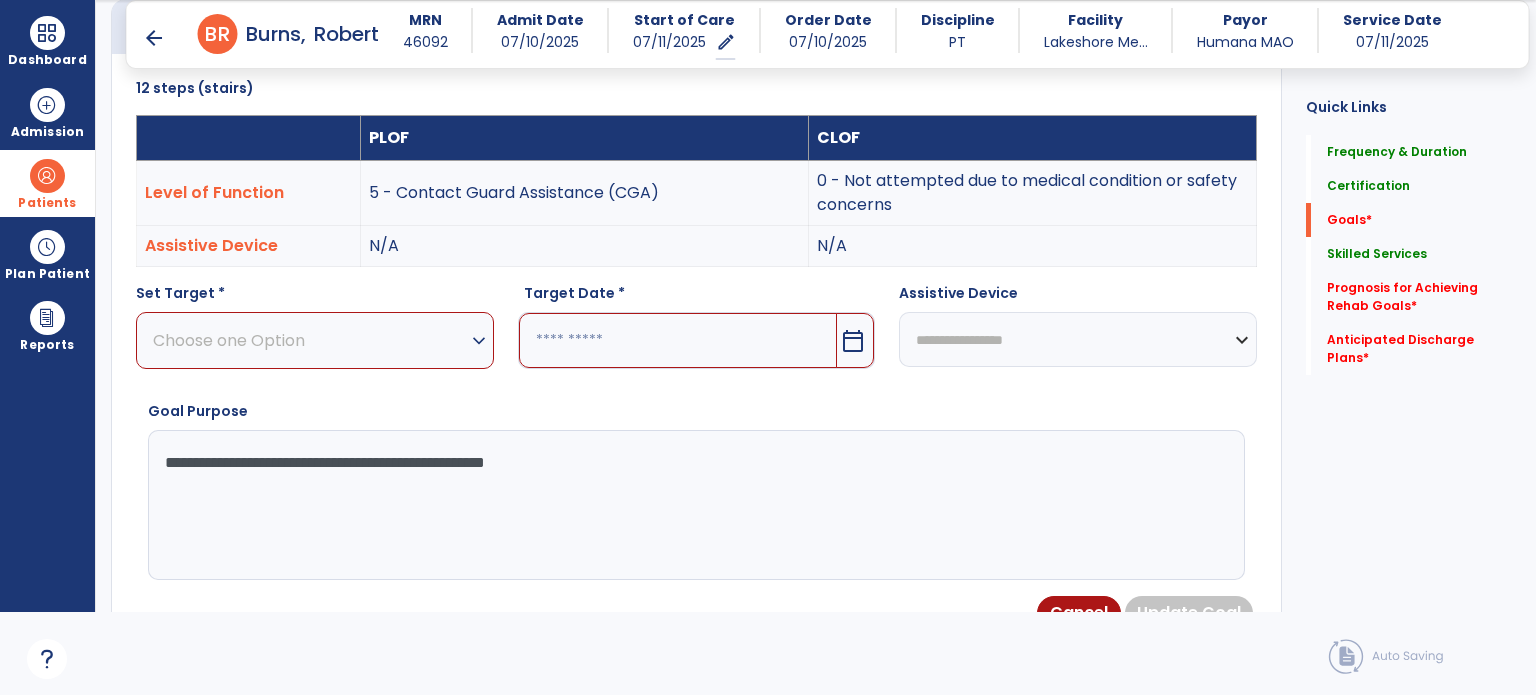 click on "Choose one Option" at bounding box center (310, 340) 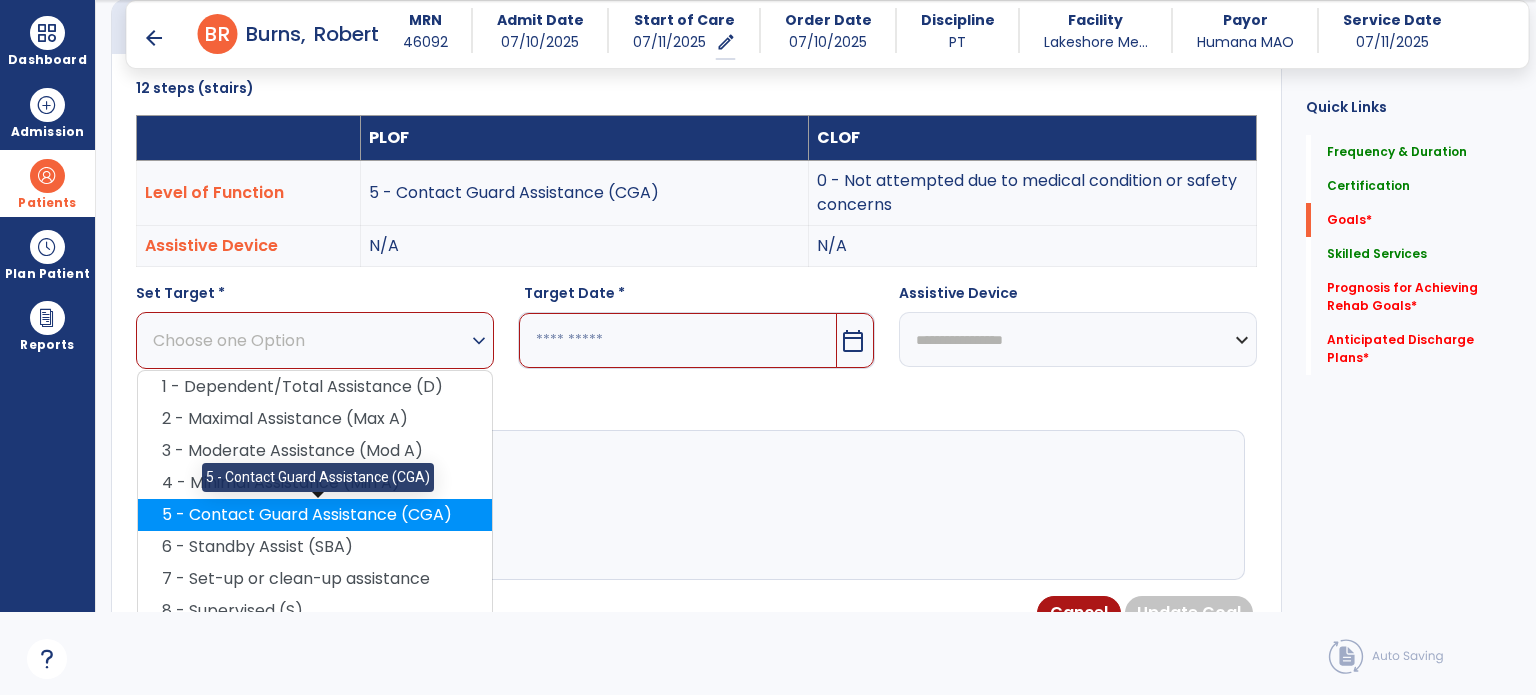 click on "5 - Contact Guard Assistance (CGA)" at bounding box center [315, 515] 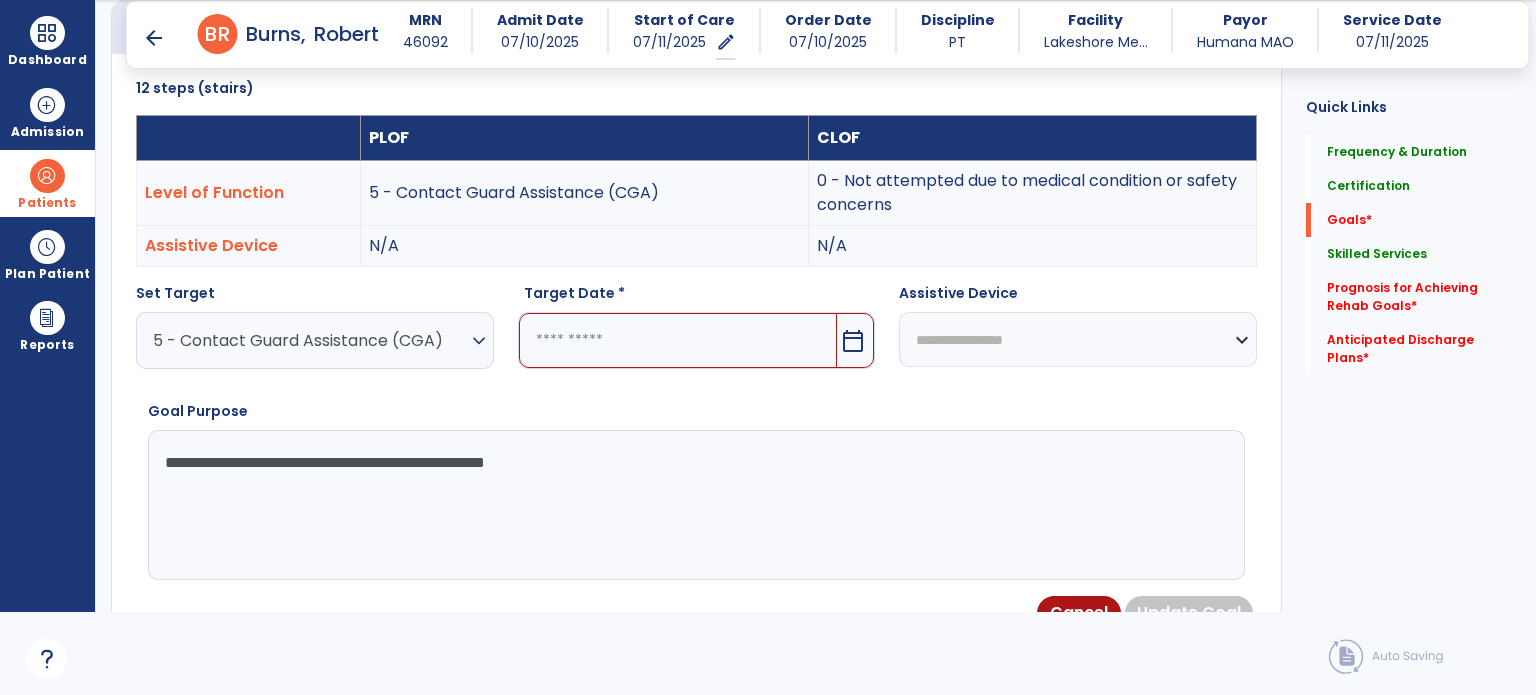 click at bounding box center (678, 340) 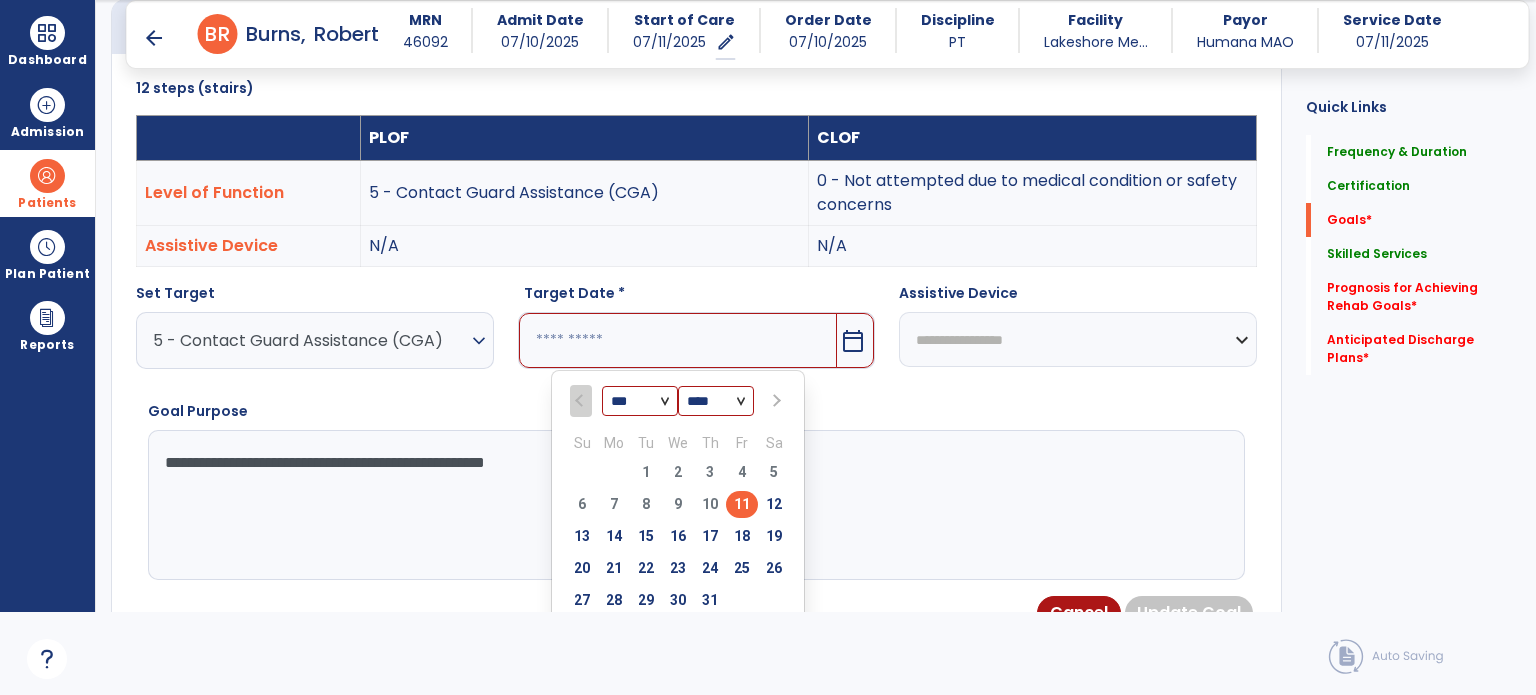 click at bounding box center [775, 401] 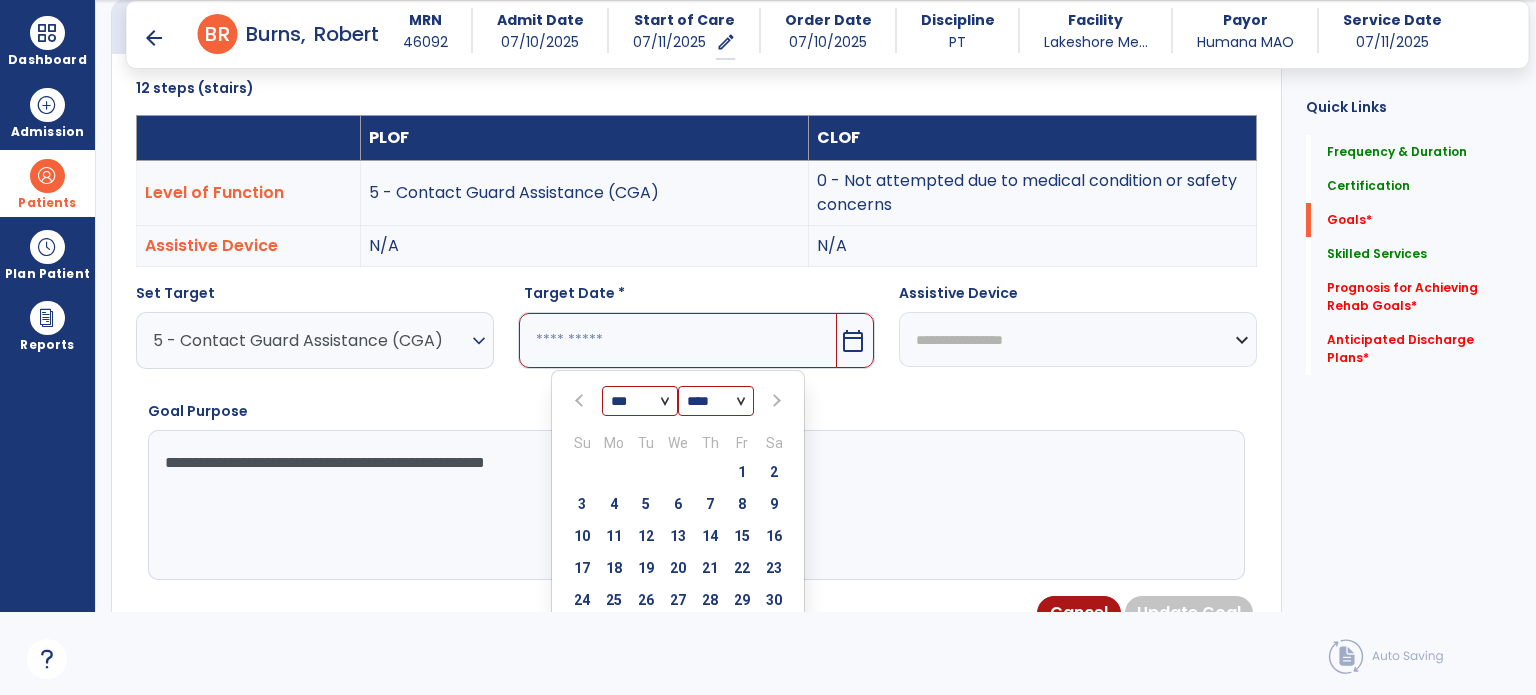 click at bounding box center (775, 401) 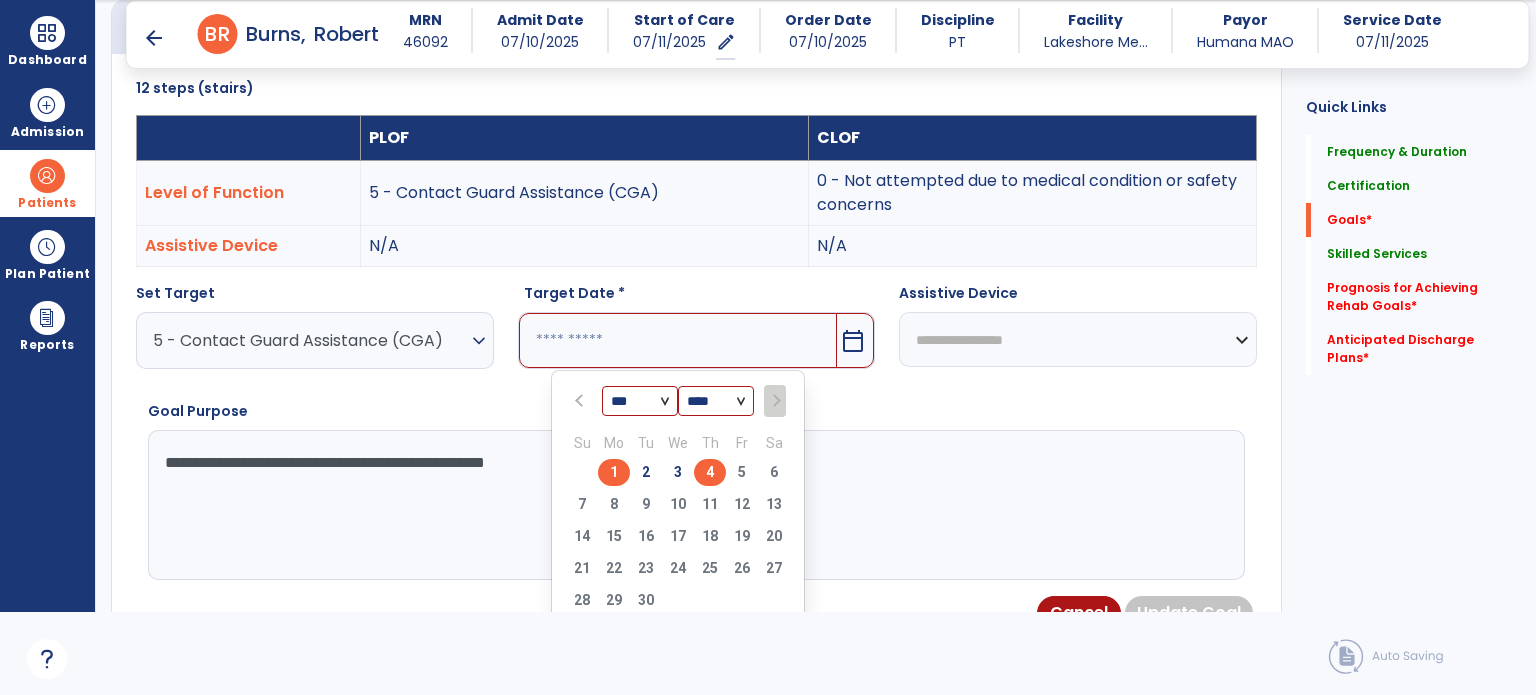 click on "4" at bounding box center [710, 472] 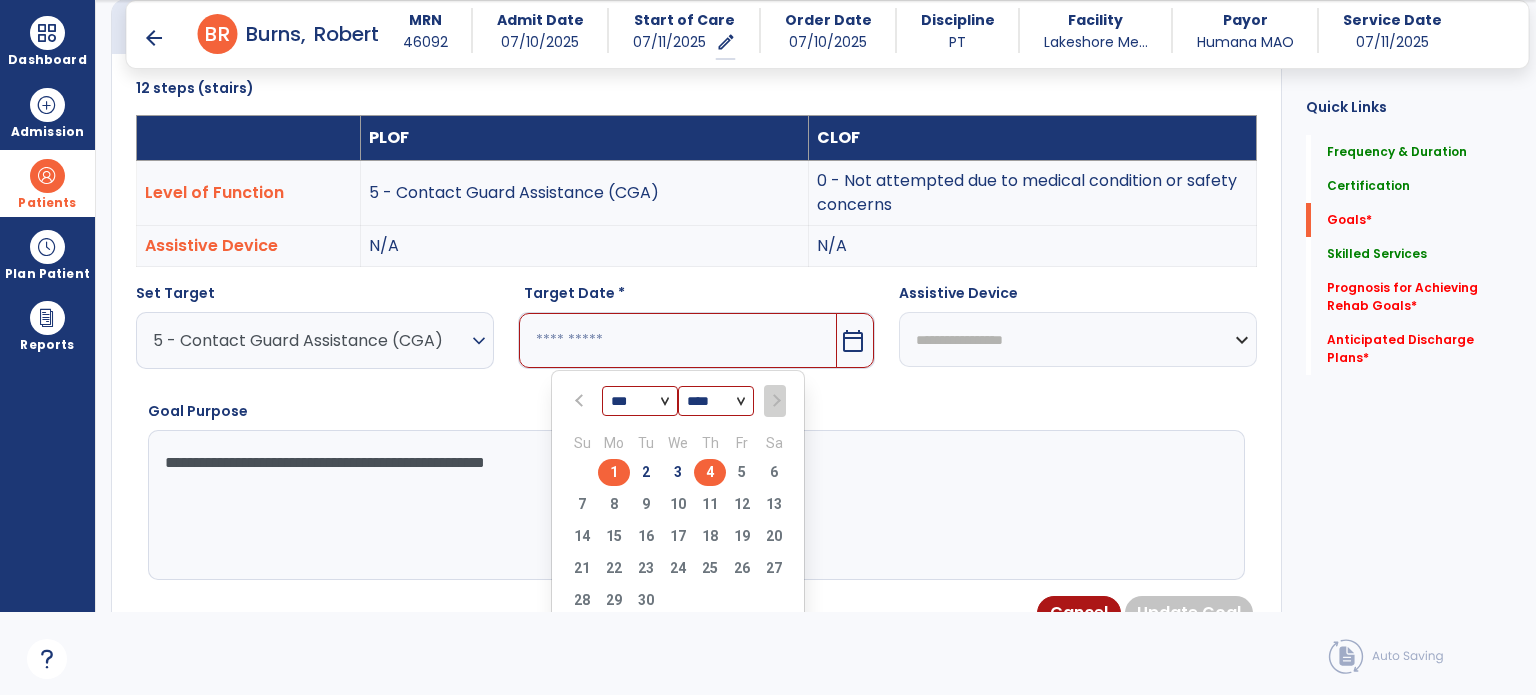 type on "********" 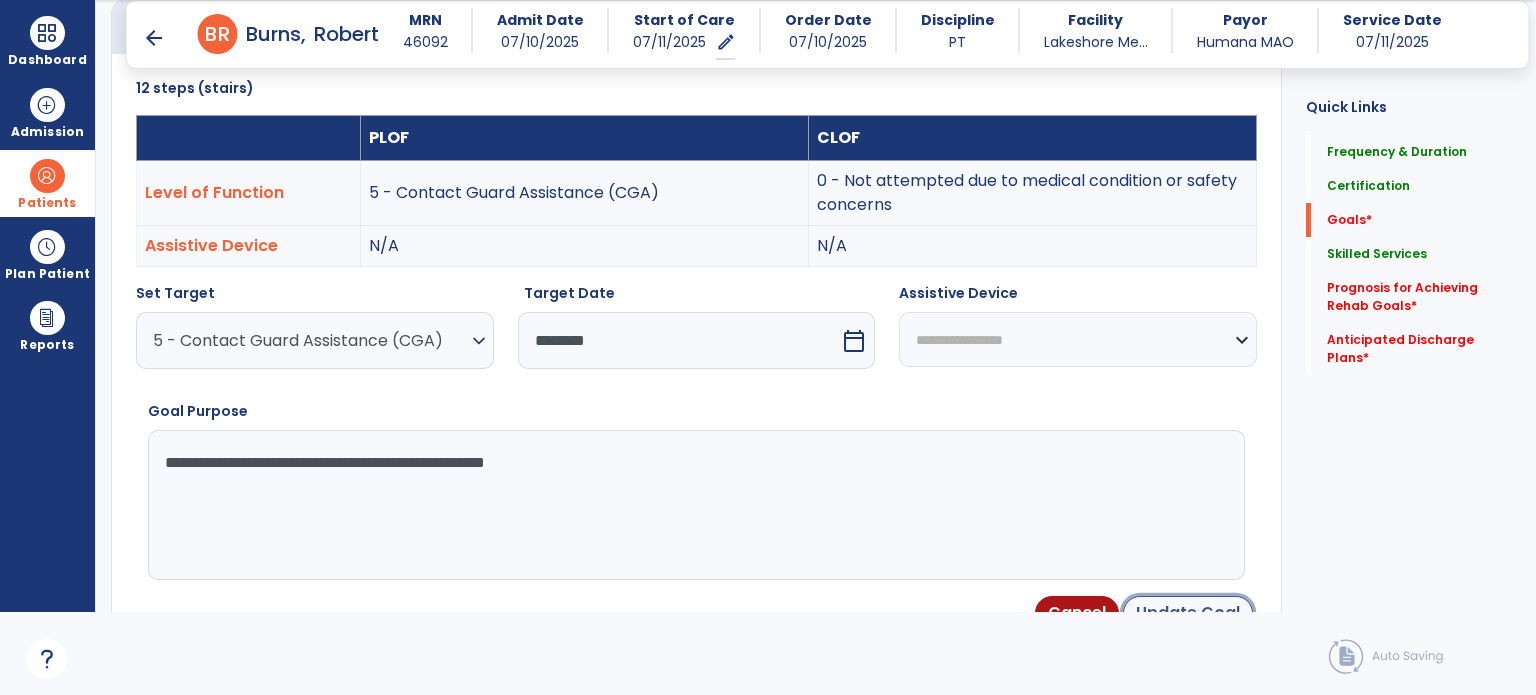 click on "Update Goal" at bounding box center [1188, 613] 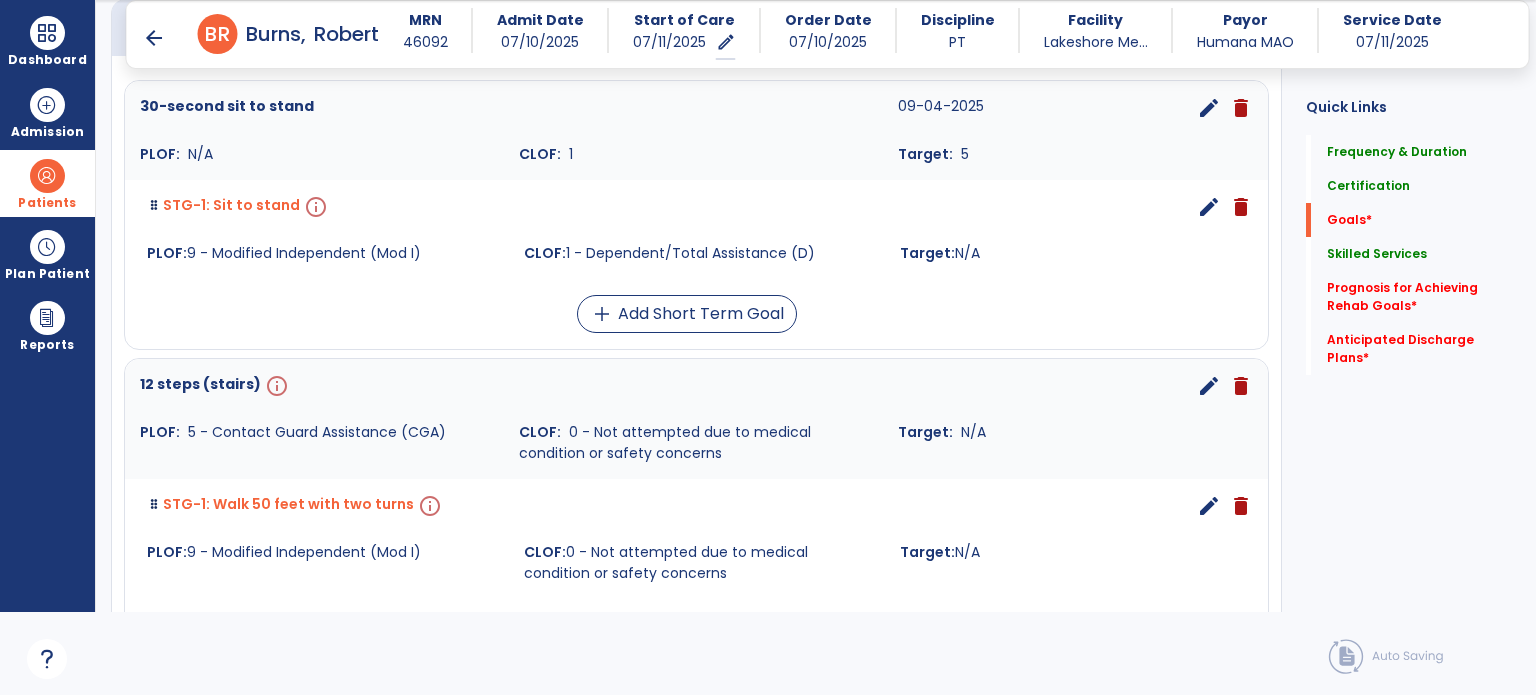 click on "edit" at bounding box center [1209, 386] 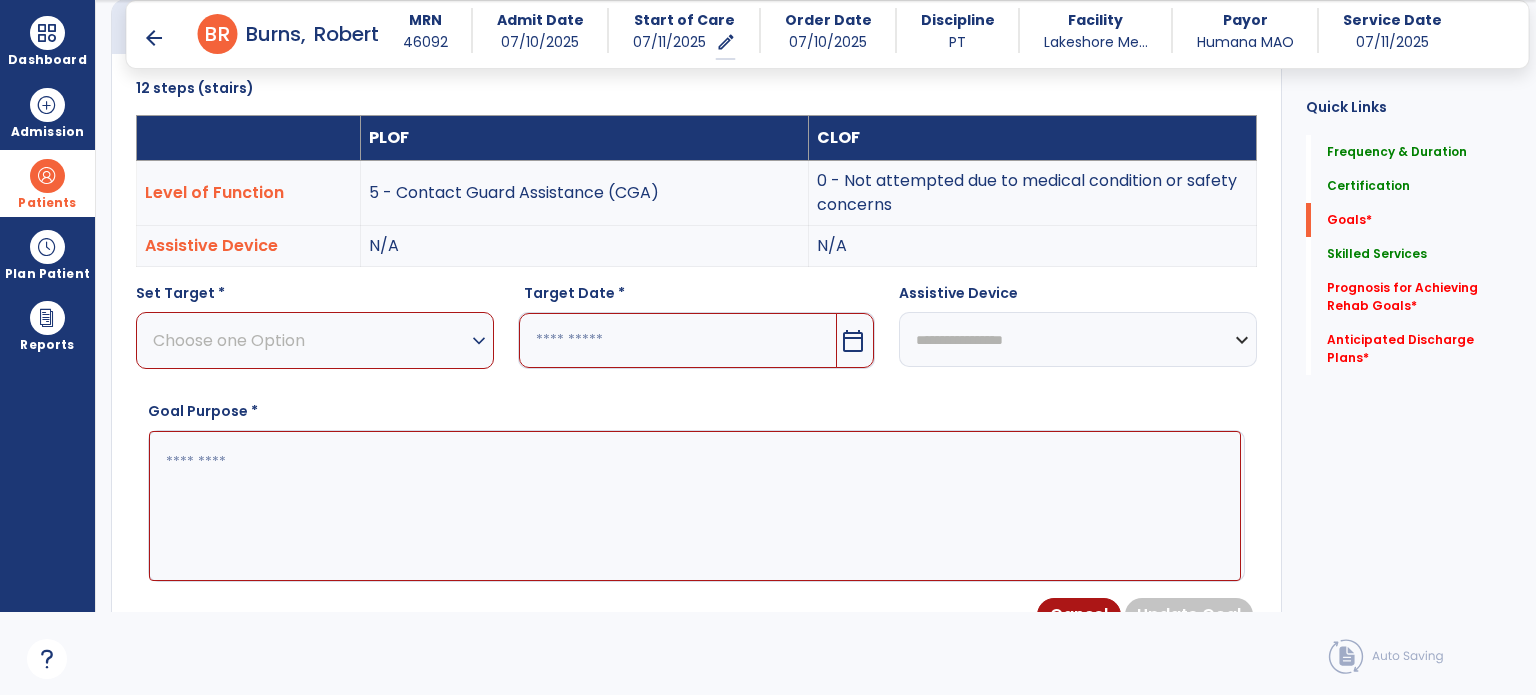click on "Choose one Option" at bounding box center [310, 340] 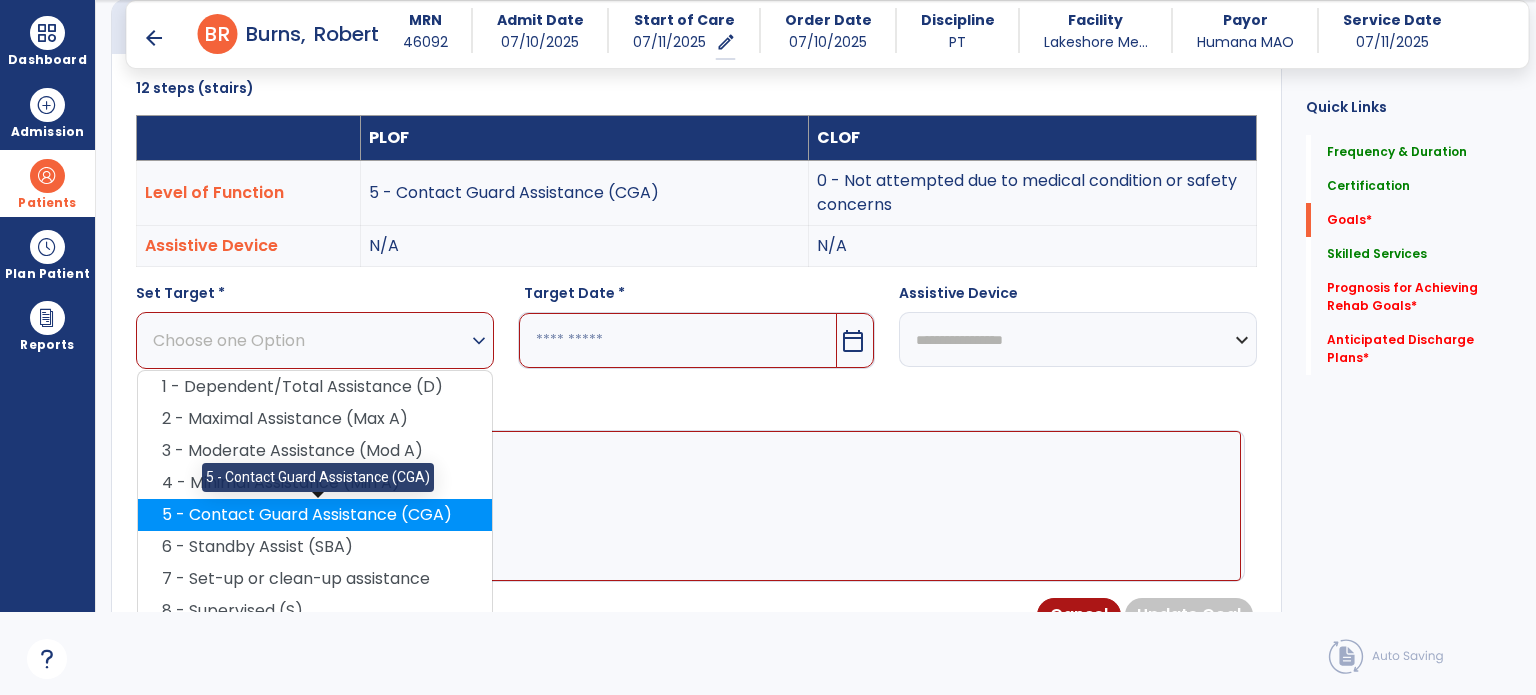click on "5 - Contact Guard Assistance (CGA)" at bounding box center [315, 515] 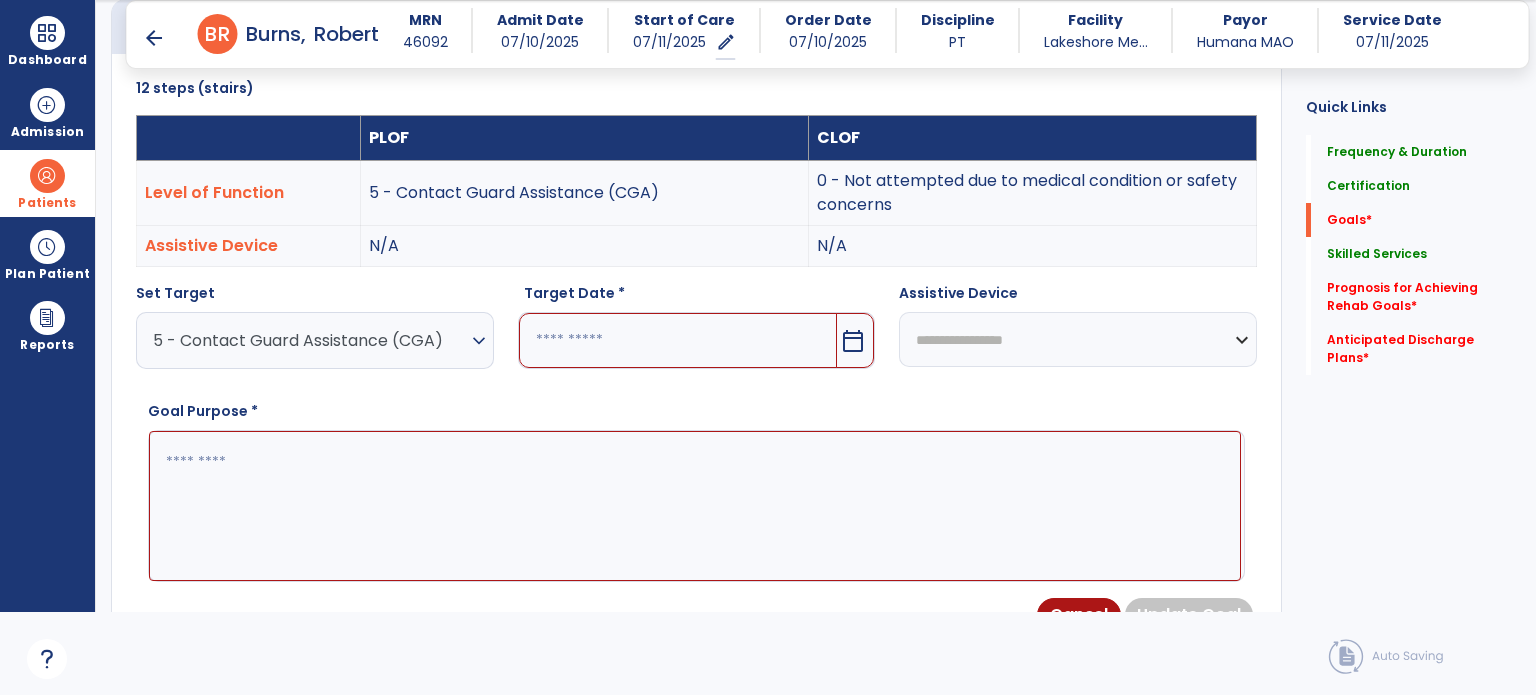 click at bounding box center [678, 340] 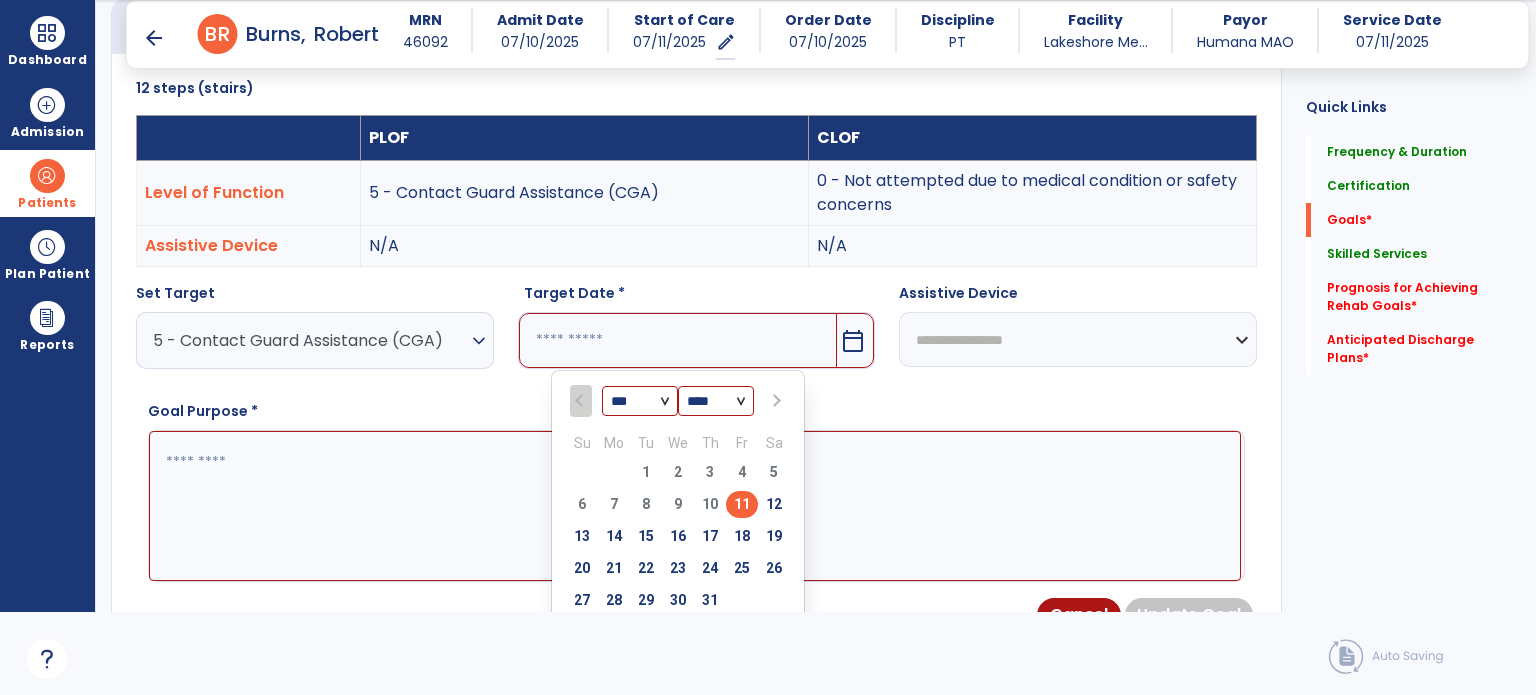 click at bounding box center (774, 401) 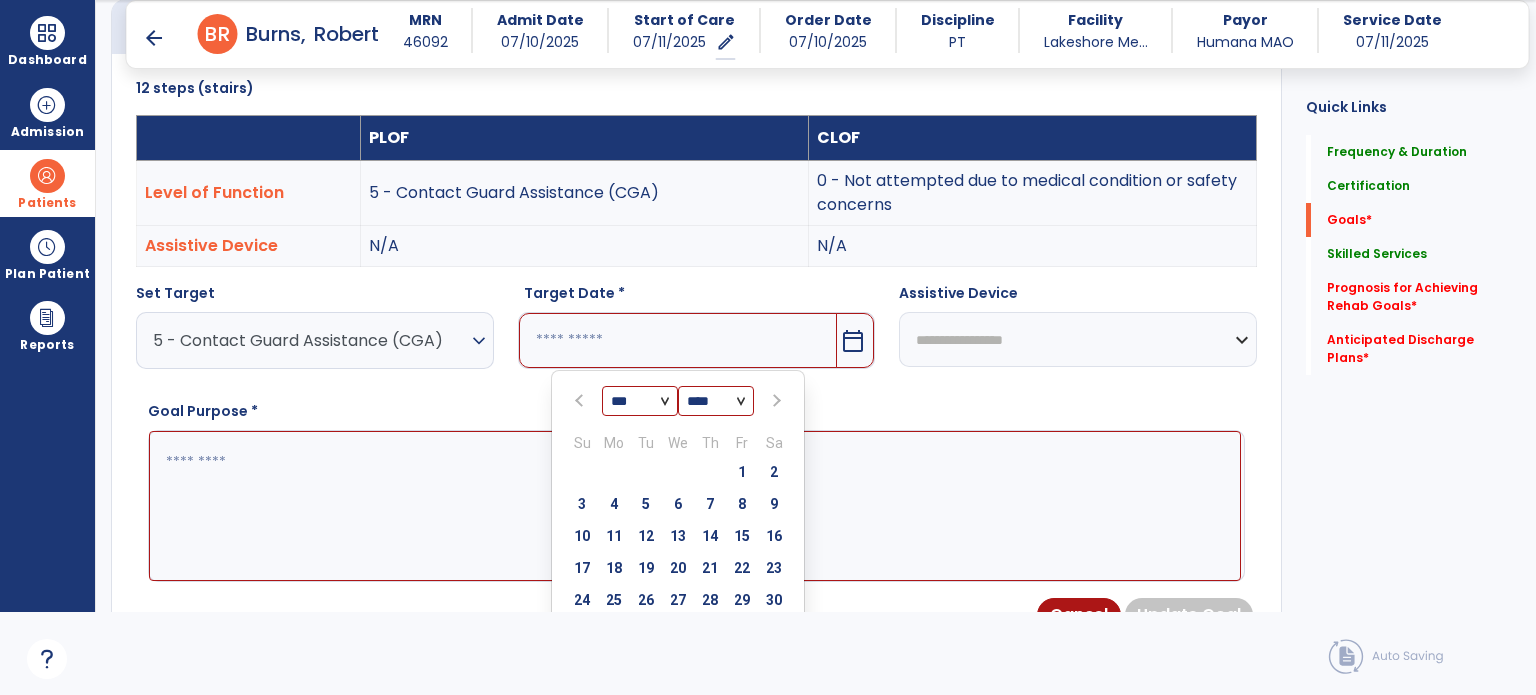 click at bounding box center (774, 401) 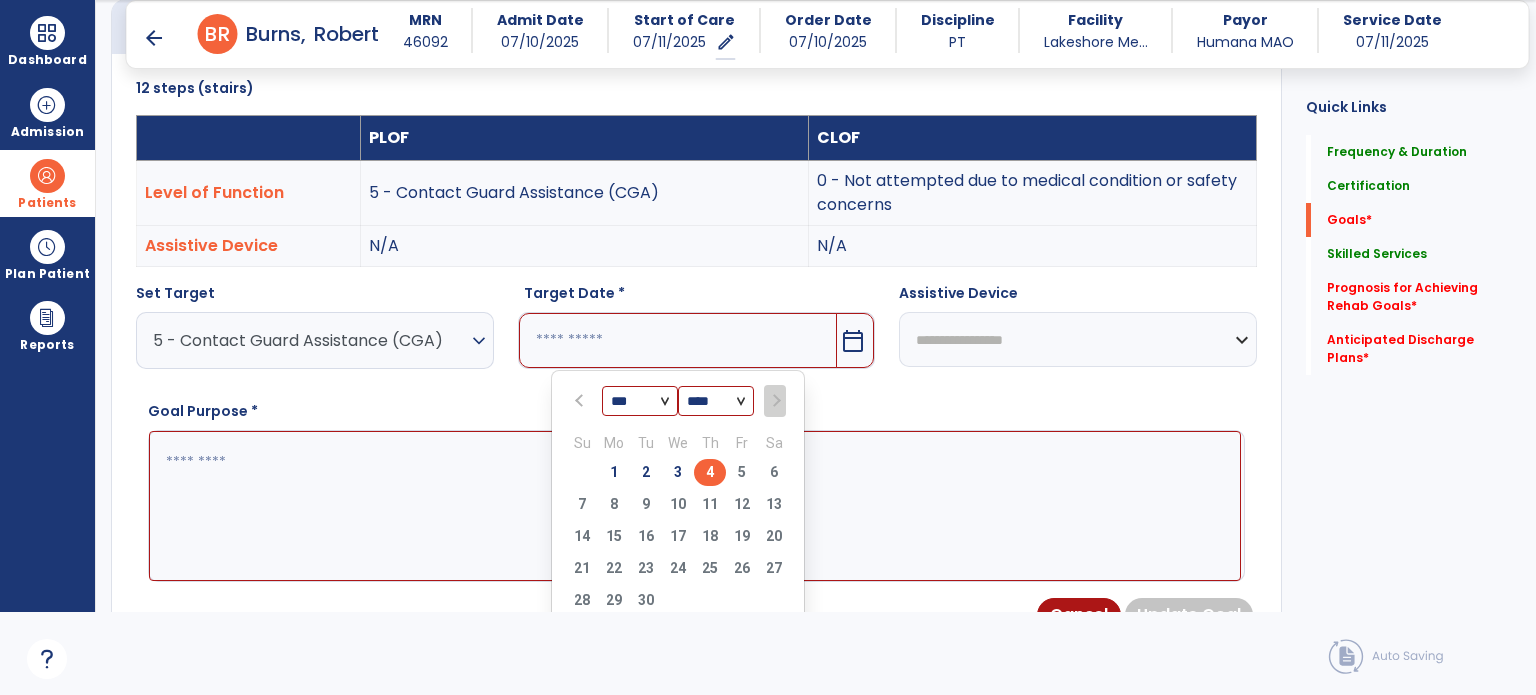 click on "4" at bounding box center (710, 472) 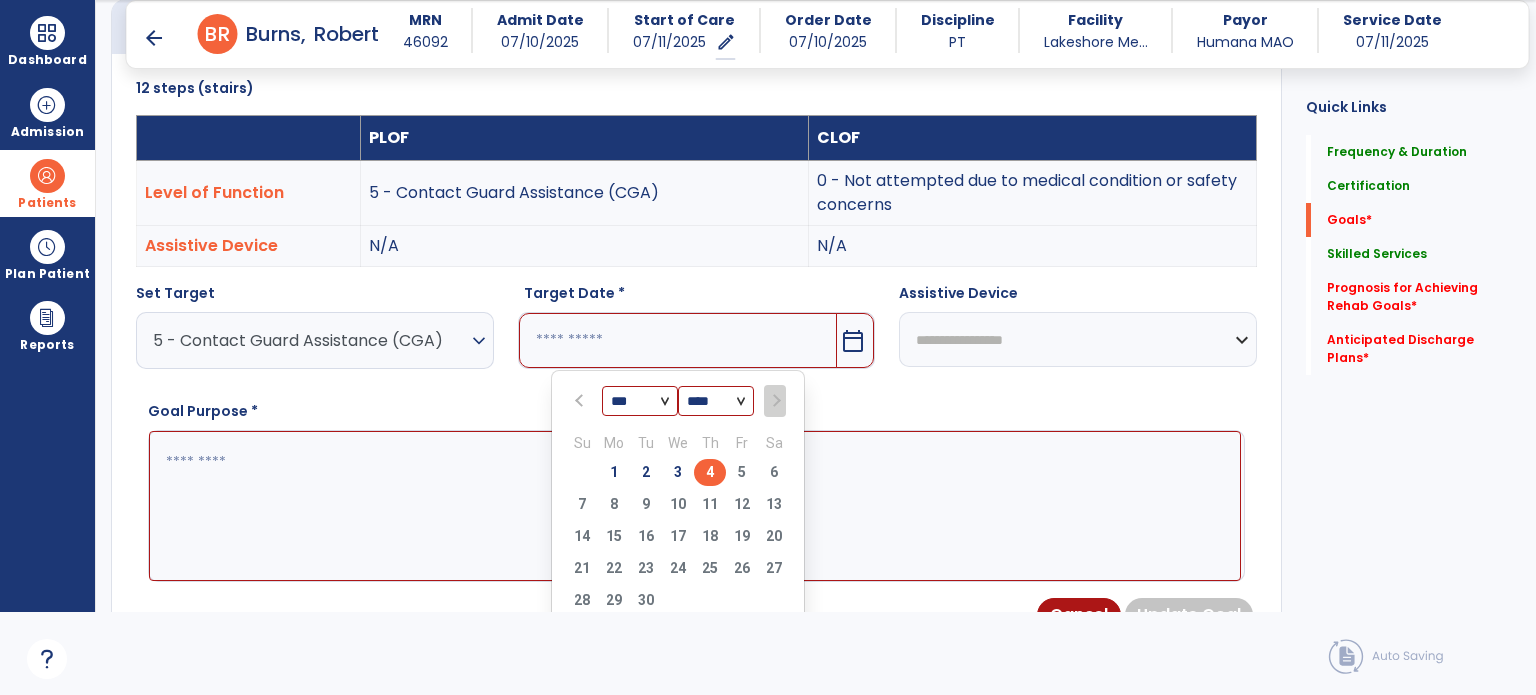 type on "********" 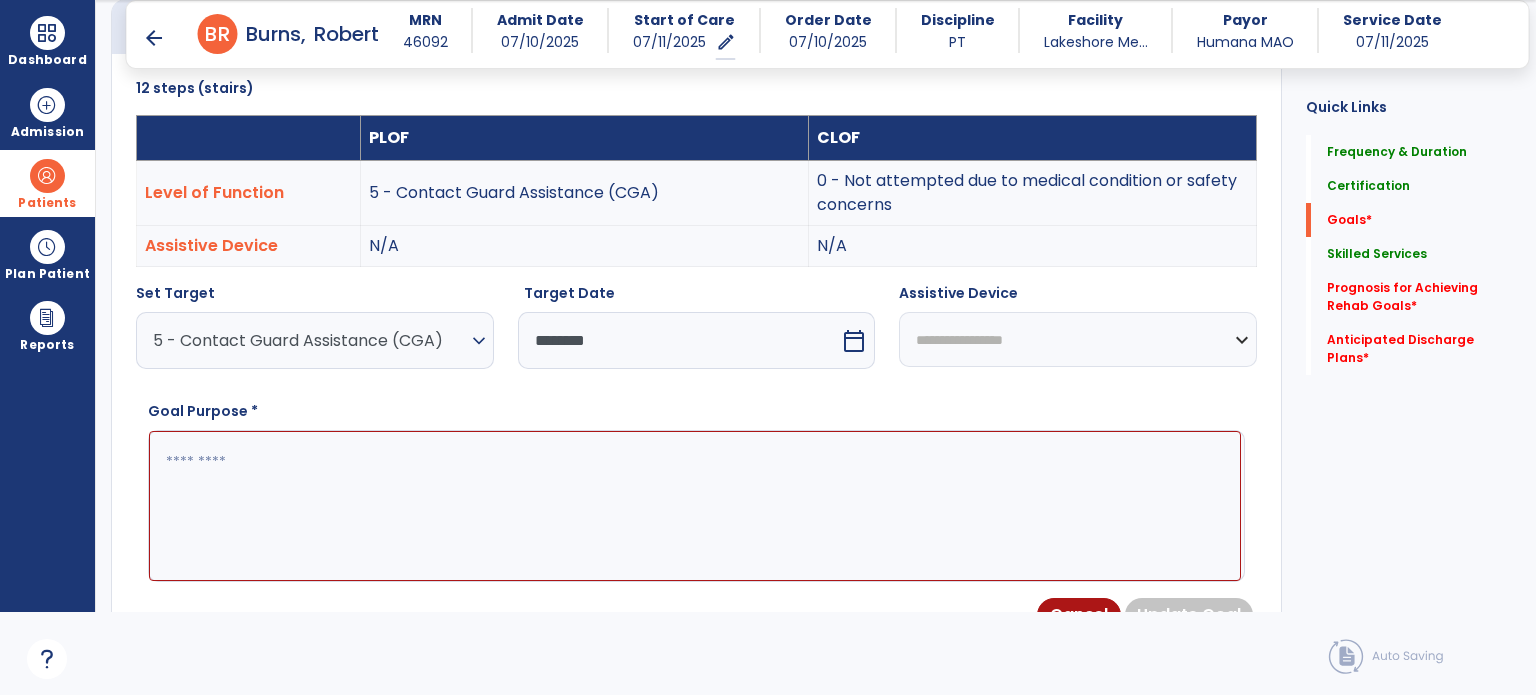 click at bounding box center [695, 506] 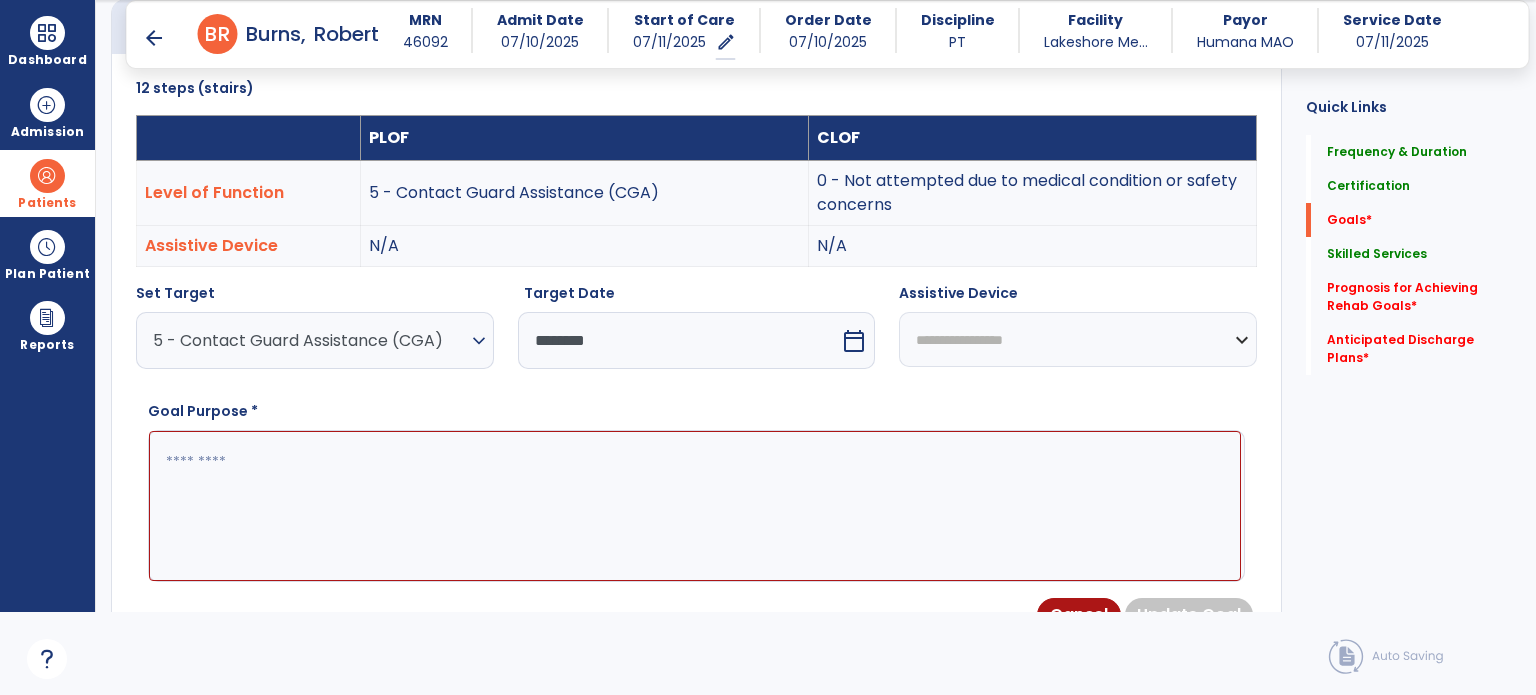 paste on "**********" 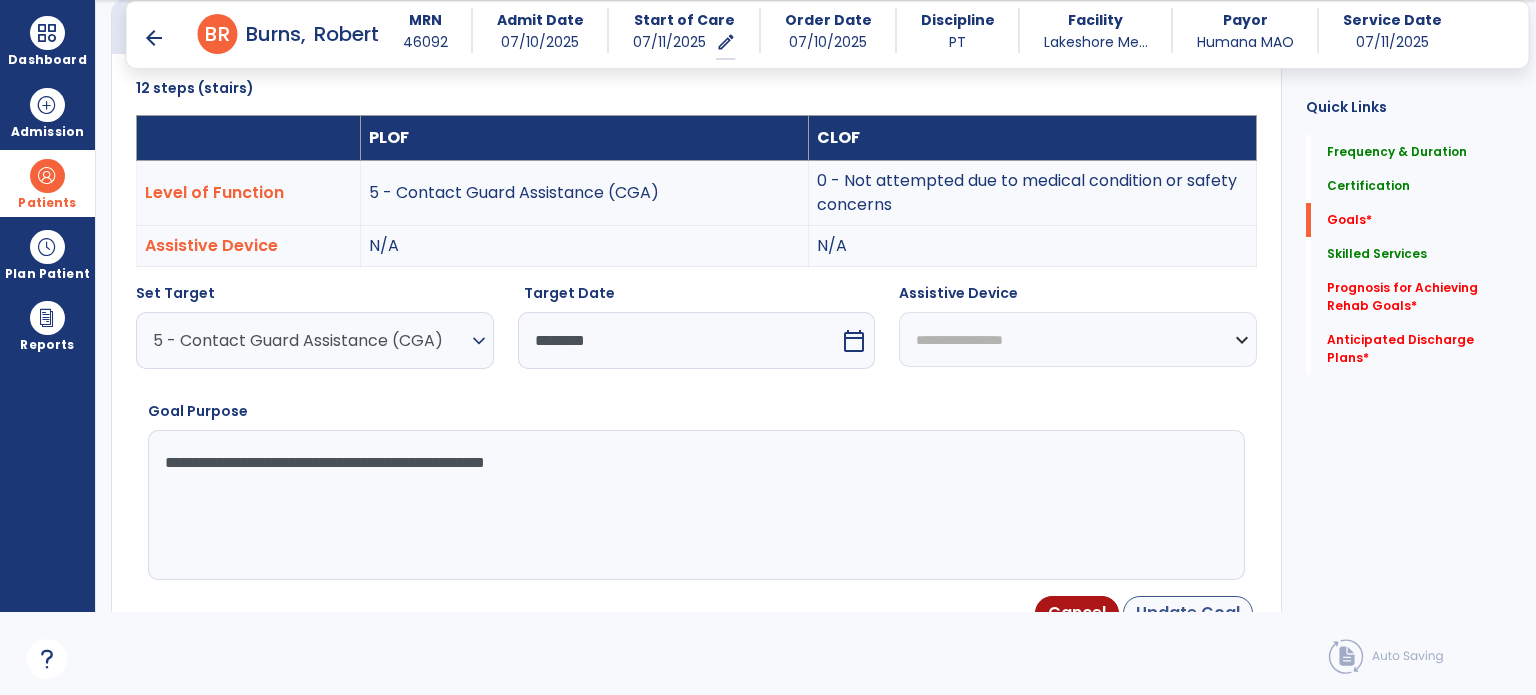 type on "**********" 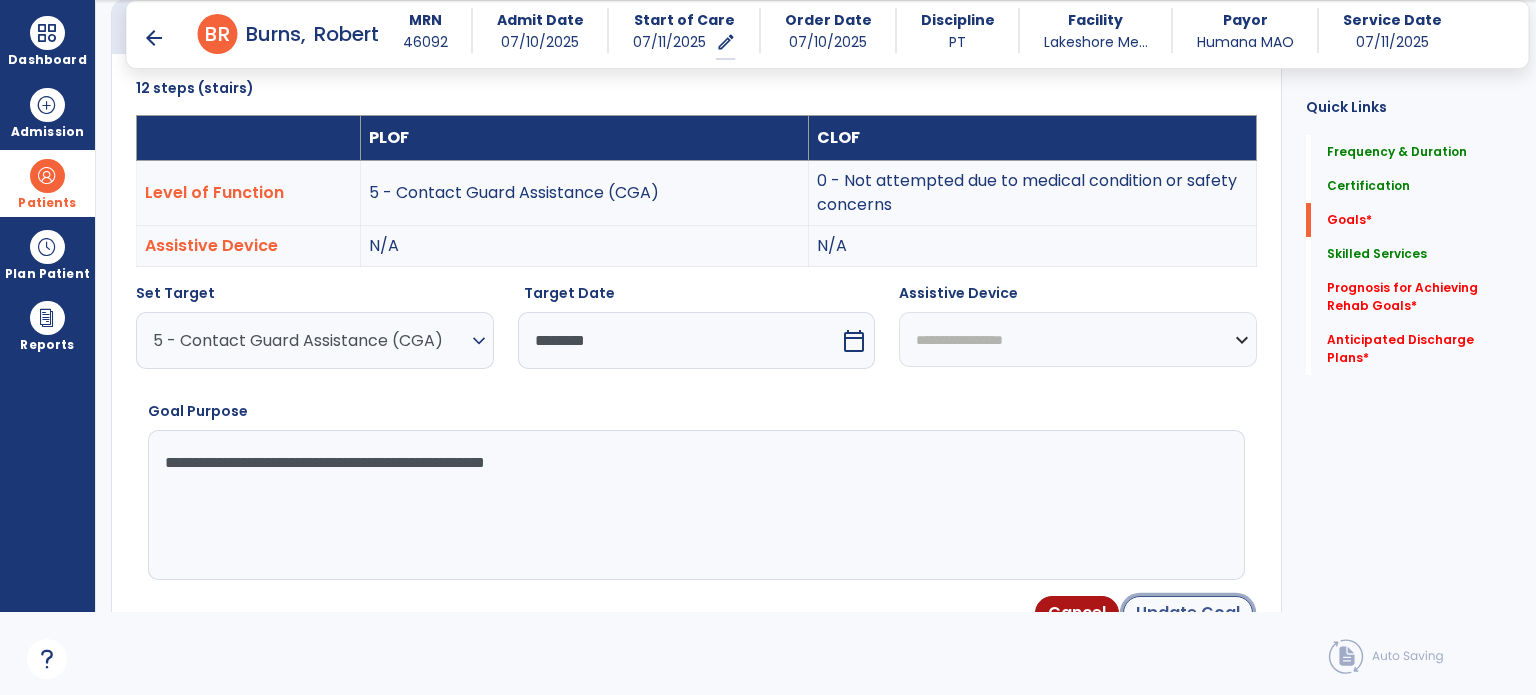 click on "Update Goal" at bounding box center [1188, 613] 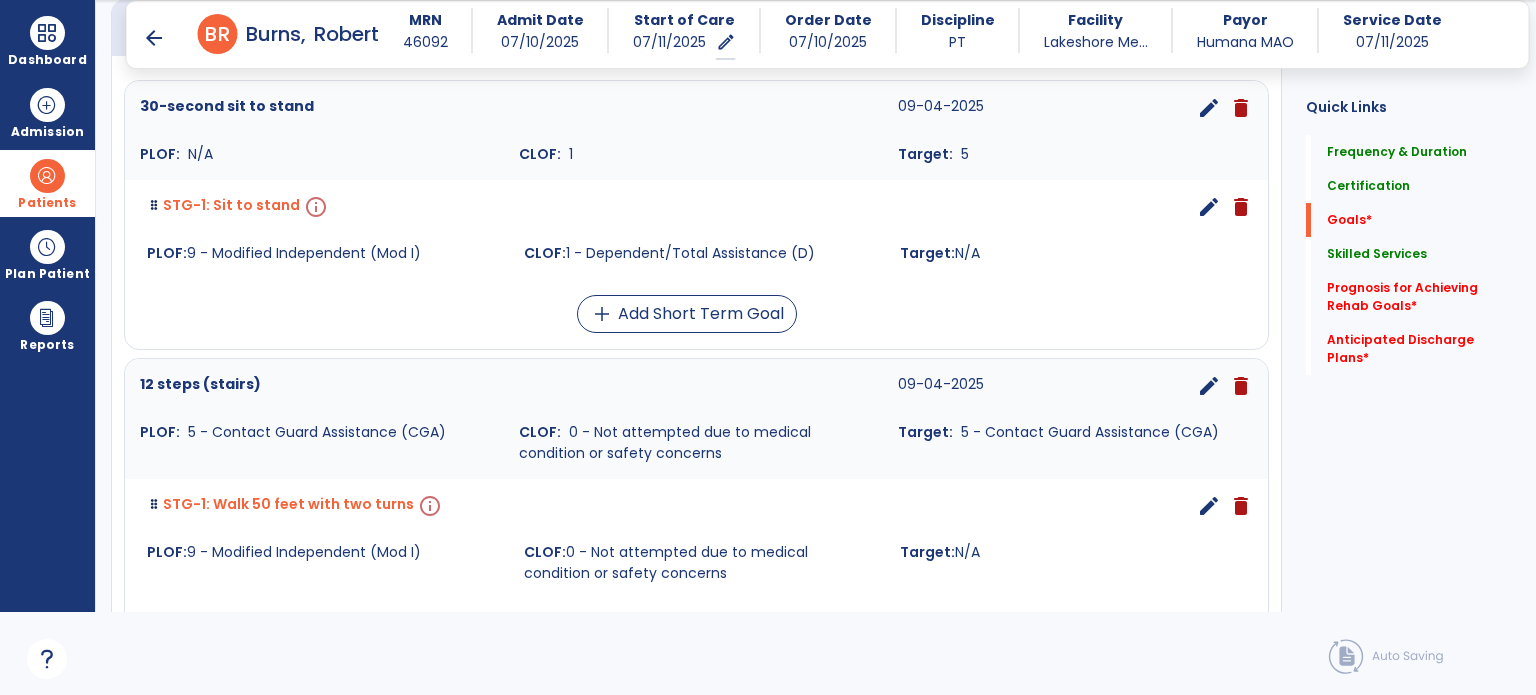 click on "edit" at bounding box center [1209, 506] 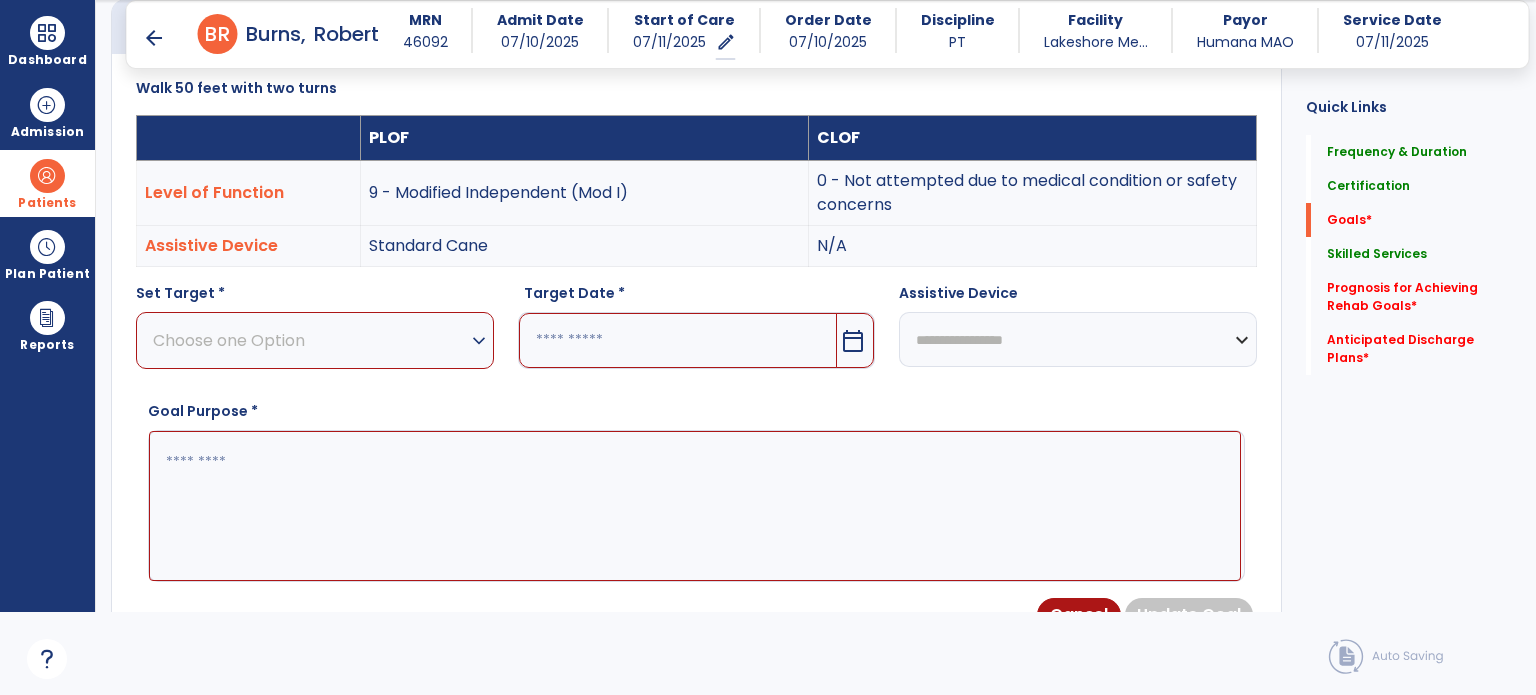 click at bounding box center (678, 340) 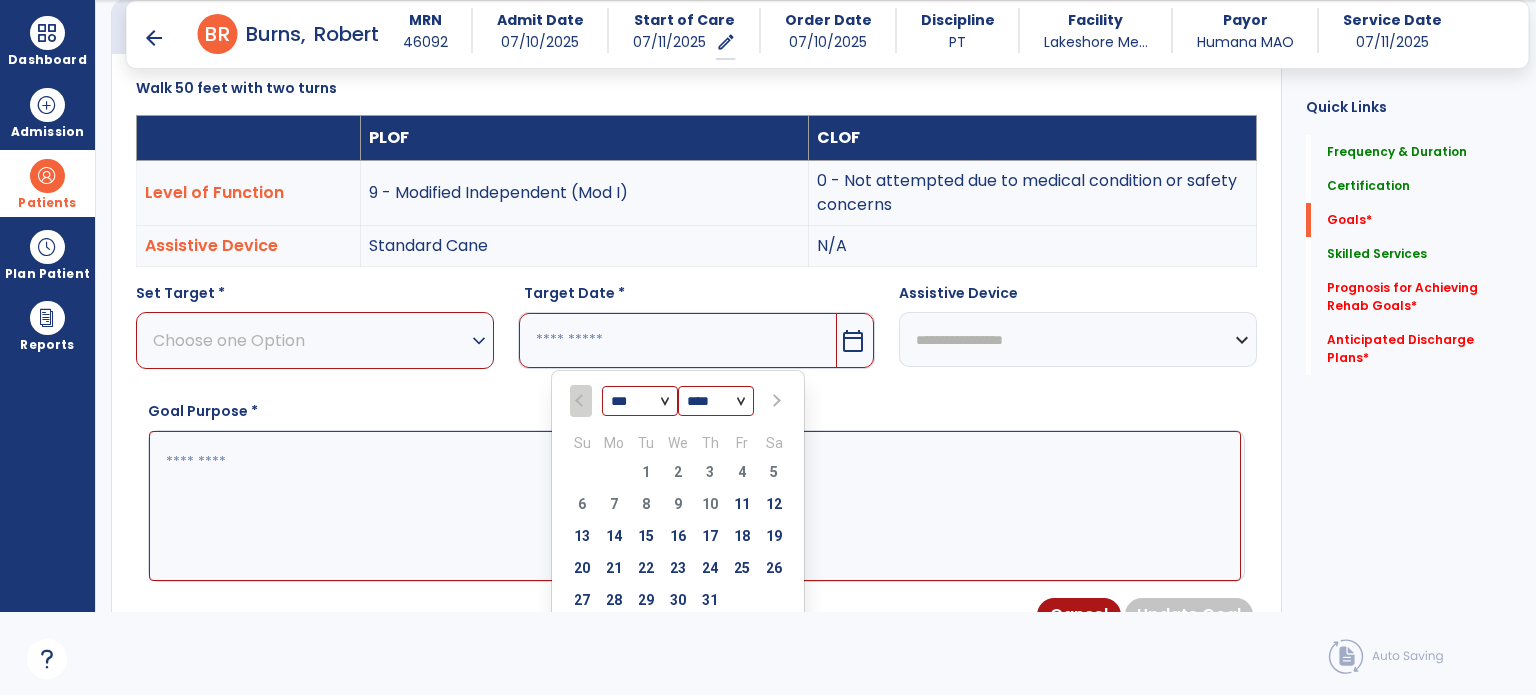 click at bounding box center [774, 401] 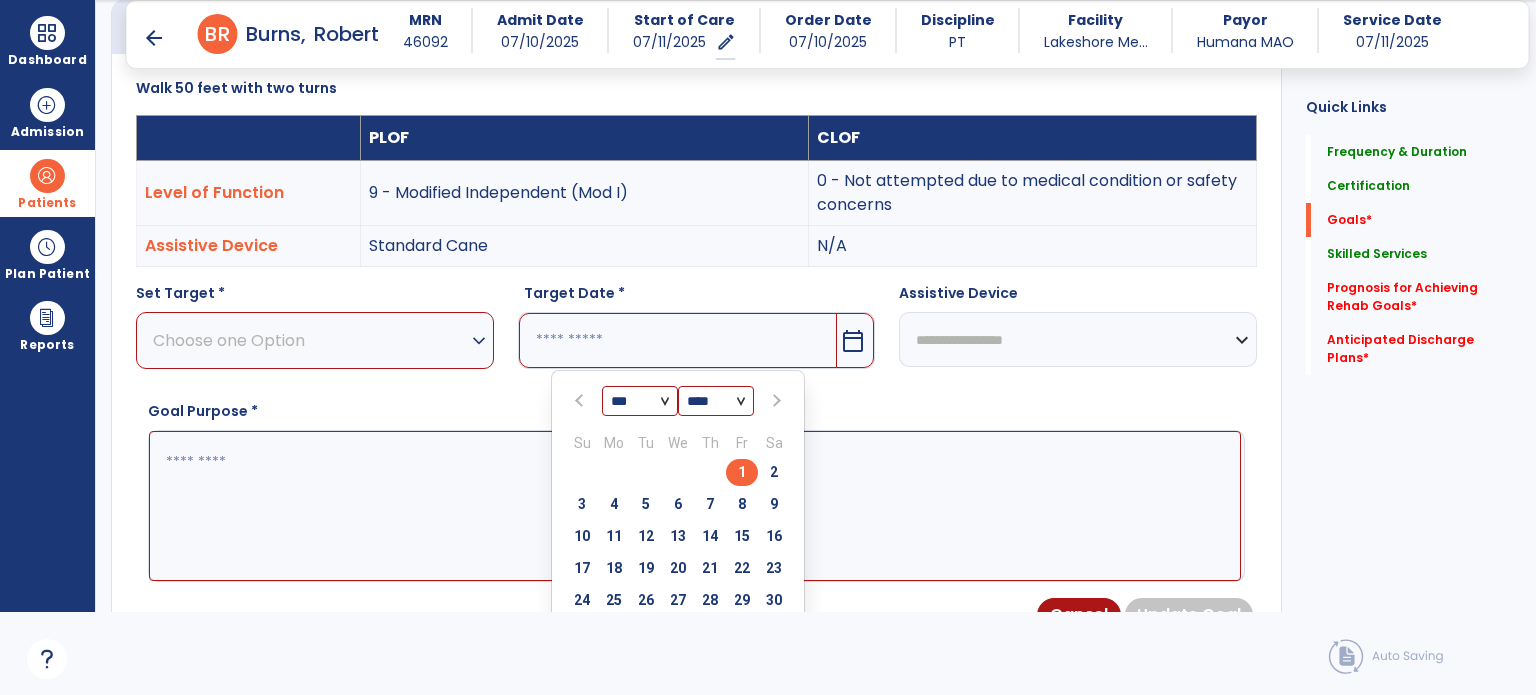 click on "1" at bounding box center [742, 472] 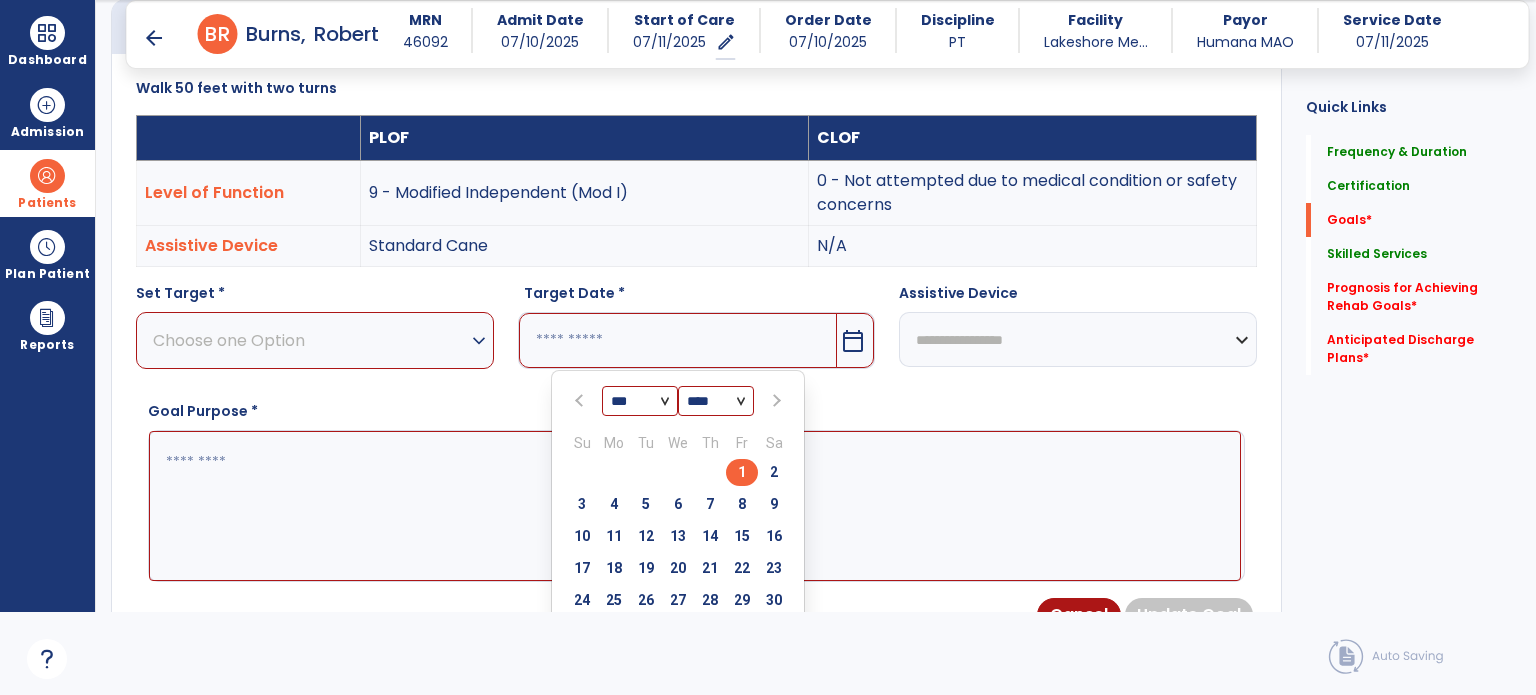 type on "********" 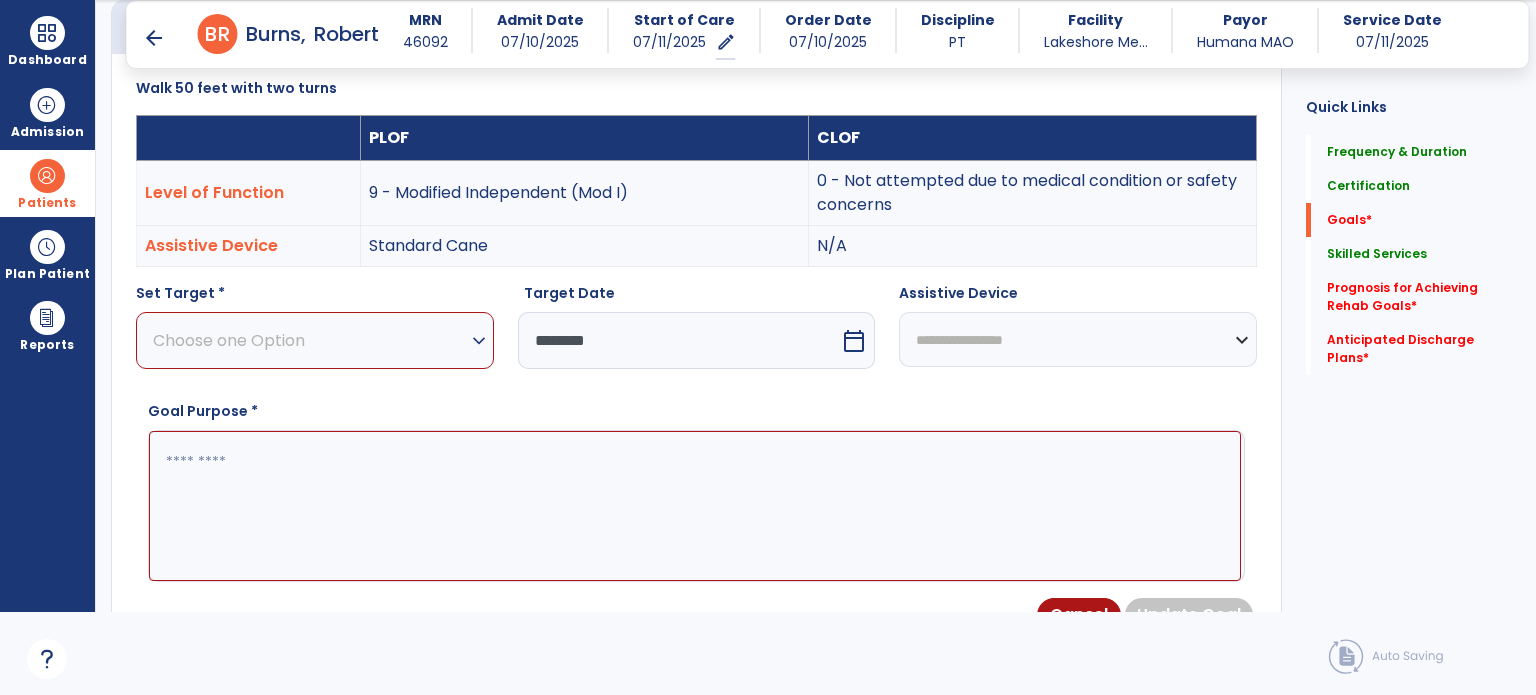 click on "Choose one Option" at bounding box center (310, 340) 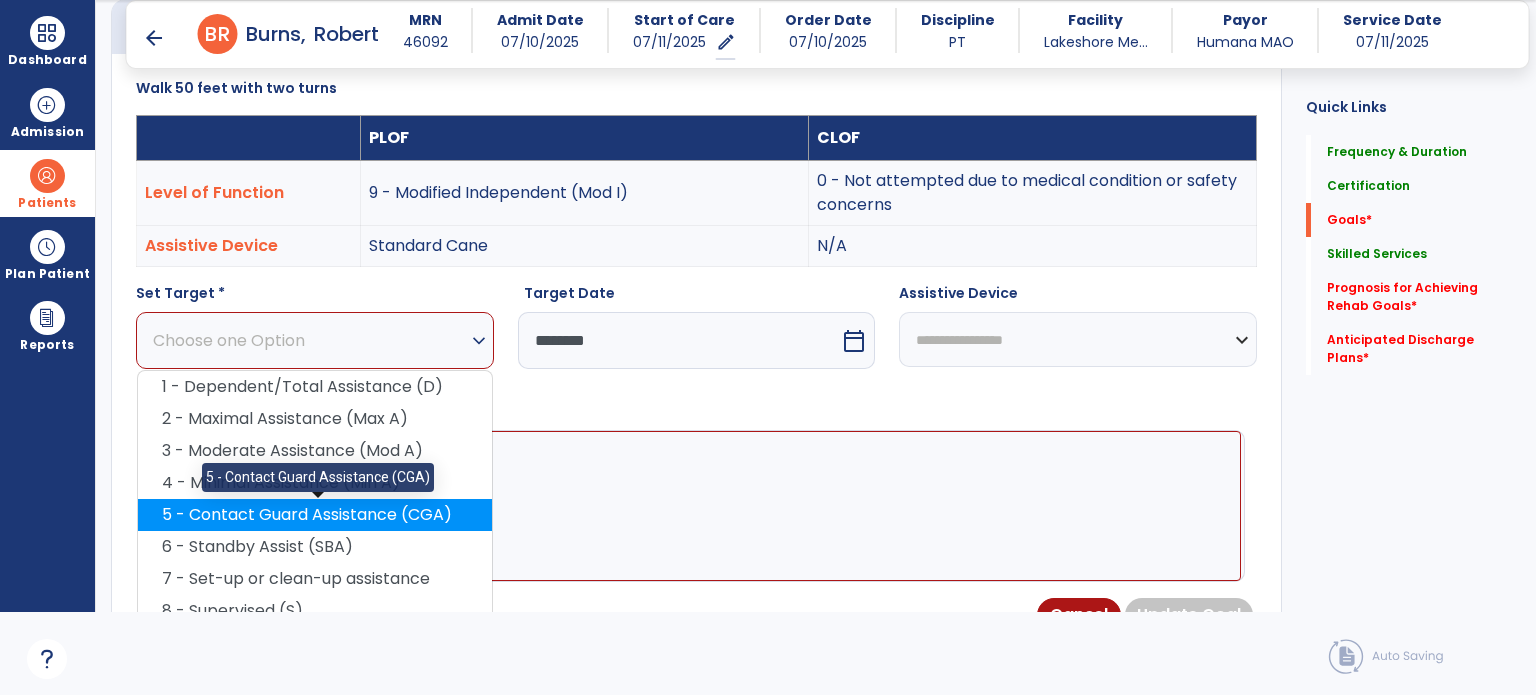 click on "5 - Contact Guard Assistance (CGA)" at bounding box center (315, 515) 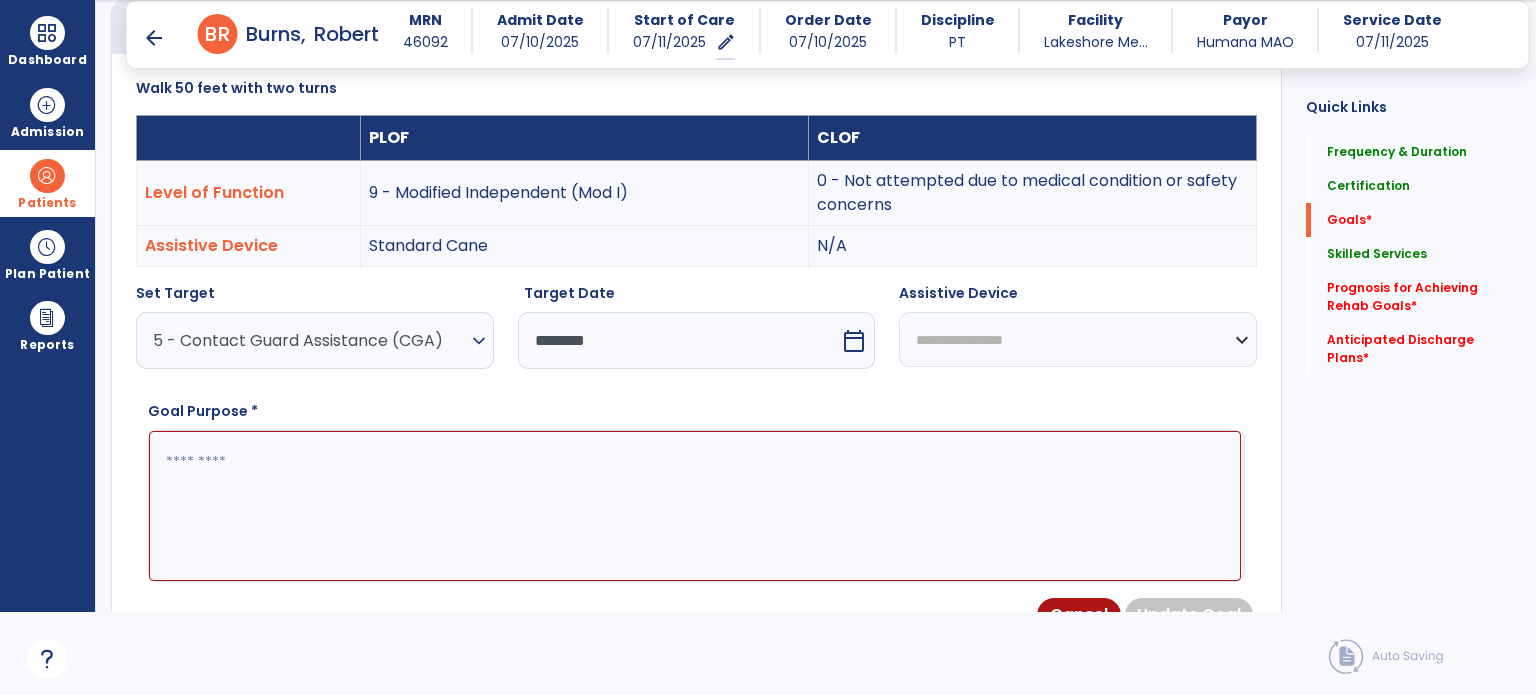 click on "**********" at bounding box center [1078, 339] 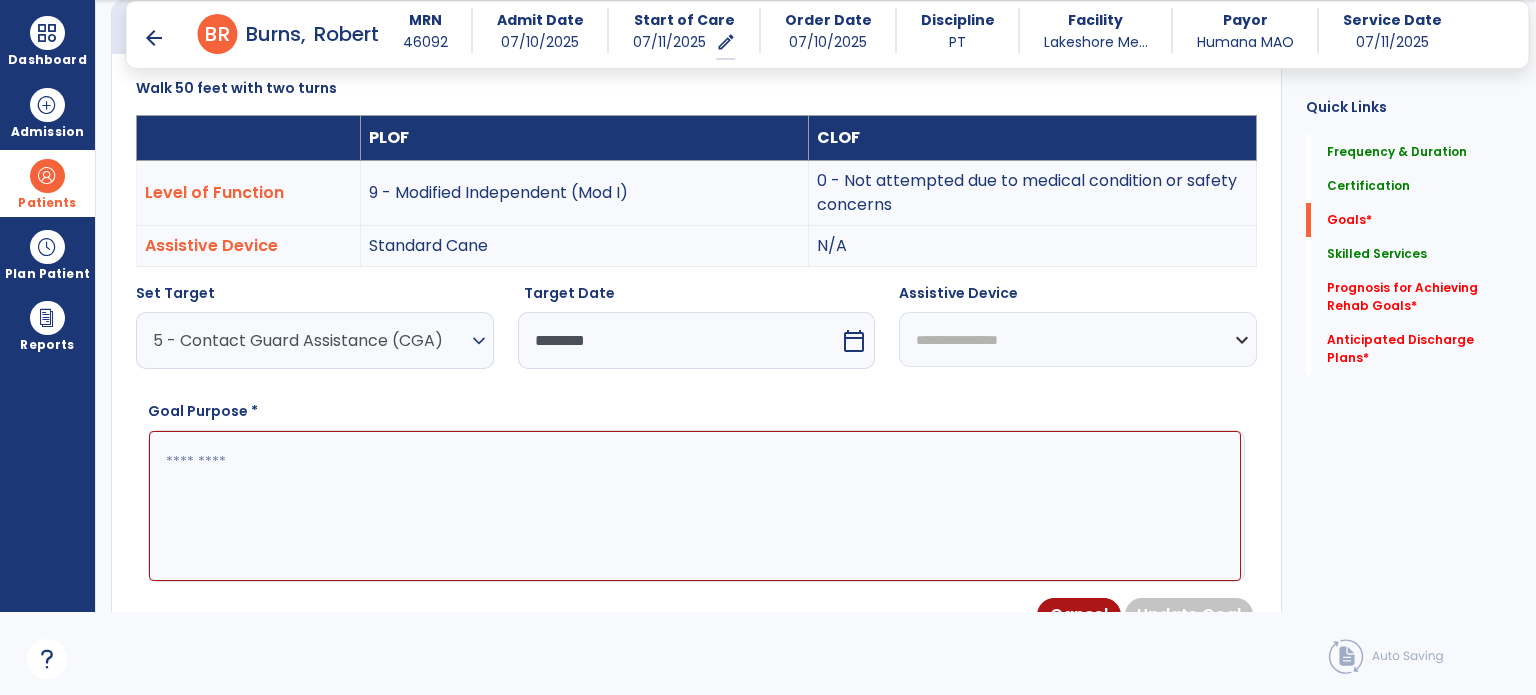 click on "**********" at bounding box center [1078, 339] 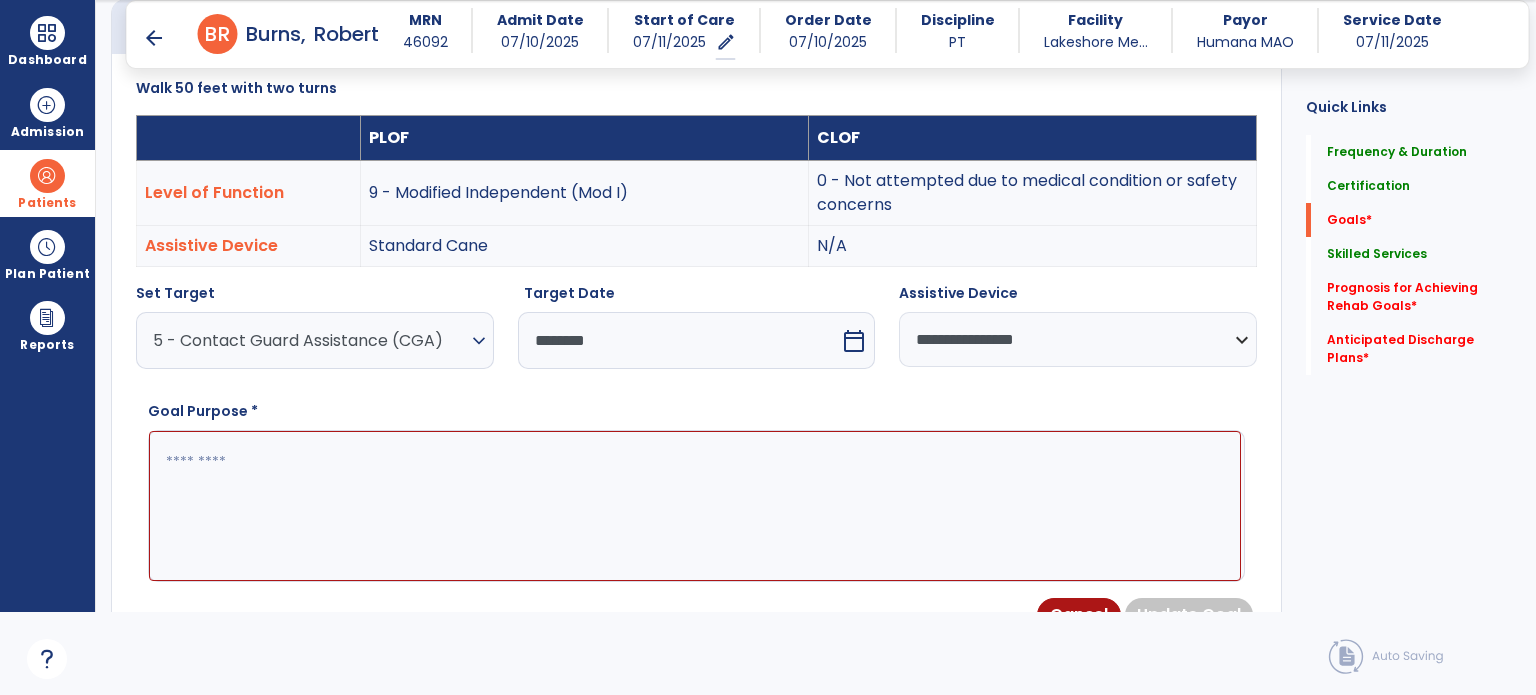 click at bounding box center (695, 506) 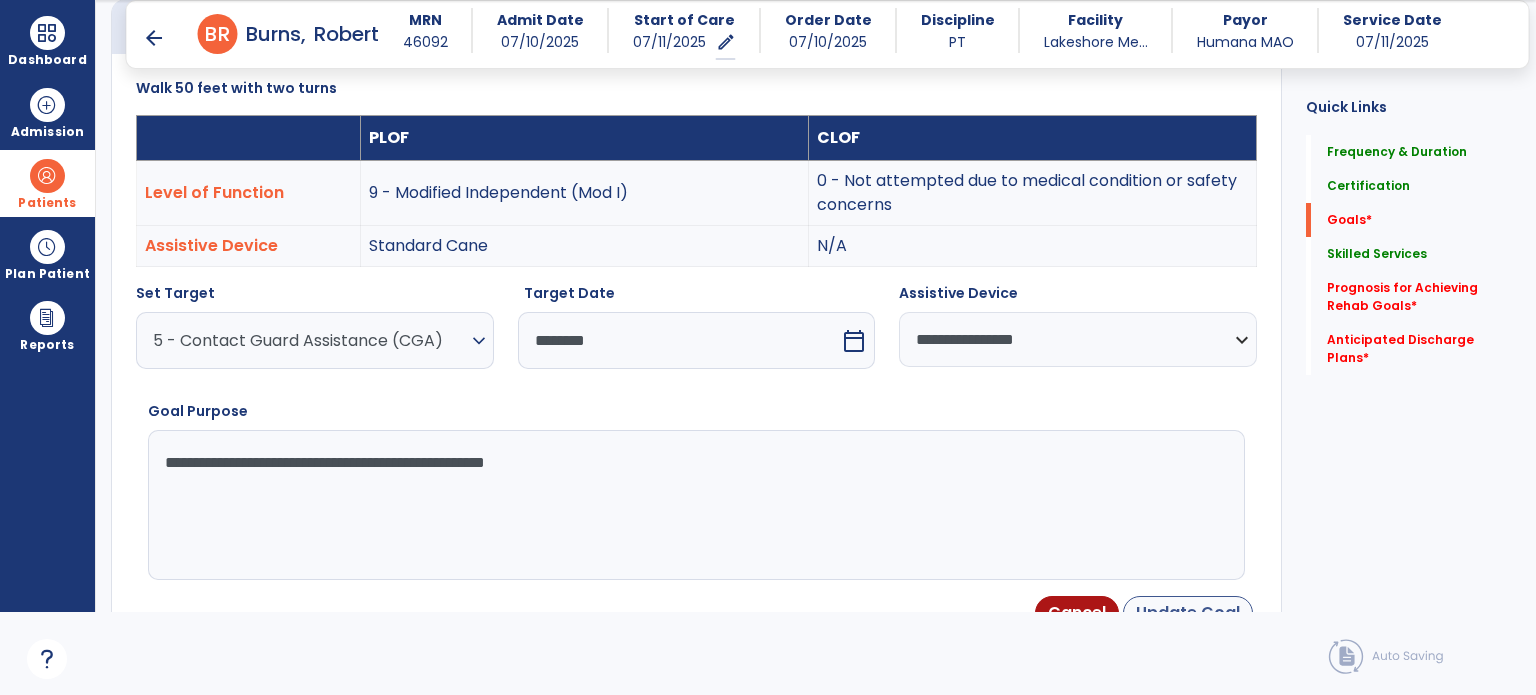 type on "**********" 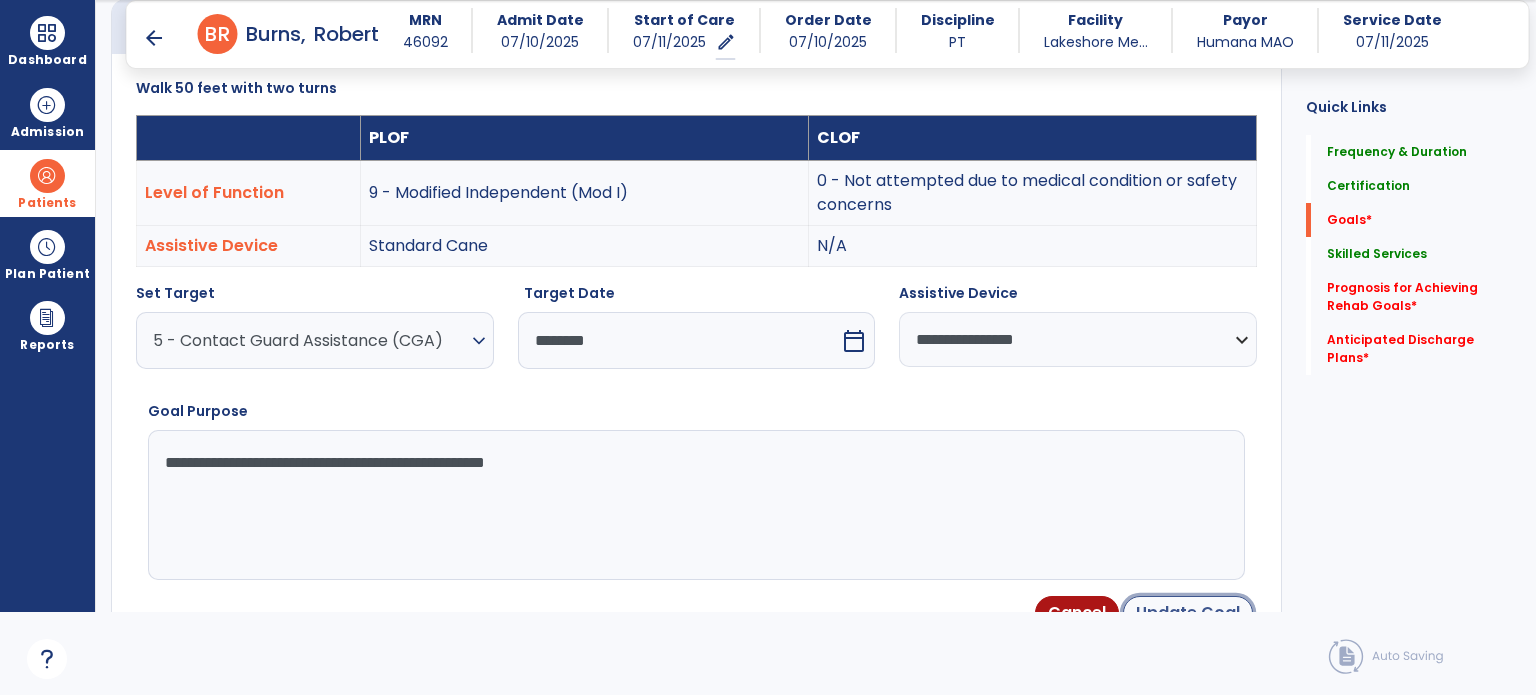 click on "Update Goal" at bounding box center [1188, 613] 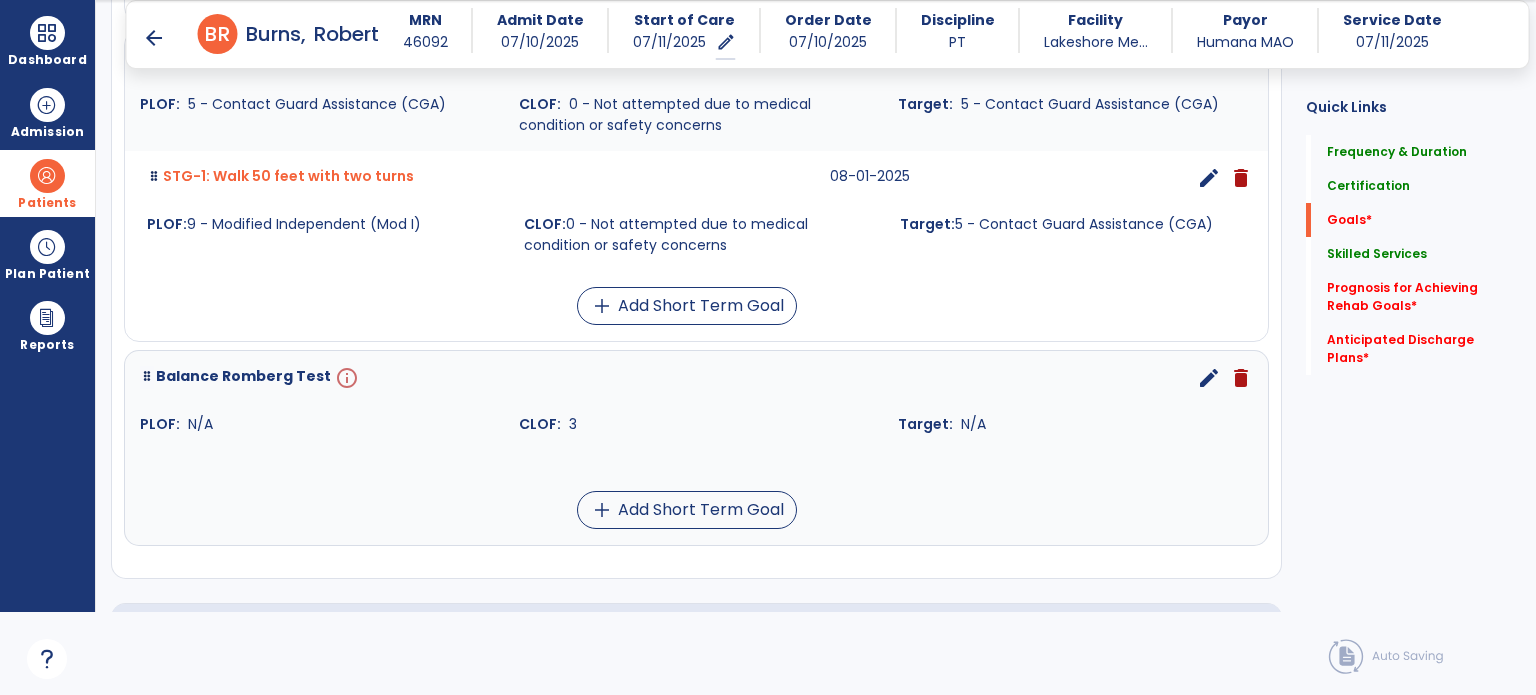 scroll, scrollTop: 868, scrollLeft: 0, axis: vertical 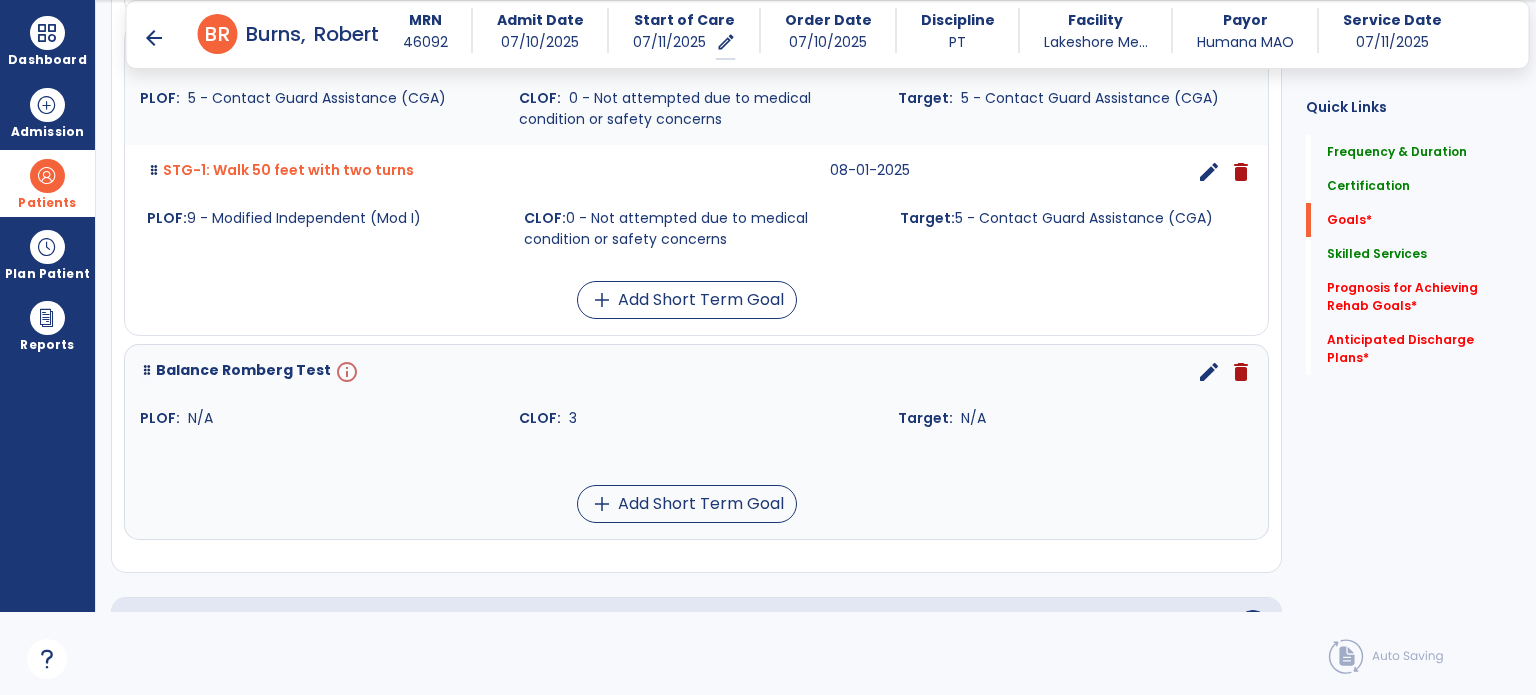 click on "edit" at bounding box center [1209, 372] 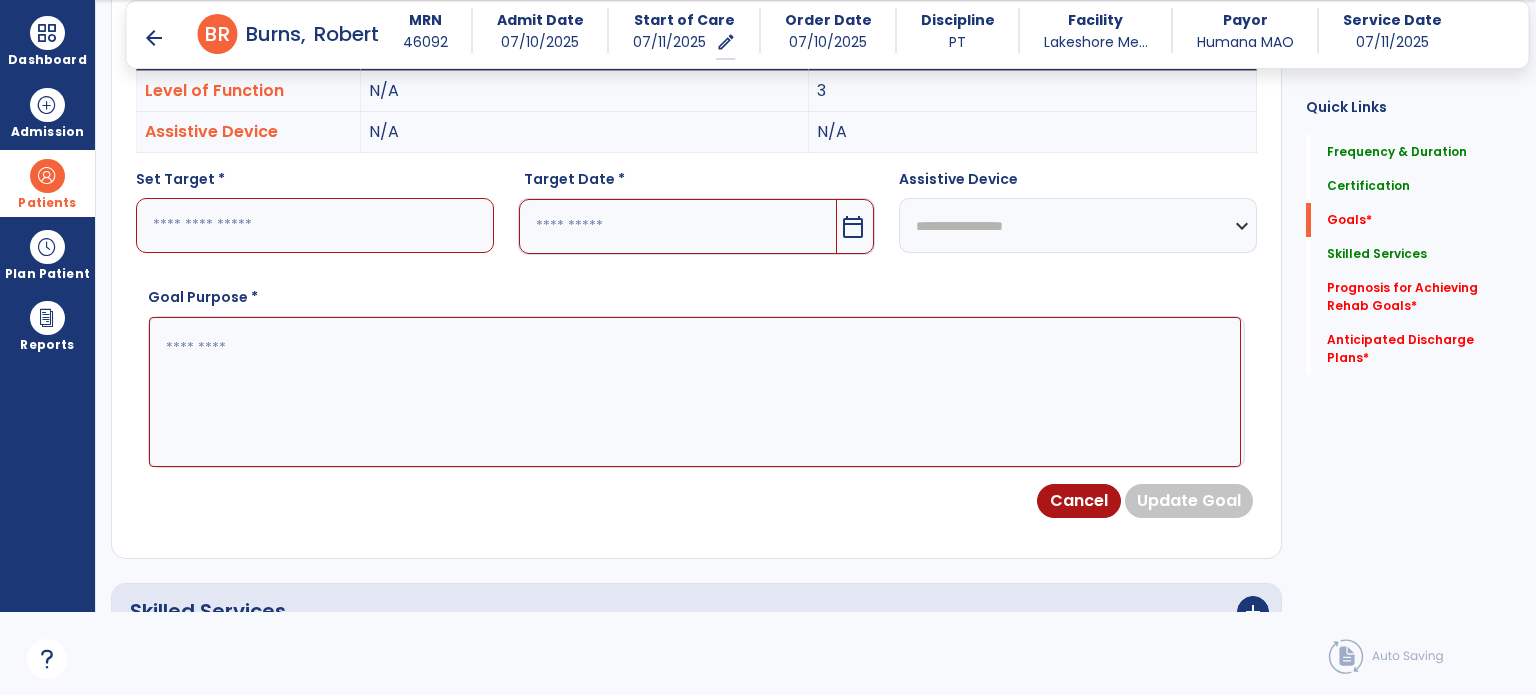 scroll, scrollTop: 534, scrollLeft: 0, axis: vertical 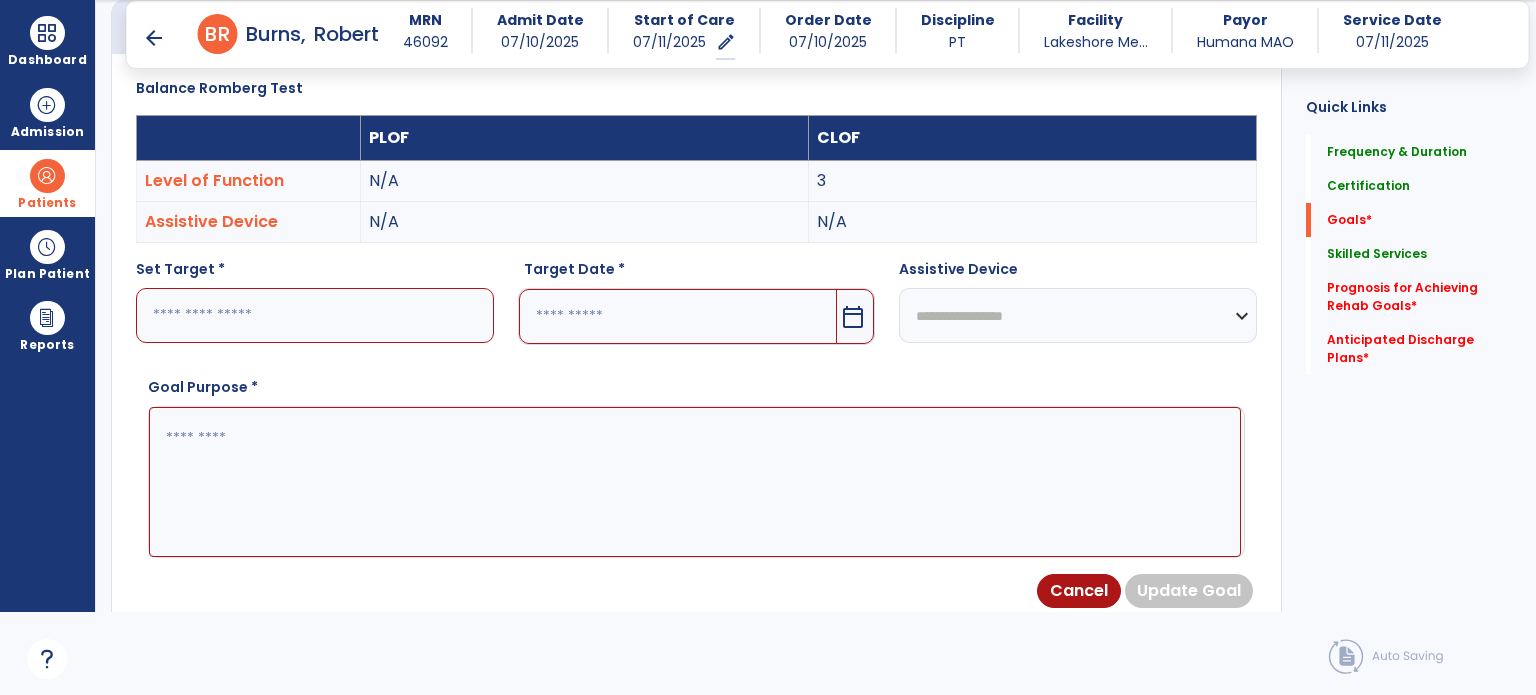 click at bounding box center [315, 315] 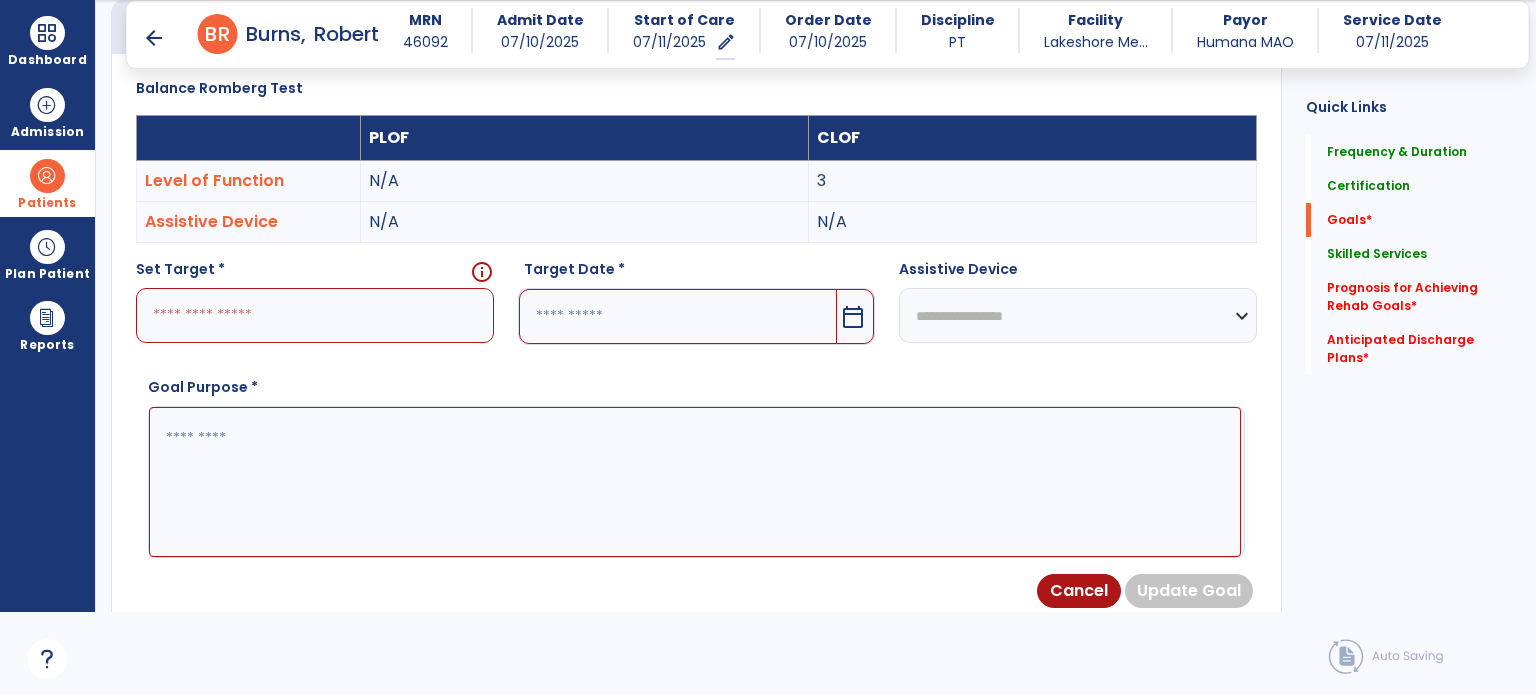 click at bounding box center [695, 482] 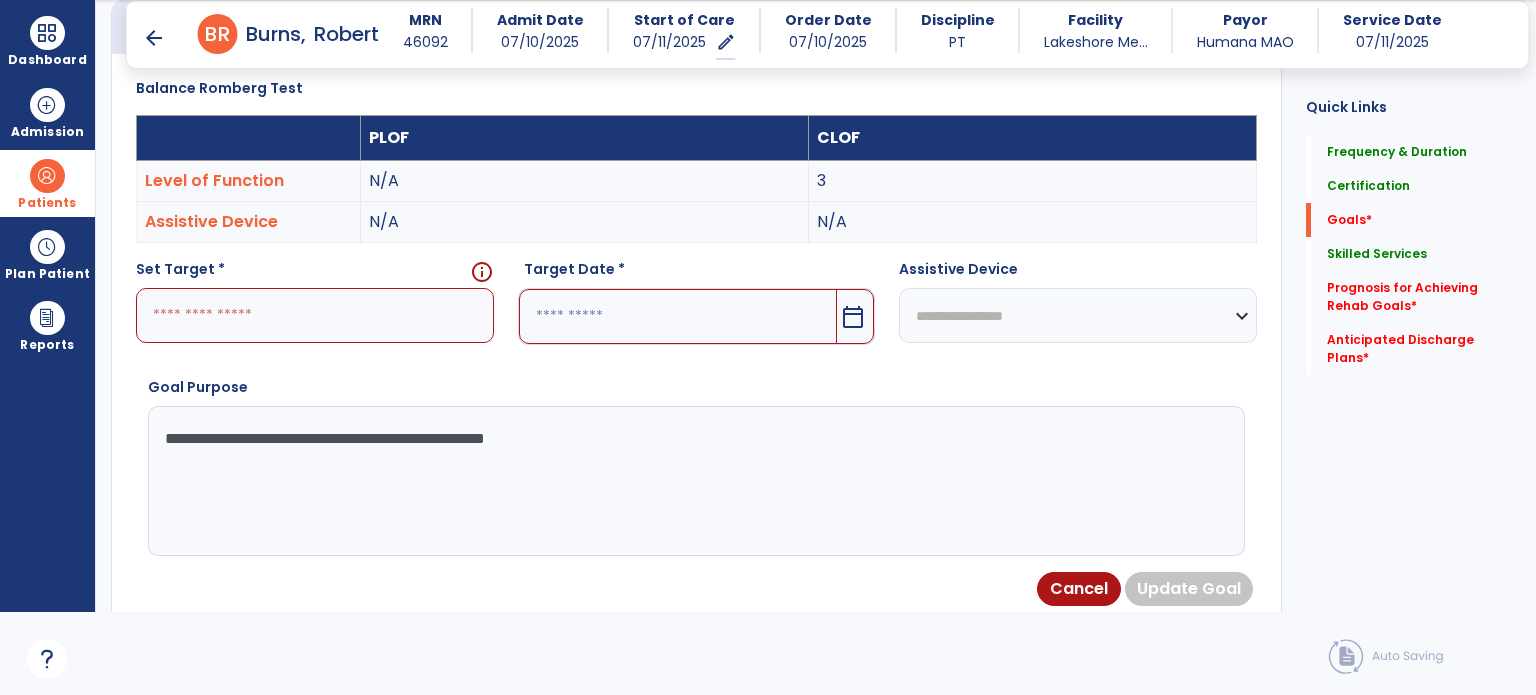 type on "**********" 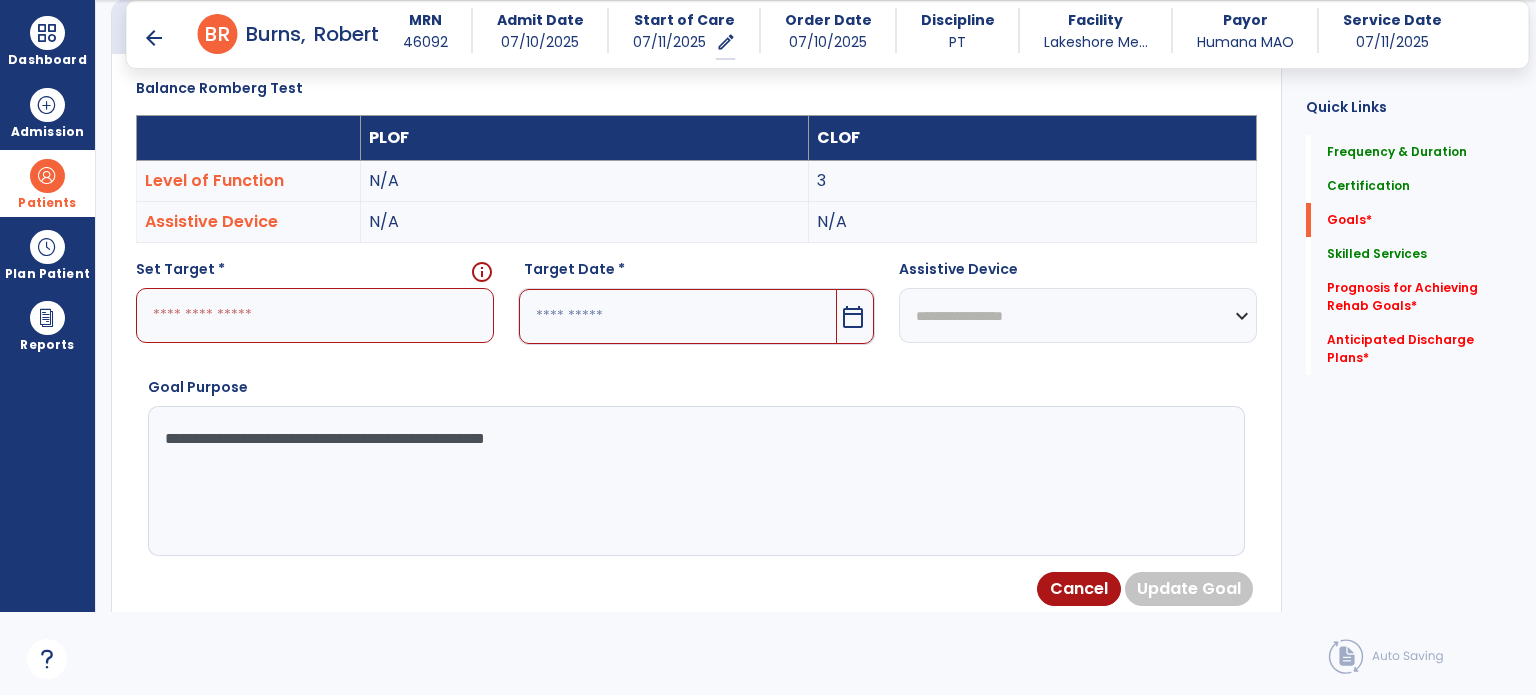 click at bounding box center (315, 315) 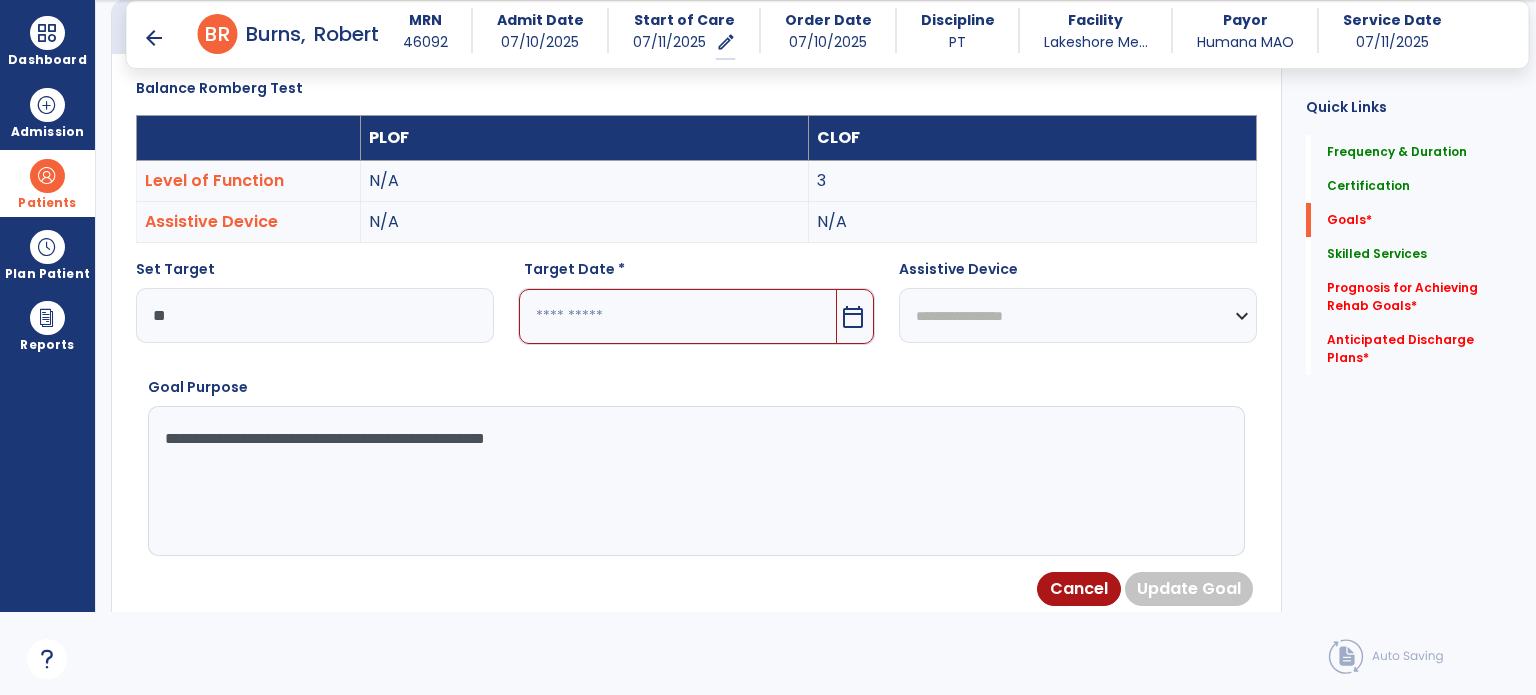 type on "**" 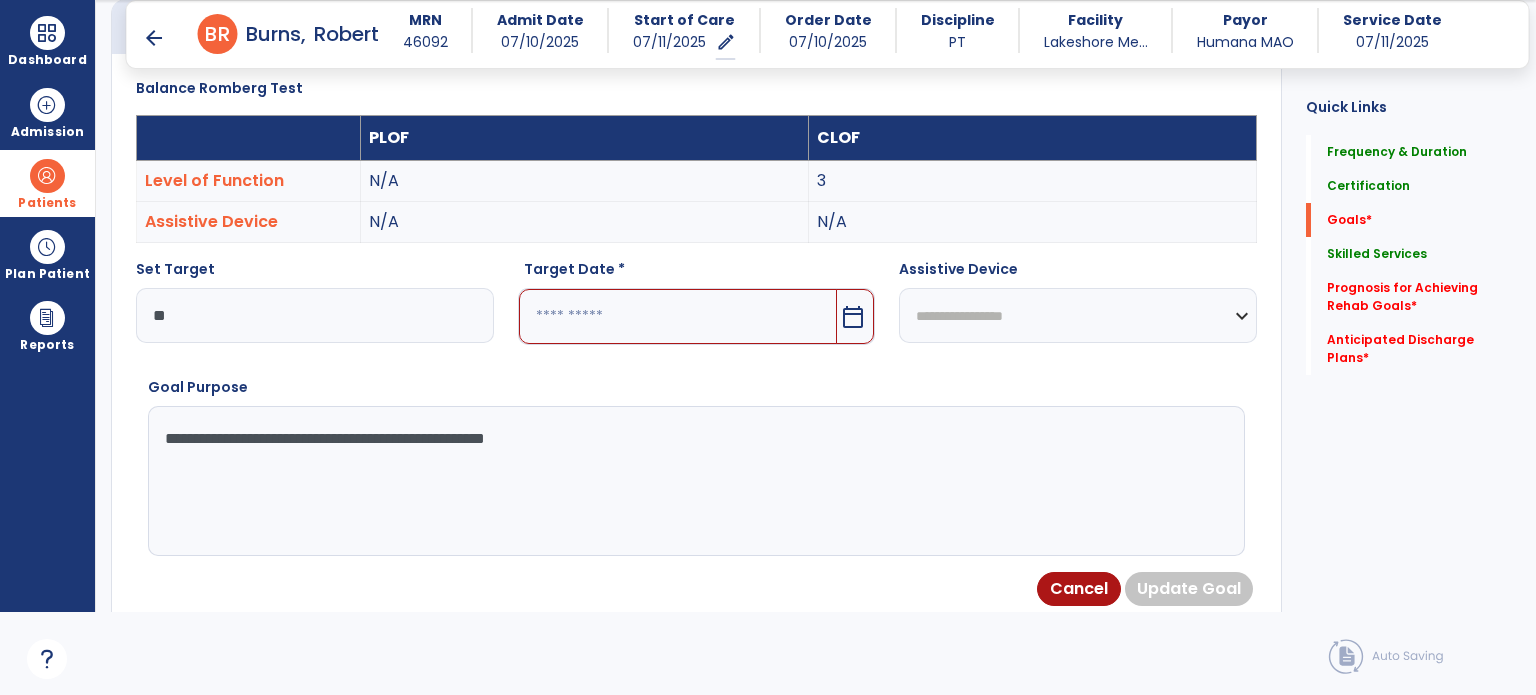 click at bounding box center [678, 316] 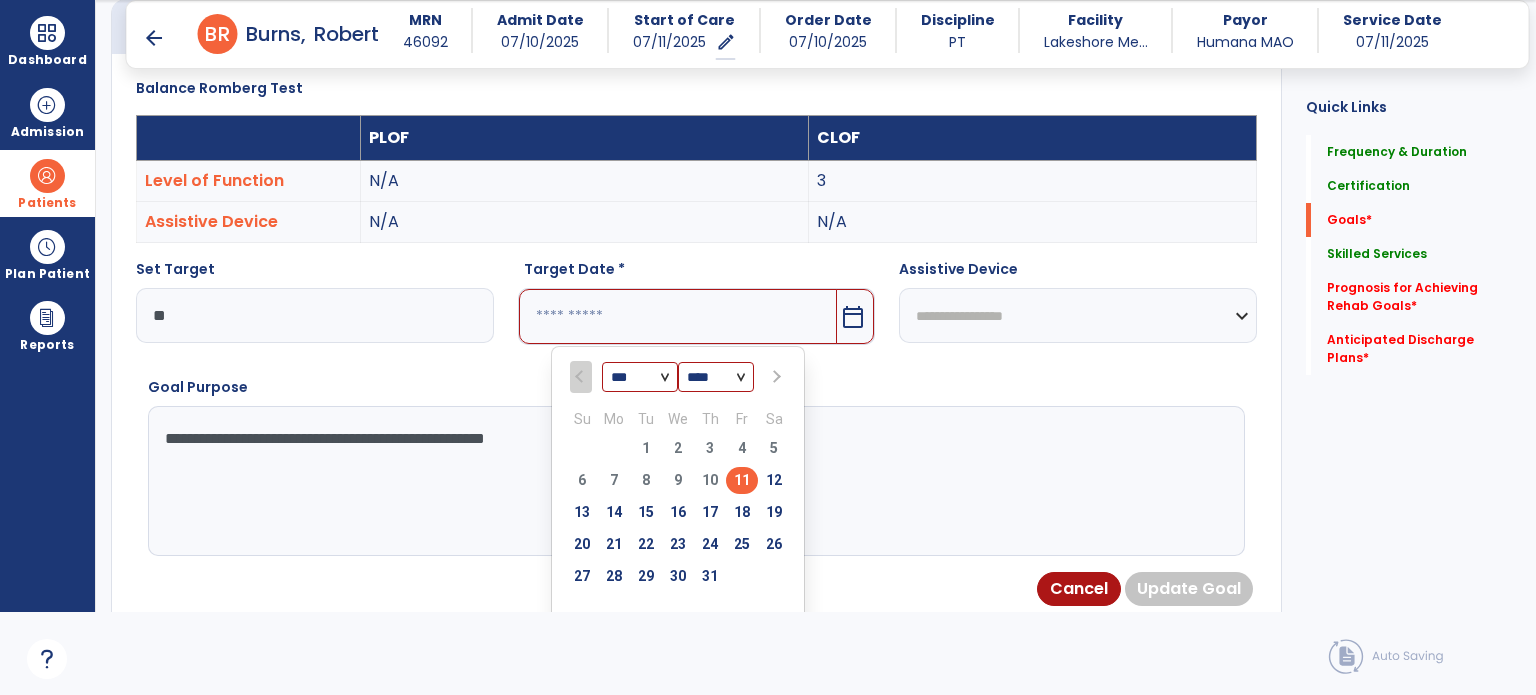 click at bounding box center (775, 377) 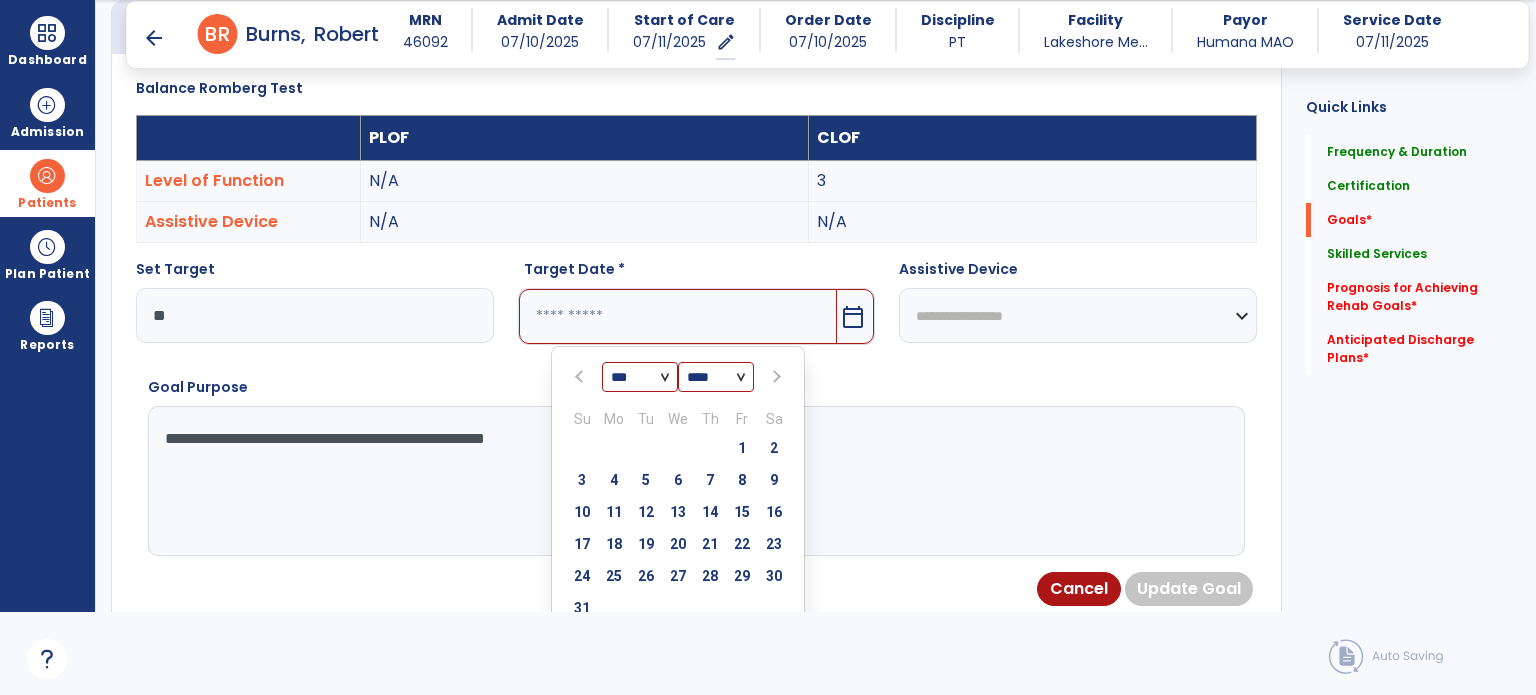 click at bounding box center (775, 377) 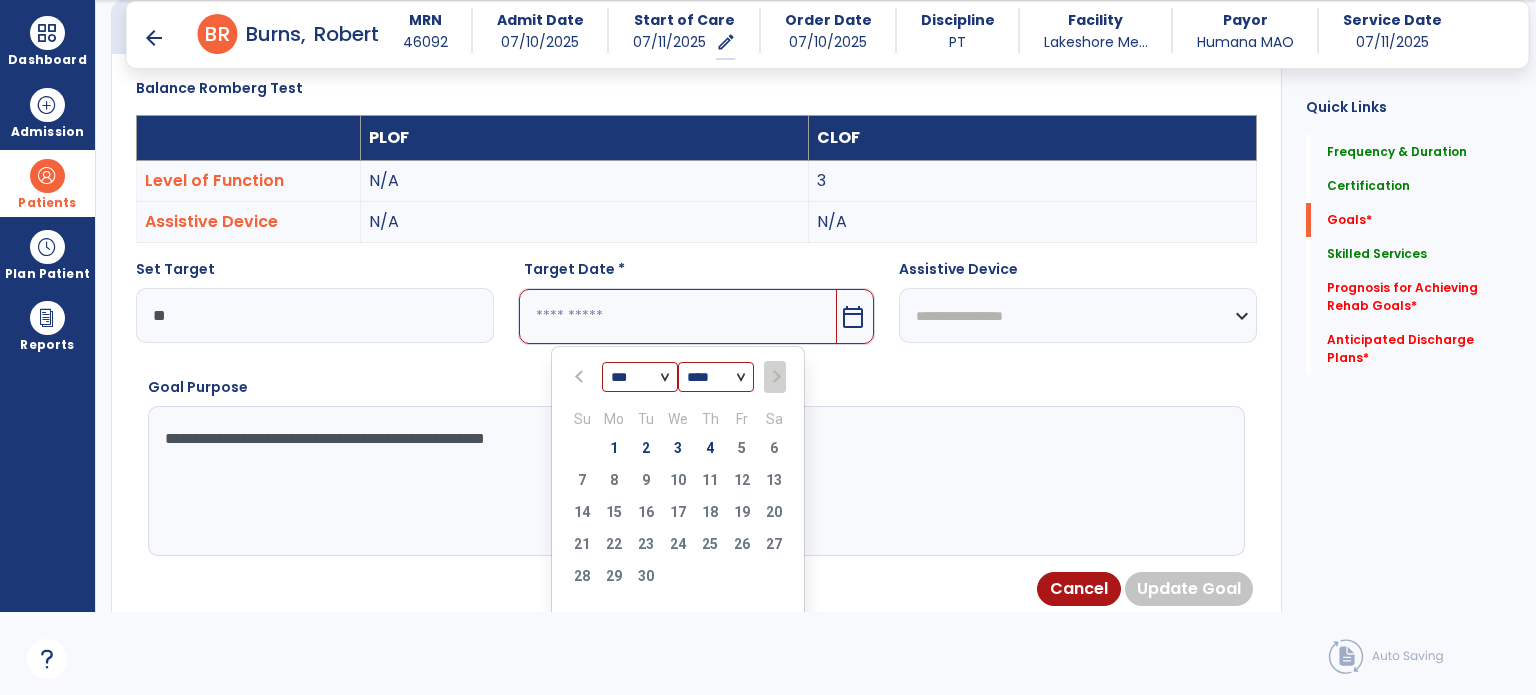 click at bounding box center [581, 377] 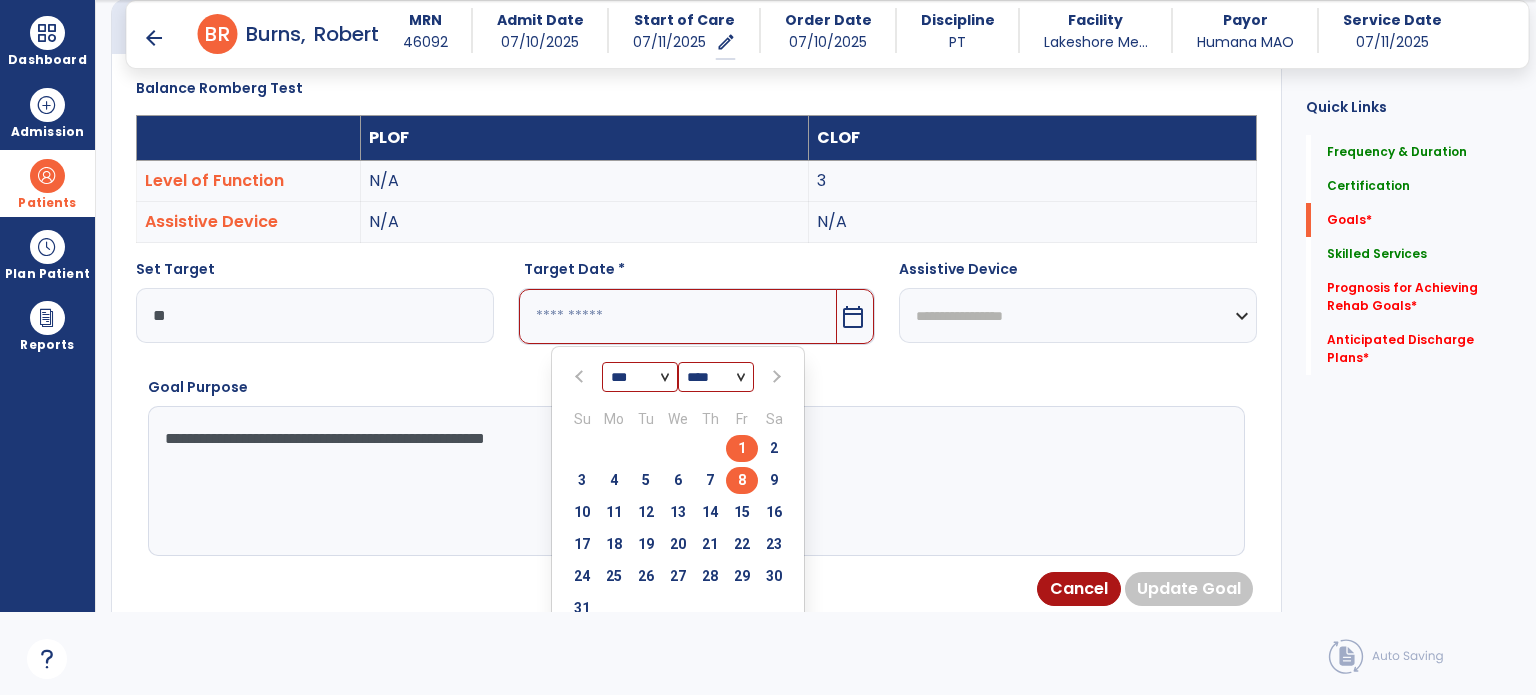 click on "8" at bounding box center [742, 480] 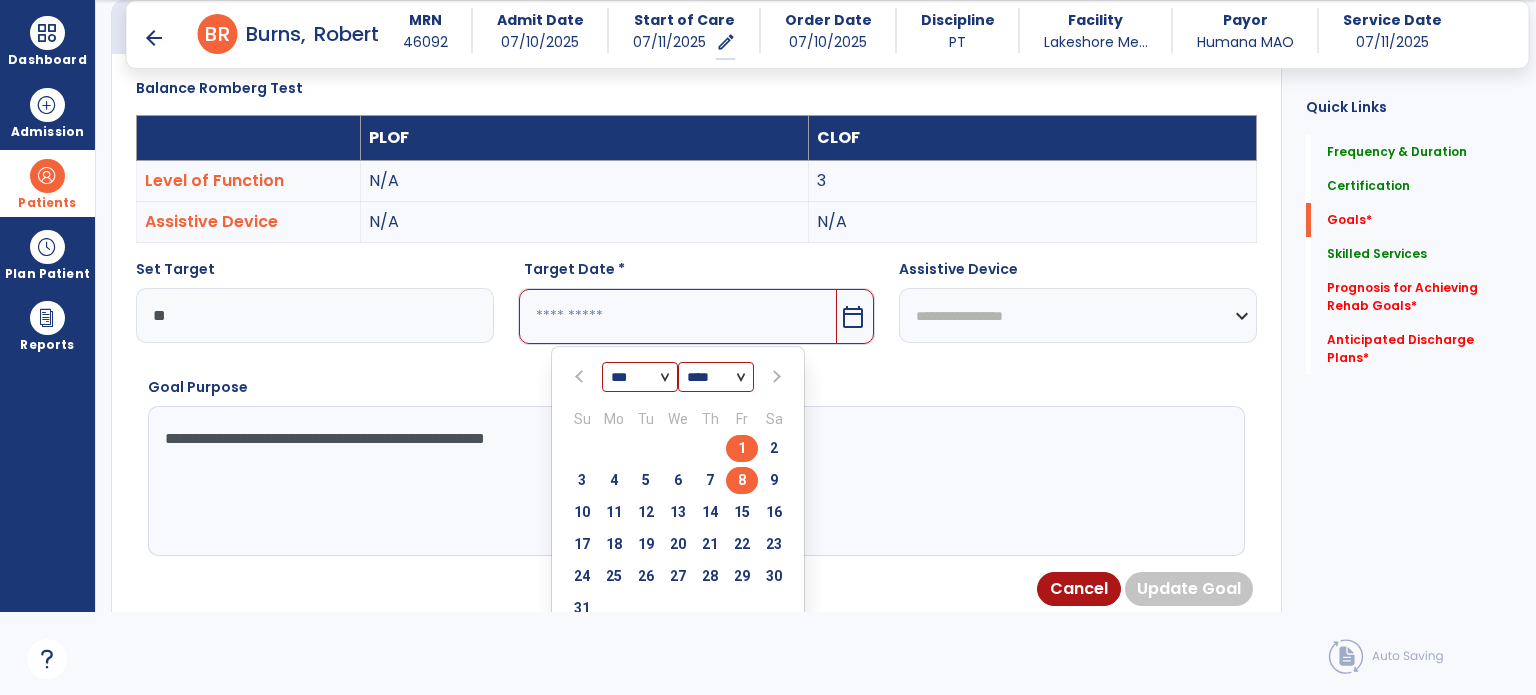 type on "********" 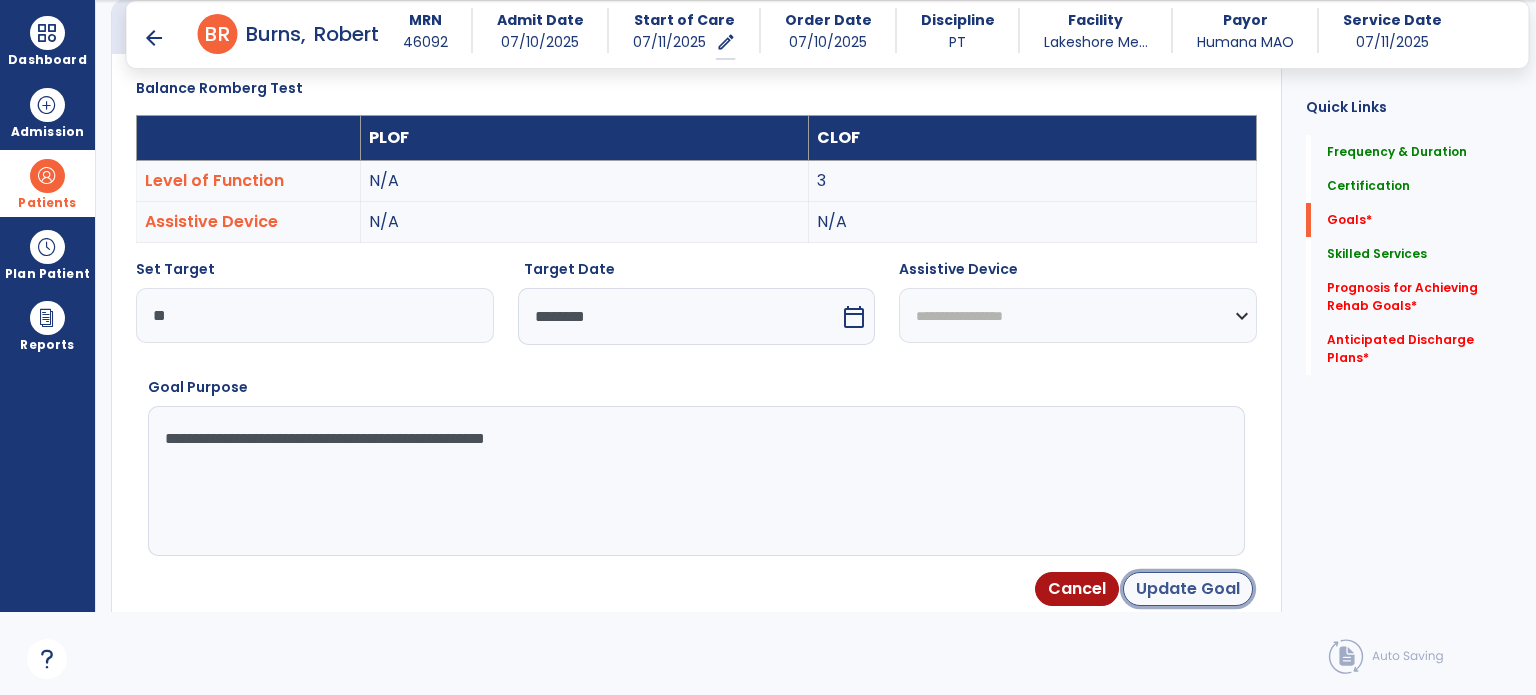 click on "Update Goal" at bounding box center [1188, 589] 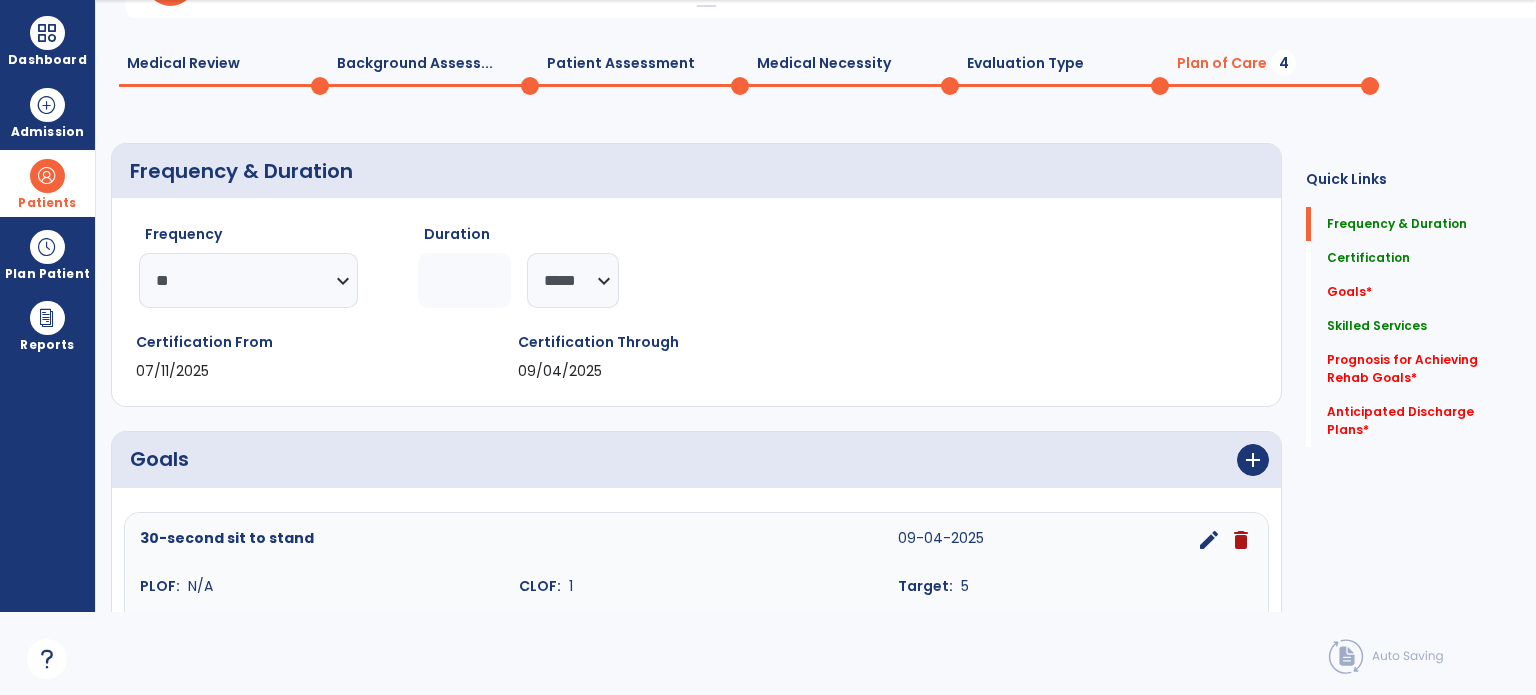 scroll, scrollTop: 0, scrollLeft: 0, axis: both 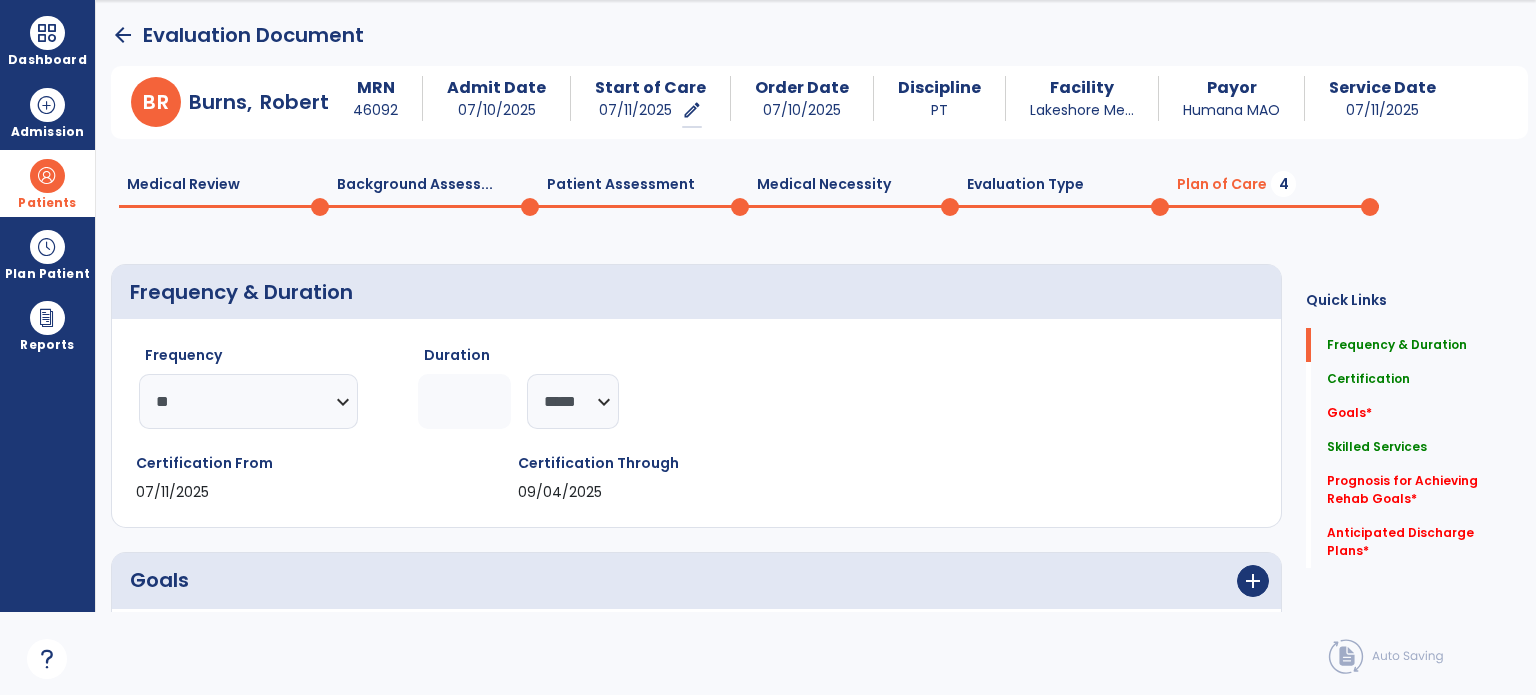 click on "Patient Assessment  0" 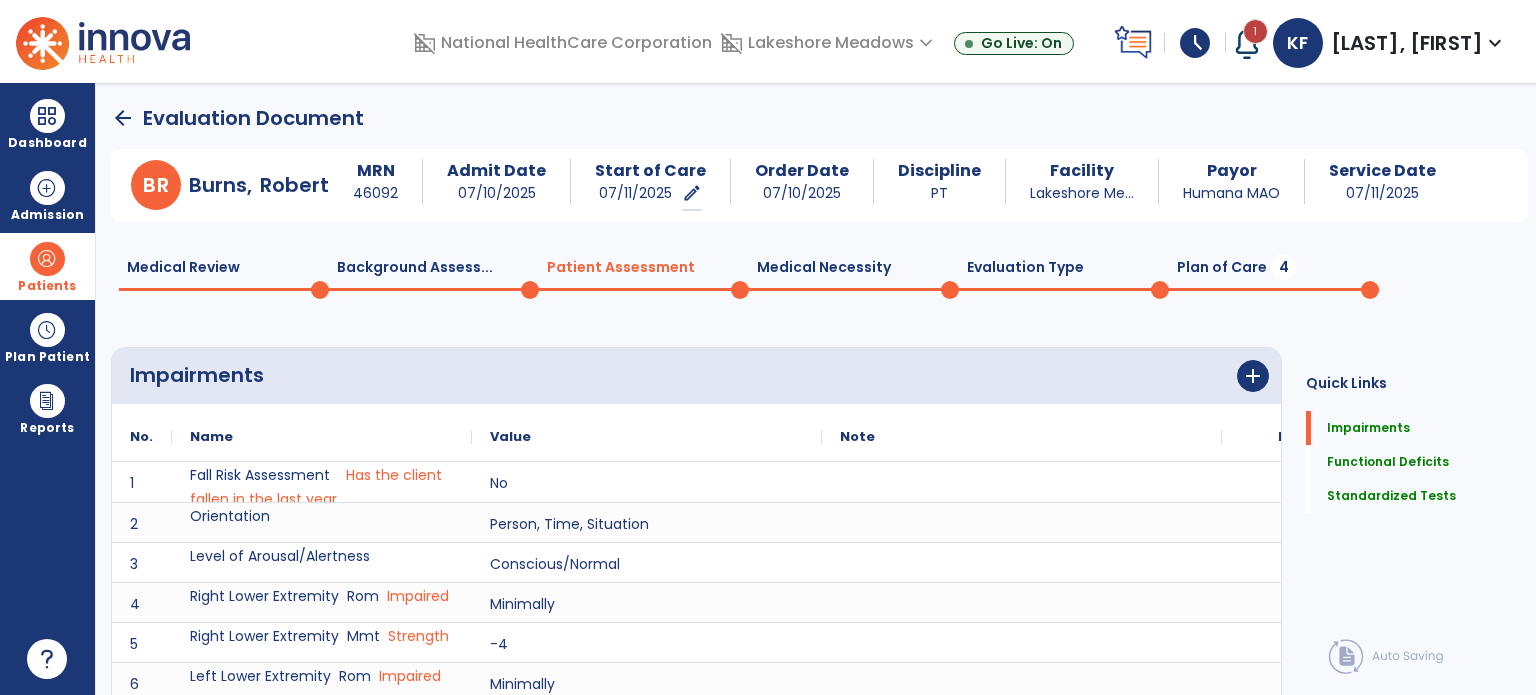 scroll, scrollTop: 0, scrollLeft: 0, axis: both 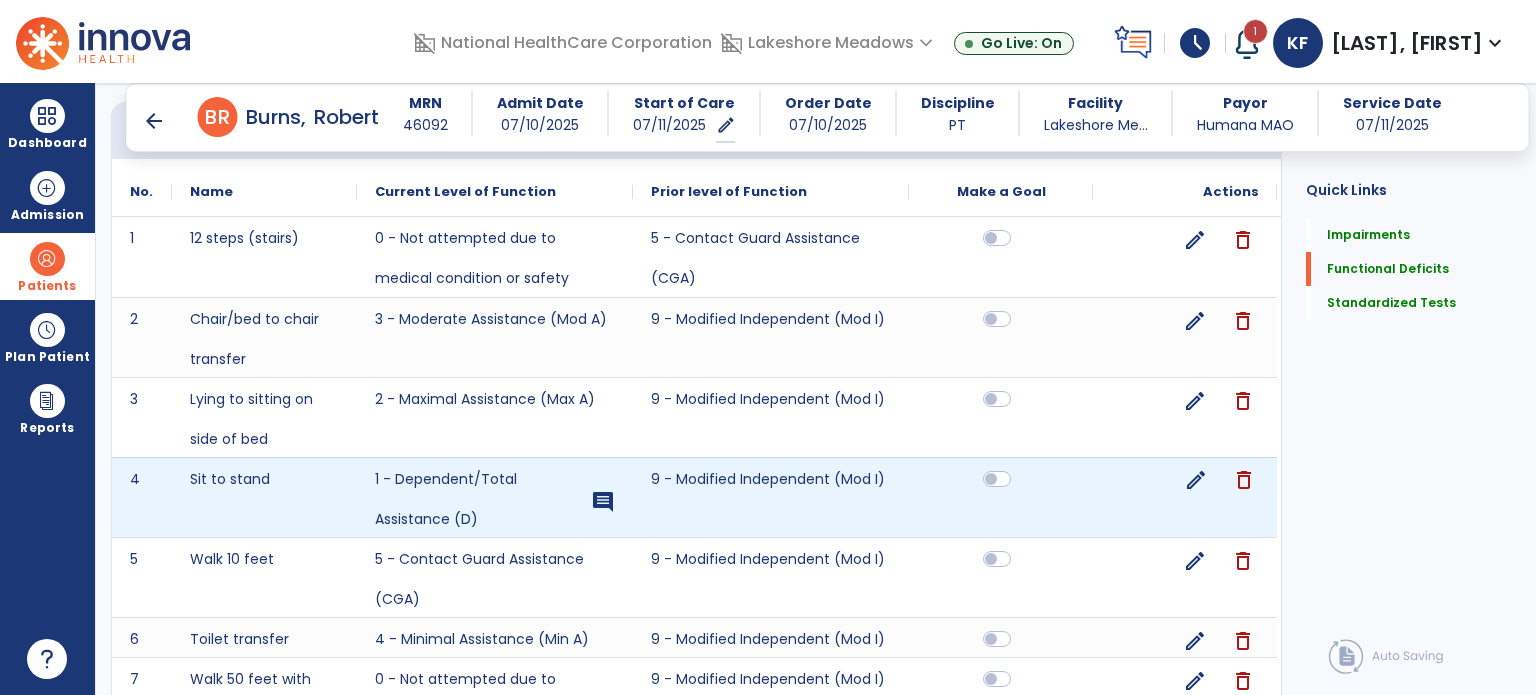 click on "edit" 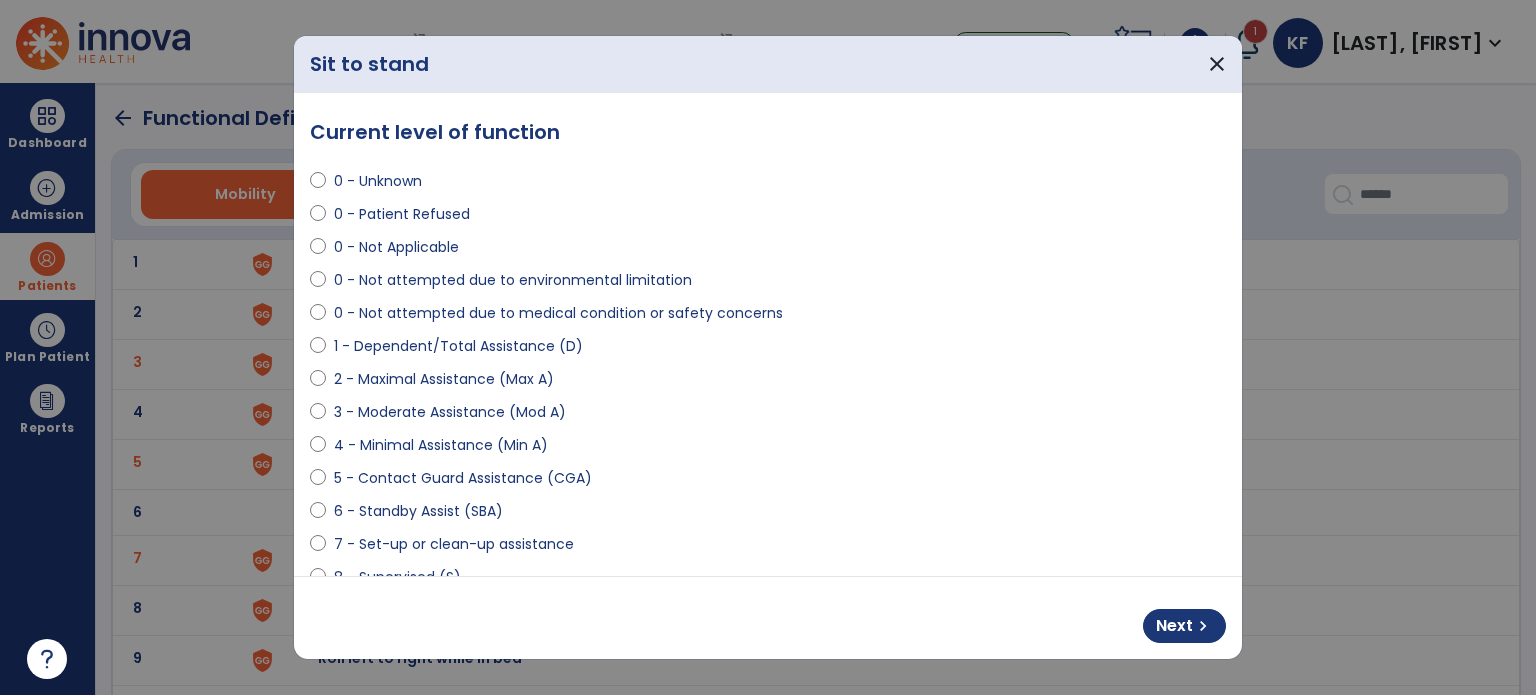 select on "**********" 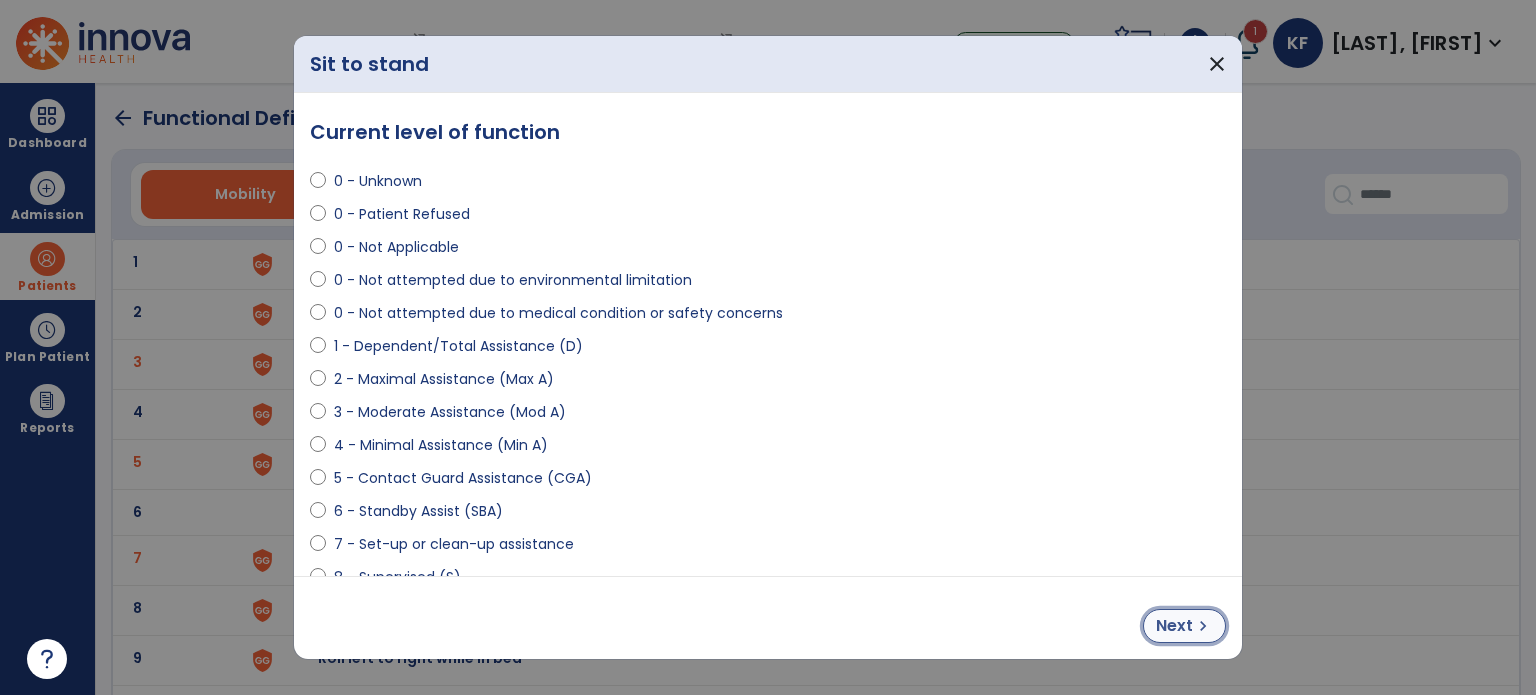click on "Next" at bounding box center (1174, 626) 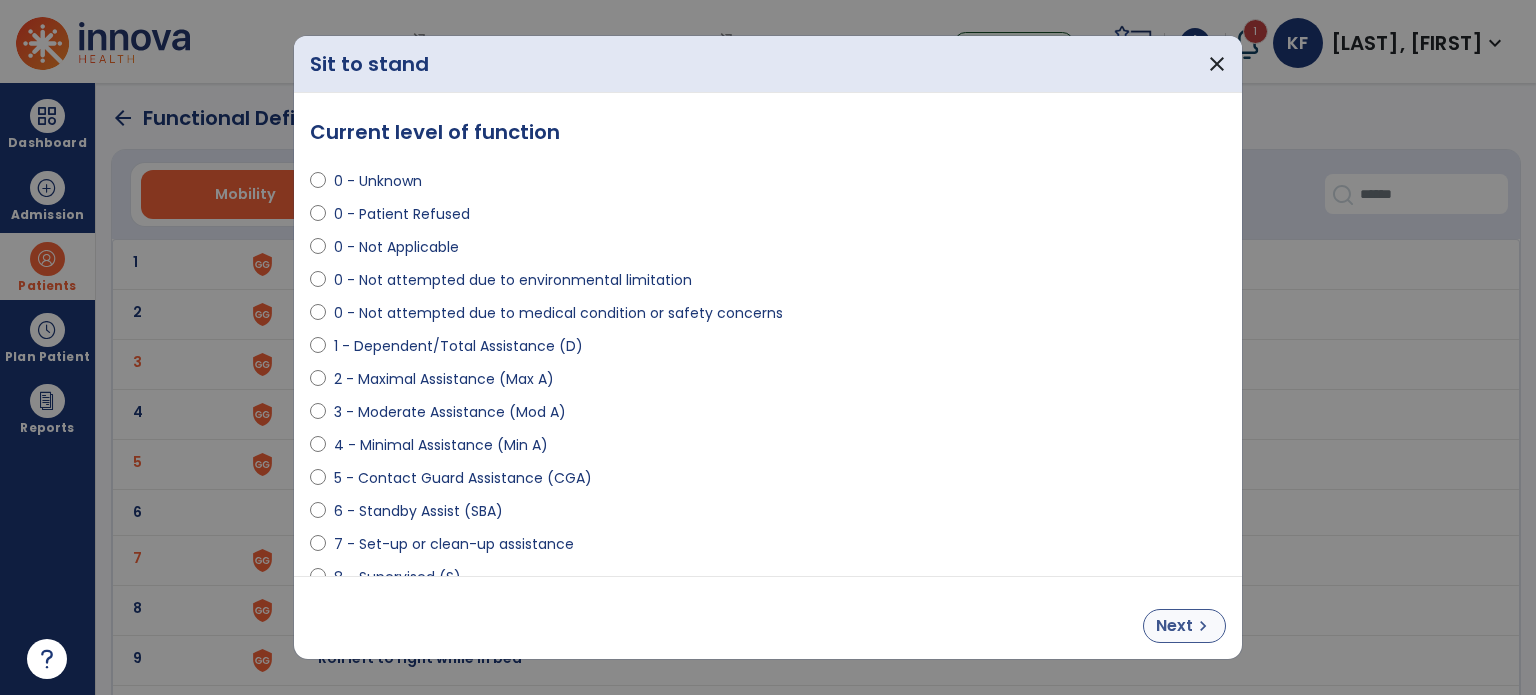 select on "**********" 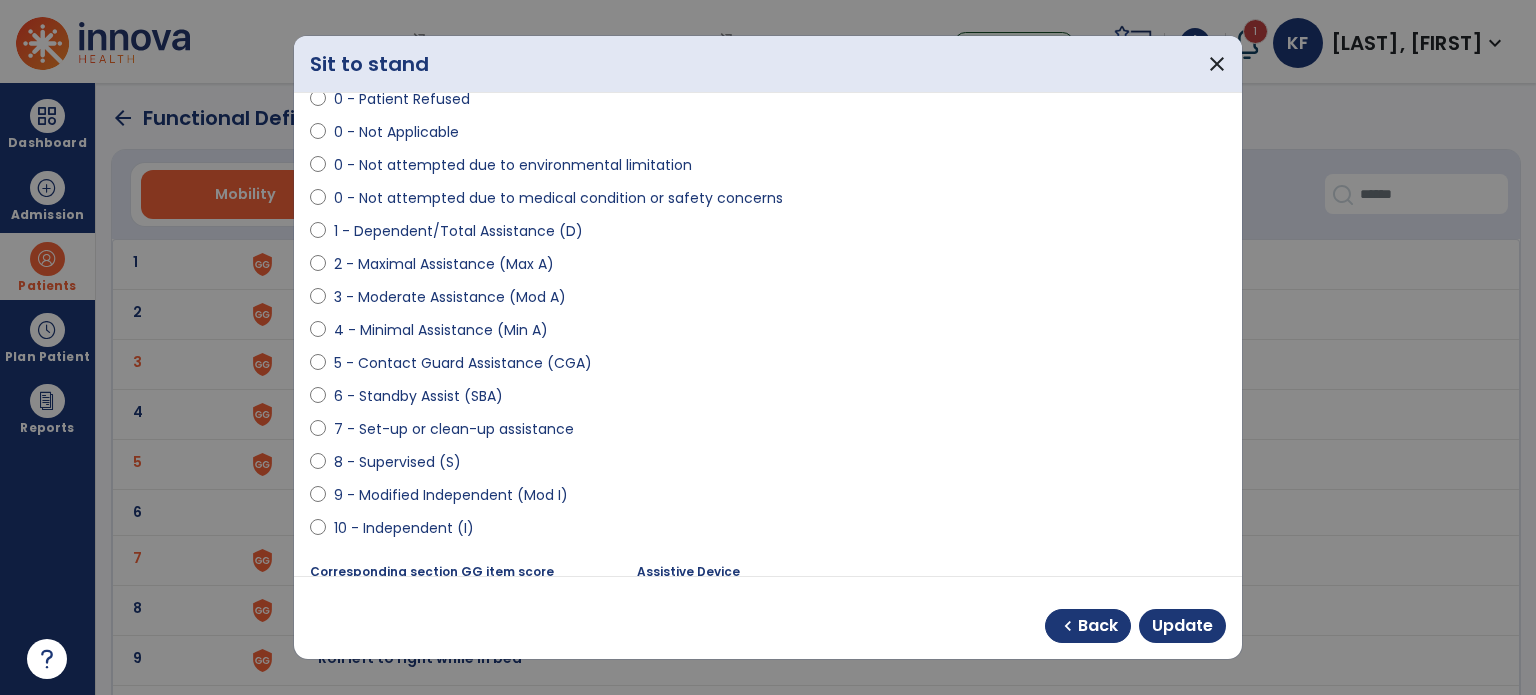 scroll, scrollTop: 122, scrollLeft: 0, axis: vertical 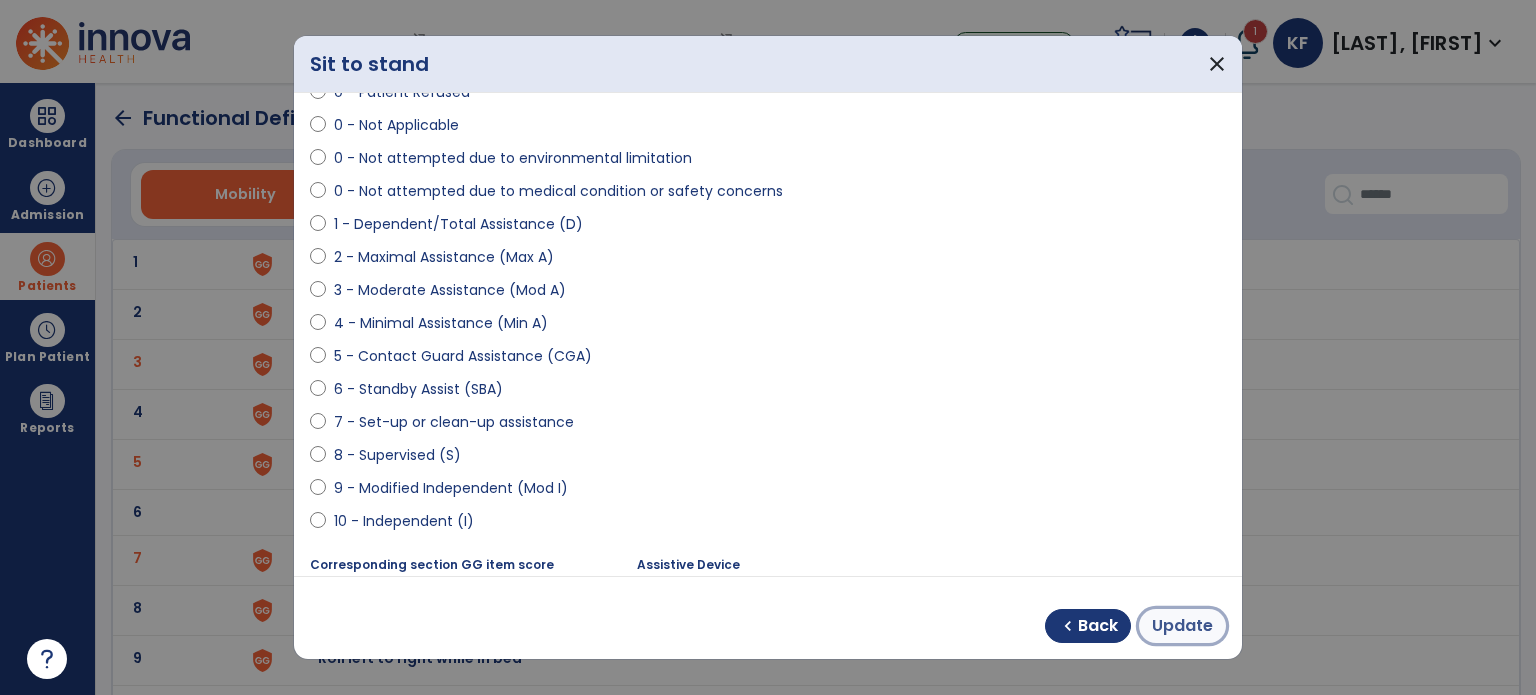 click on "Update" at bounding box center (1182, 626) 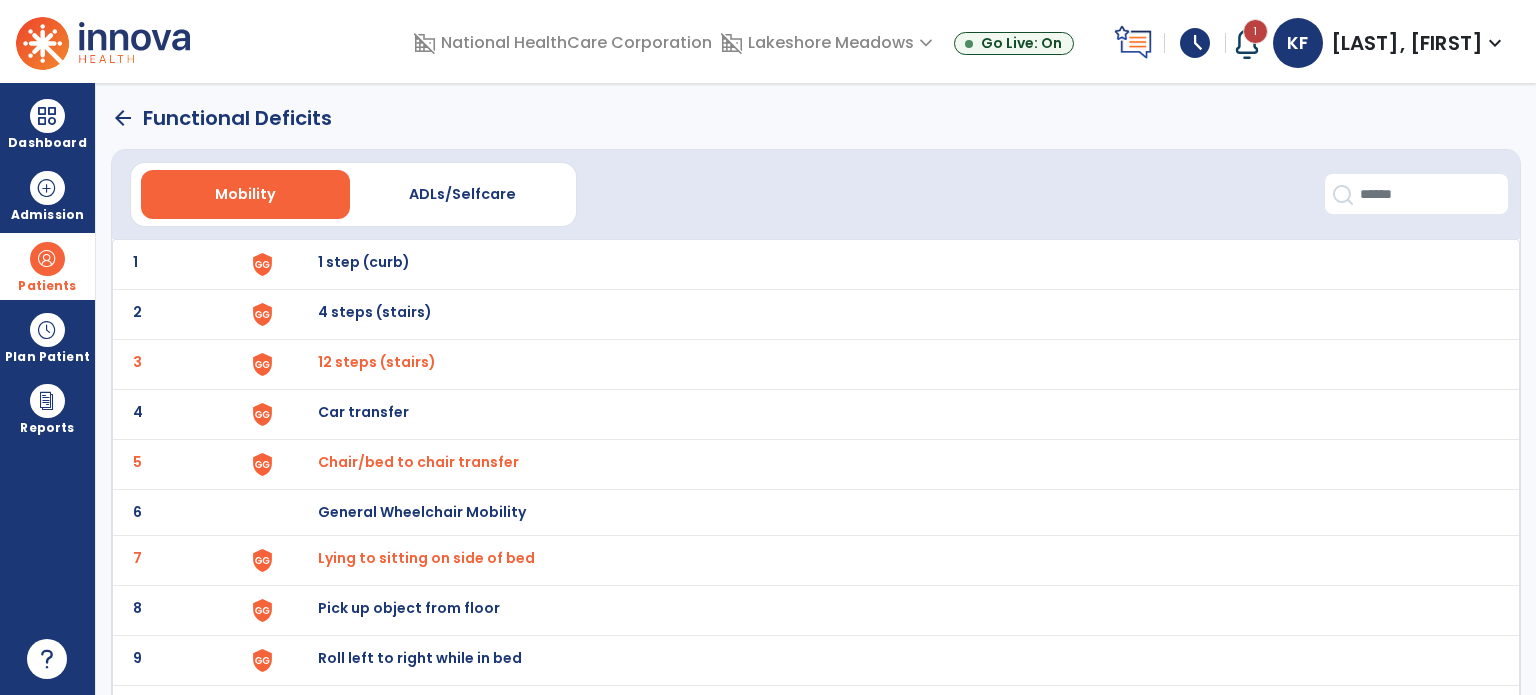 click on "arrow_back" 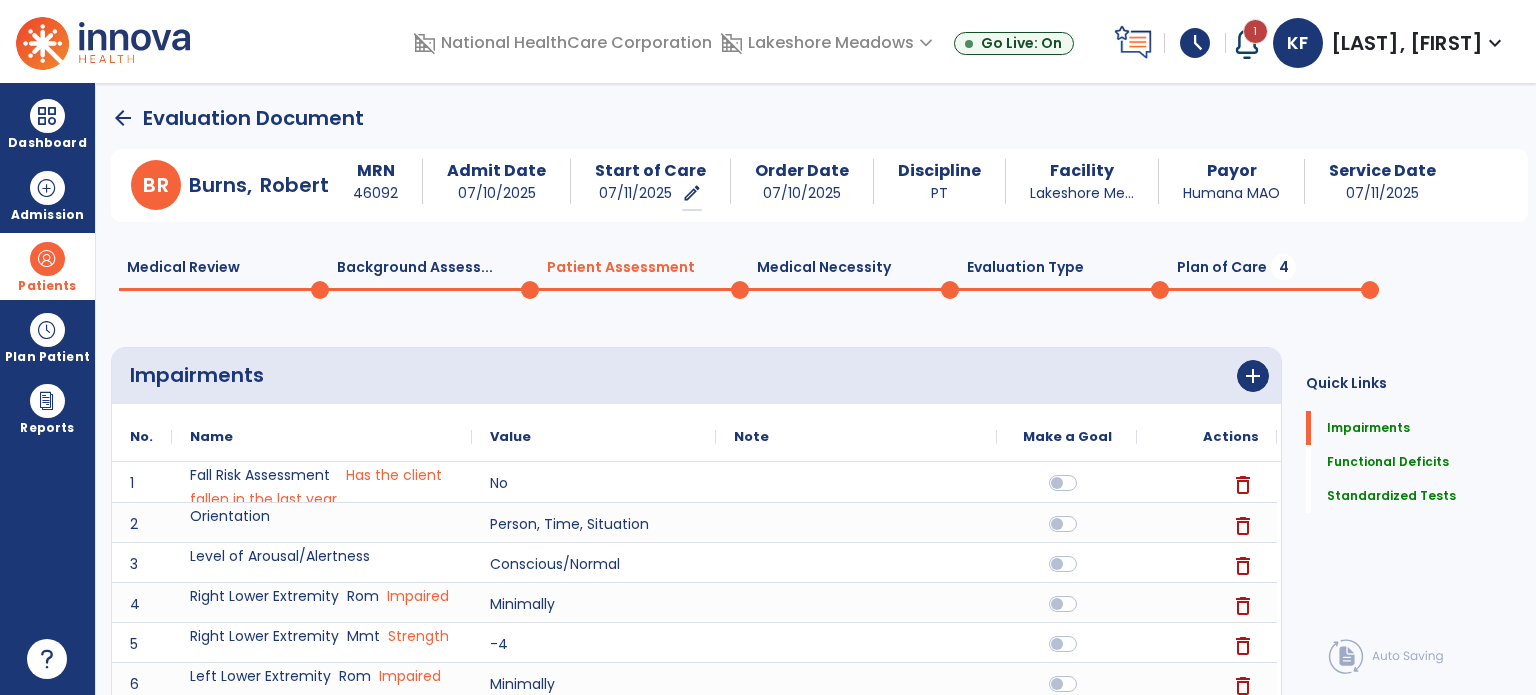 scroll, scrollTop: 20, scrollLeft: 0, axis: vertical 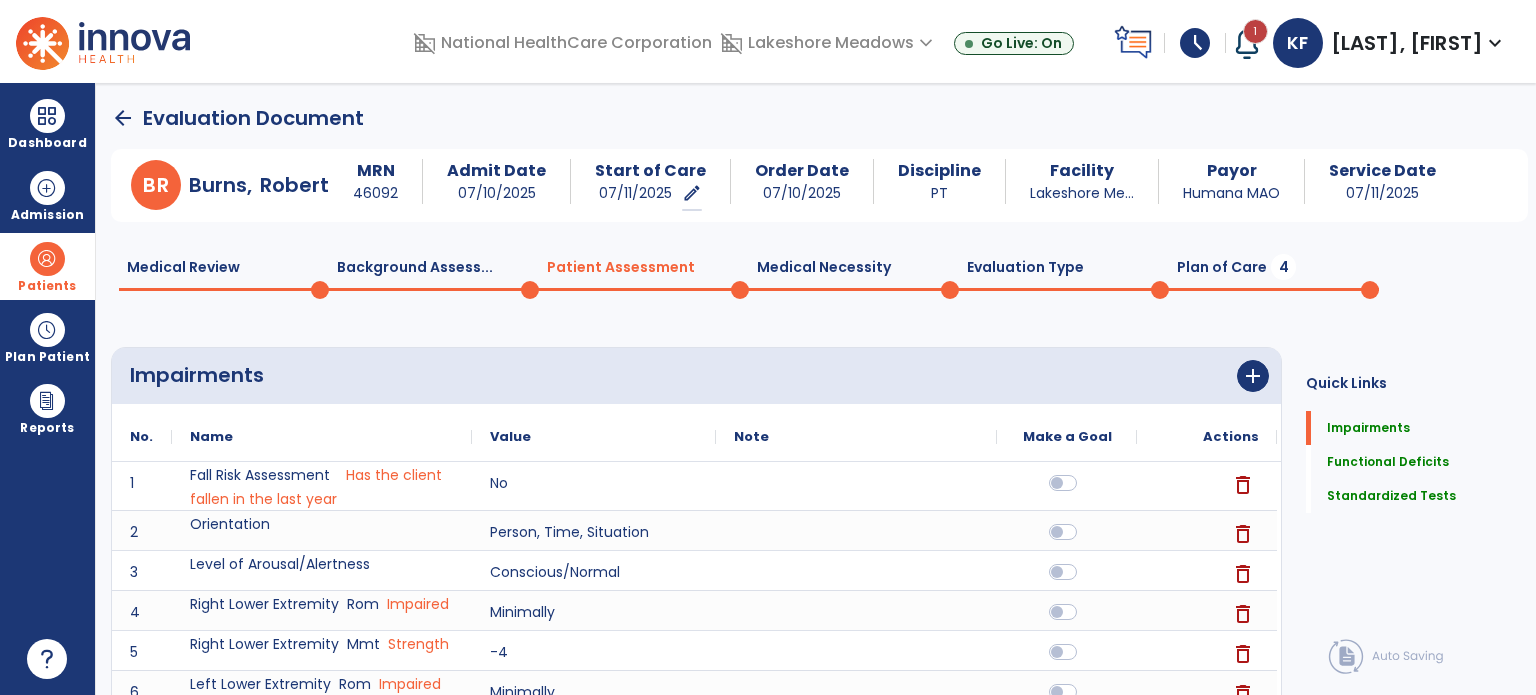 click on "Plan of Care  4" 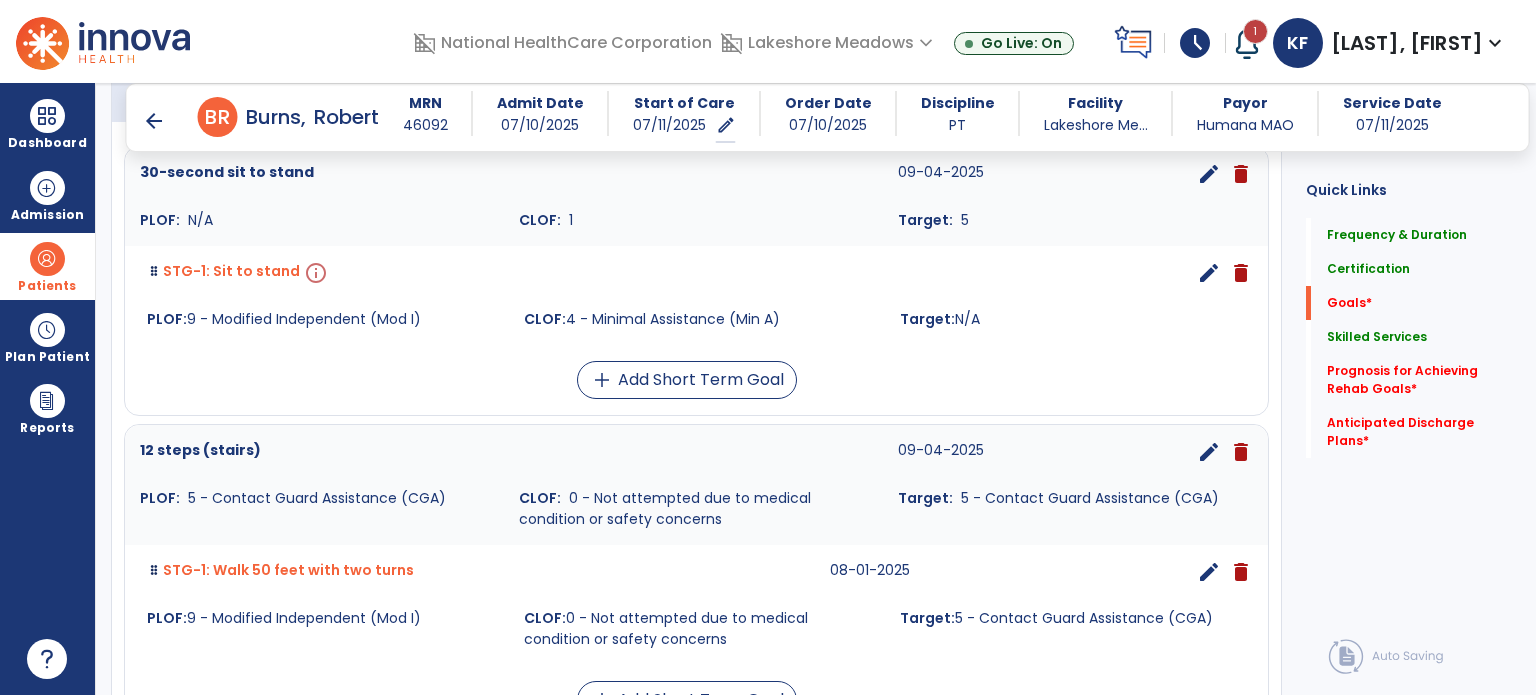 scroll, scrollTop: 612, scrollLeft: 0, axis: vertical 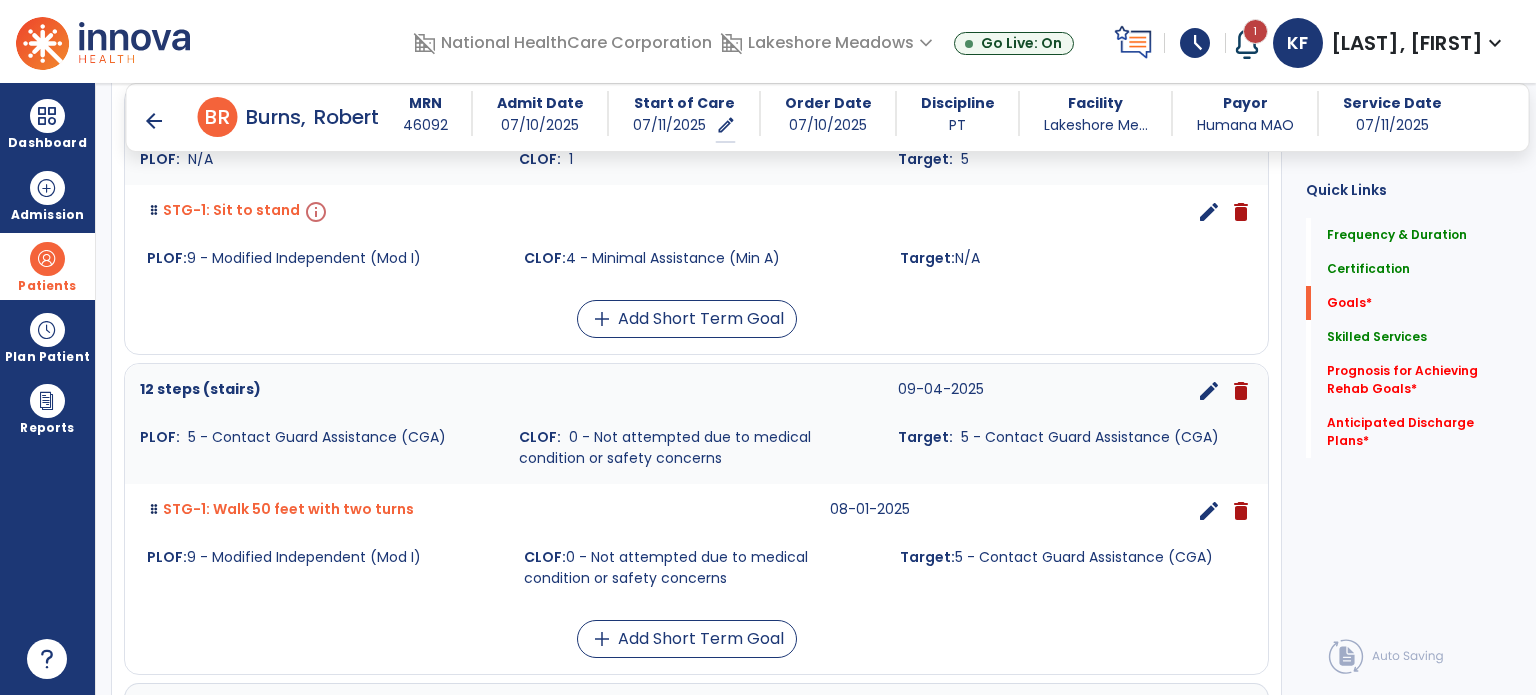 click on "edit" at bounding box center (1209, 212) 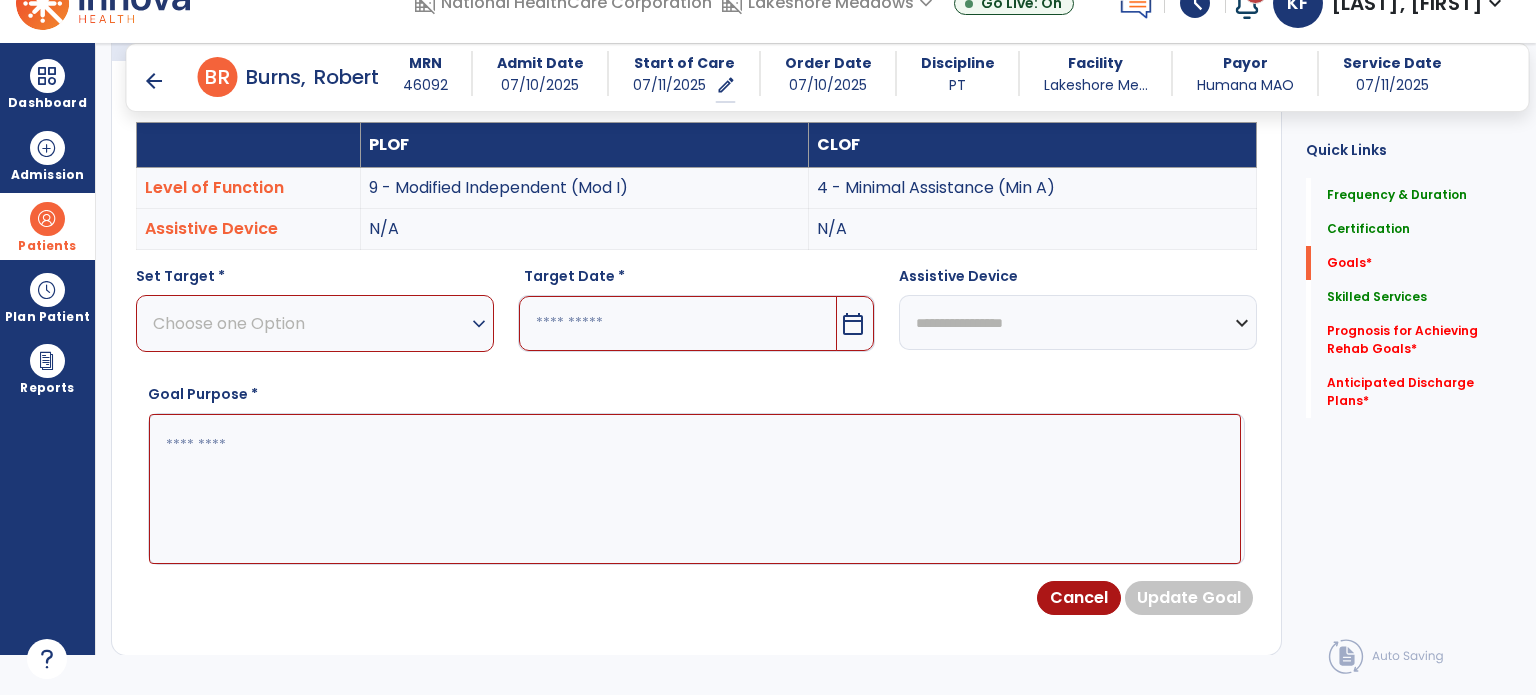 scroll, scrollTop: 80, scrollLeft: 0, axis: vertical 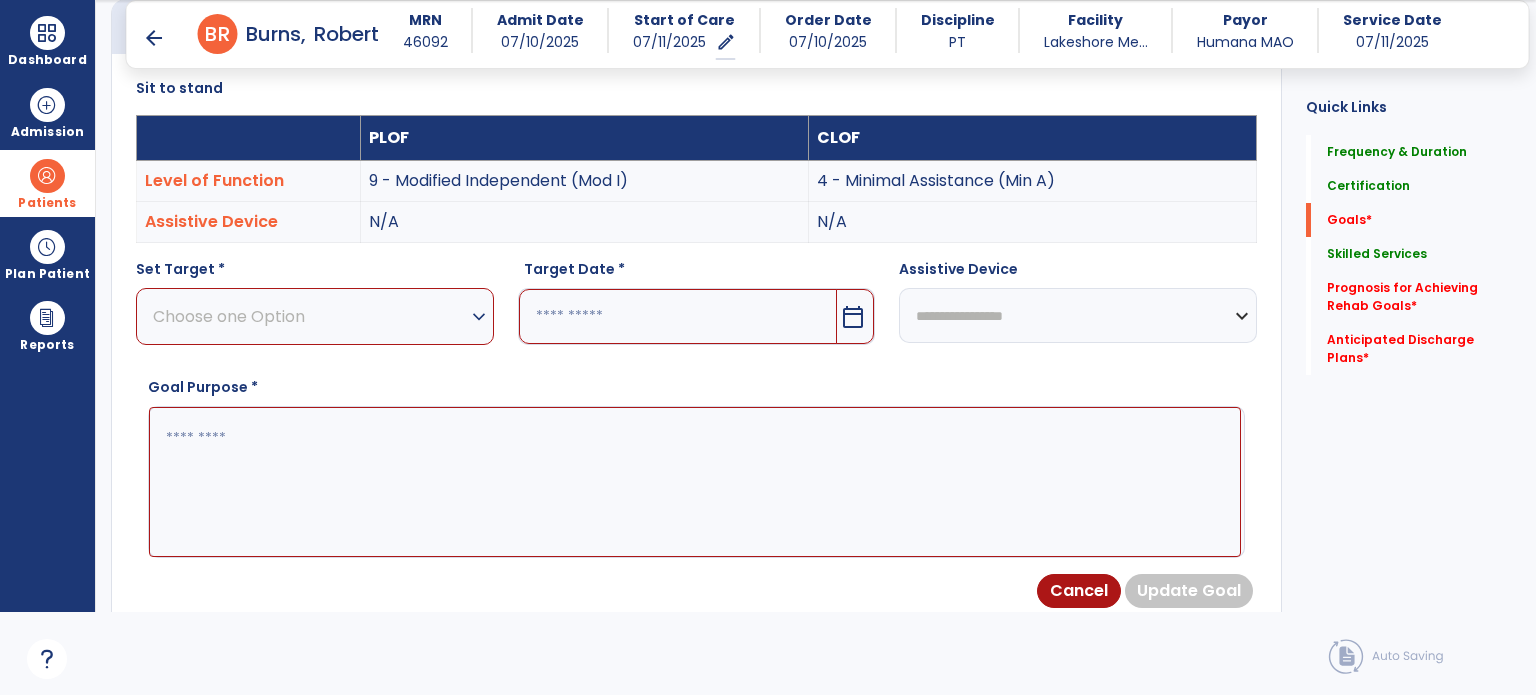 click at bounding box center [678, 316] 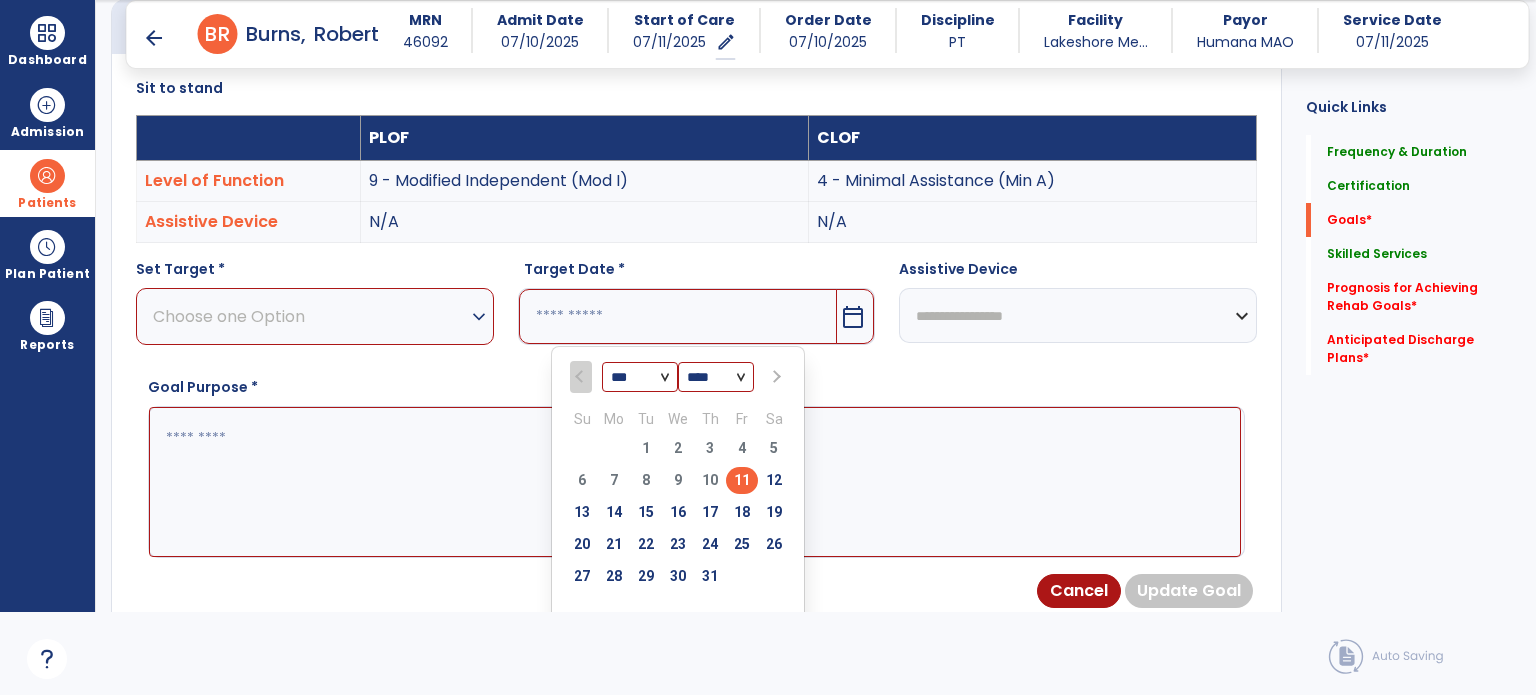 click at bounding box center [774, 377] 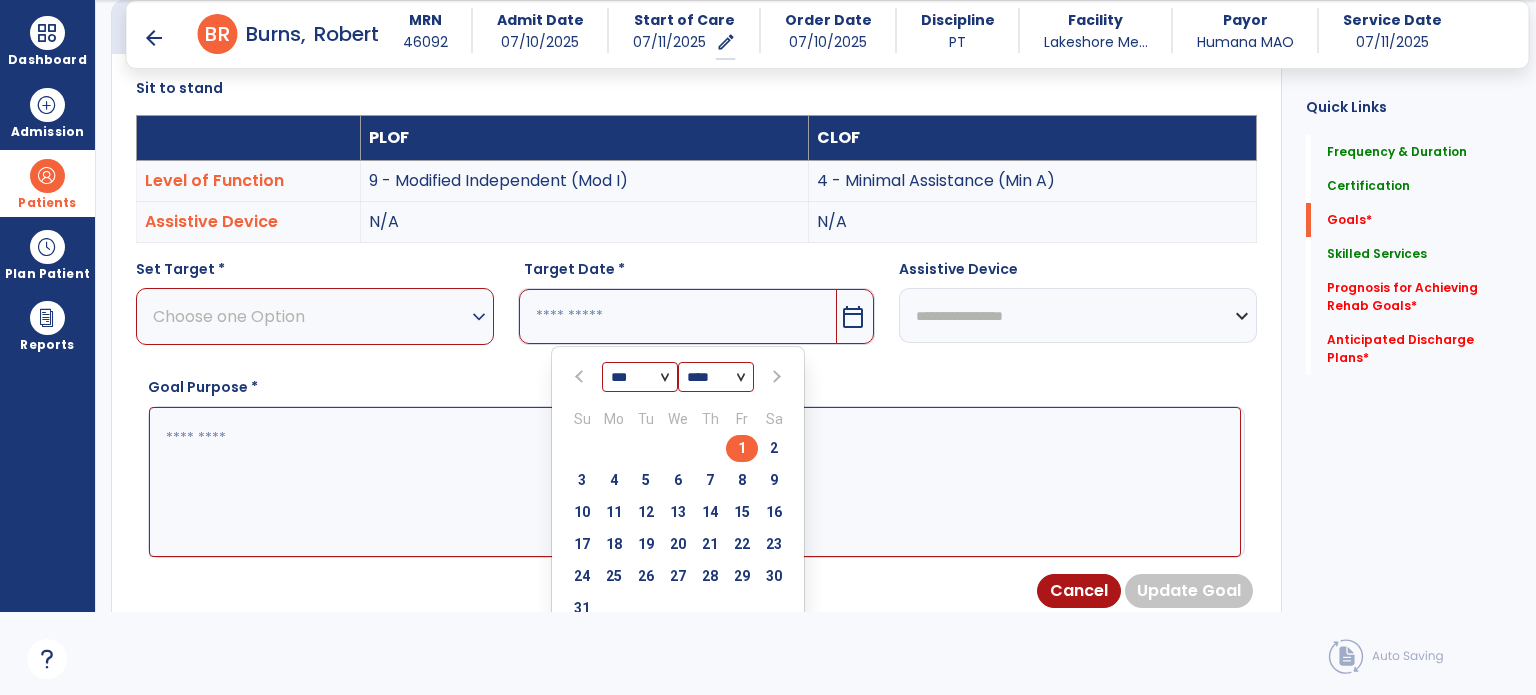 click on "1" at bounding box center [742, 448] 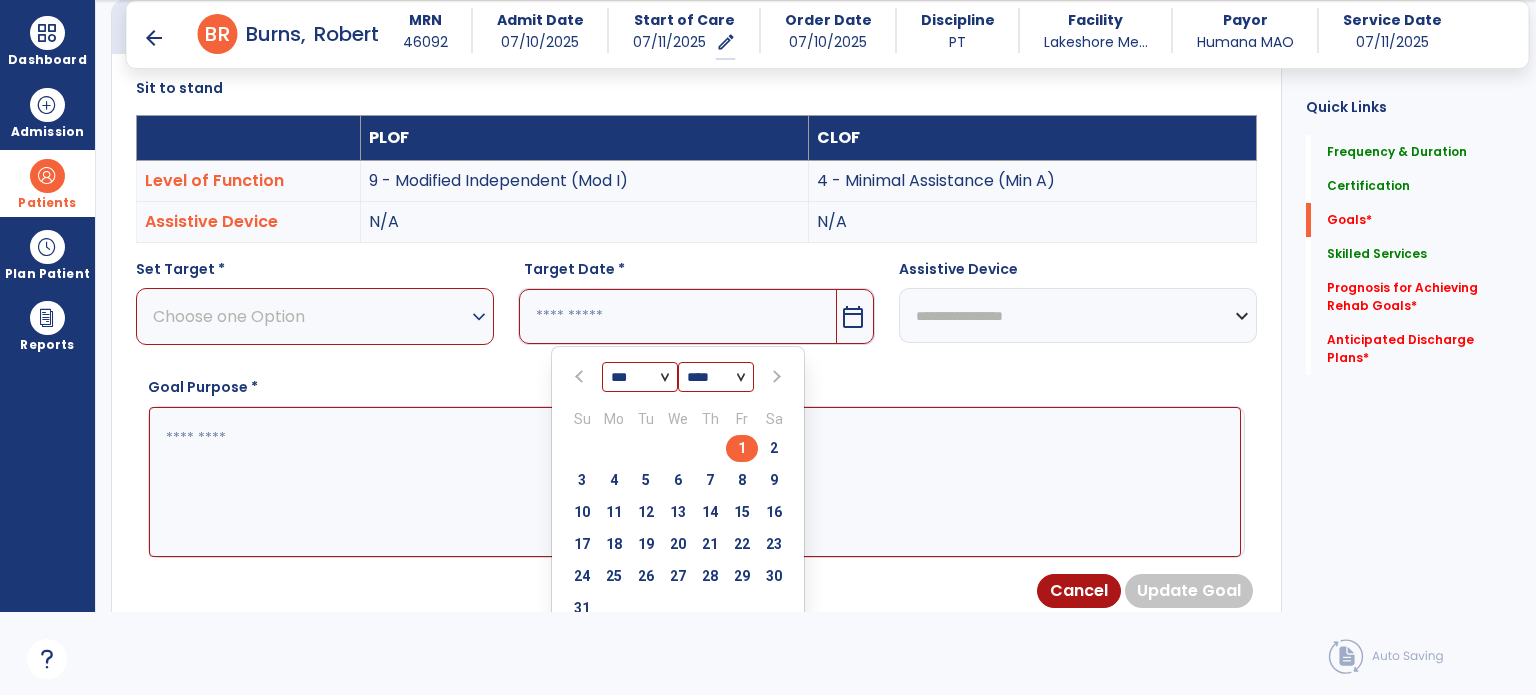 type on "********" 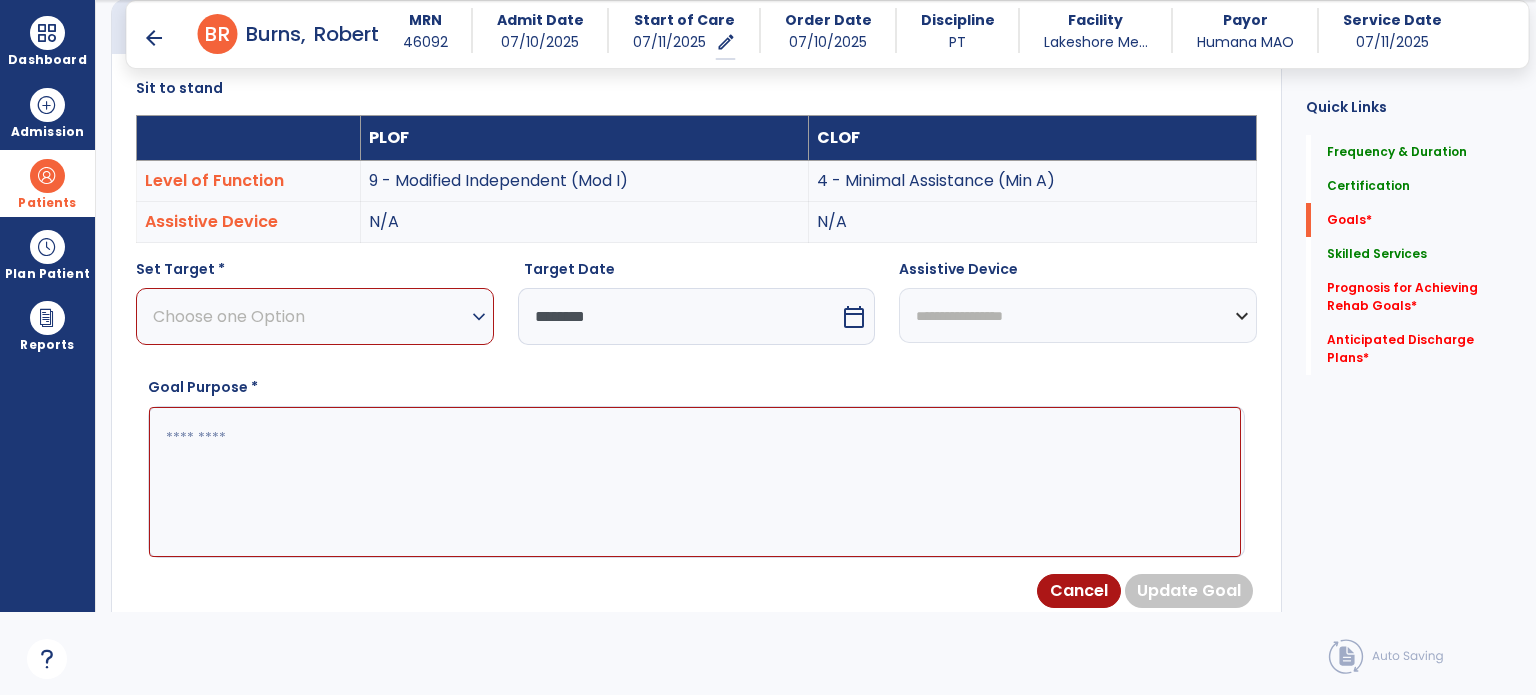 click at bounding box center [695, 482] 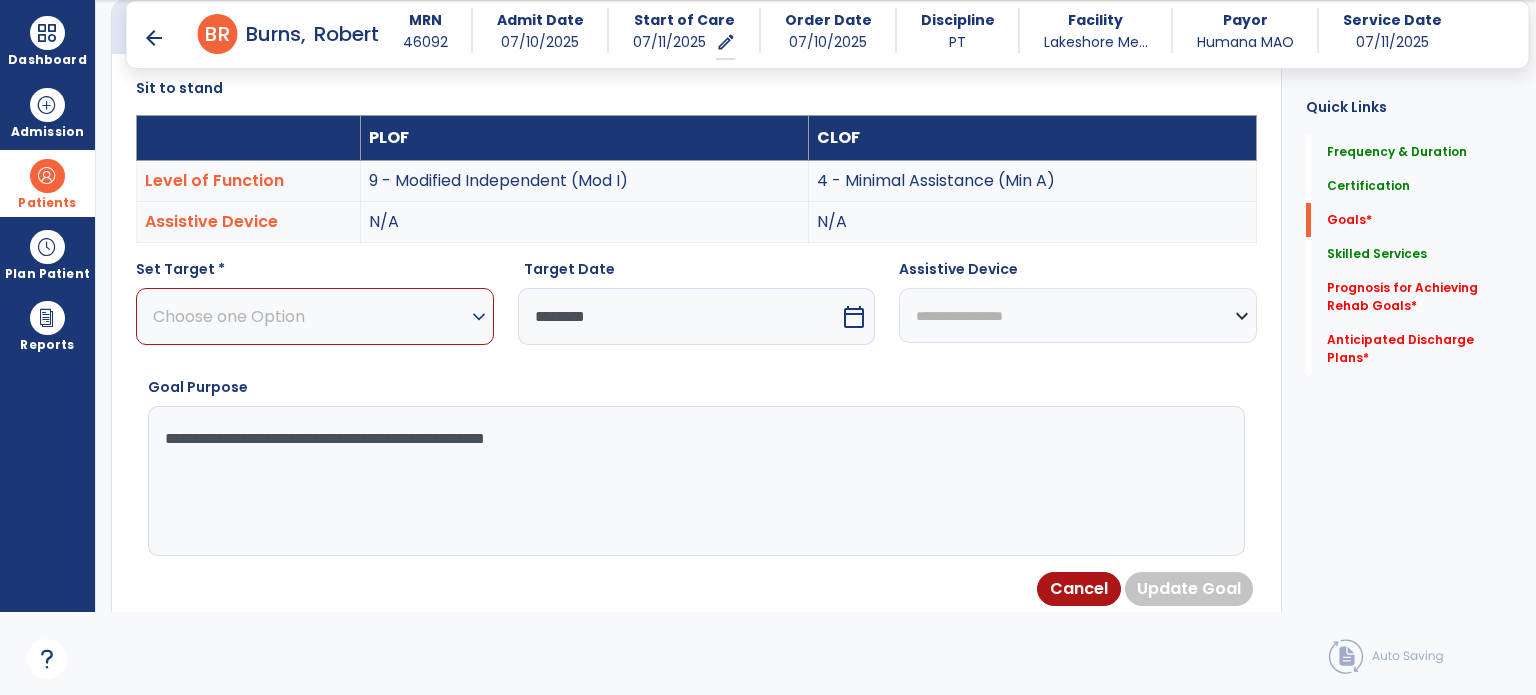 type on "**********" 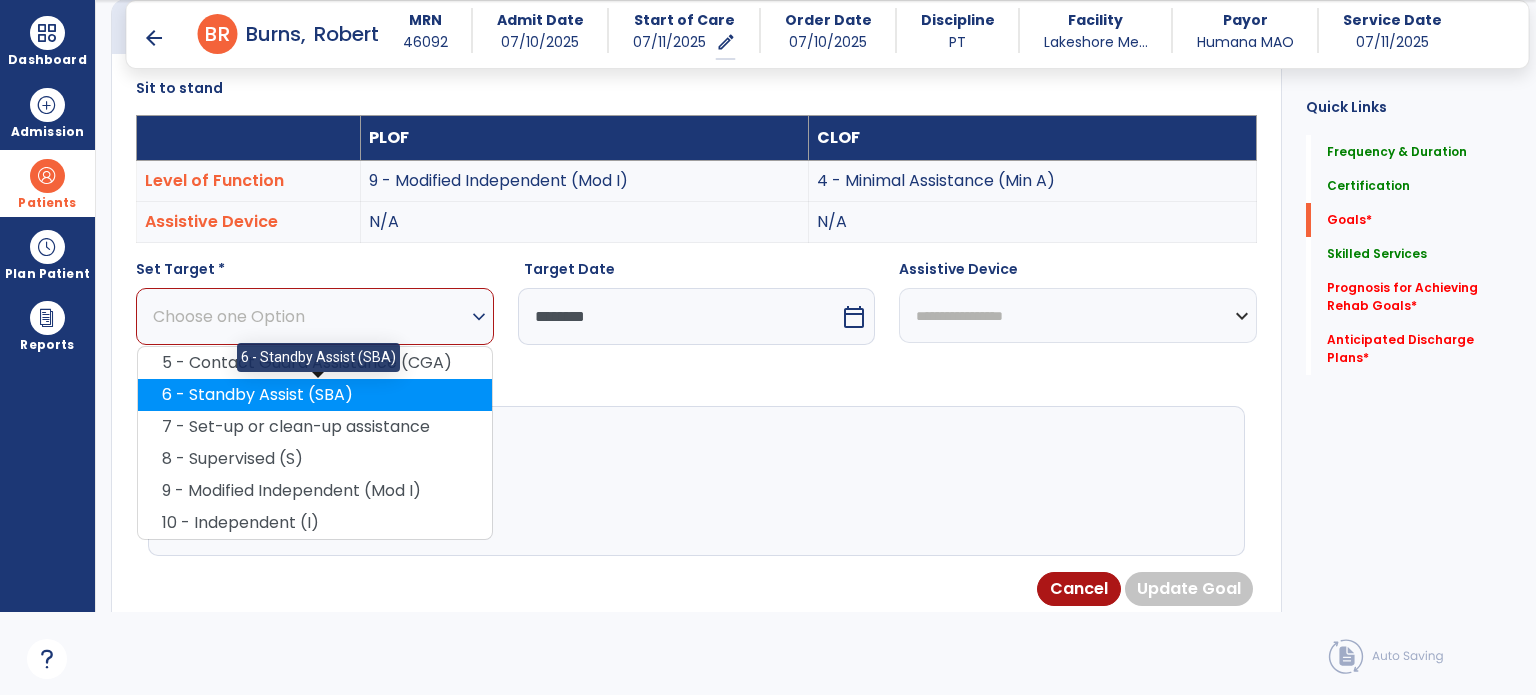 click on "6 - Standby Assist (SBA)" at bounding box center (315, 395) 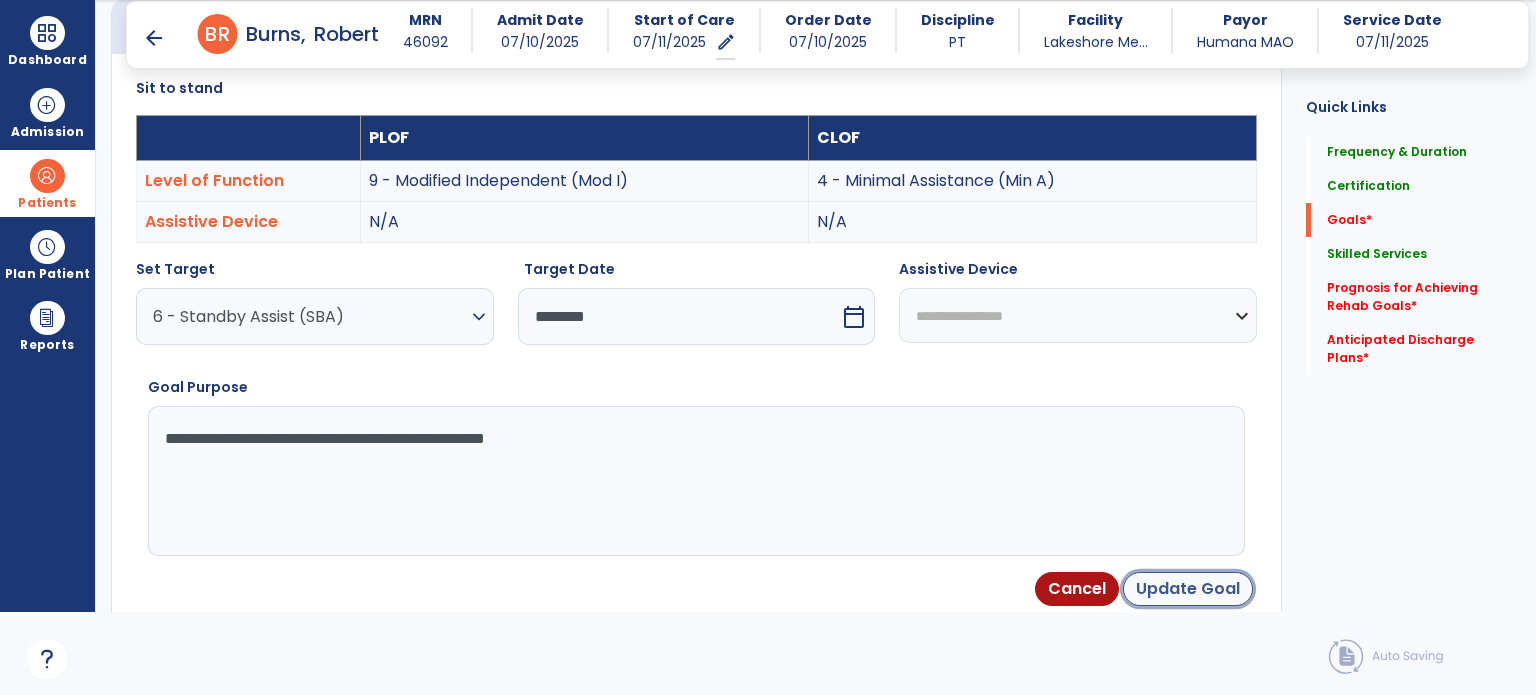 click on "Update Goal" at bounding box center (1188, 589) 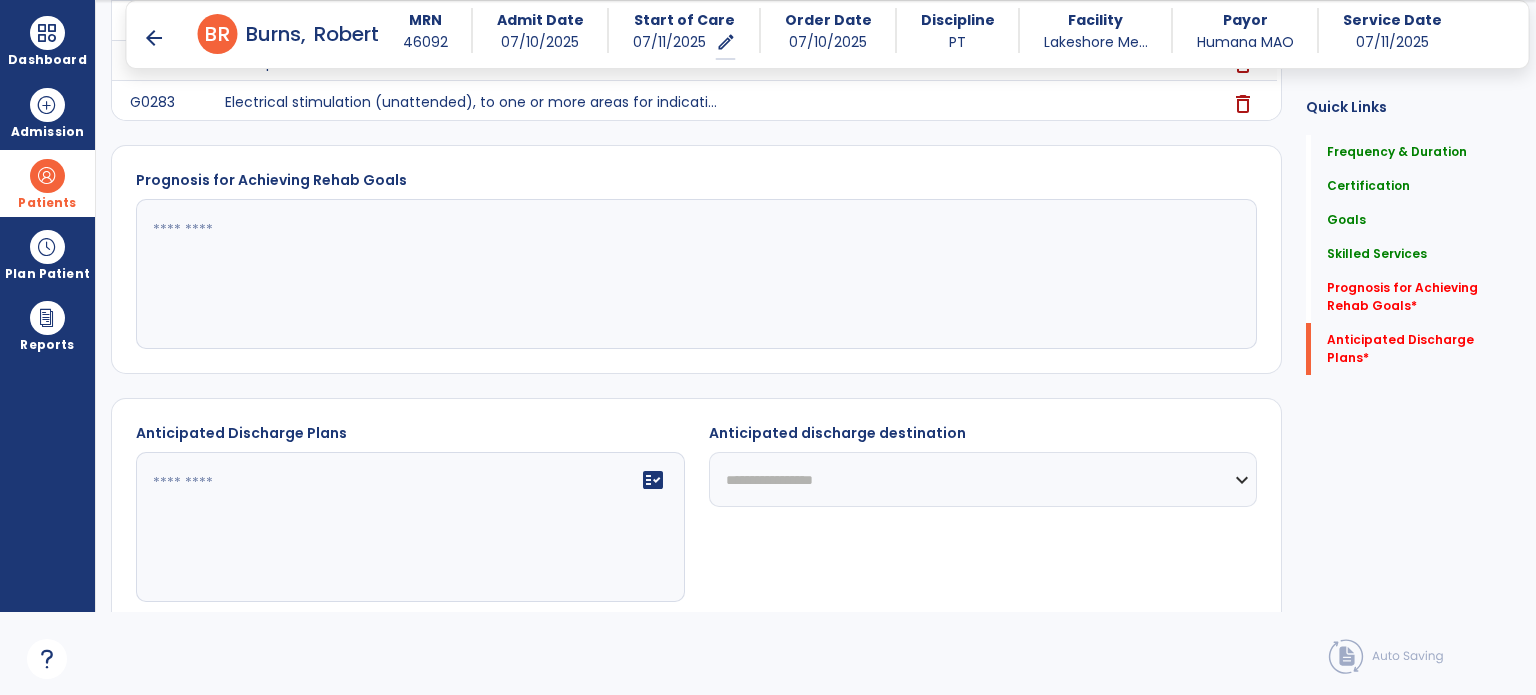 scroll, scrollTop: 1778, scrollLeft: 0, axis: vertical 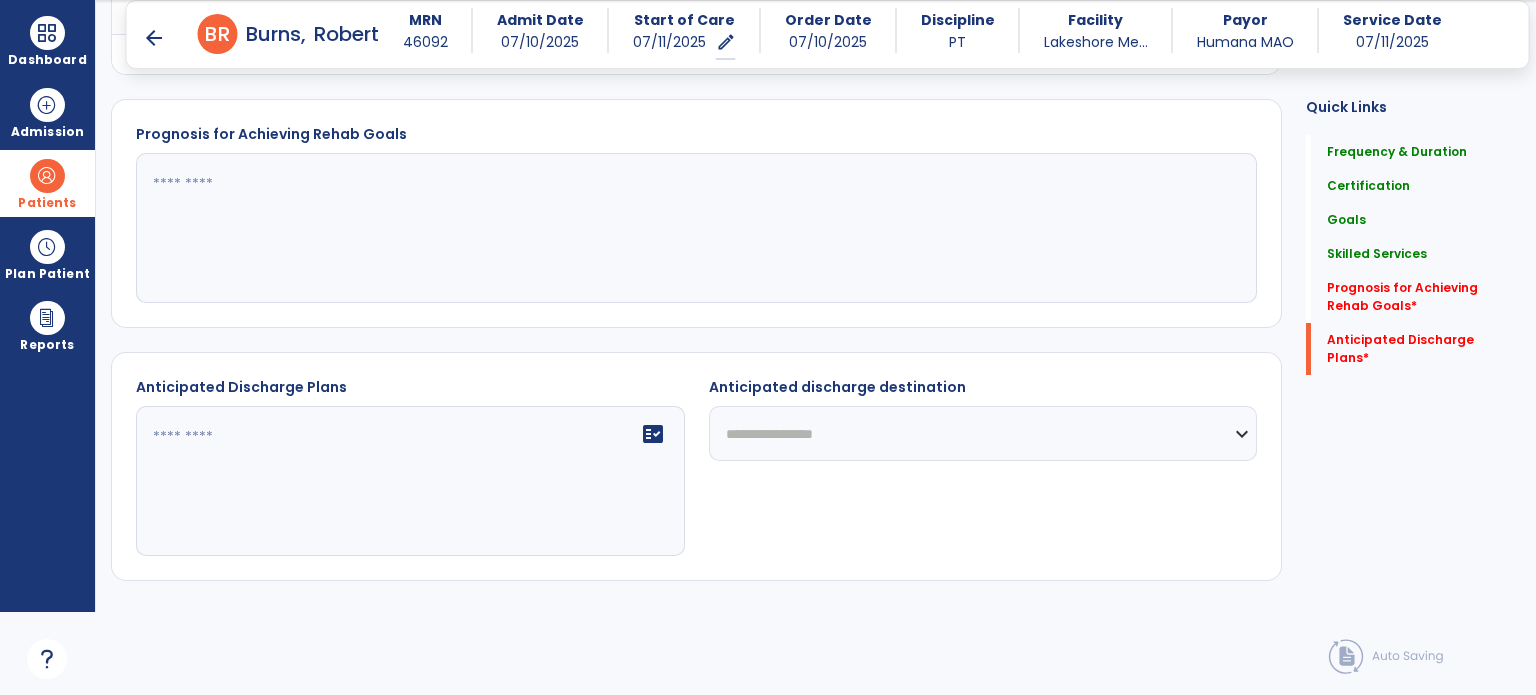 click 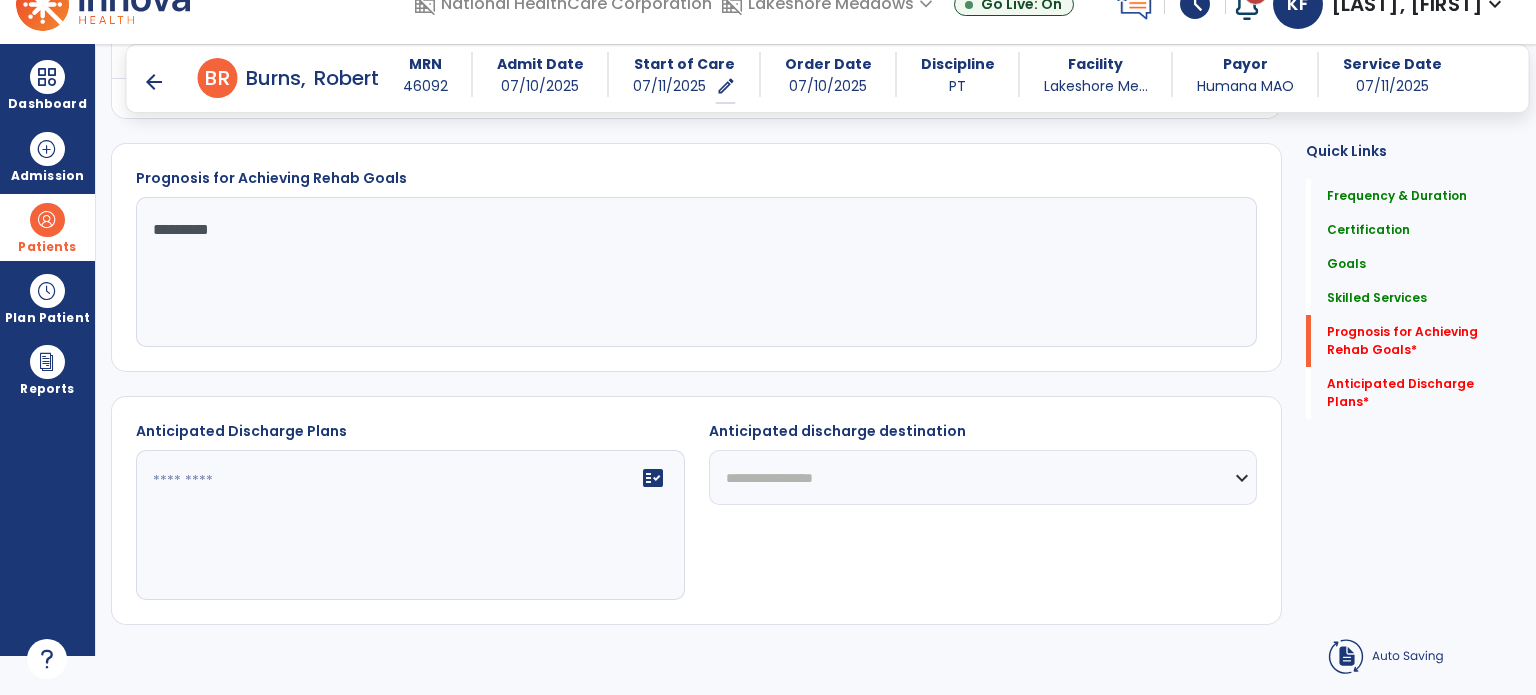 type on "*********" 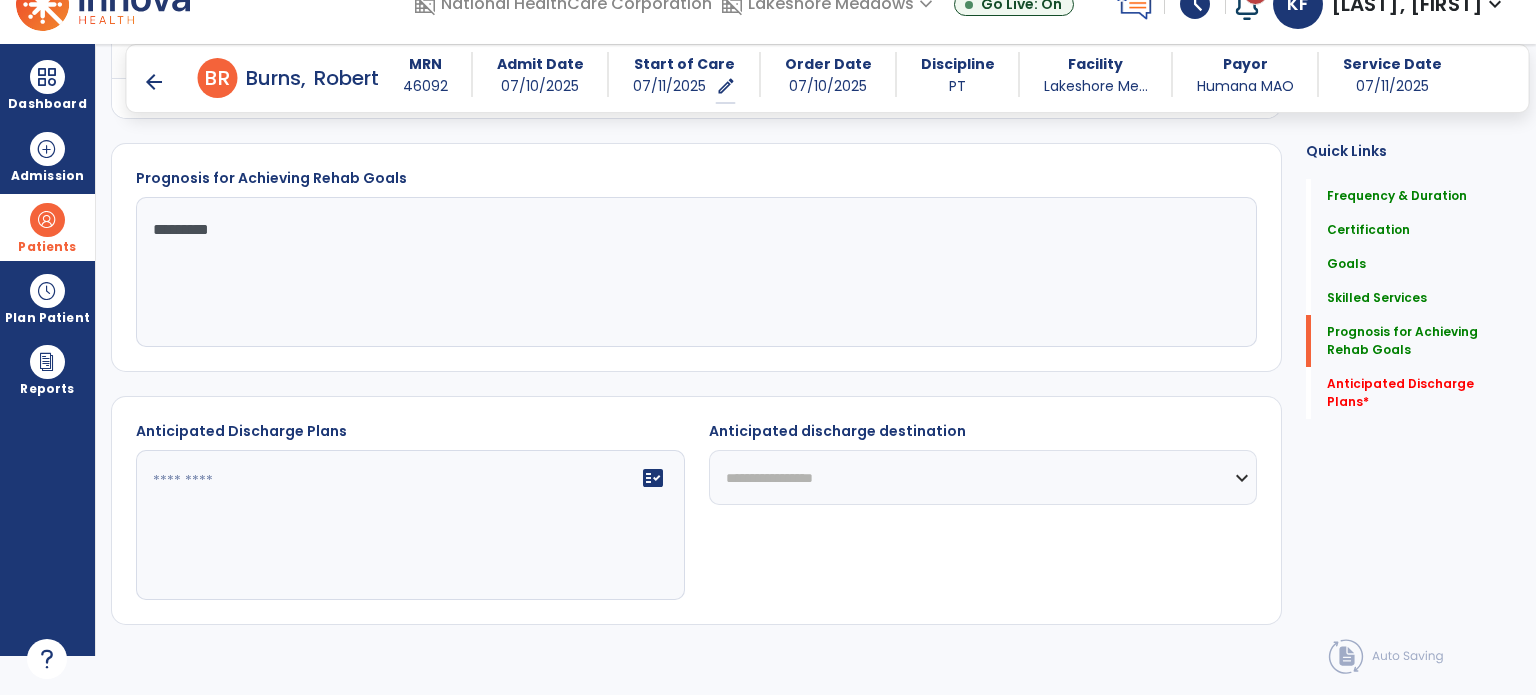 select on "****" 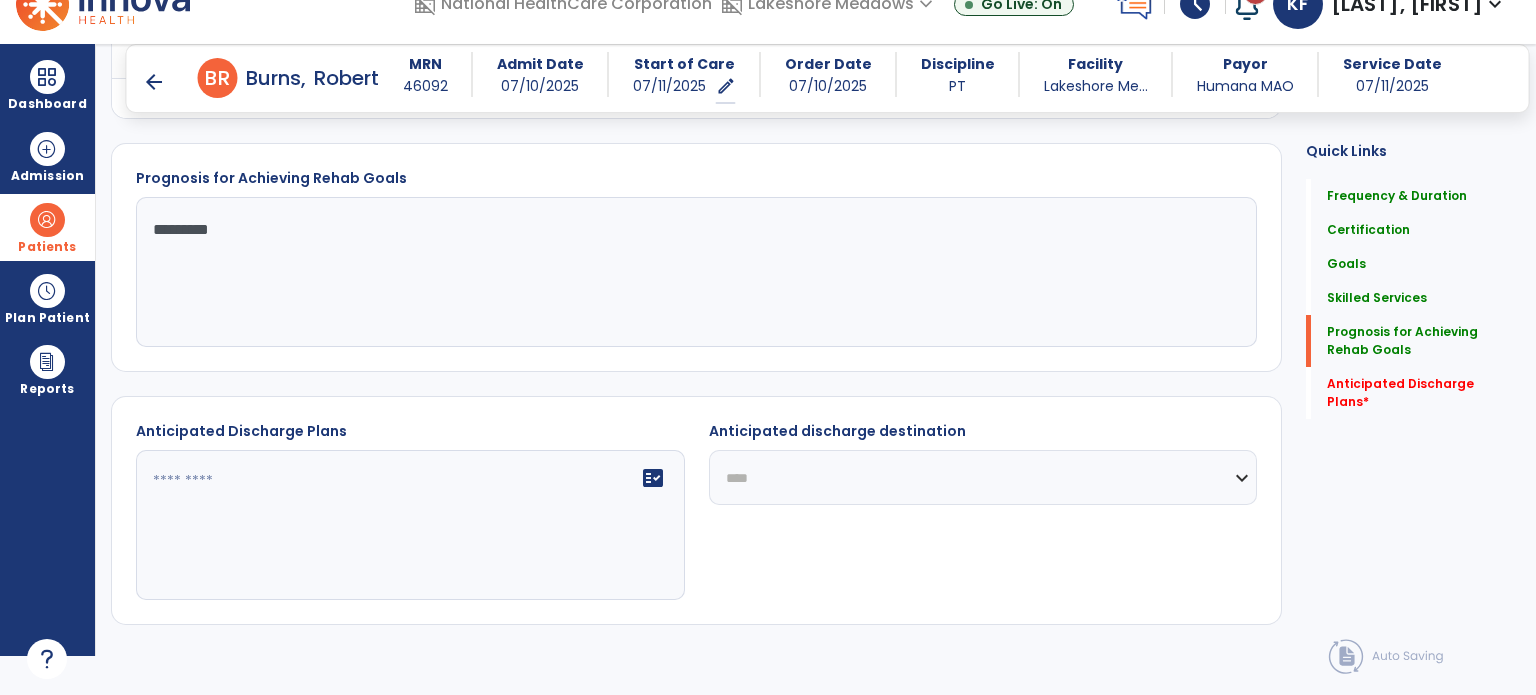 click on "**********" 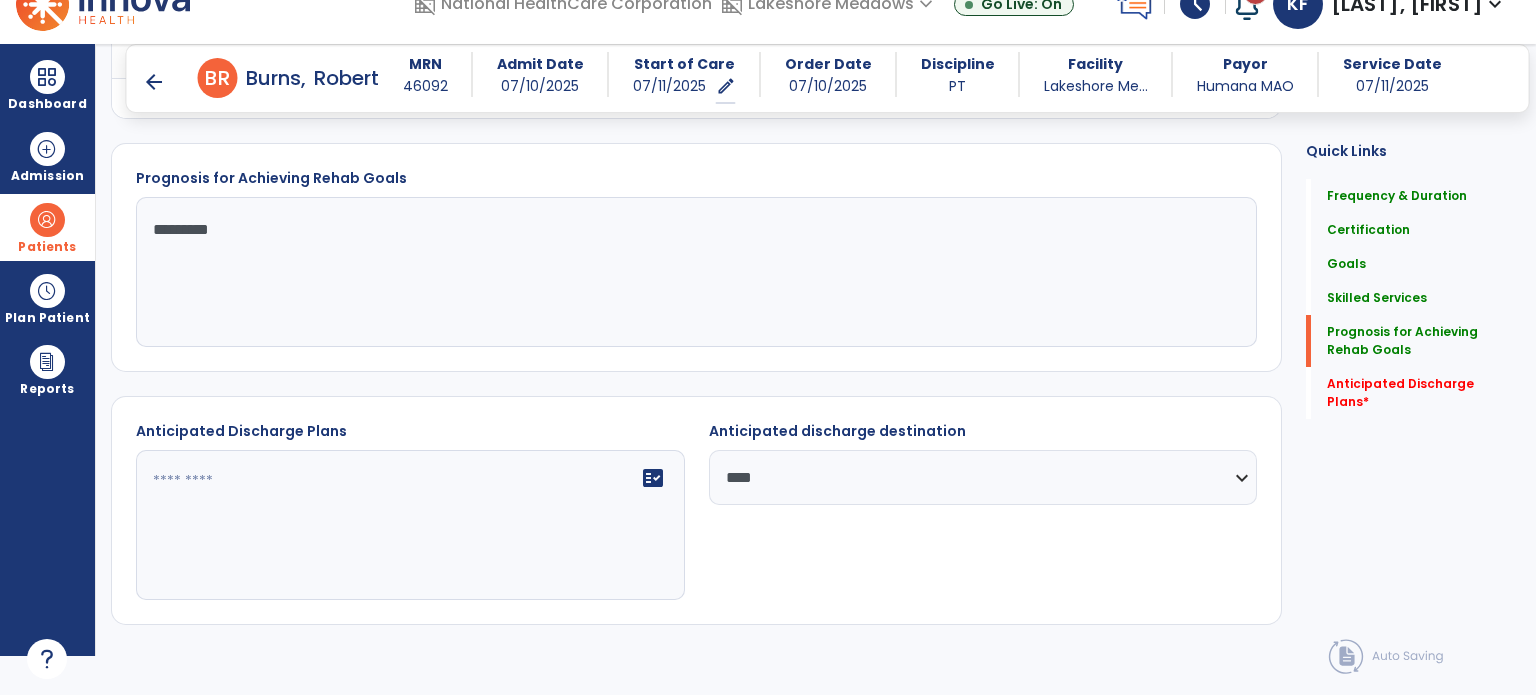click 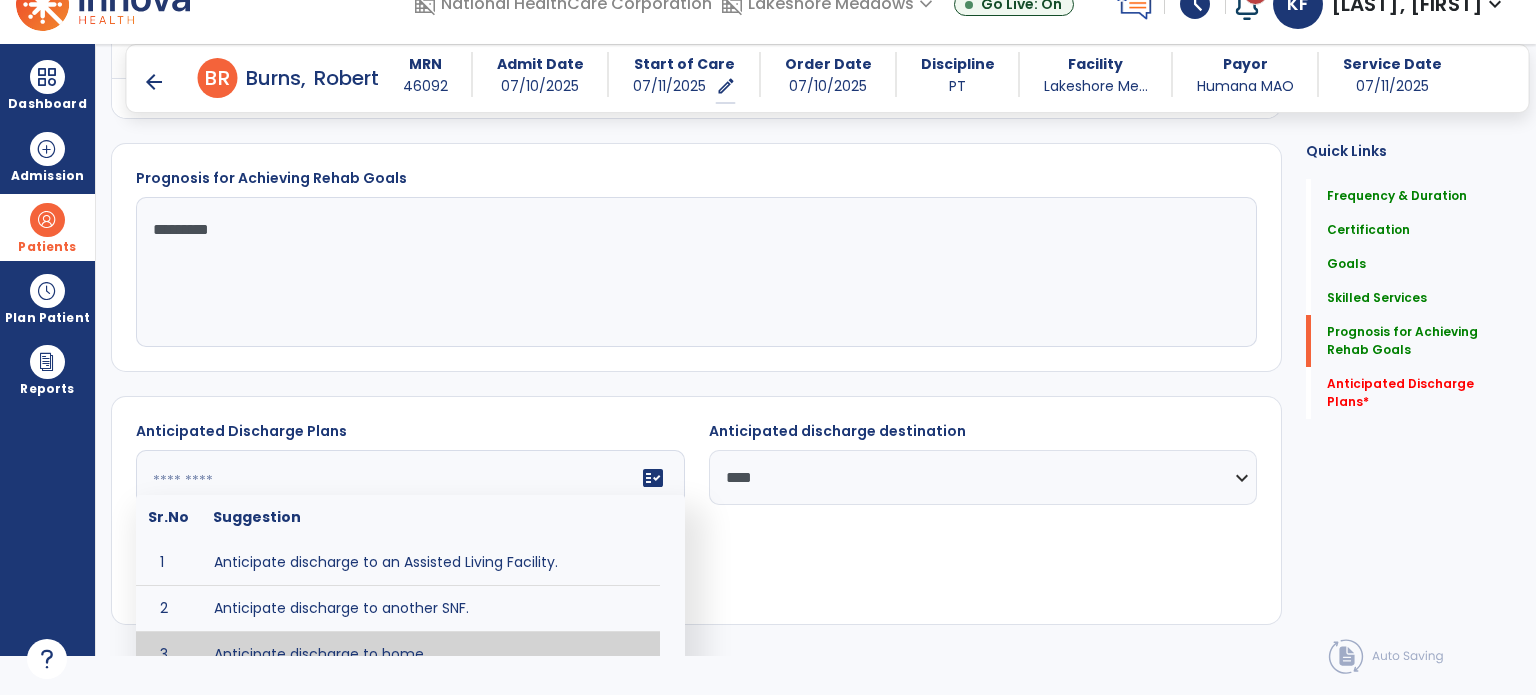 type on "**********" 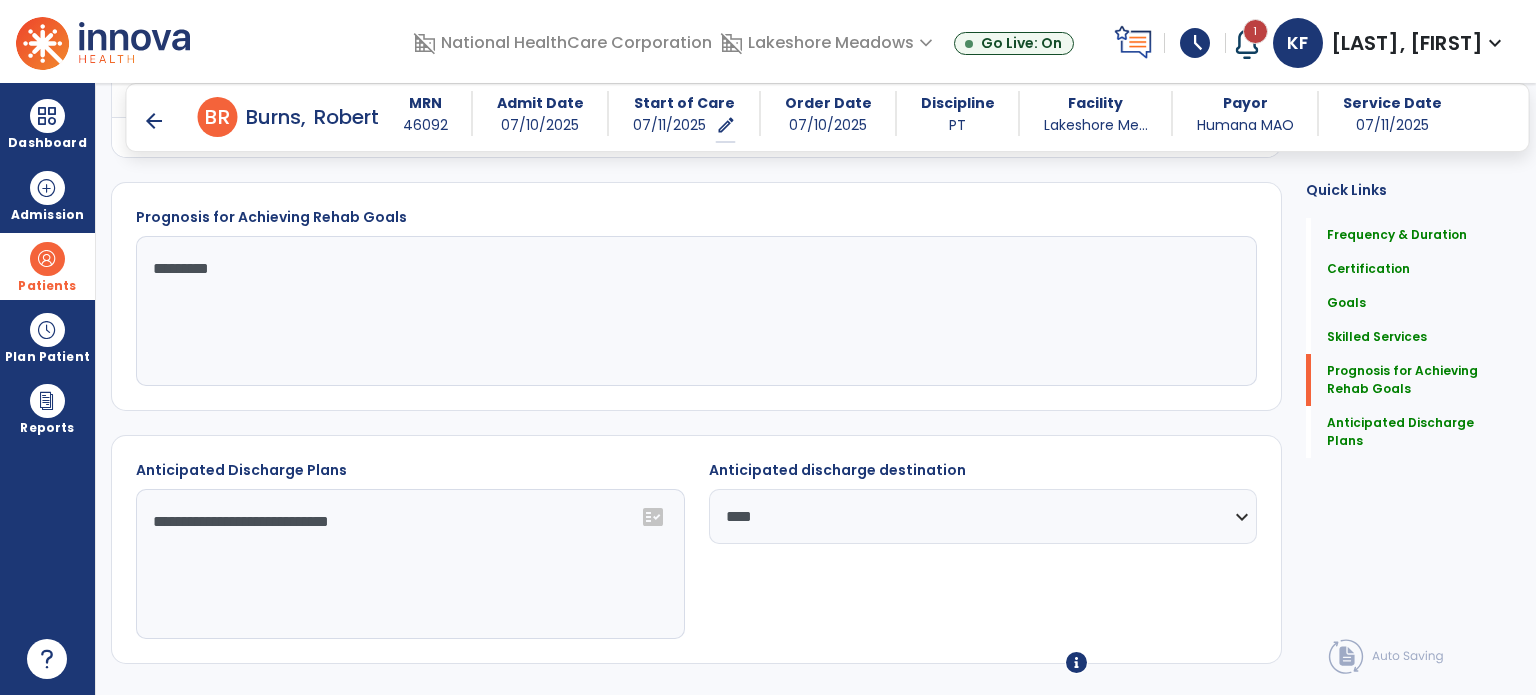 scroll, scrollTop: 1840, scrollLeft: 0, axis: vertical 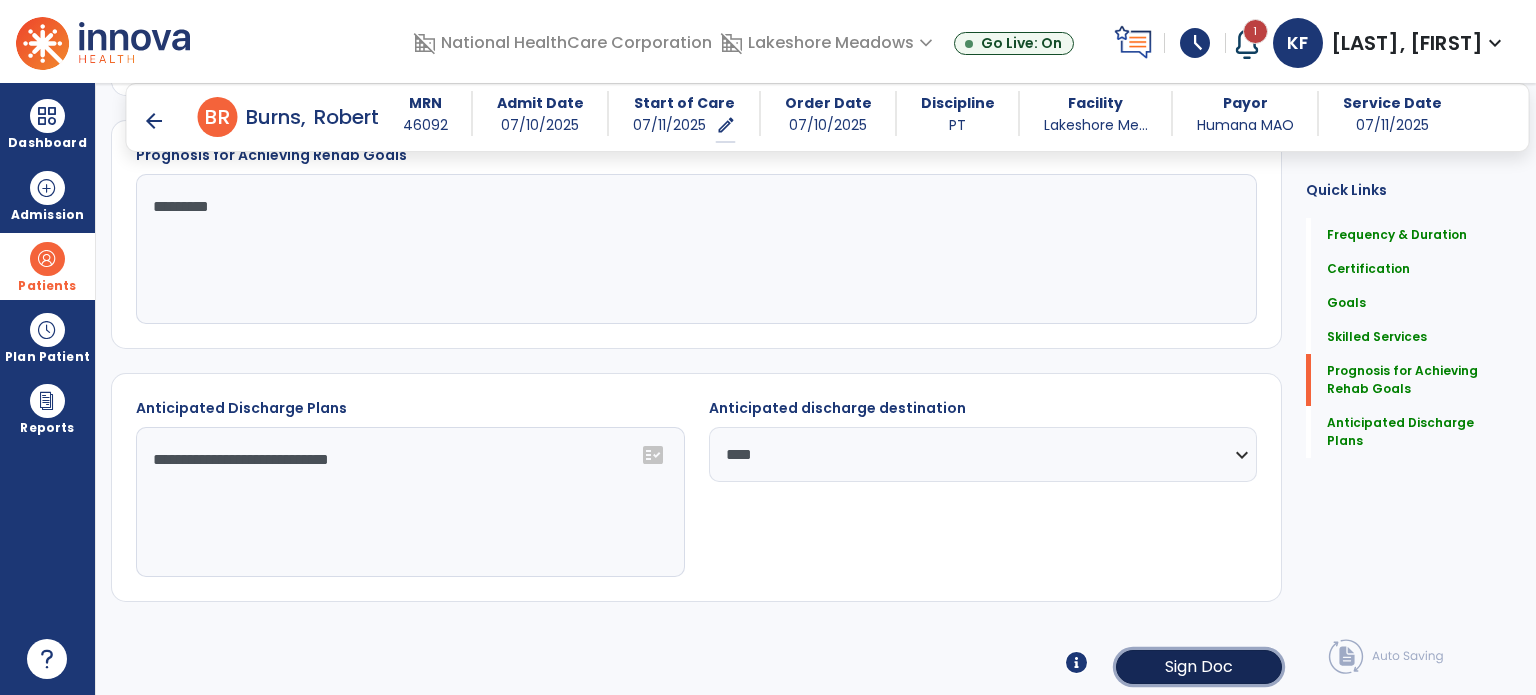 click on "Sign Doc" 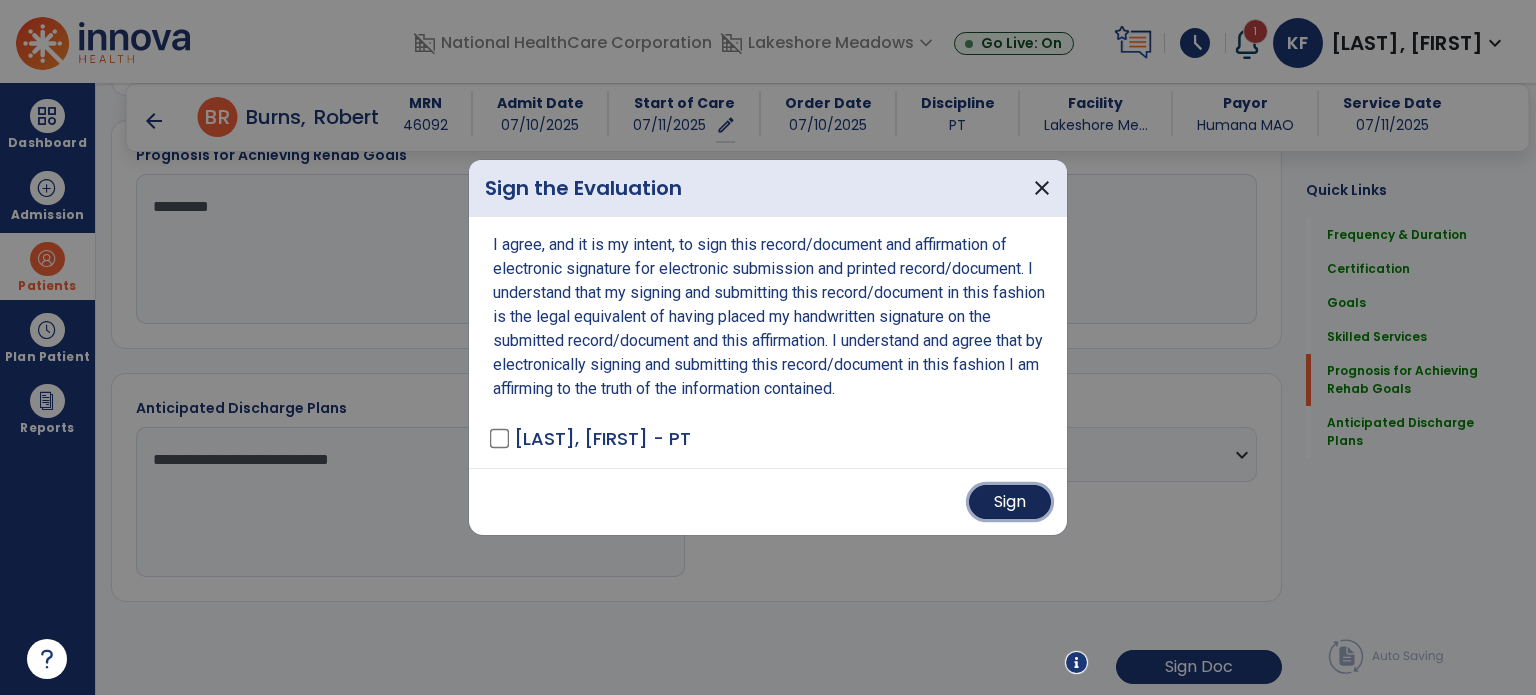 click on "Sign" at bounding box center (1010, 502) 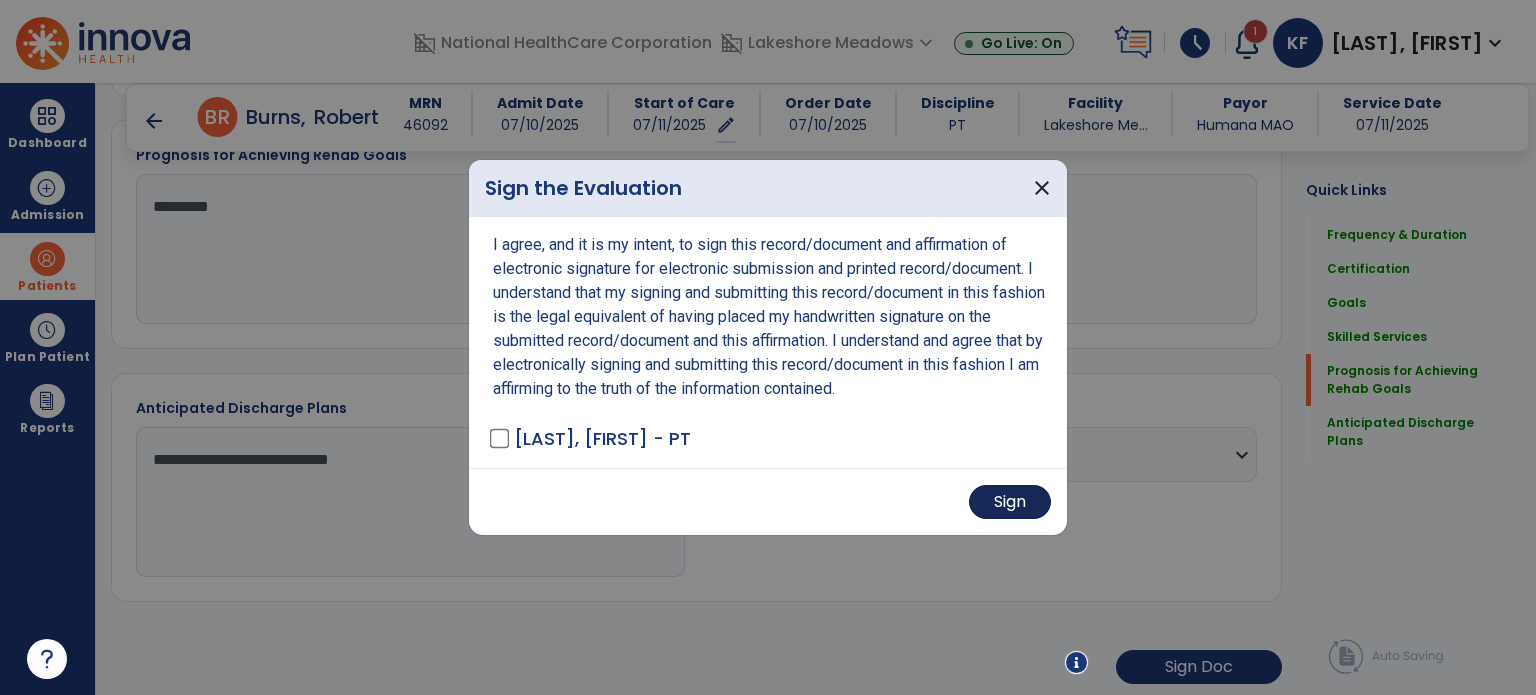 scroll, scrollTop: 1839, scrollLeft: 0, axis: vertical 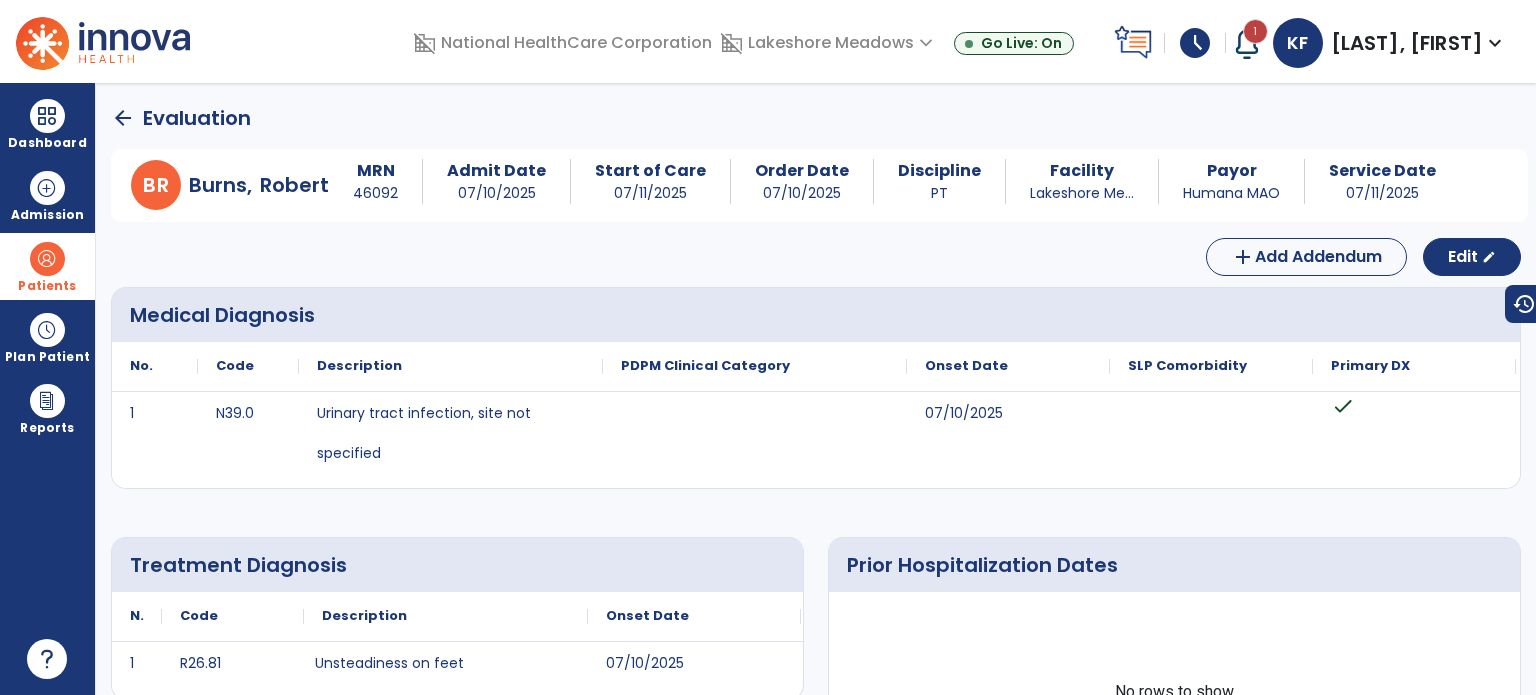 click at bounding box center [47, 259] 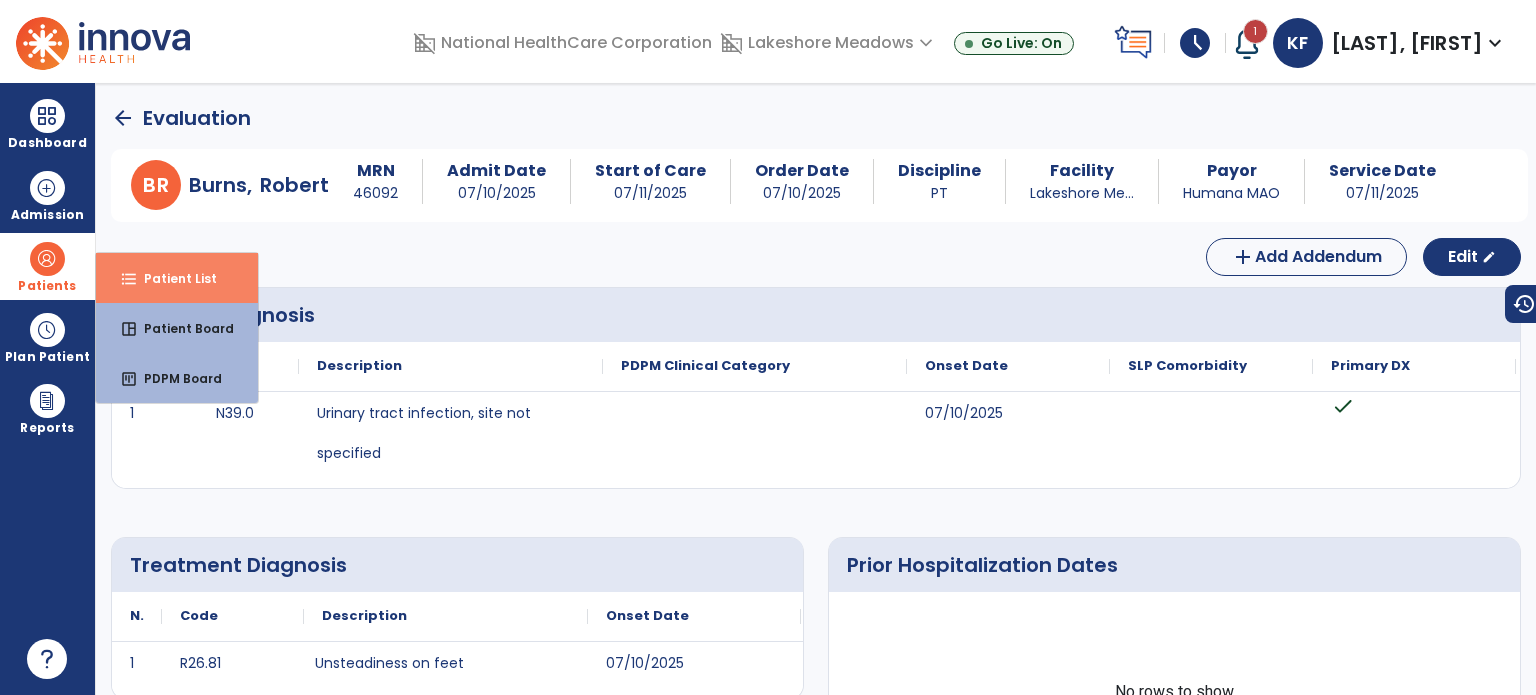 click on "format_list_bulleted" at bounding box center (129, 279) 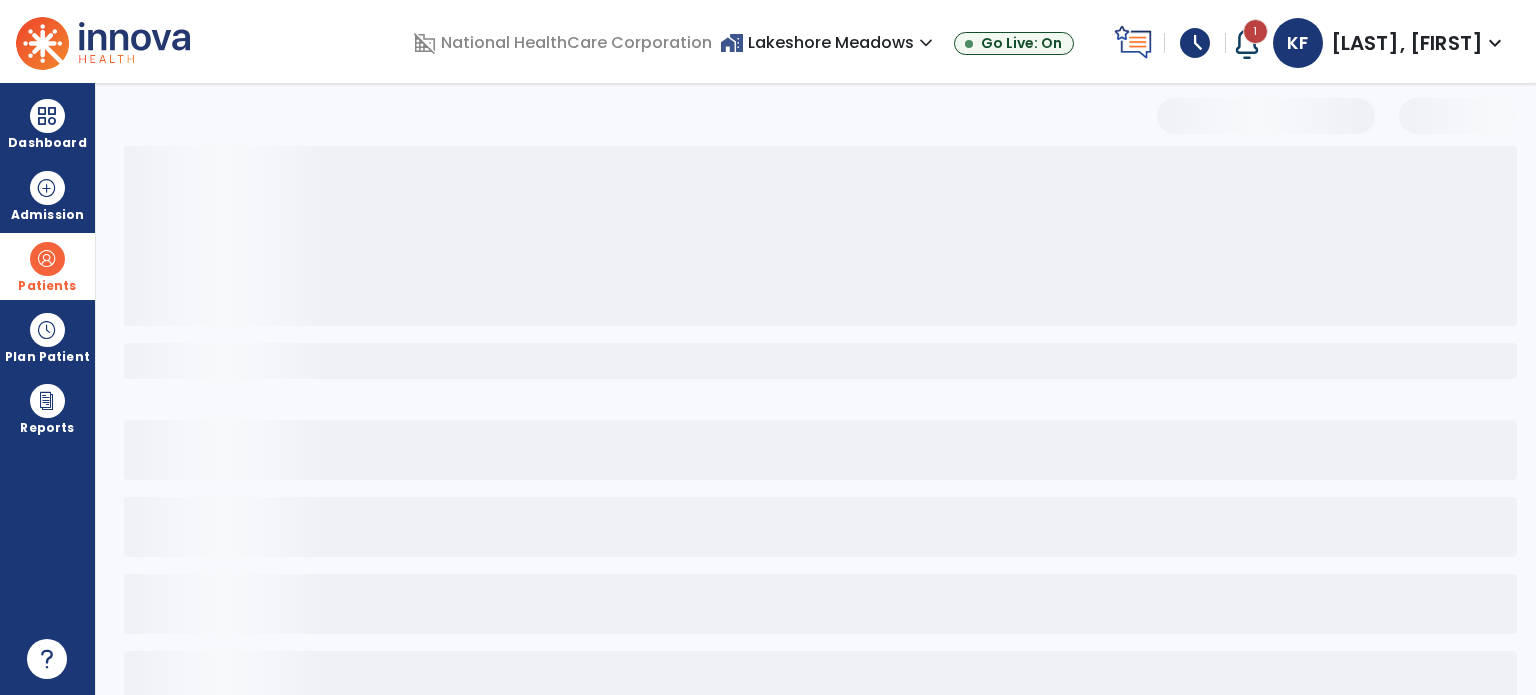 select on "***" 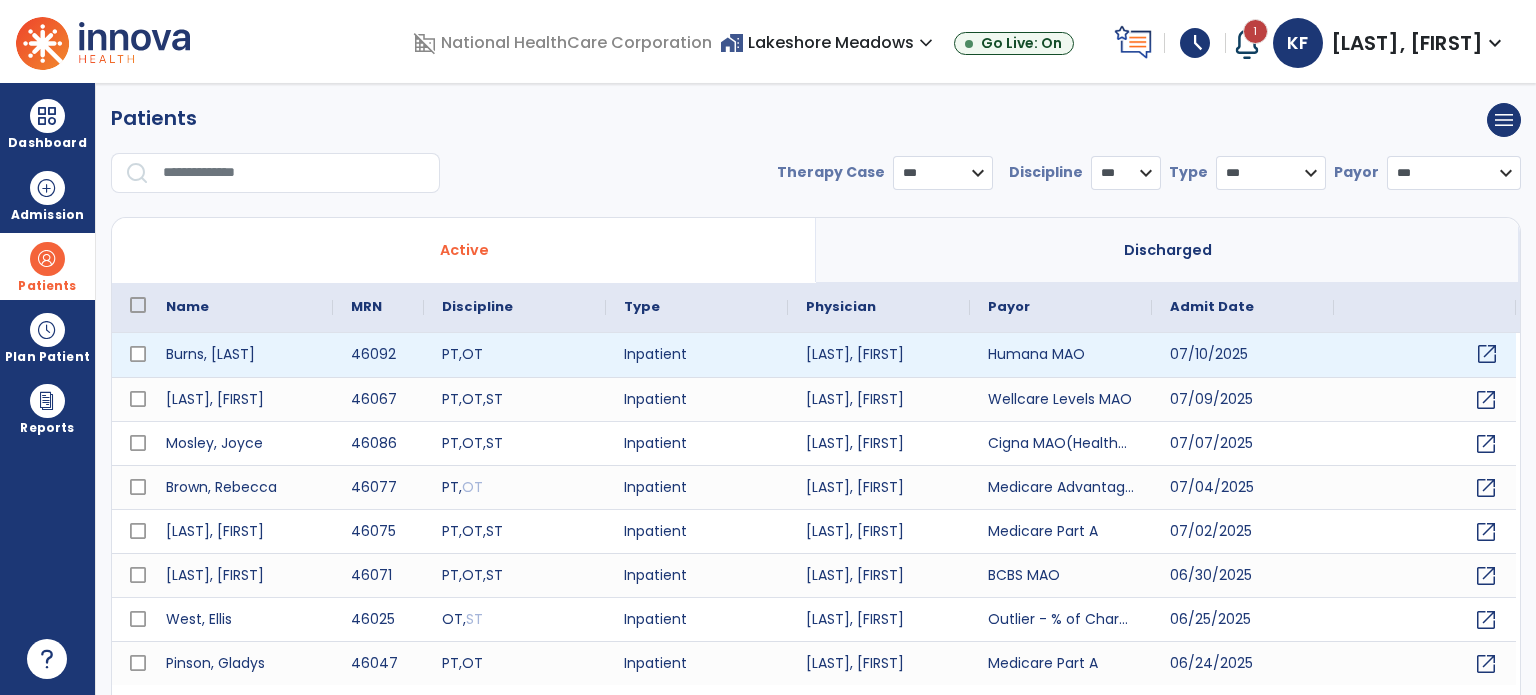 click on "open_in_new" at bounding box center [1487, 354] 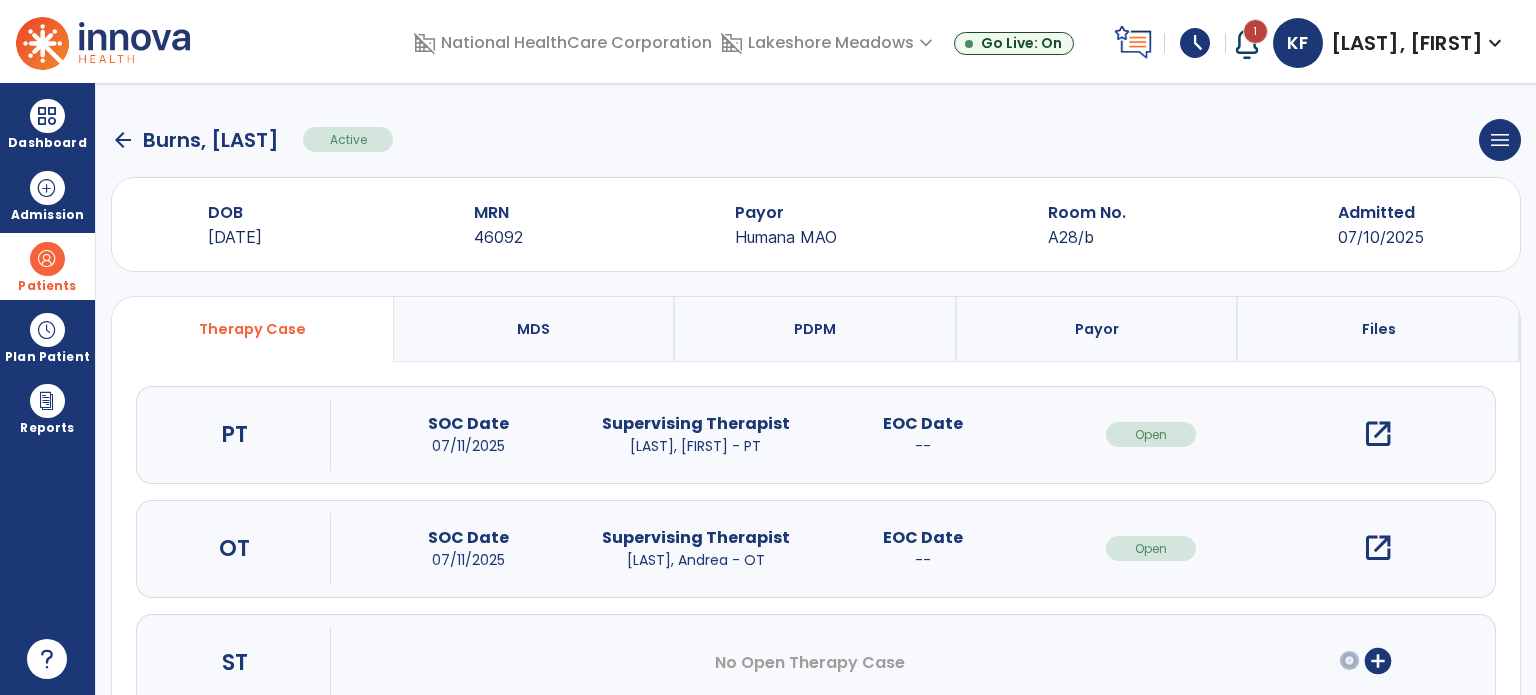 click on "open_in_new" at bounding box center [1378, 434] 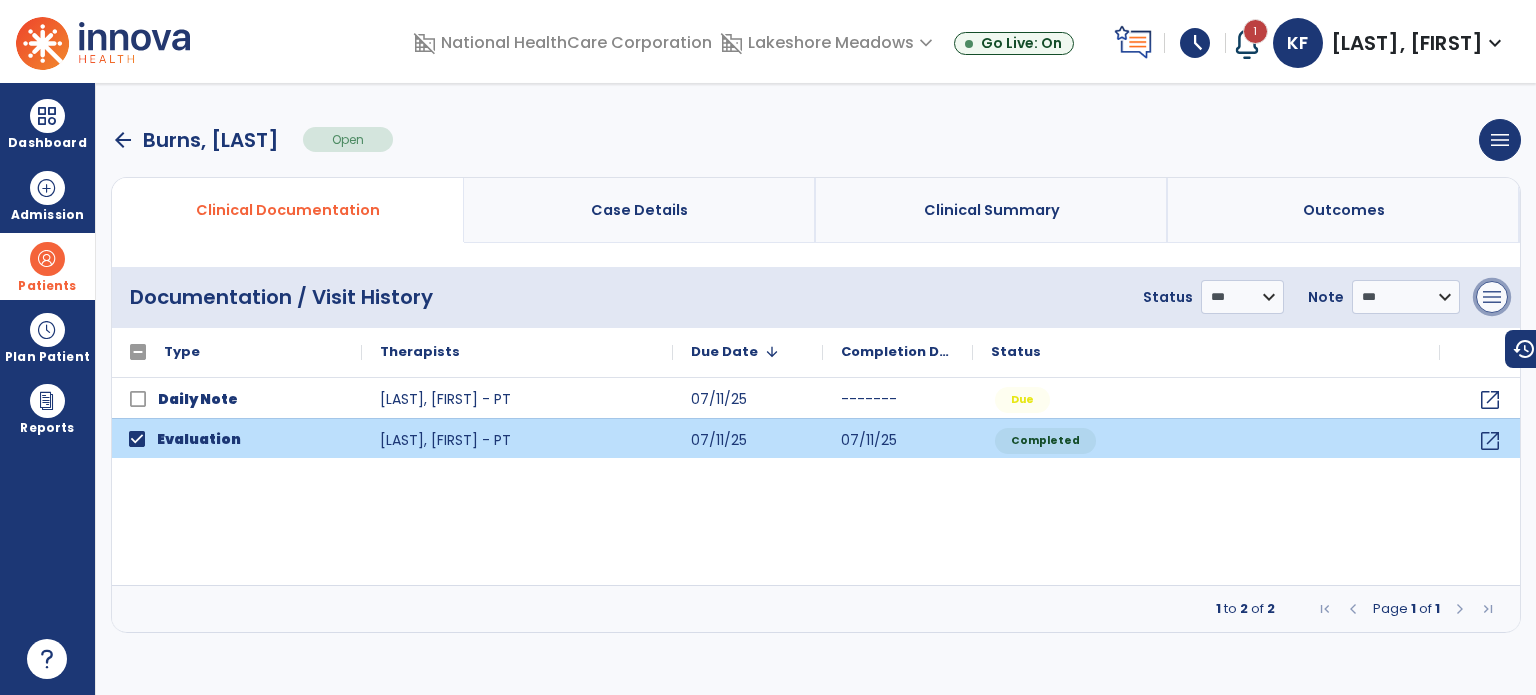 click on "menu" at bounding box center [1492, 297] 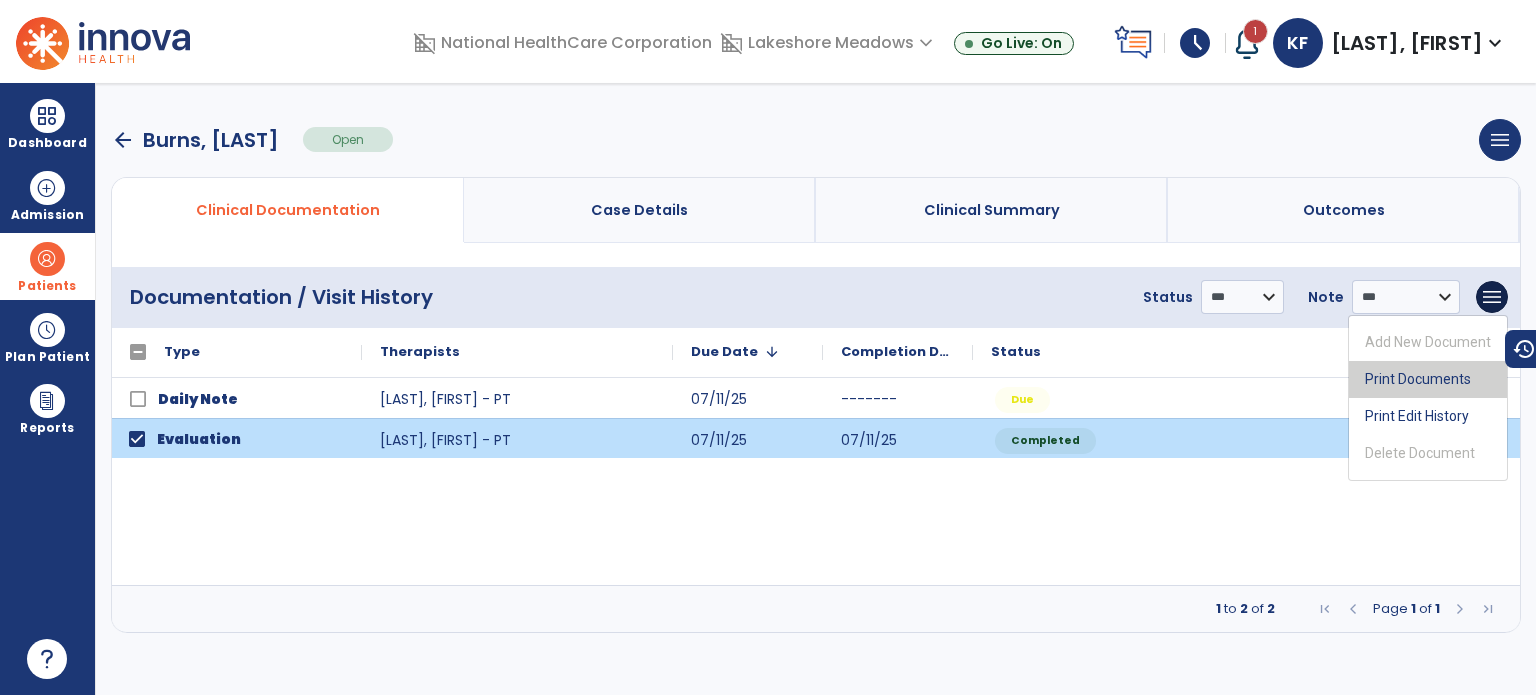 click on "Print Documents" at bounding box center (1428, 379) 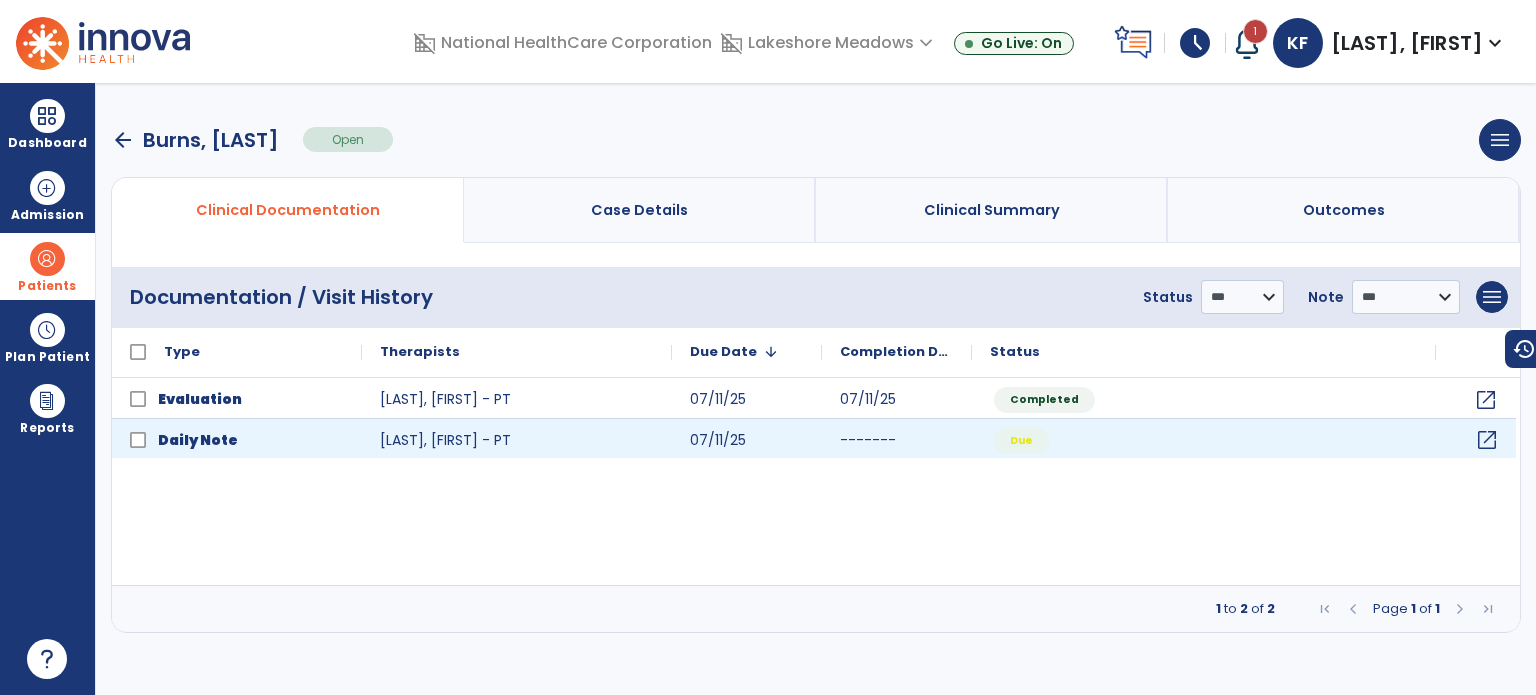 click on "open_in_new" 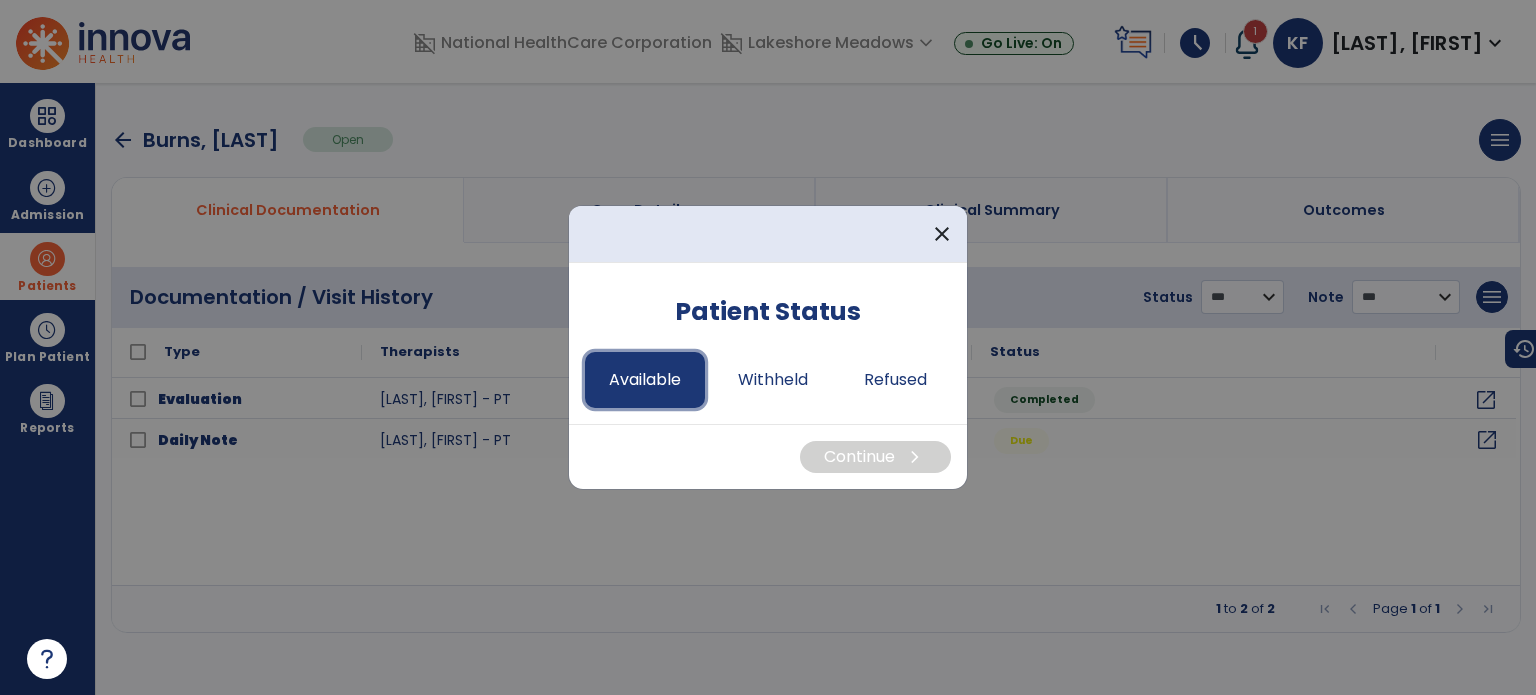 click on "Available" at bounding box center [645, 380] 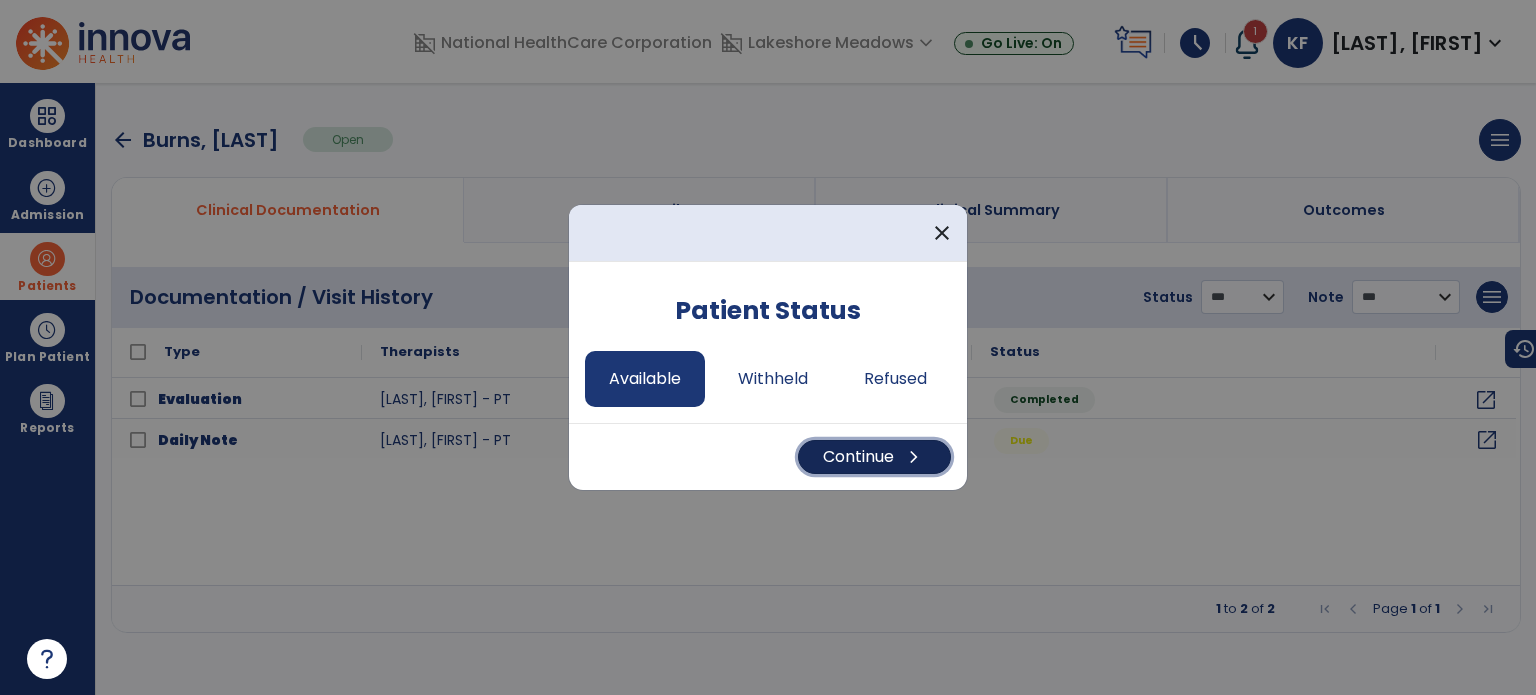 click on "Continue   chevron_right" at bounding box center [874, 457] 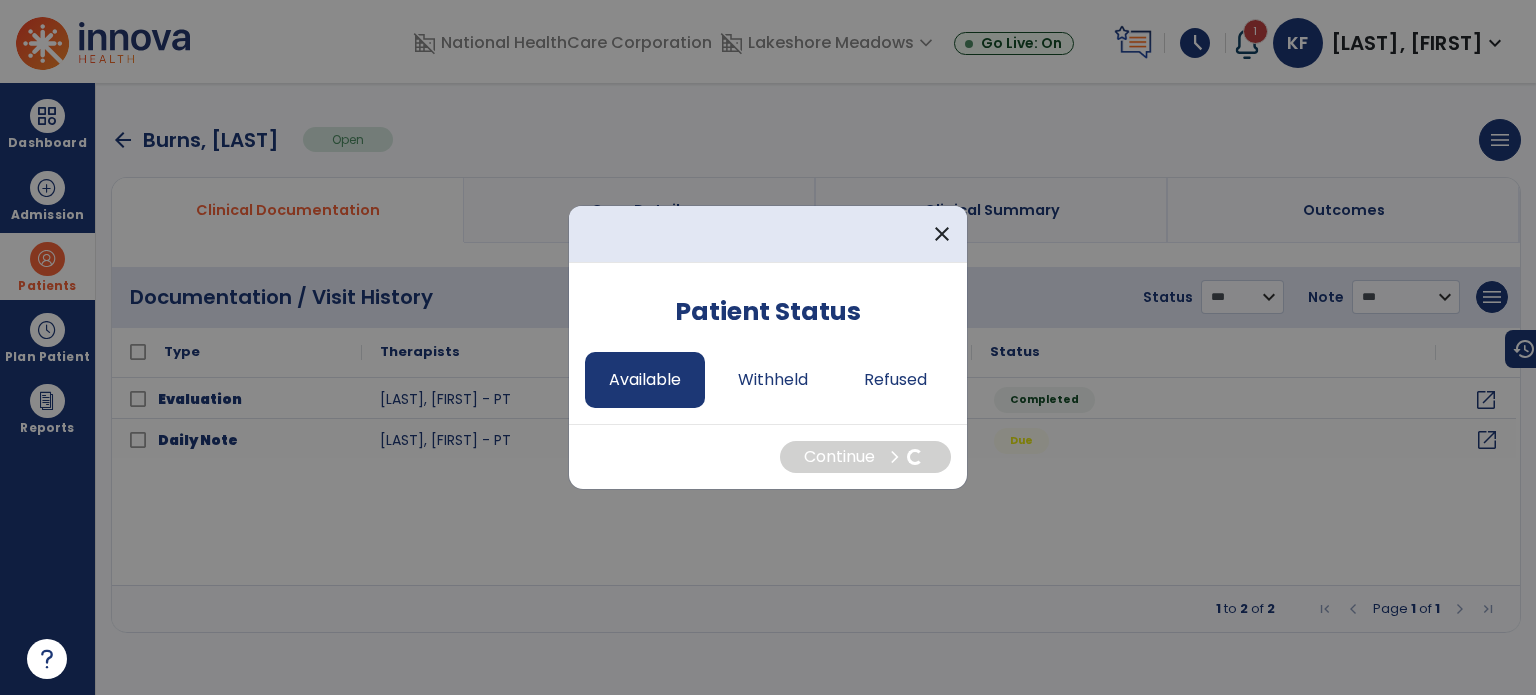select on "*" 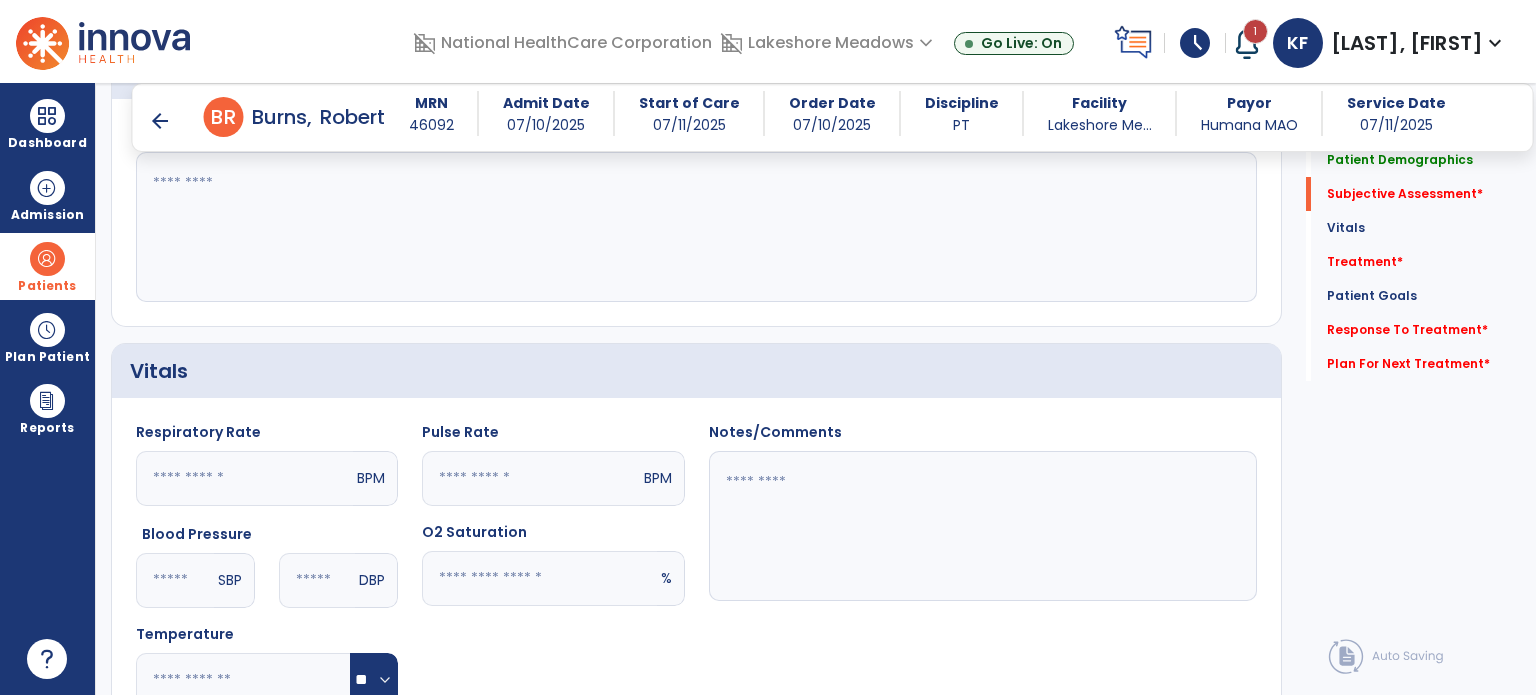 scroll, scrollTop: 360, scrollLeft: 0, axis: vertical 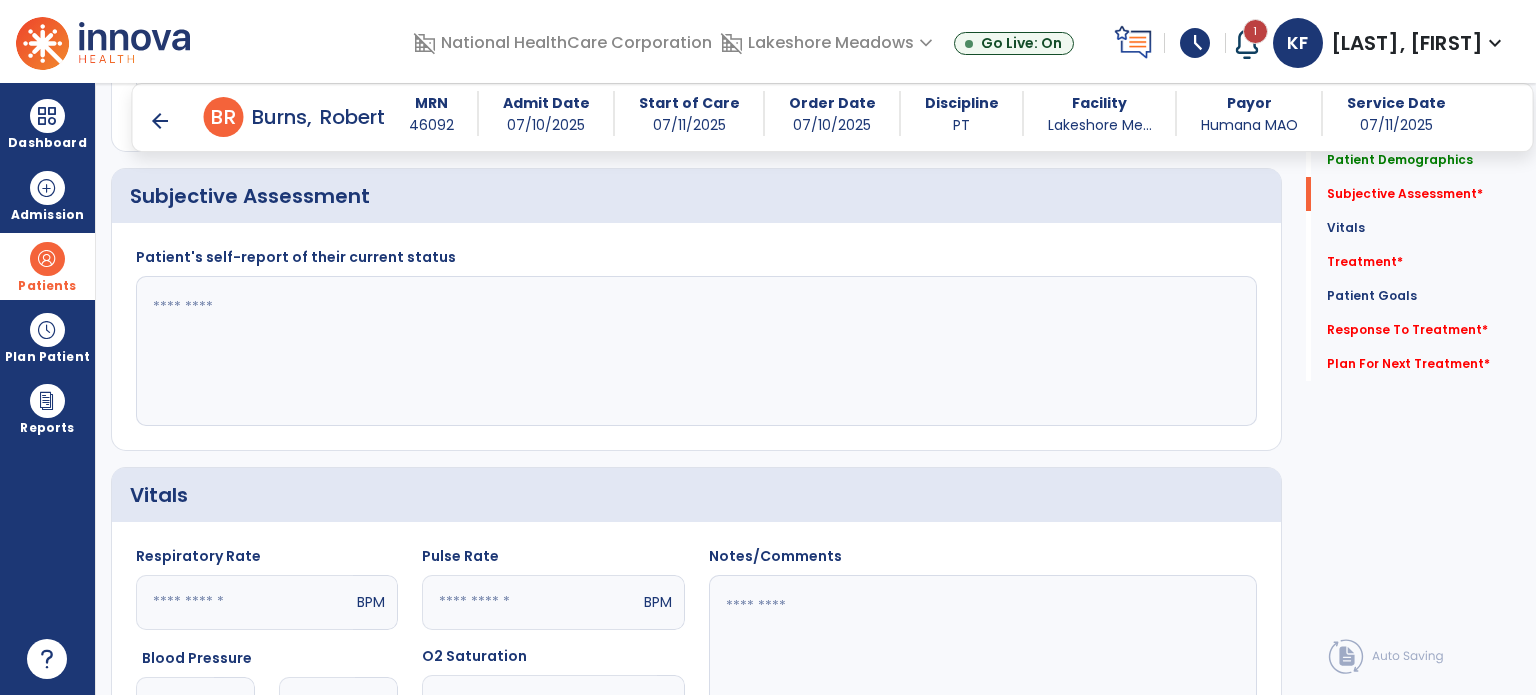 click 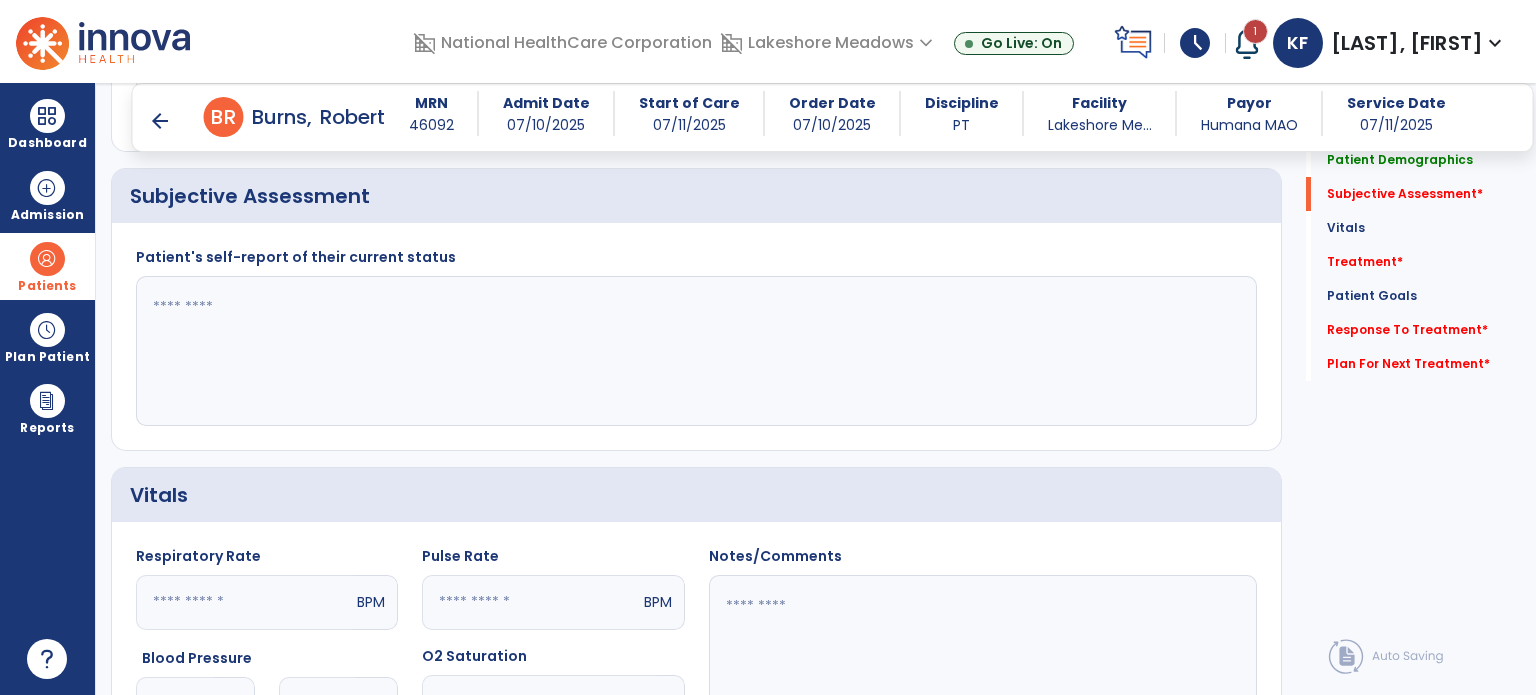 click 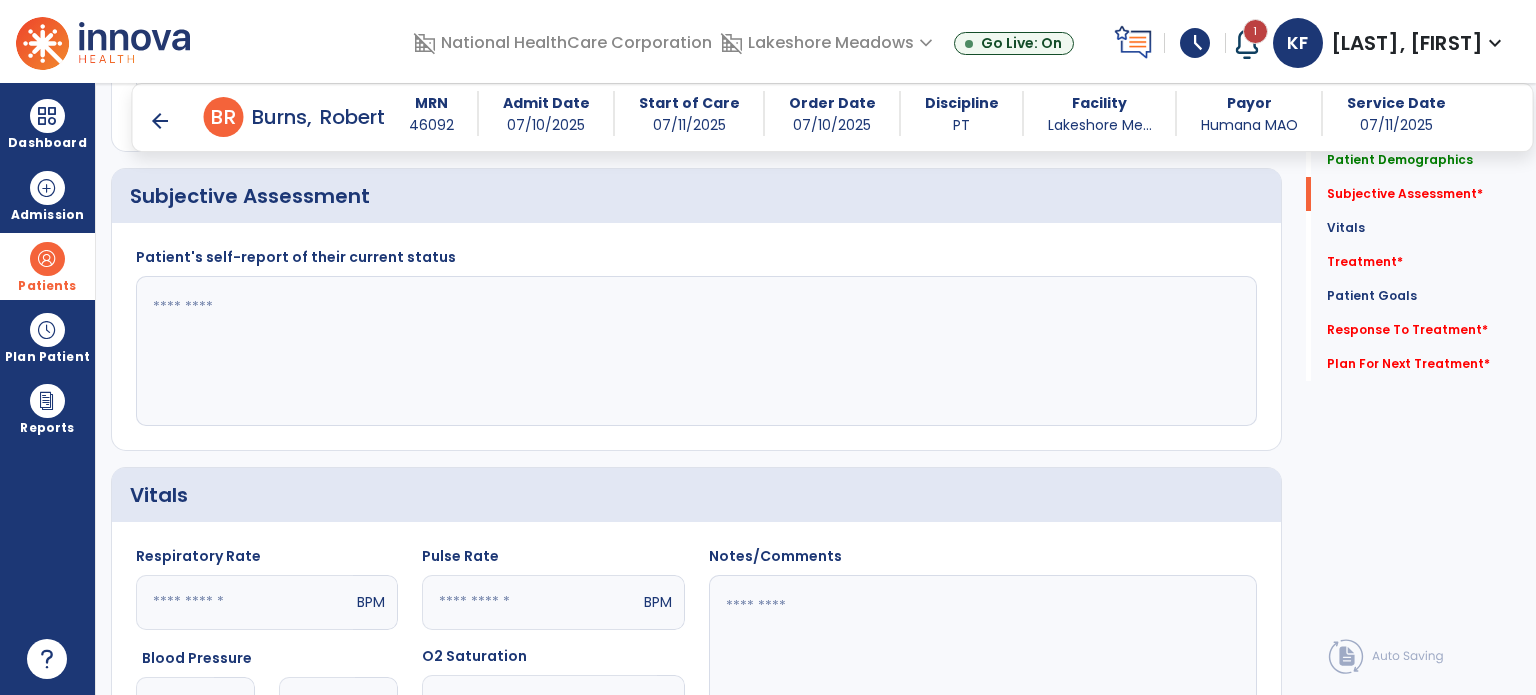 scroll, scrollTop: 376, scrollLeft: 0, axis: vertical 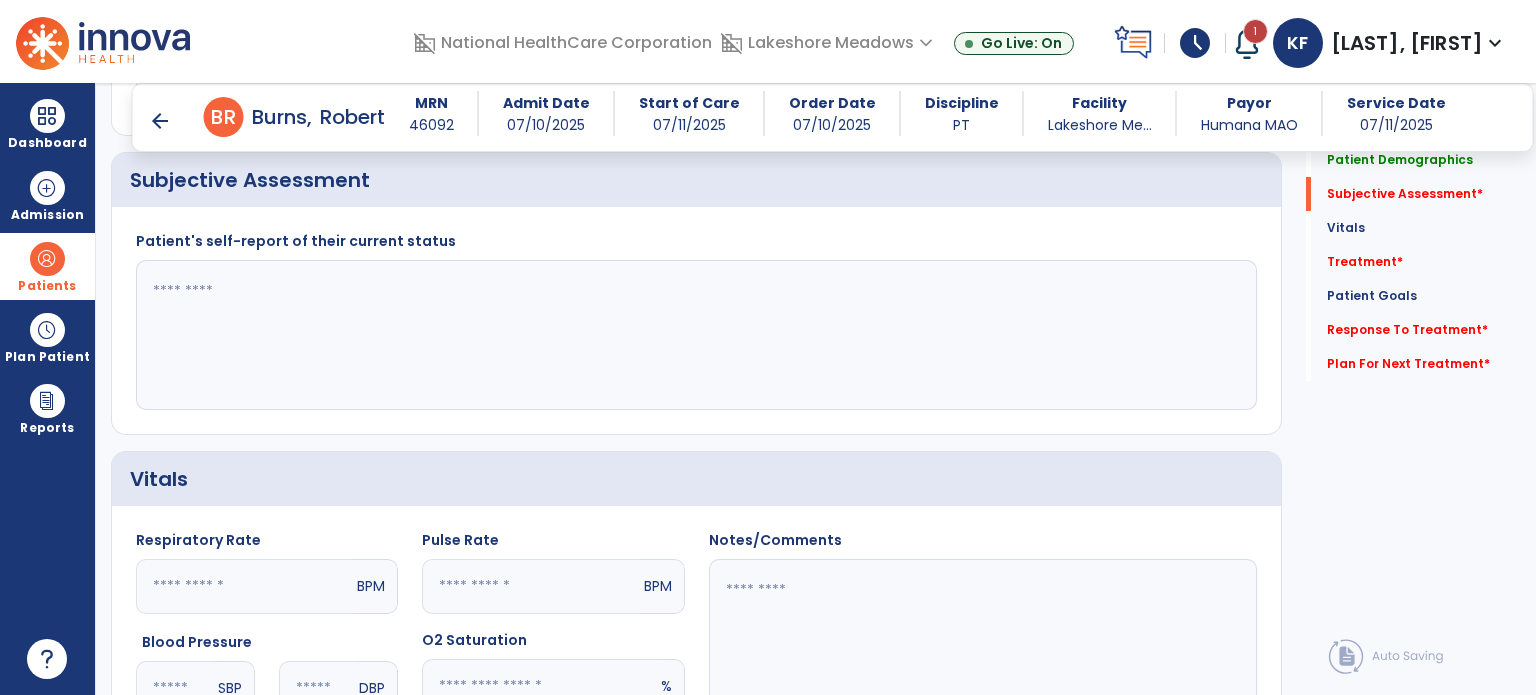 type on "**" 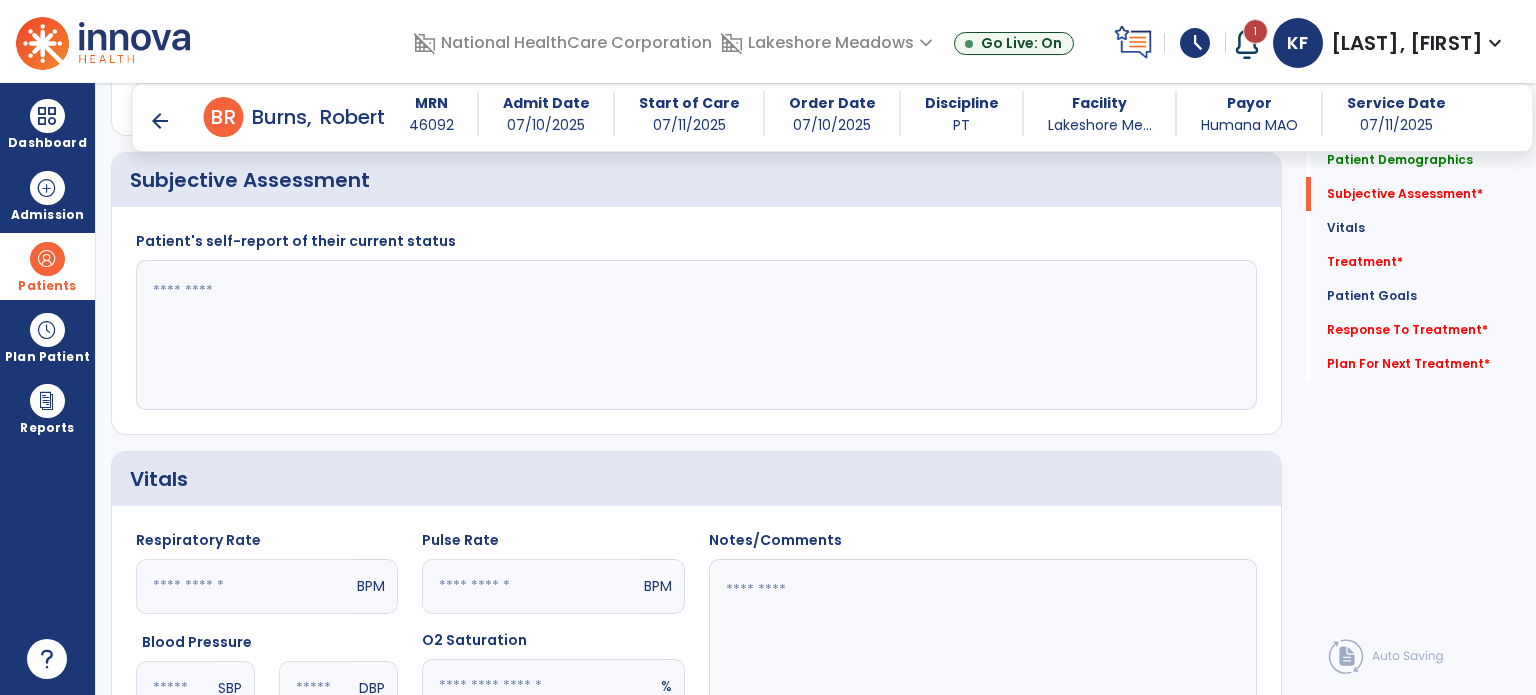 click 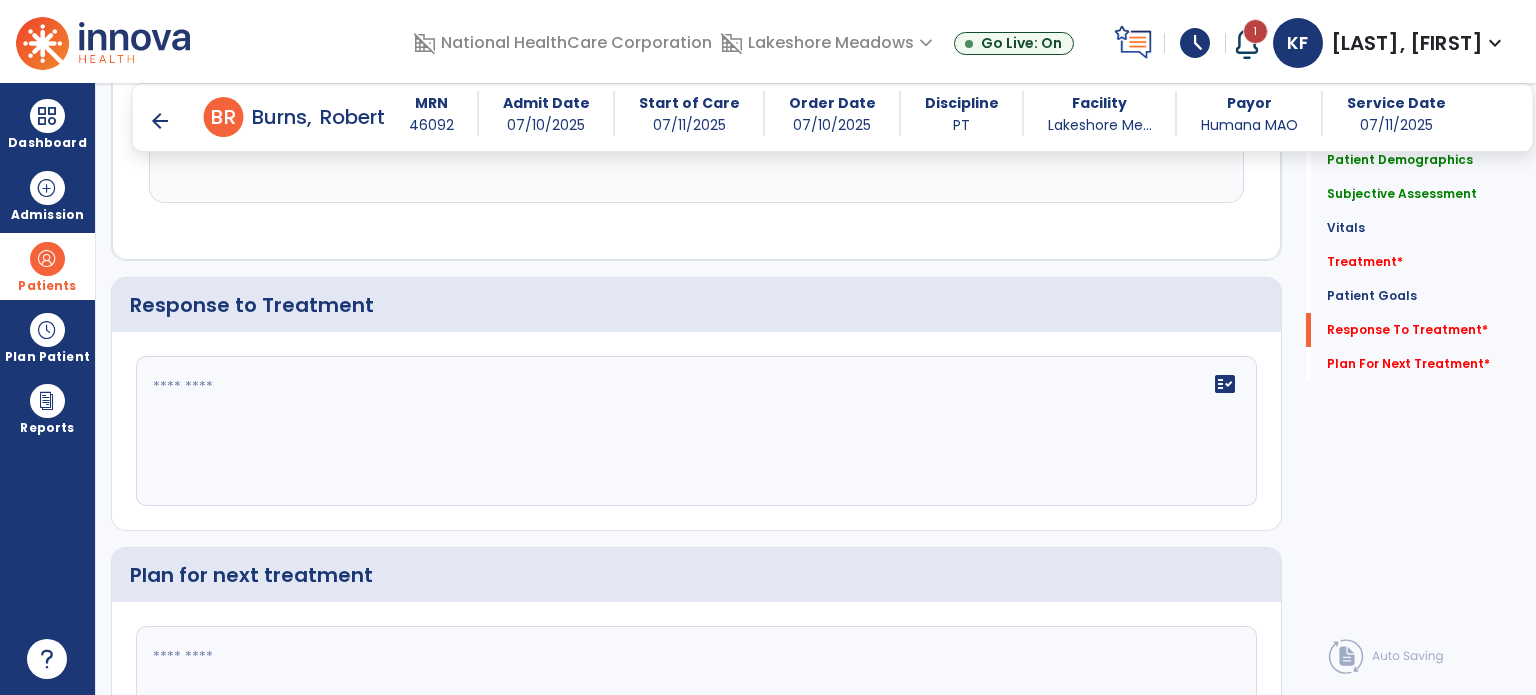 scroll, scrollTop: 2239, scrollLeft: 0, axis: vertical 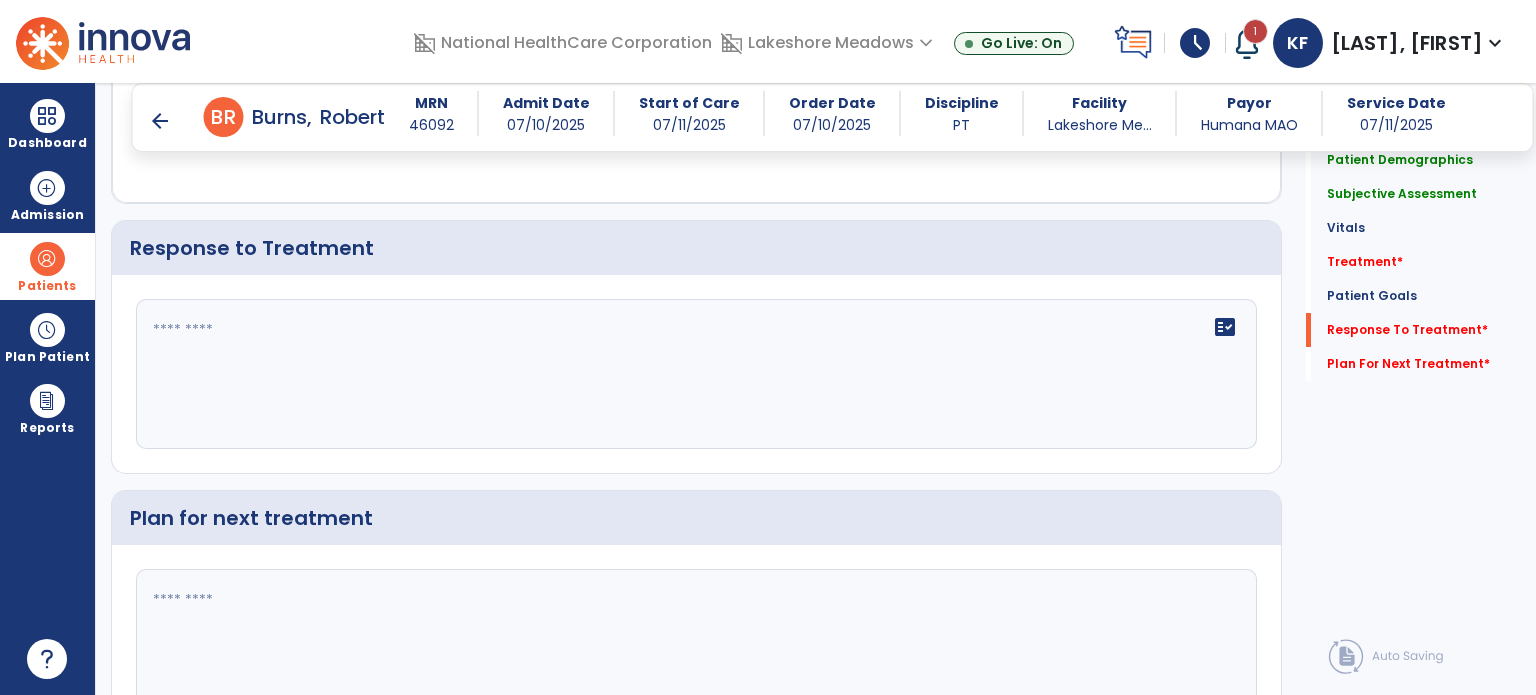type on "**********" 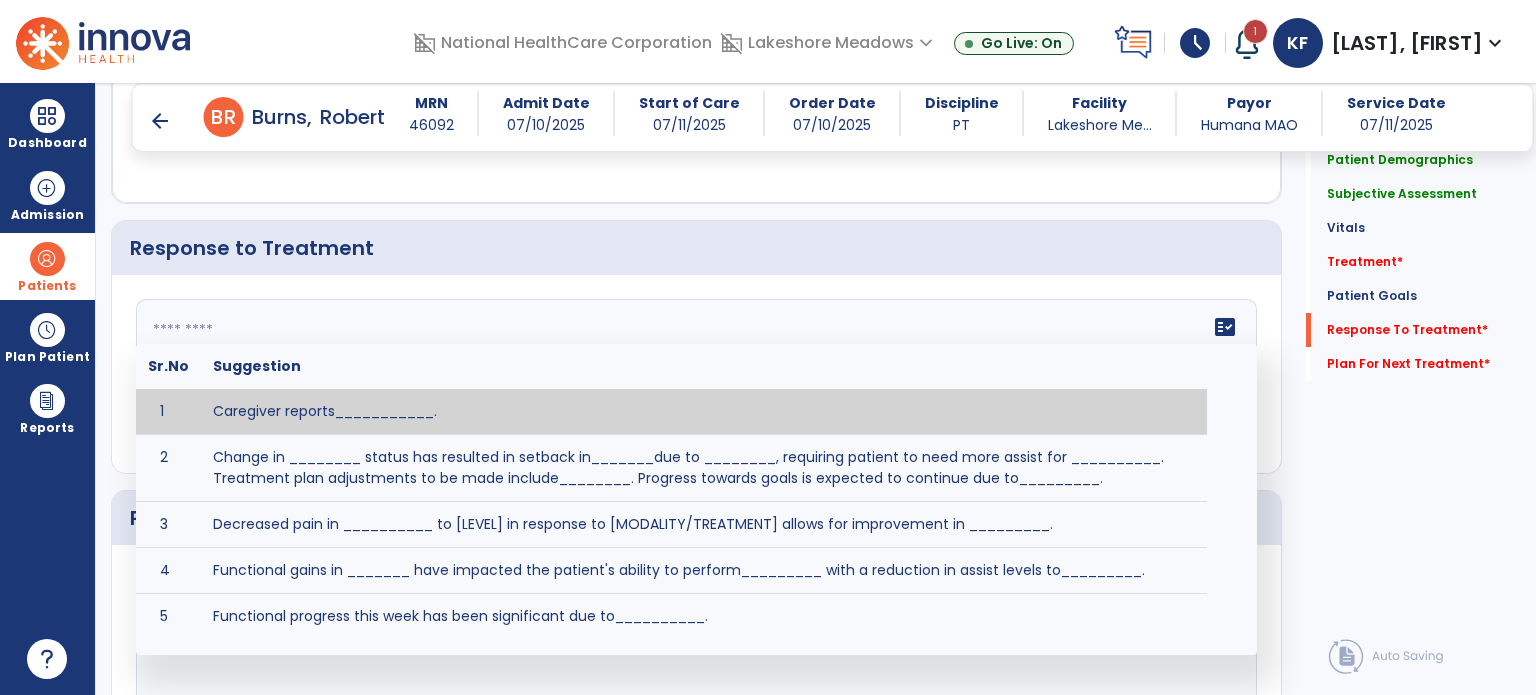 click on "fact_check  Sr.No Suggestion 1 Caregiver reports___________. 2 Change in ________ status has resulted in setback in_______due to ________, requiring patient to need more assist for __________.   Treatment plan adjustments to be made include________.  Progress towards goals is expected to continue due to_________. 3 Decreased pain in __________ to [LEVEL] in response to [MODALITY/TREATMENT] allows for improvement in _________. 4 Functional gains in _______ have impacted the patient's ability to perform_________ with a reduction in assist levels to_________. 5 Functional progress this week has been significant due to__________. 6 Gains in ________ have improved the patient's ability to perform ______with decreased levels of assist to___________. 7 Improvement in ________allows patient to tolerate higher levels of challenges in_________. 8 Pain in [AREA] has decreased to [LEVEL] in response to [TREATMENT/MODALITY], allowing fore ease in completing__________. 9 10 11 12 13 14 15 16 17 18 19 20 21" 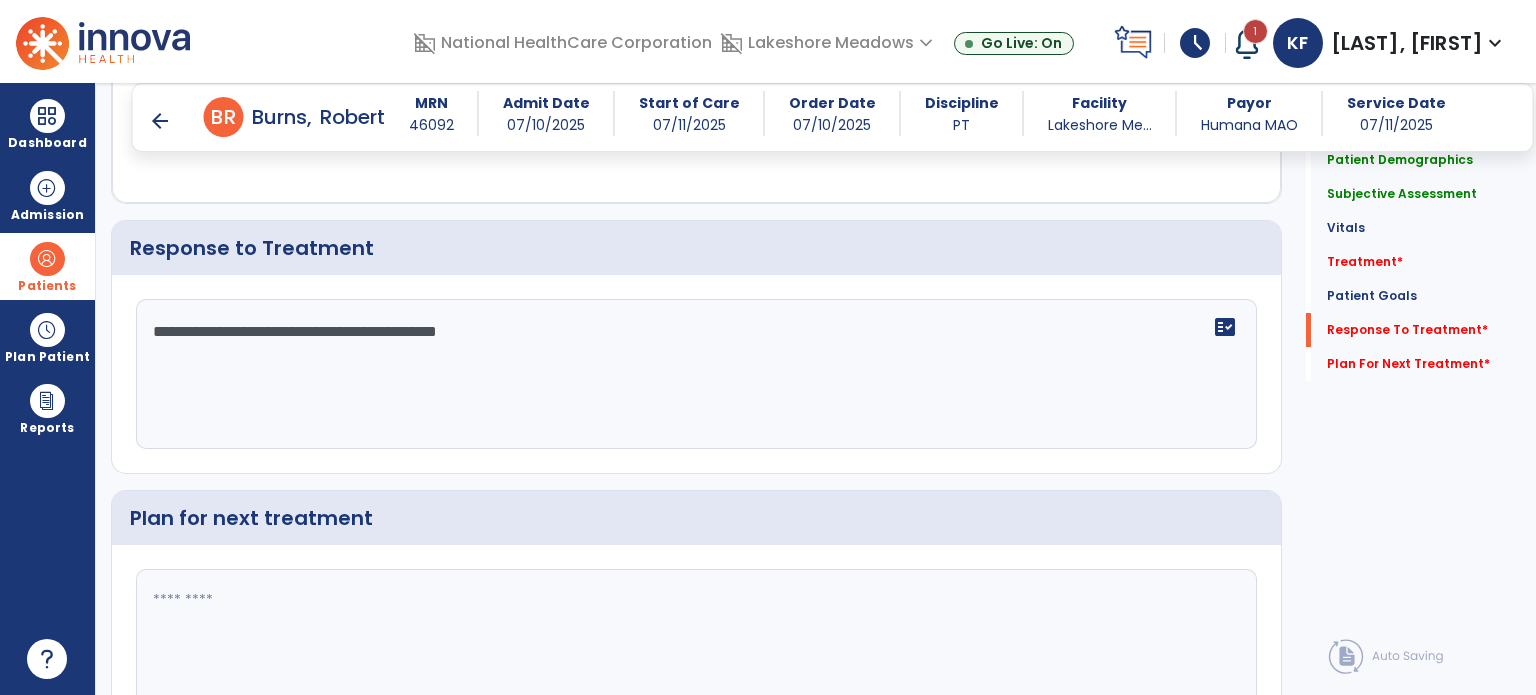 type on "**********" 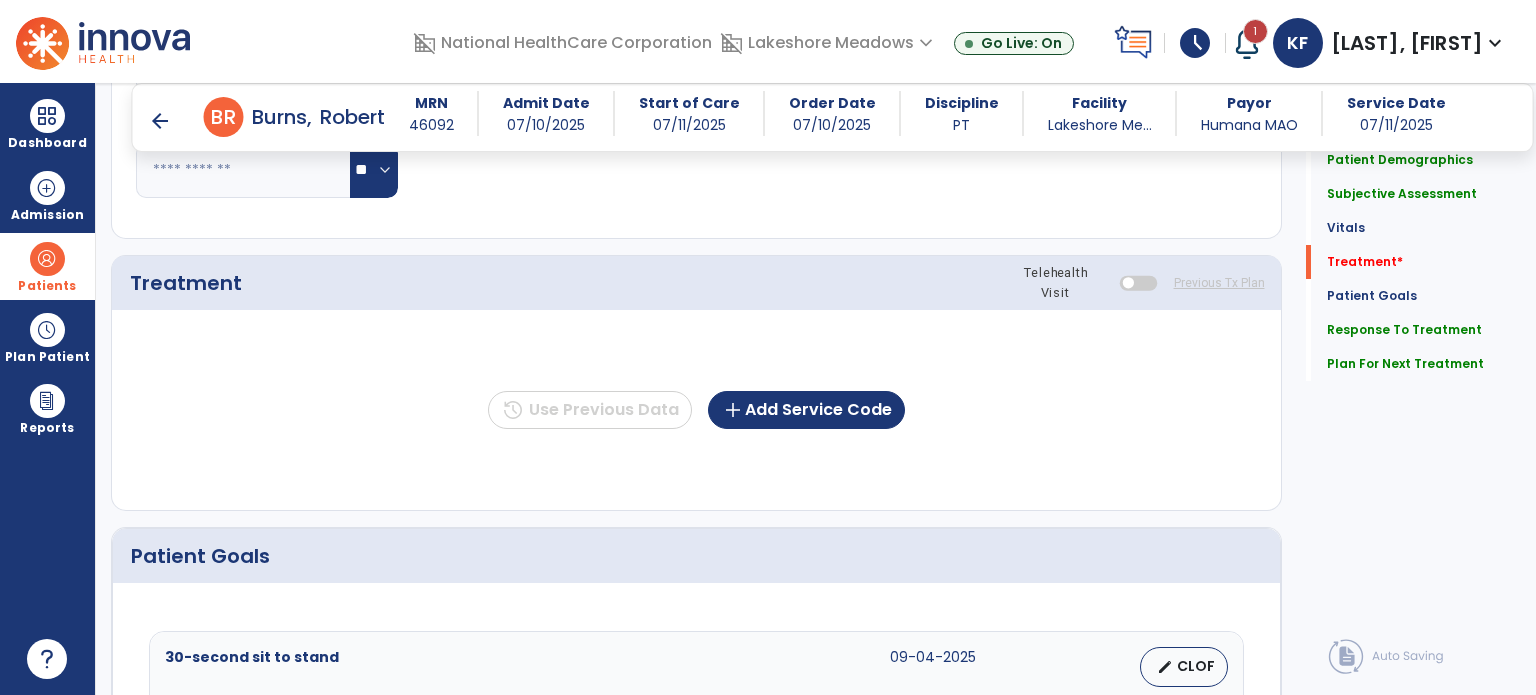 scroll, scrollTop: 982, scrollLeft: 0, axis: vertical 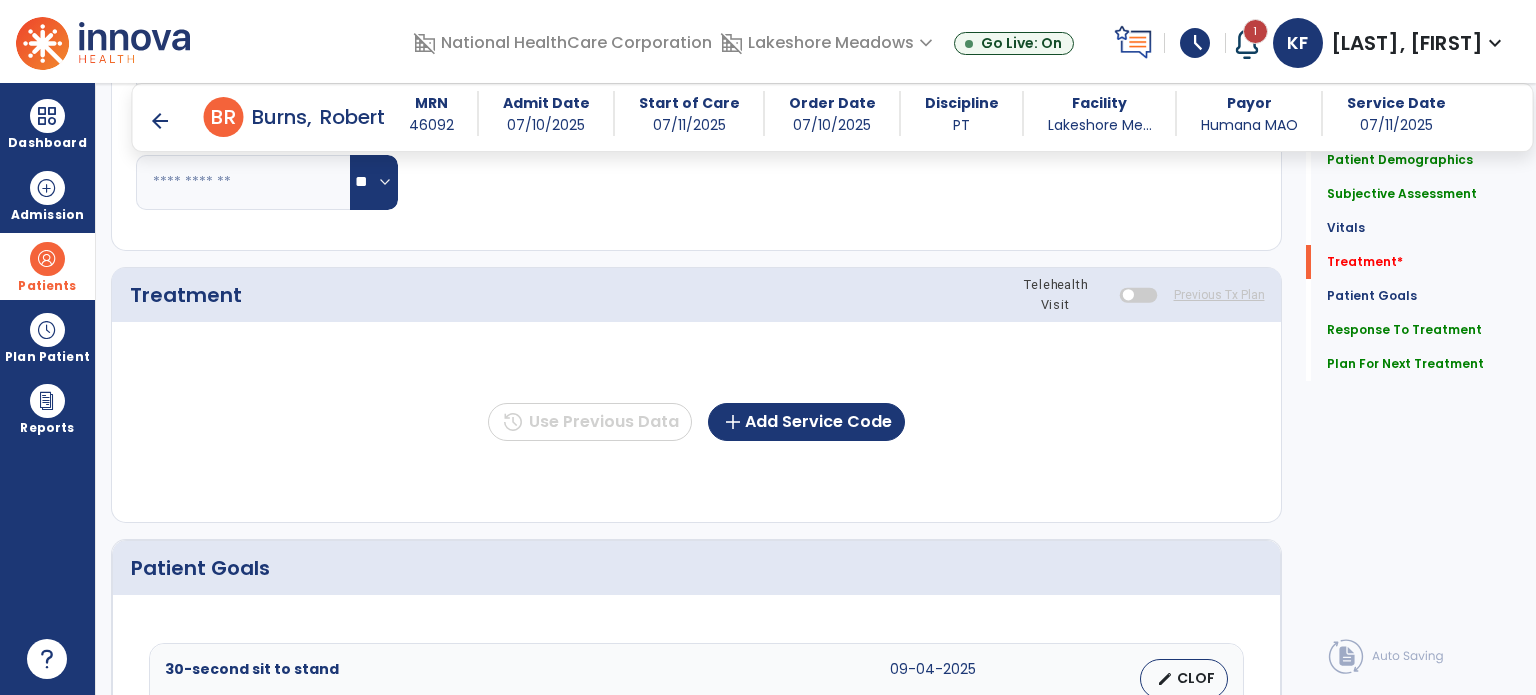 type on "**********" 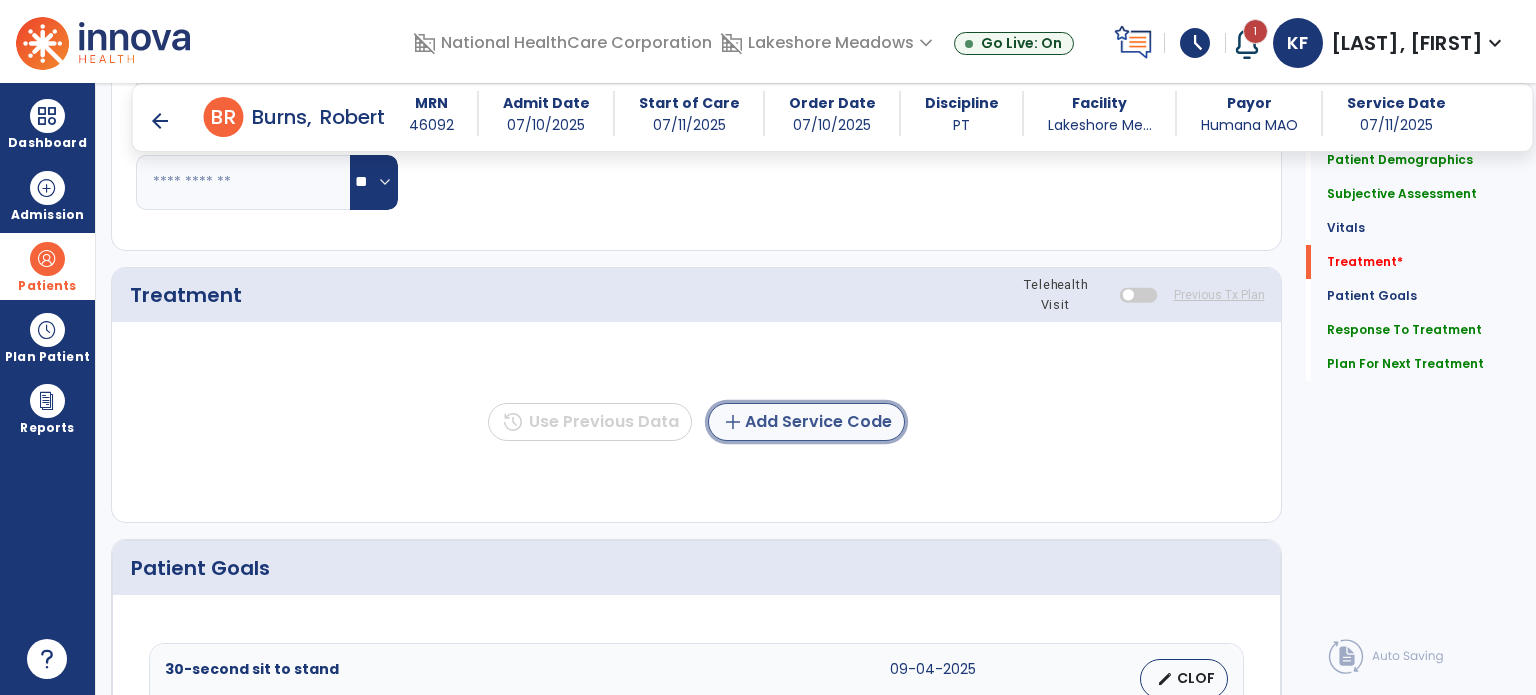 click on "add  Add Service Code" 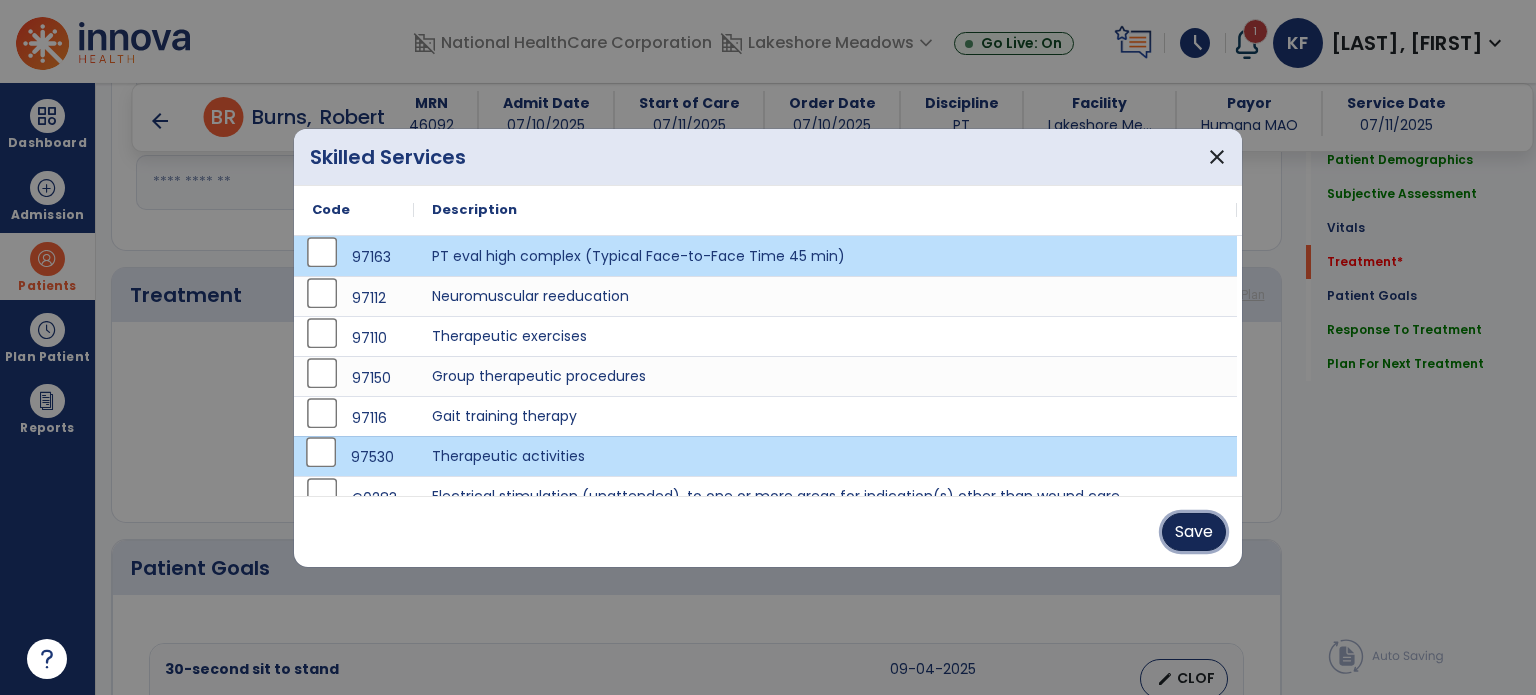 click on "Save" at bounding box center [1194, 532] 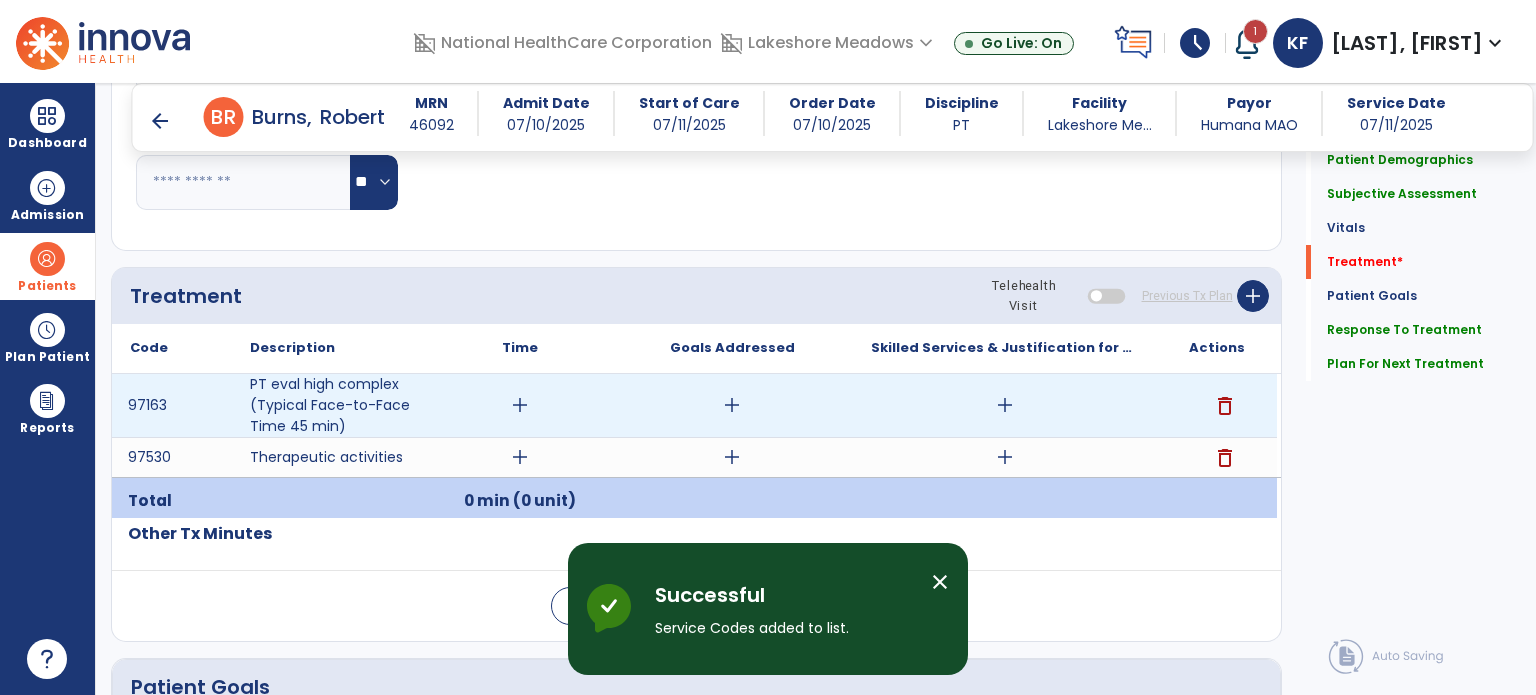 click on "add" at bounding box center (520, 405) 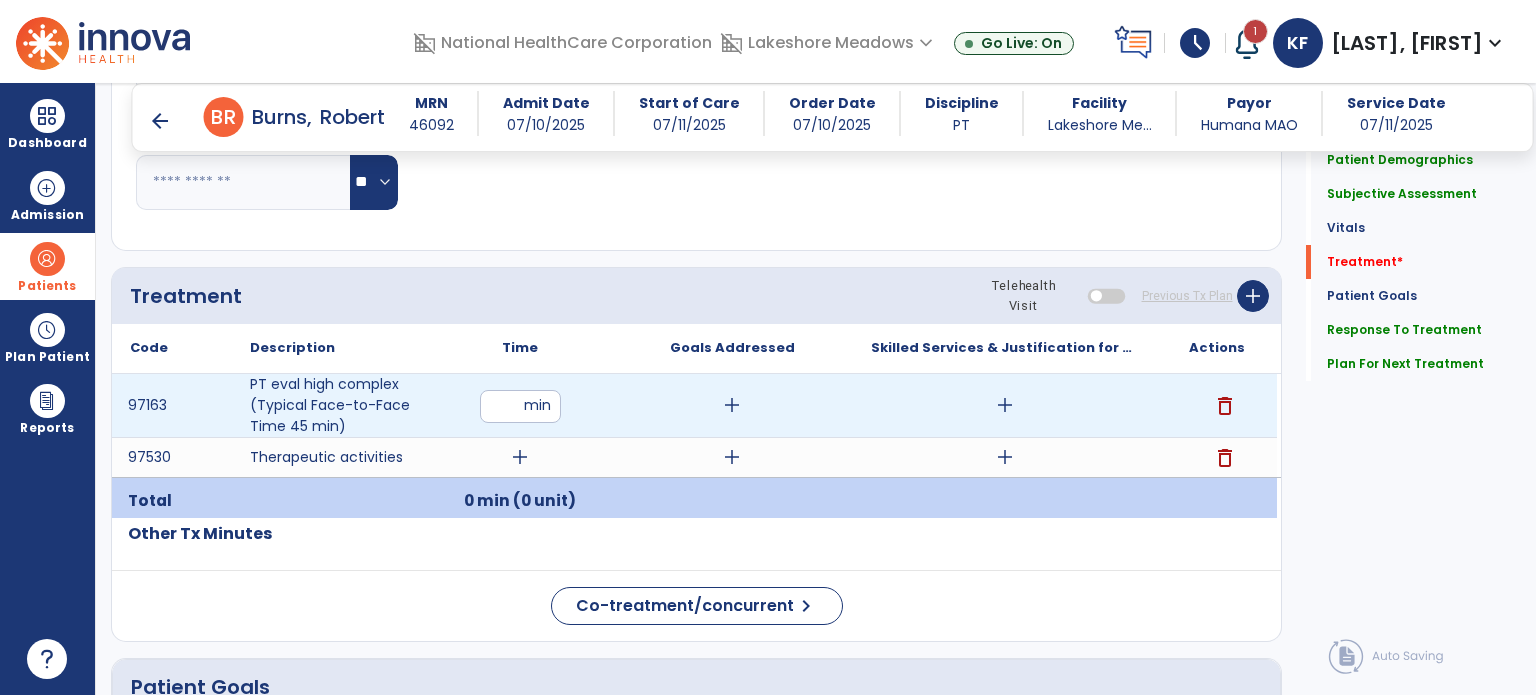 type on "**" 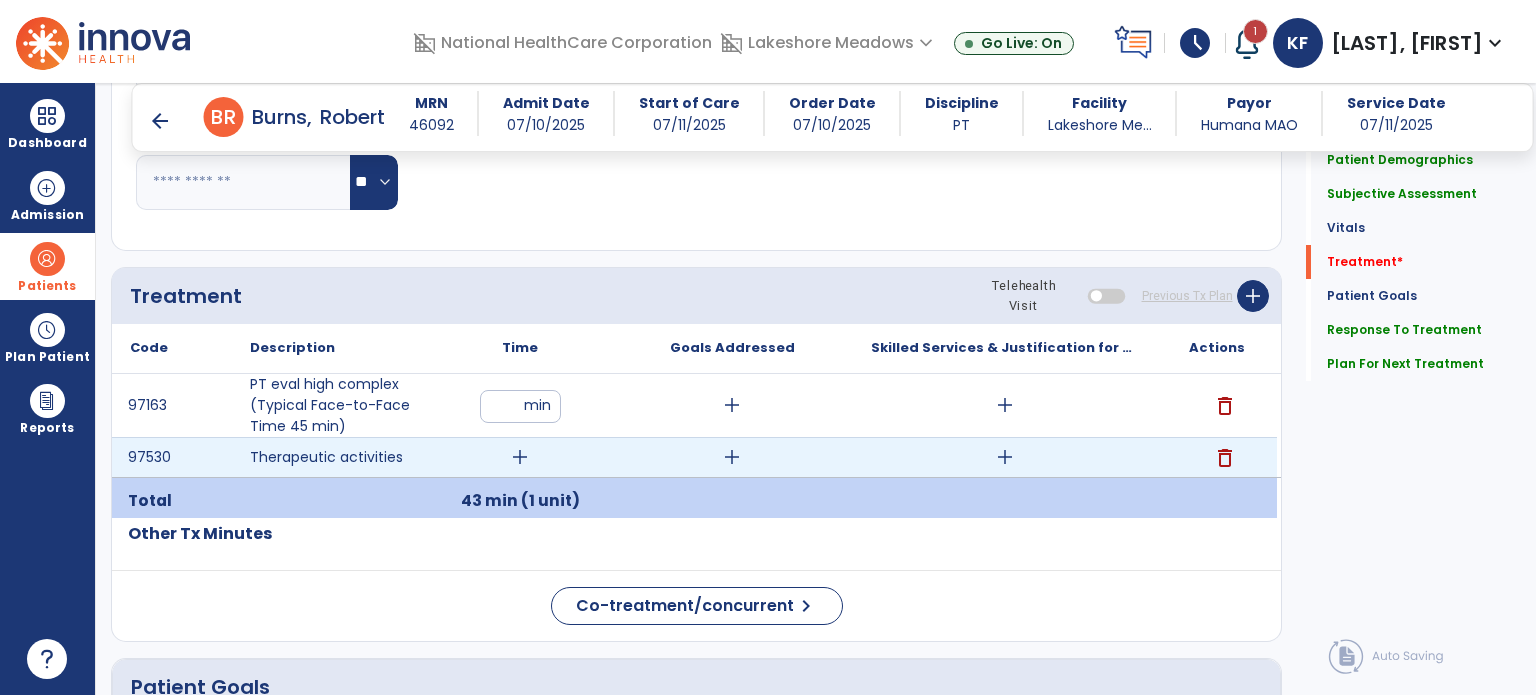 click on "add" at bounding box center [520, 457] 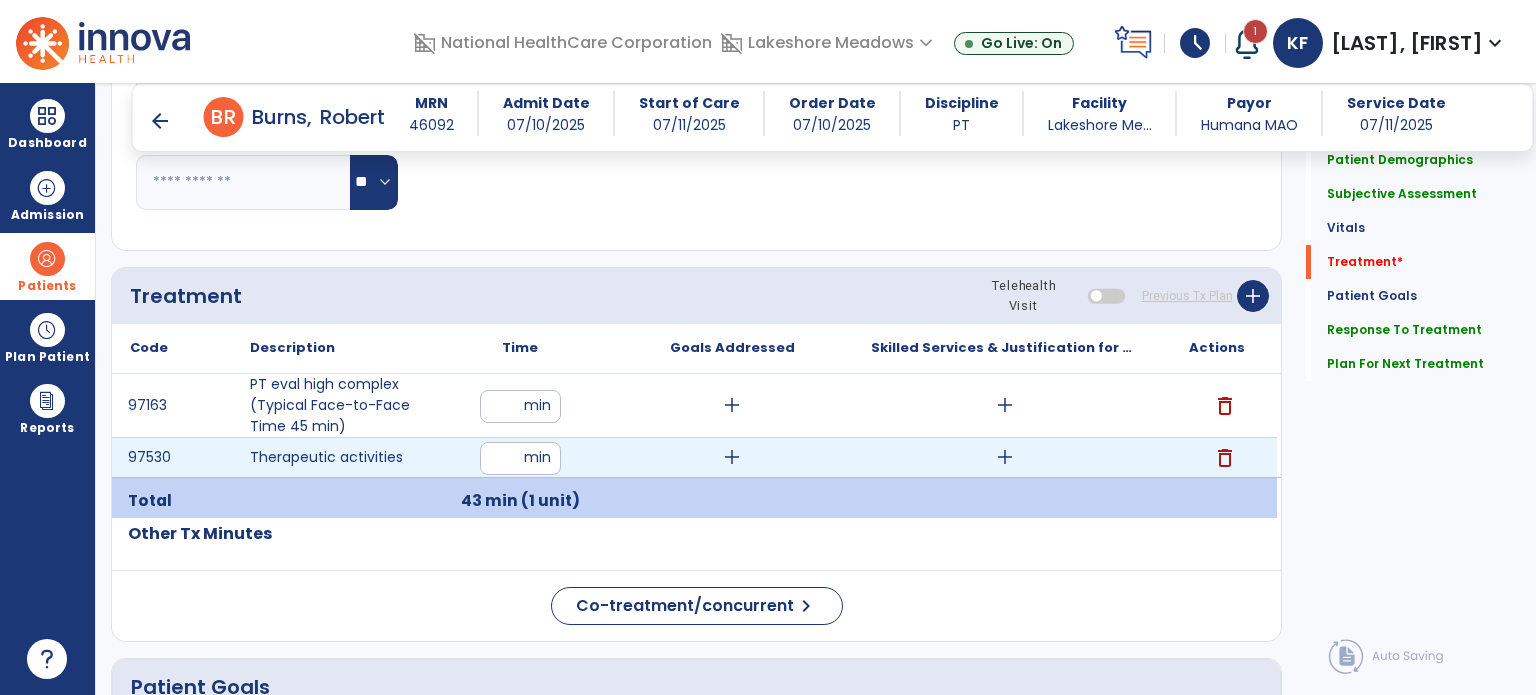type on "**" 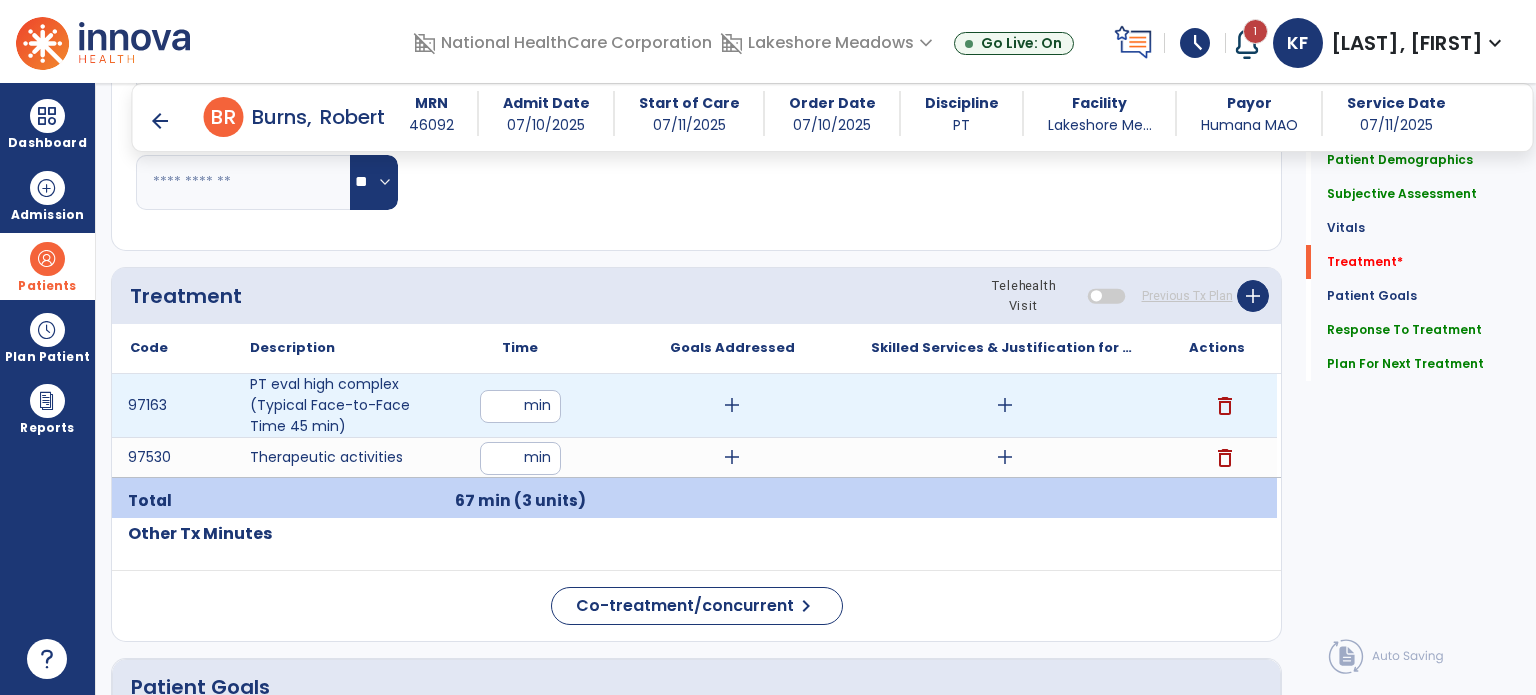 click on "add" at bounding box center (1005, 405) 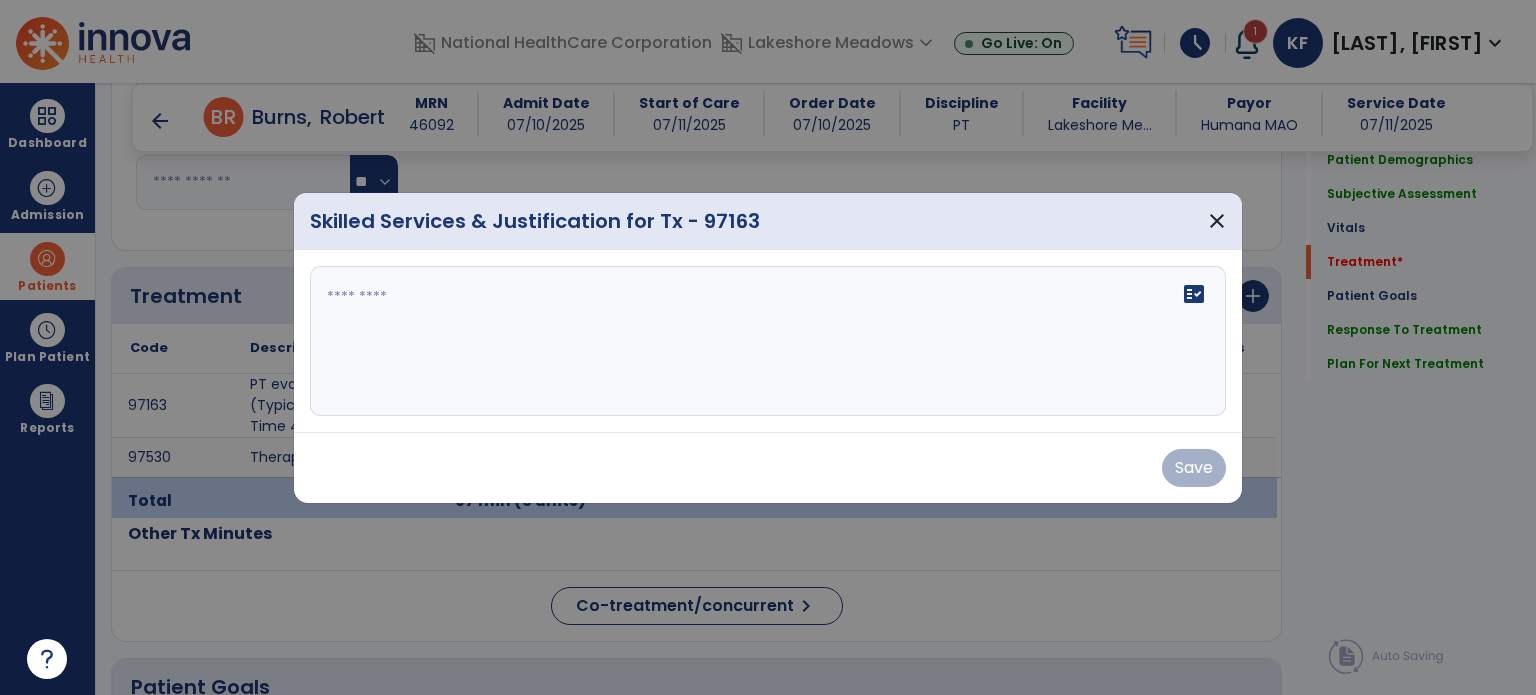 click at bounding box center (768, 341) 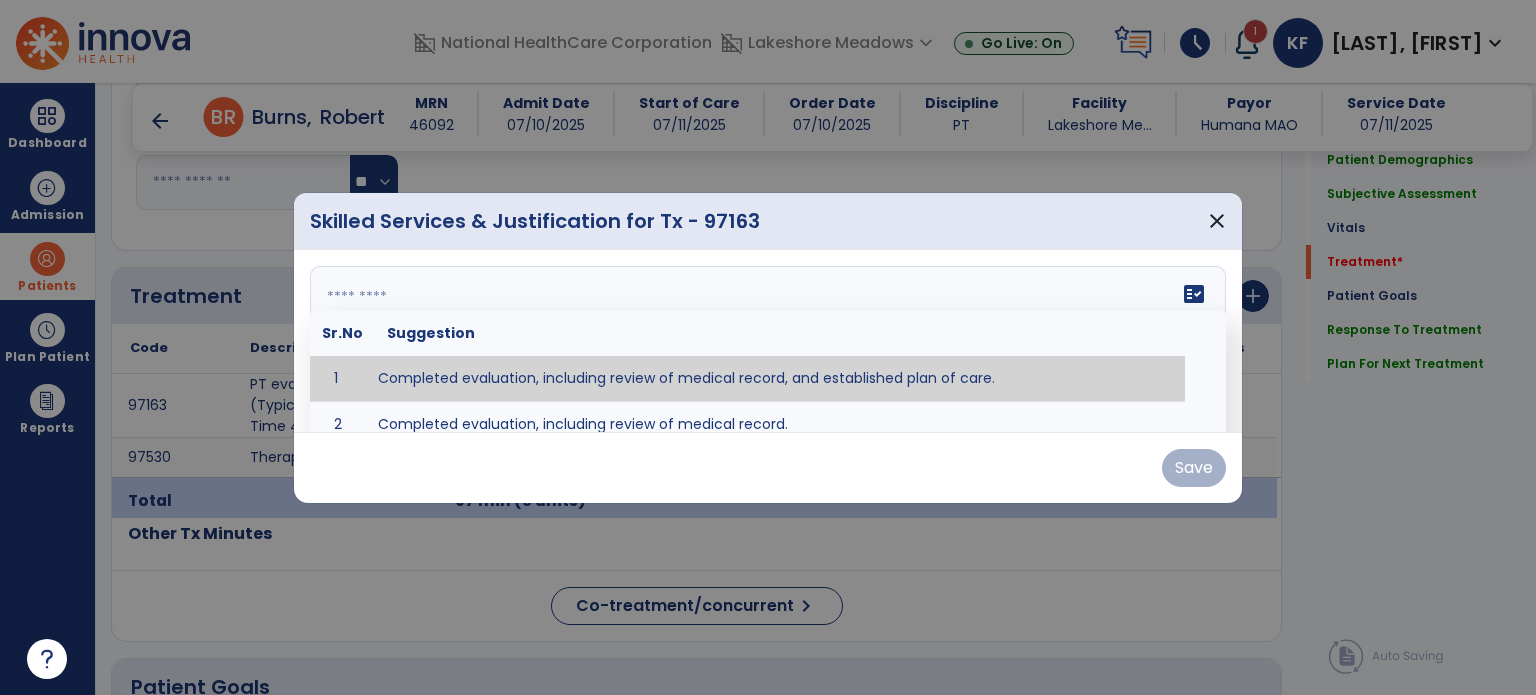 paste on "**********" 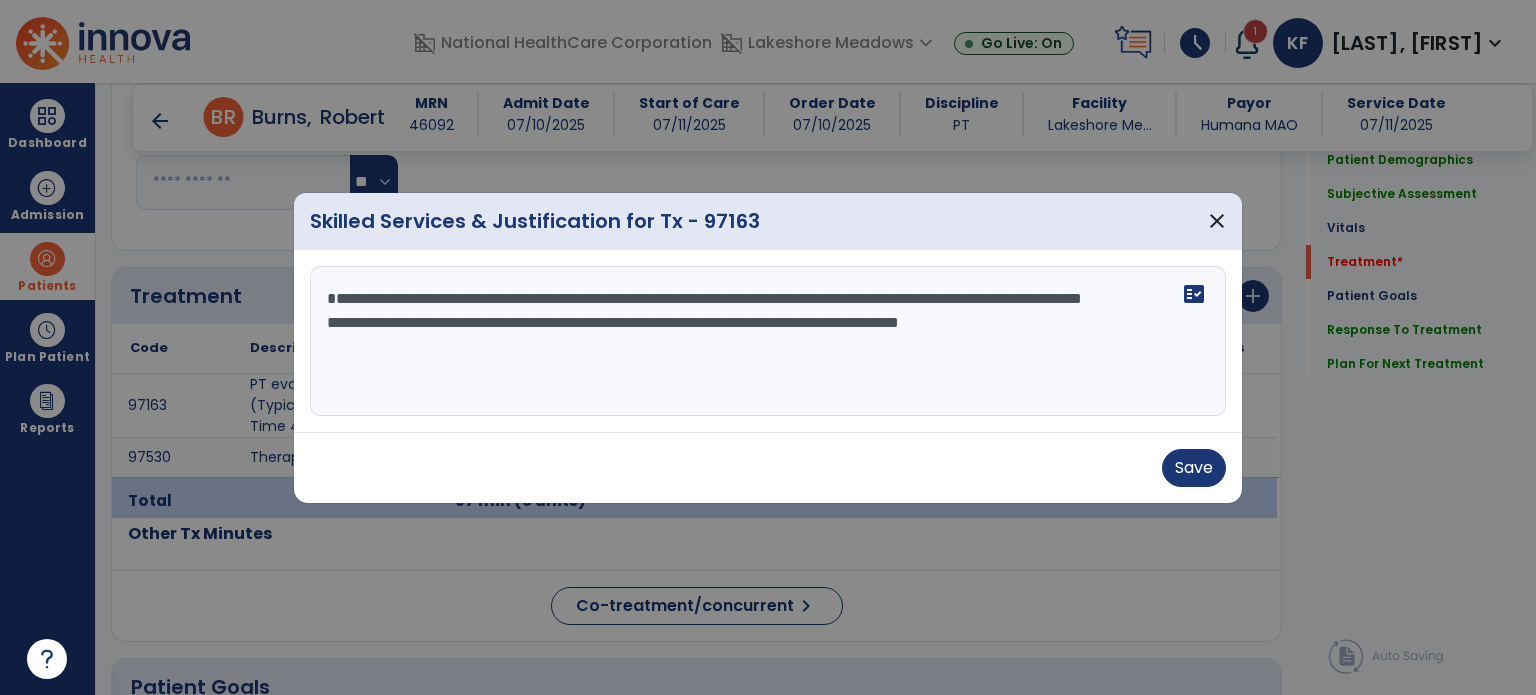 click on "**********" at bounding box center (768, 341) 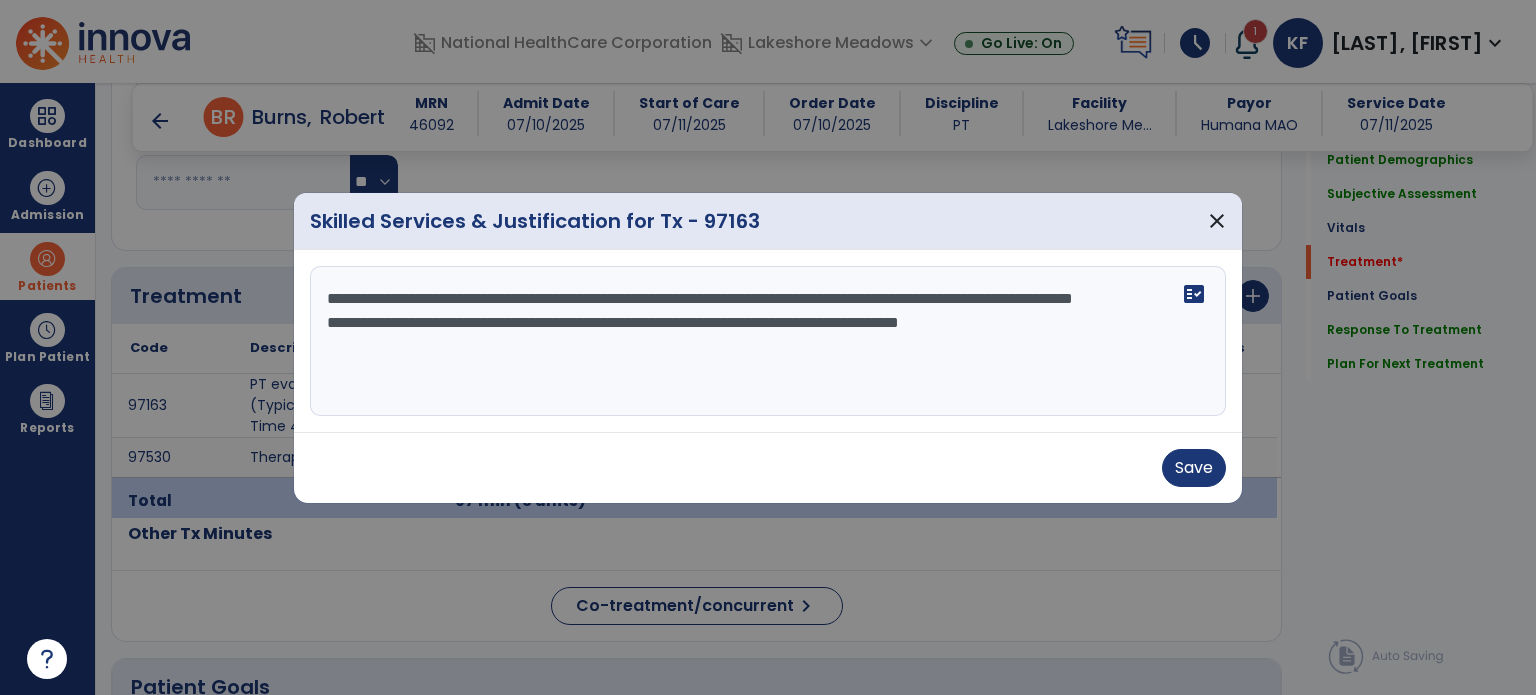 click on "**********" at bounding box center (768, 341) 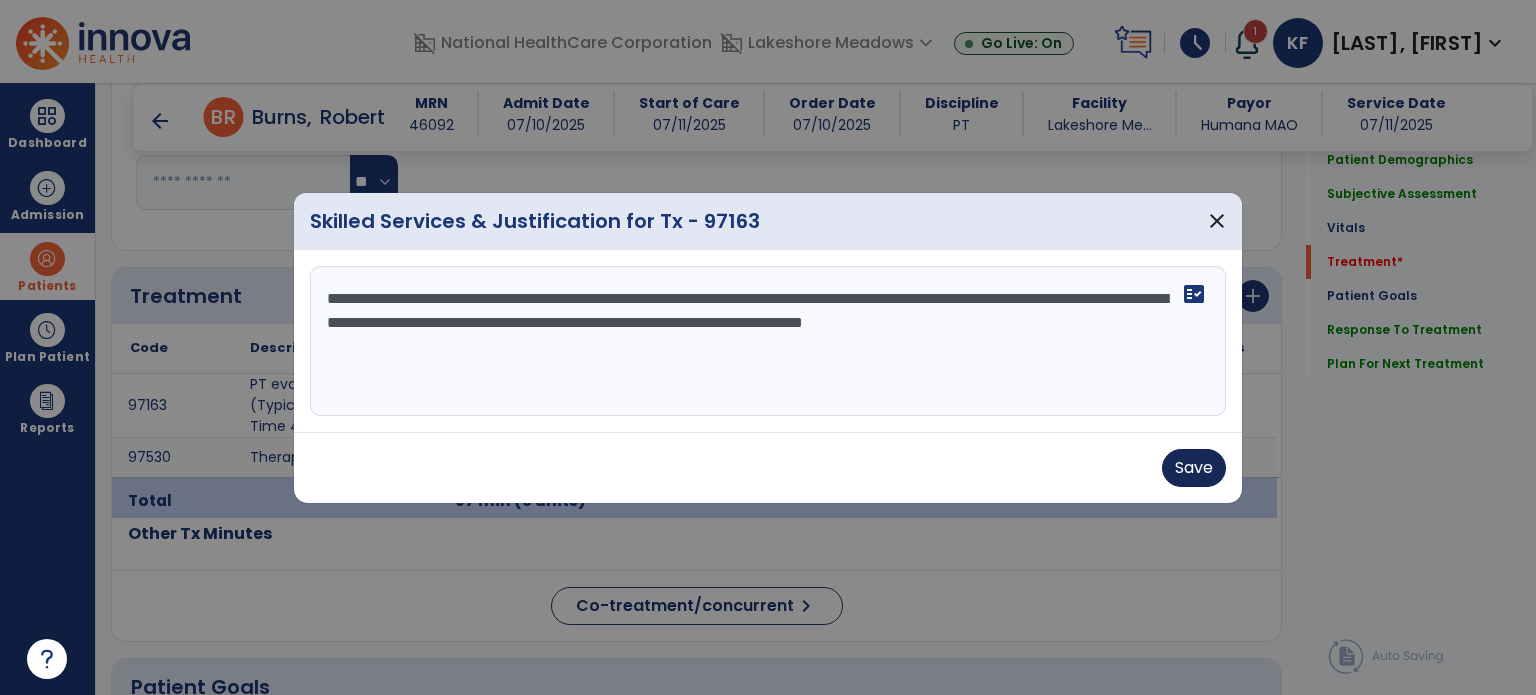 type on "**********" 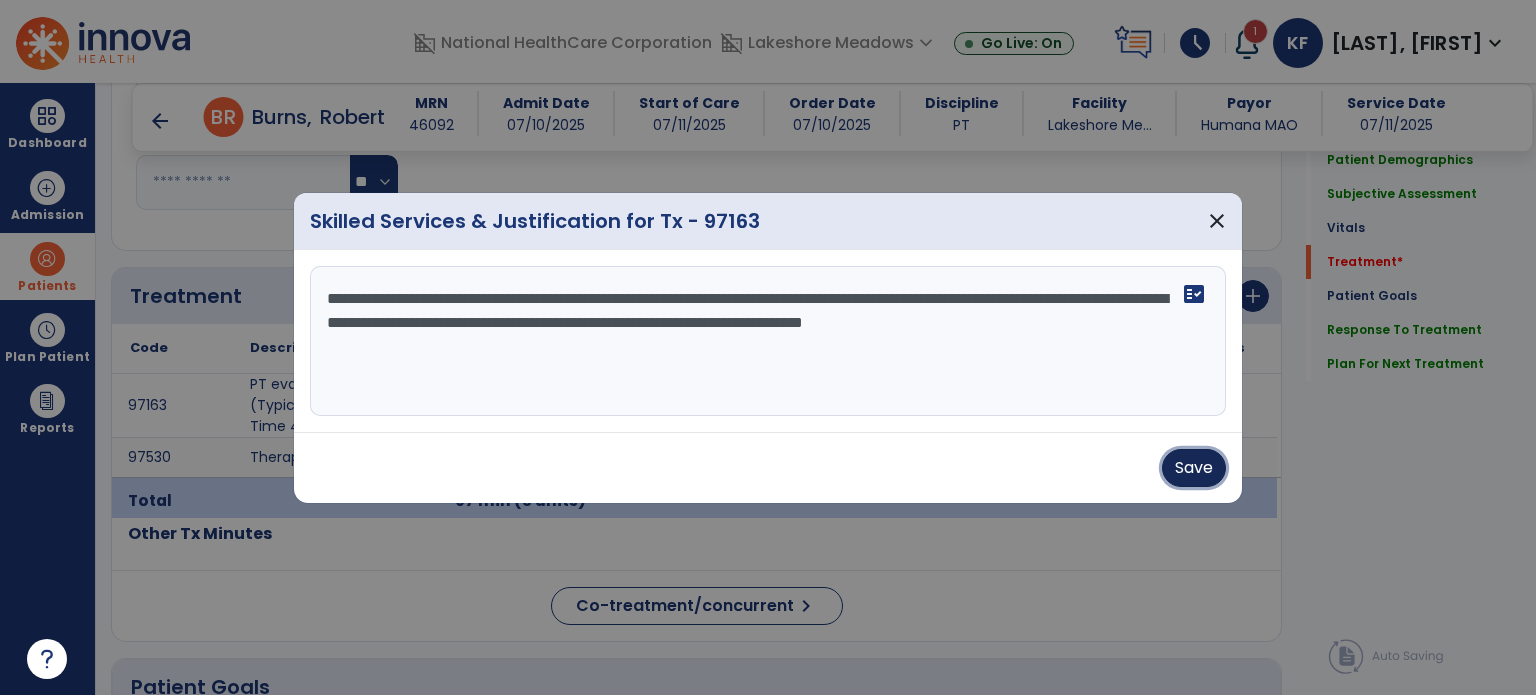 click on "Save" at bounding box center (1194, 468) 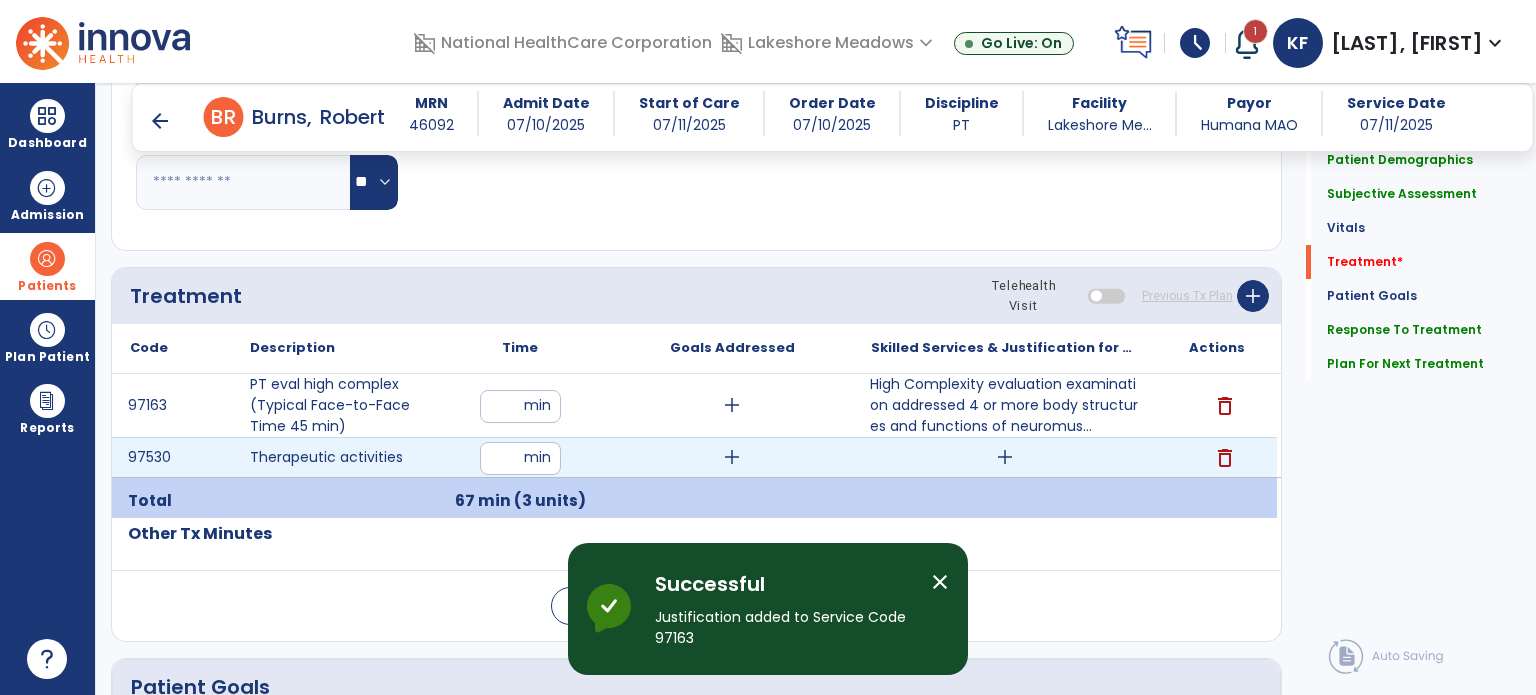 click on "add" at bounding box center (1005, 457) 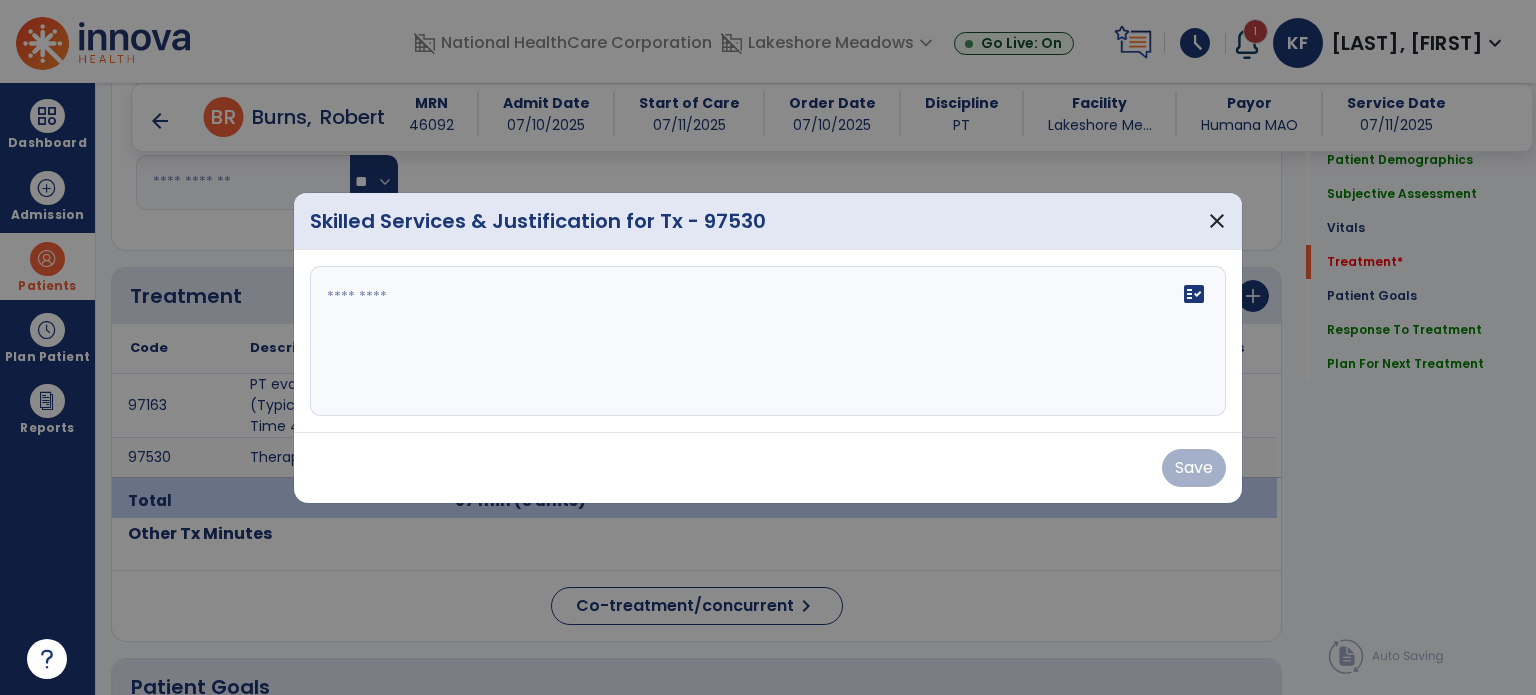 click on "fact_check" at bounding box center [768, 341] 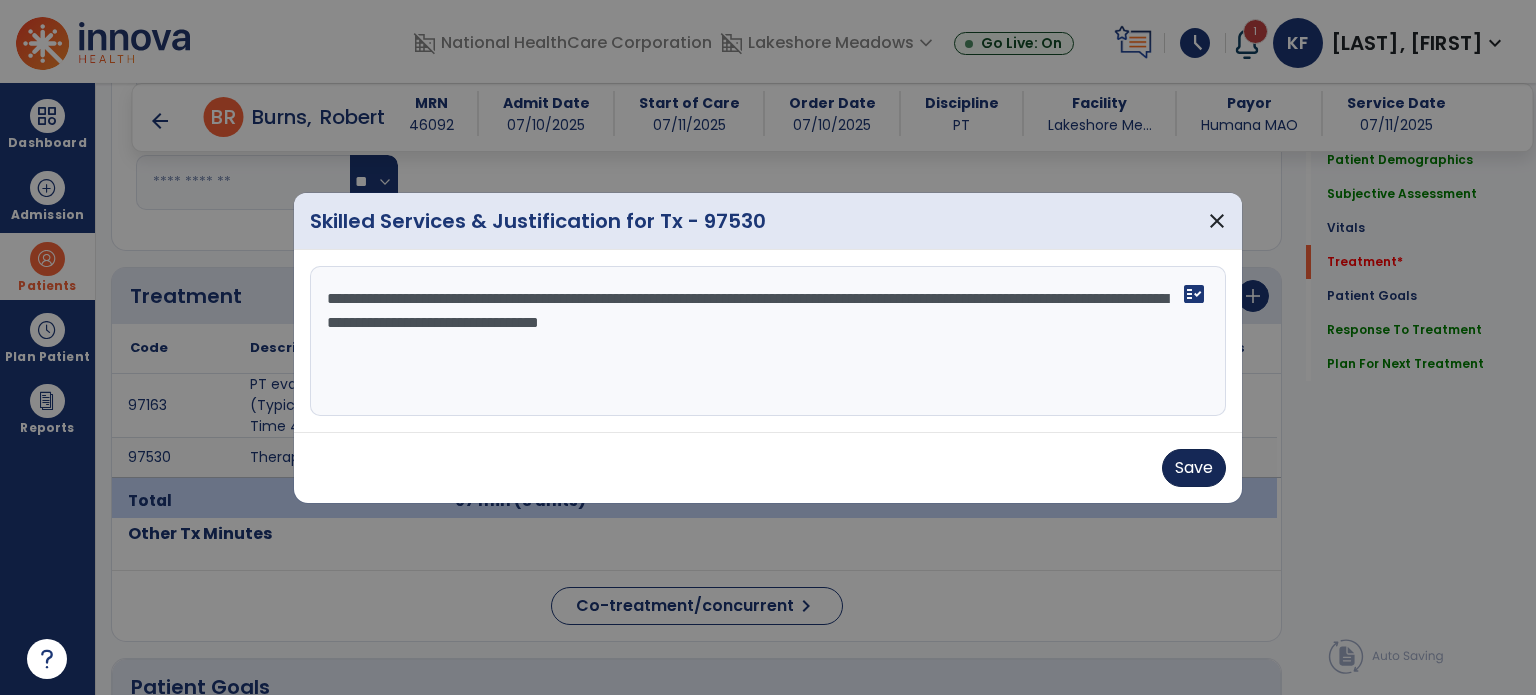 type on "**********" 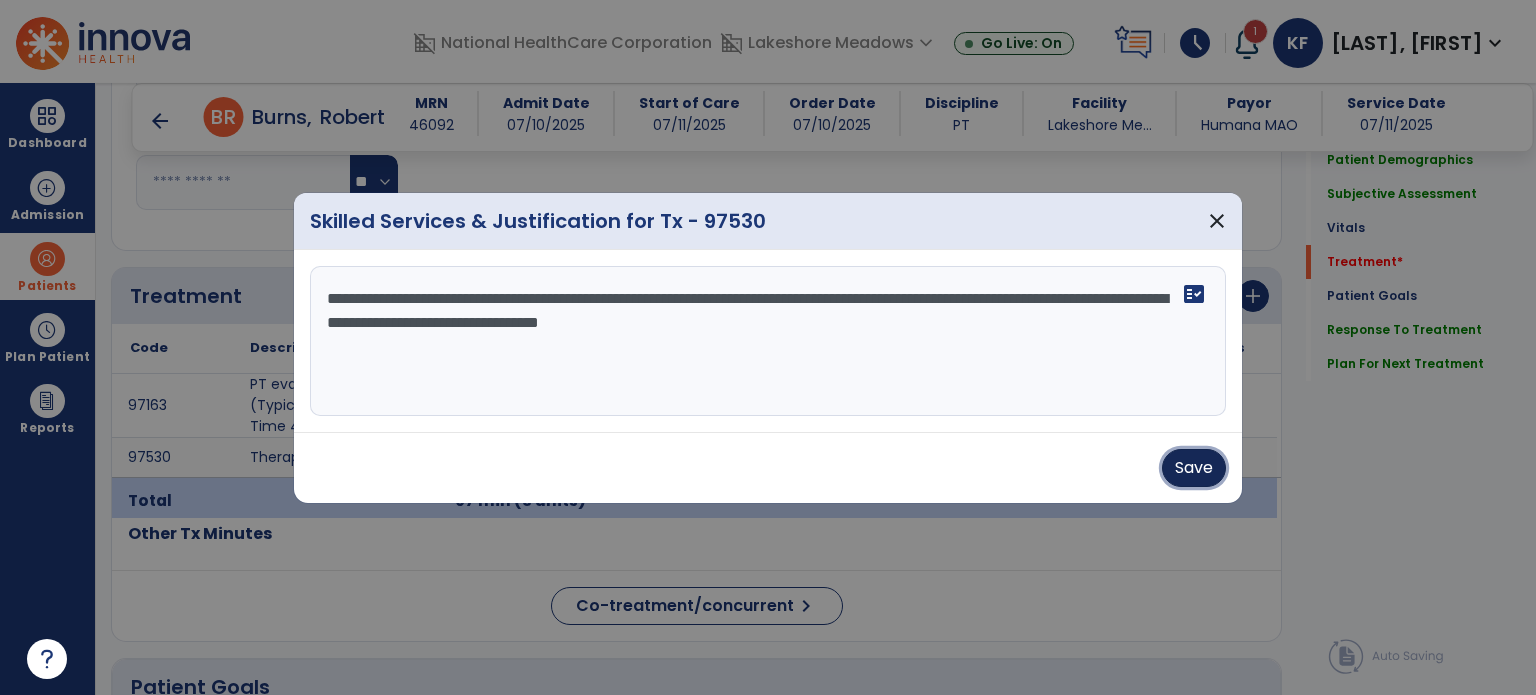 click on "Save" at bounding box center [1194, 468] 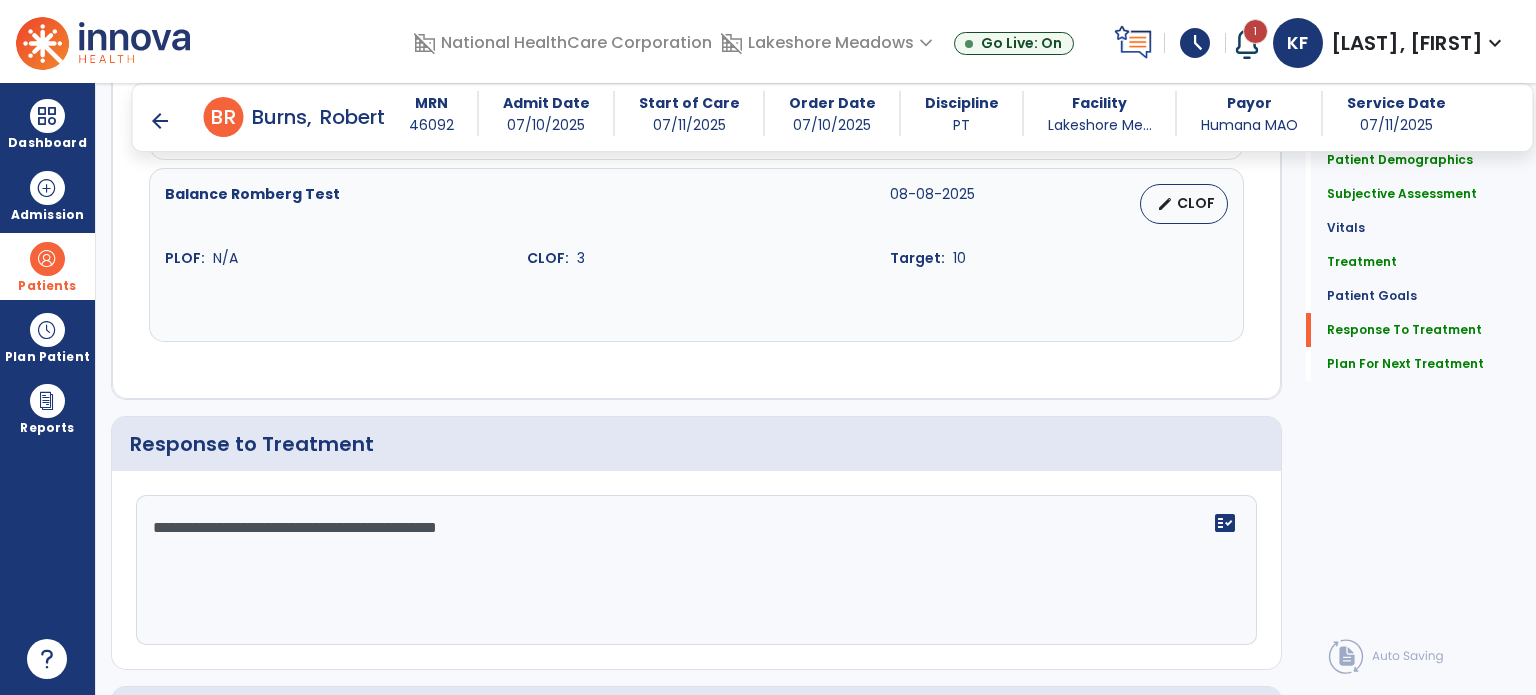 scroll, scrollTop: 2489, scrollLeft: 0, axis: vertical 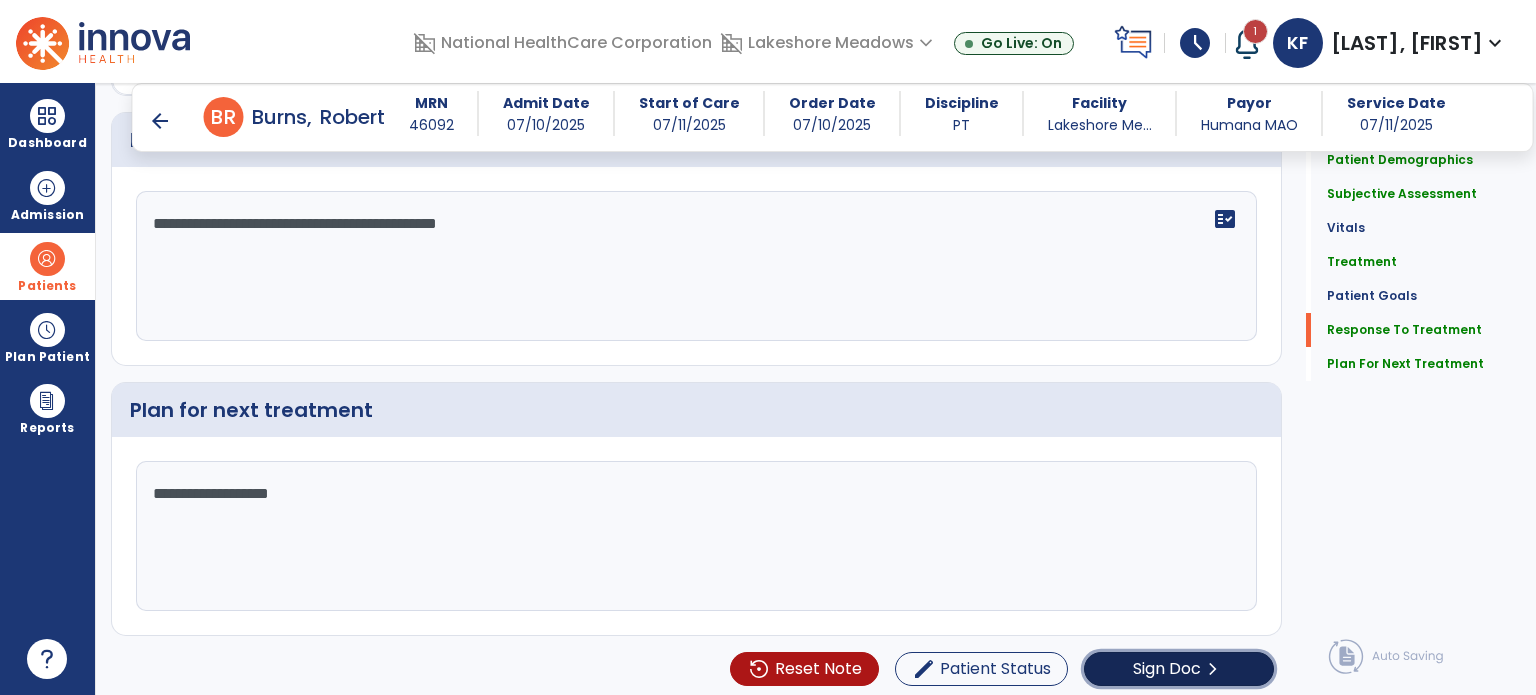 click on "Sign Doc" 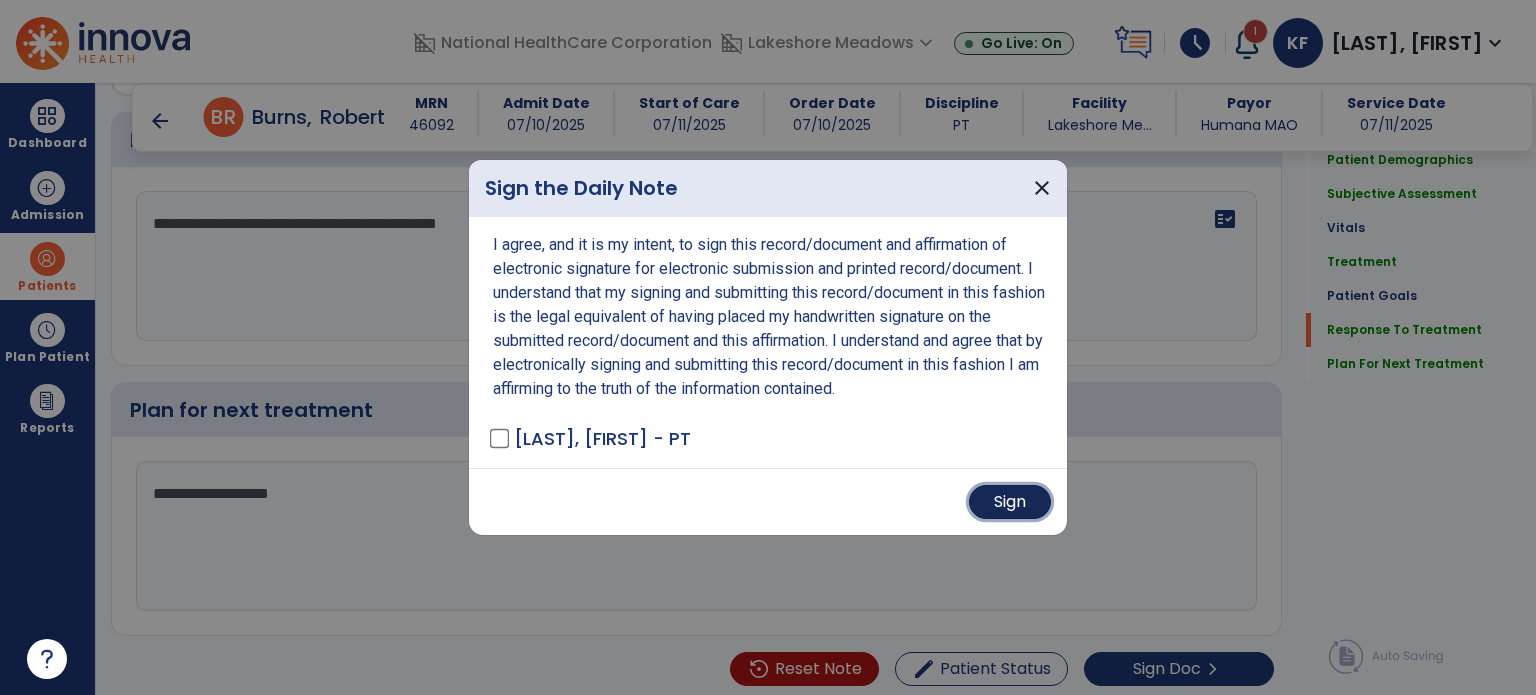 click on "Sign" at bounding box center (1010, 502) 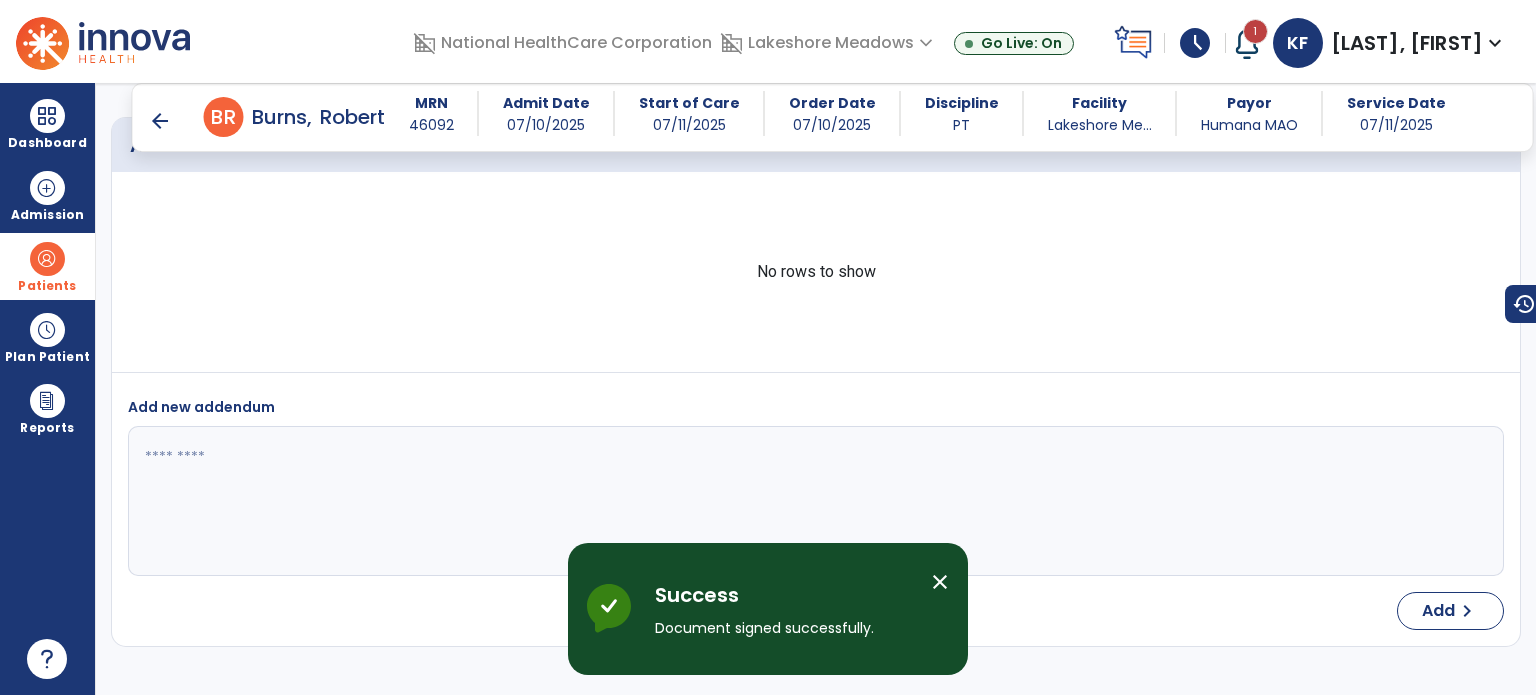 scroll, scrollTop: 3303, scrollLeft: 0, axis: vertical 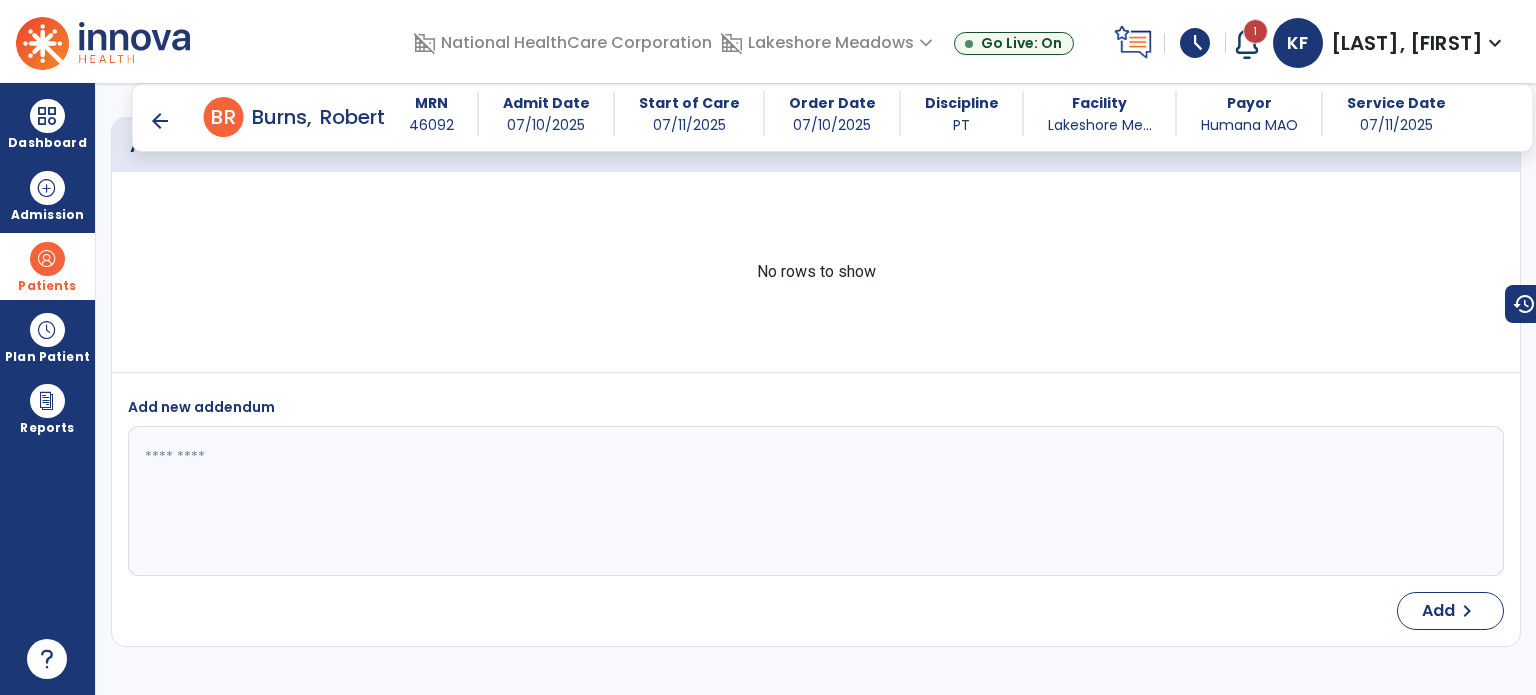 click on "Patients" at bounding box center (47, 266) 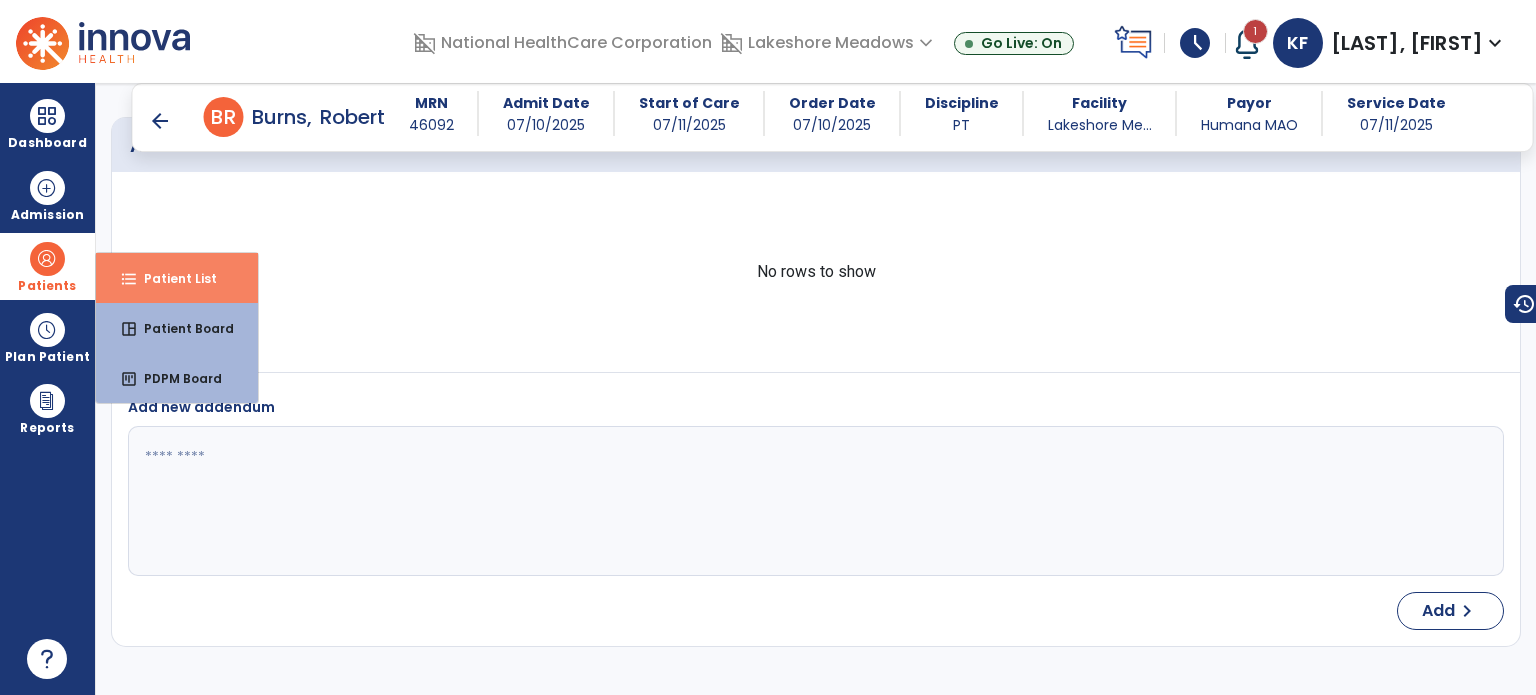 click on "format_list_bulleted" at bounding box center (129, 279) 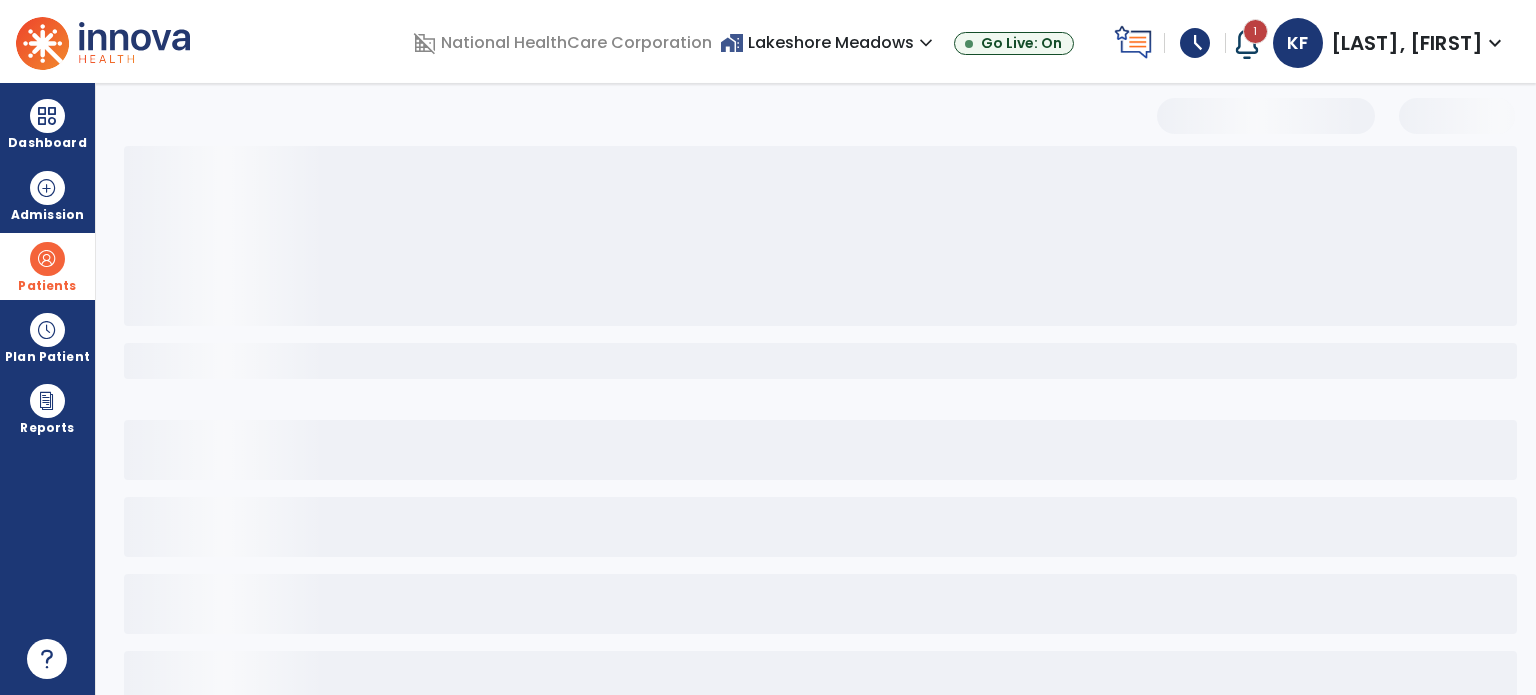 scroll, scrollTop: 46, scrollLeft: 0, axis: vertical 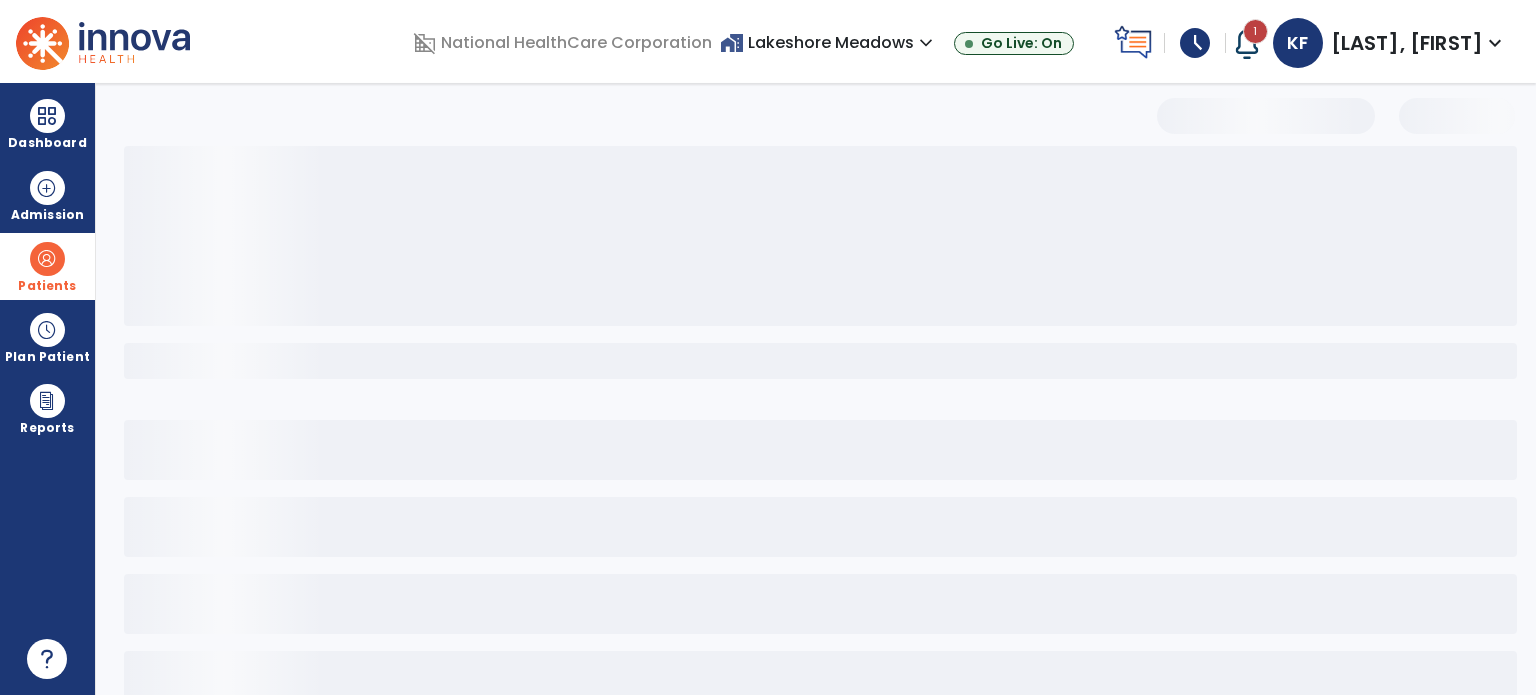 select on "***" 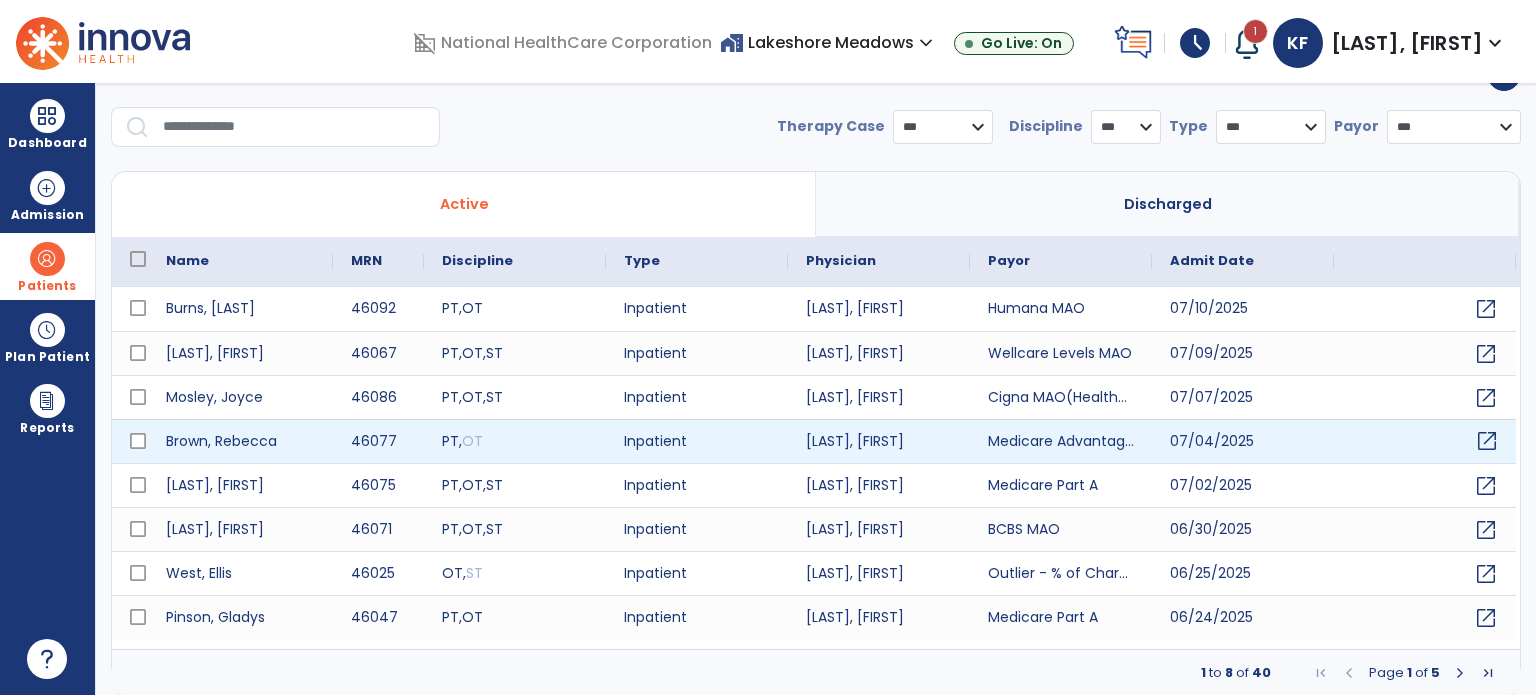 click on "open_in_new" at bounding box center (1487, 441) 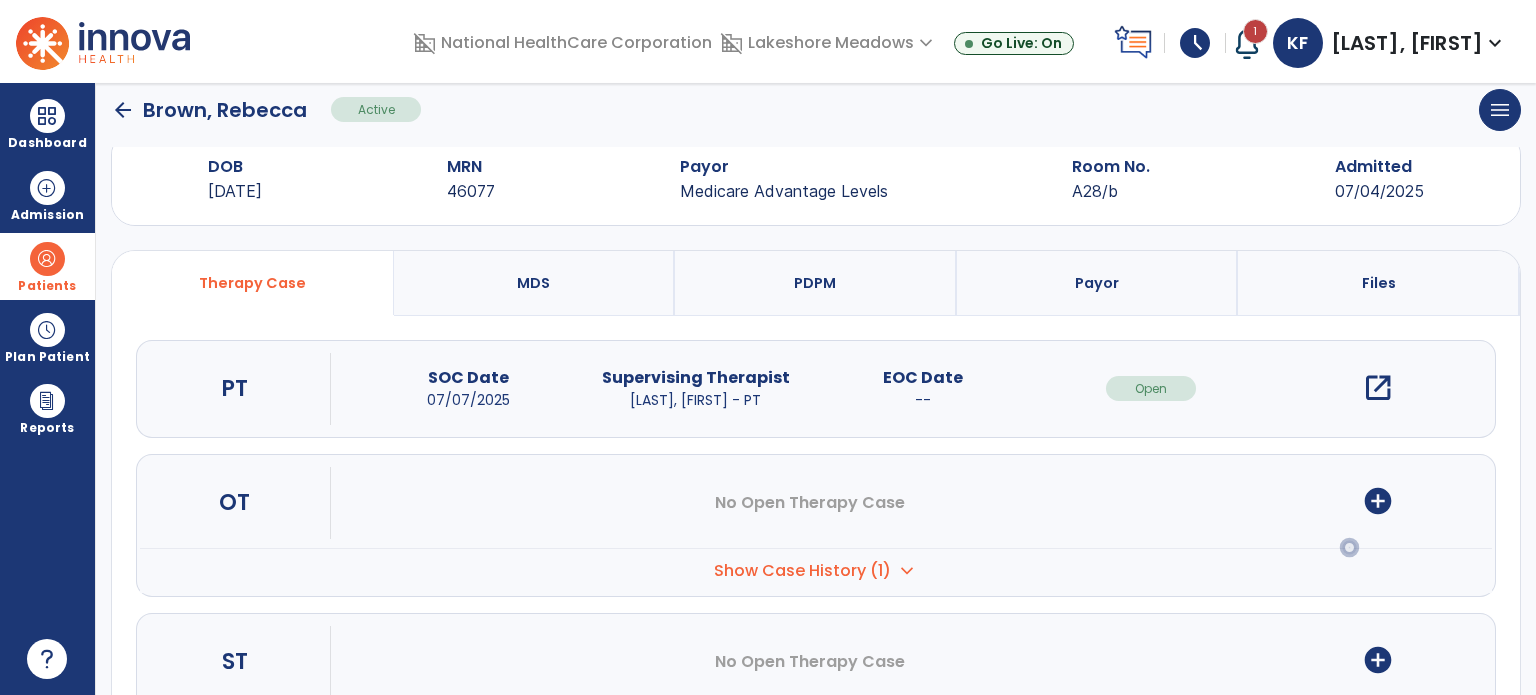 scroll, scrollTop: 0, scrollLeft: 0, axis: both 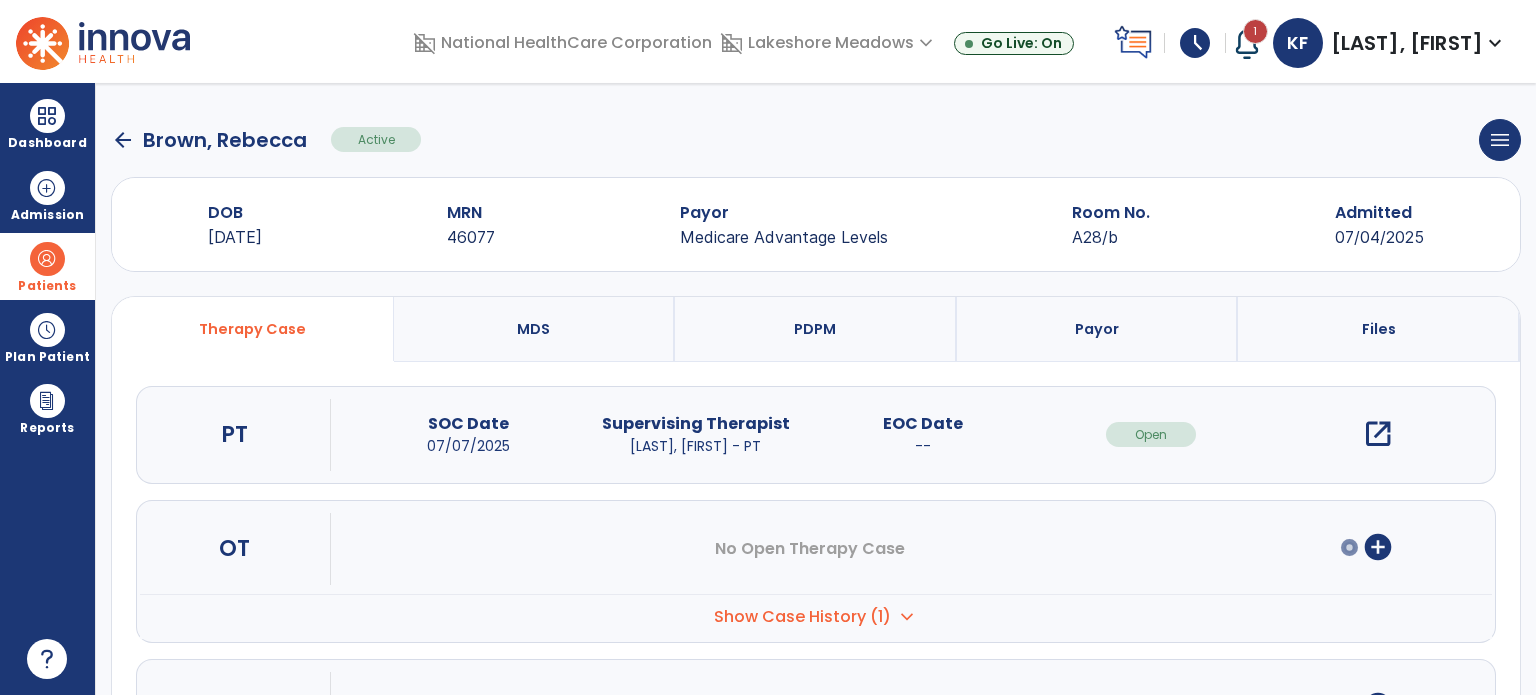click on "Show Case History (1)" at bounding box center [802, 617] 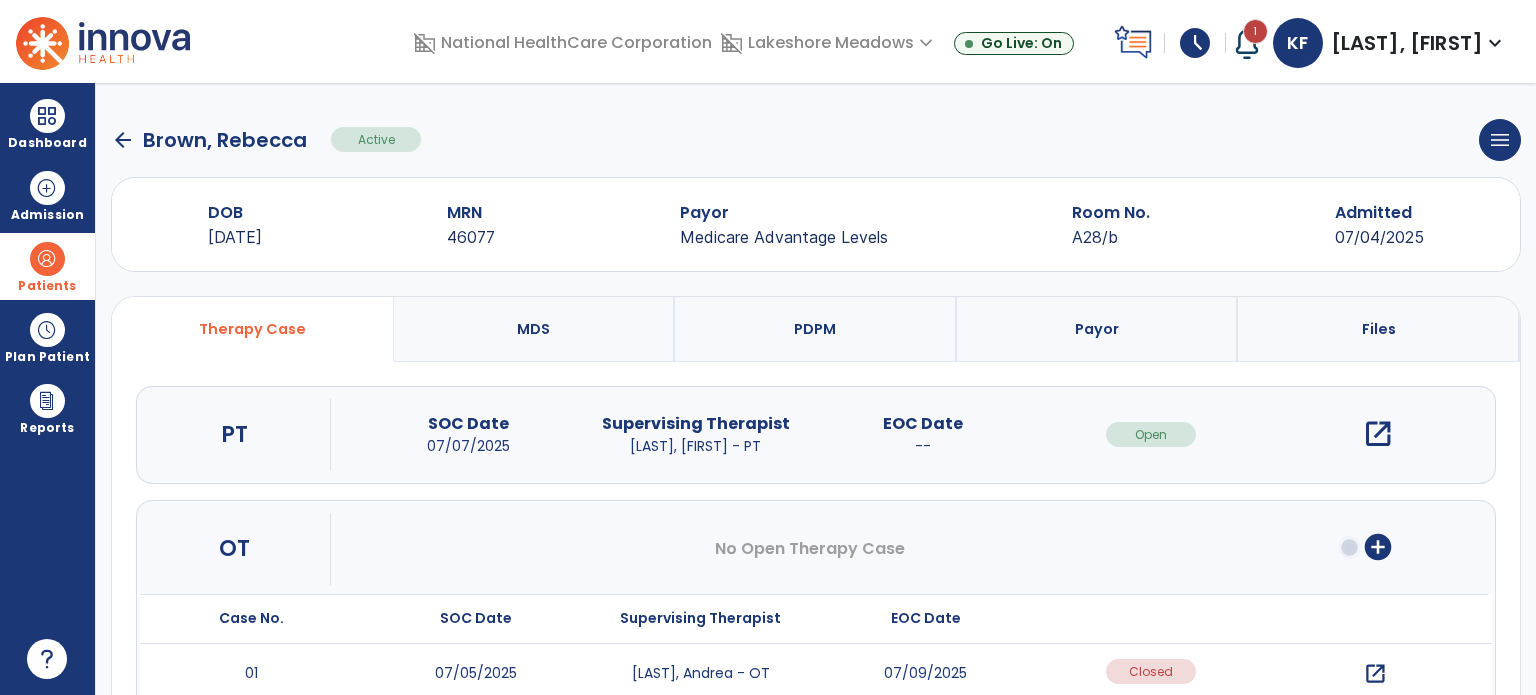 click on "open_in_new" at bounding box center (1378, 434) 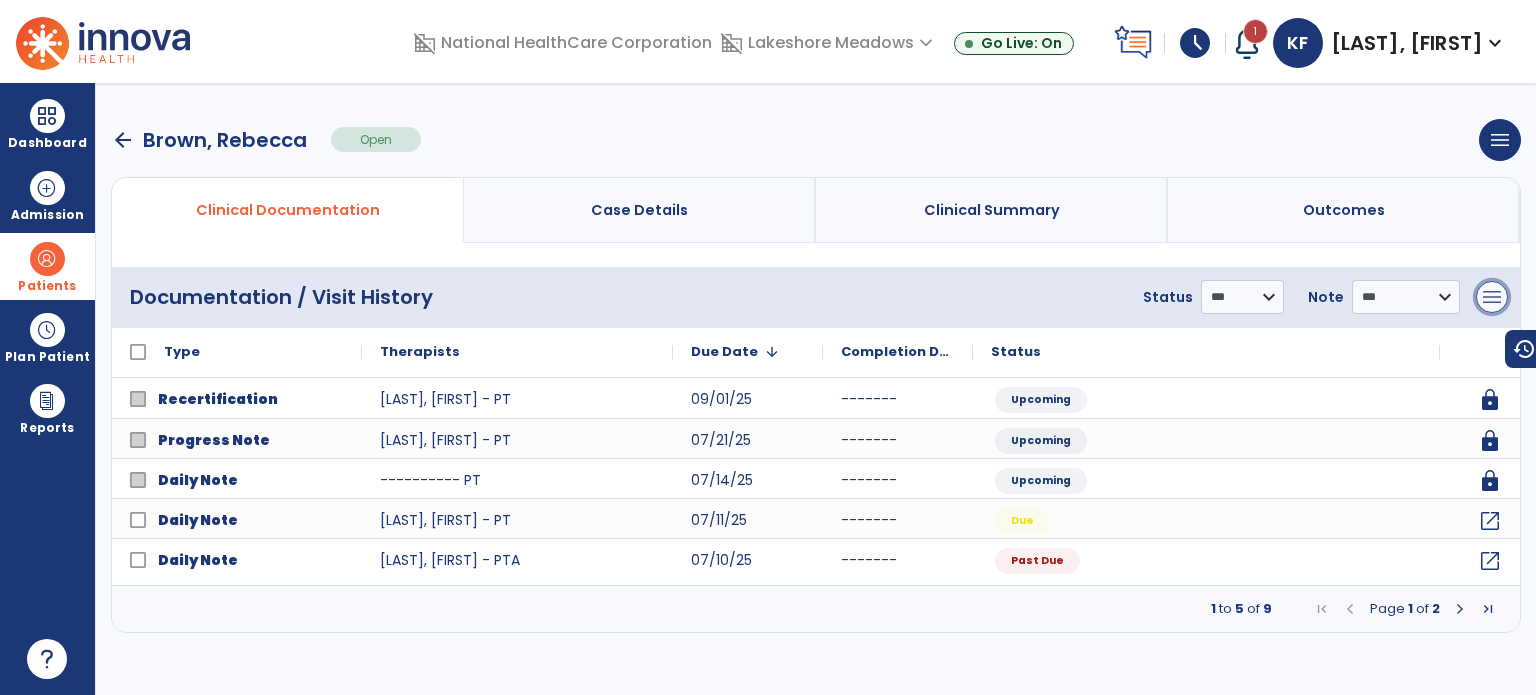 click on "menu" at bounding box center (1492, 297) 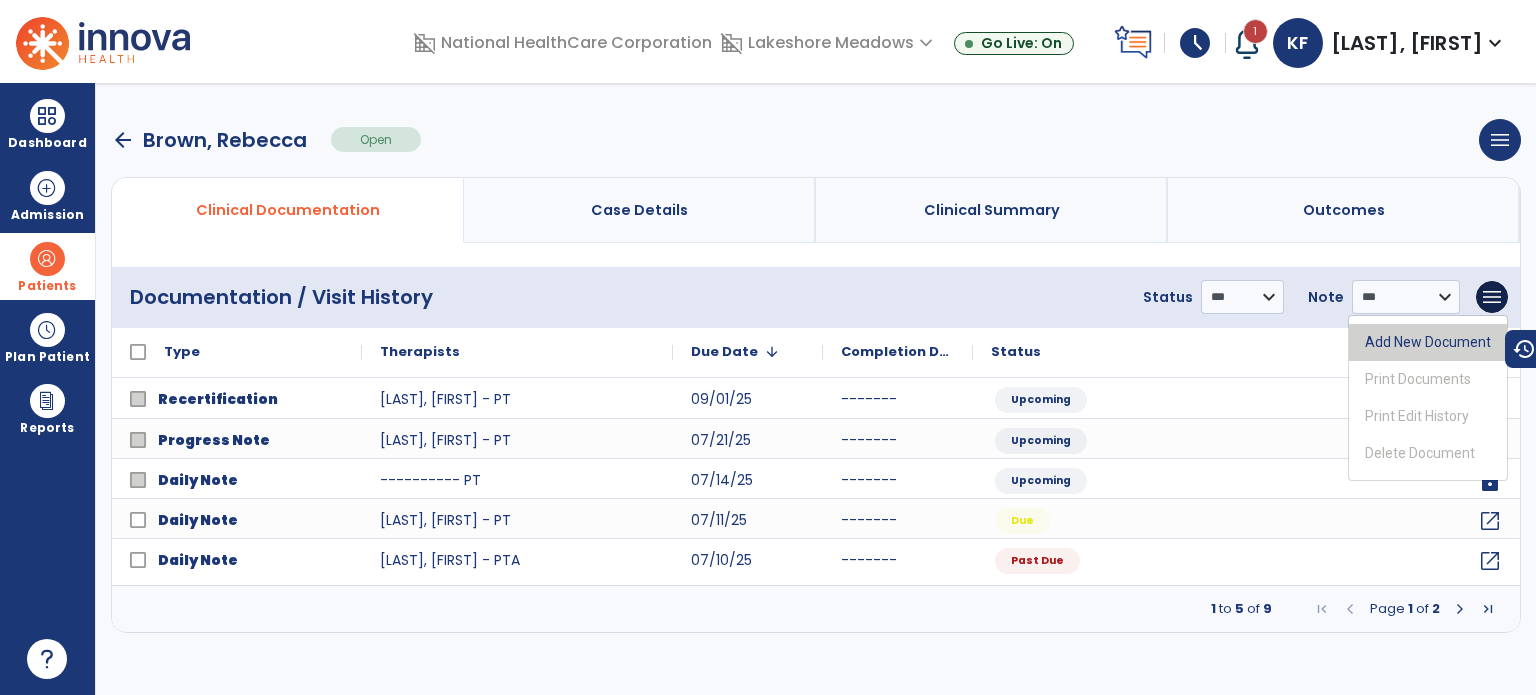 click on "Add New Document" at bounding box center [1428, 342] 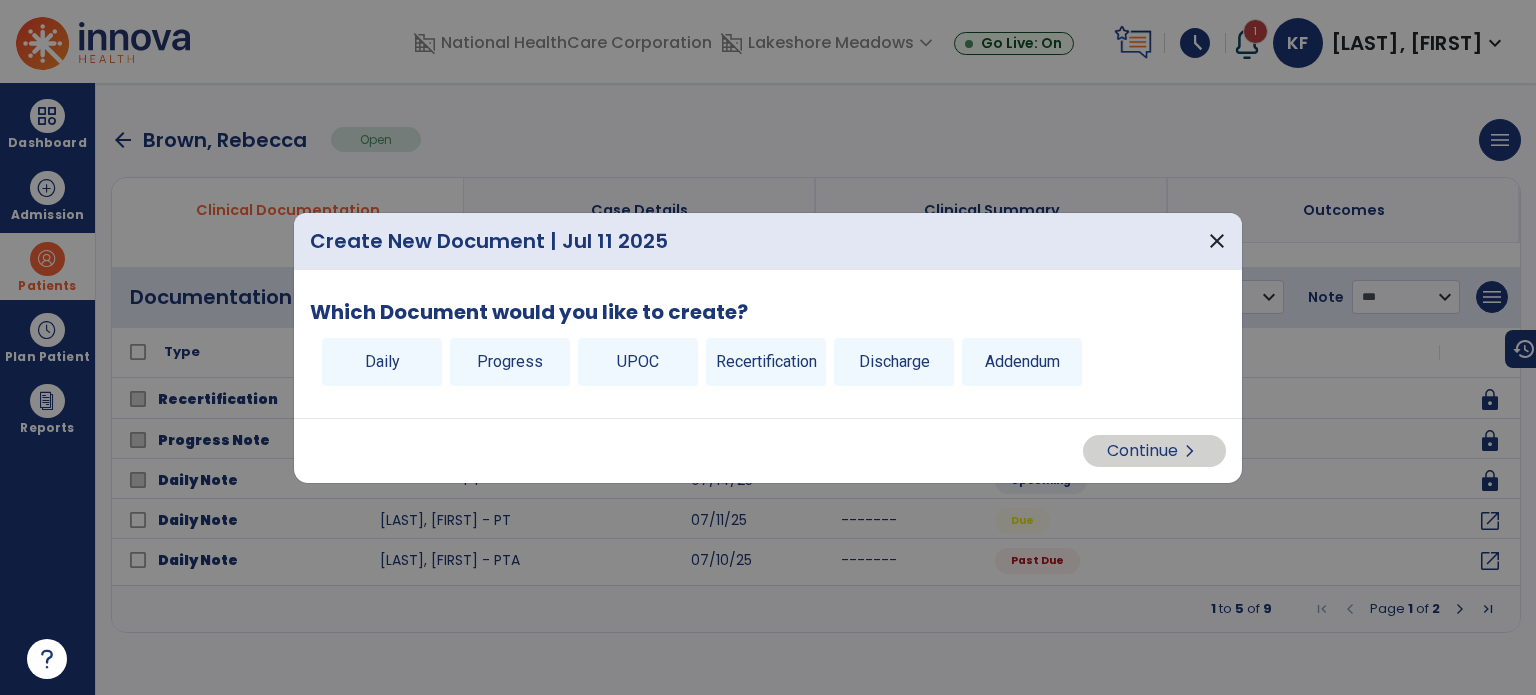 click on "Discharge" at bounding box center [894, 362] 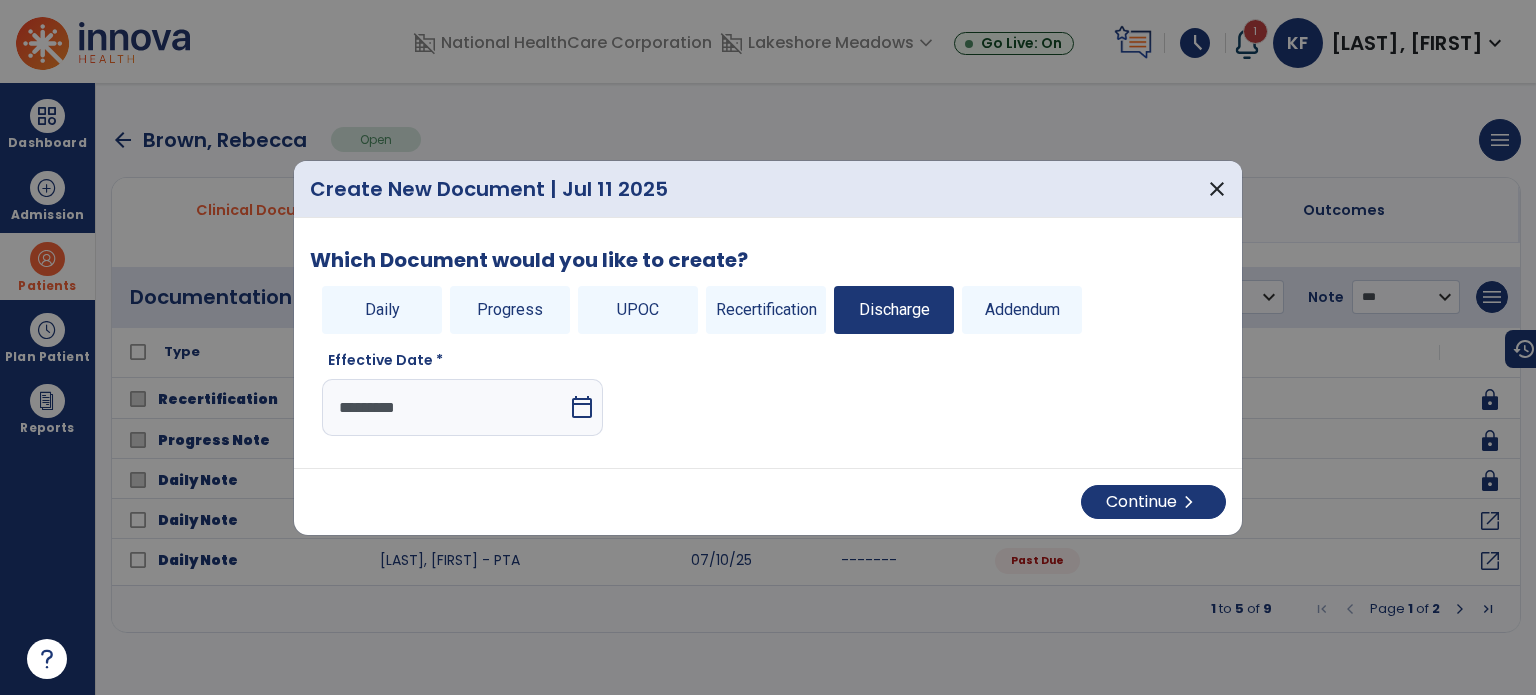 click on "*********" at bounding box center [445, 407] 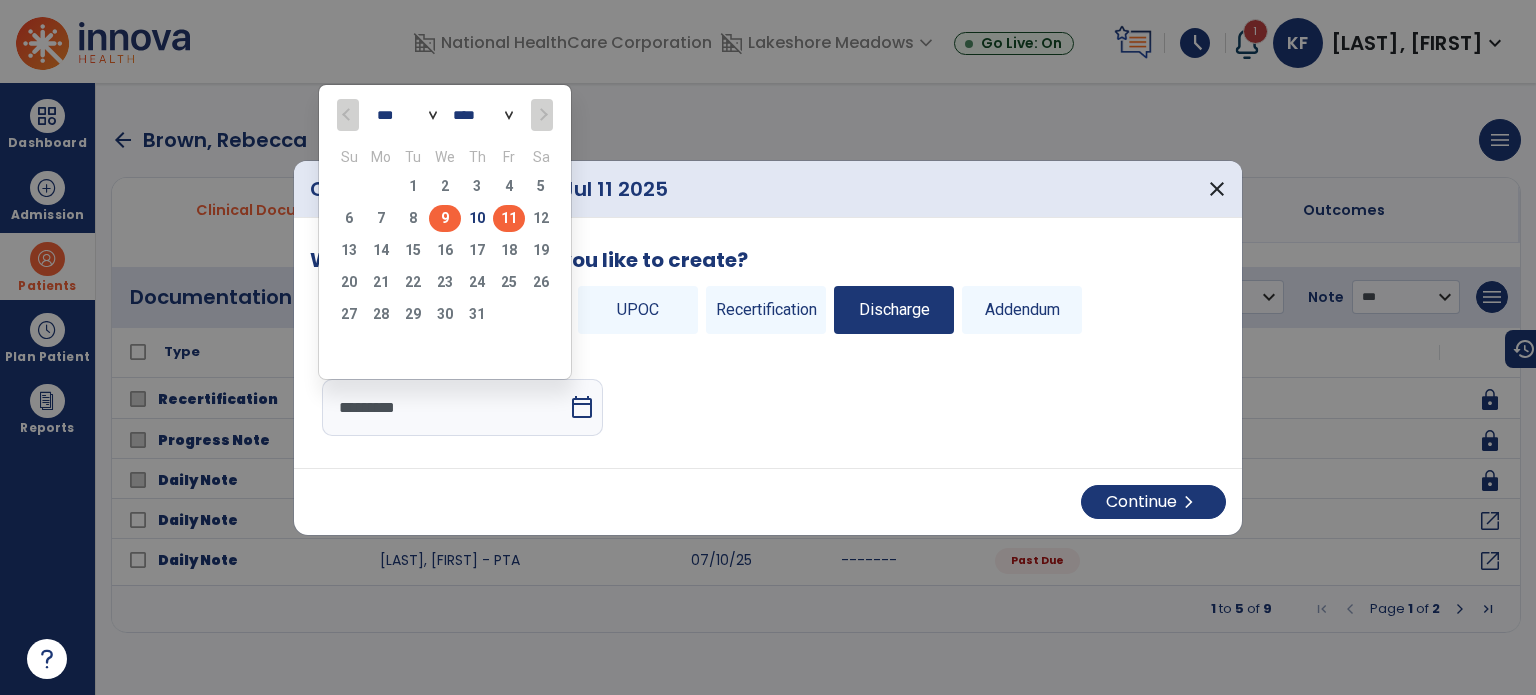 click on "9" 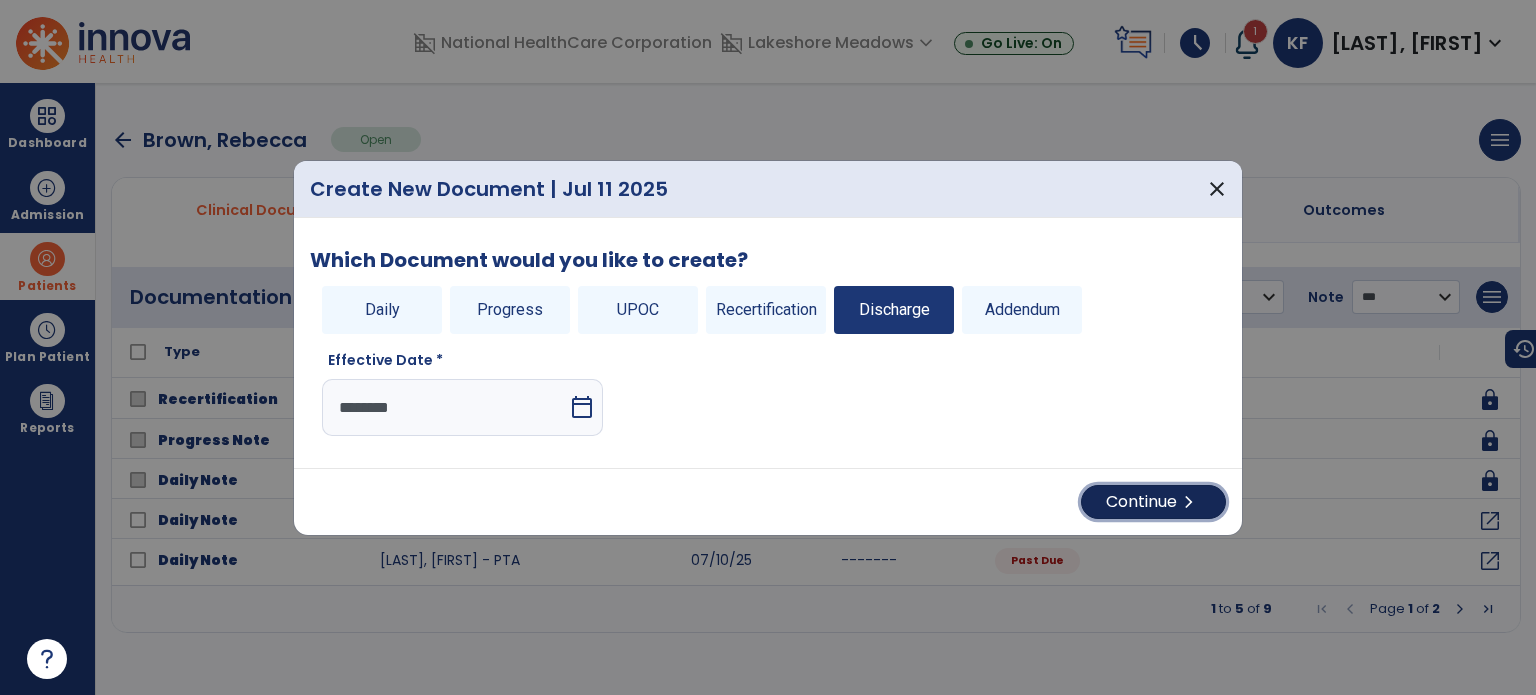 click on "Continue   chevron_right" at bounding box center (1153, 502) 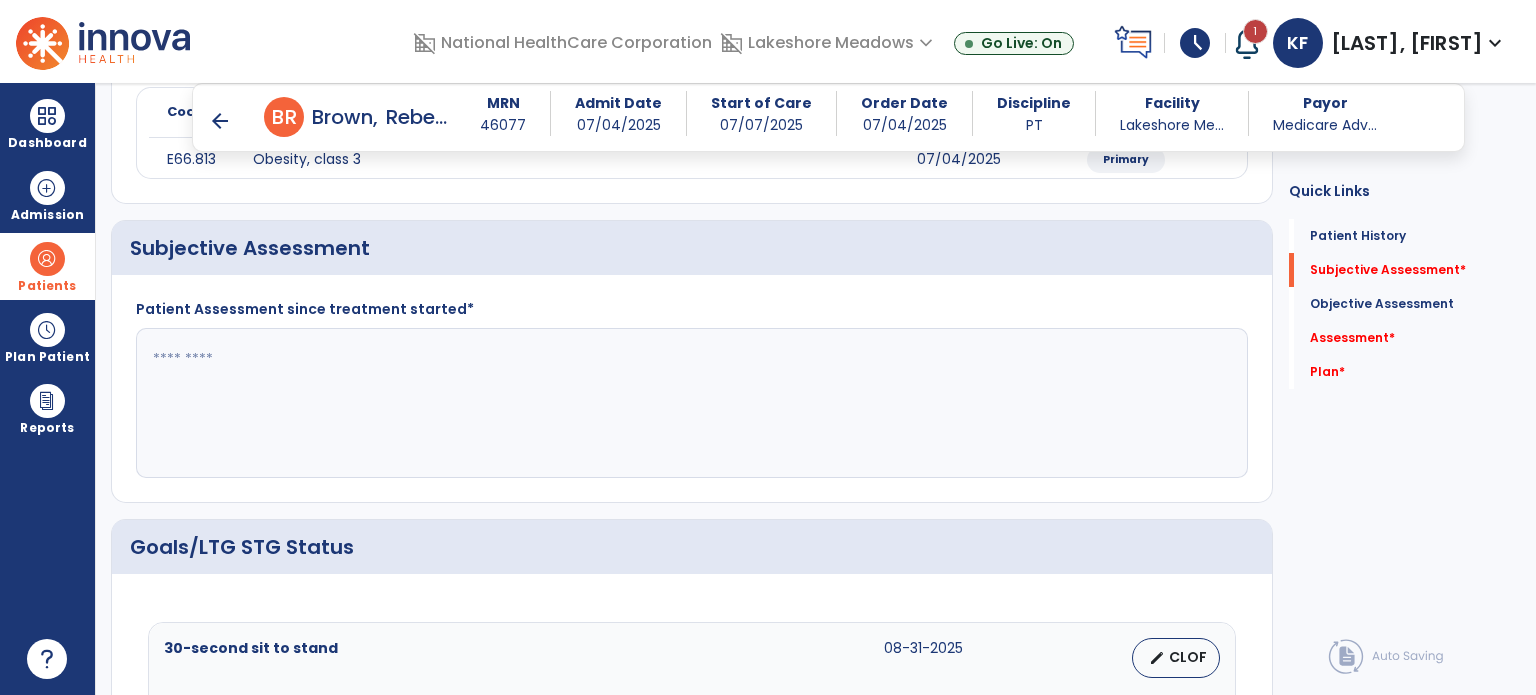 scroll, scrollTop: 296, scrollLeft: 0, axis: vertical 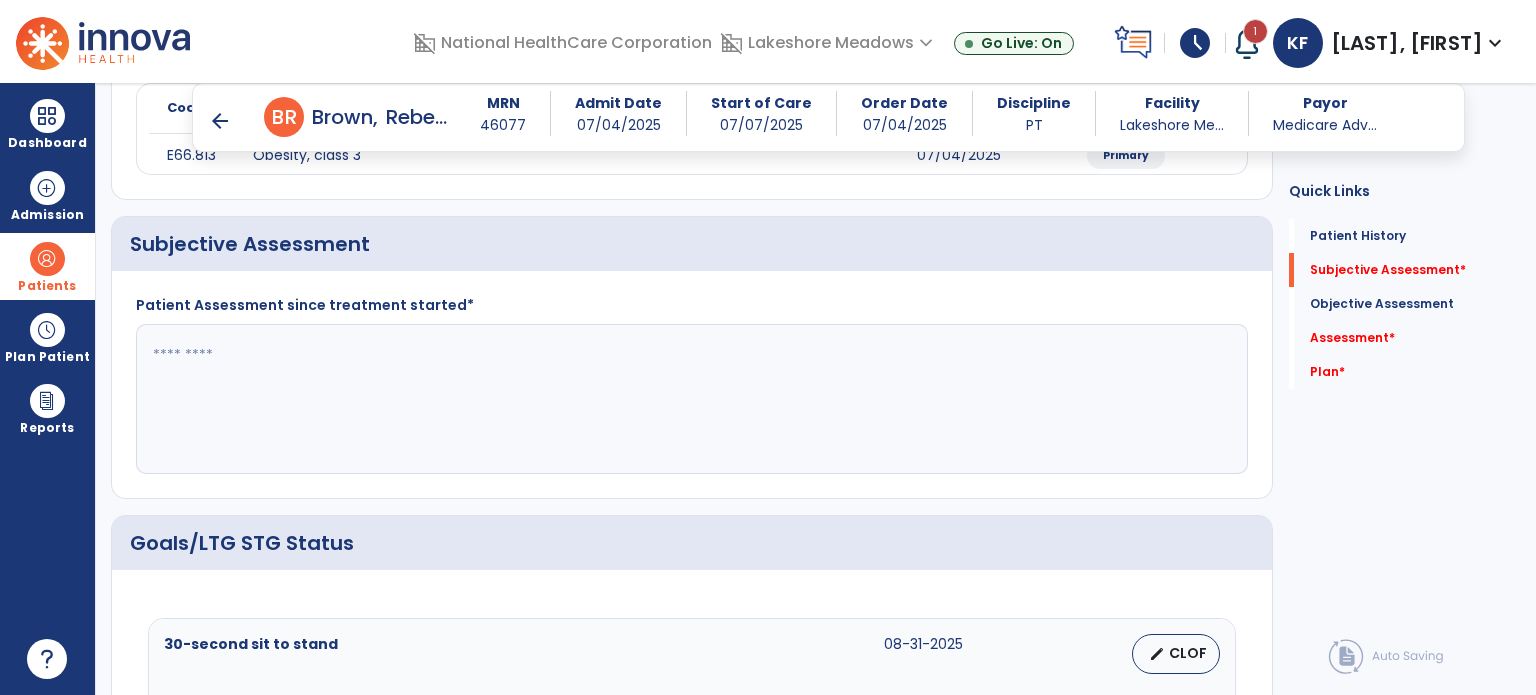 click 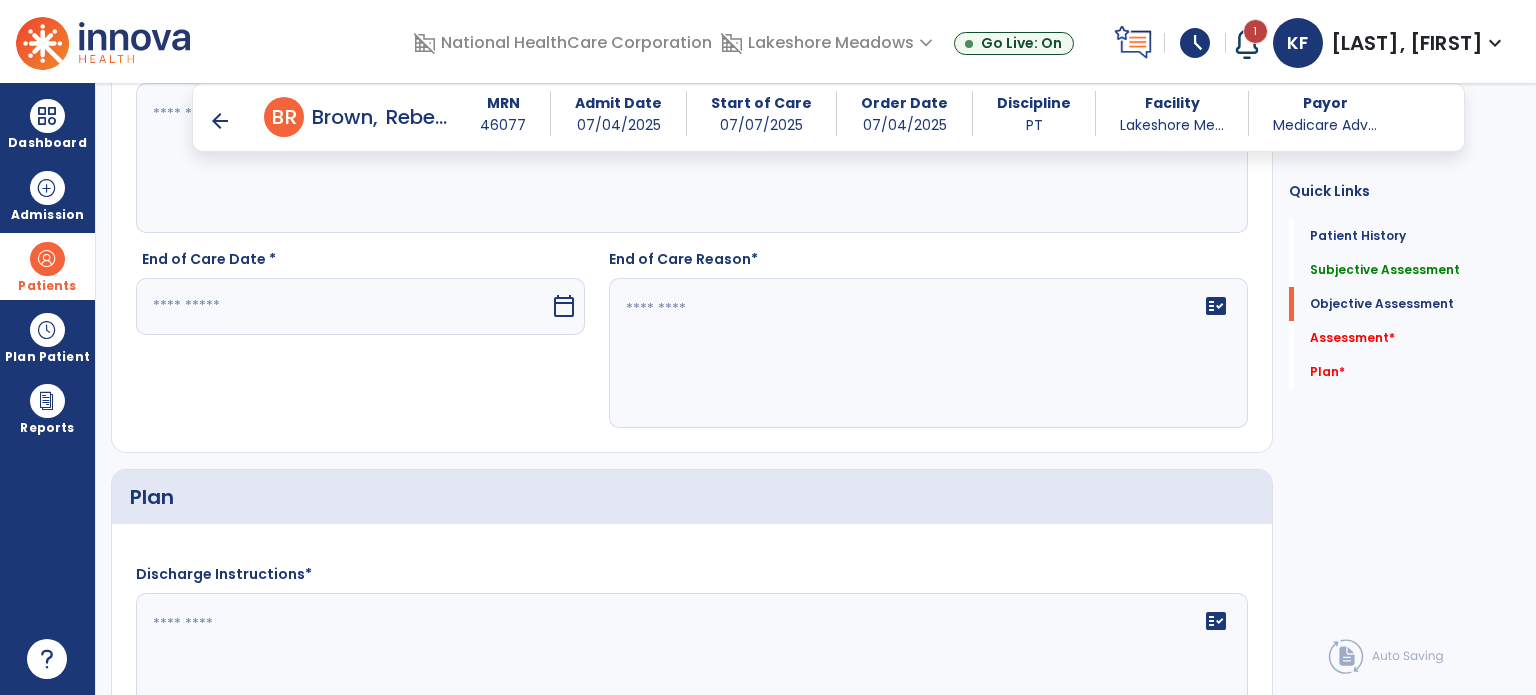 scroll, scrollTop: 2629, scrollLeft: 0, axis: vertical 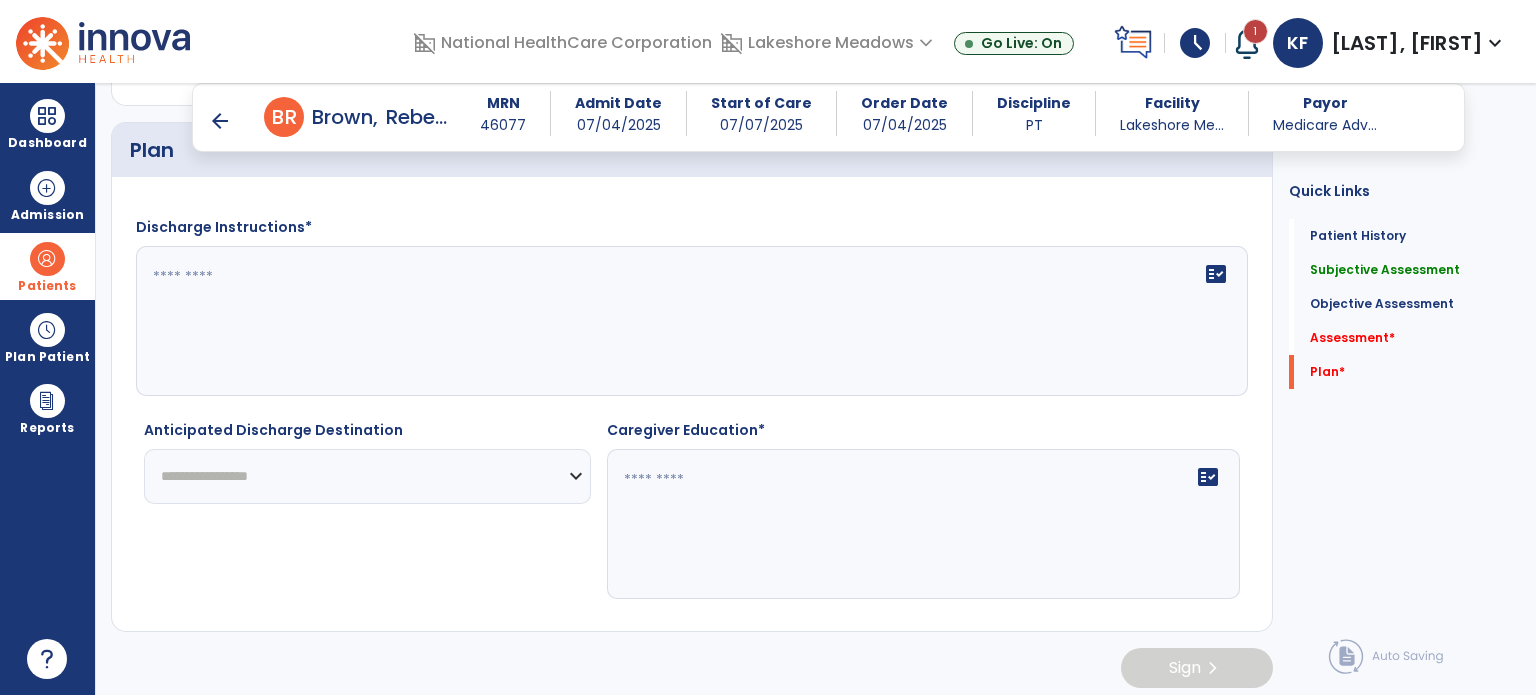 type on "***" 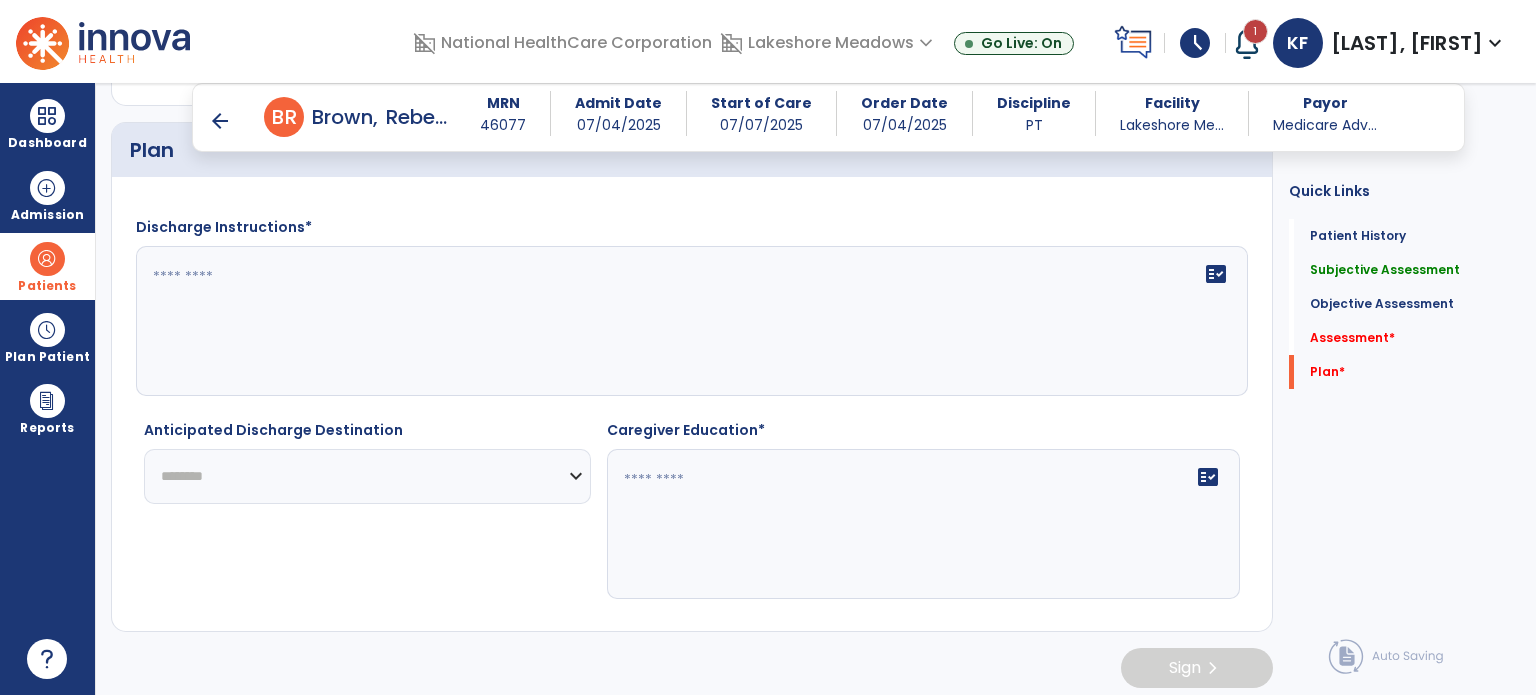 click on "**********" 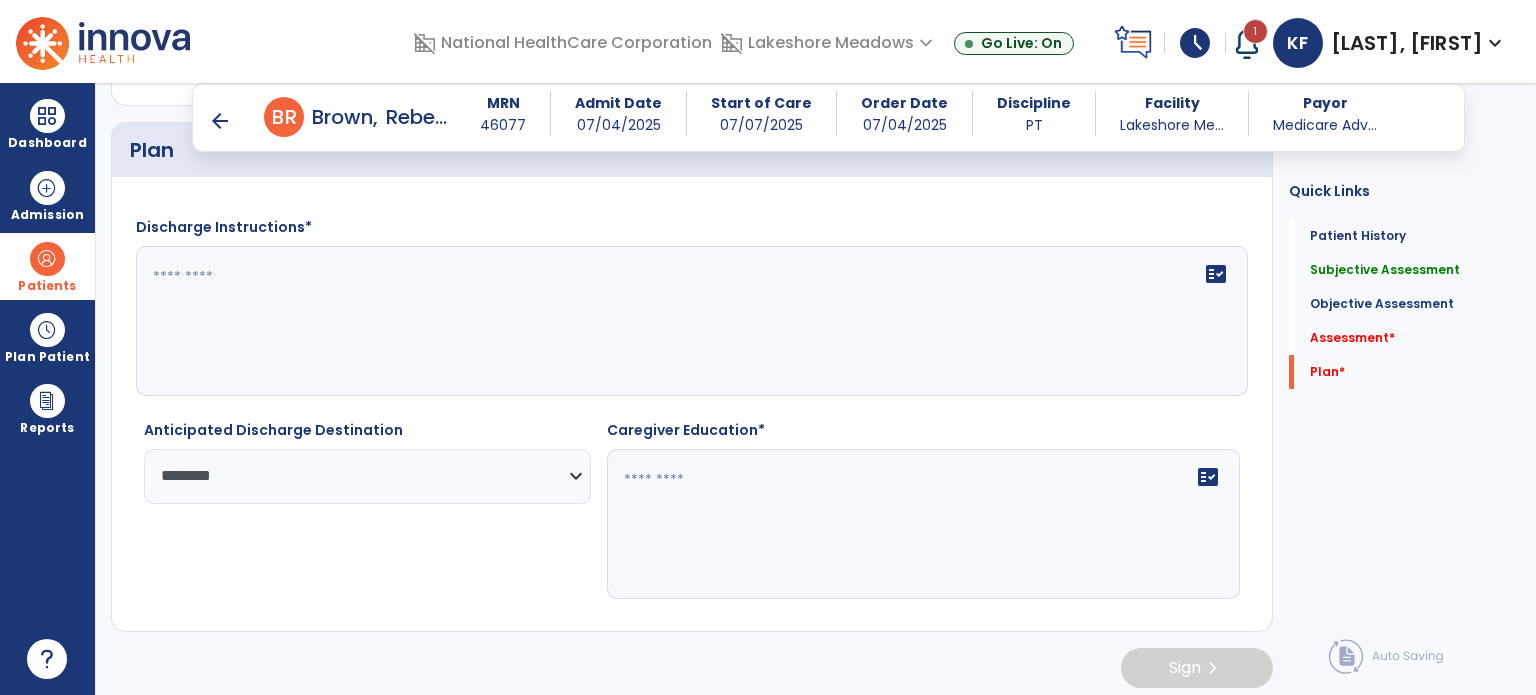 click 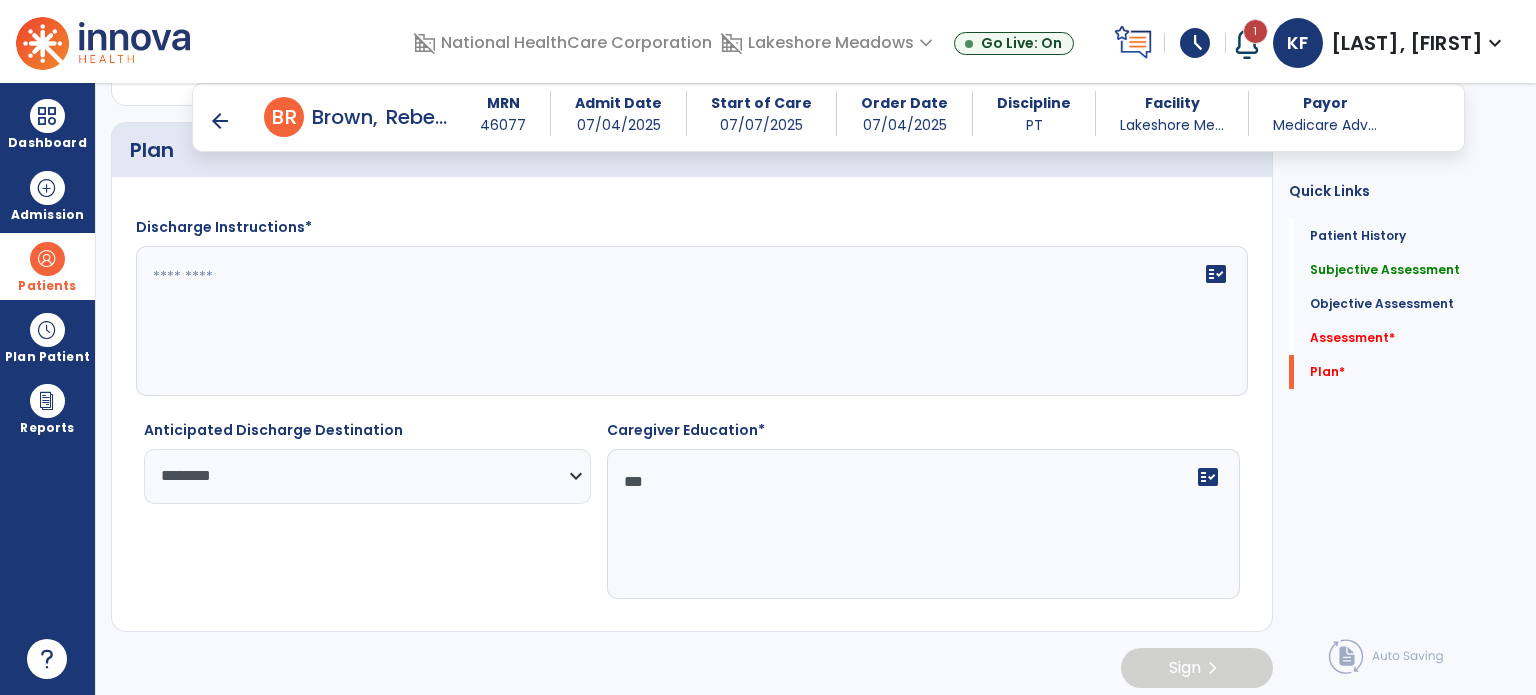 type on "***" 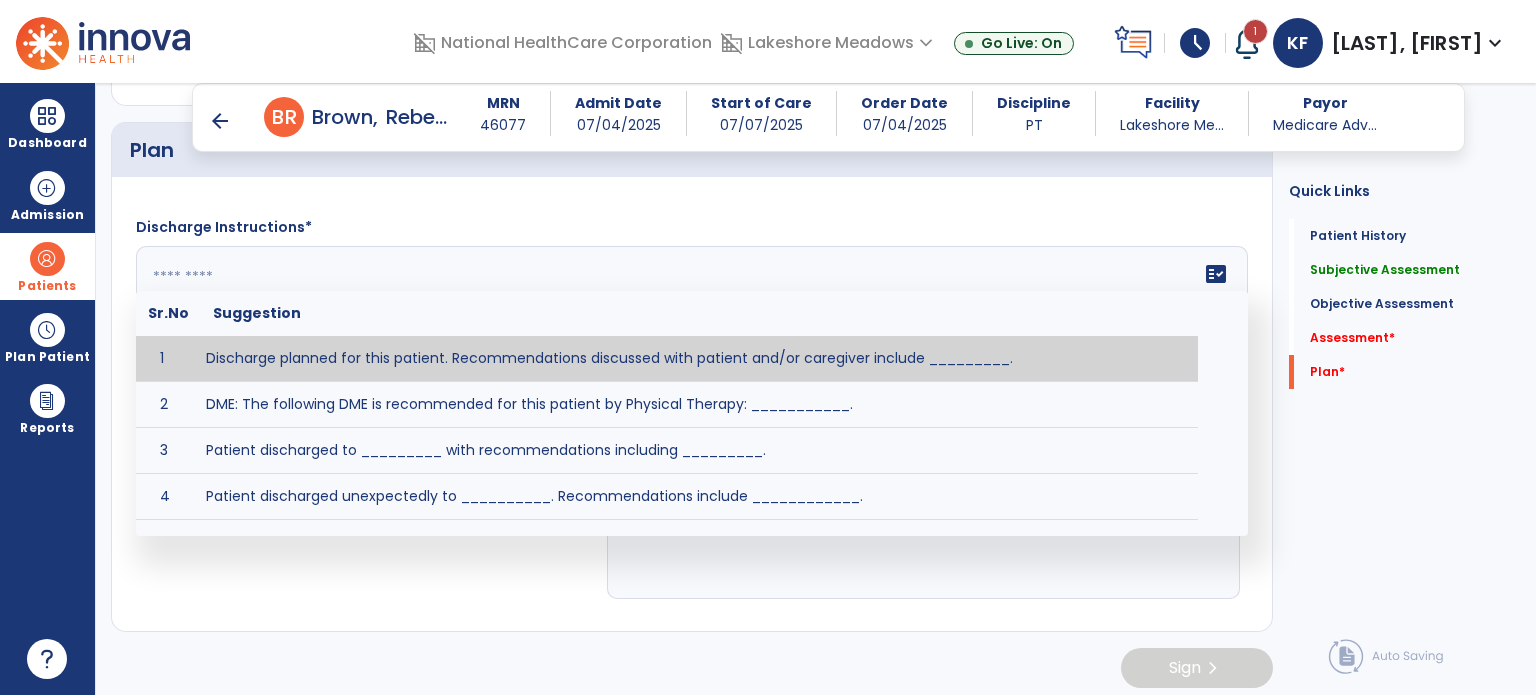 click on "fact_check  Sr.No Suggestion 1 Discharge planned for this patient. Recommendations discussed with patient and/or caregiver include _________. 2 DME: The following DME is recommended for this patient by Physical Therapy: ___________. 3 Patient discharged to _________ with recommendations including _________. 4 Patient discharged unexpectedly to __________. Recommendations include ____________." 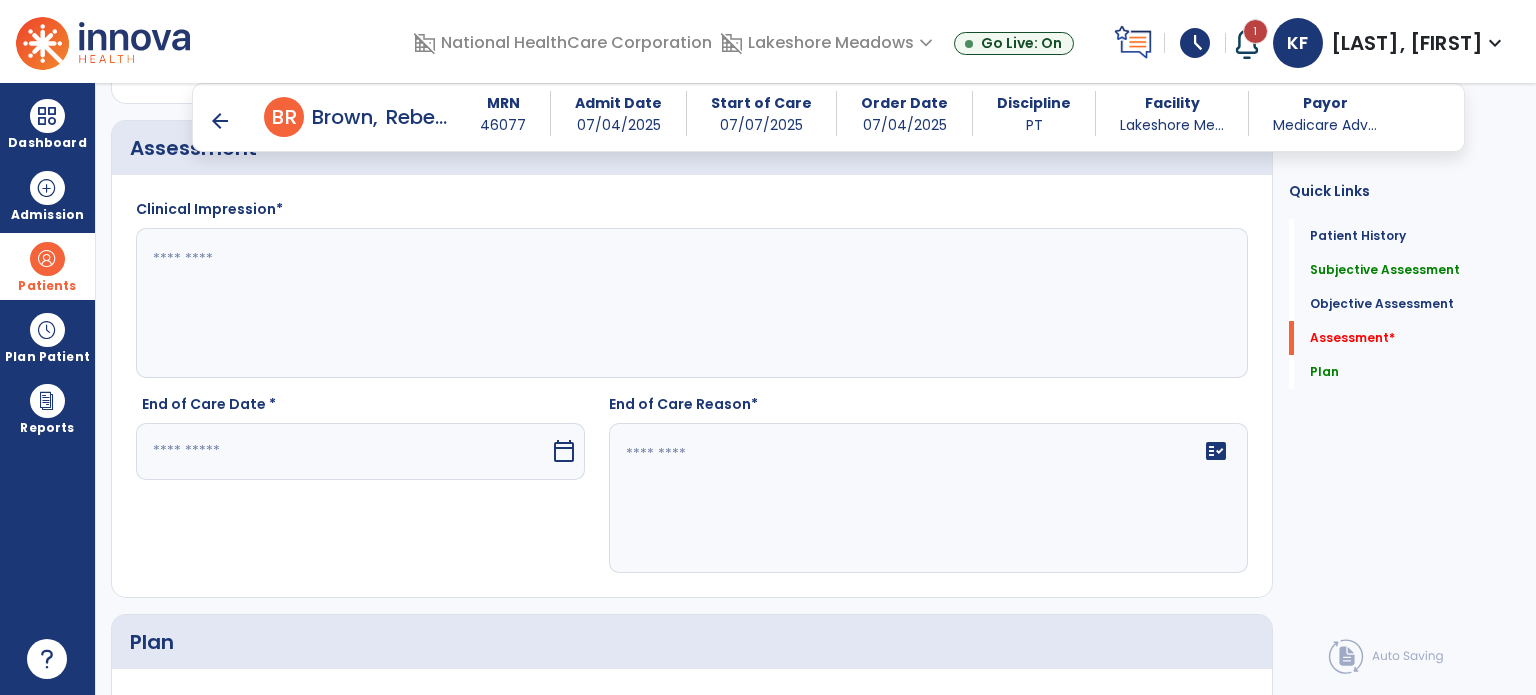 scroll, scrollTop: 2112, scrollLeft: 0, axis: vertical 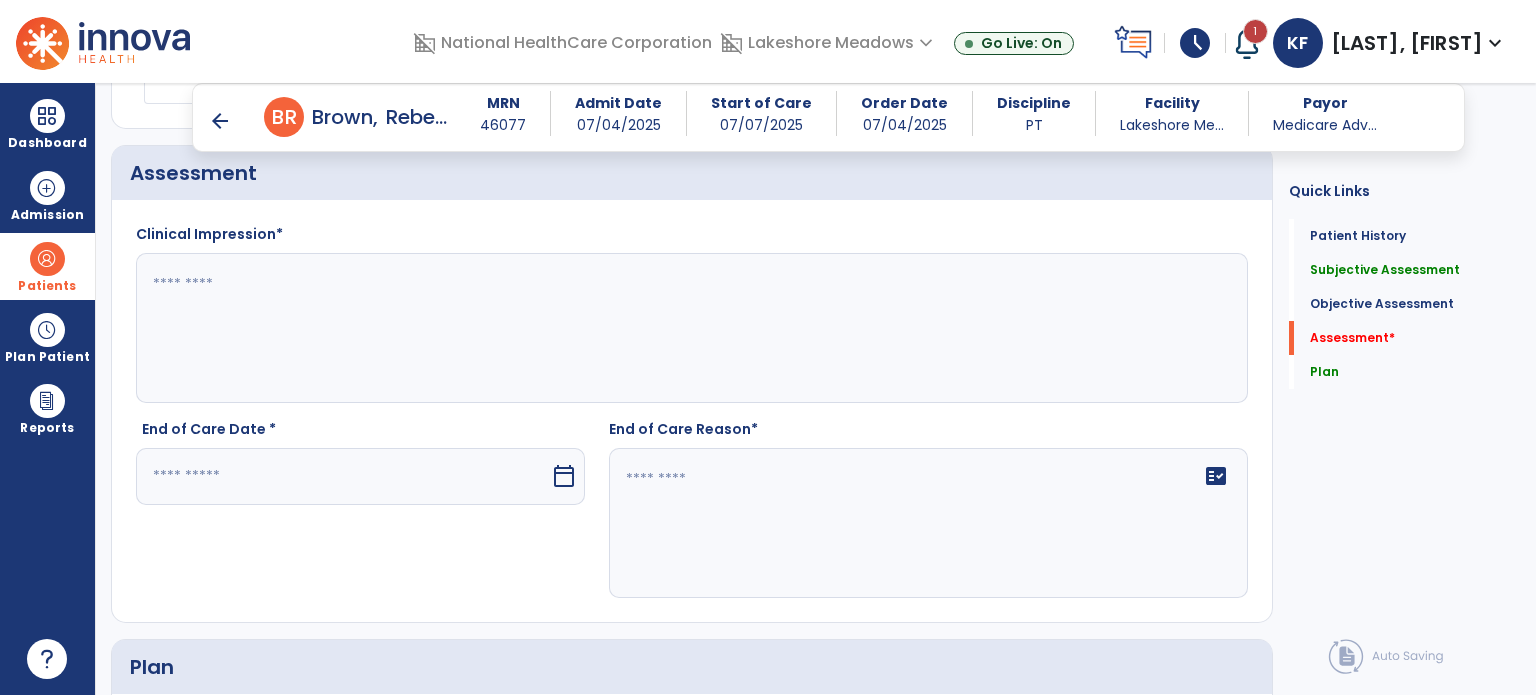 type on "**********" 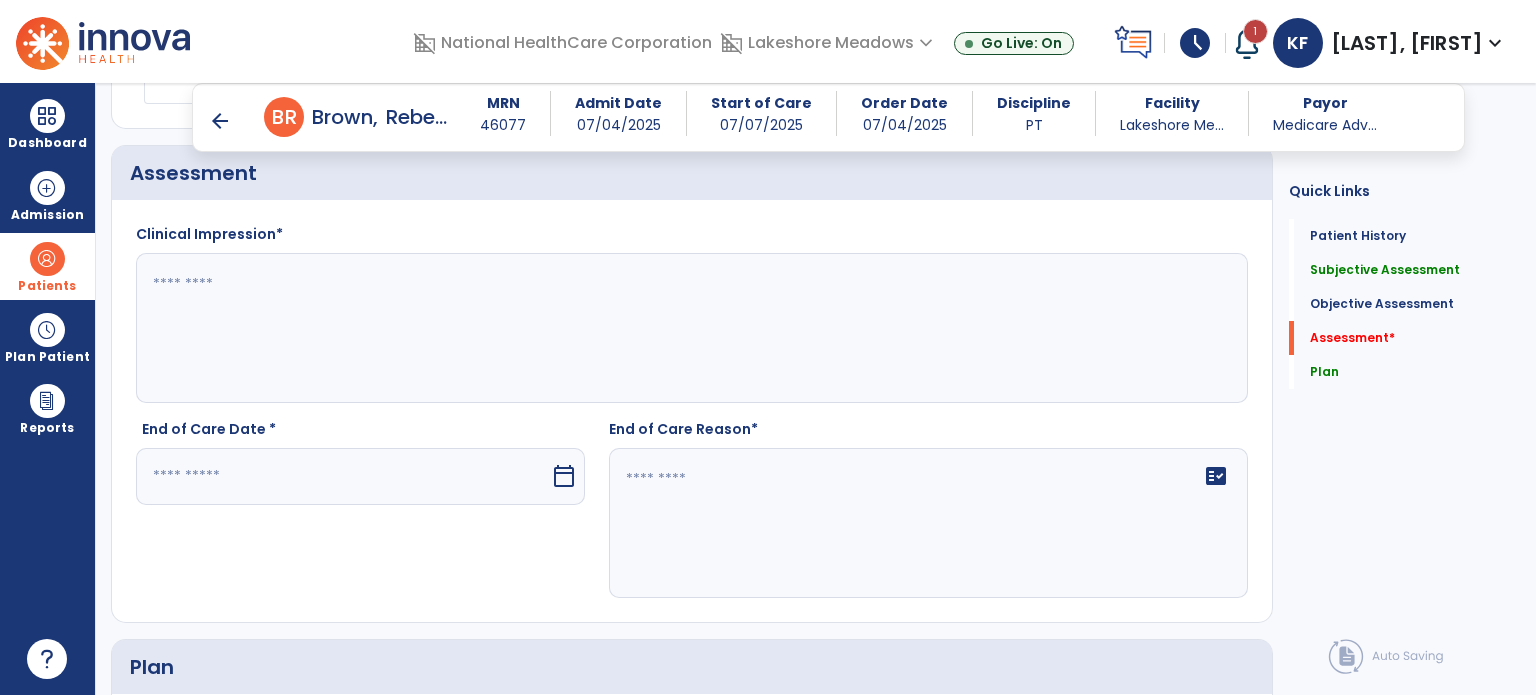 click at bounding box center (343, 476) 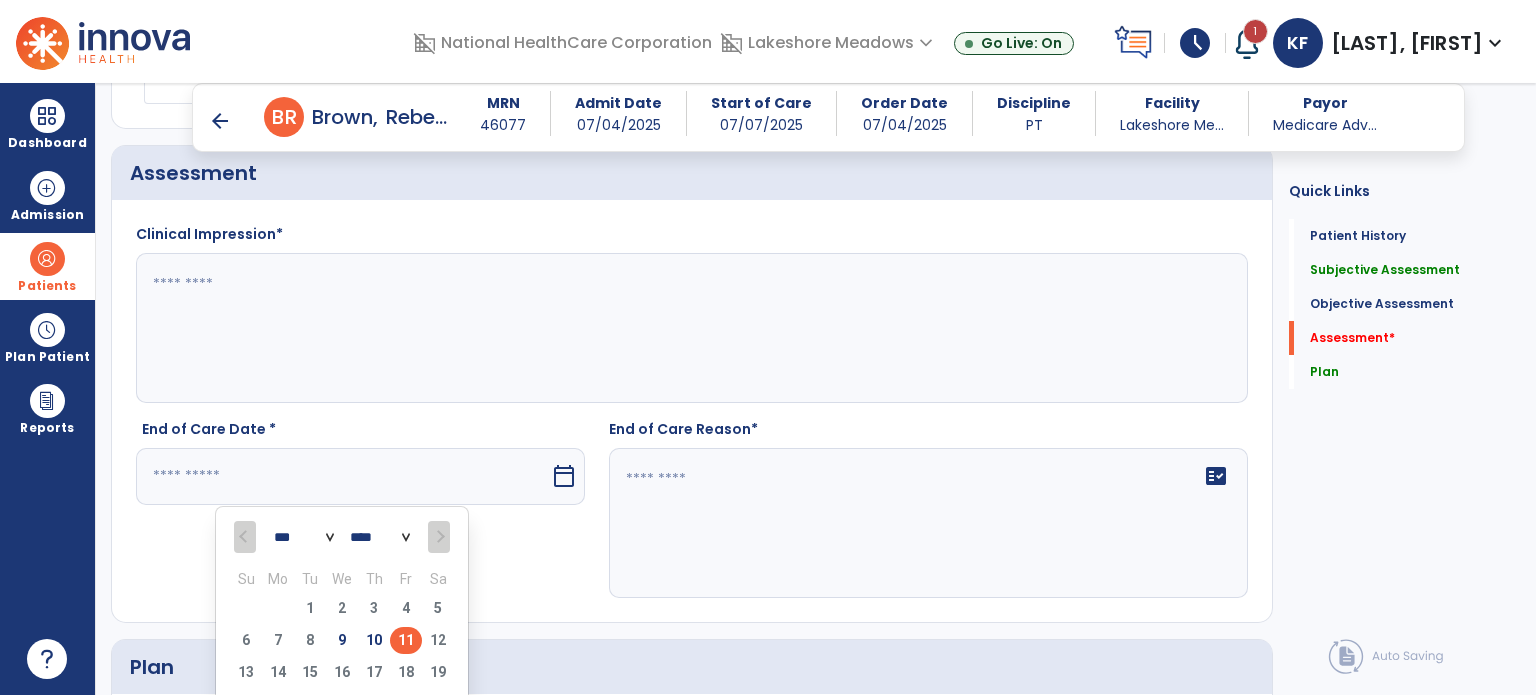 drag, startPoint x: 333, startPoint y: 636, endPoint x: 417, endPoint y: 628, distance: 84.38009 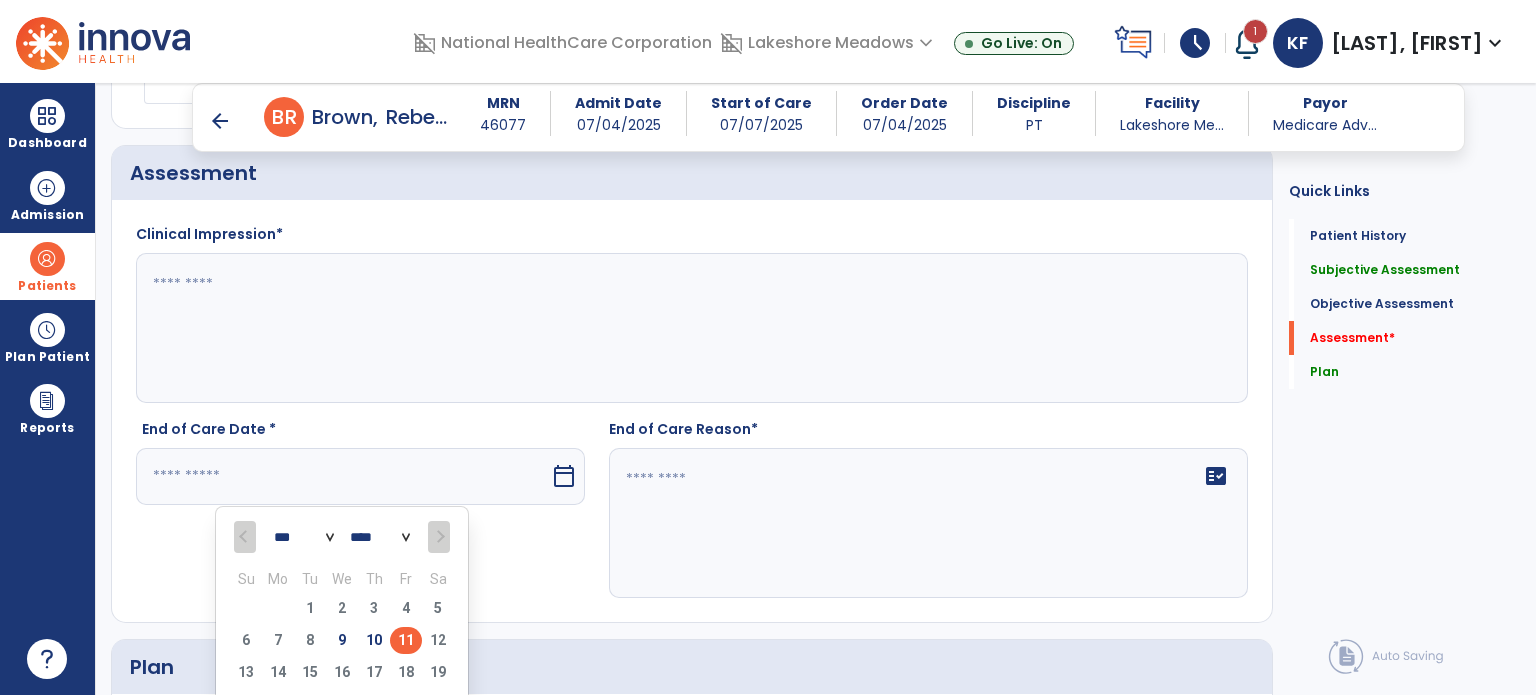 type on "********" 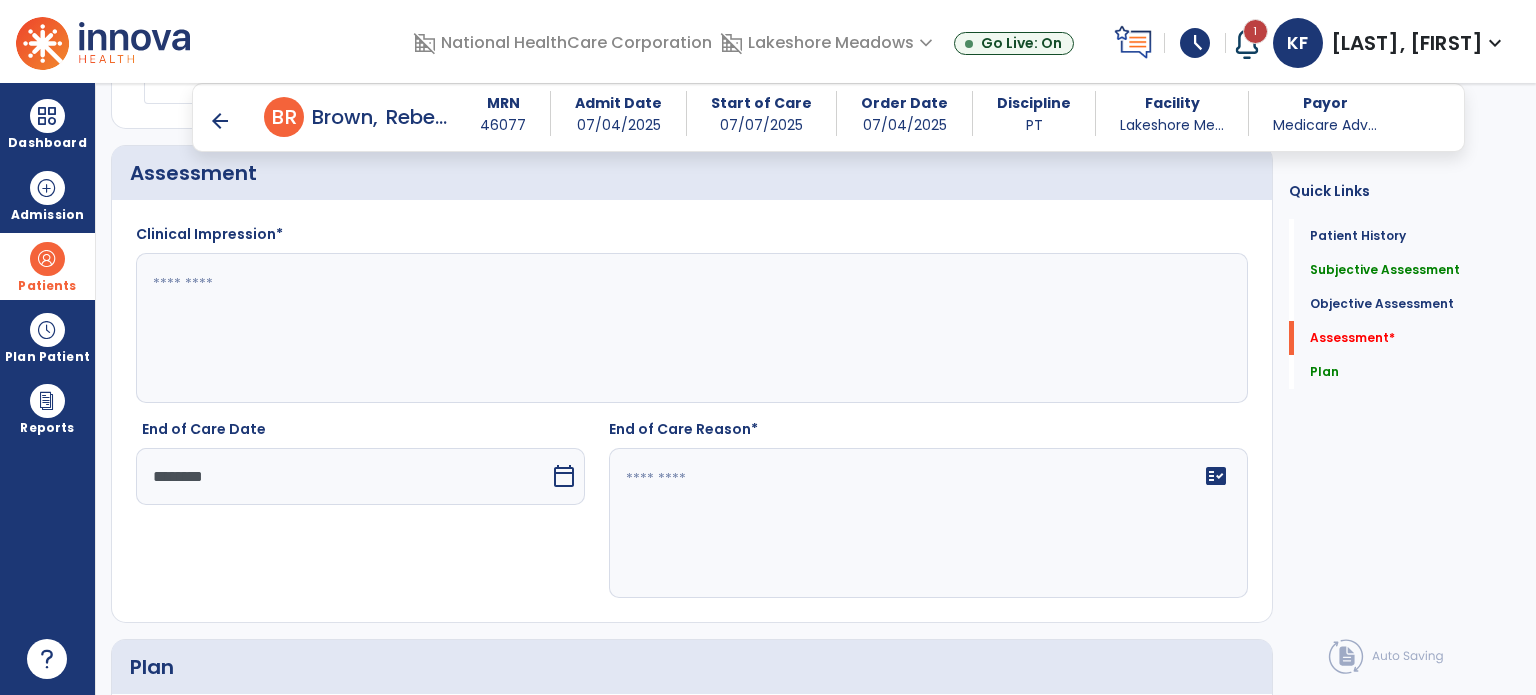 click 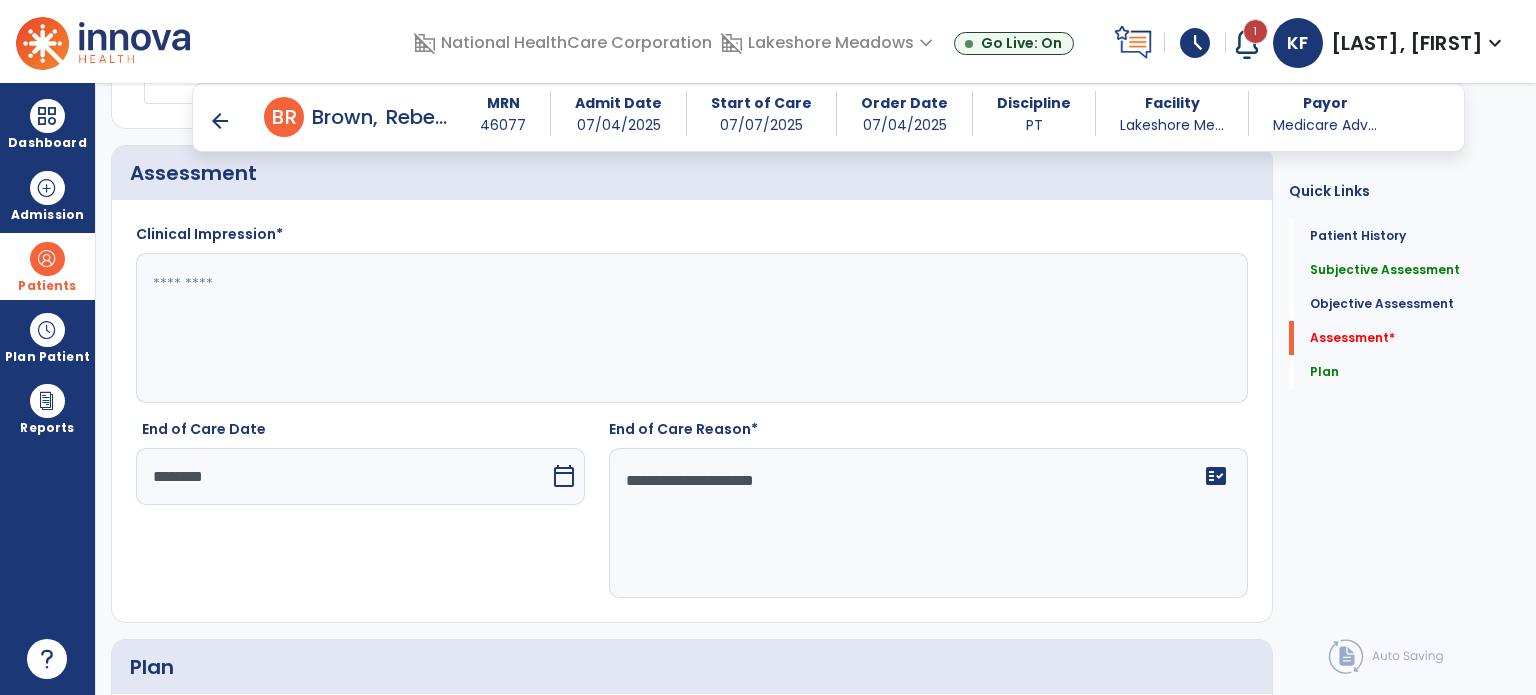 type on "**********" 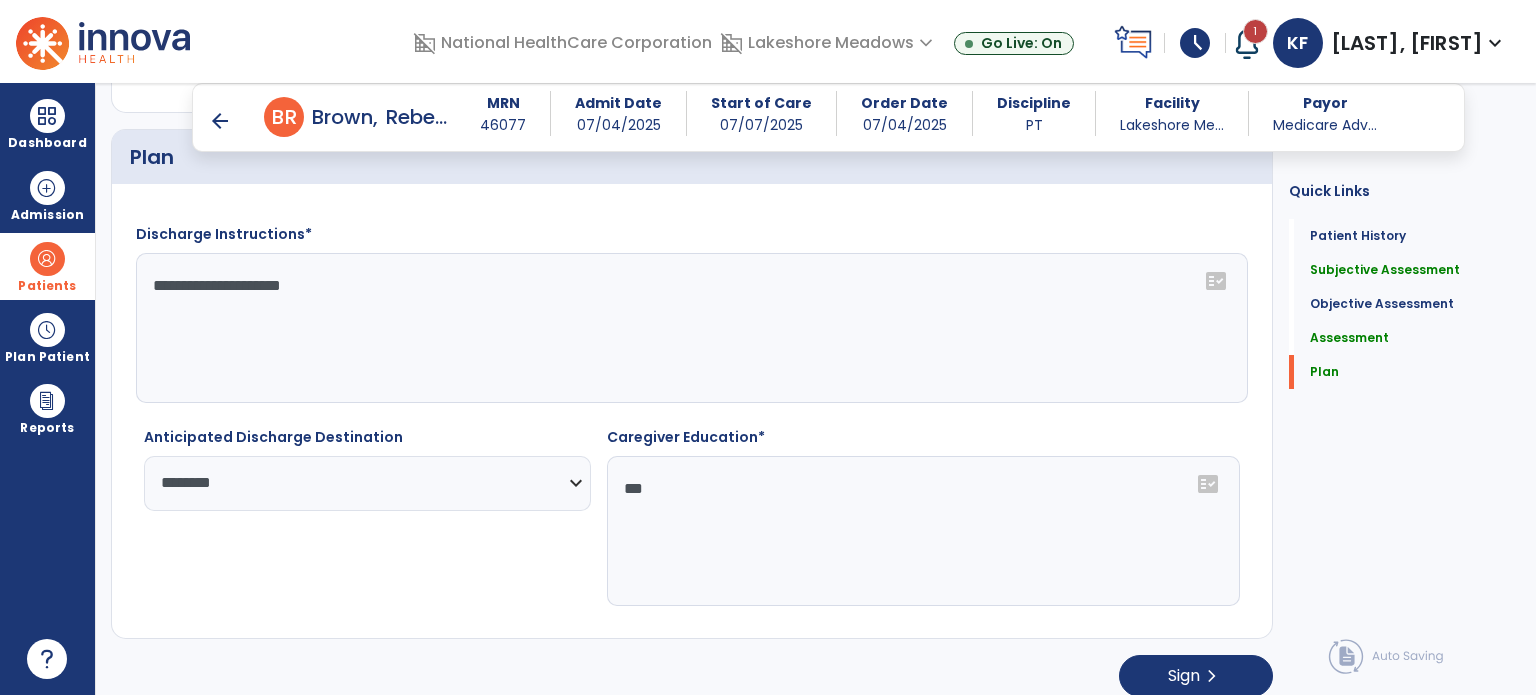 scroll, scrollTop: 2631, scrollLeft: 0, axis: vertical 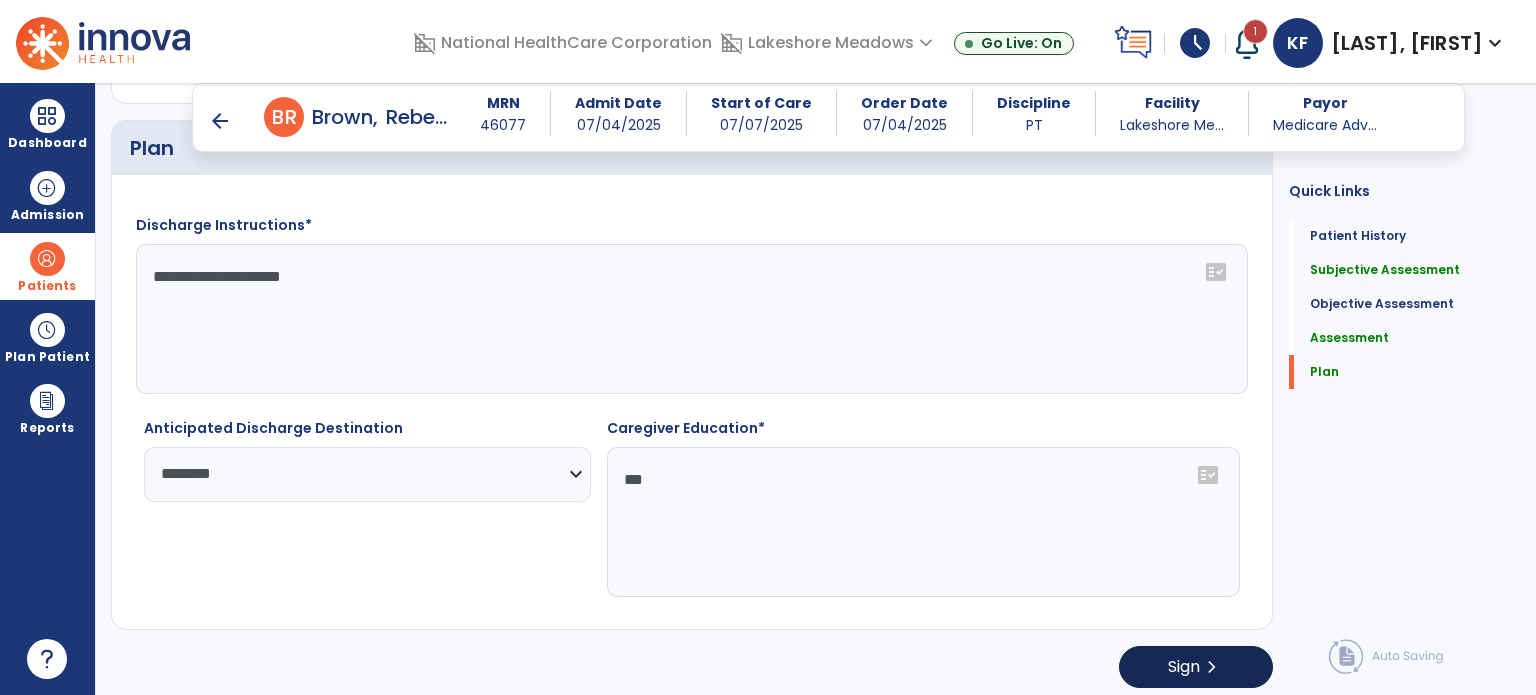 type on "**********" 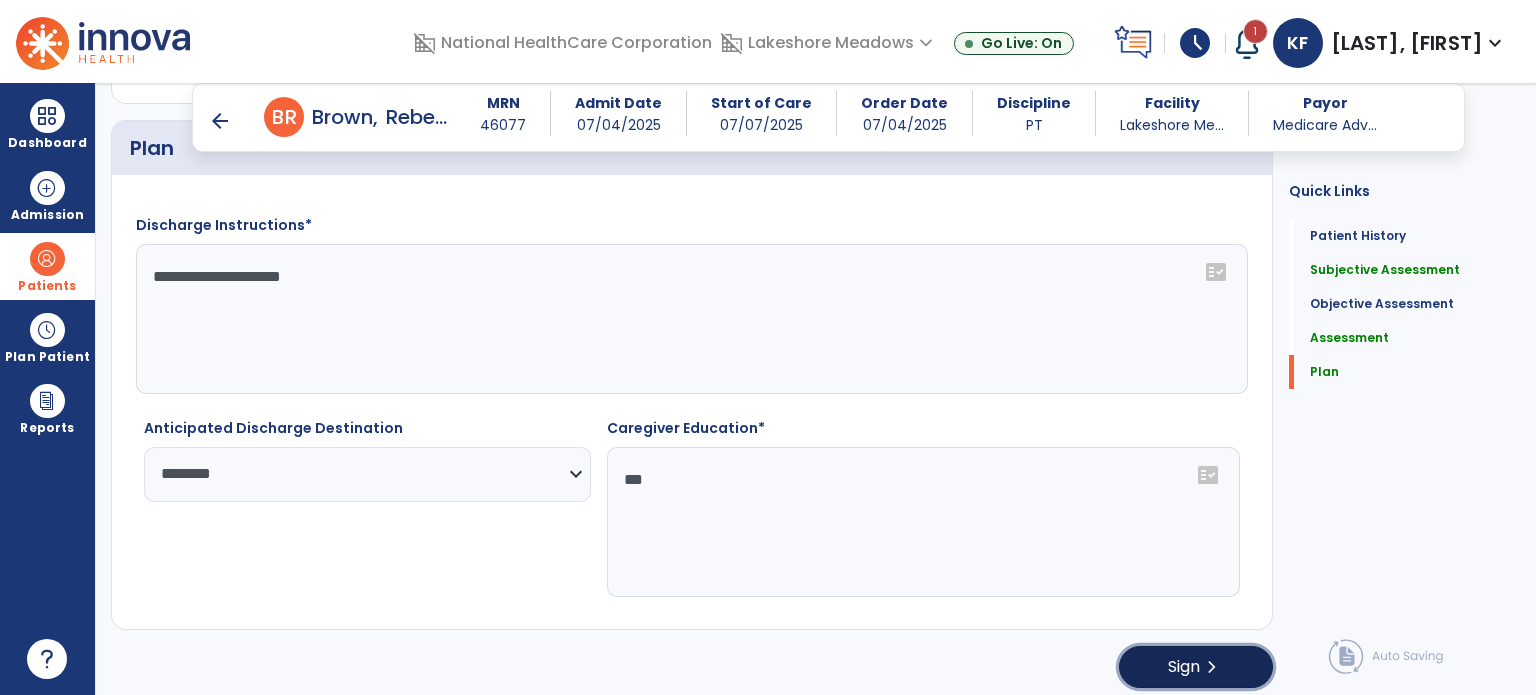 click on "Sign  chevron_right" 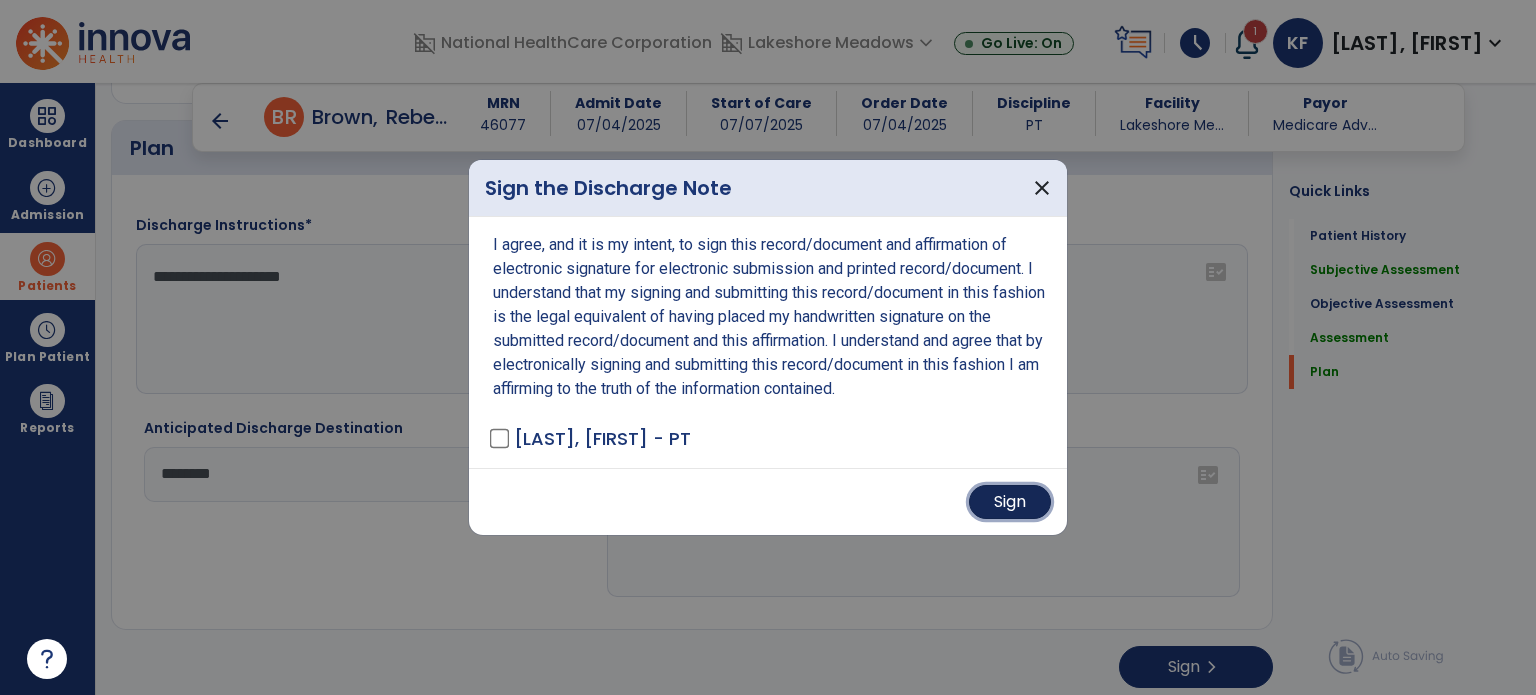 click on "Sign" at bounding box center (1010, 502) 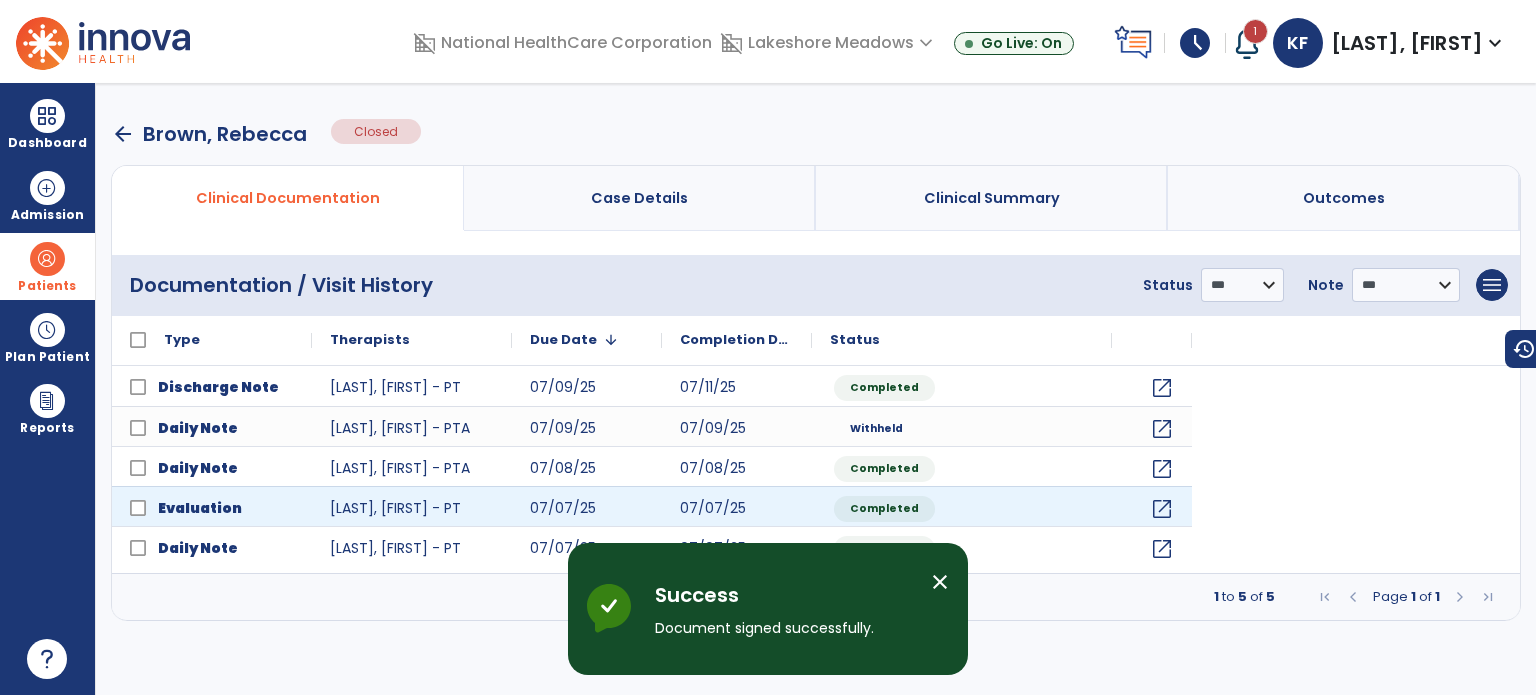 scroll, scrollTop: 0, scrollLeft: 0, axis: both 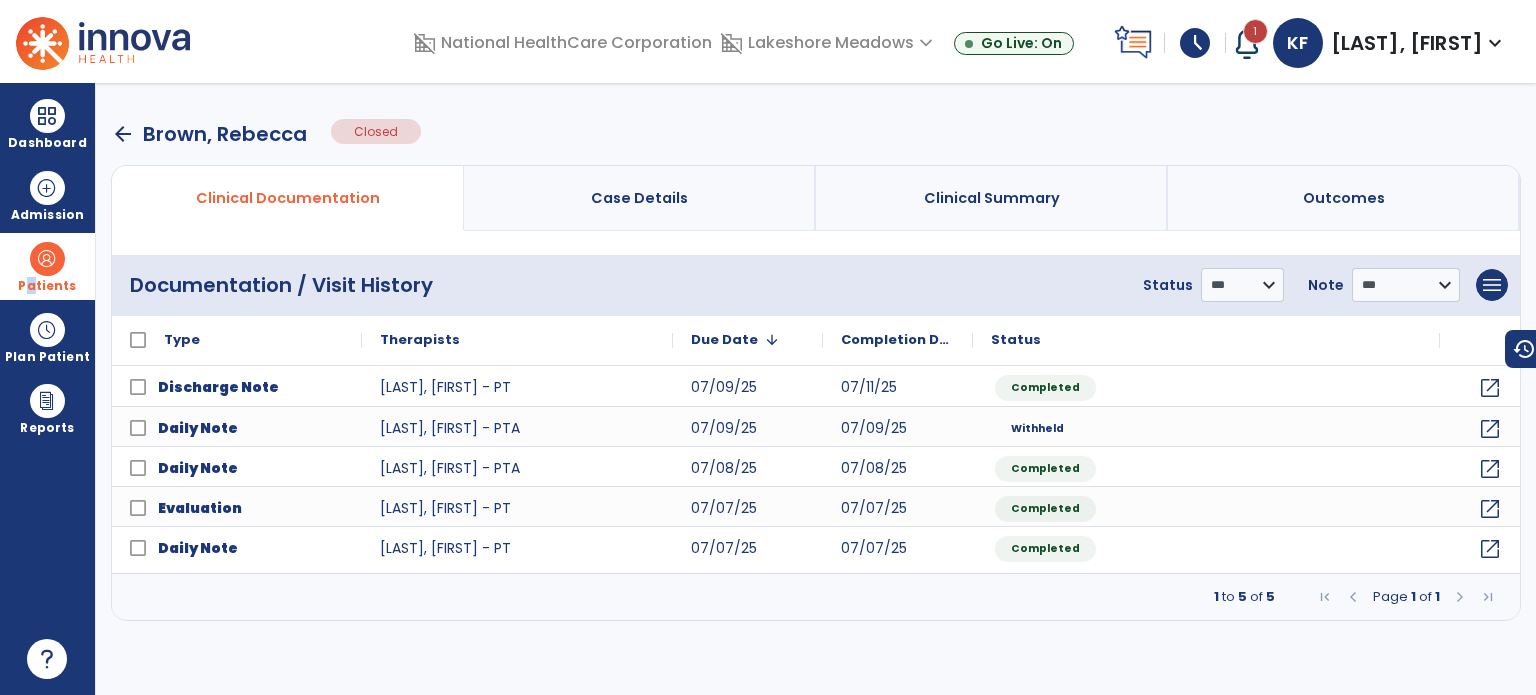 click on "Patients" at bounding box center [47, 286] 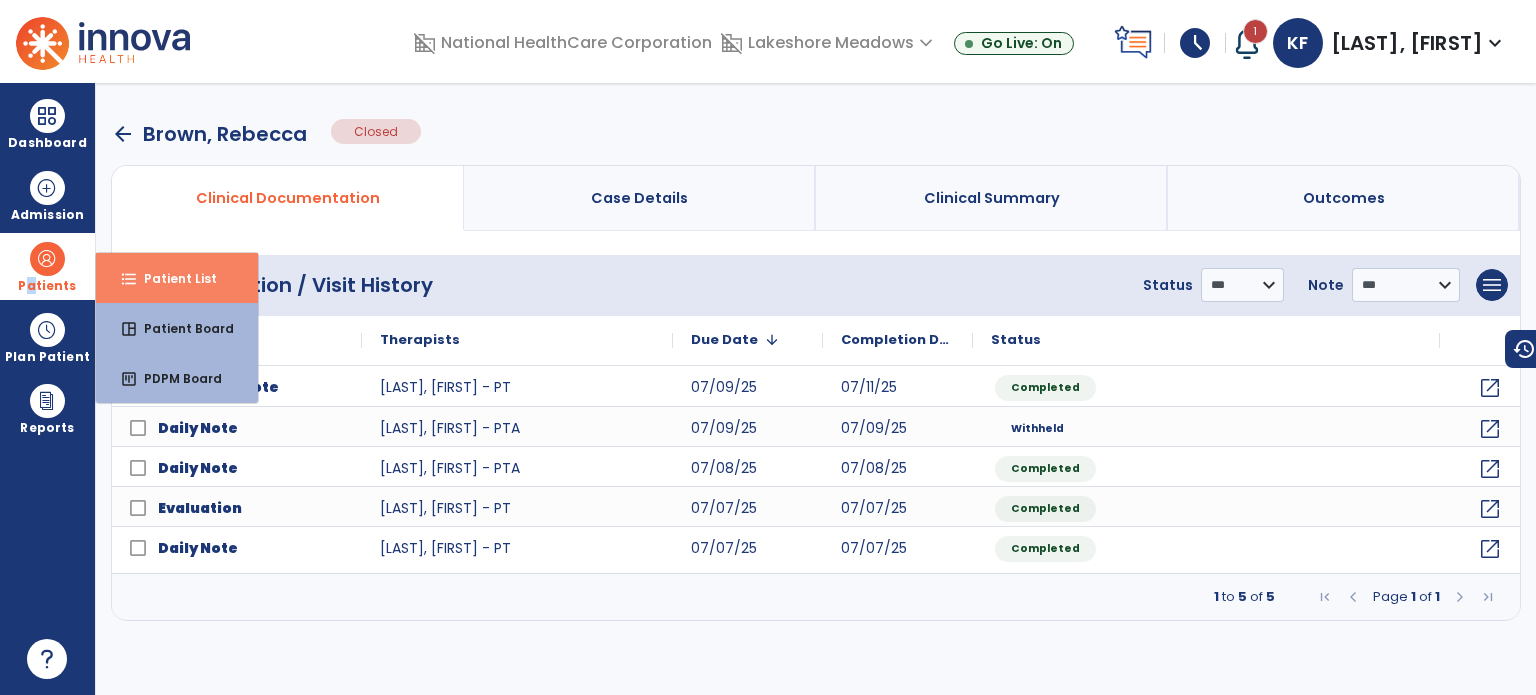 click on "Patient List" at bounding box center [172, 278] 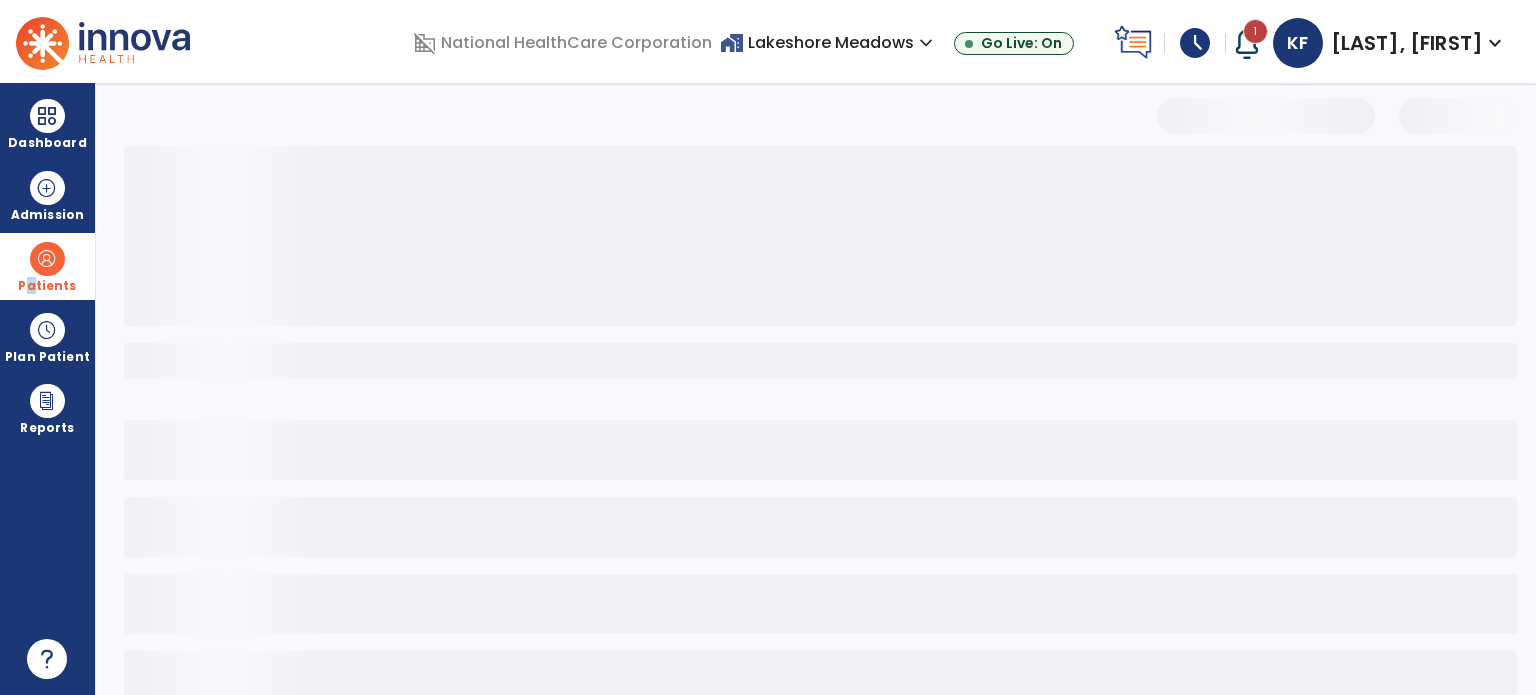 select on "***" 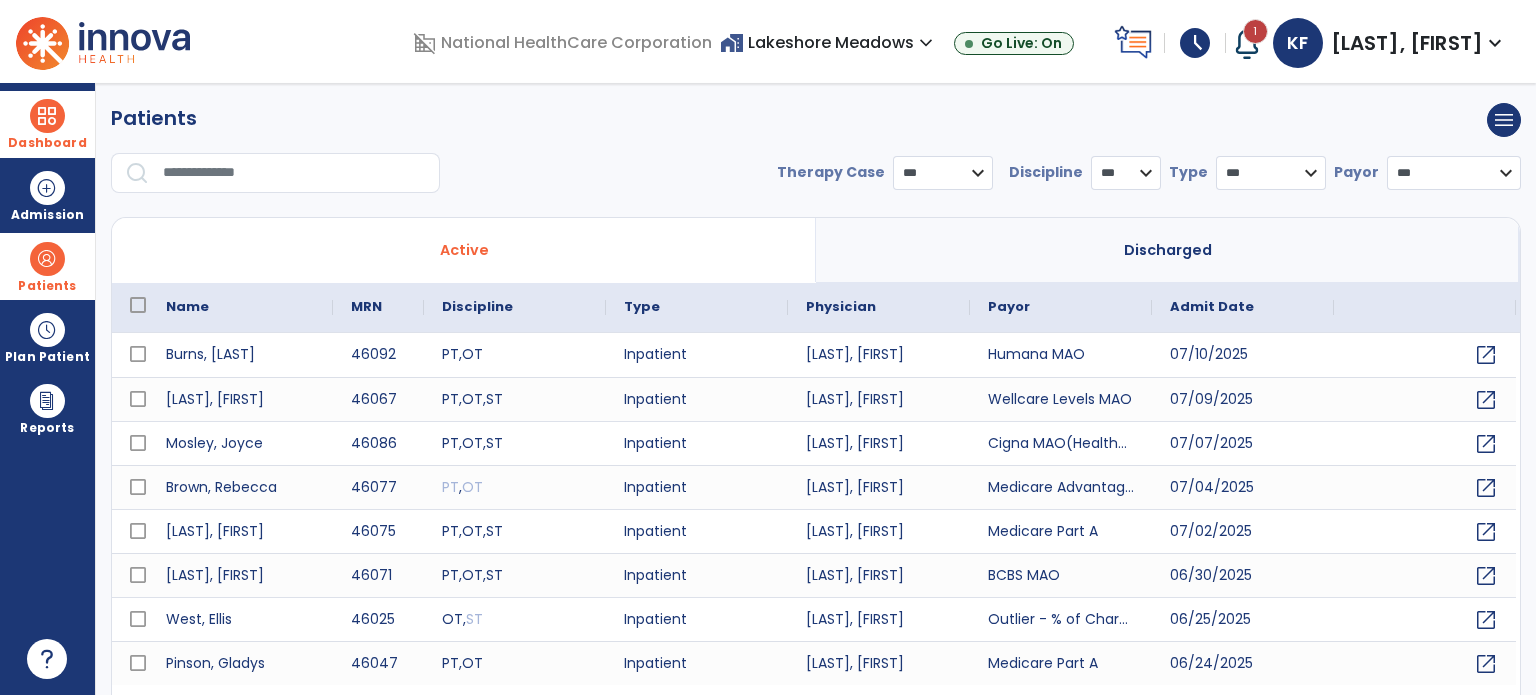 click at bounding box center (47, 116) 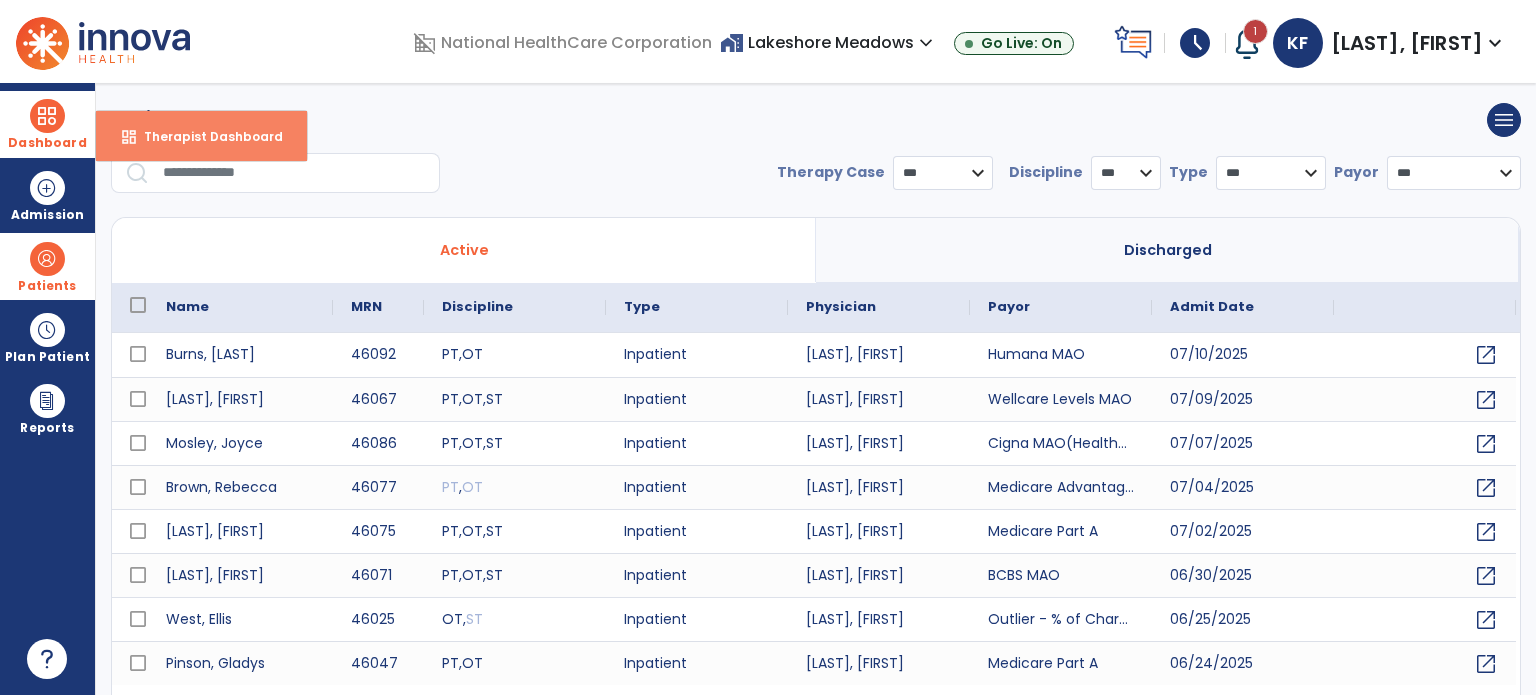 click on "Therapist Dashboard" at bounding box center [205, 136] 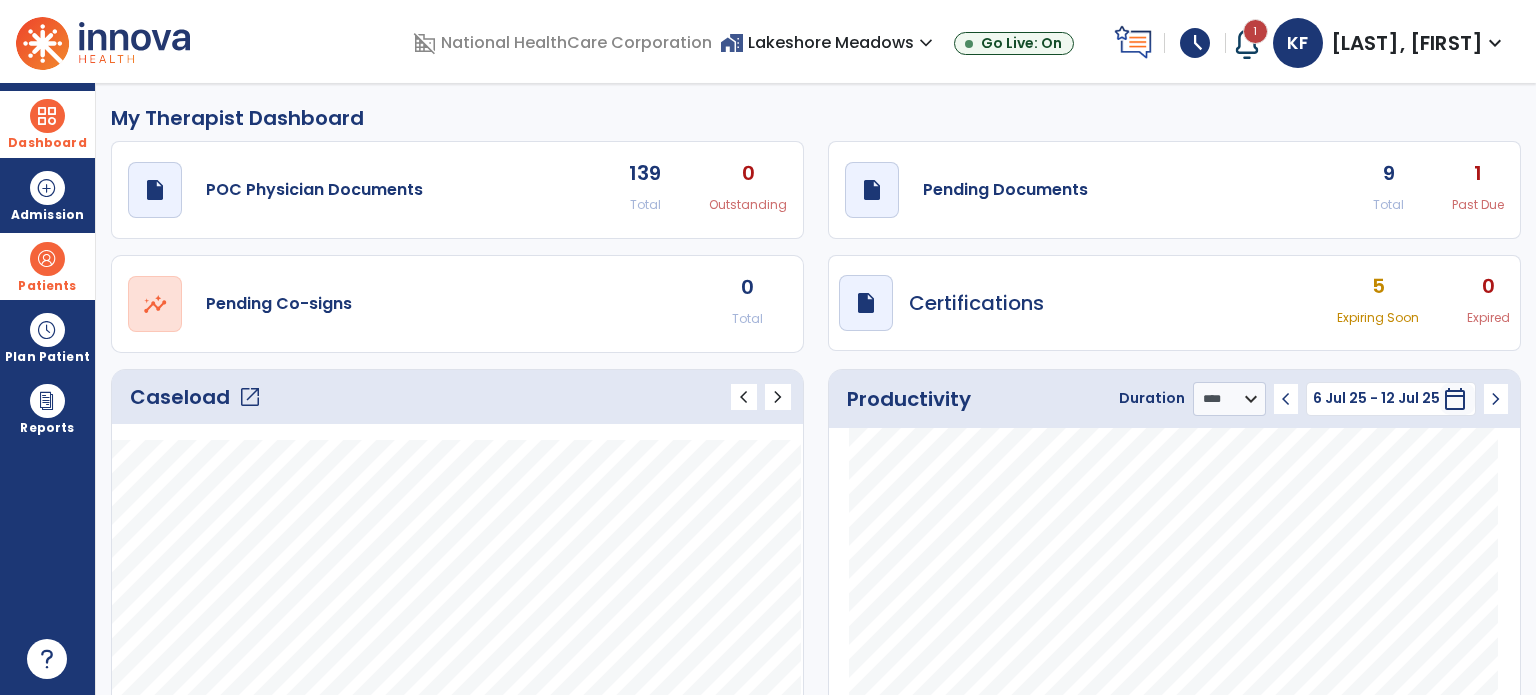 click on "Patients" at bounding box center [47, 286] 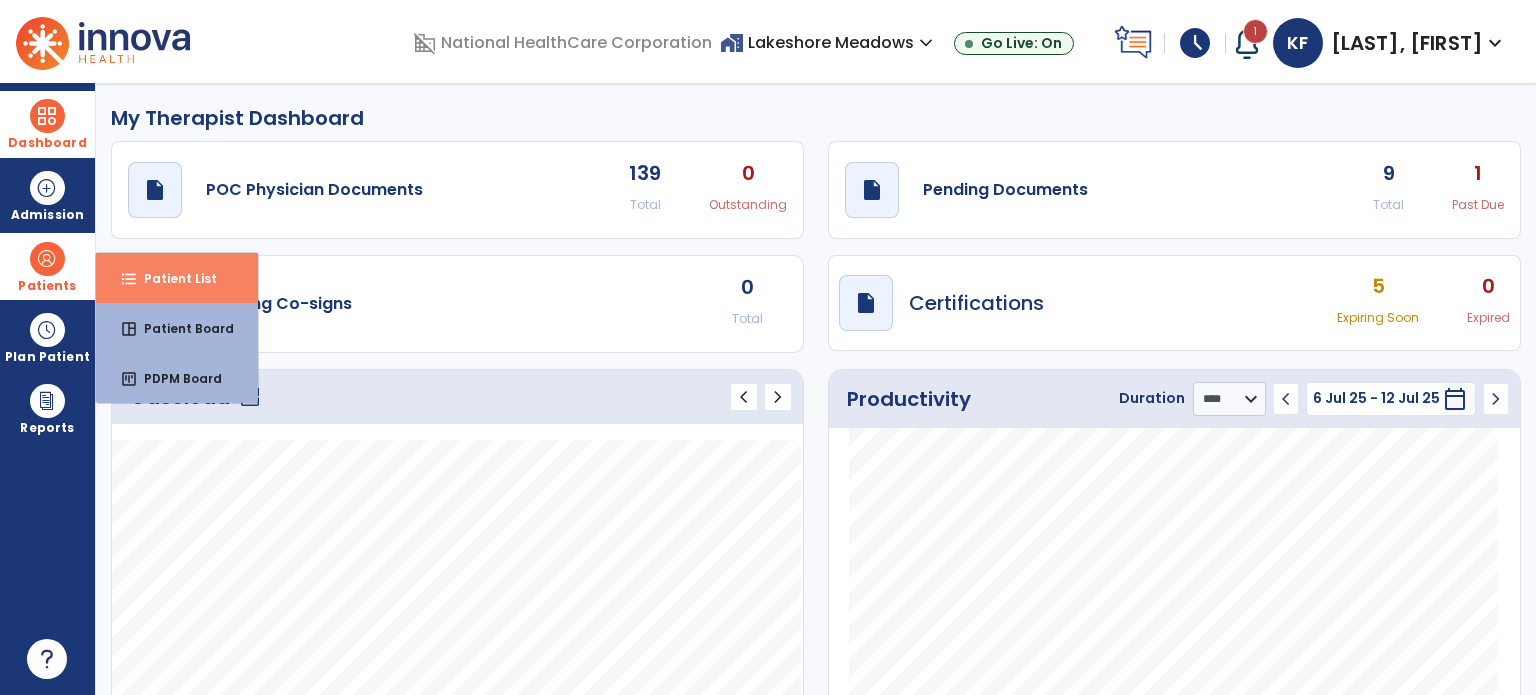 click on "format_list_bulleted  Patient List" at bounding box center [177, 278] 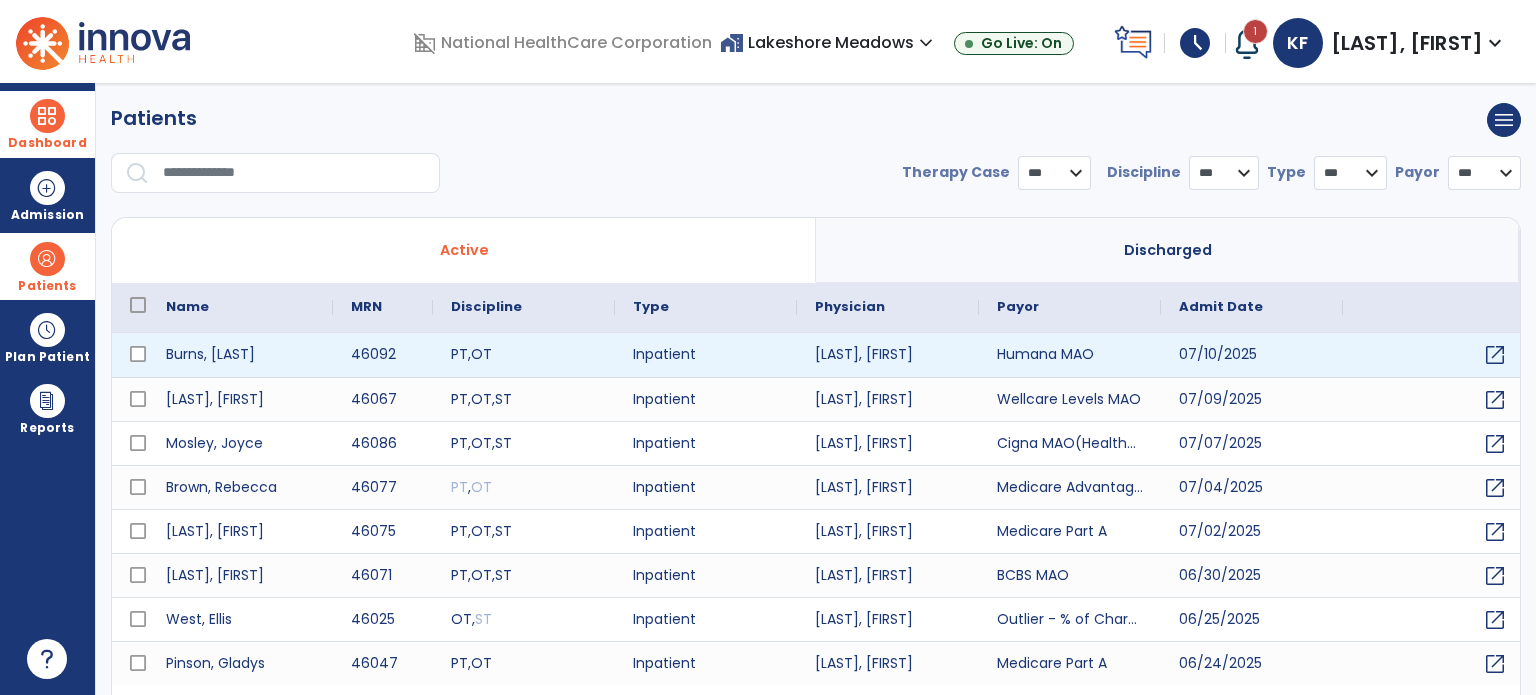 select on "***" 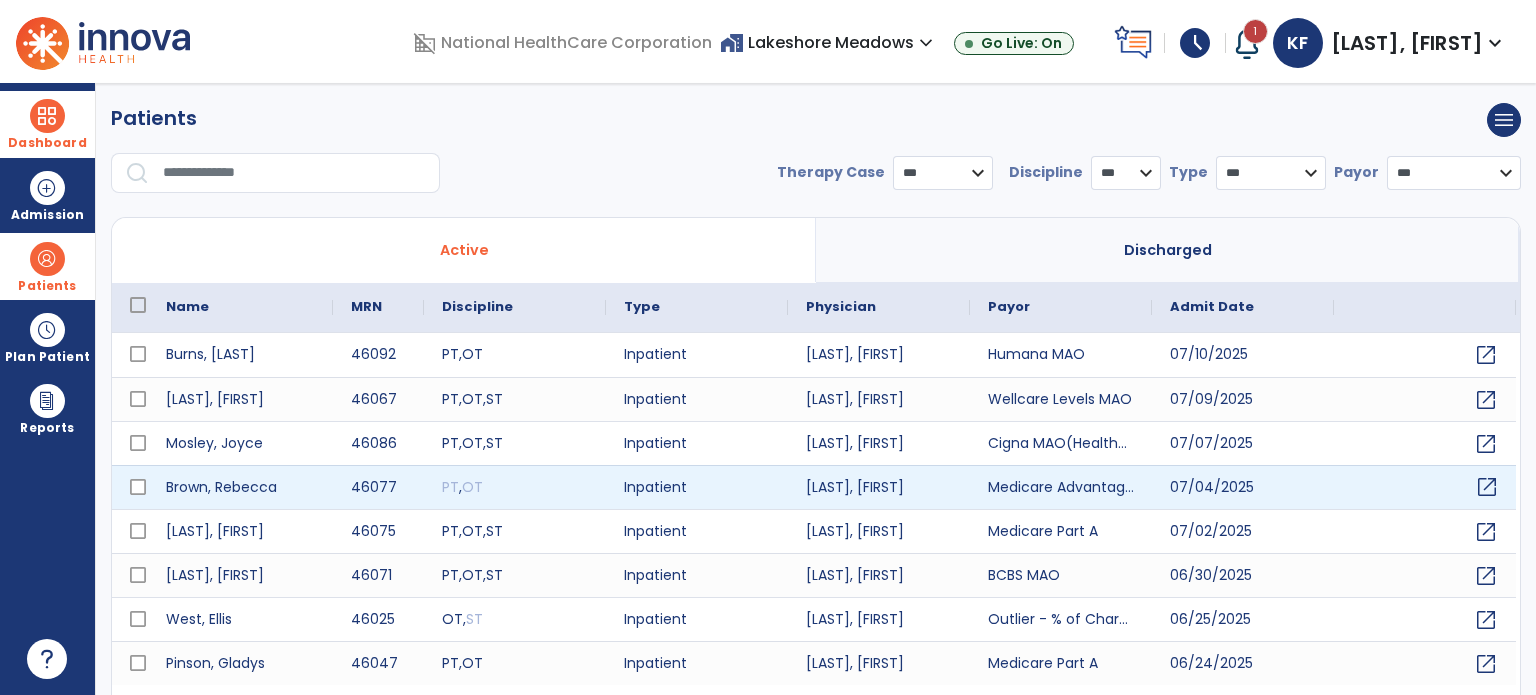 click on "open_in_new" at bounding box center [1487, 487] 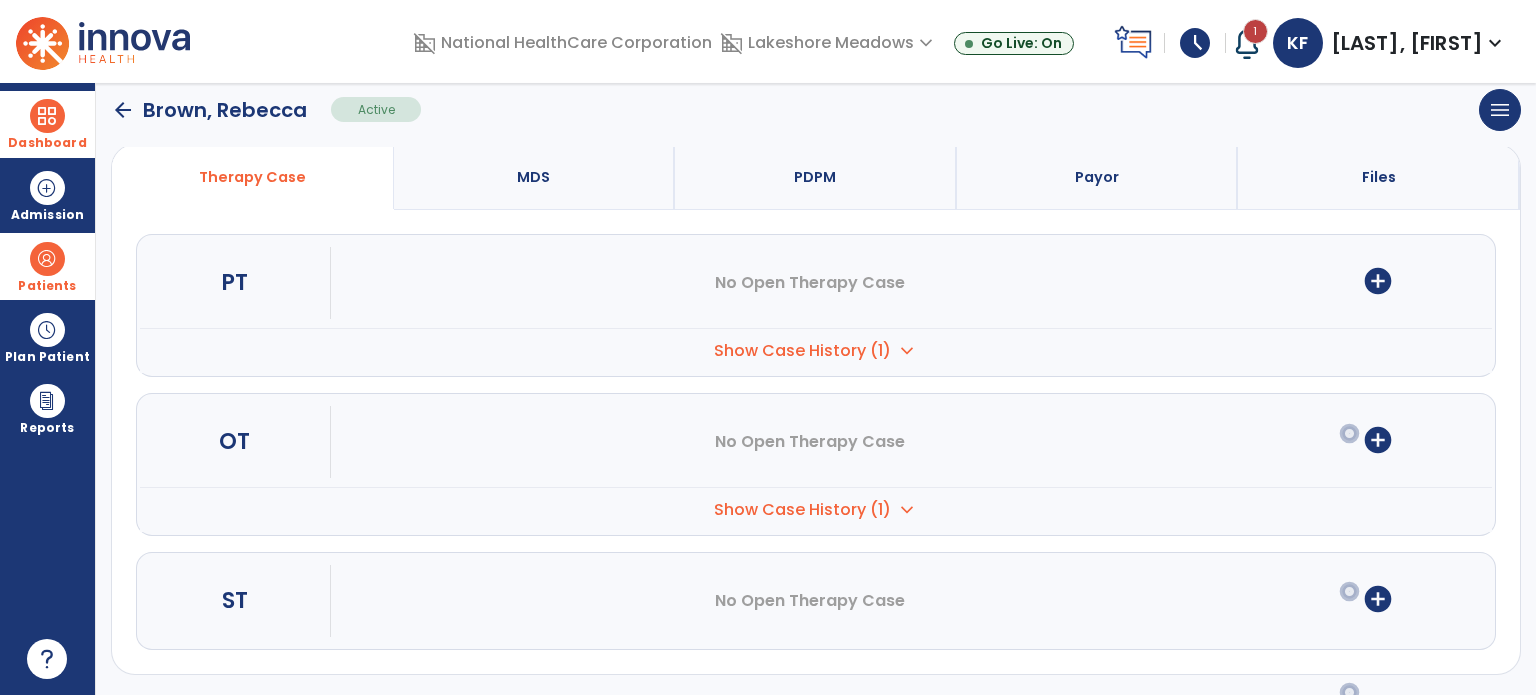 scroll, scrollTop: 0, scrollLeft: 0, axis: both 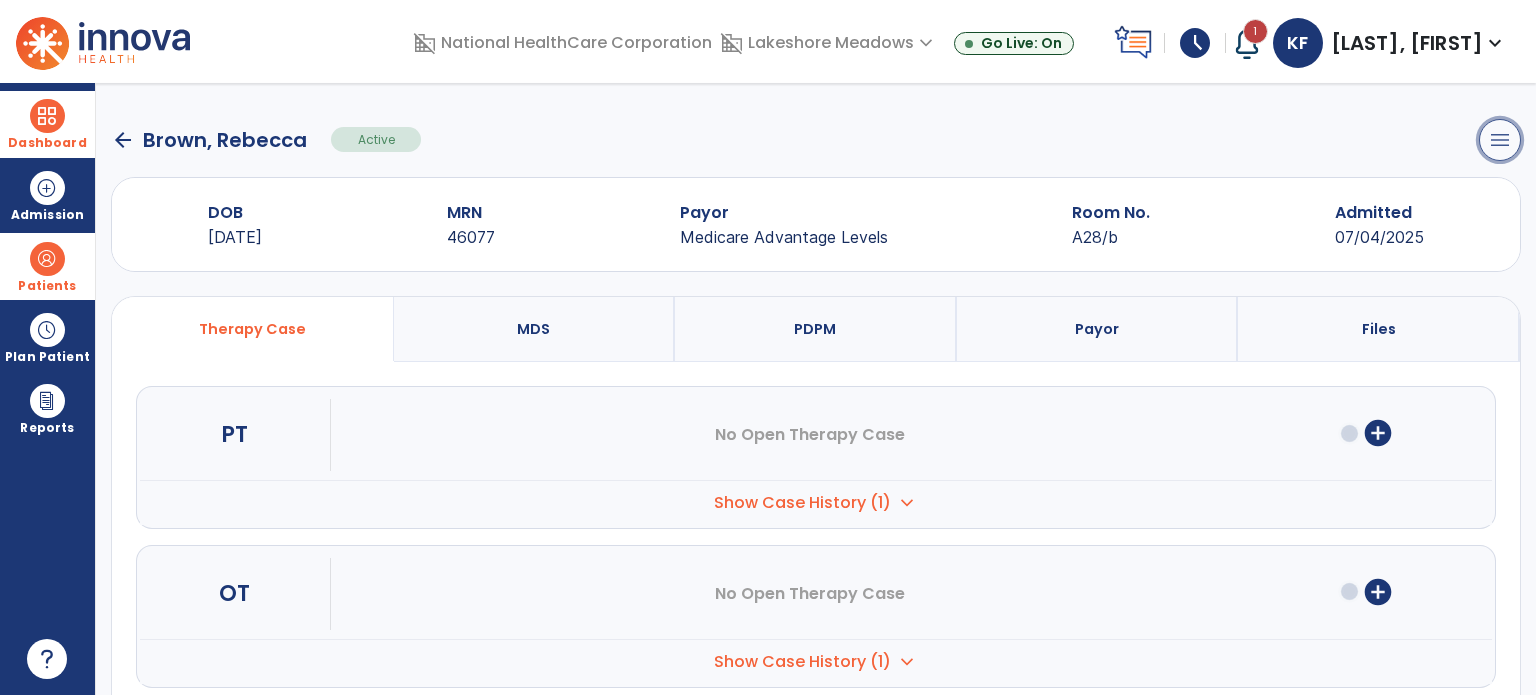 click on "menu" at bounding box center [1500, 140] 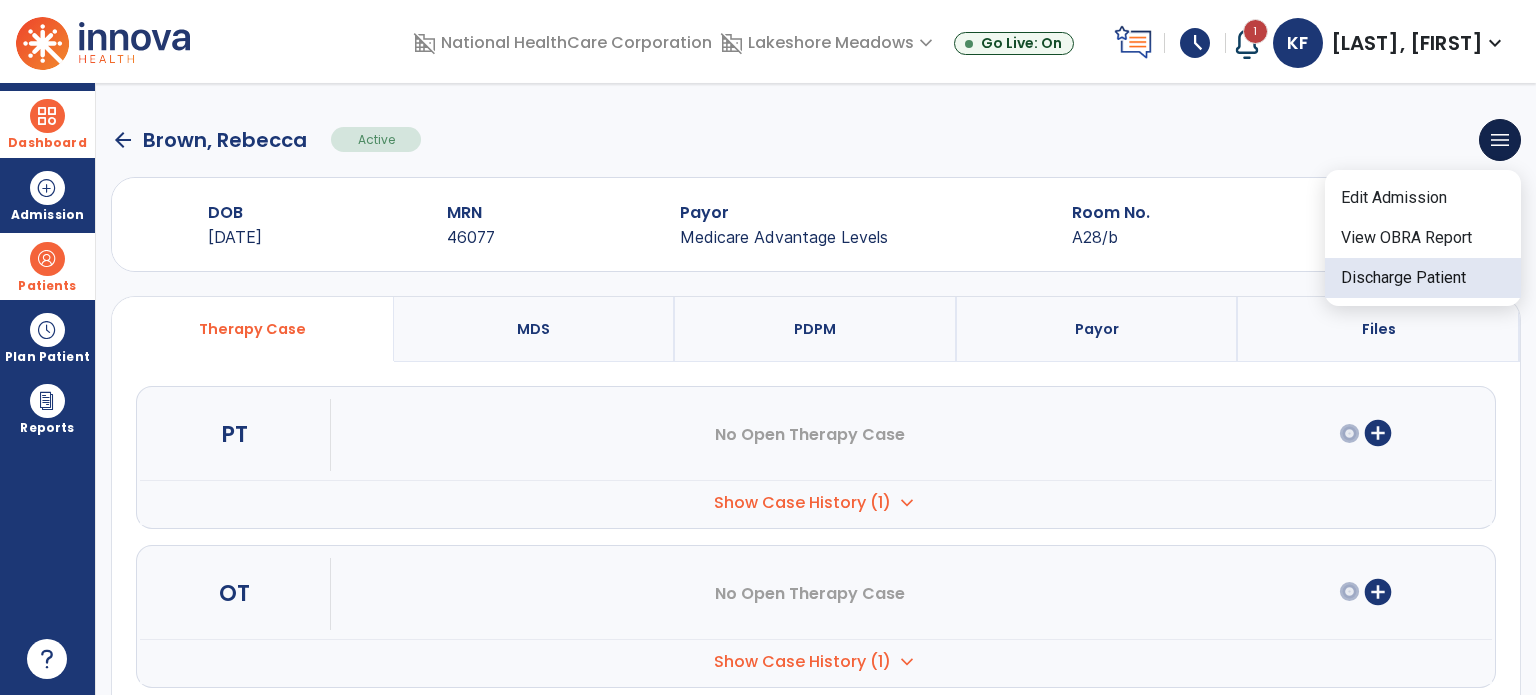 click on "Discharge Patient" 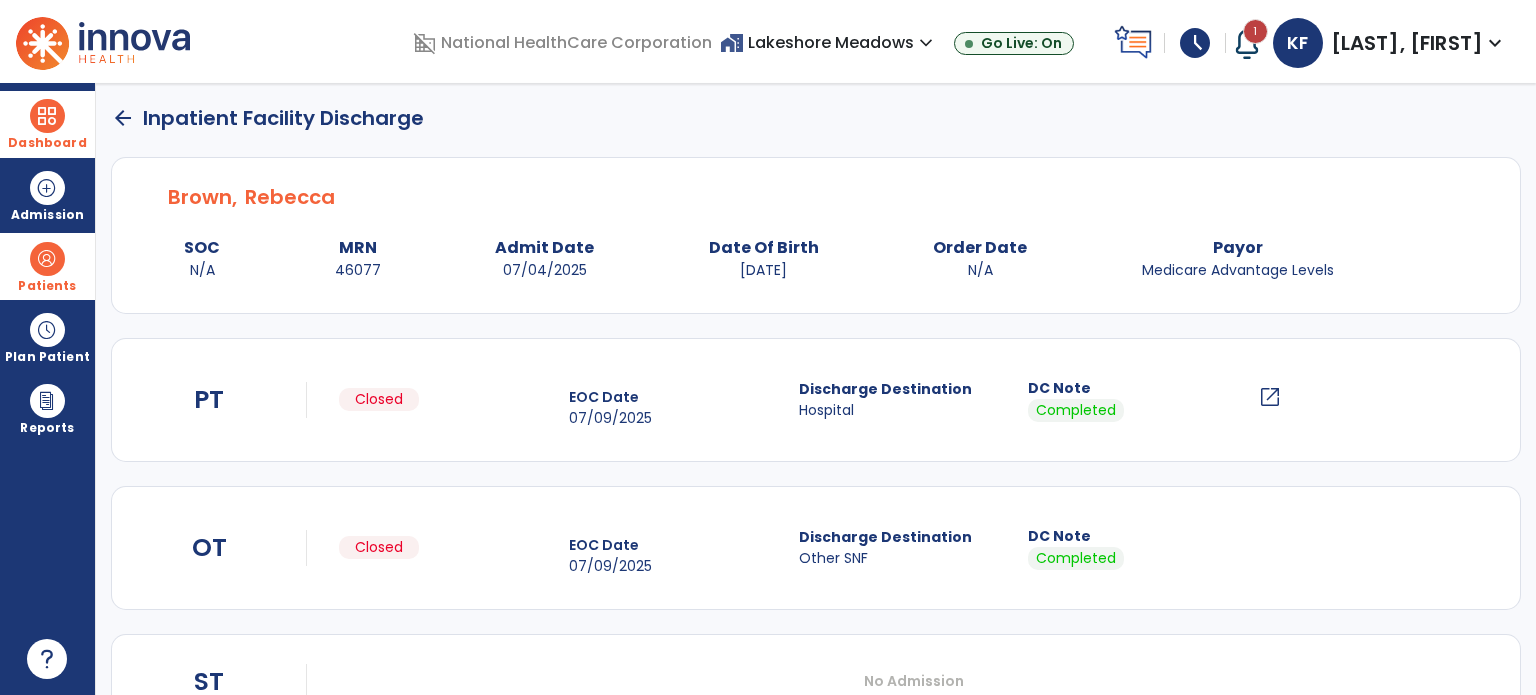scroll, scrollTop: 214, scrollLeft: 0, axis: vertical 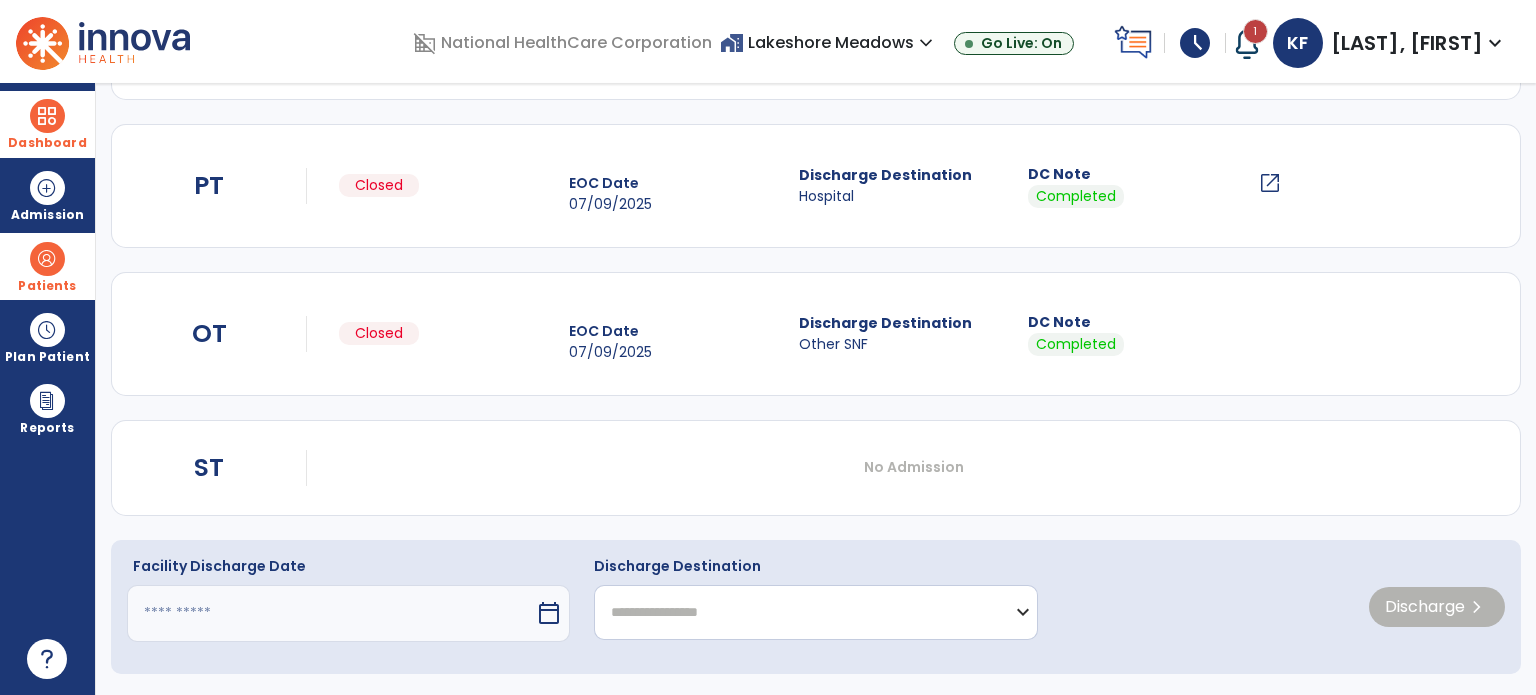 click on "**********" 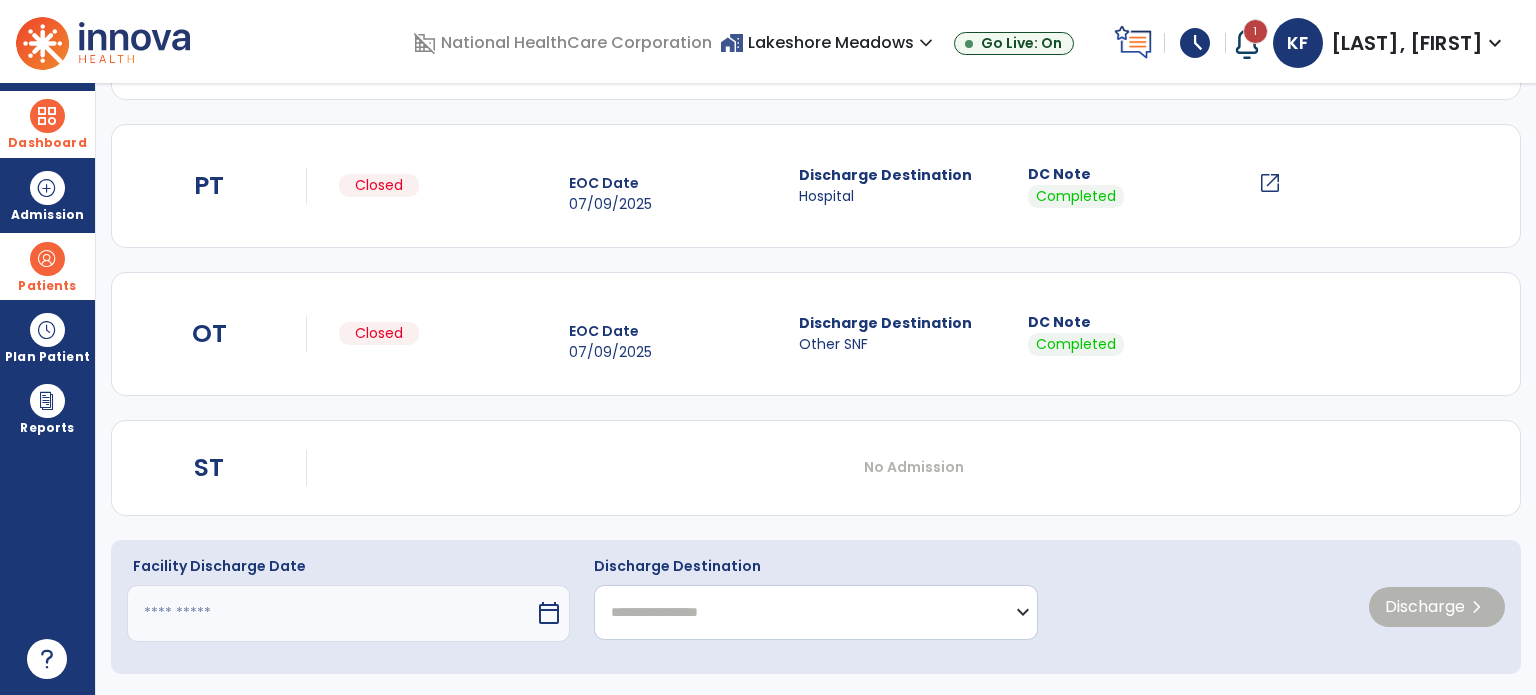 select on "********" 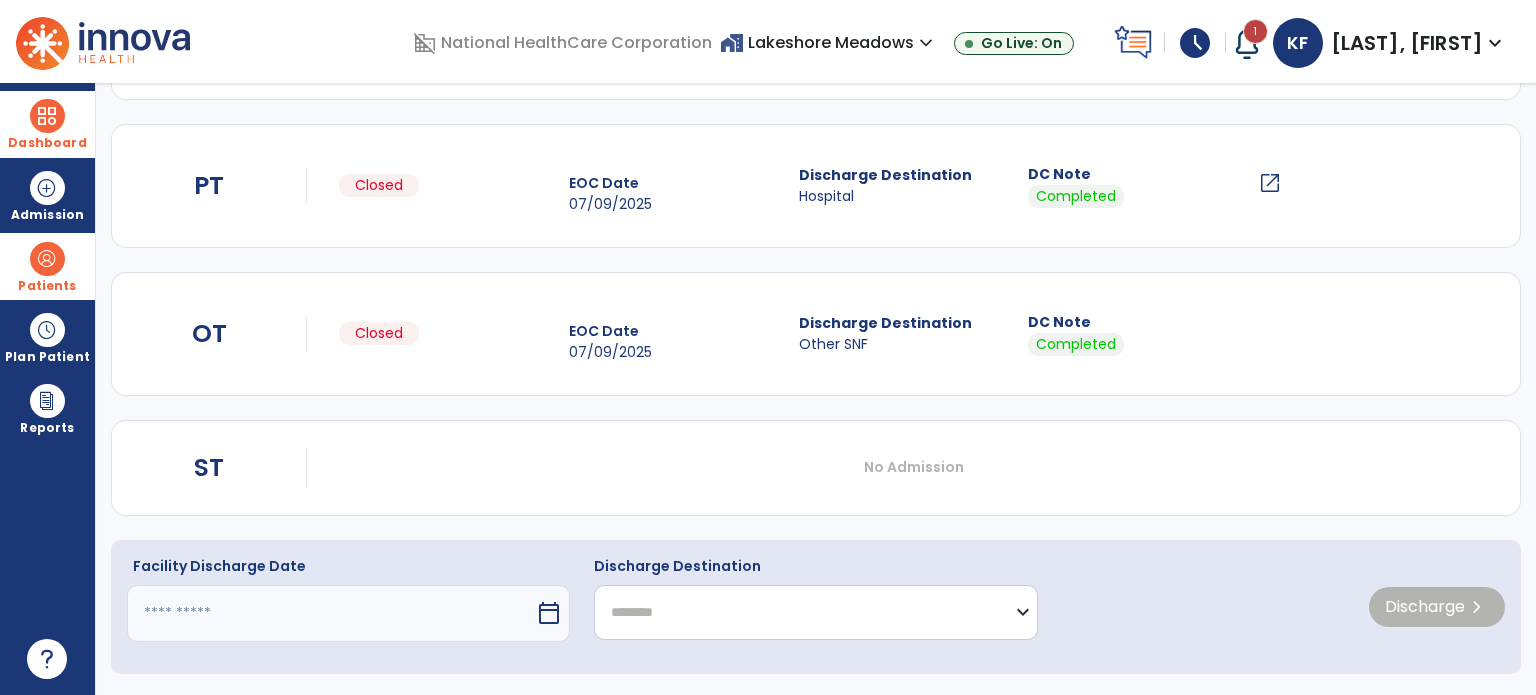 click on "**********" 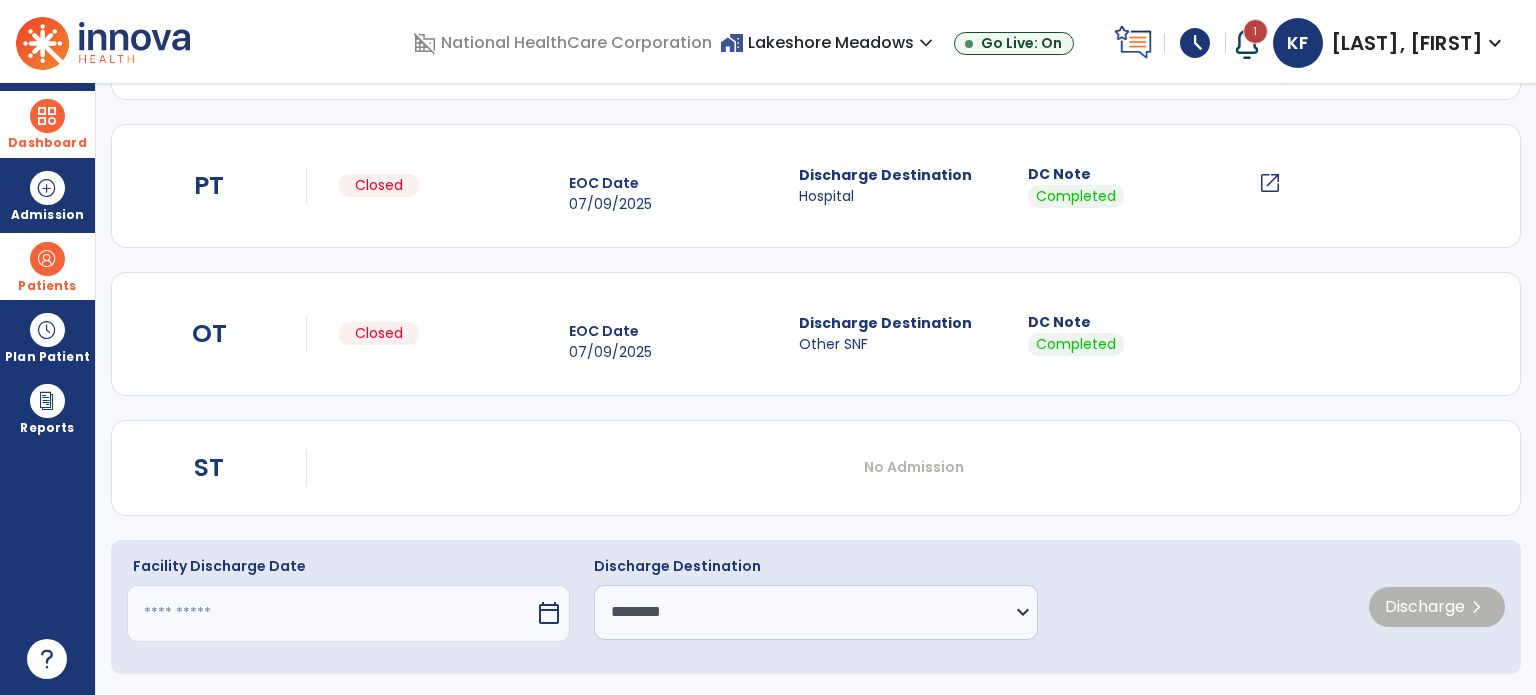 click at bounding box center [331, 613] 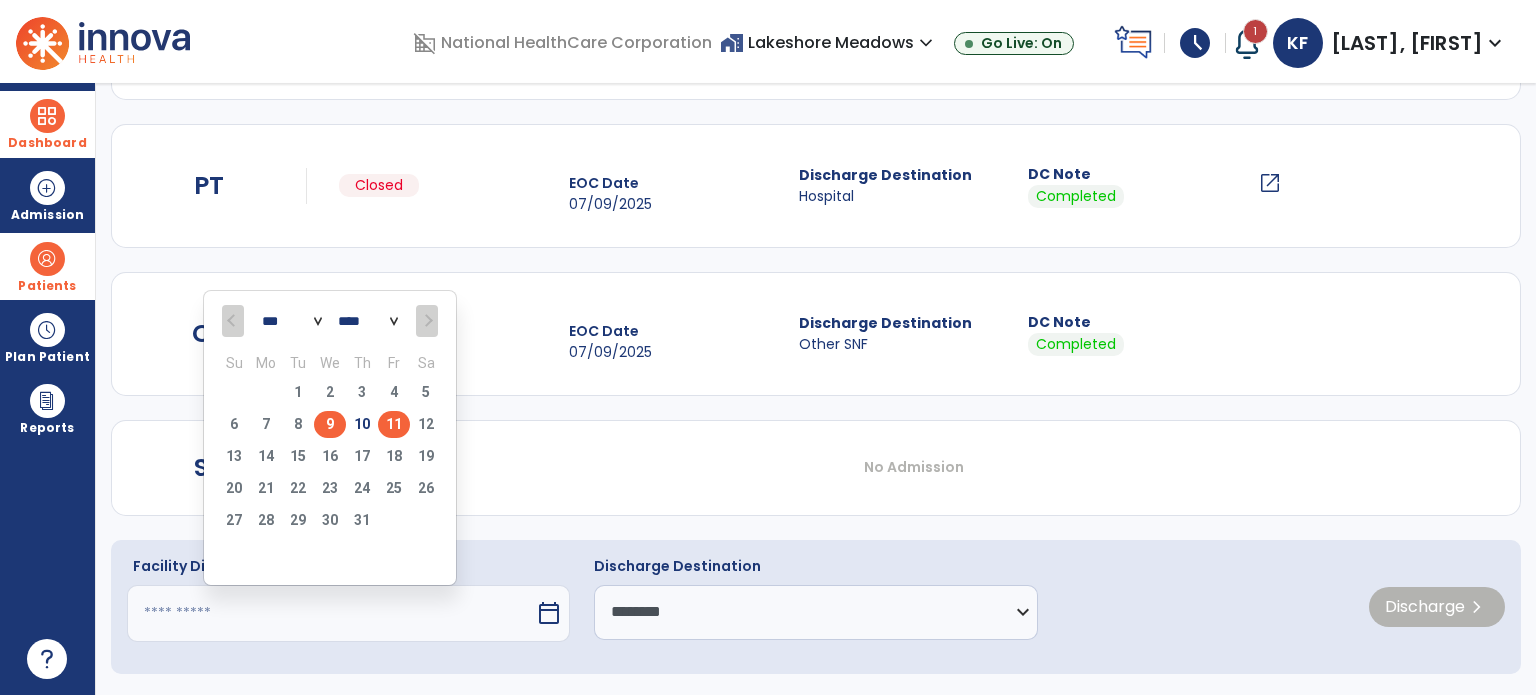 click on "9" at bounding box center (330, 424) 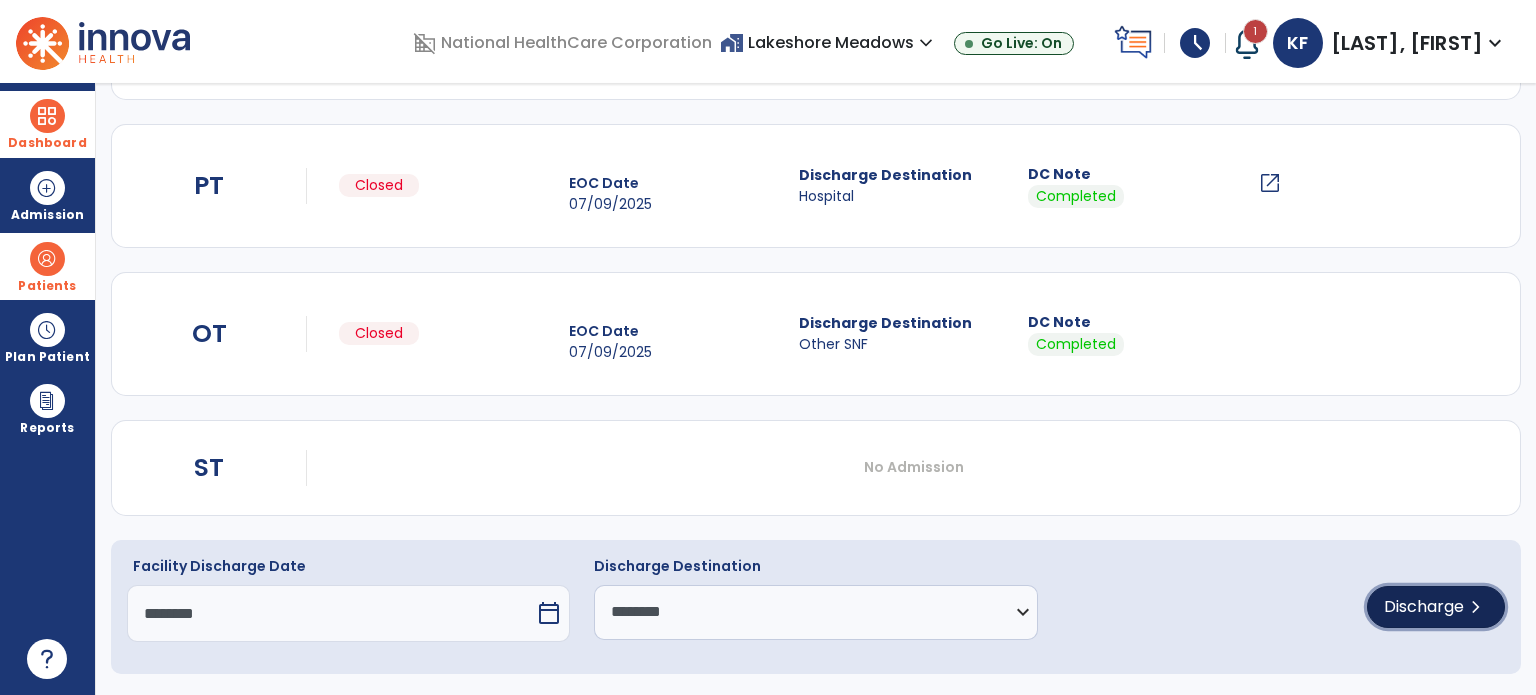 click on "Discharge" 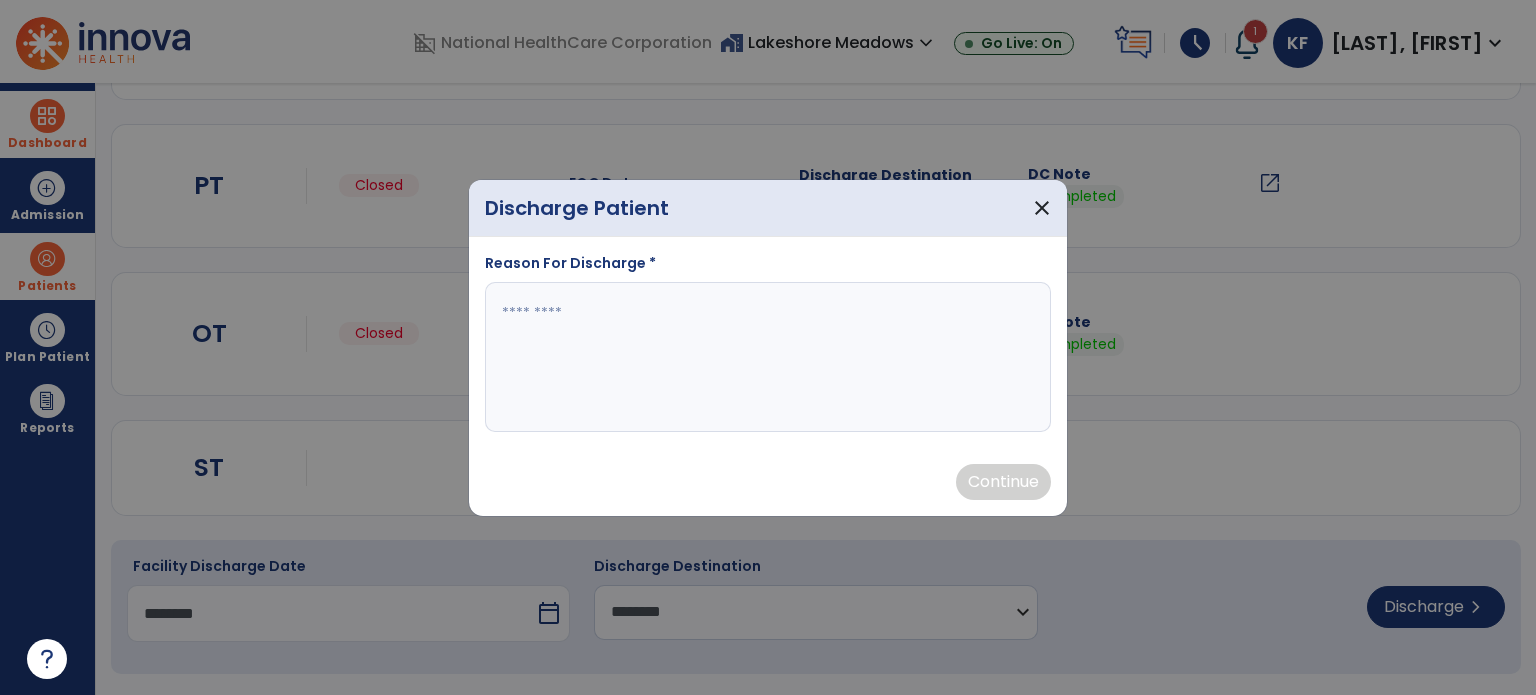 click at bounding box center (768, 357) 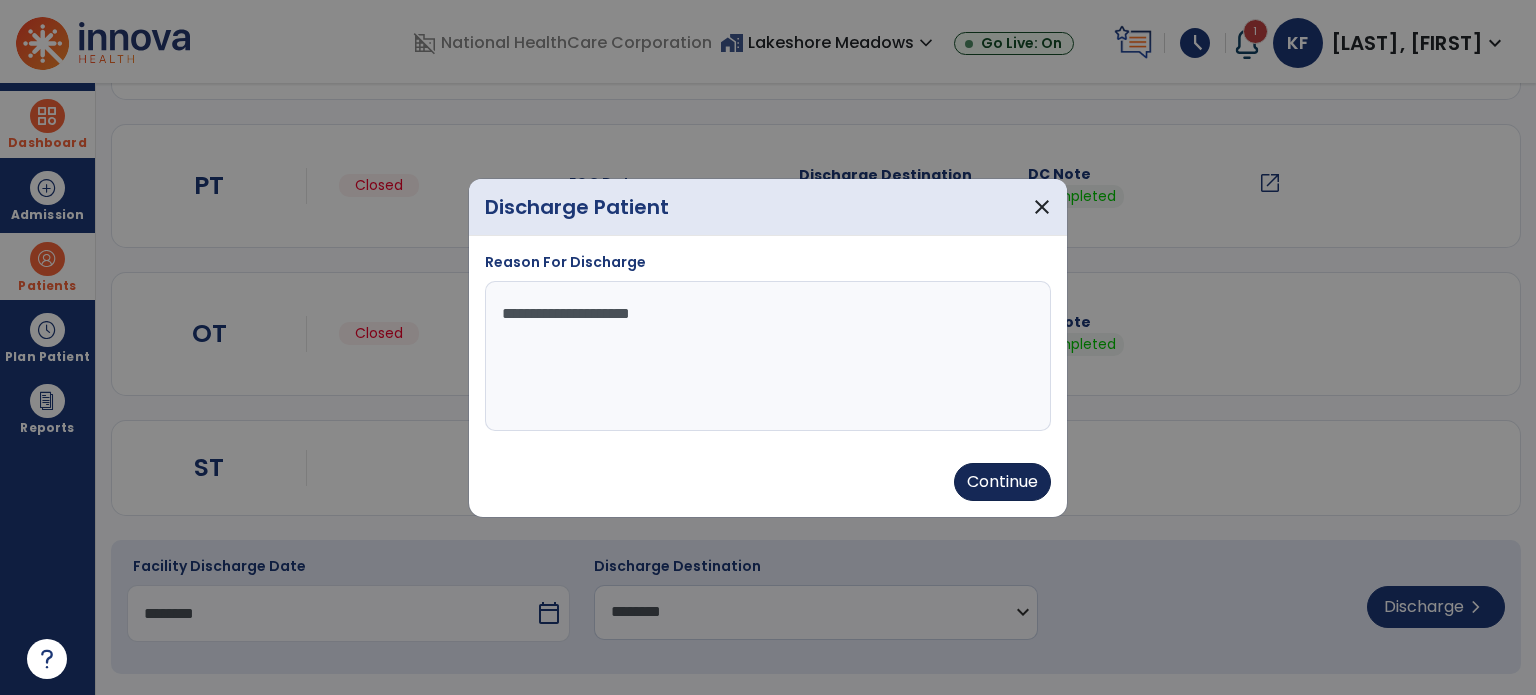 type on "**********" 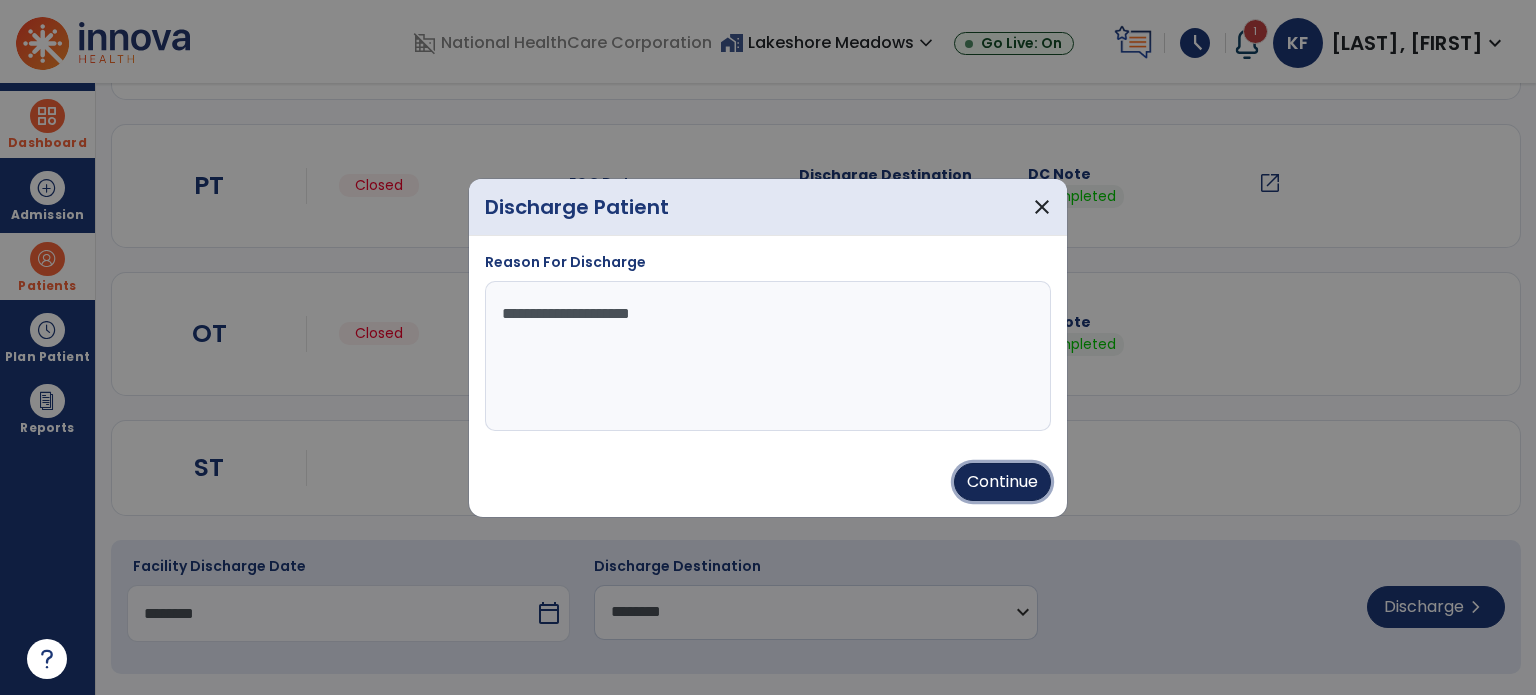 click on "Continue" at bounding box center [1002, 482] 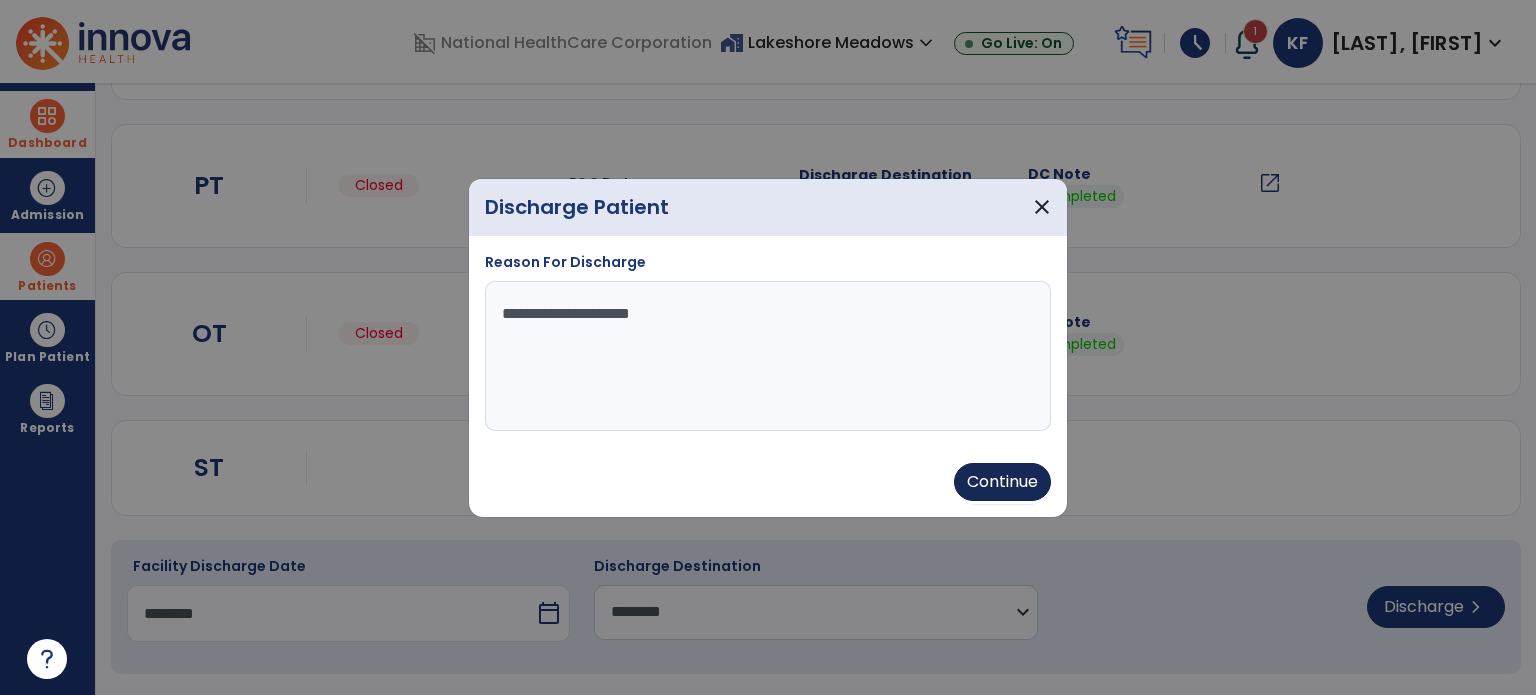 type on "********" 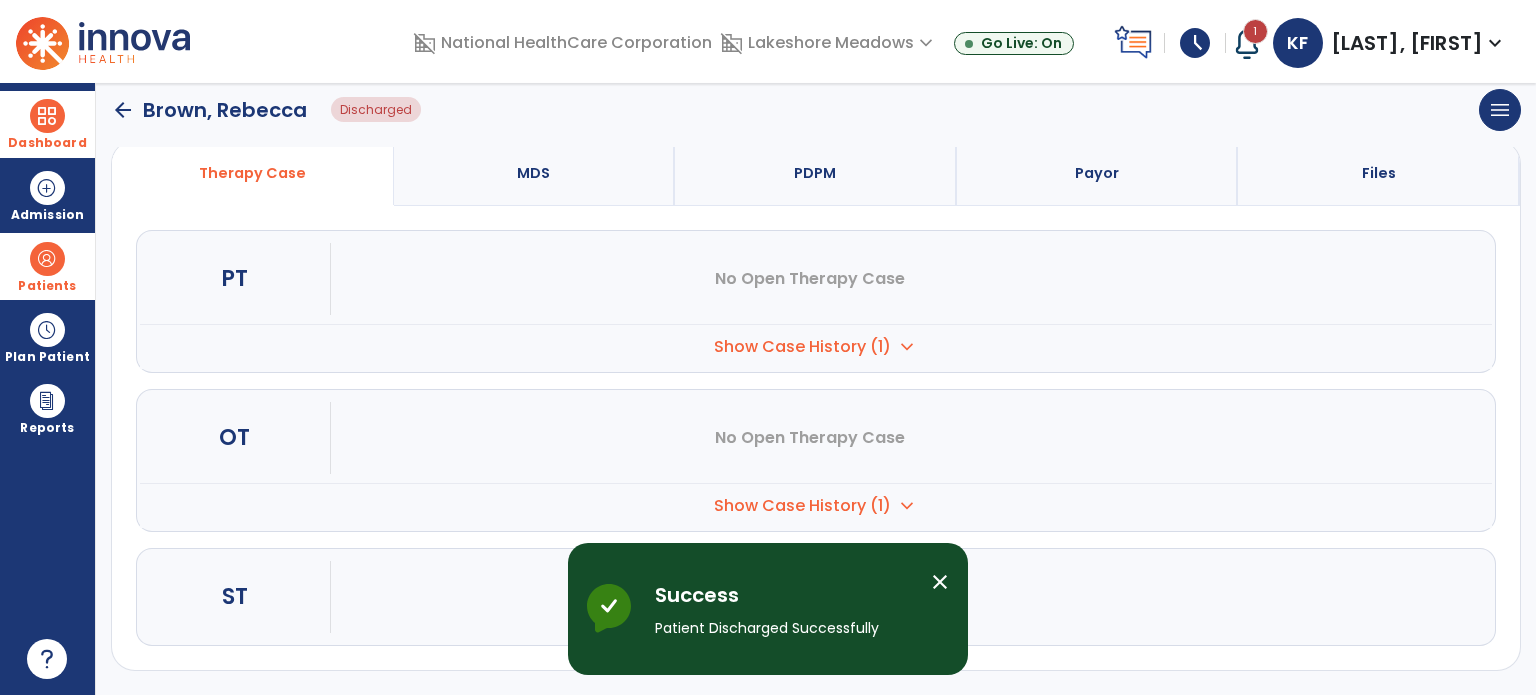 scroll, scrollTop: 152, scrollLeft: 0, axis: vertical 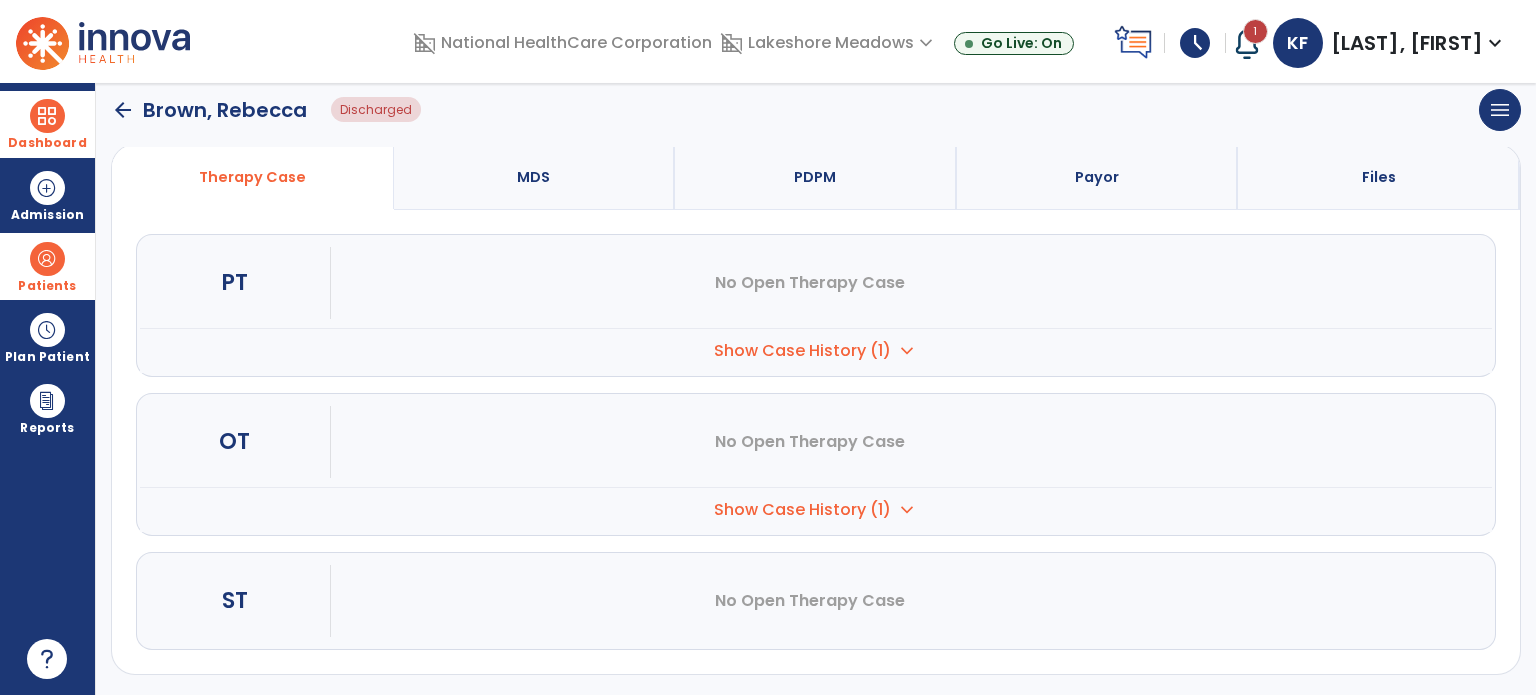 click on "Patients" at bounding box center (47, 266) 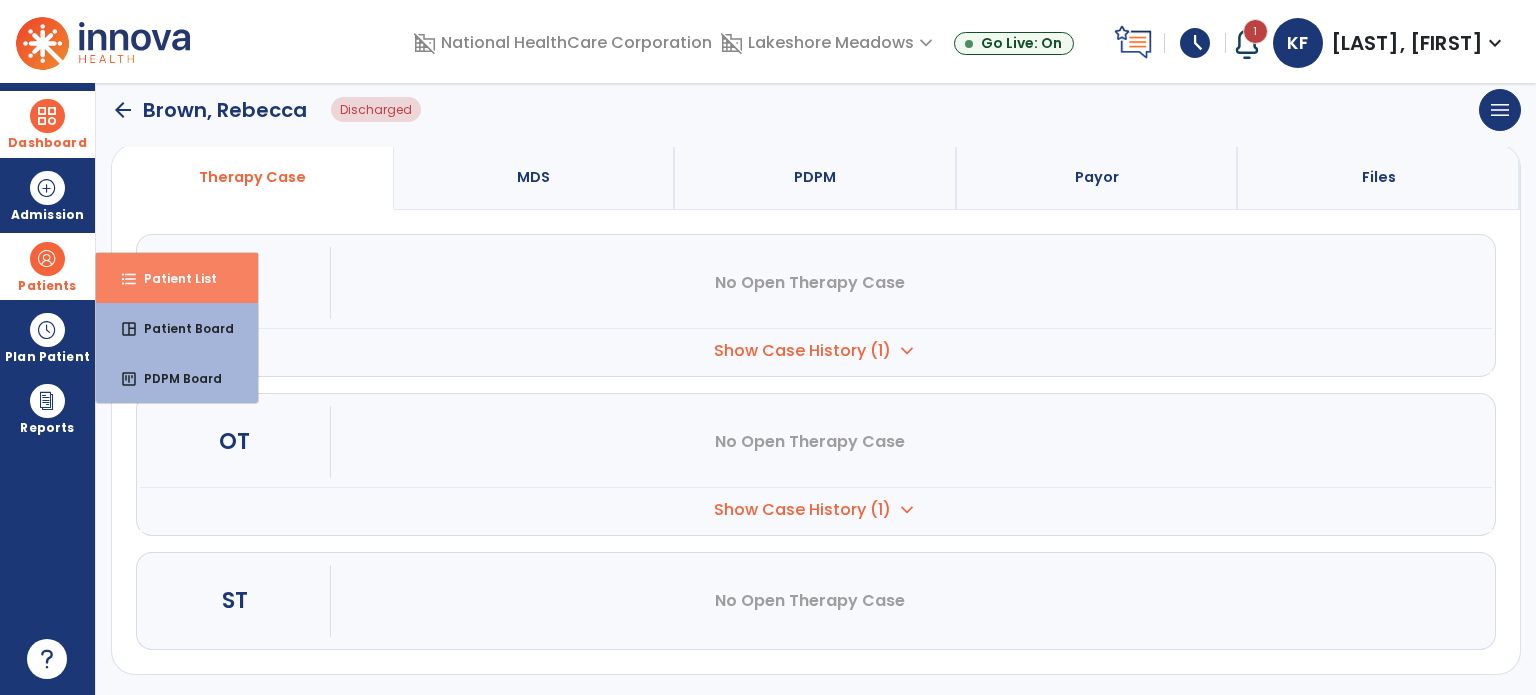 click on "format_list_bulleted  Patient List" at bounding box center (177, 278) 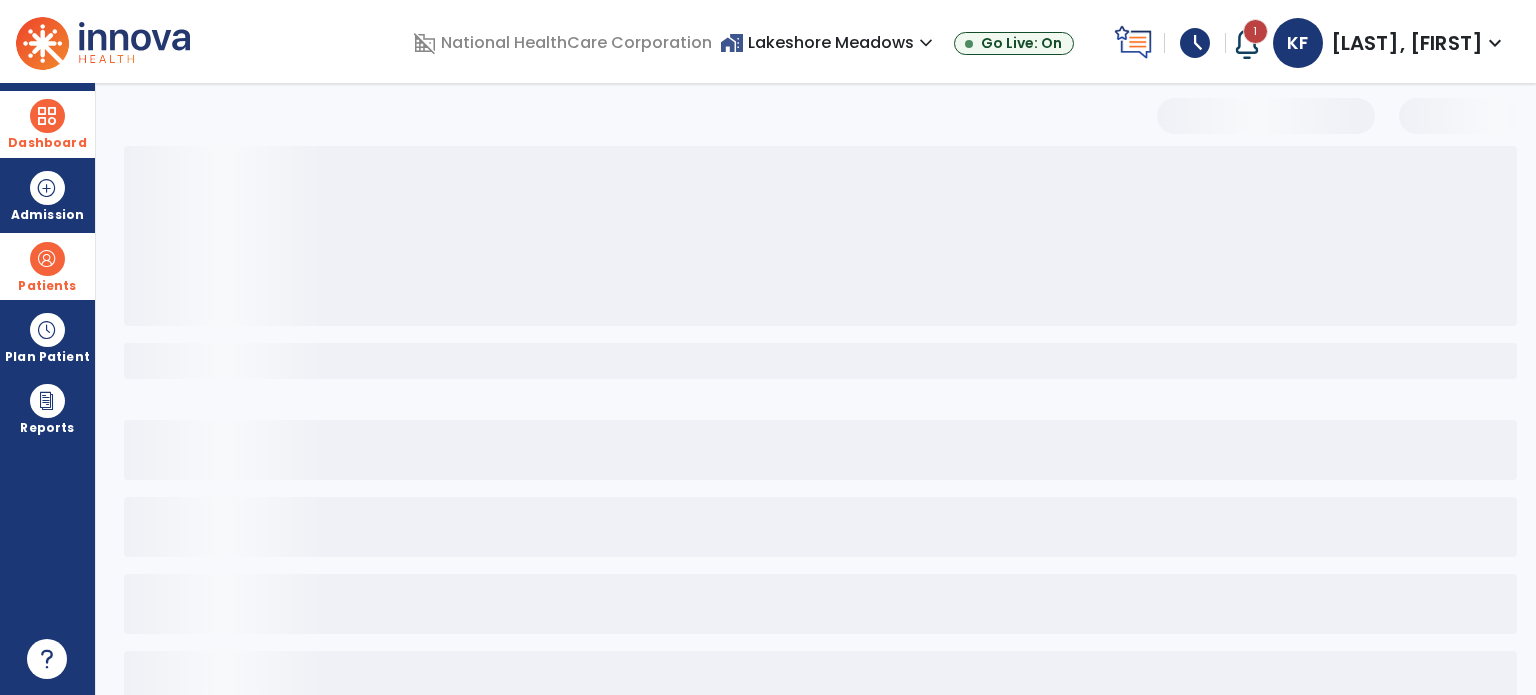 scroll, scrollTop: 46, scrollLeft: 0, axis: vertical 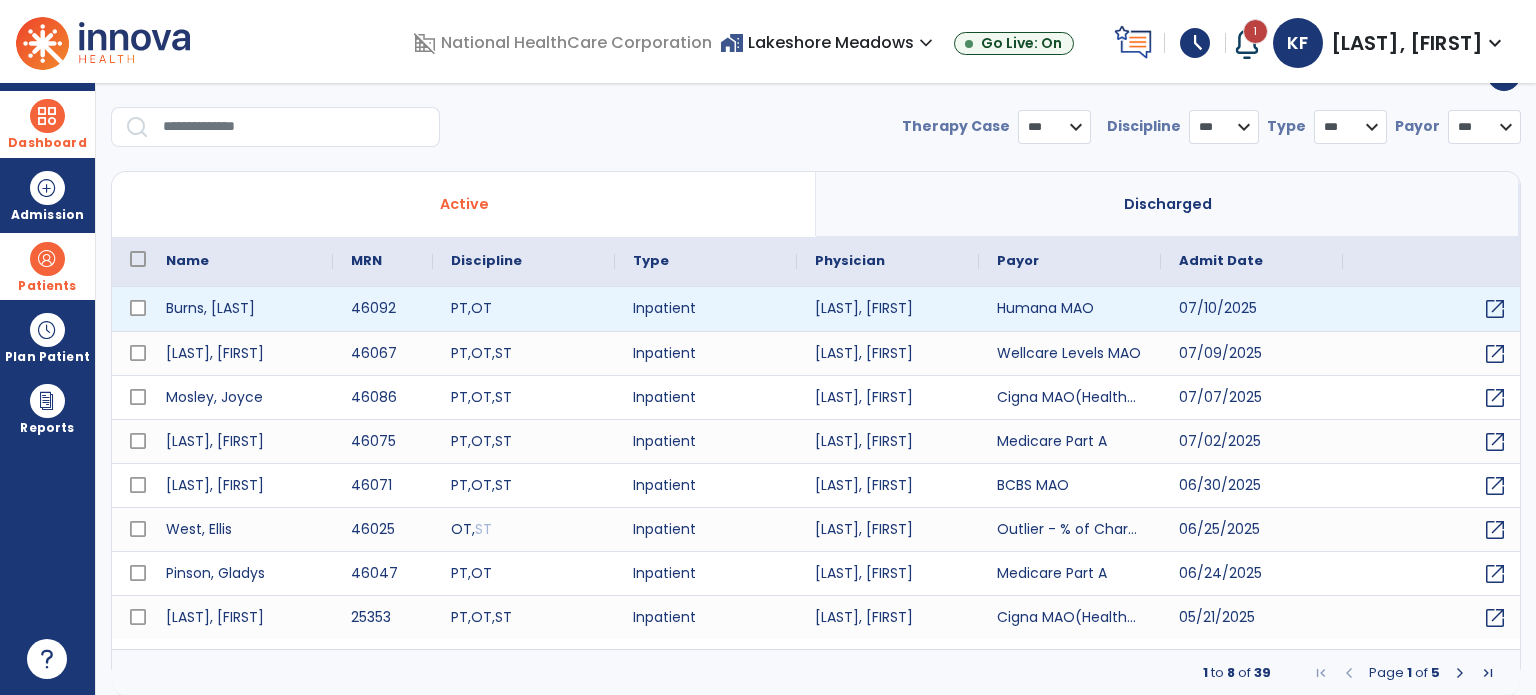 select on "***" 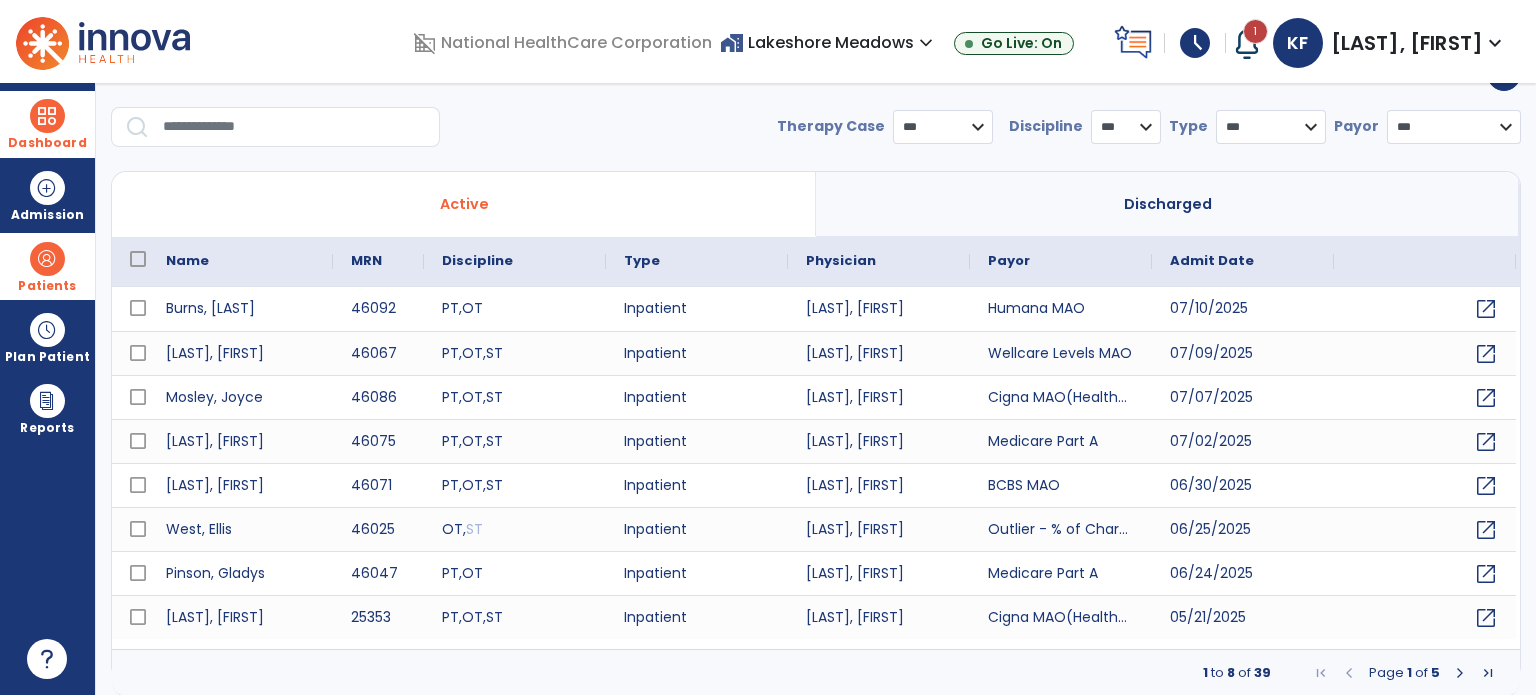 click at bounding box center (47, 116) 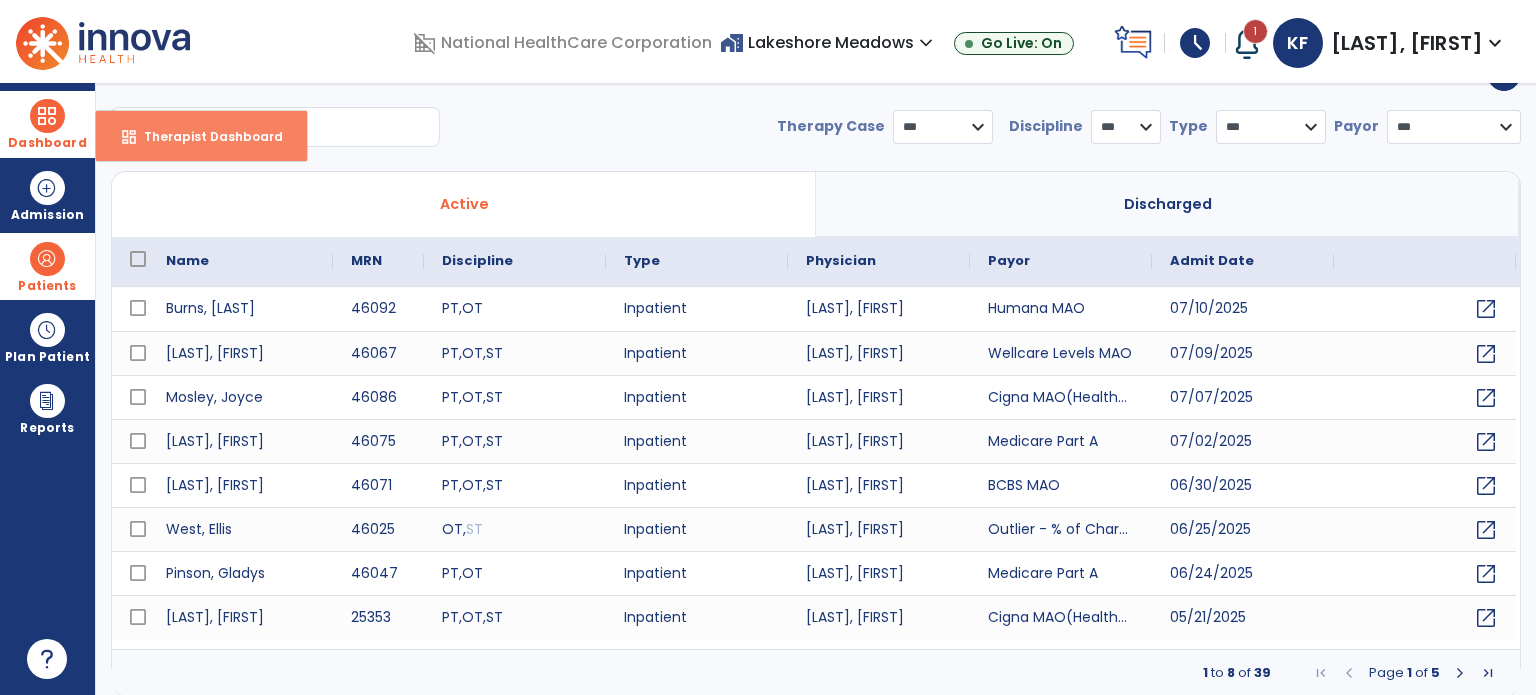click on "Therapist Dashboard" at bounding box center (205, 136) 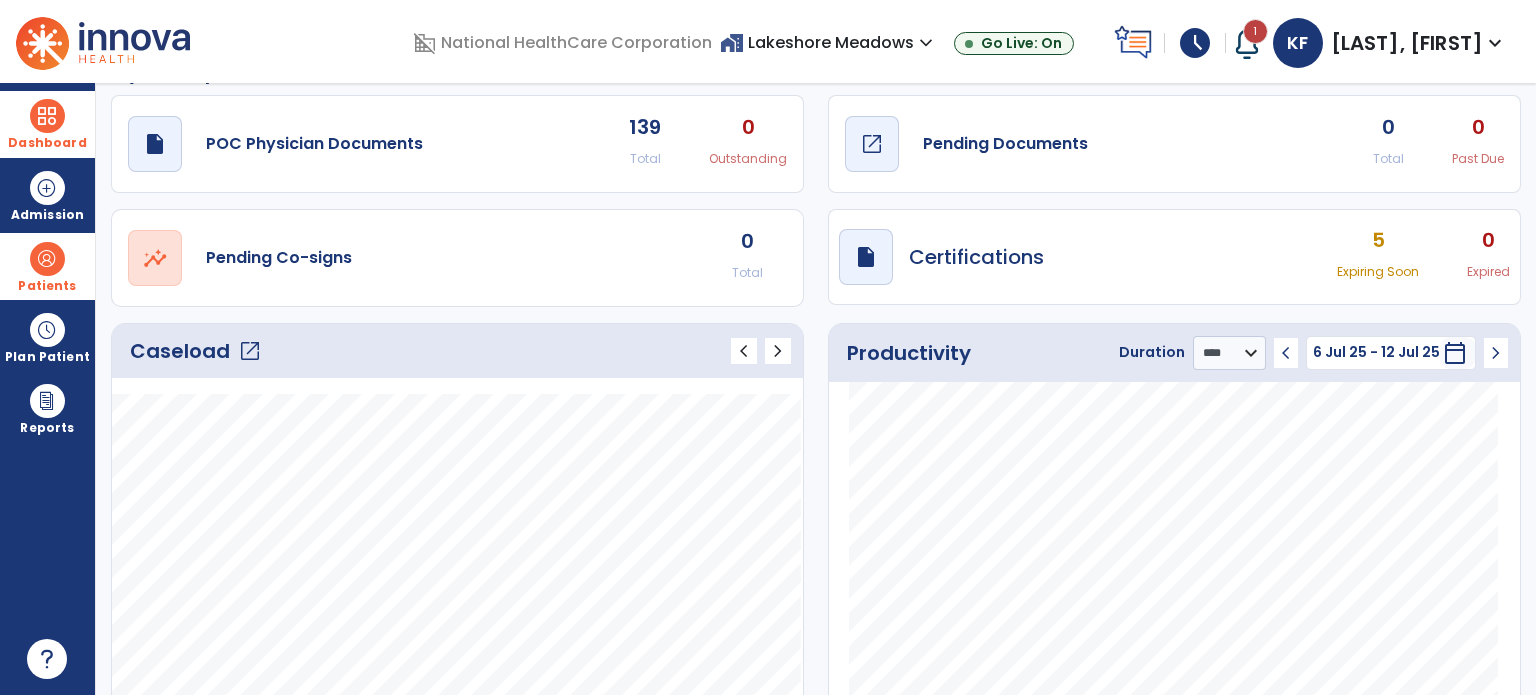 click on "Pending Documents" 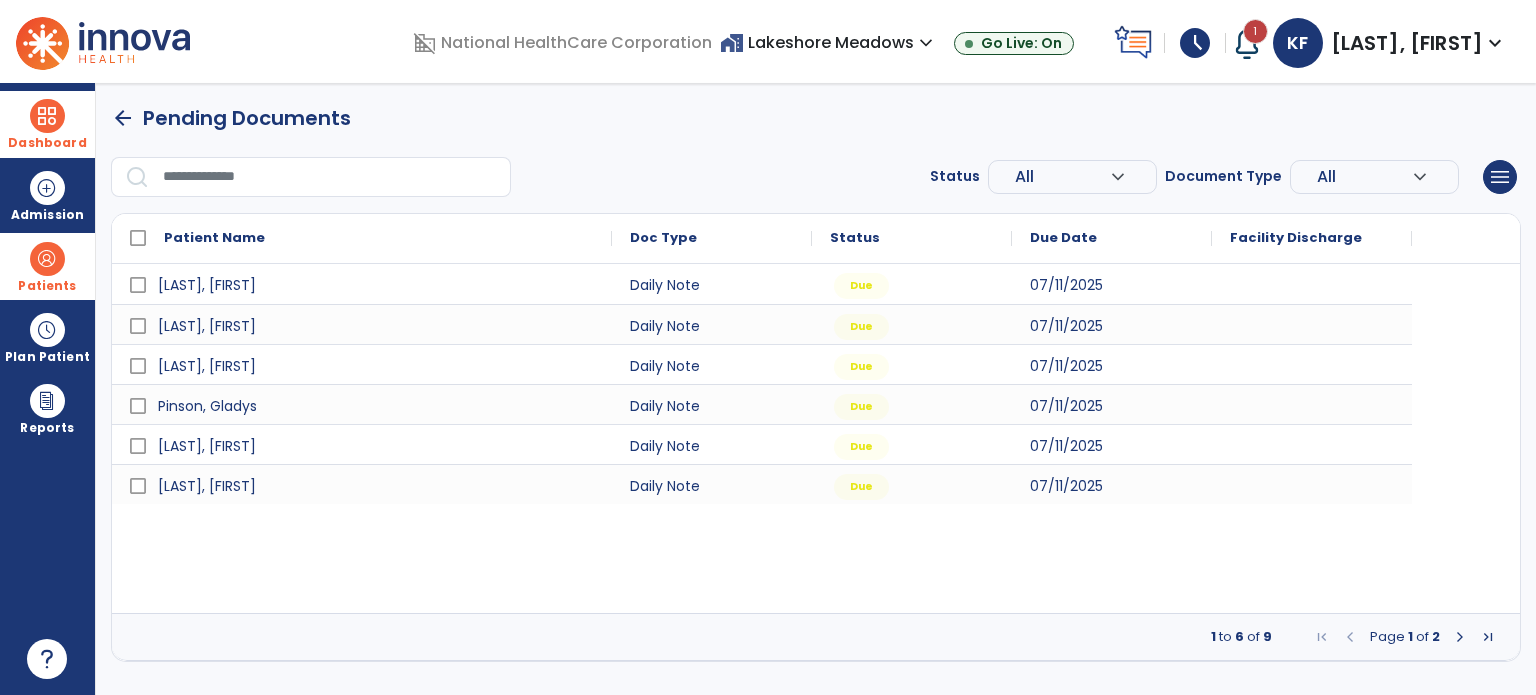 scroll, scrollTop: 0, scrollLeft: 0, axis: both 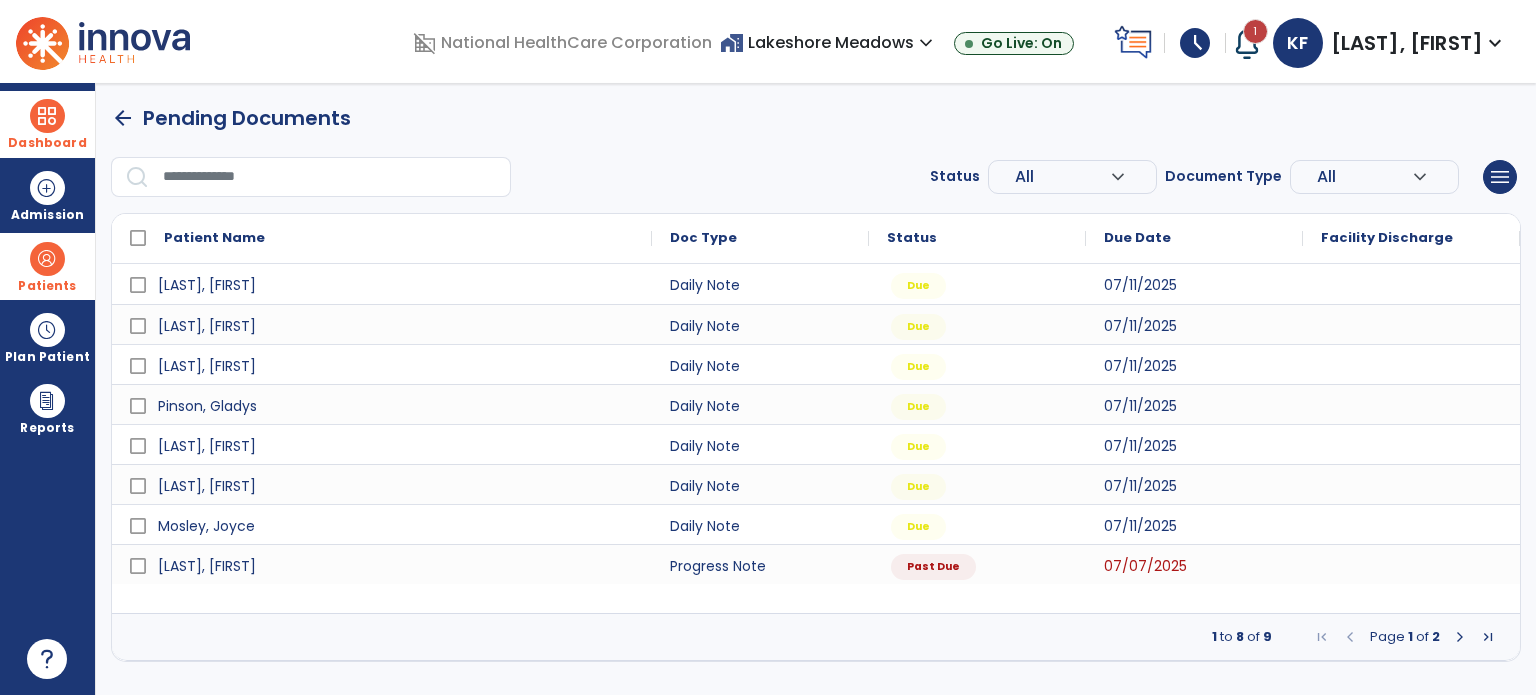 click at bounding box center (1460, 637) 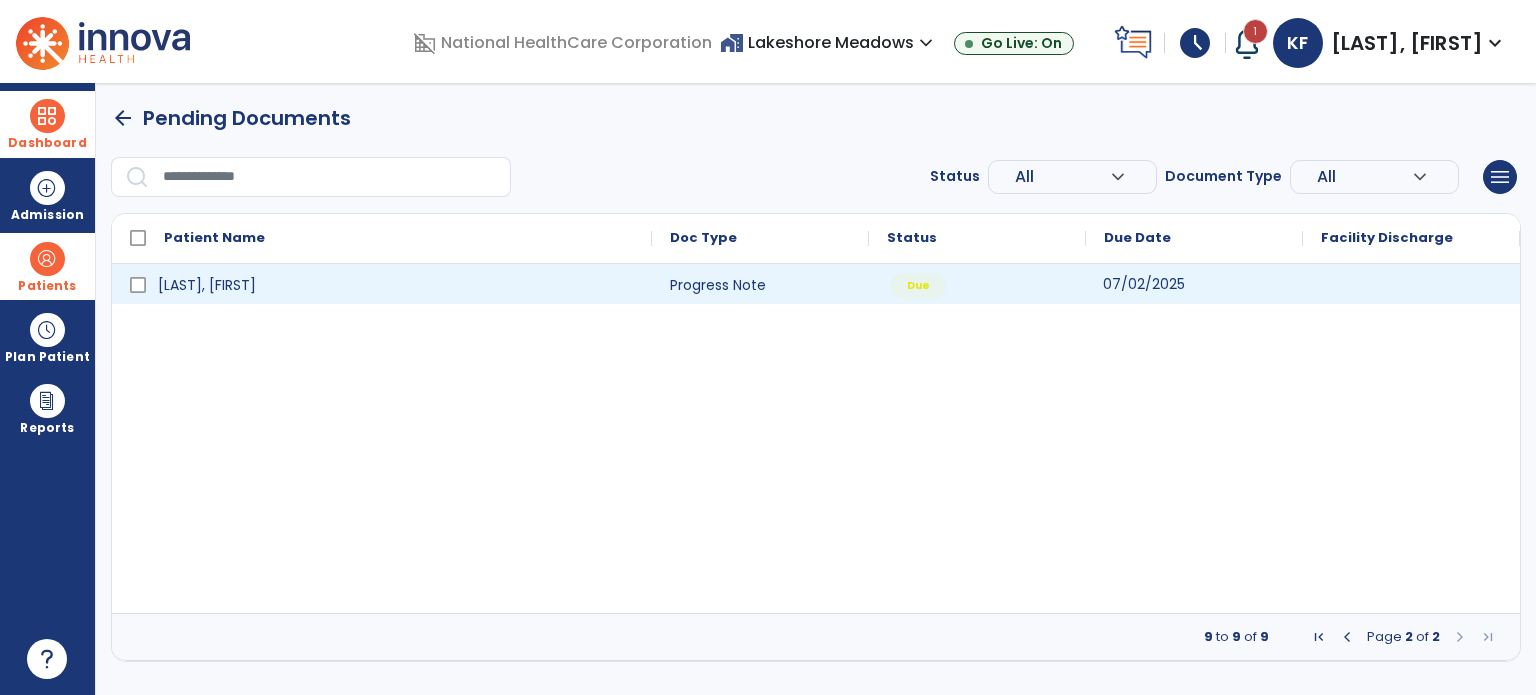click on "07/02/2025" at bounding box center [1194, 284] 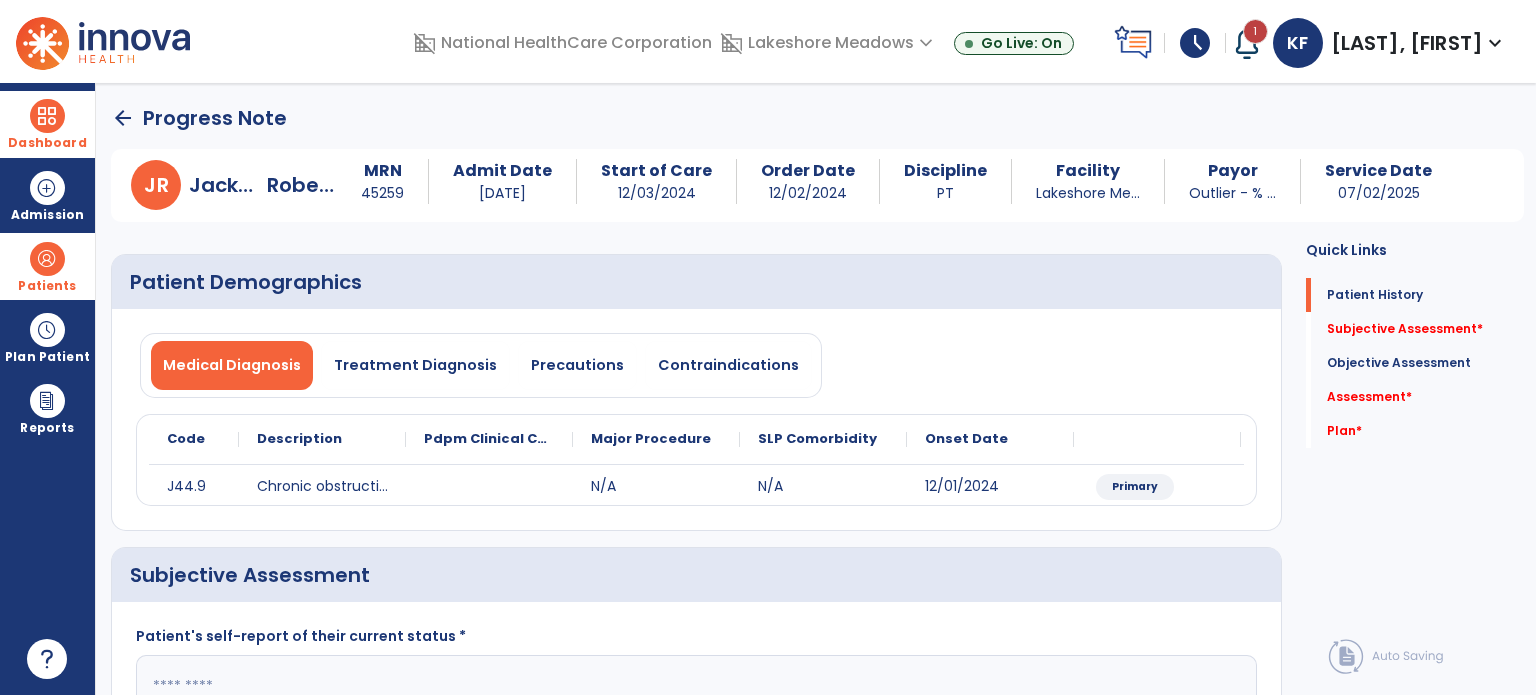click on "Patients" at bounding box center (47, 286) 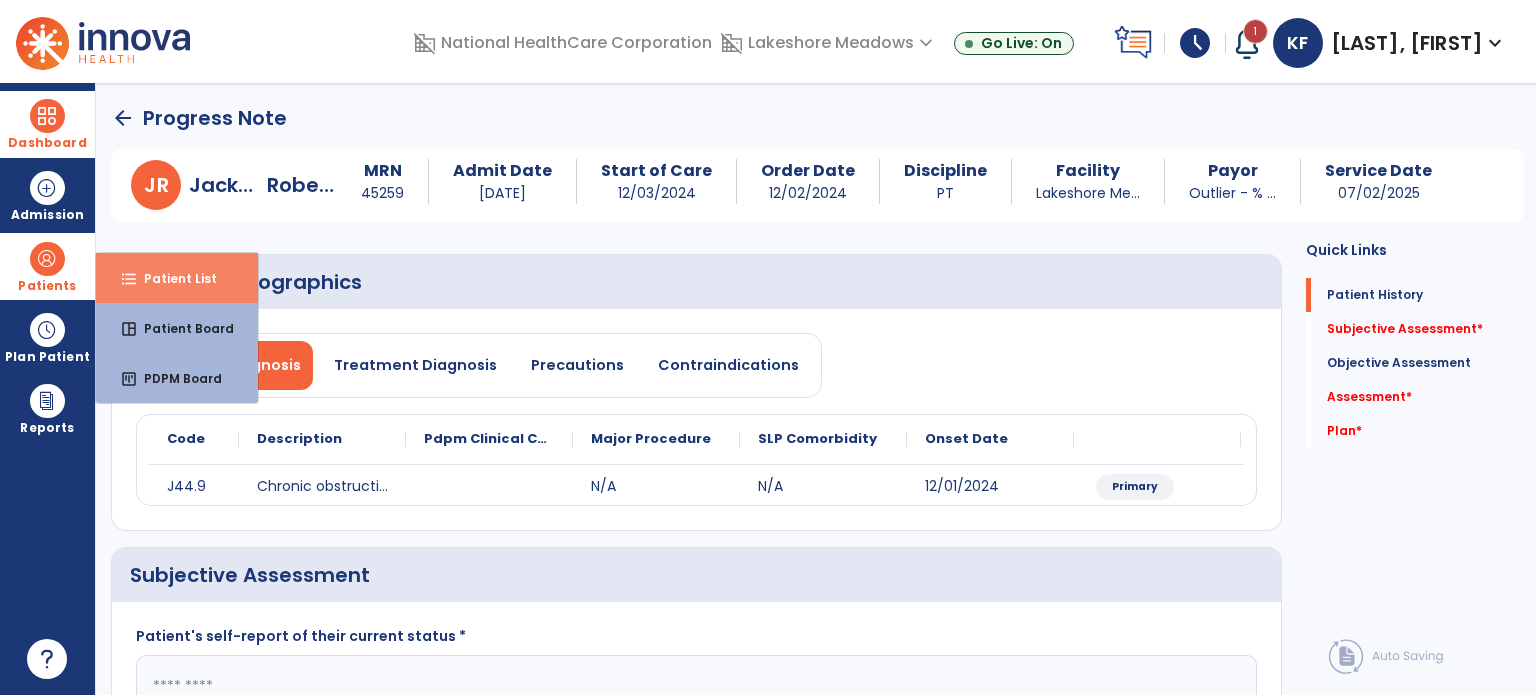 click on "format_list_bulleted" at bounding box center [129, 279] 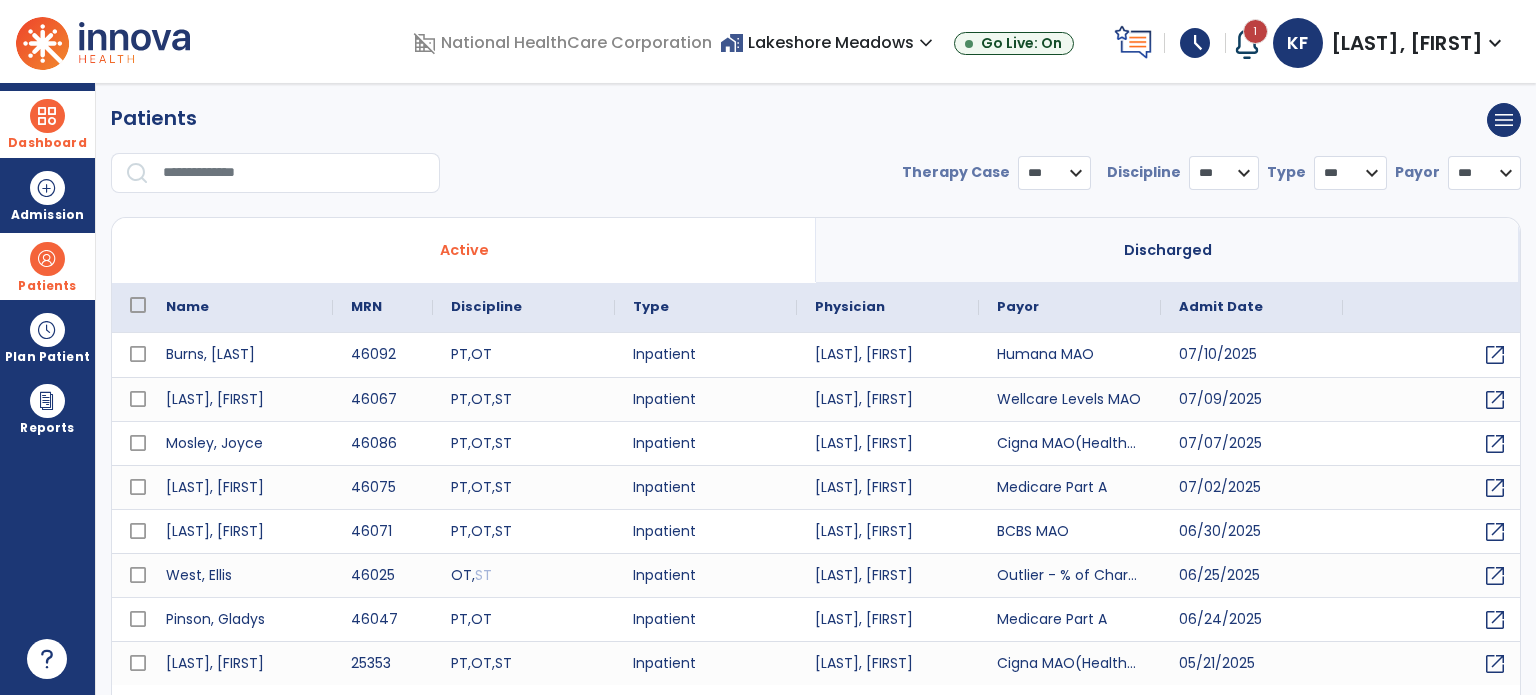 select on "***" 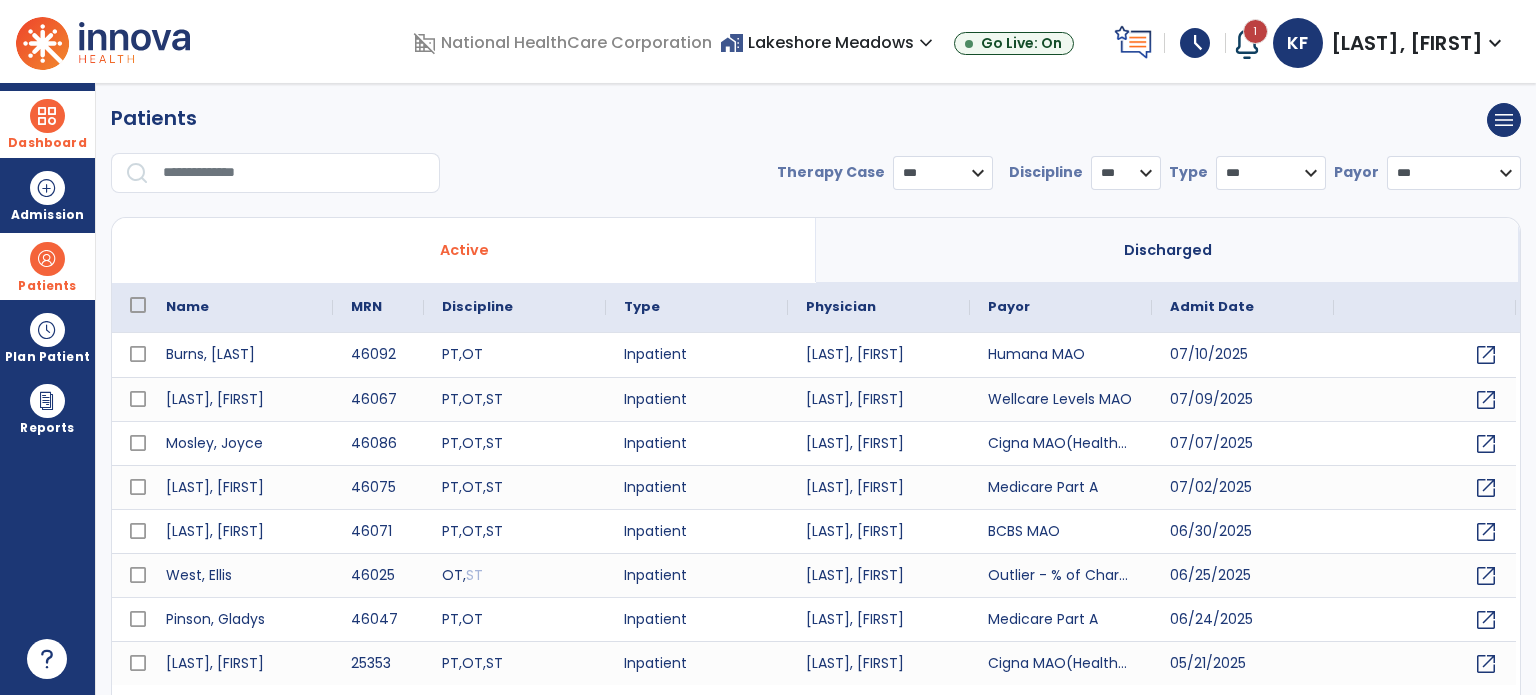 click at bounding box center (294, 173) 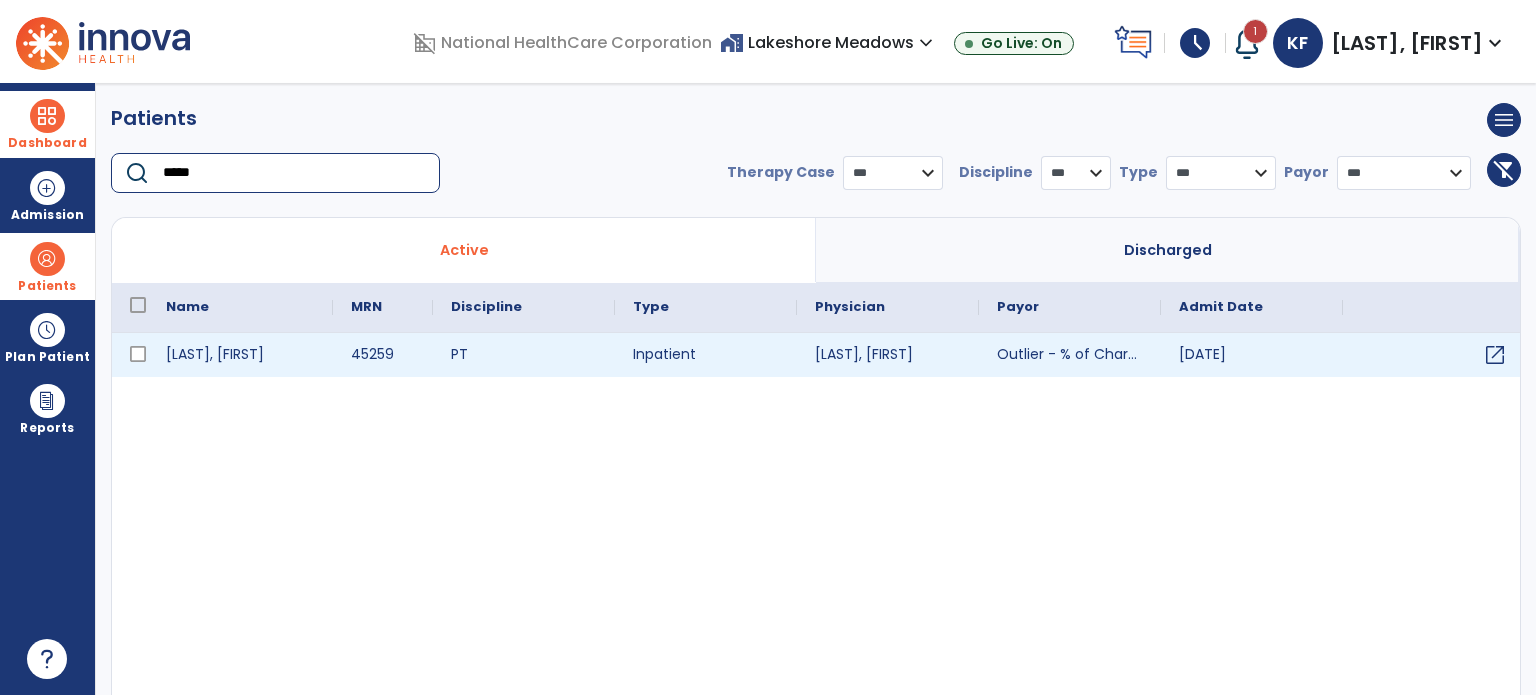 type on "*****" 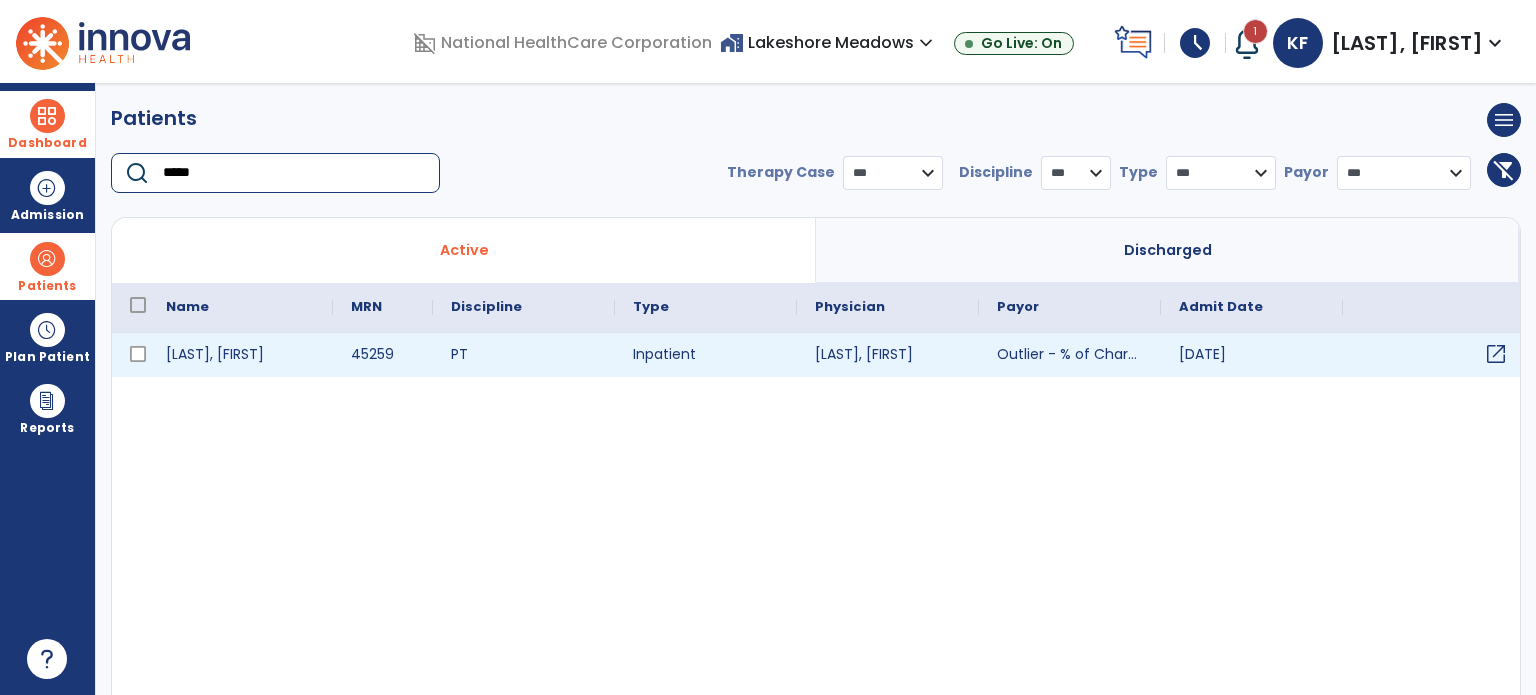click on "open_in_new" at bounding box center (1496, 354) 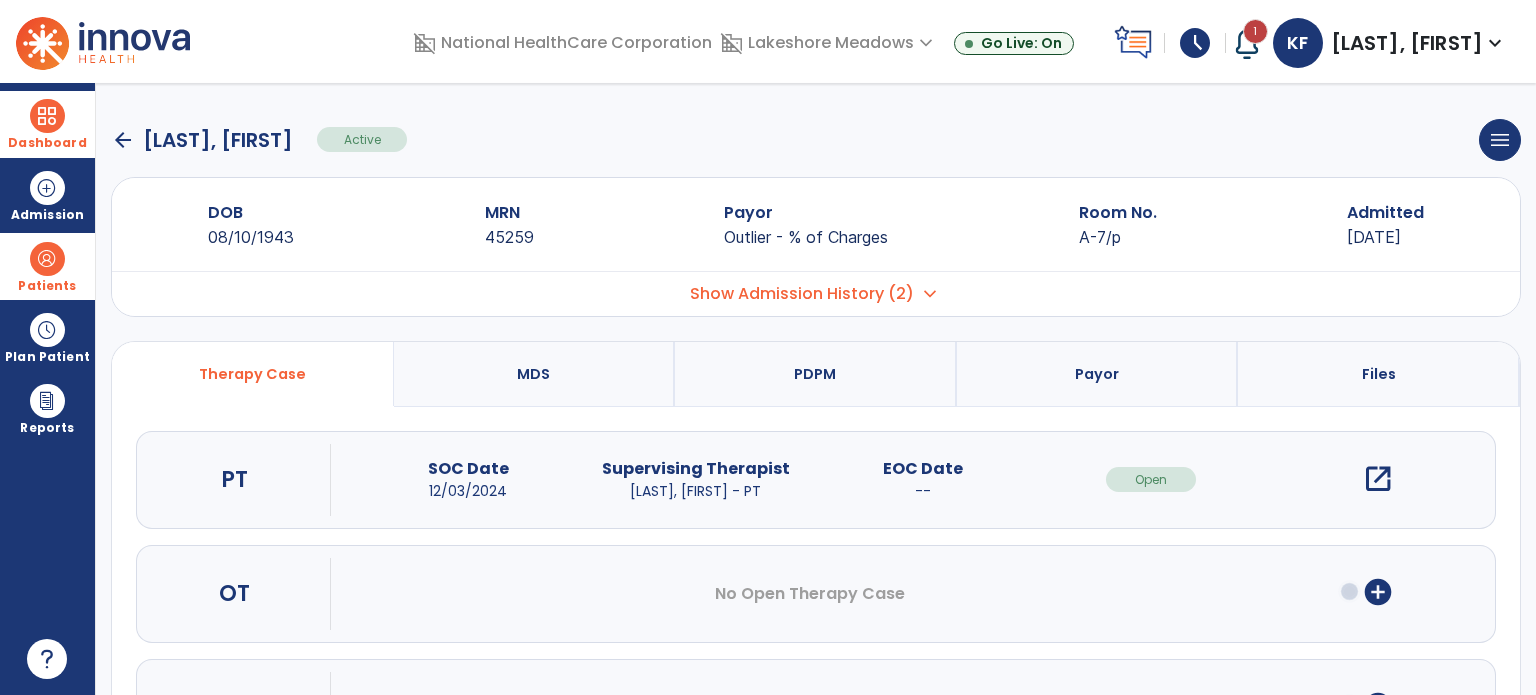click on "open_in_new" at bounding box center (1378, 479) 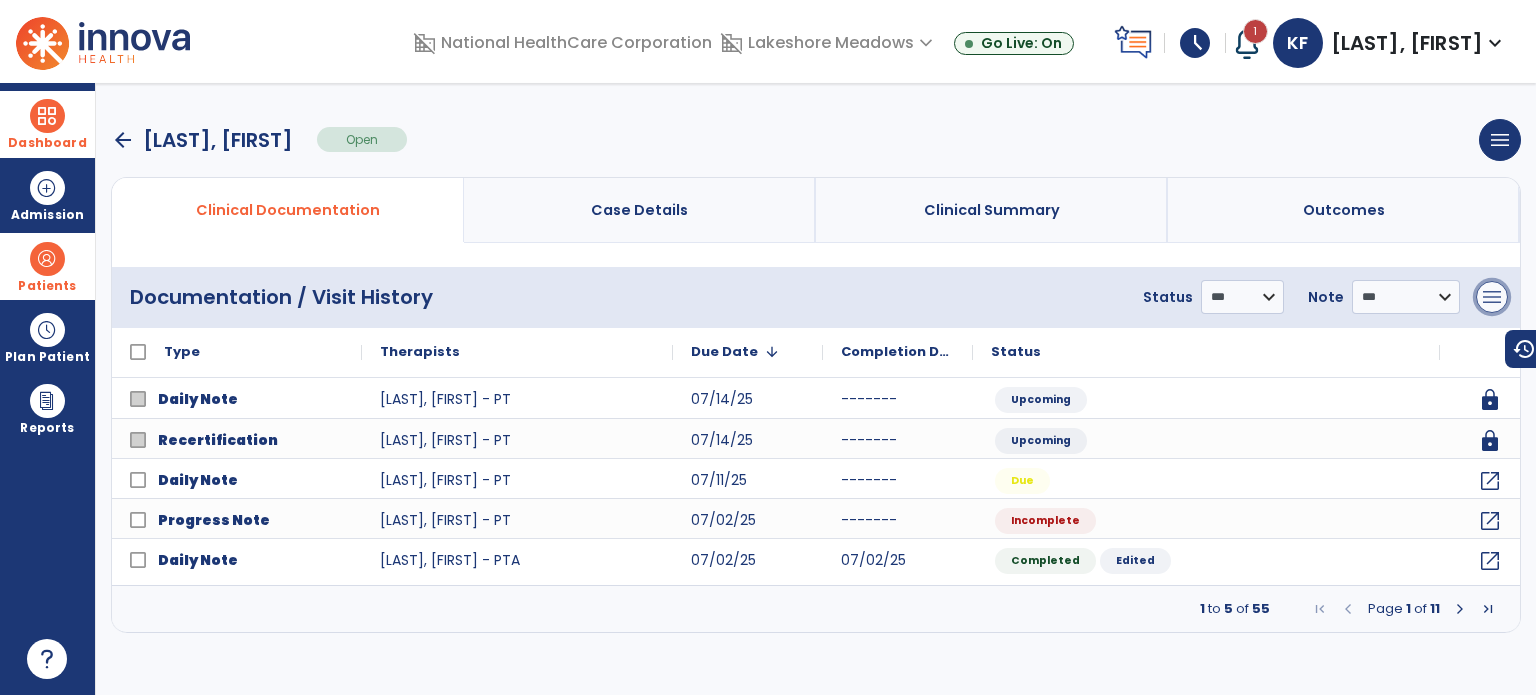 click on "menu" at bounding box center (1492, 297) 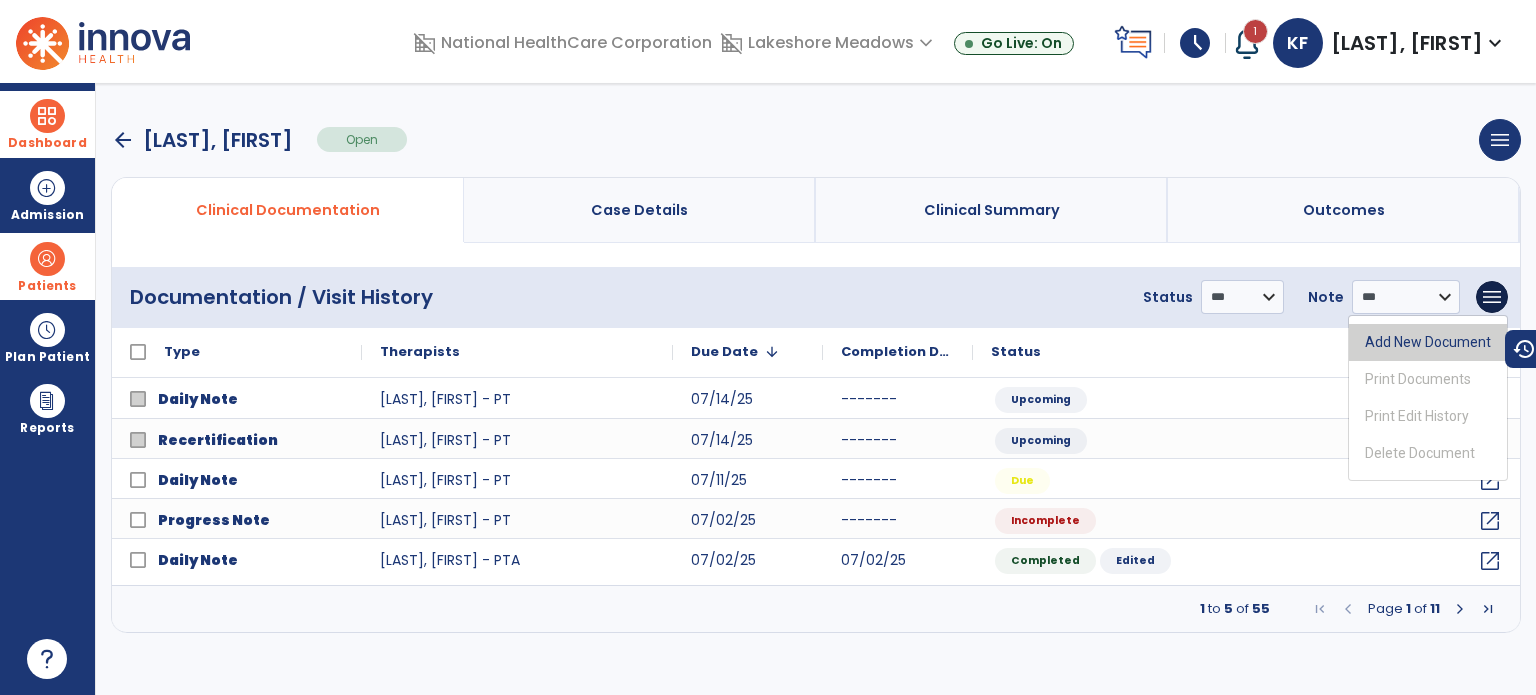 click on "Add New Document" at bounding box center (1428, 342) 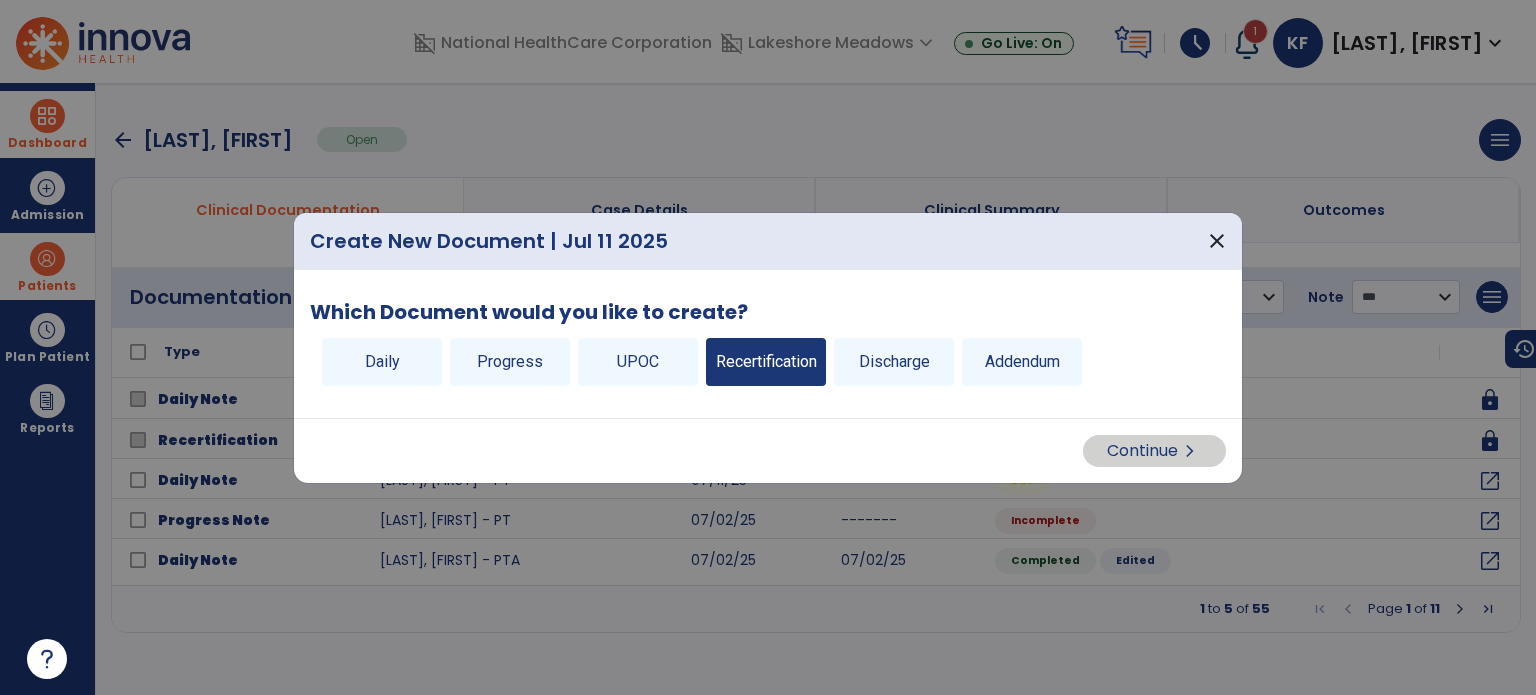 click on "Recertification" at bounding box center (766, 362) 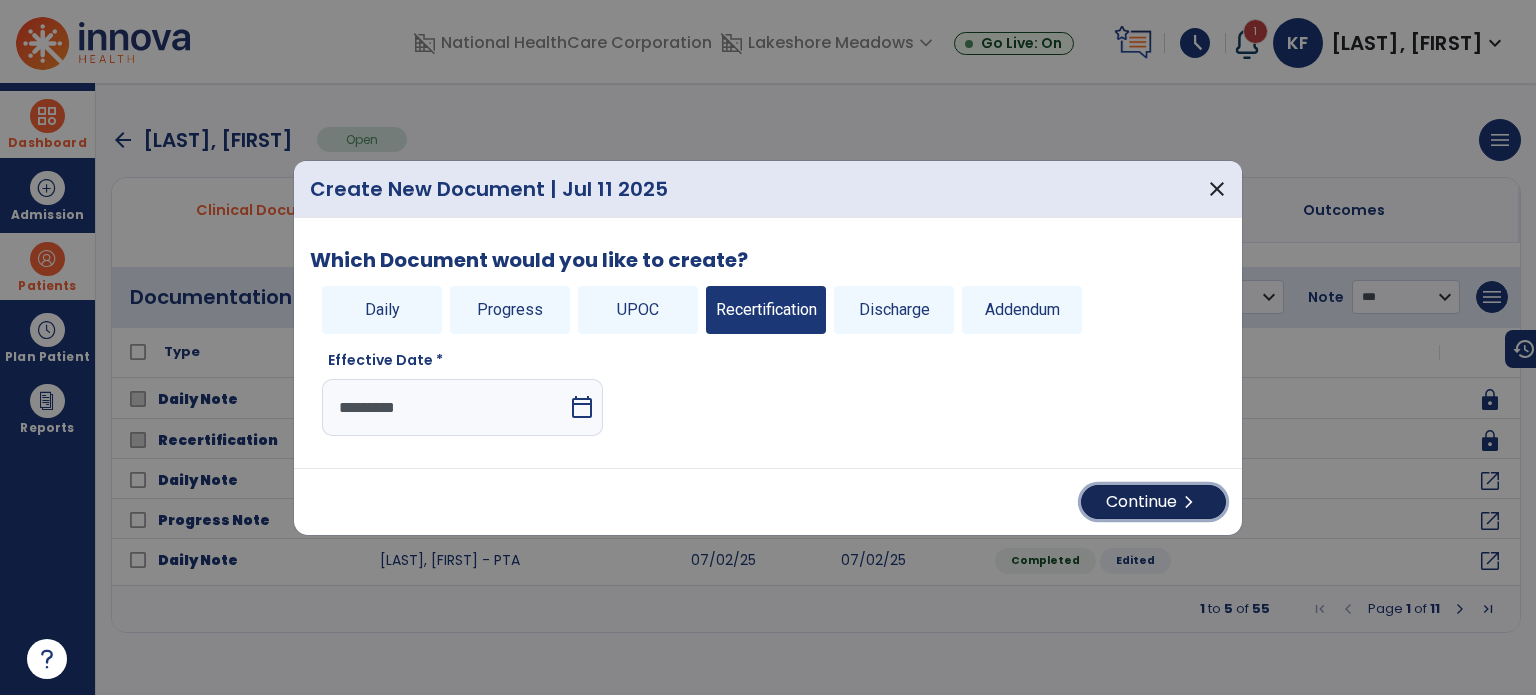 click on "Continue   chevron_right" at bounding box center (1153, 502) 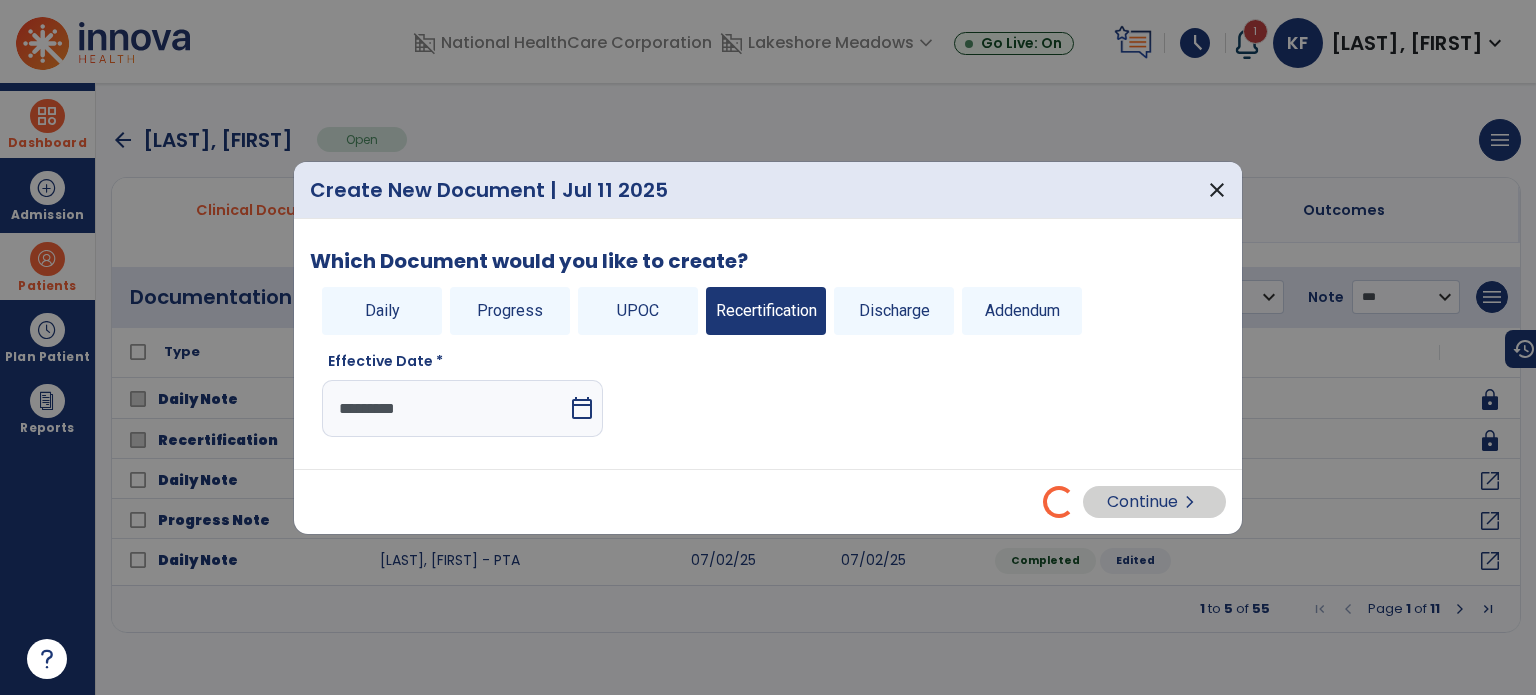 select on "**" 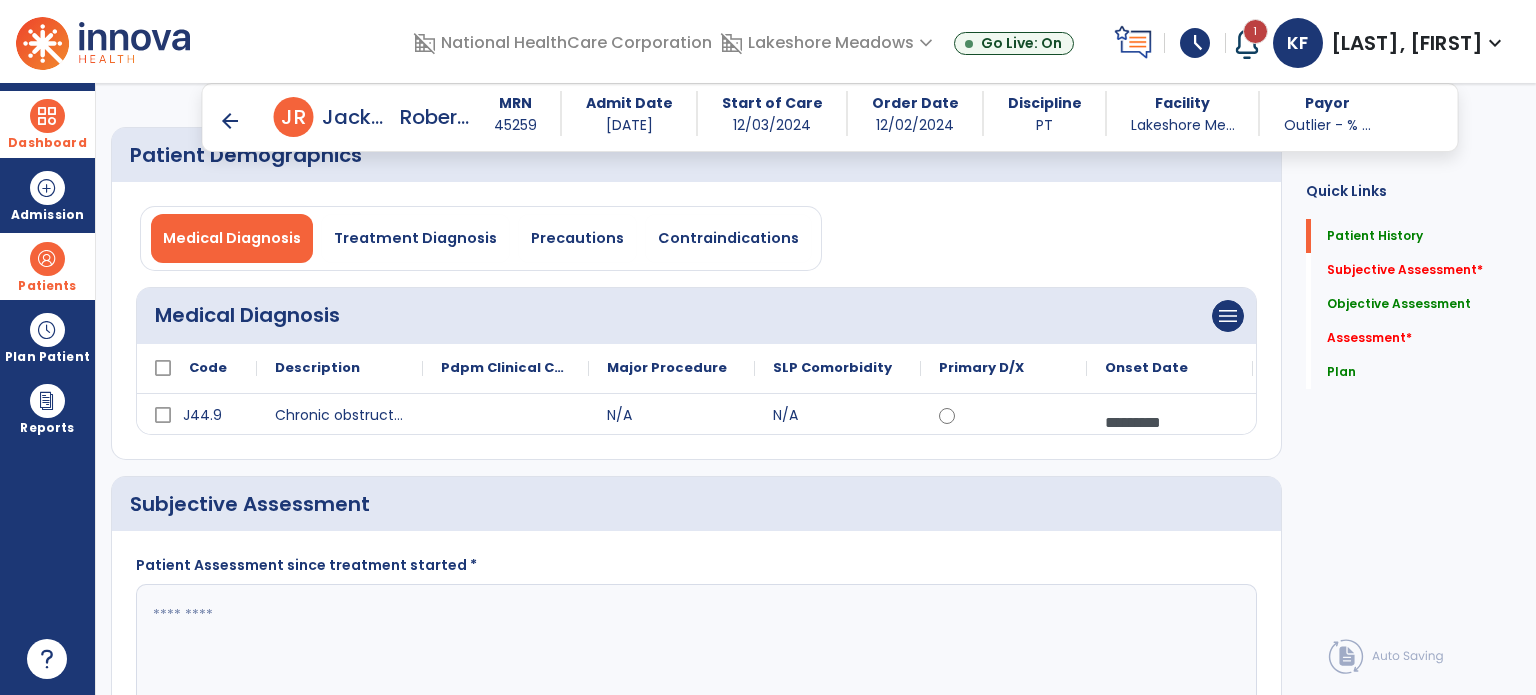 scroll, scrollTop: 122, scrollLeft: 0, axis: vertical 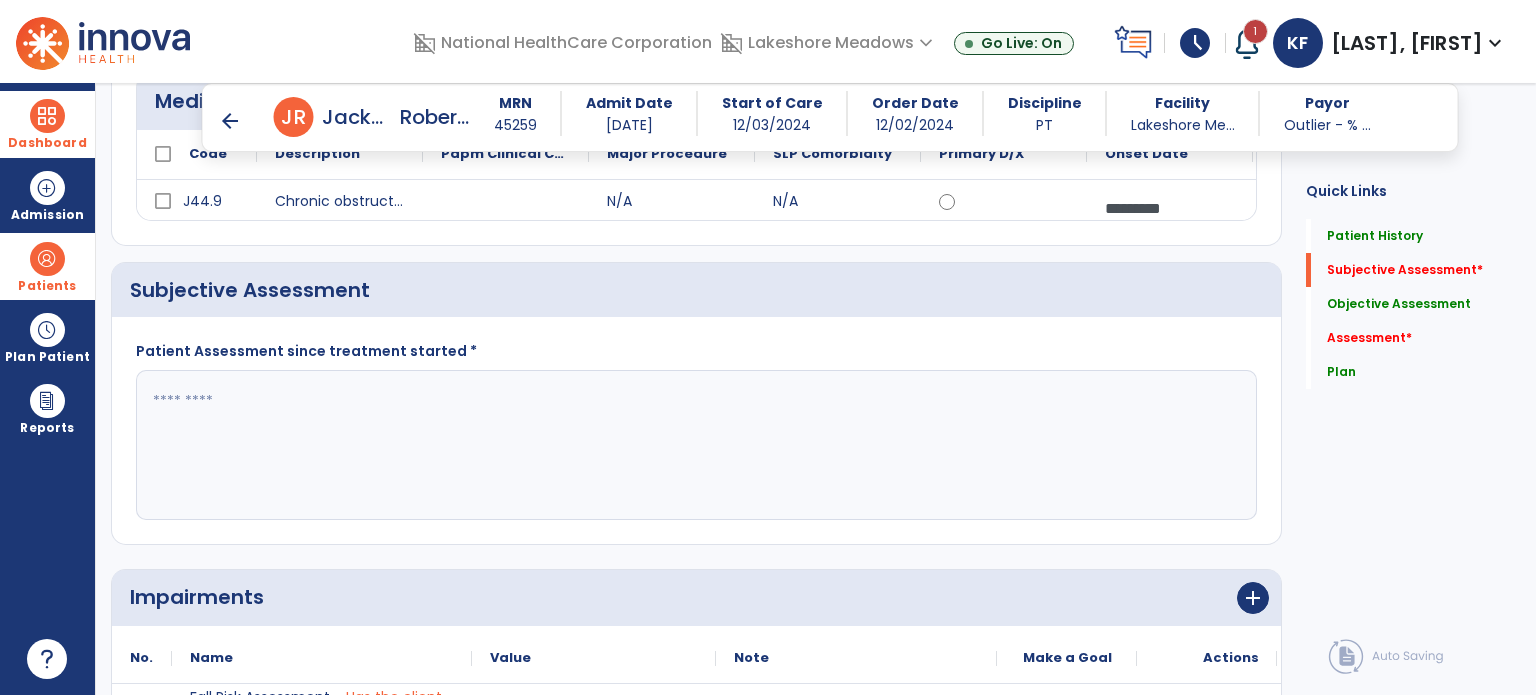 click 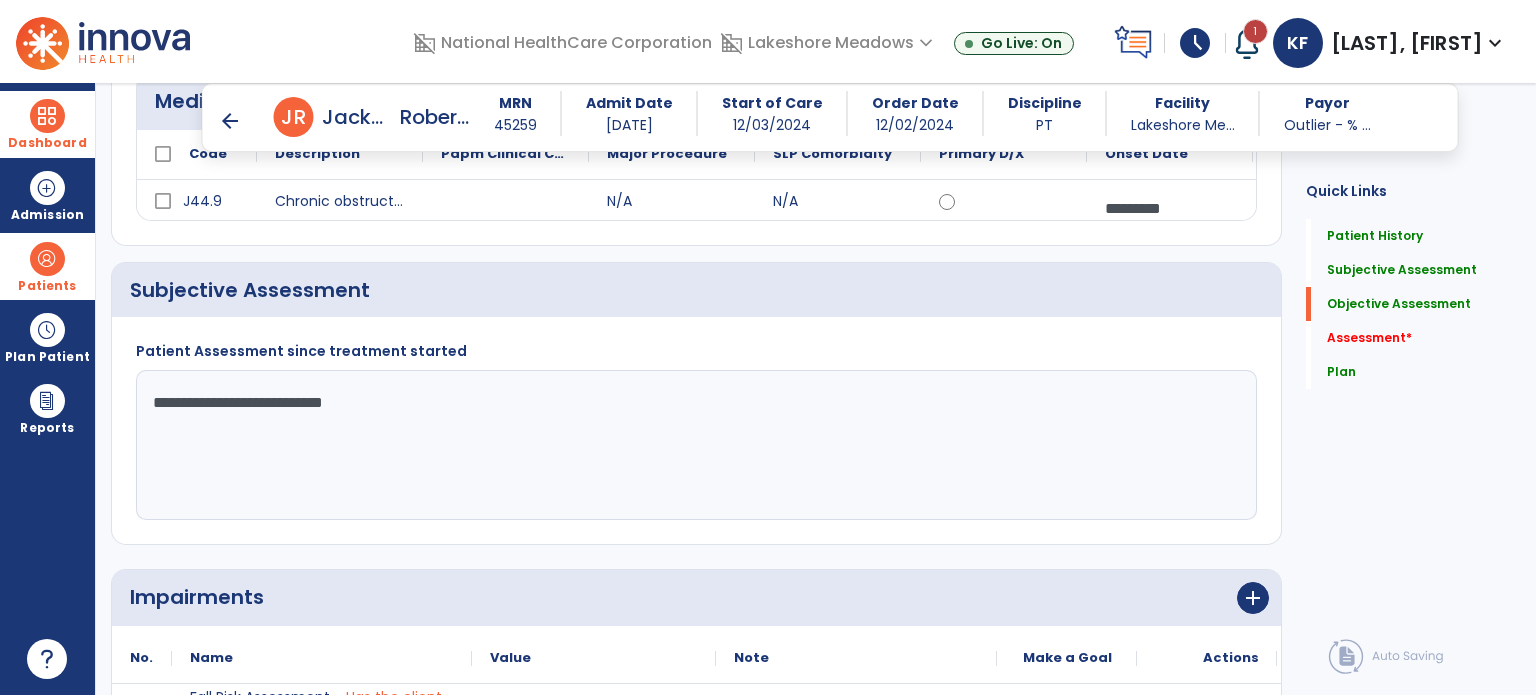 scroll, scrollTop: 774, scrollLeft: 0, axis: vertical 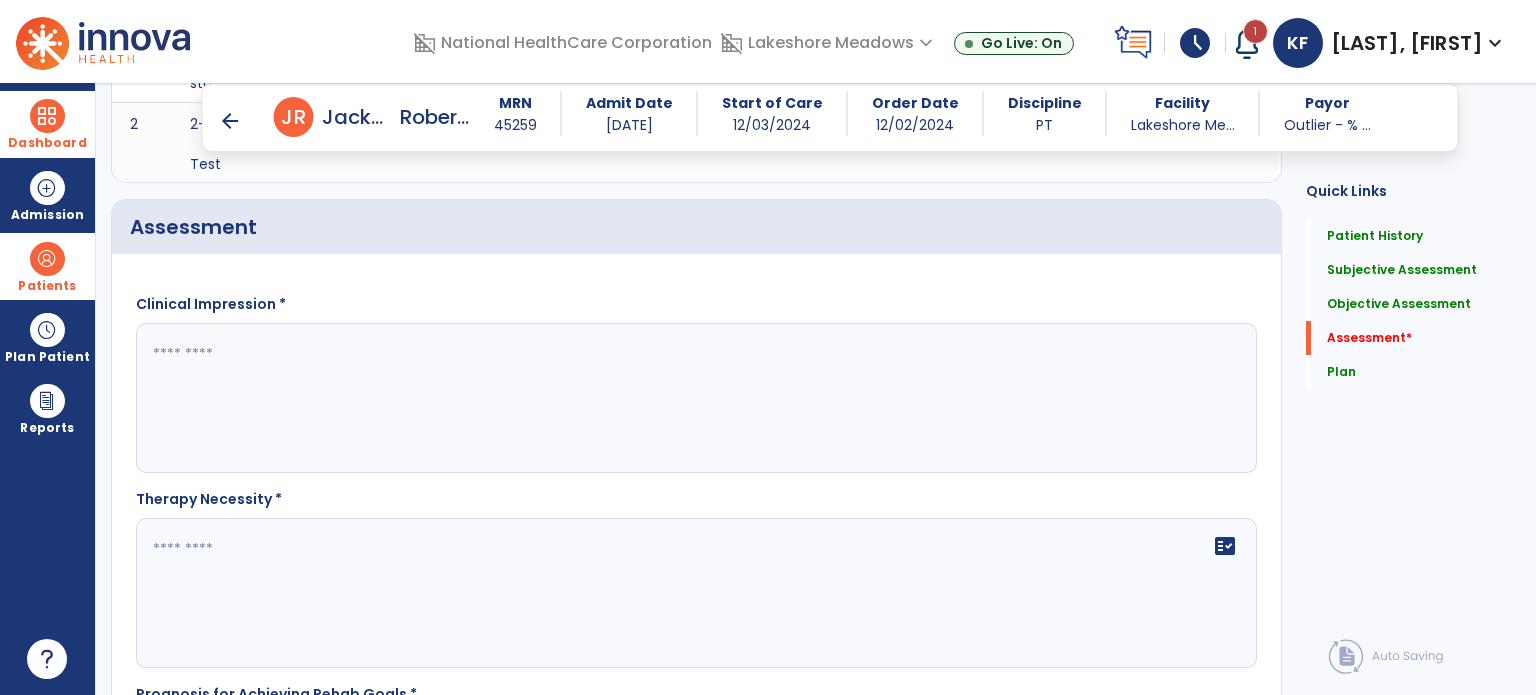 type on "**********" 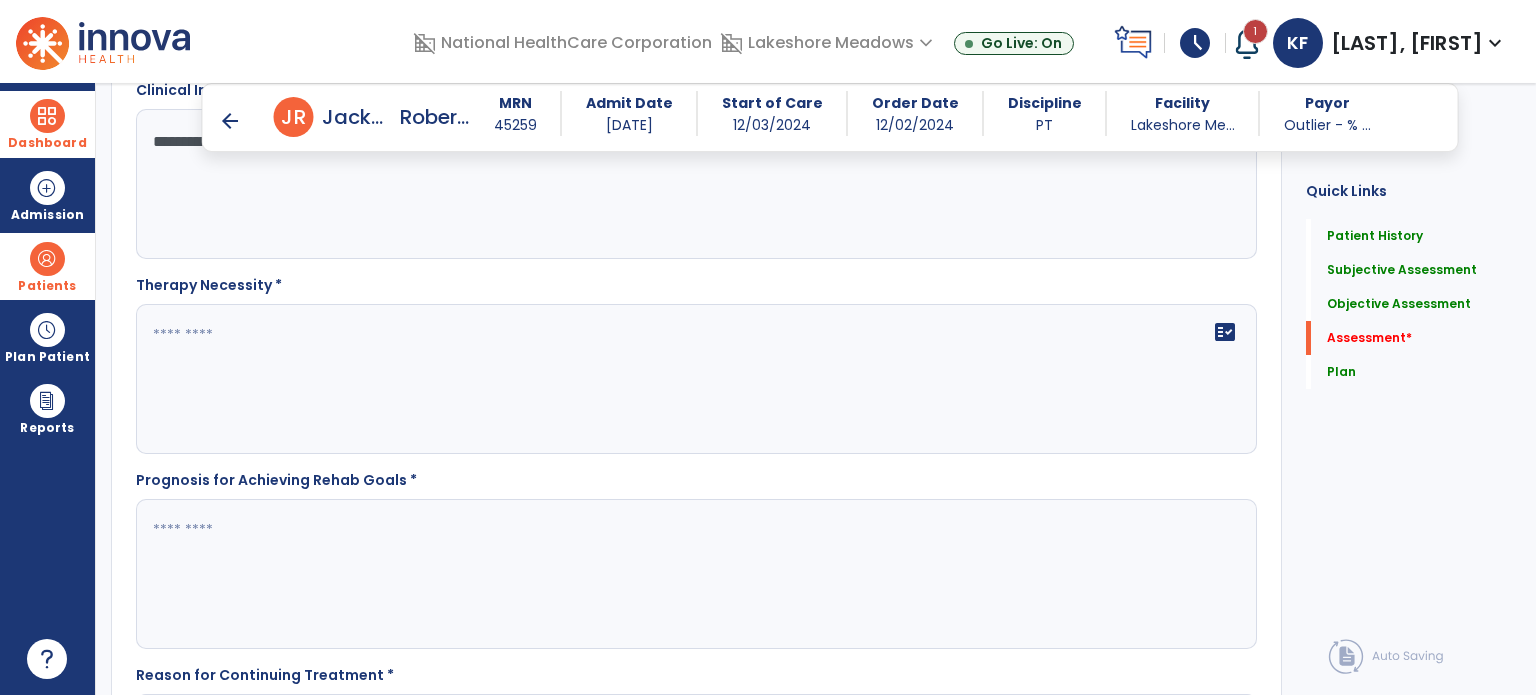 scroll, scrollTop: 2699, scrollLeft: 0, axis: vertical 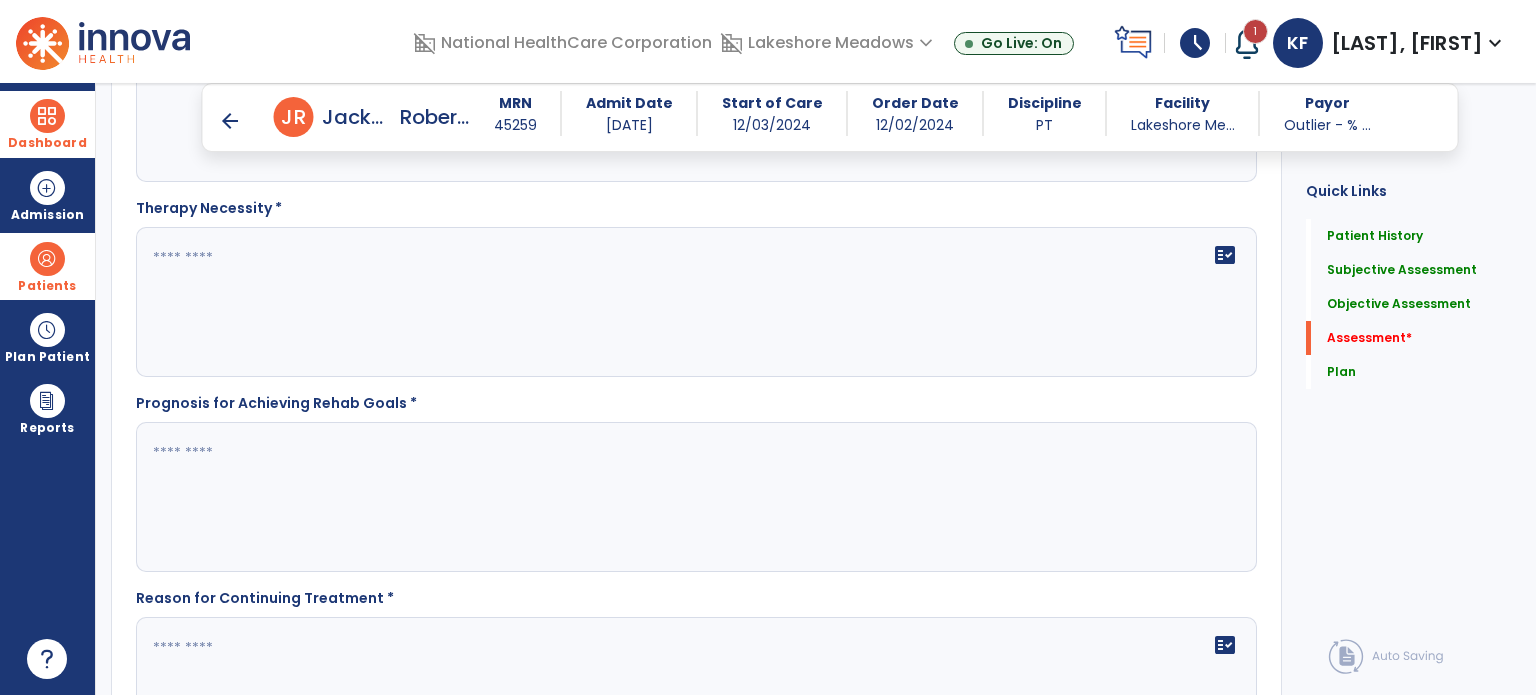 type on "**********" 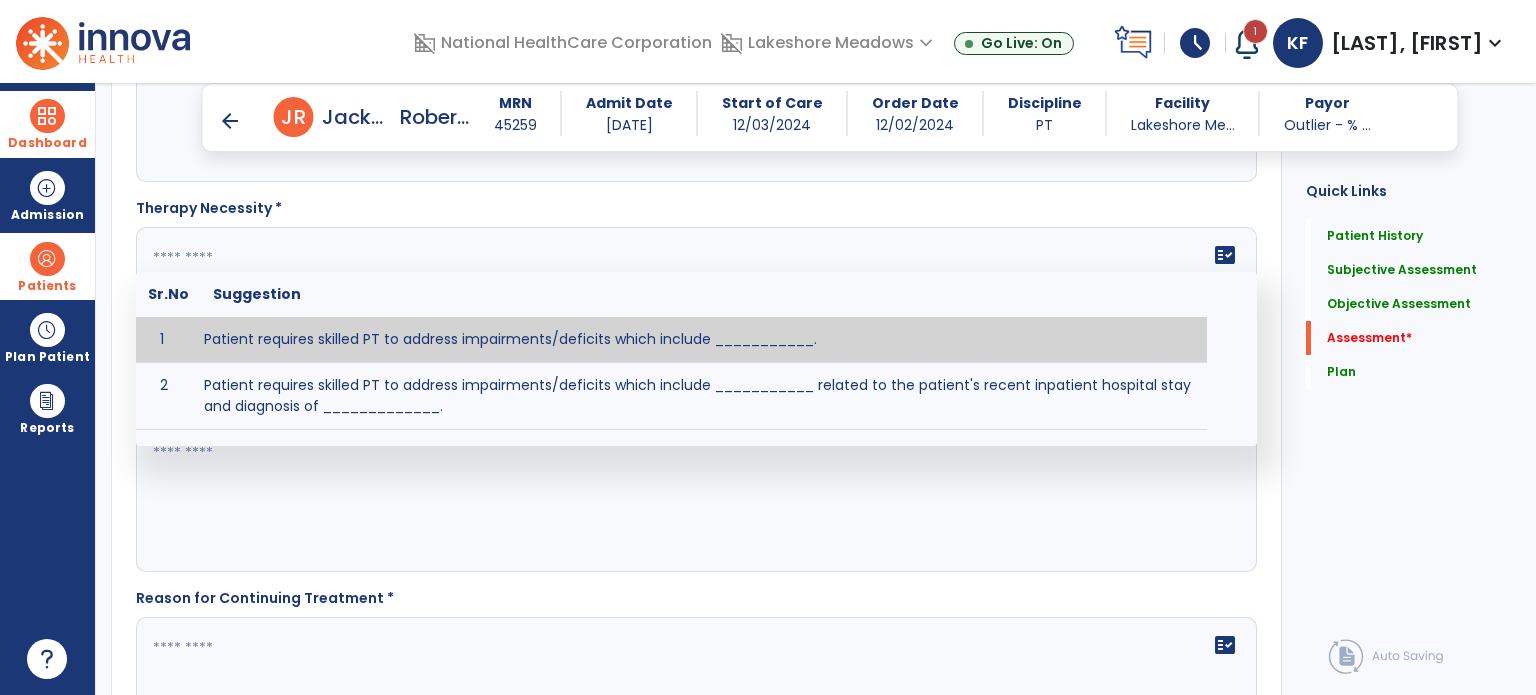 paste on "**********" 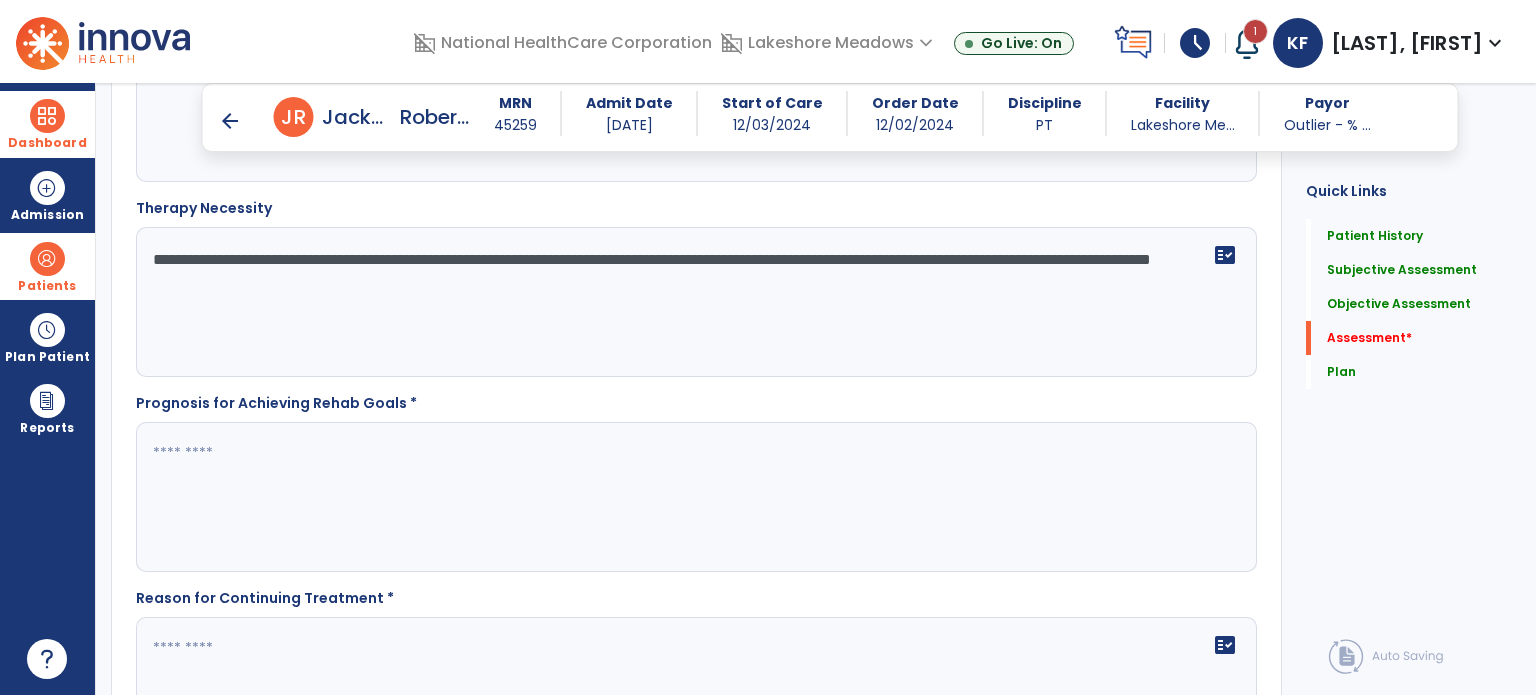 click on "**********" 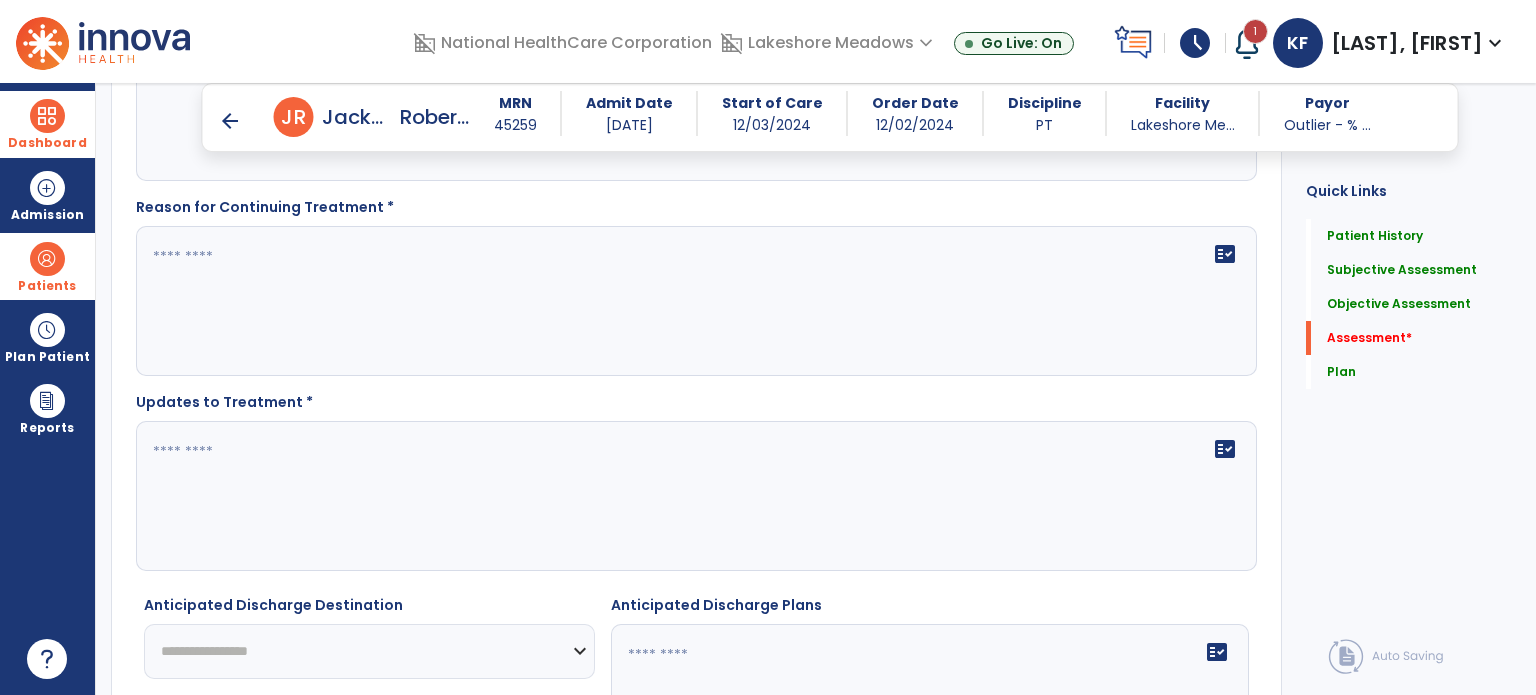 scroll, scrollTop: 3121, scrollLeft: 0, axis: vertical 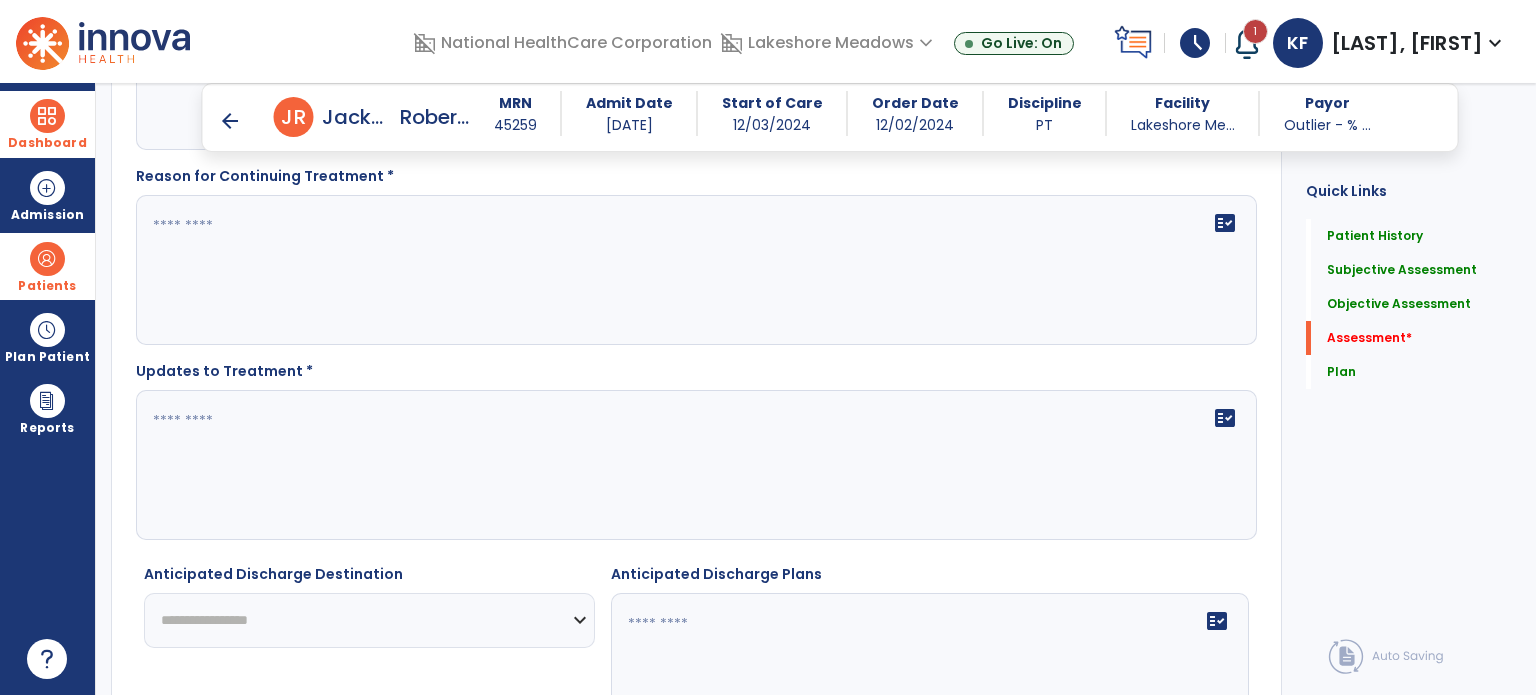 type on "****" 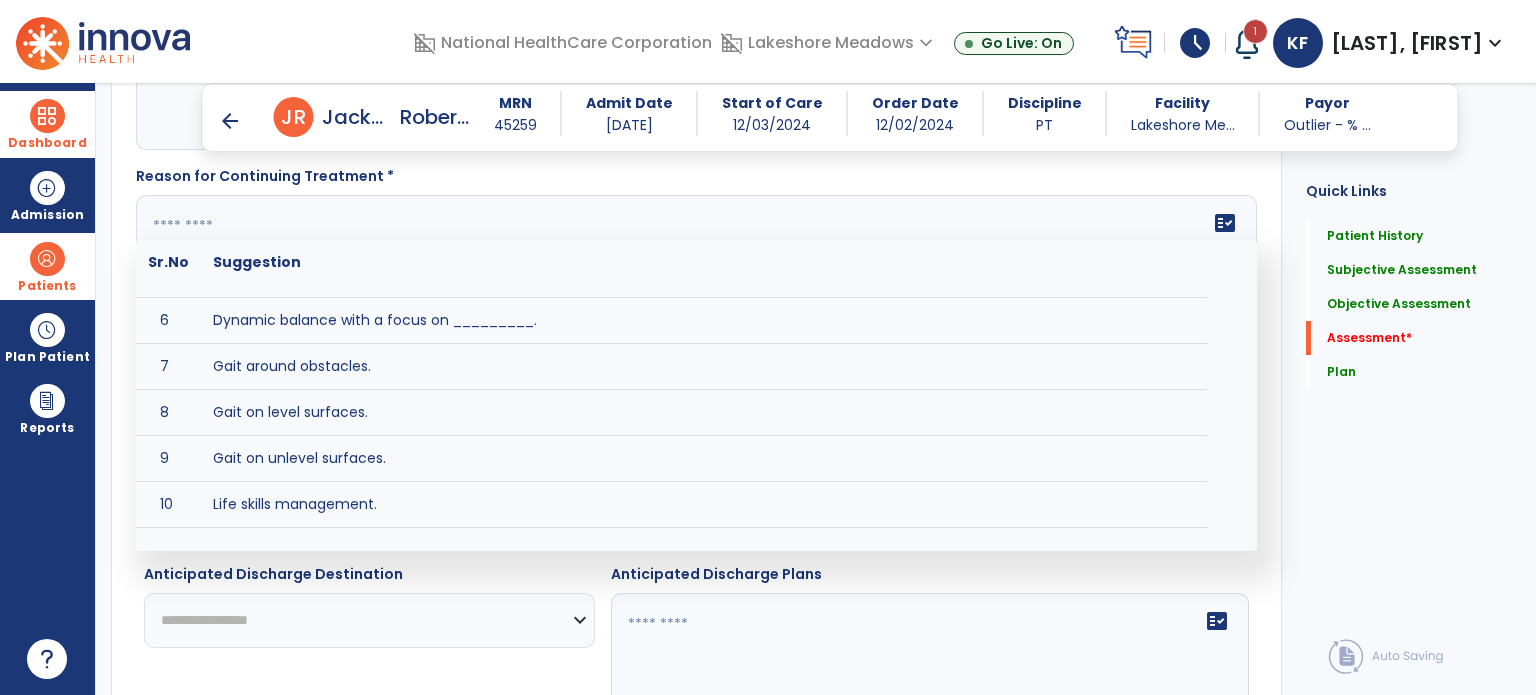 scroll, scrollTop: 213, scrollLeft: 0, axis: vertical 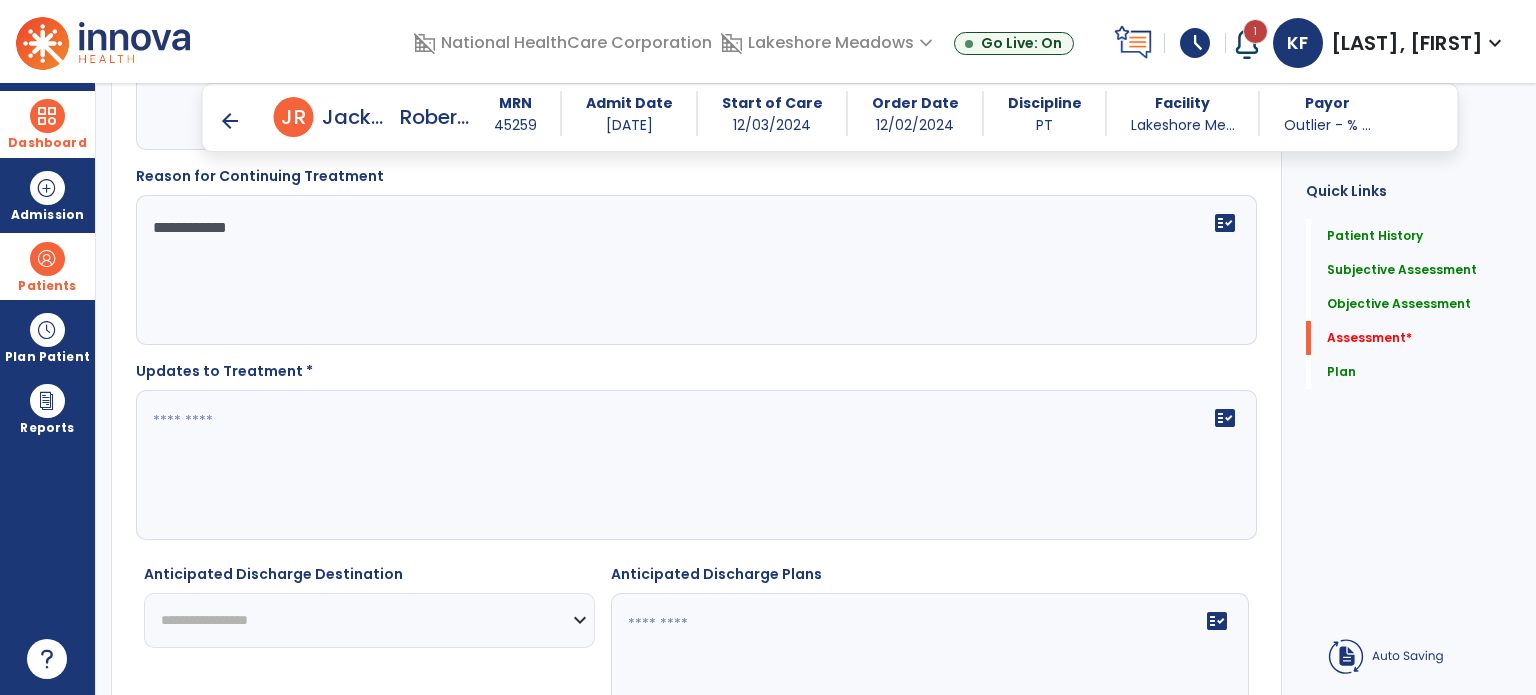 type on "**********" 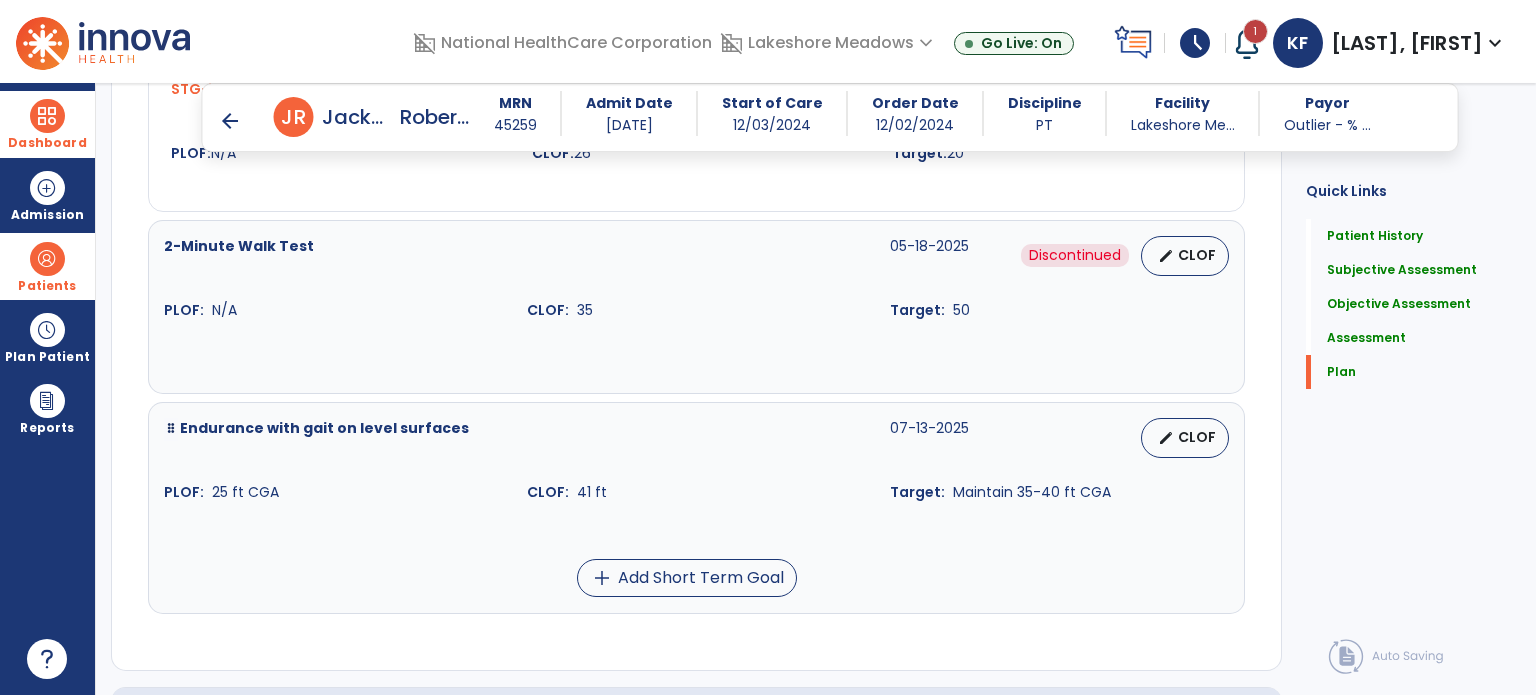scroll, scrollTop: 4816, scrollLeft: 0, axis: vertical 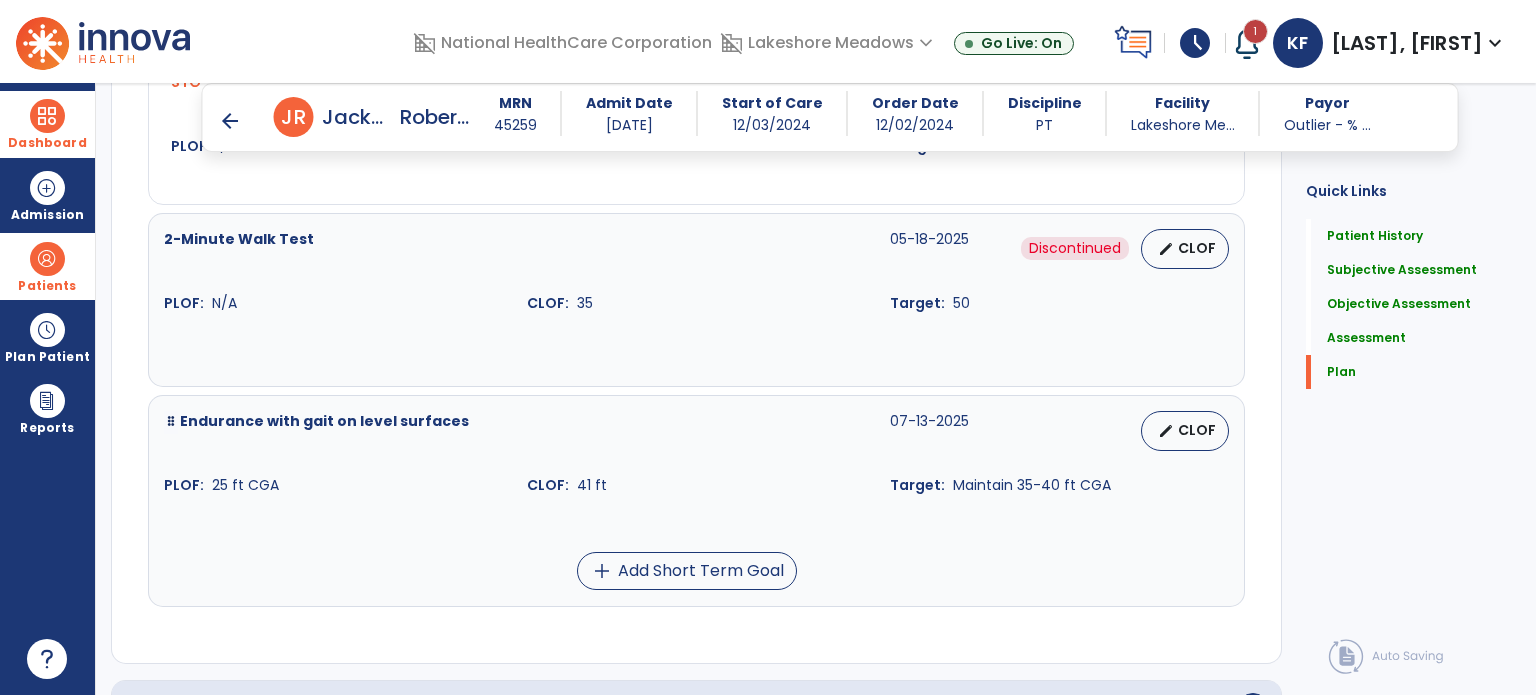 type on "**********" 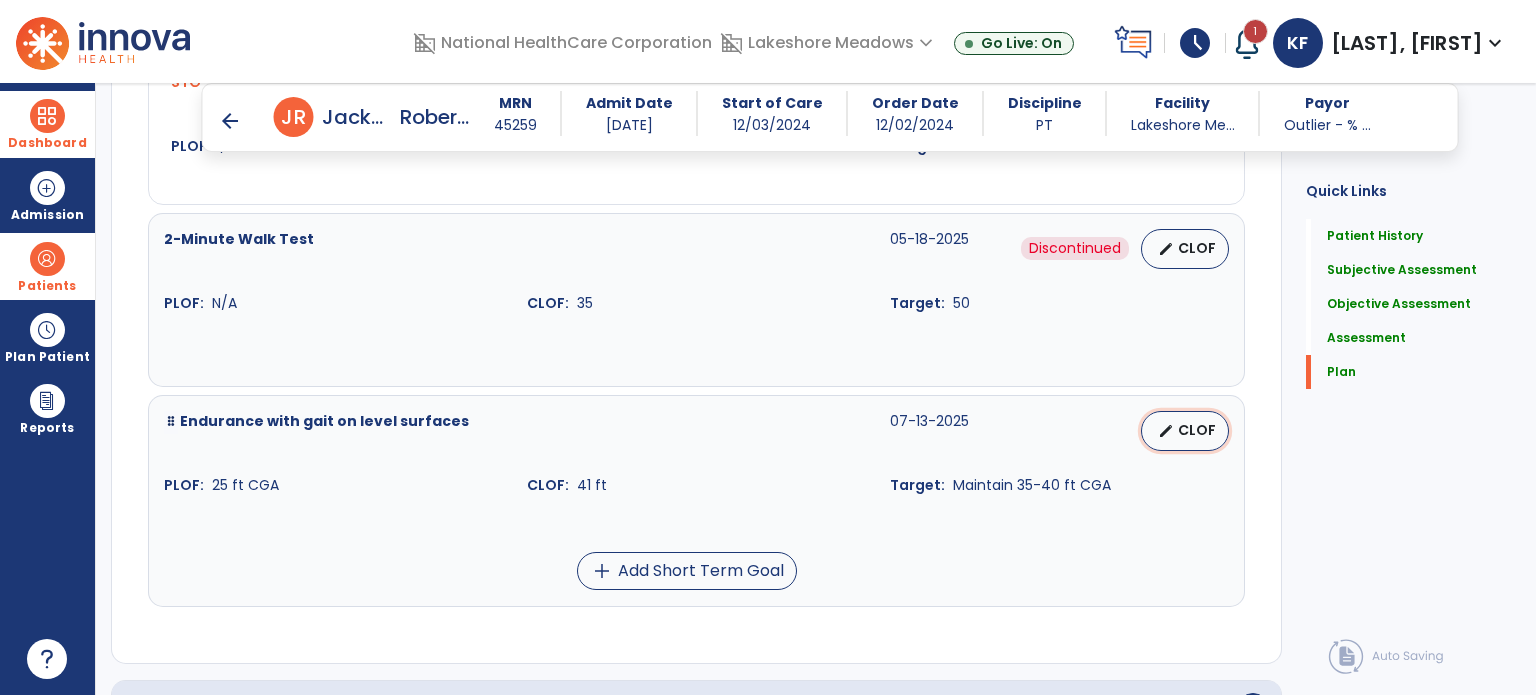 click on "CLOF" at bounding box center (1197, 430) 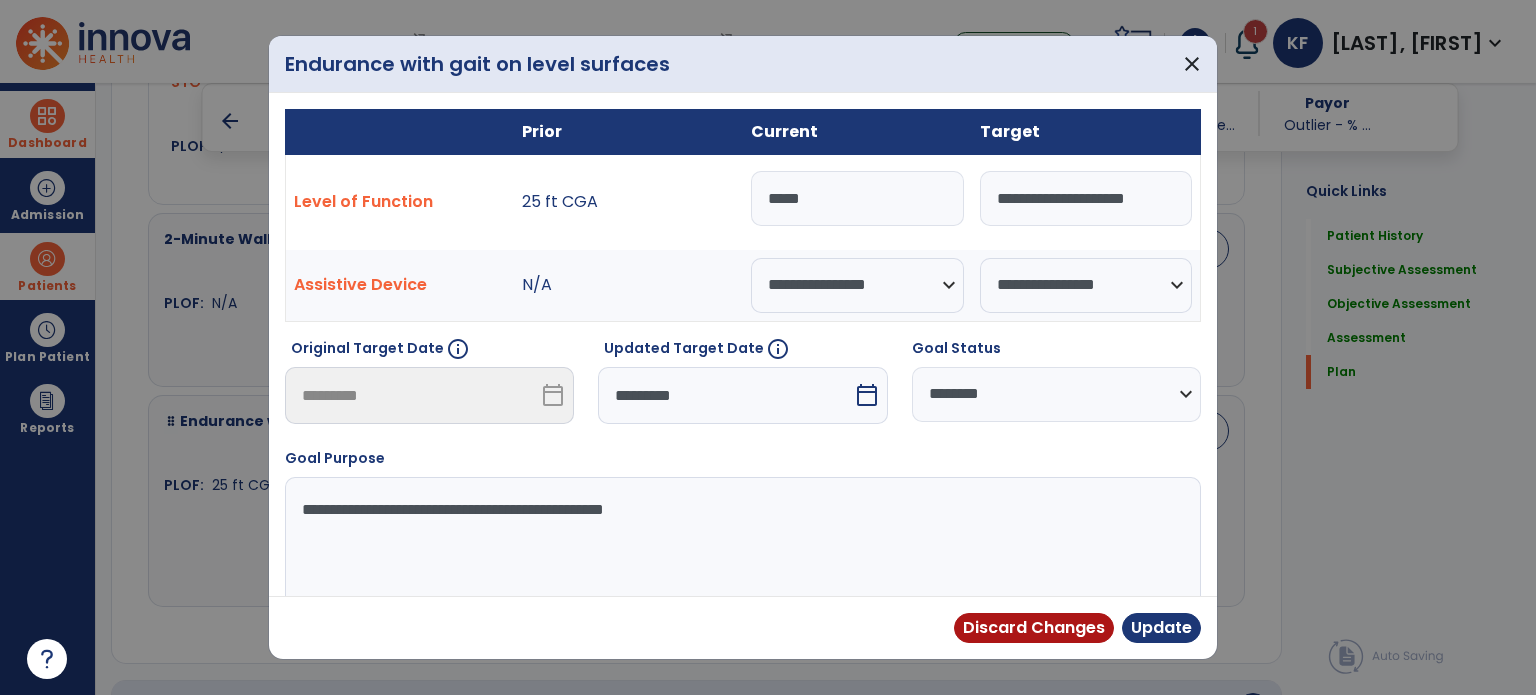 click on "*****" at bounding box center [857, 198] 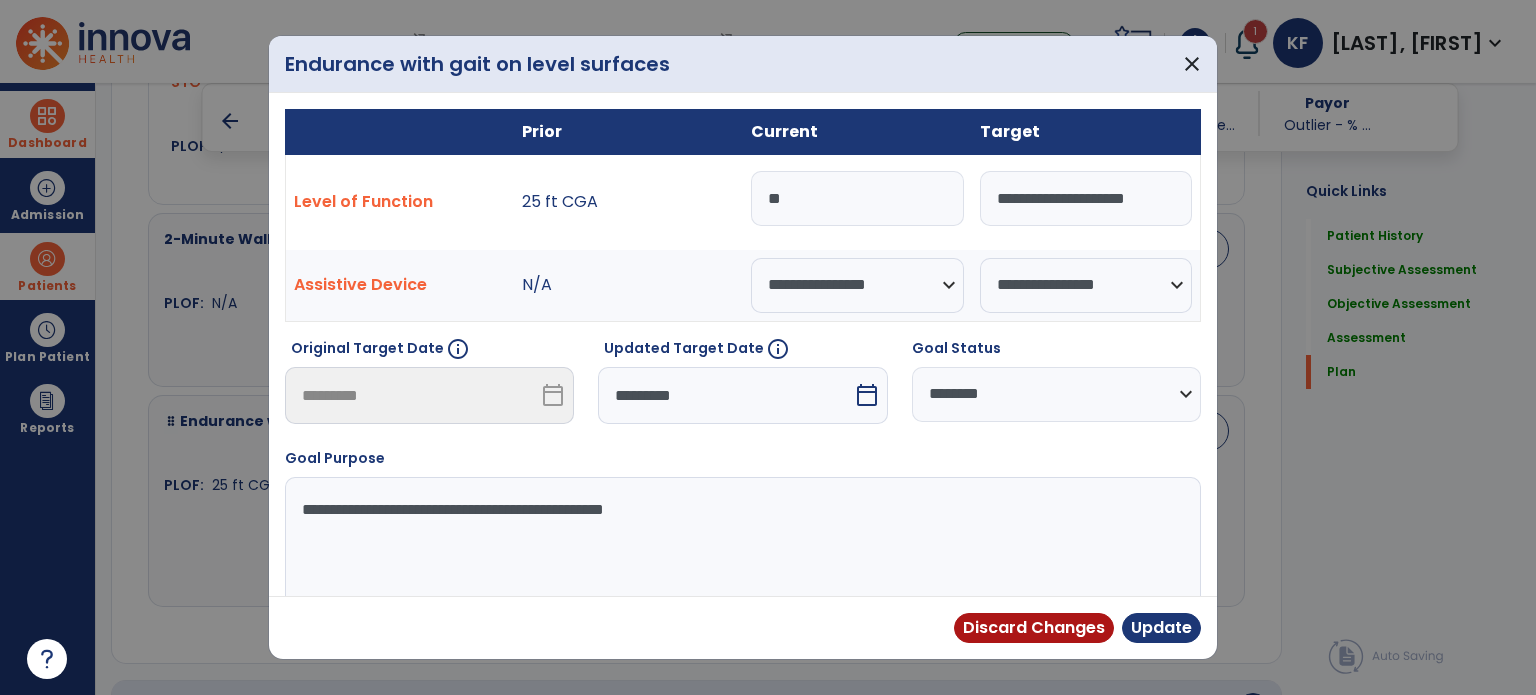 type on "**" 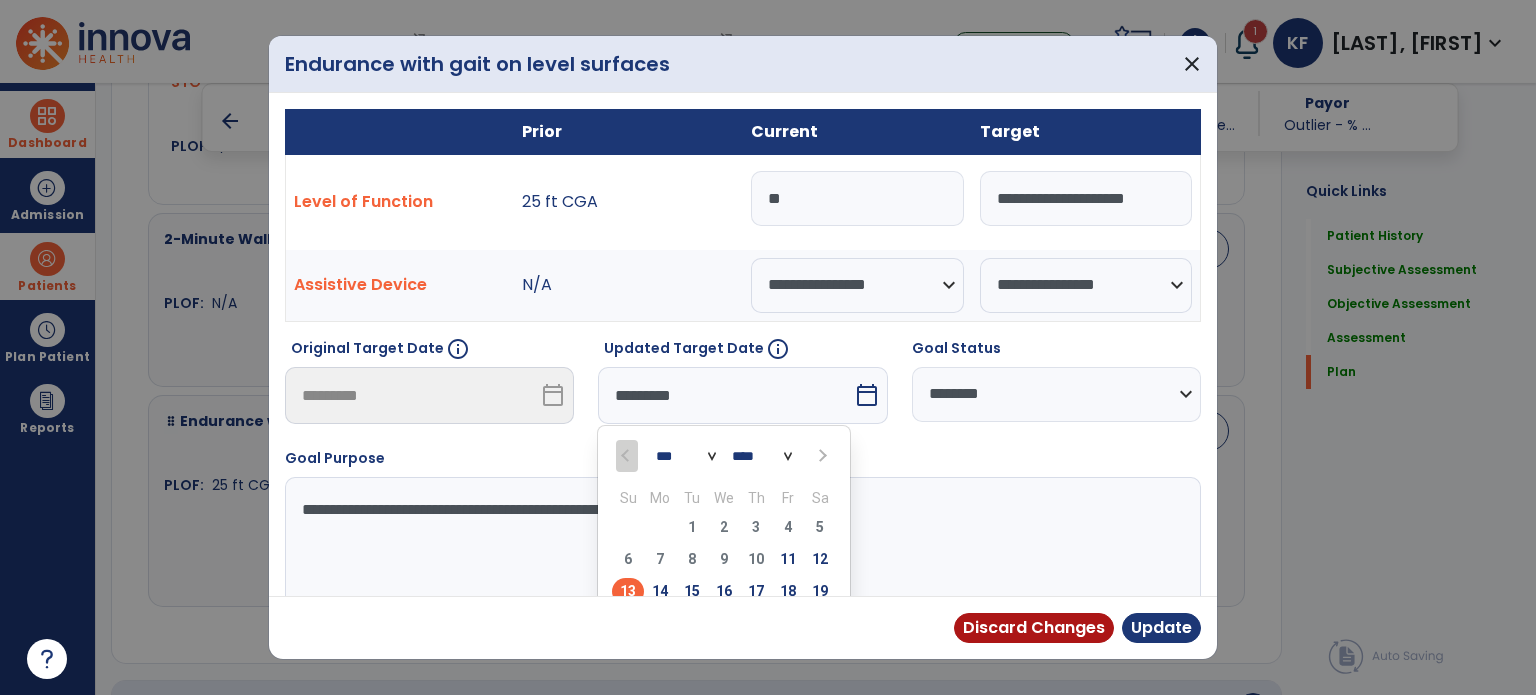 scroll, scrollTop: 11, scrollLeft: 0, axis: vertical 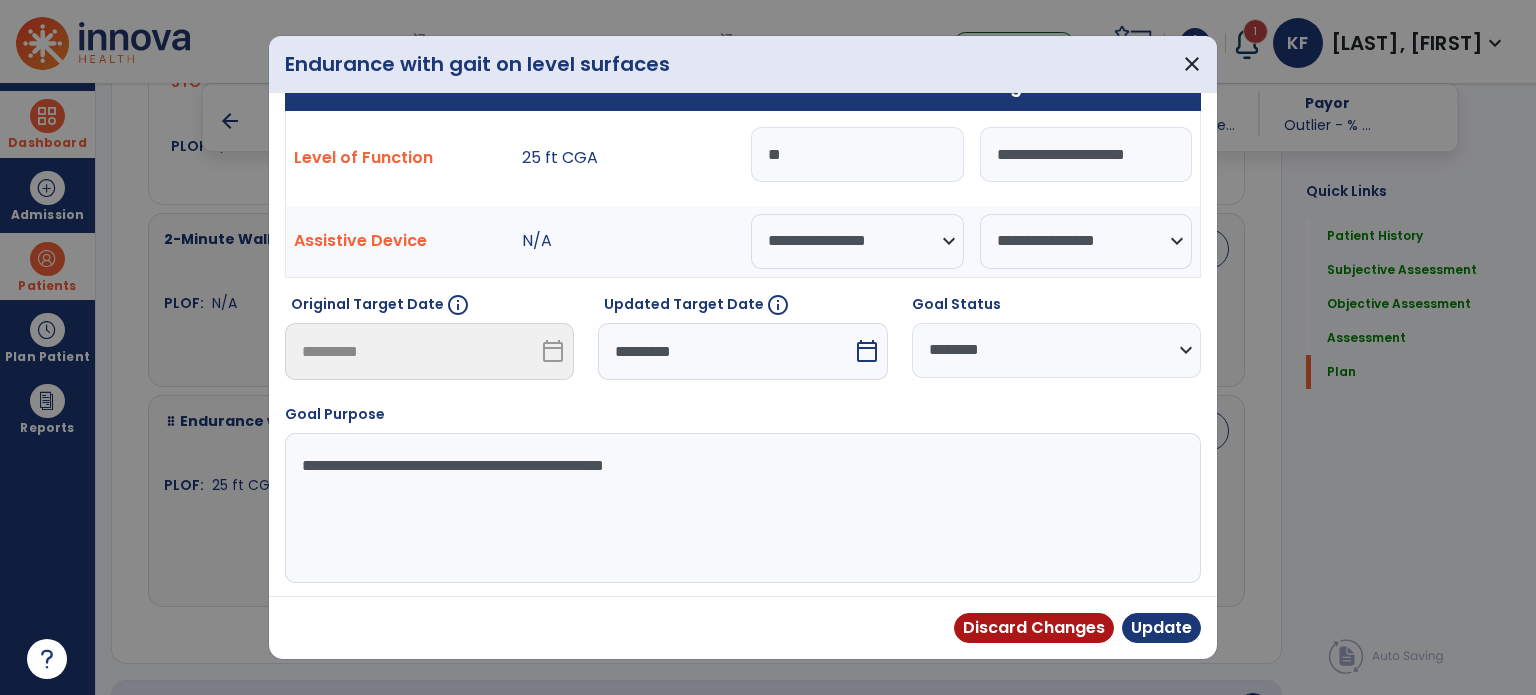 click on "*********" at bounding box center (725, 351) 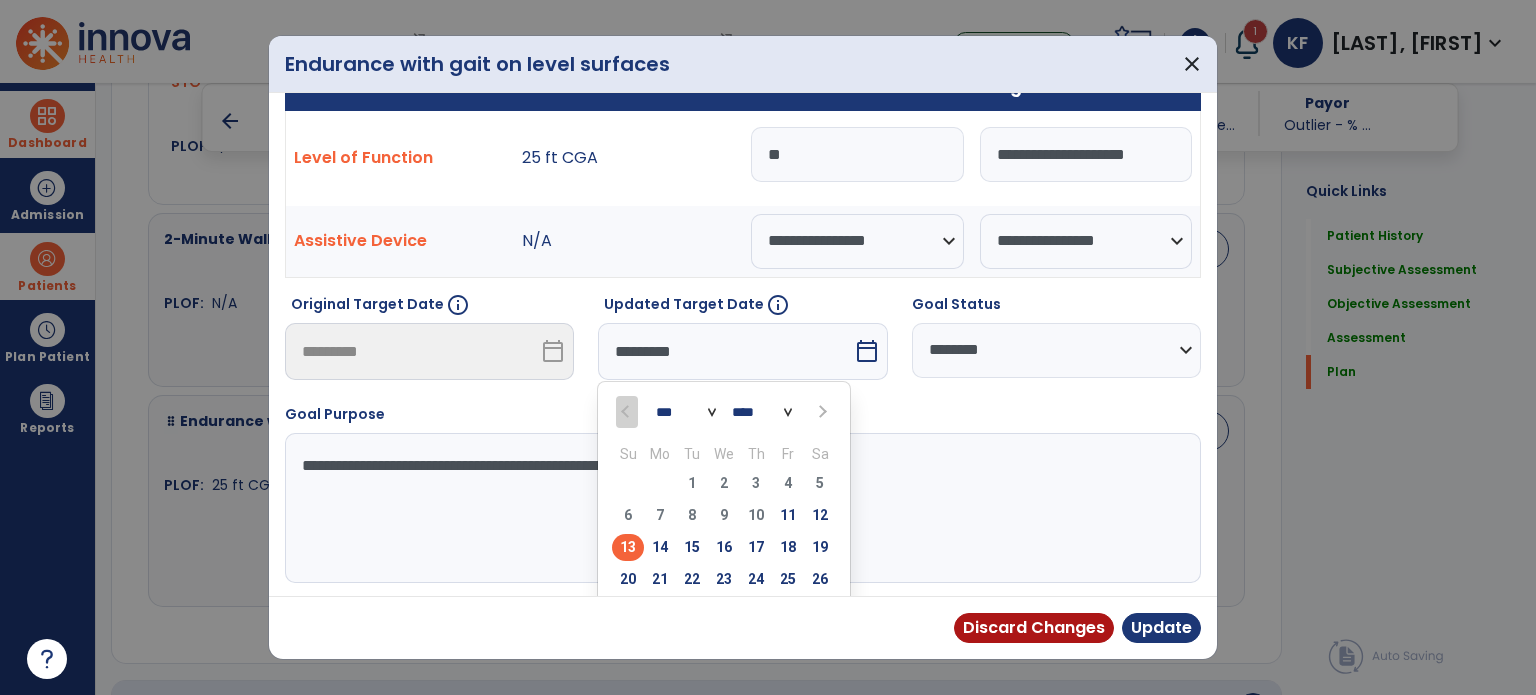 scroll, scrollTop: 121, scrollLeft: 0, axis: vertical 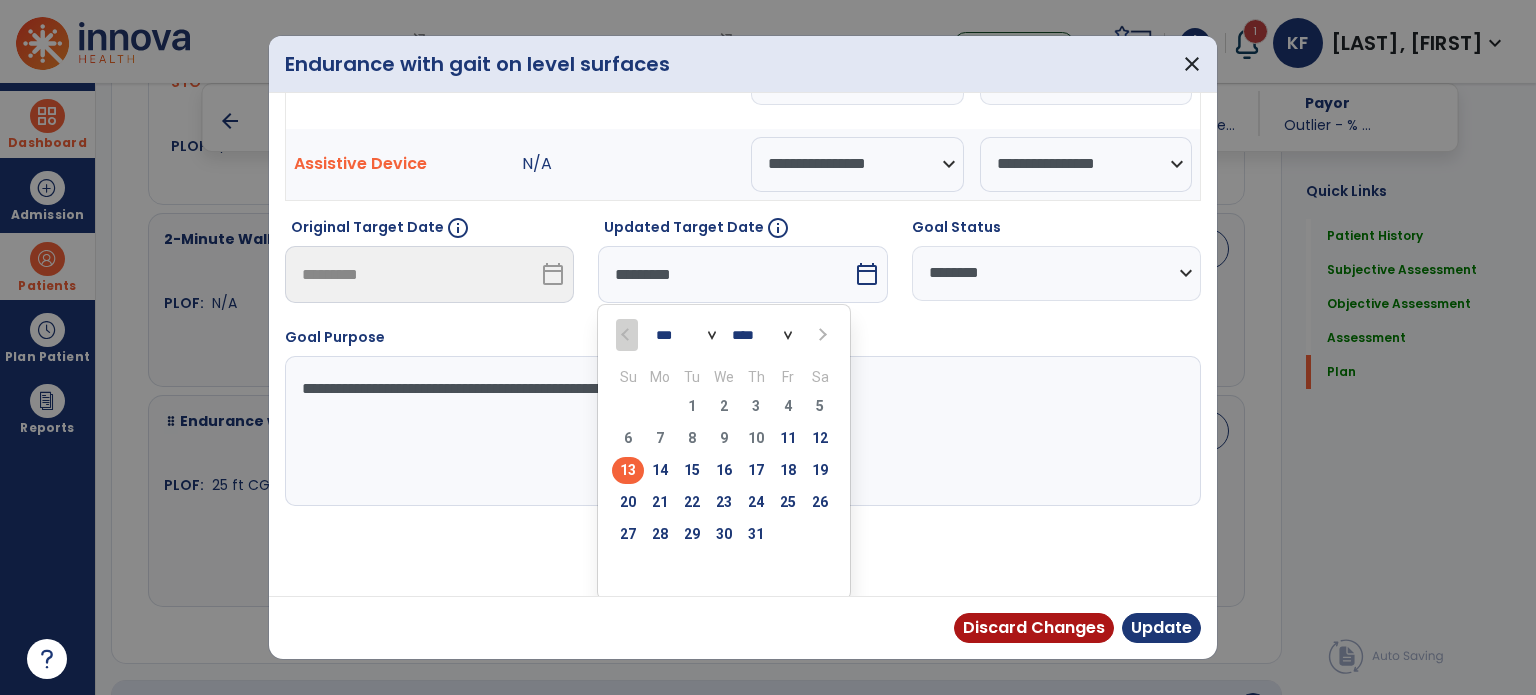 click at bounding box center [820, 334] 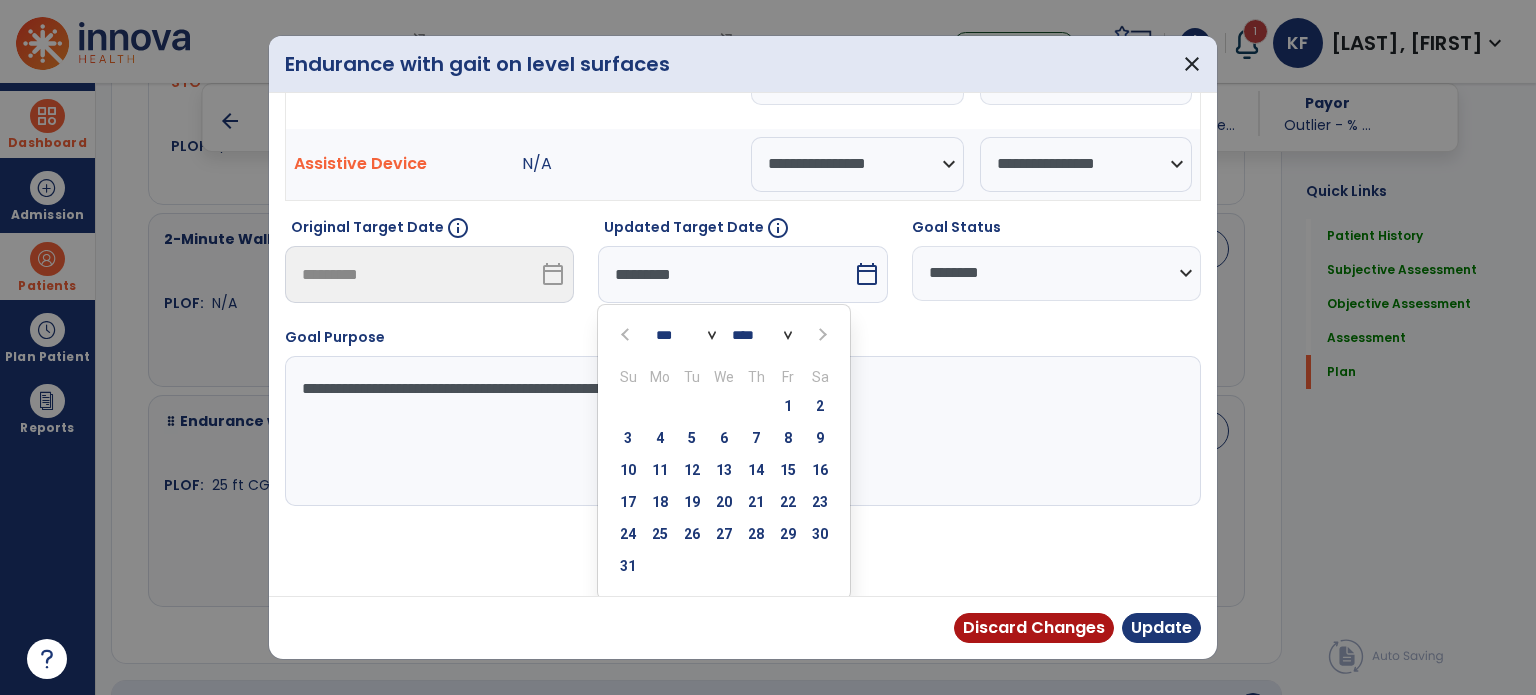 click at bounding box center (820, 334) 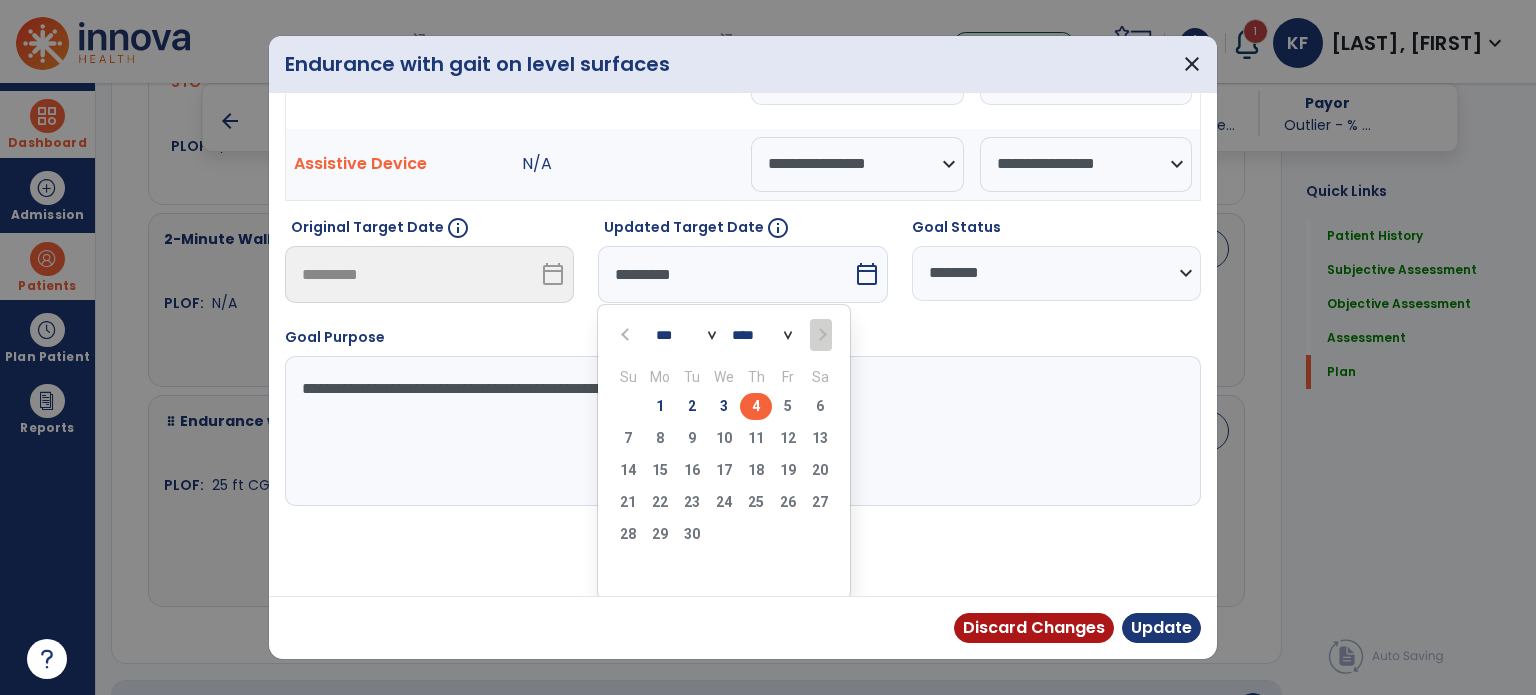 click on "4" at bounding box center [756, 406] 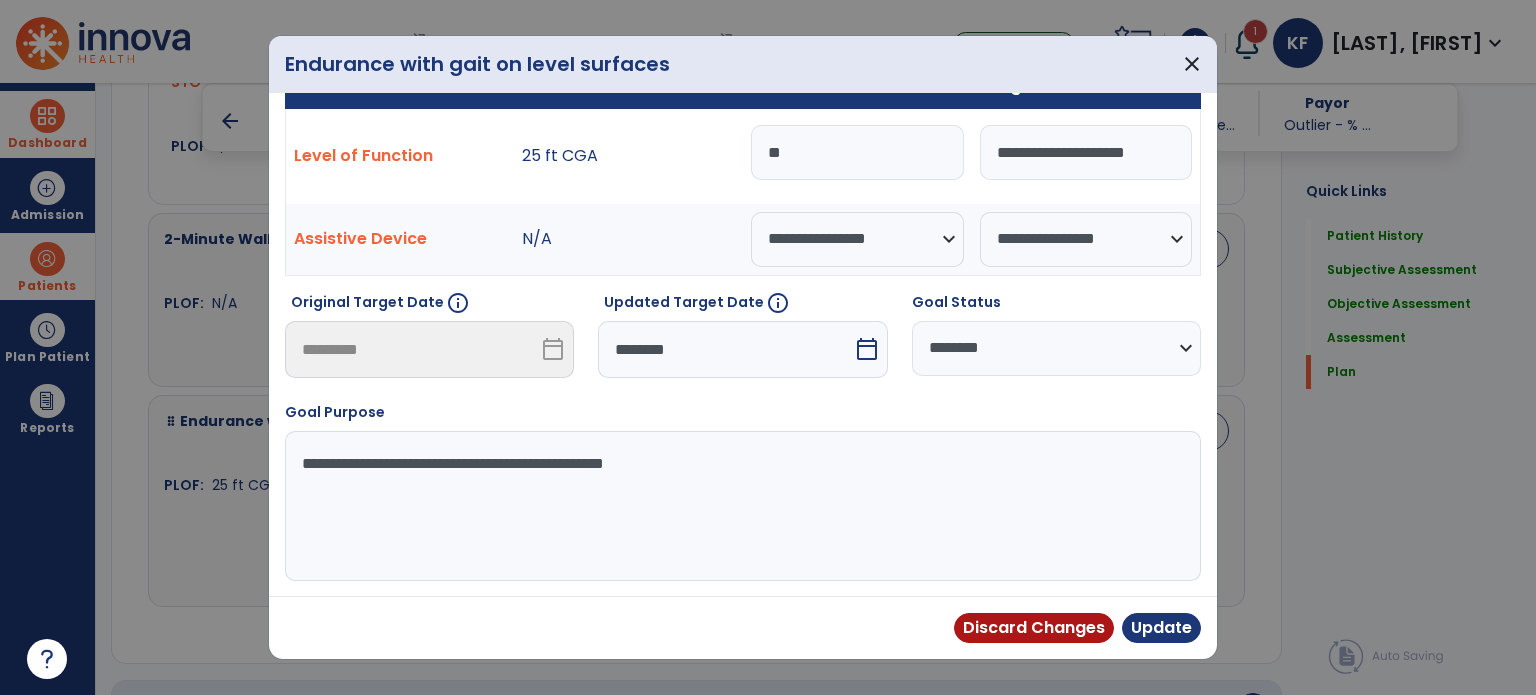 scroll, scrollTop: 44, scrollLeft: 0, axis: vertical 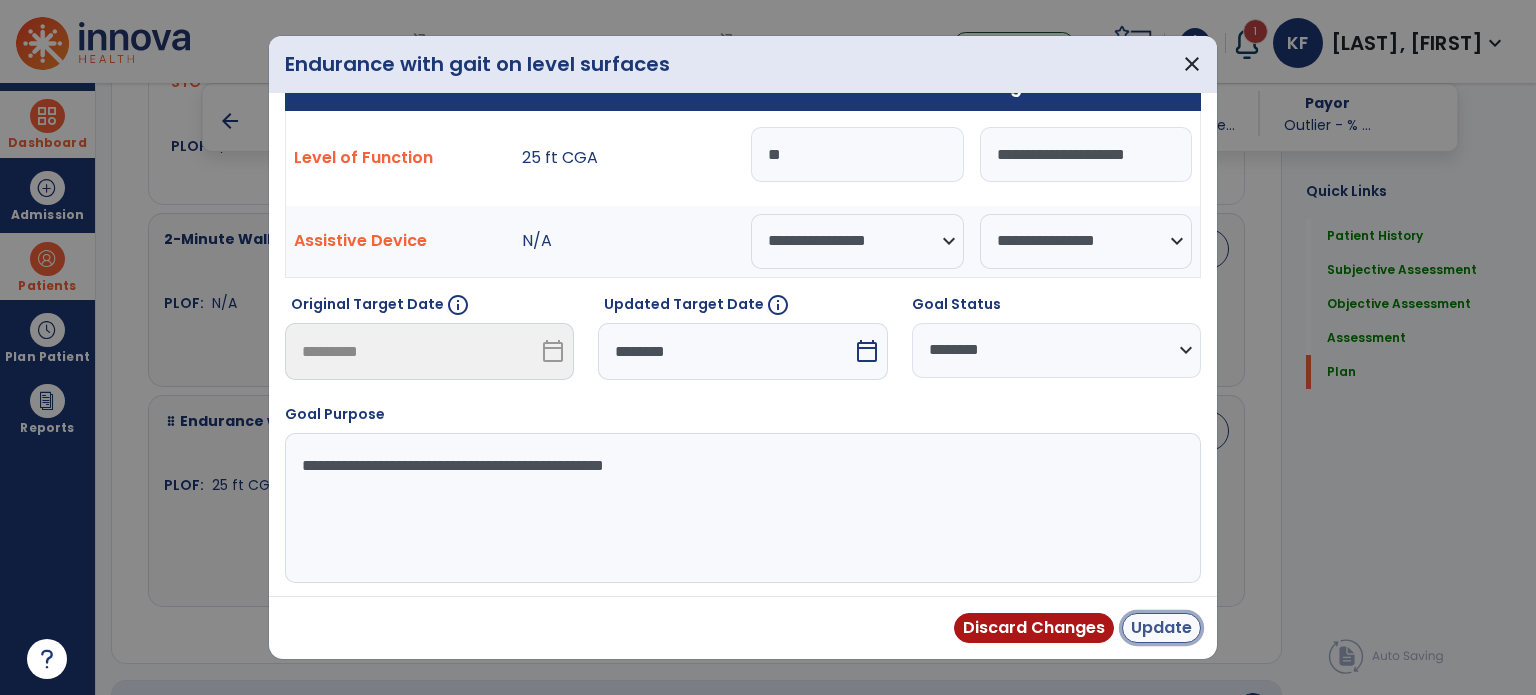 click on "Update" at bounding box center [1161, 628] 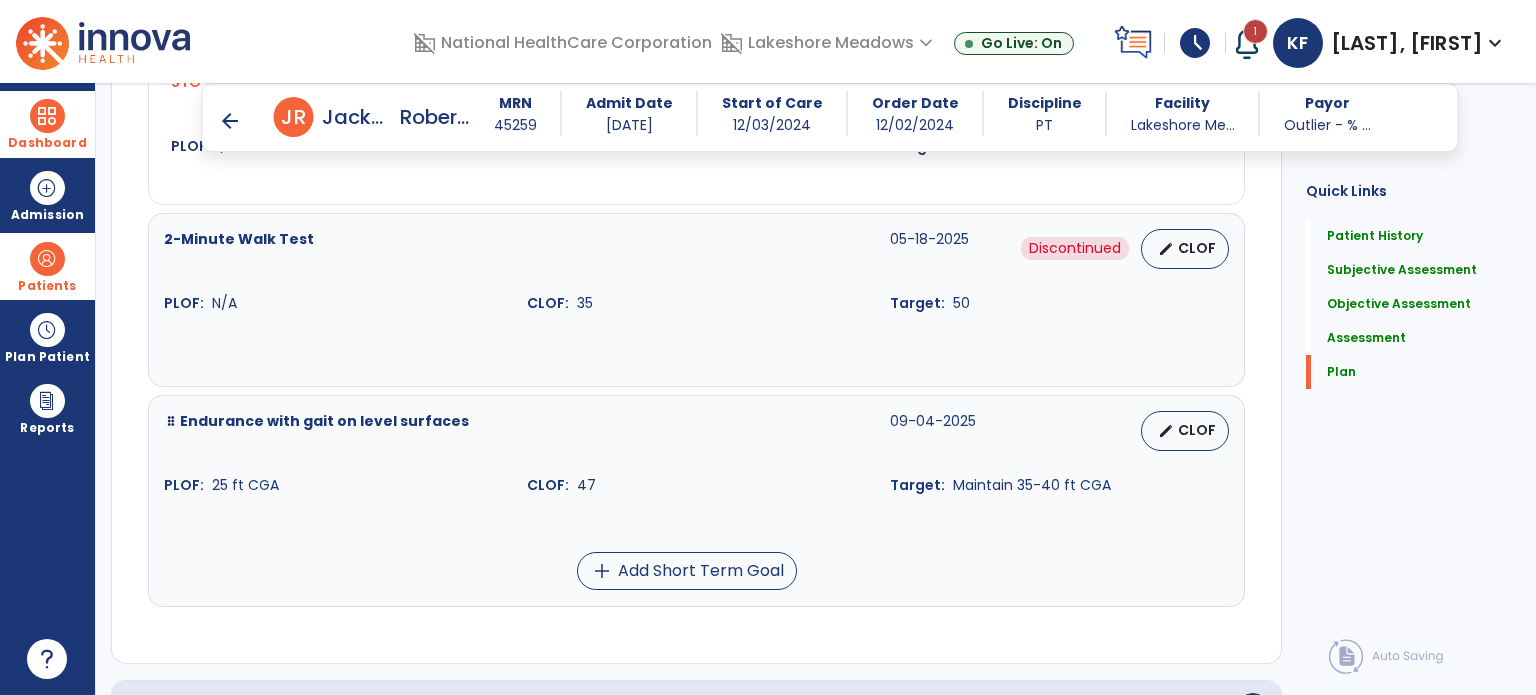 scroll, scrollTop: 3728, scrollLeft: 0, axis: vertical 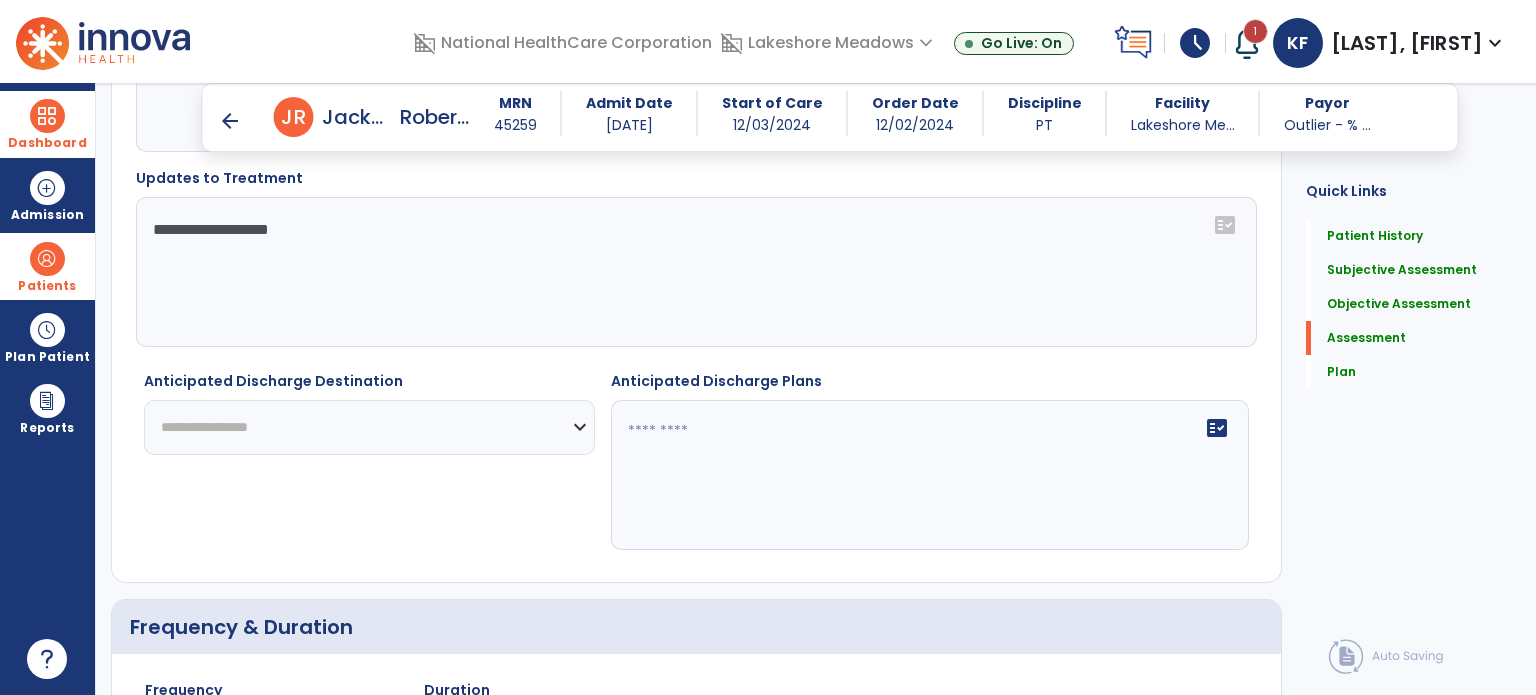 click 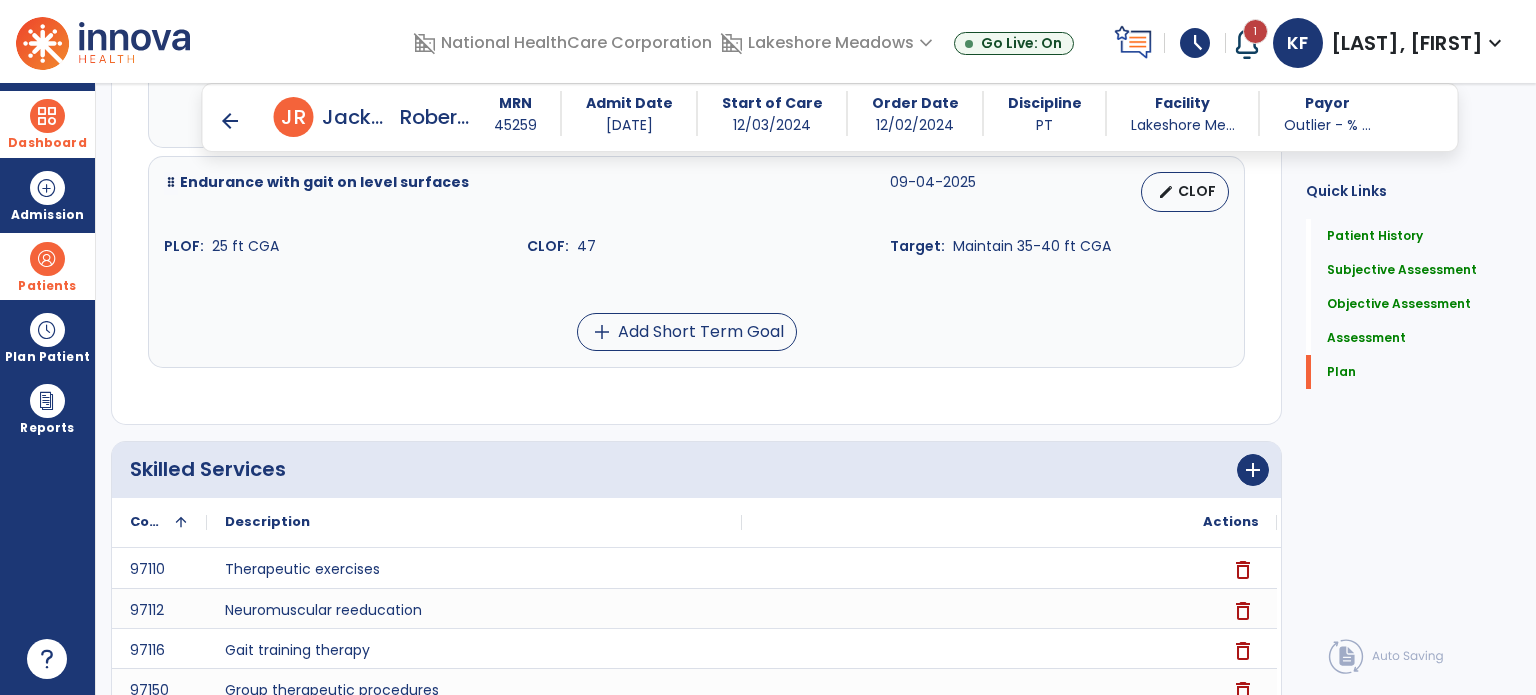 scroll, scrollTop: 5254, scrollLeft: 0, axis: vertical 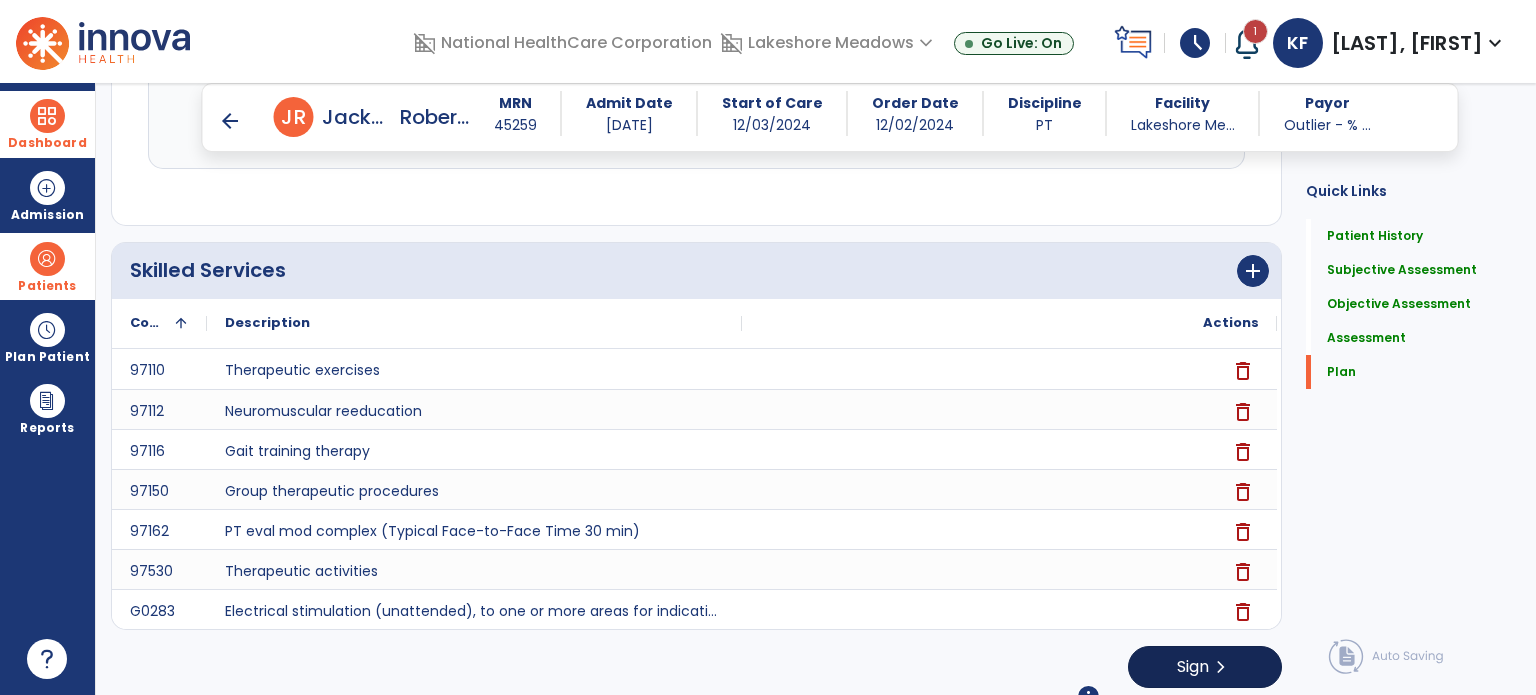 type on "**********" 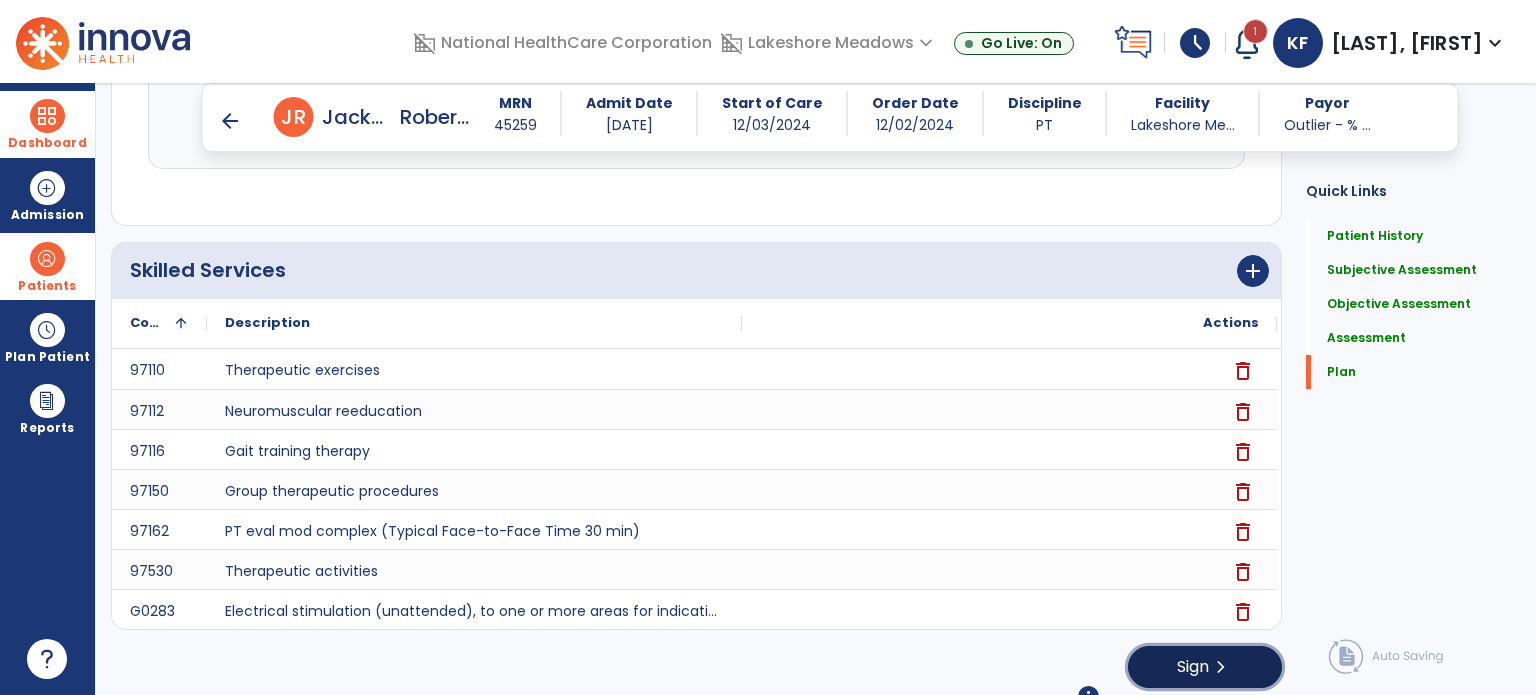 click on "Sign  chevron_right" 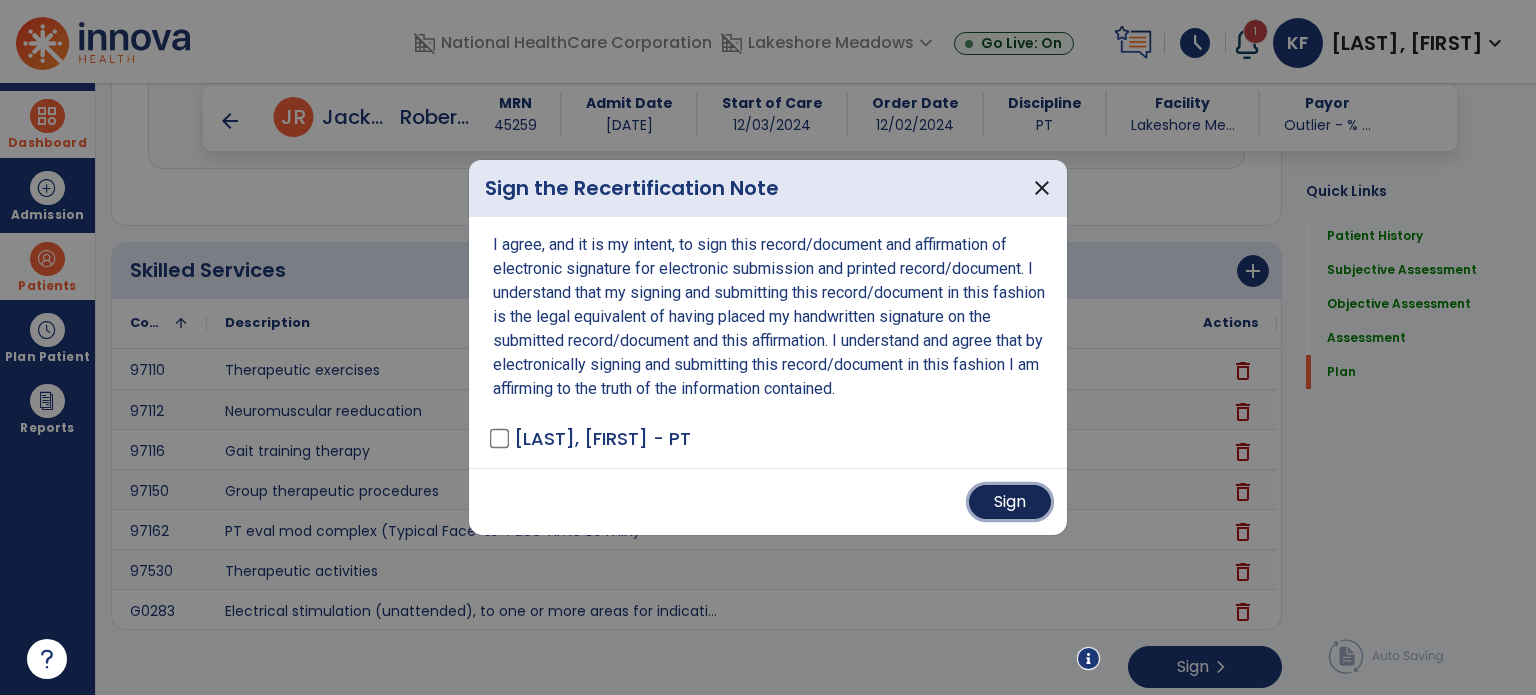 click on "Sign" at bounding box center (1010, 502) 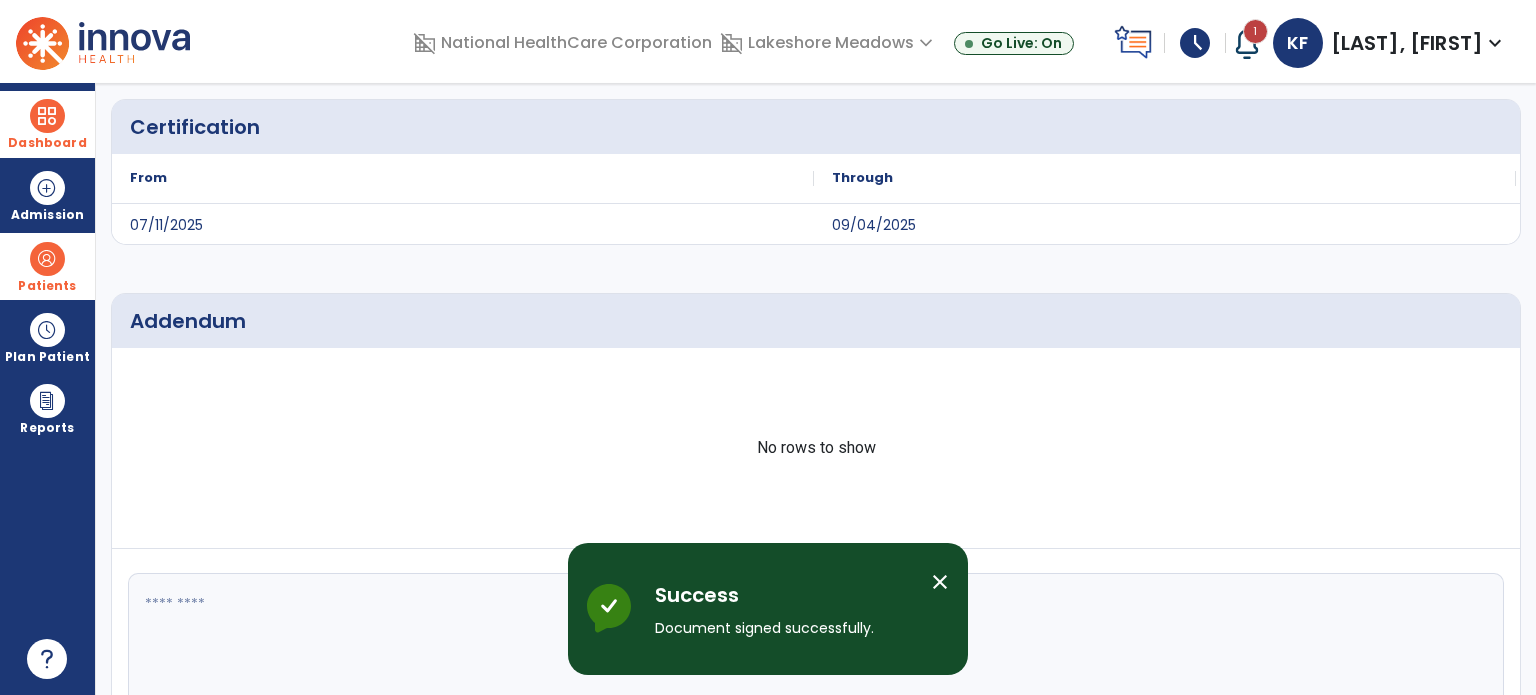 scroll, scrollTop: 0, scrollLeft: 0, axis: both 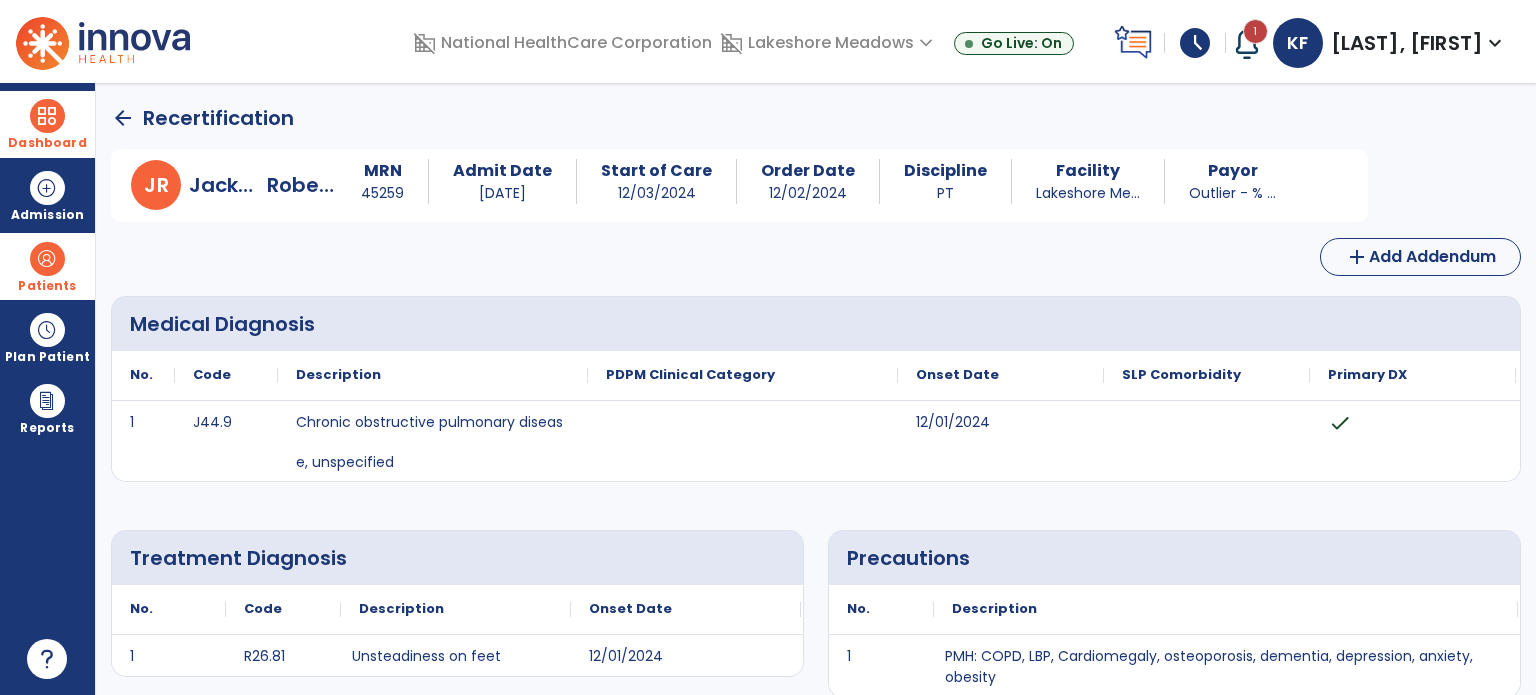 click on "arrow_back" 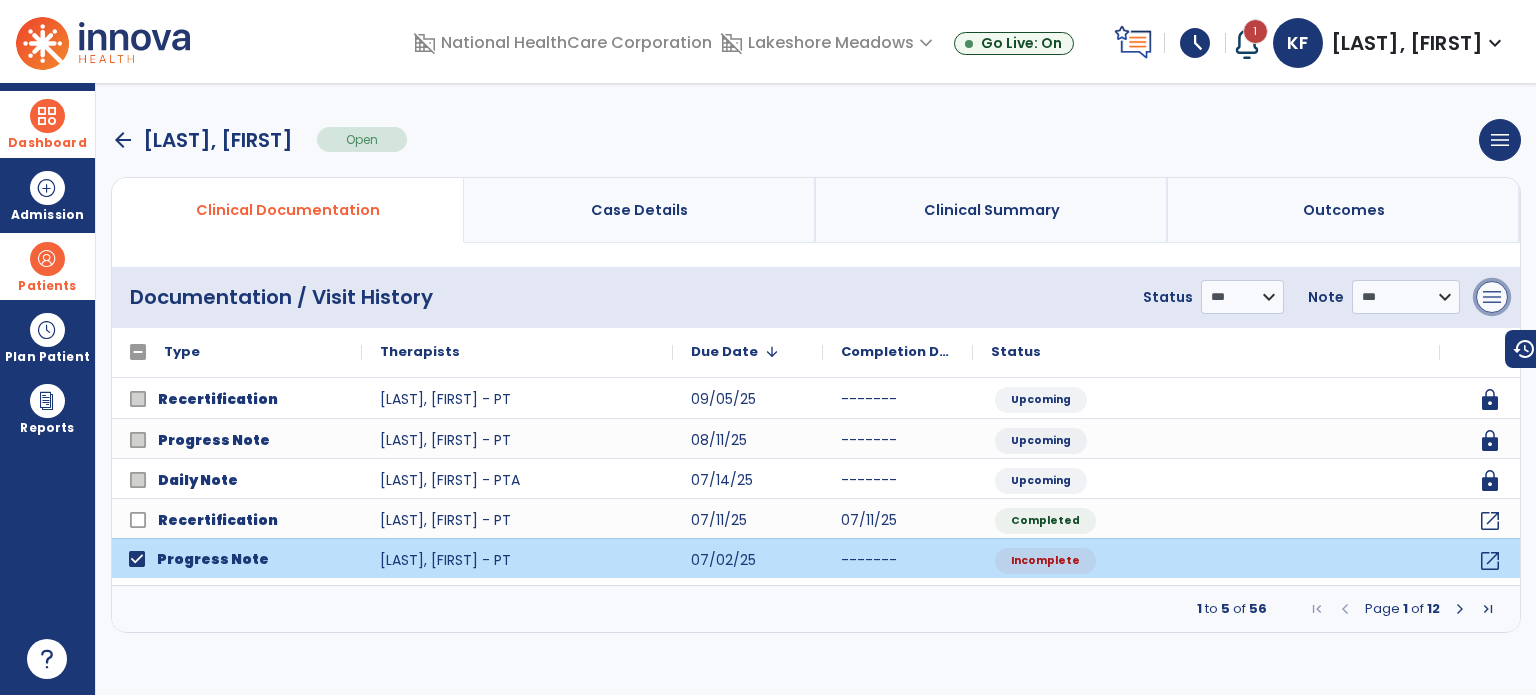 click on "menu" at bounding box center (1492, 297) 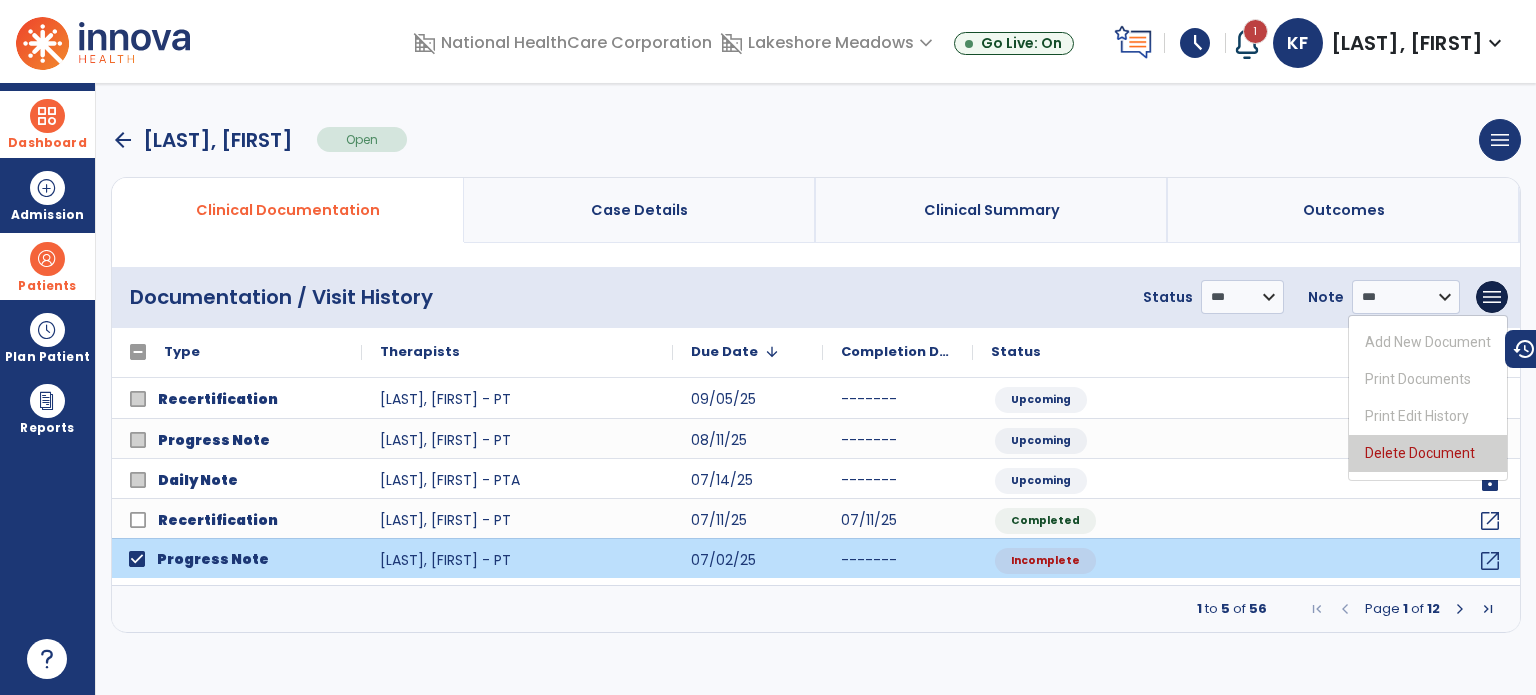 click on "Delete Document" at bounding box center [1428, 453] 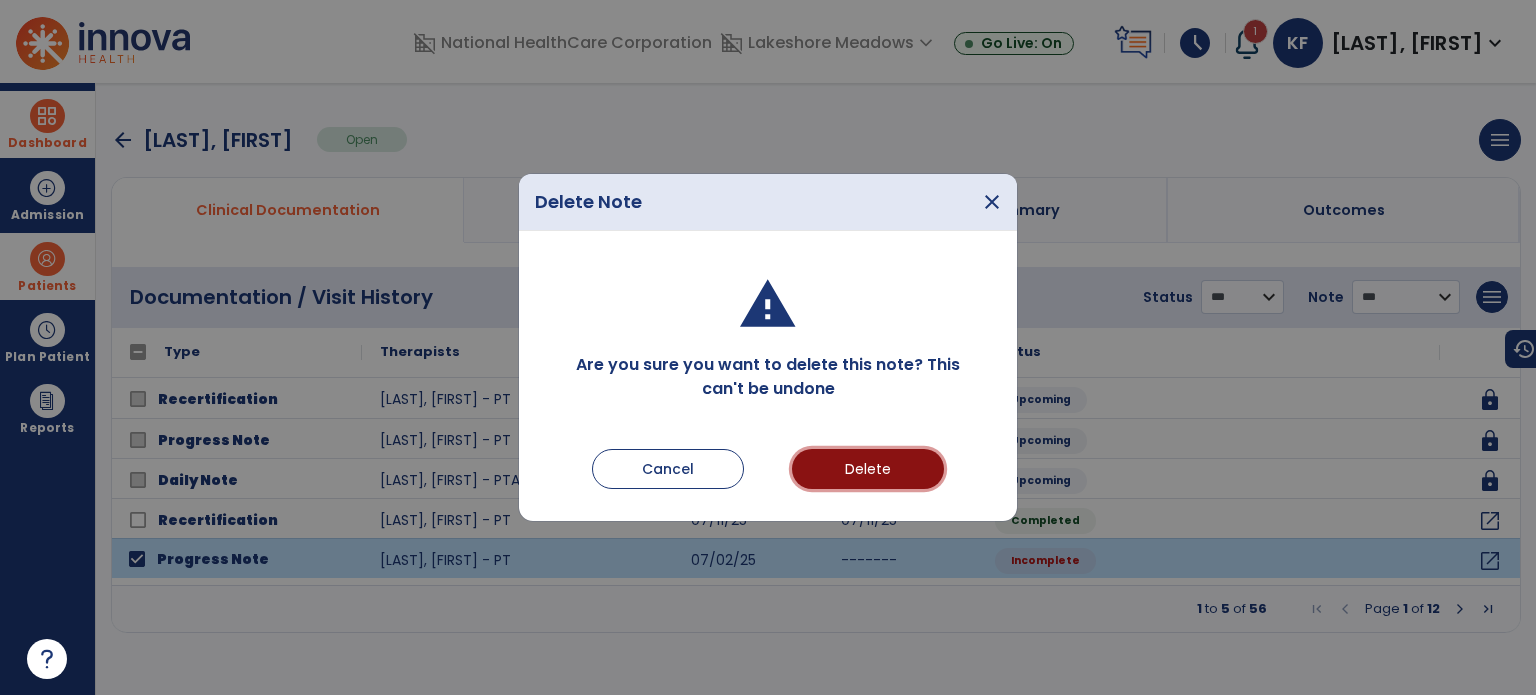 click on "Delete" at bounding box center (868, 469) 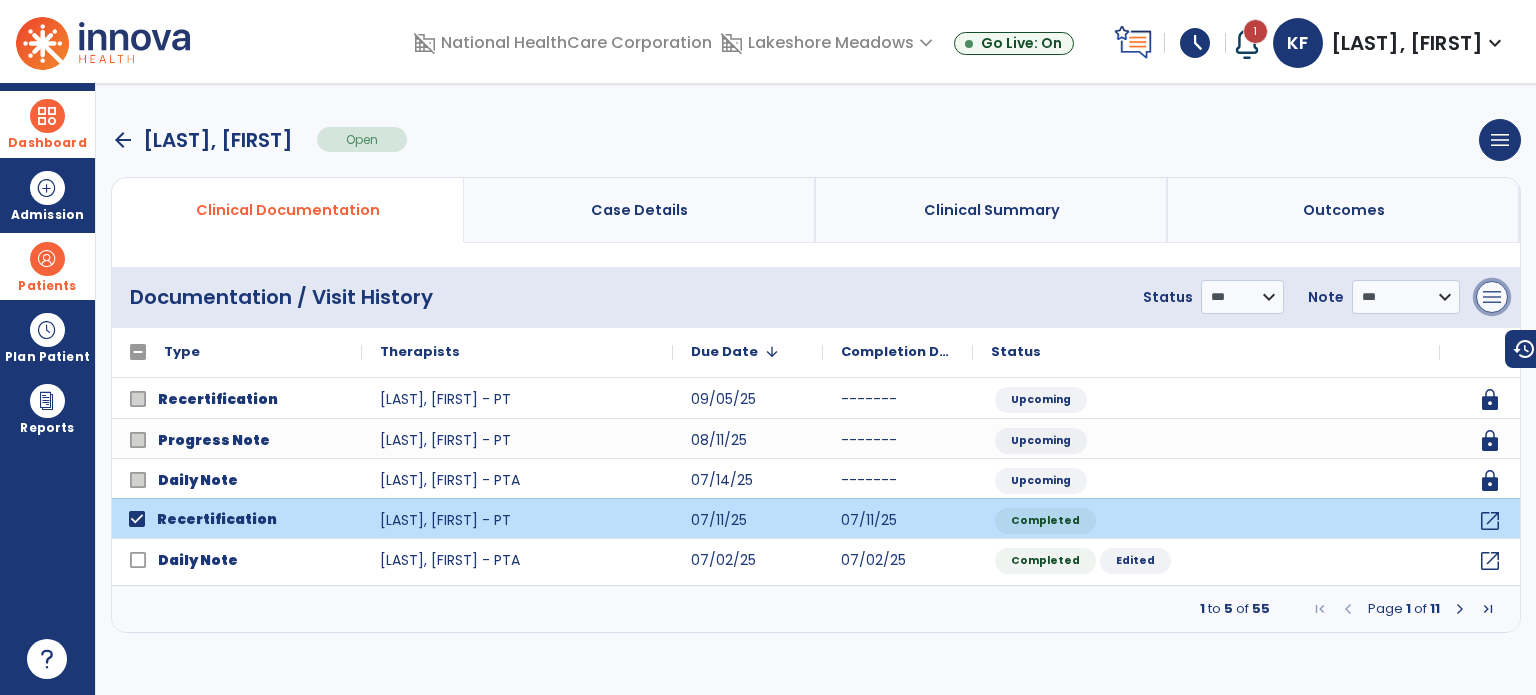 click on "menu" at bounding box center (1492, 297) 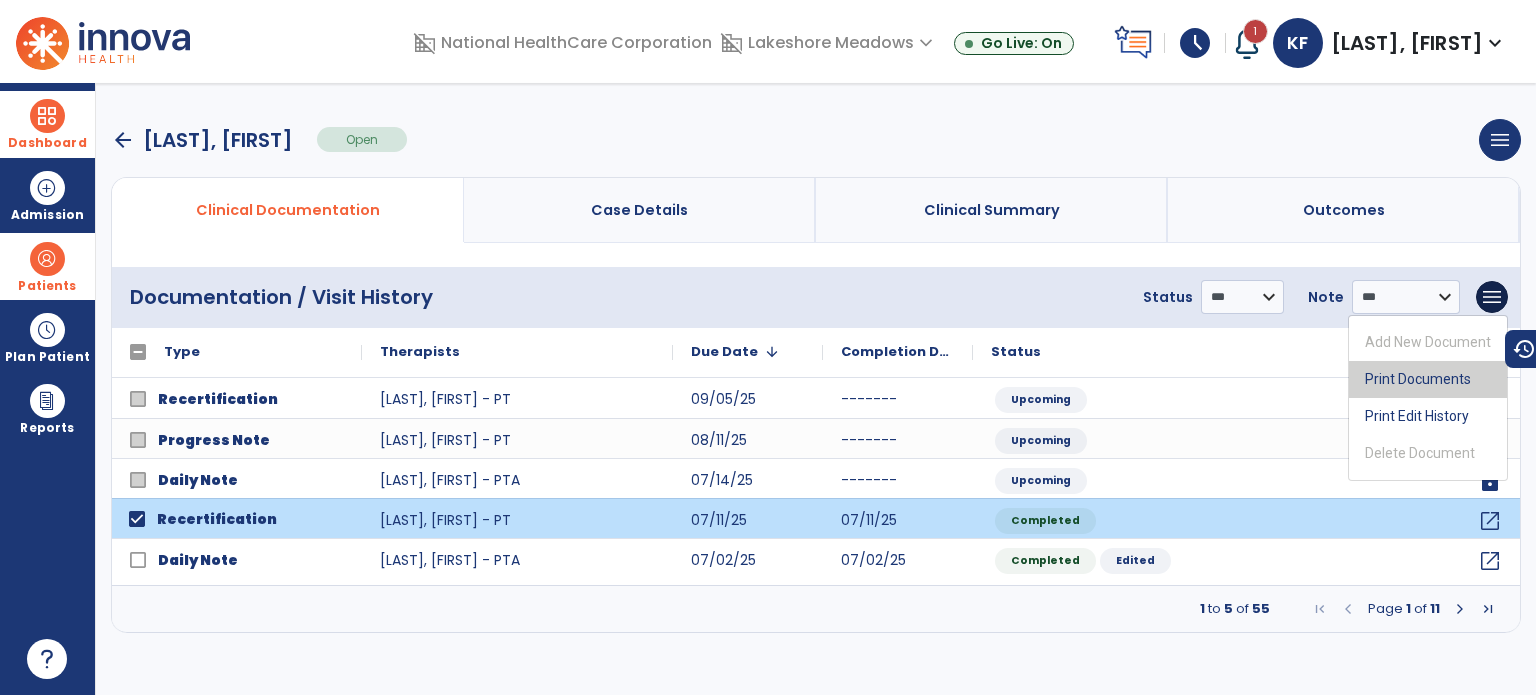 click on "Print Documents" at bounding box center (1428, 379) 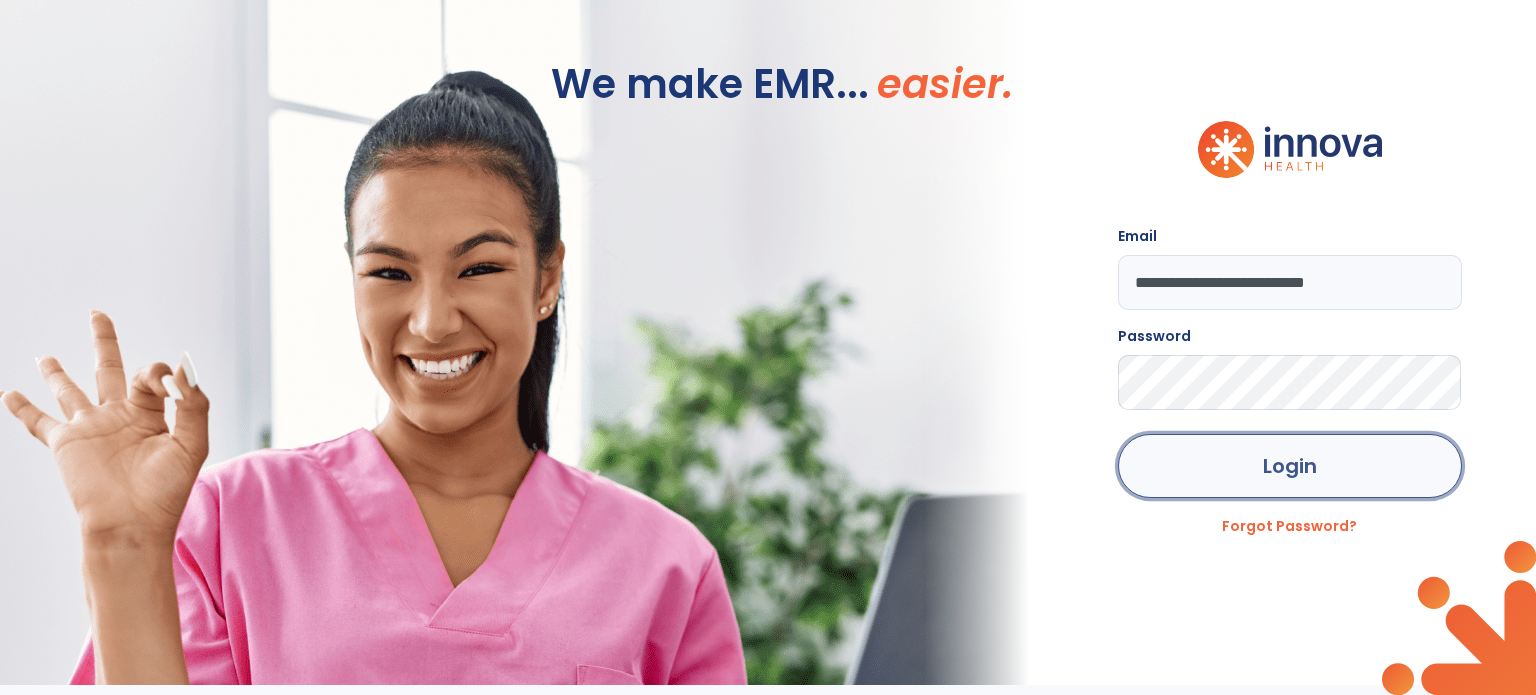 click on "Login" 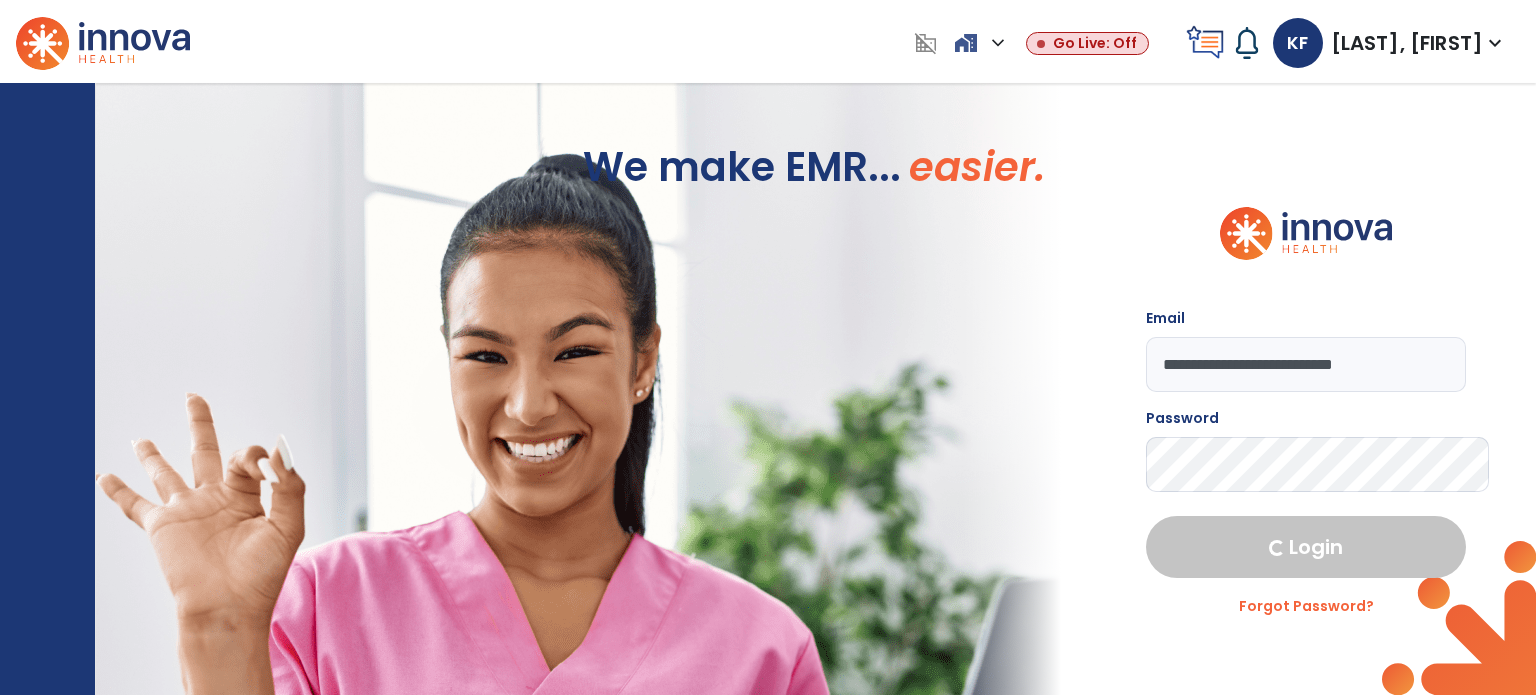 select on "****" 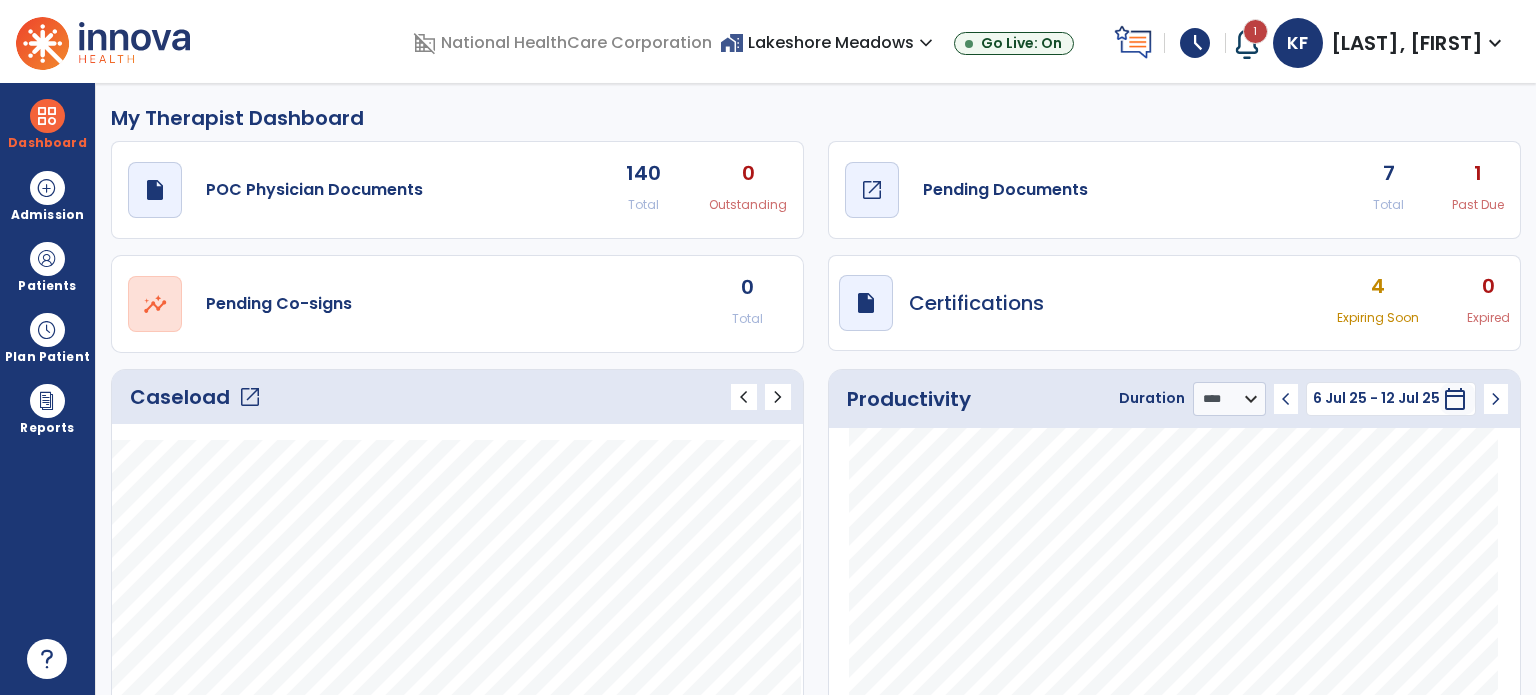 click on "Pending Documents" 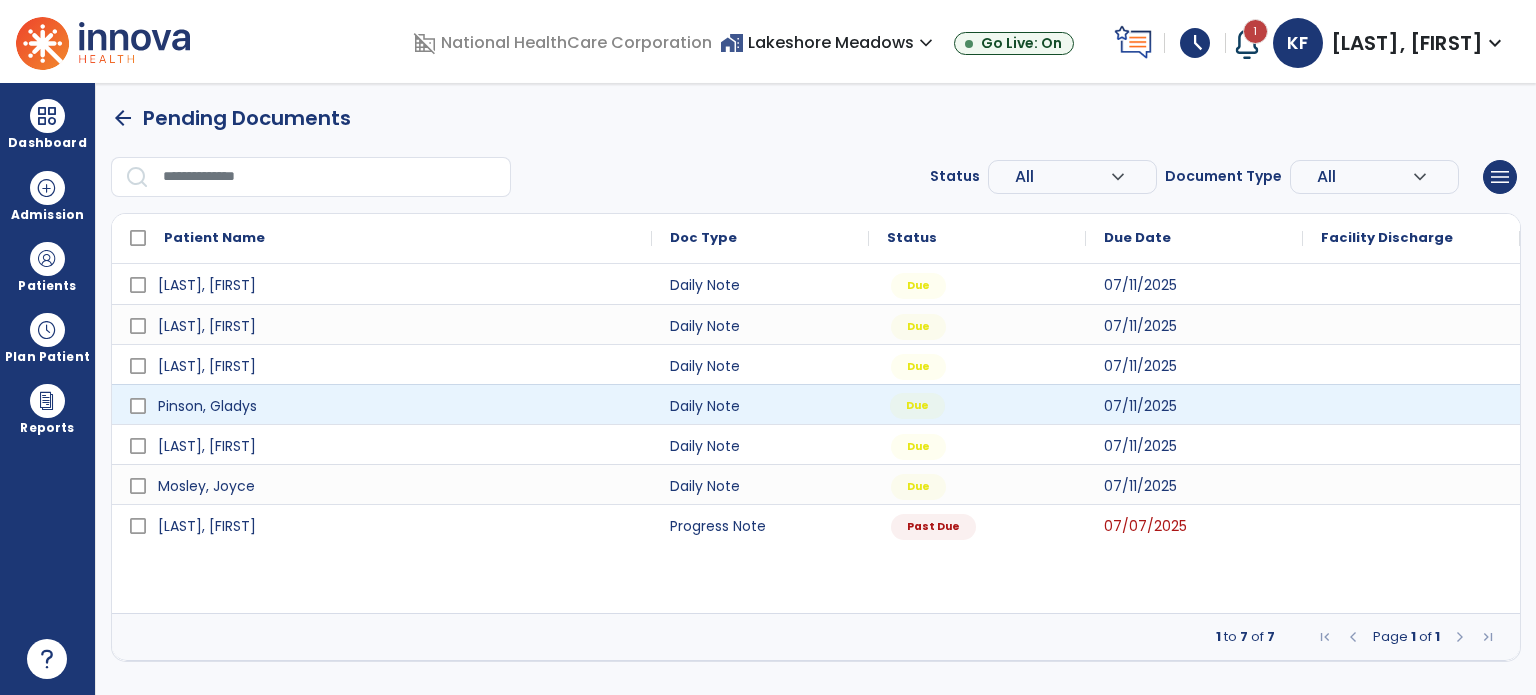 click on "Due" at bounding box center (917, 406) 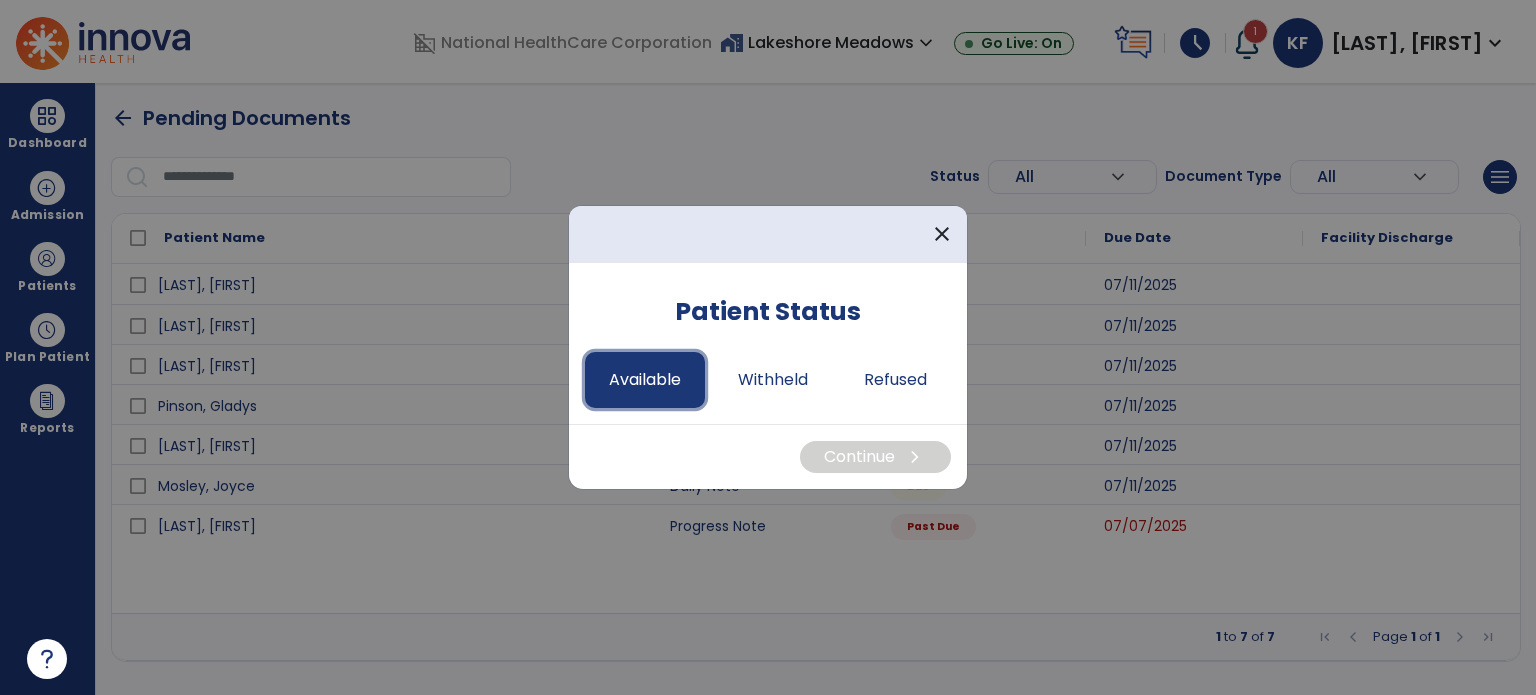 click on "Available" at bounding box center [645, 380] 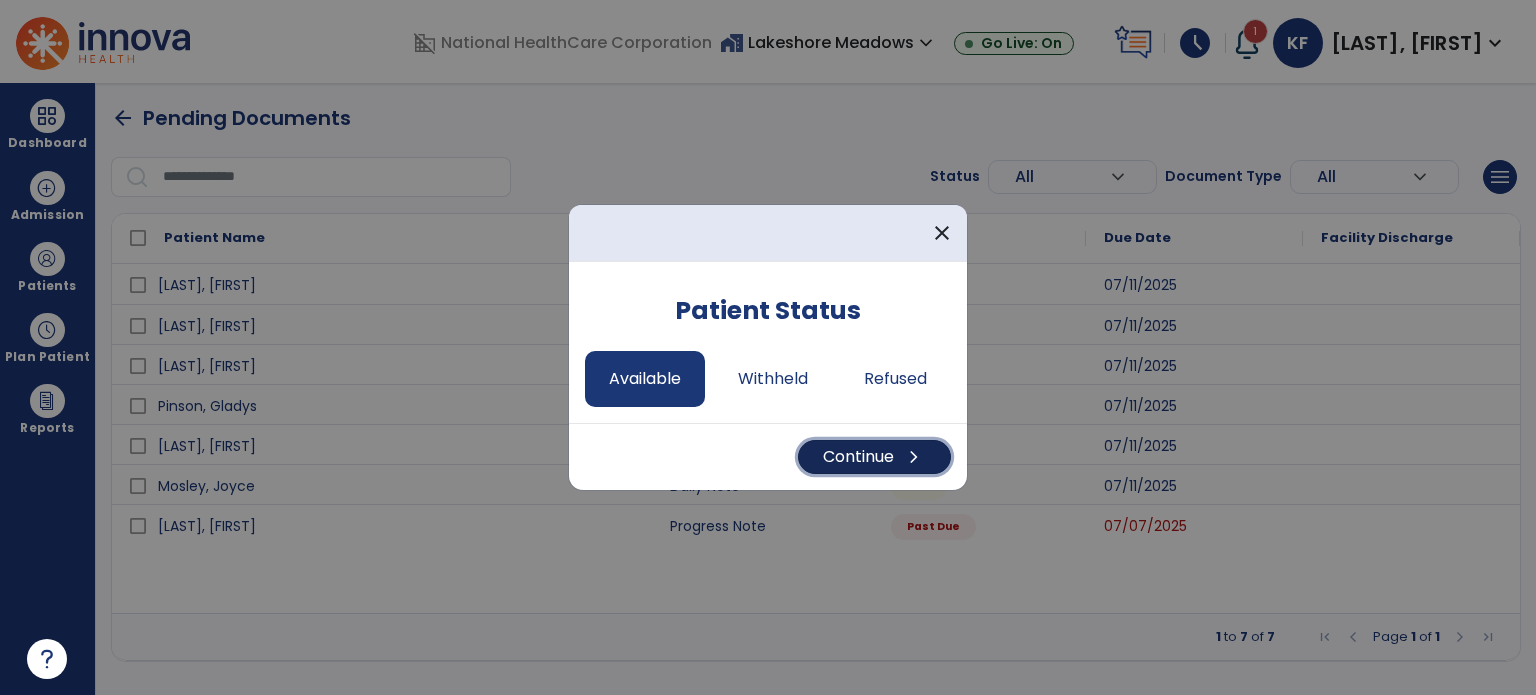 click on "chevron_right" at bounding box center [914, 457] 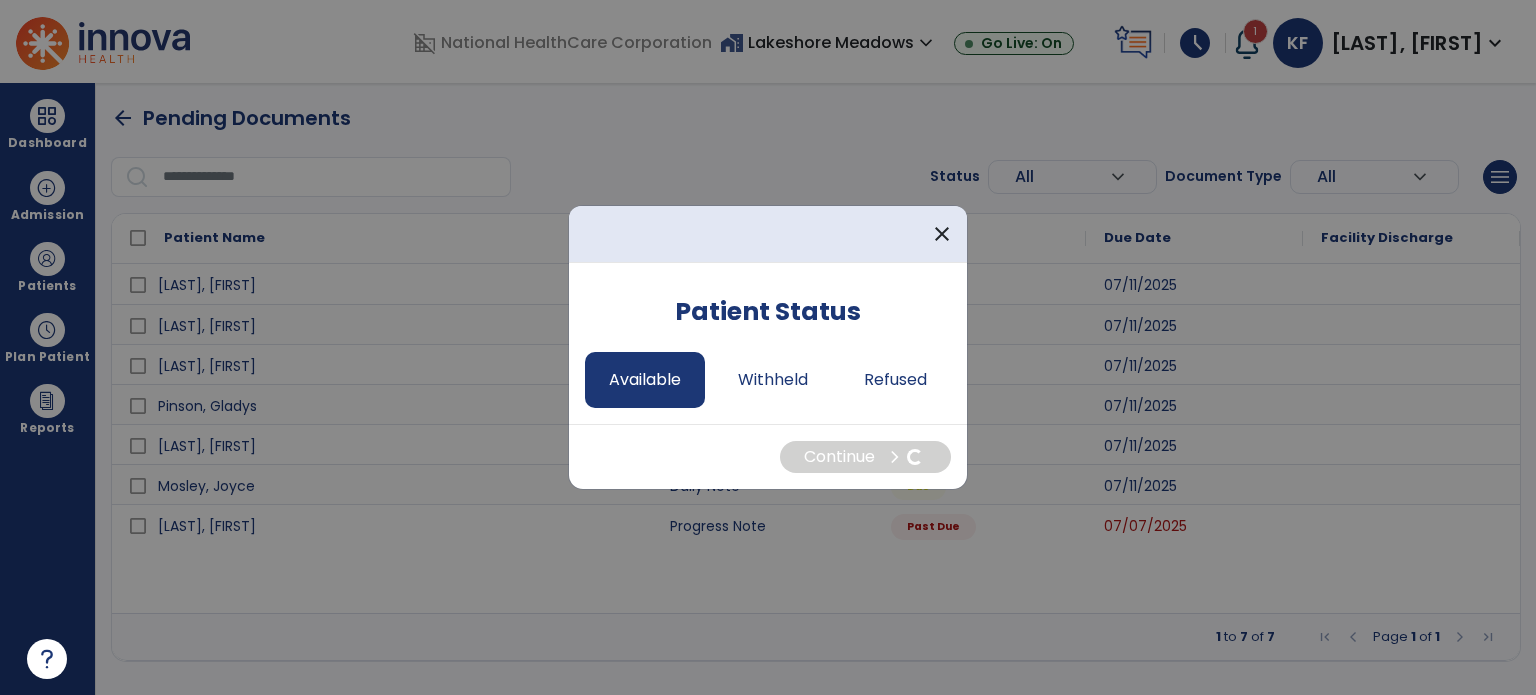 select on "*" 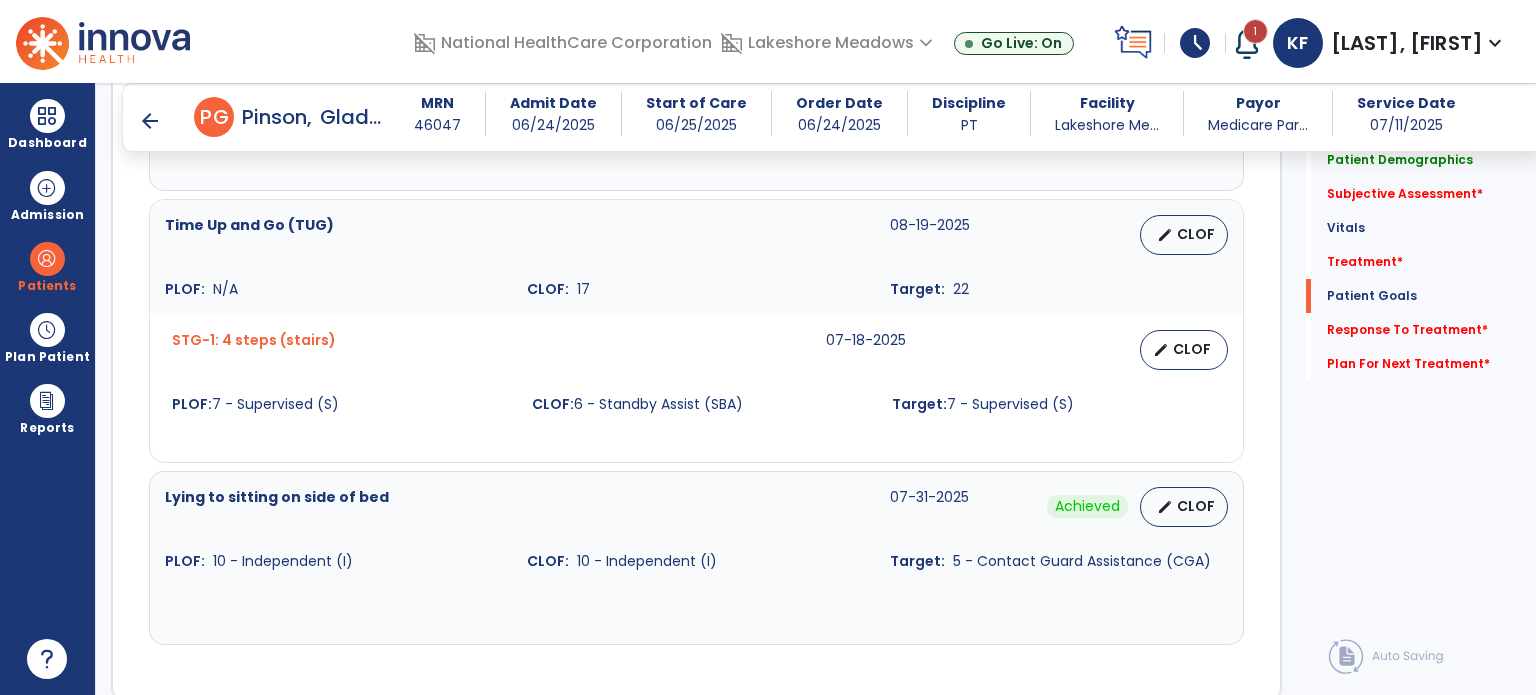 scroll, scrollTop: 1612, scrollLeft: 0, axis: vertical 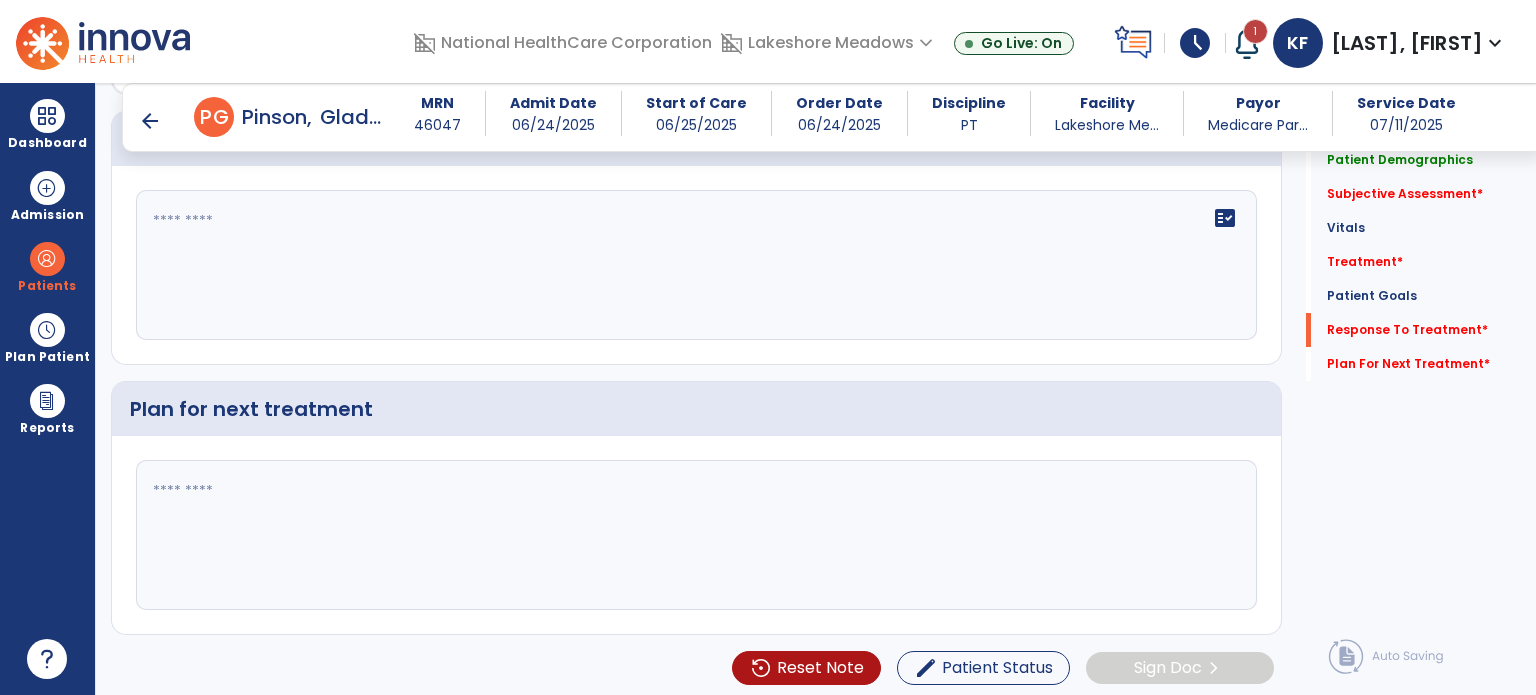 click 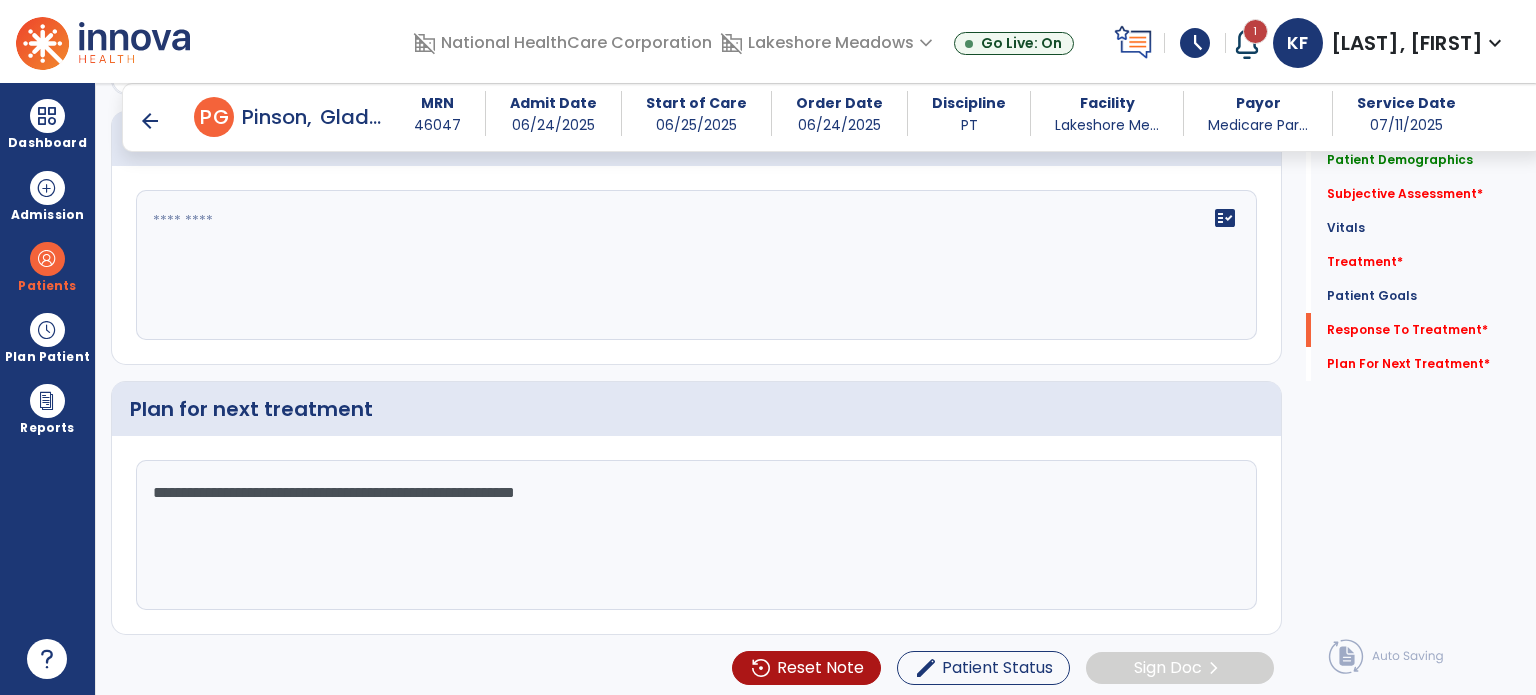 type on "**********" 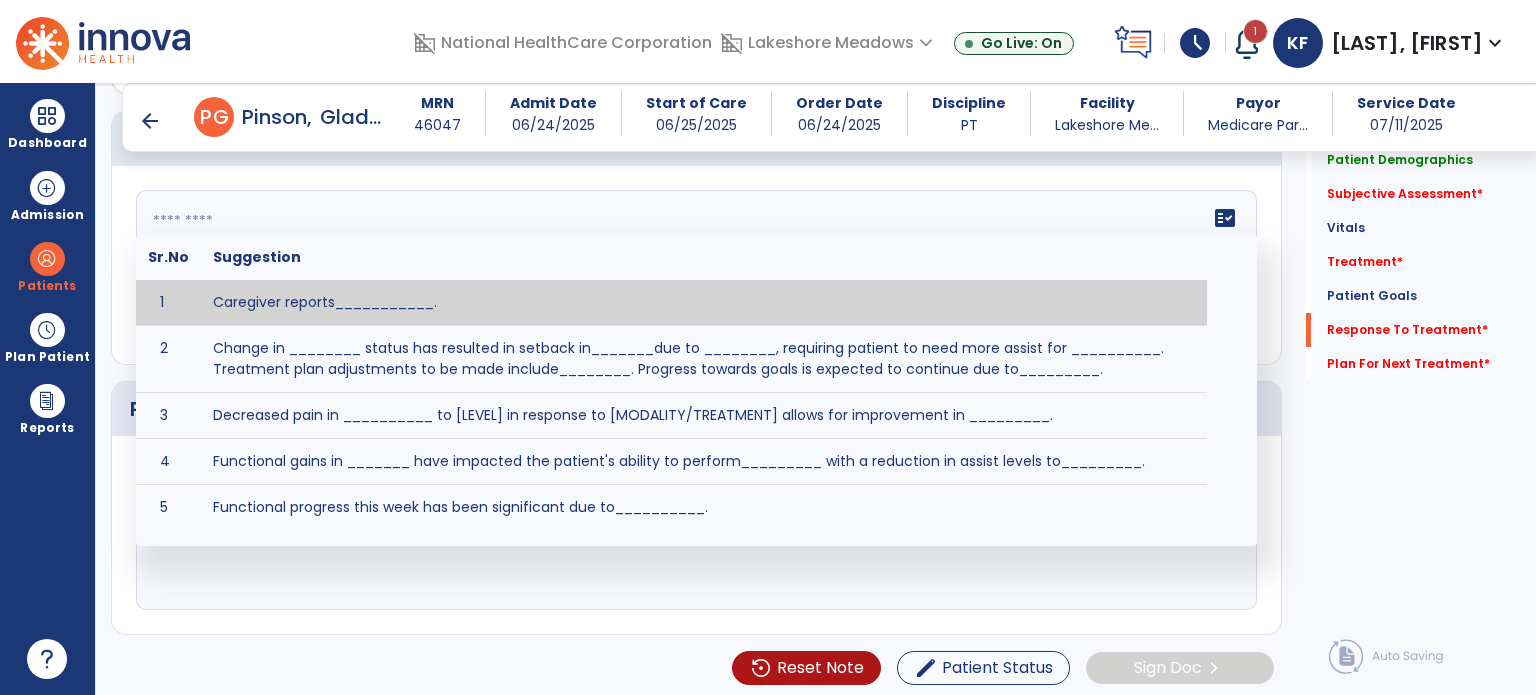 click 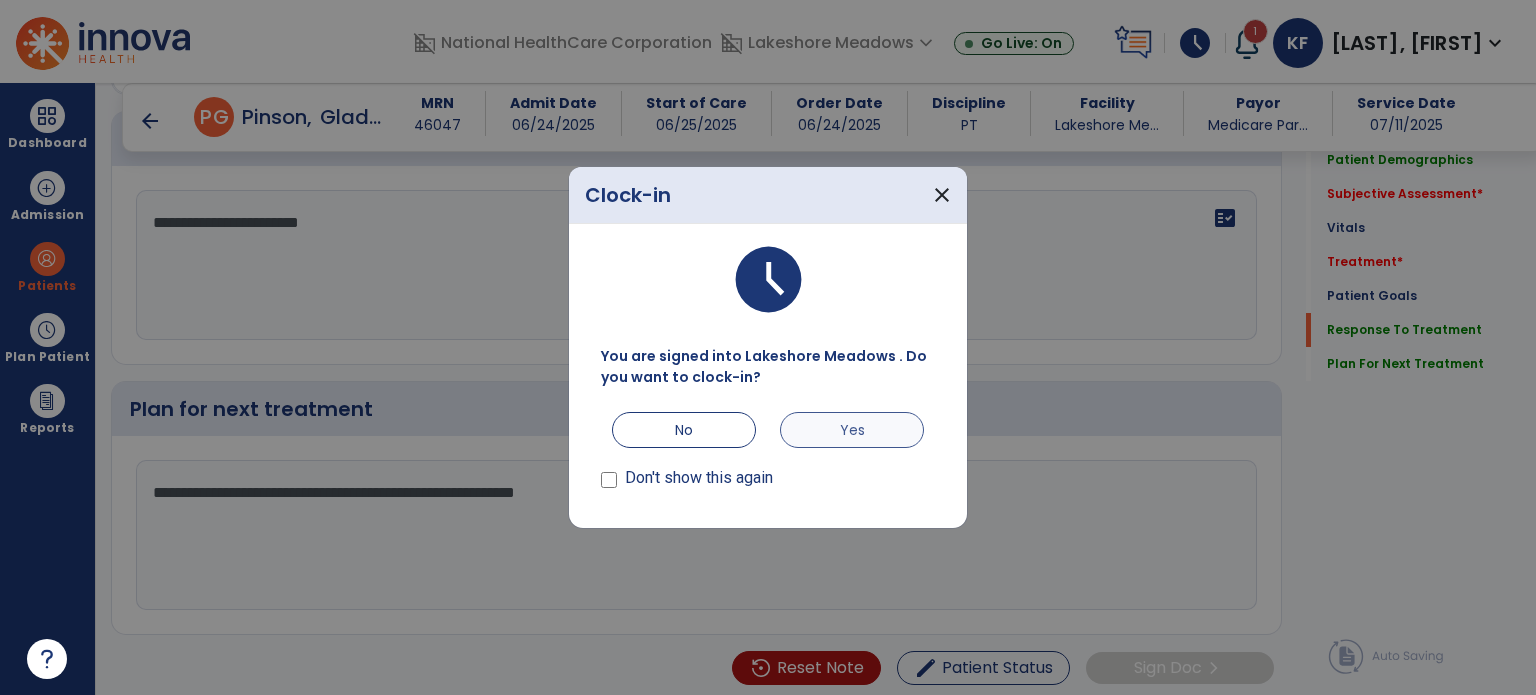 type on "**********" 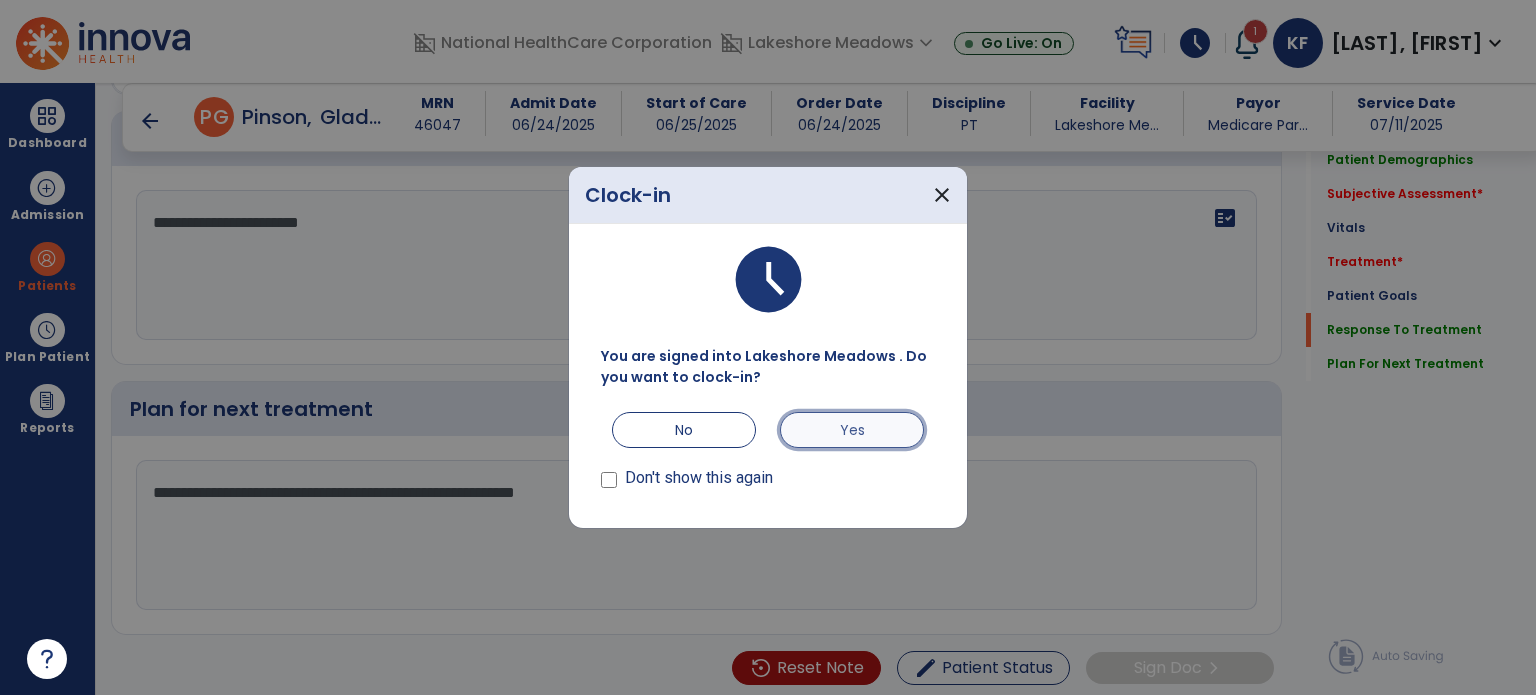 click on "Yes" at bounding box center (852, 430) 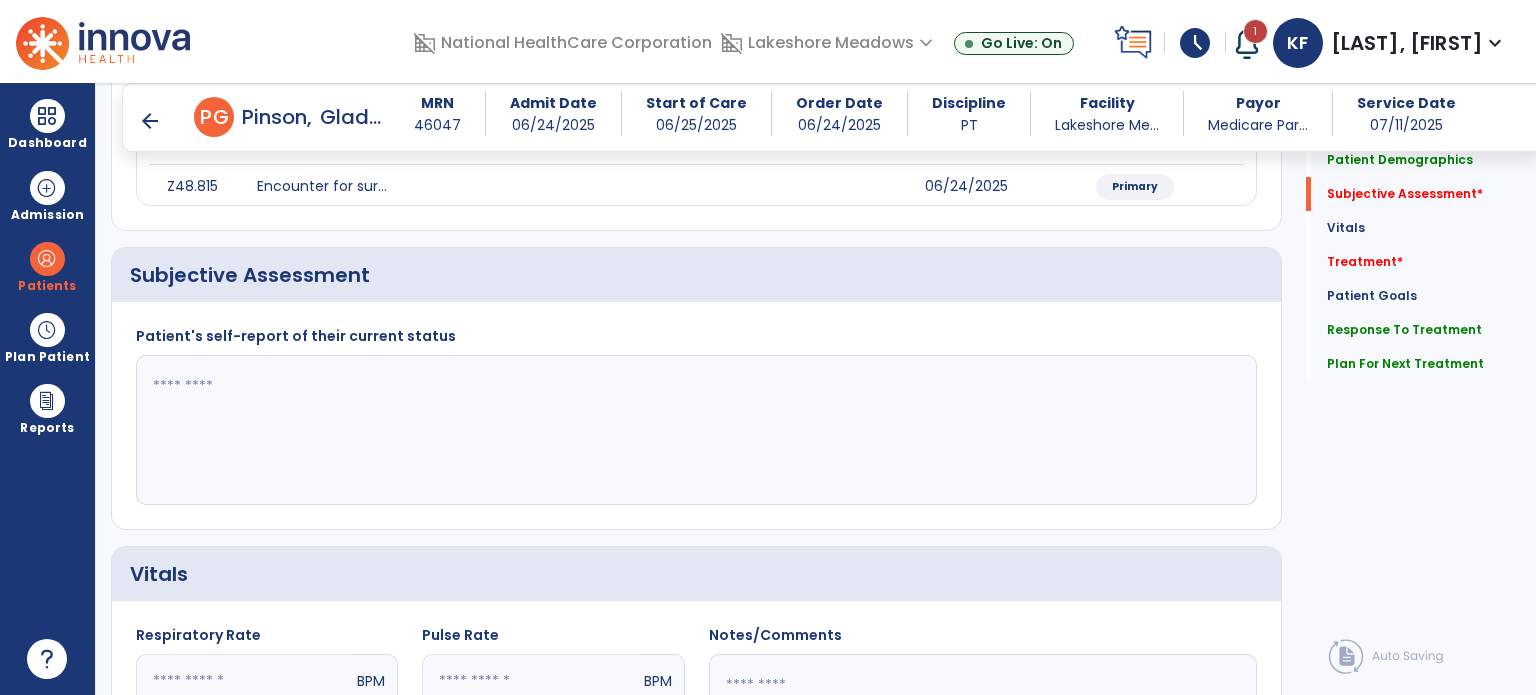 scroll, scrollTop: 273, scrollLeft: 0, axis: vertical 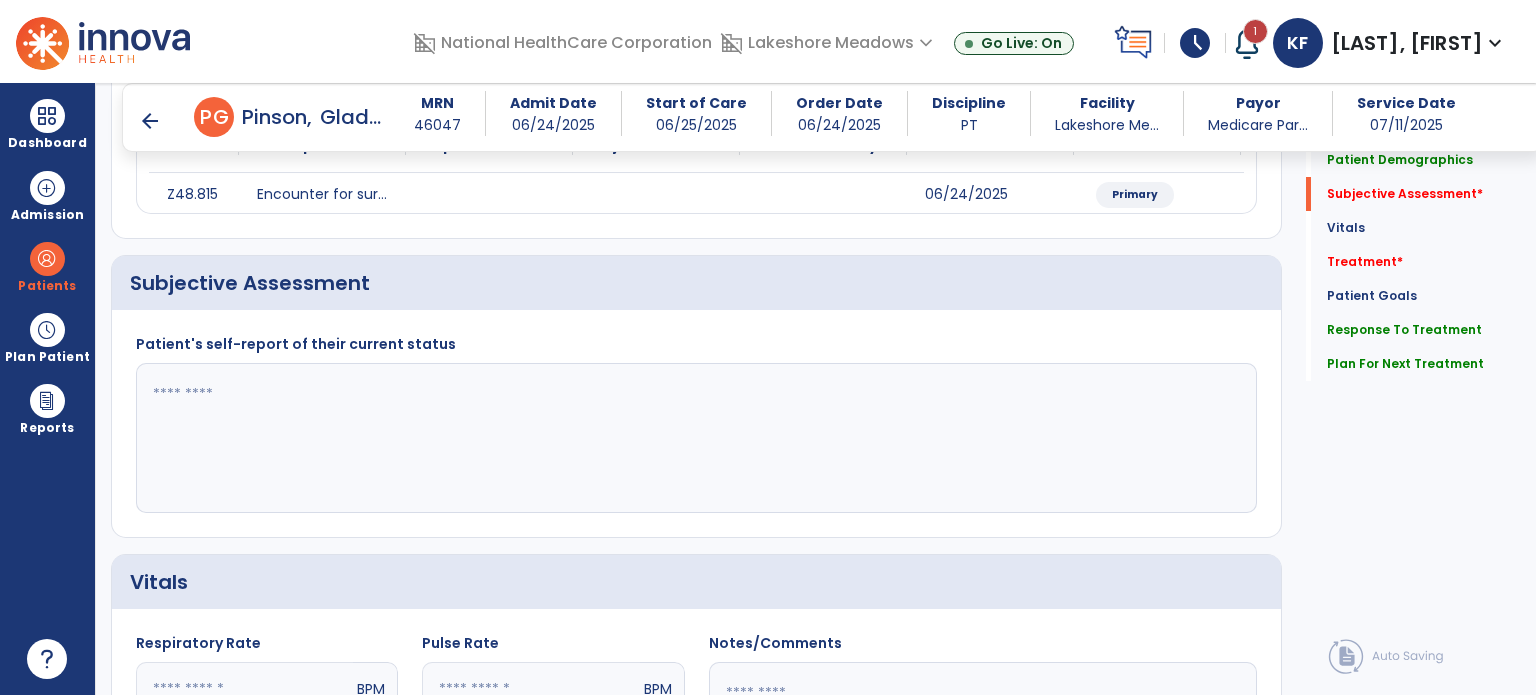 click 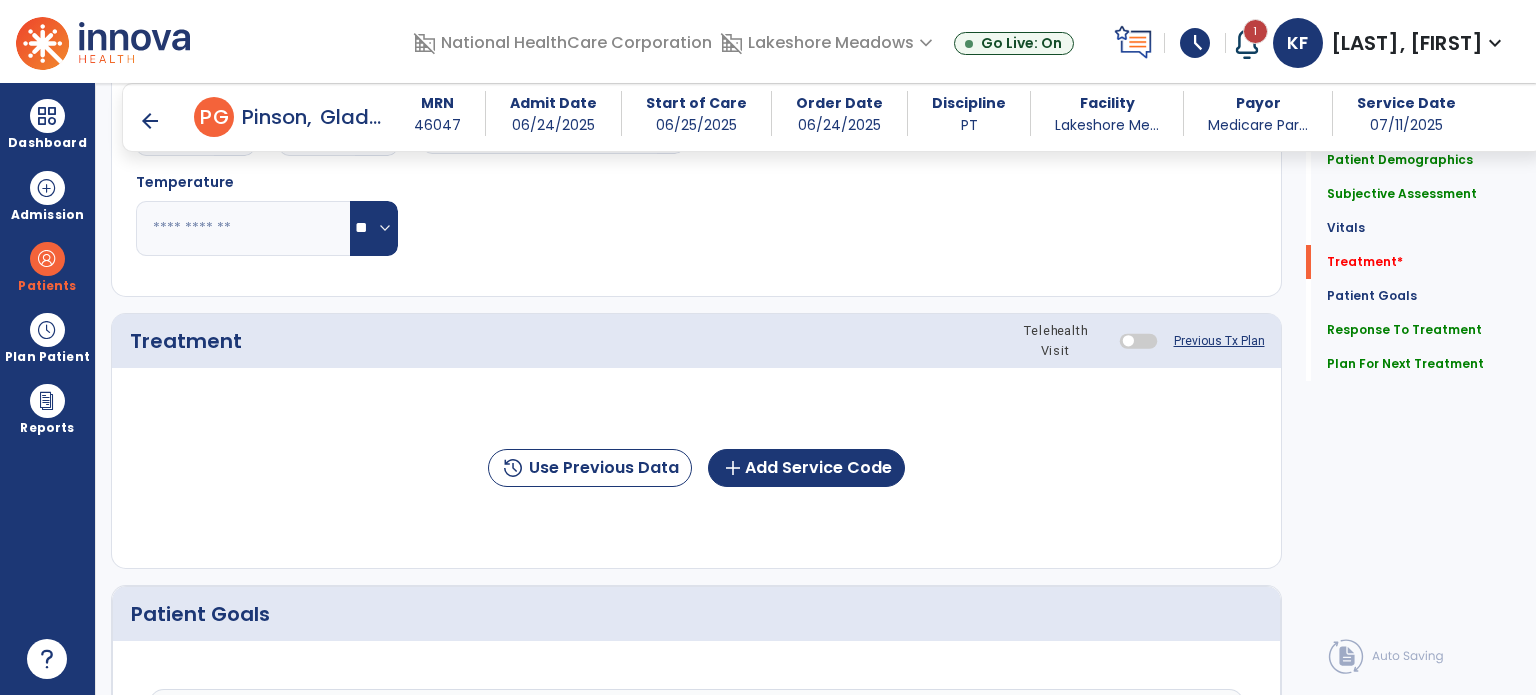 scroll, scrollTop: 980, scrollLeft: 0, axis: vertical 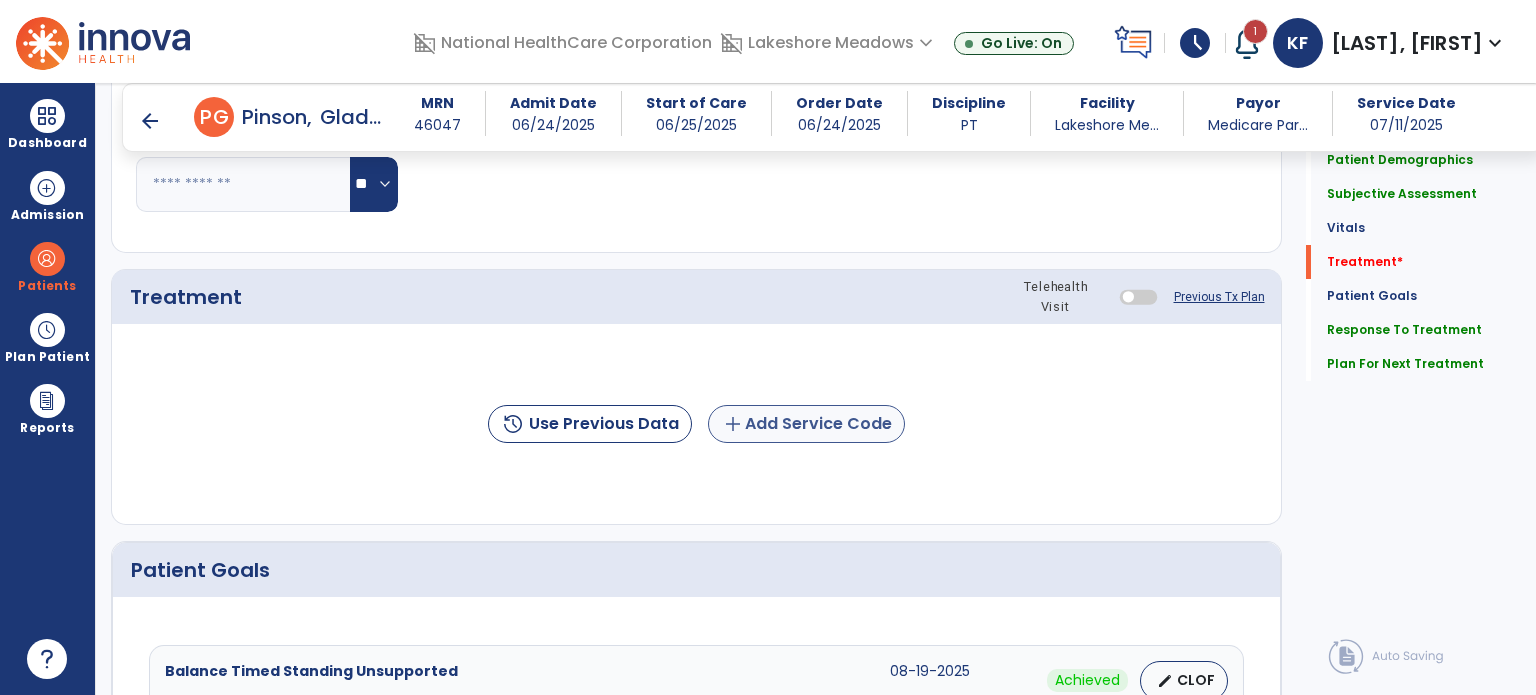 type on "**********" 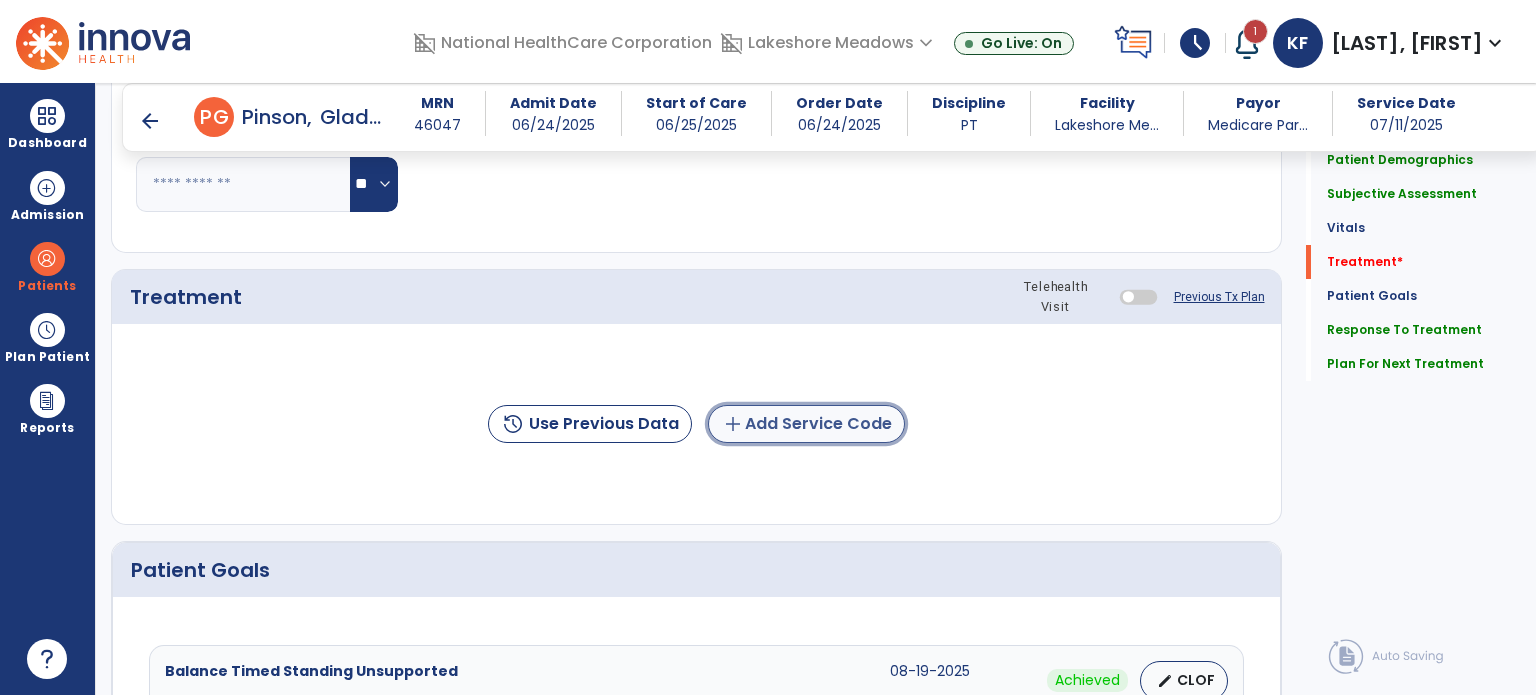 click on "add  Add Service Code" 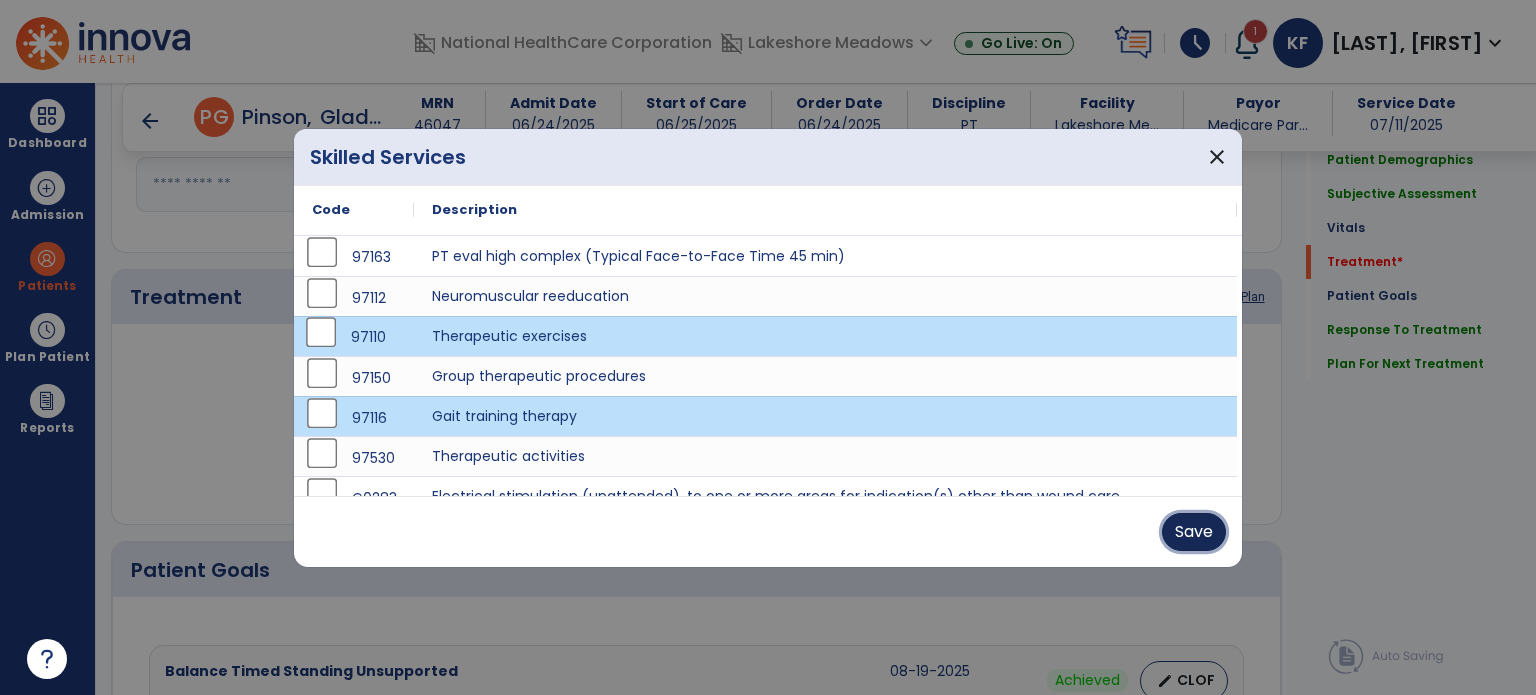 click on "Save" at bounding box center [1194, 532] 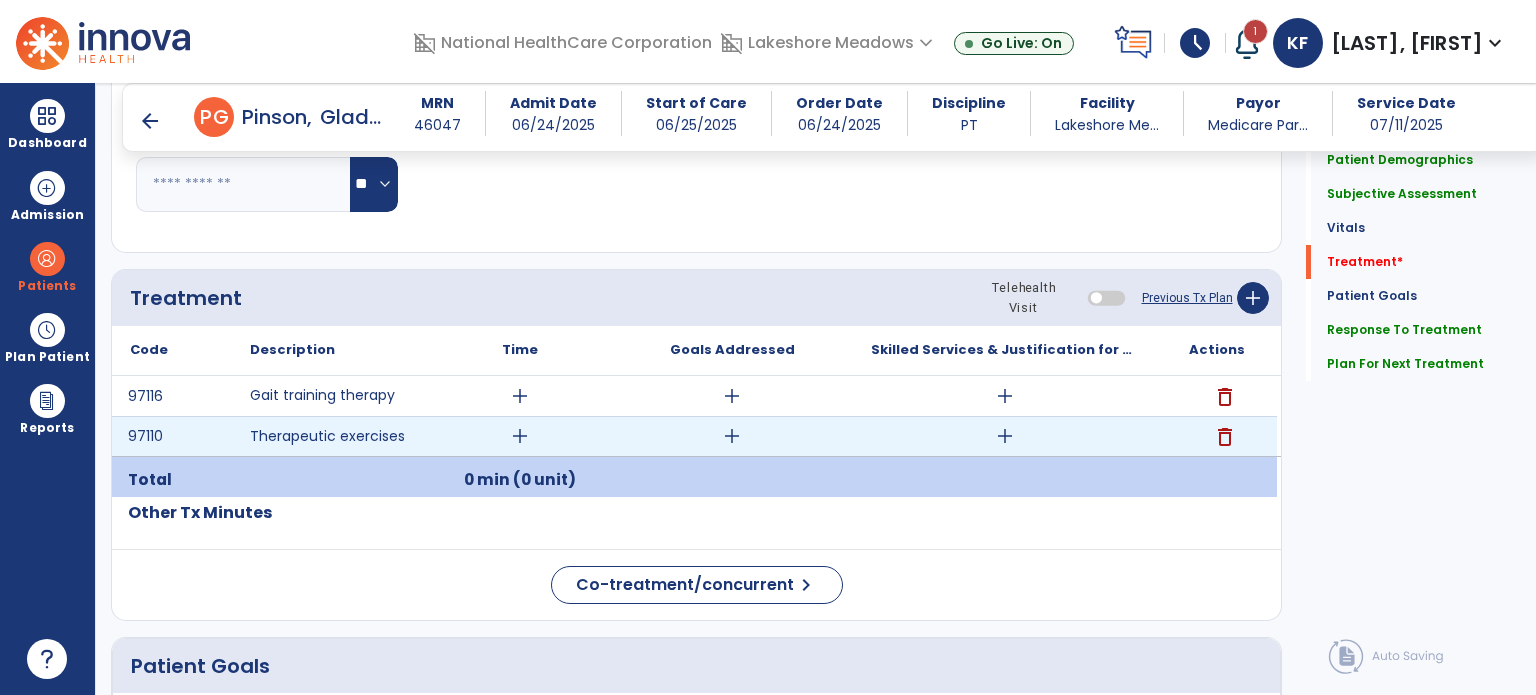click on "add" at bounding box center [1005, 436] 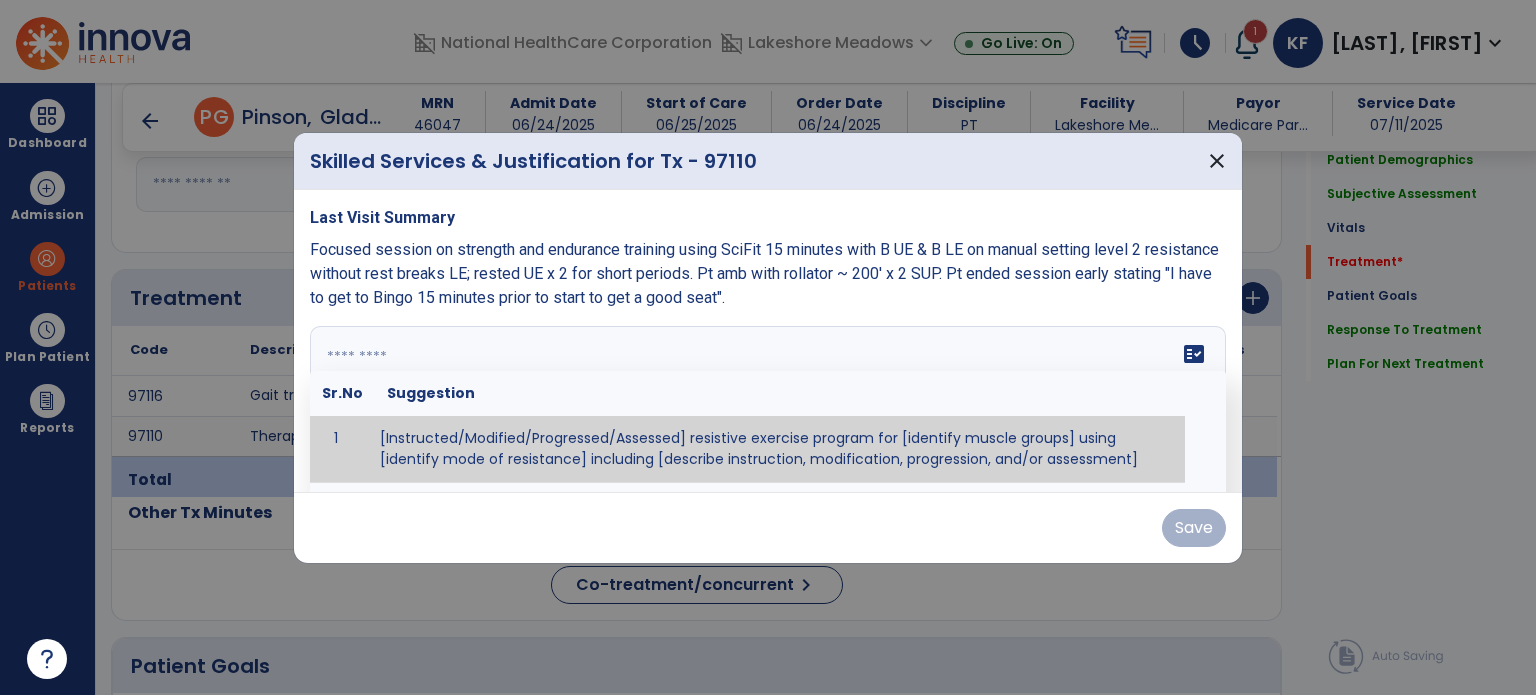 click at bounding box center [766, 401] 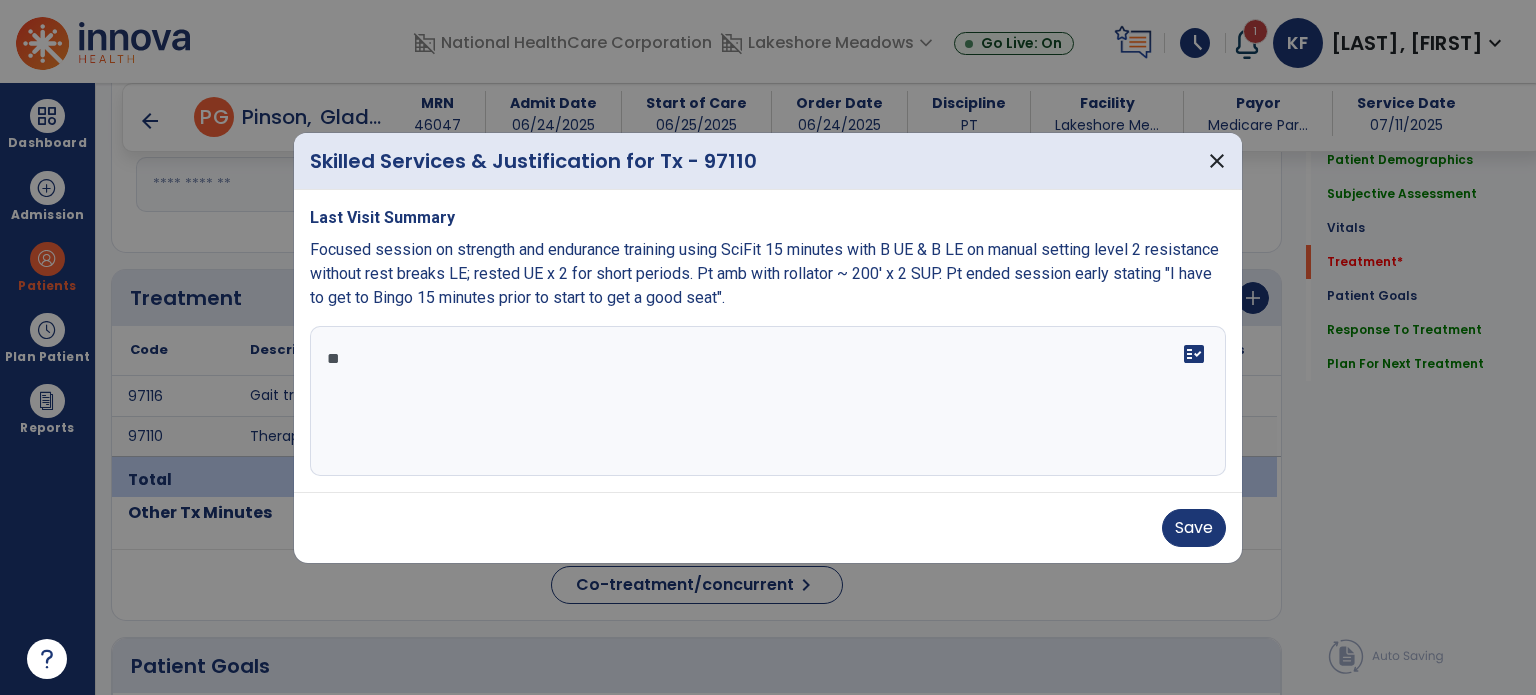 type on "*" 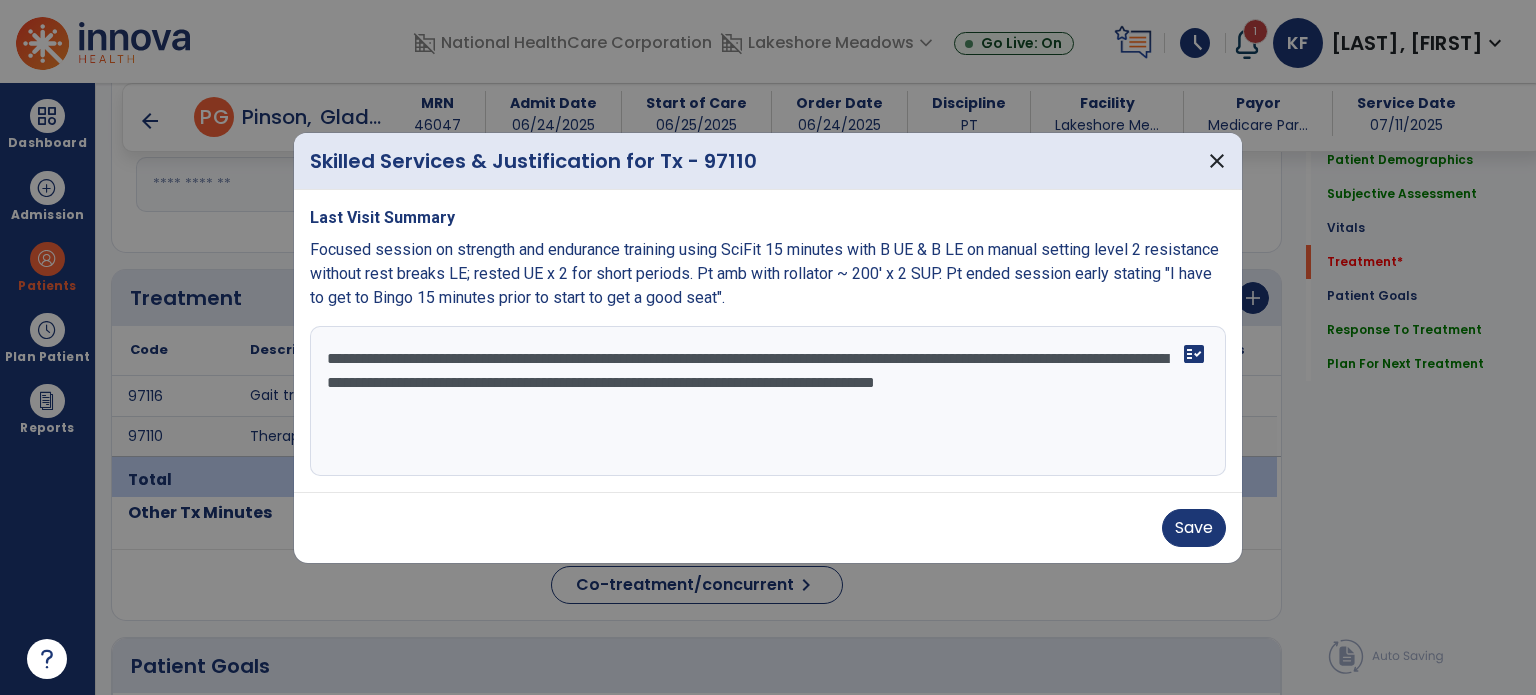 paste on "**********" 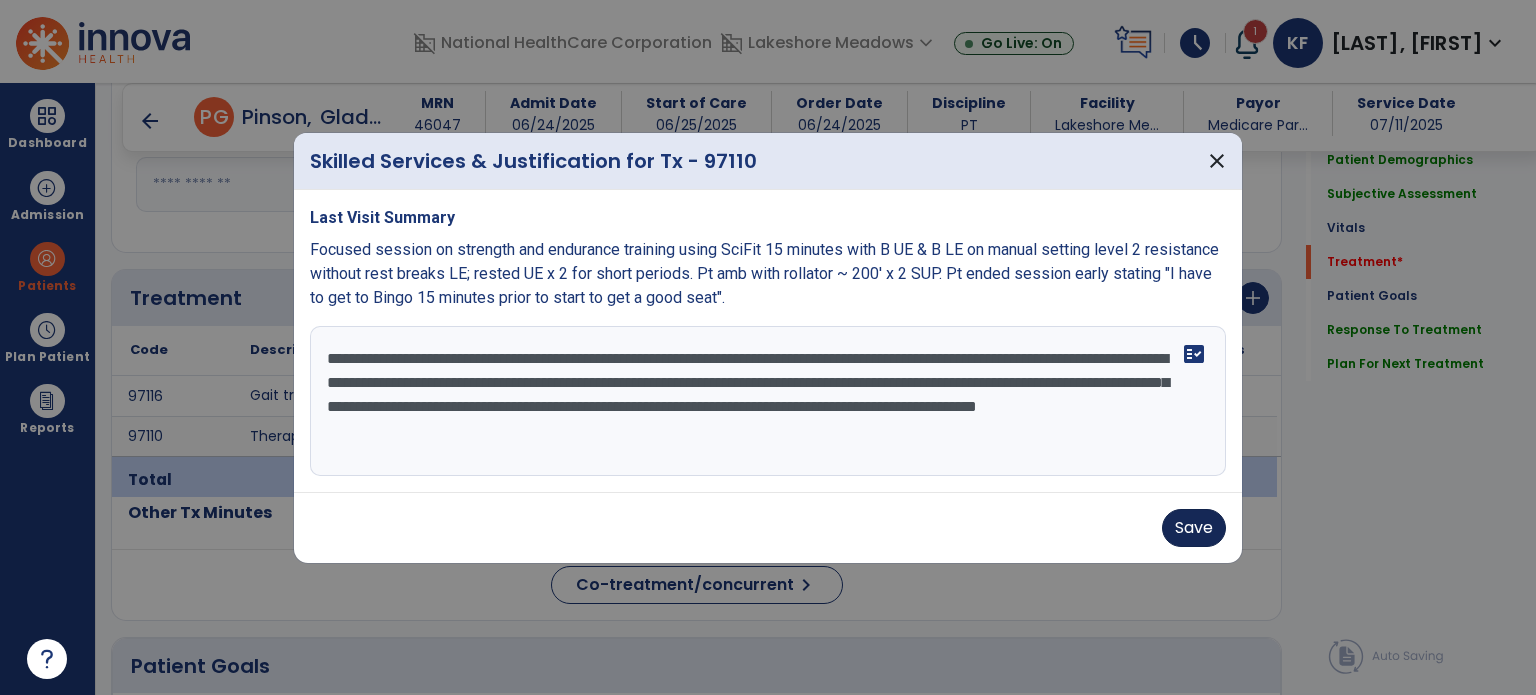 type on "**********" 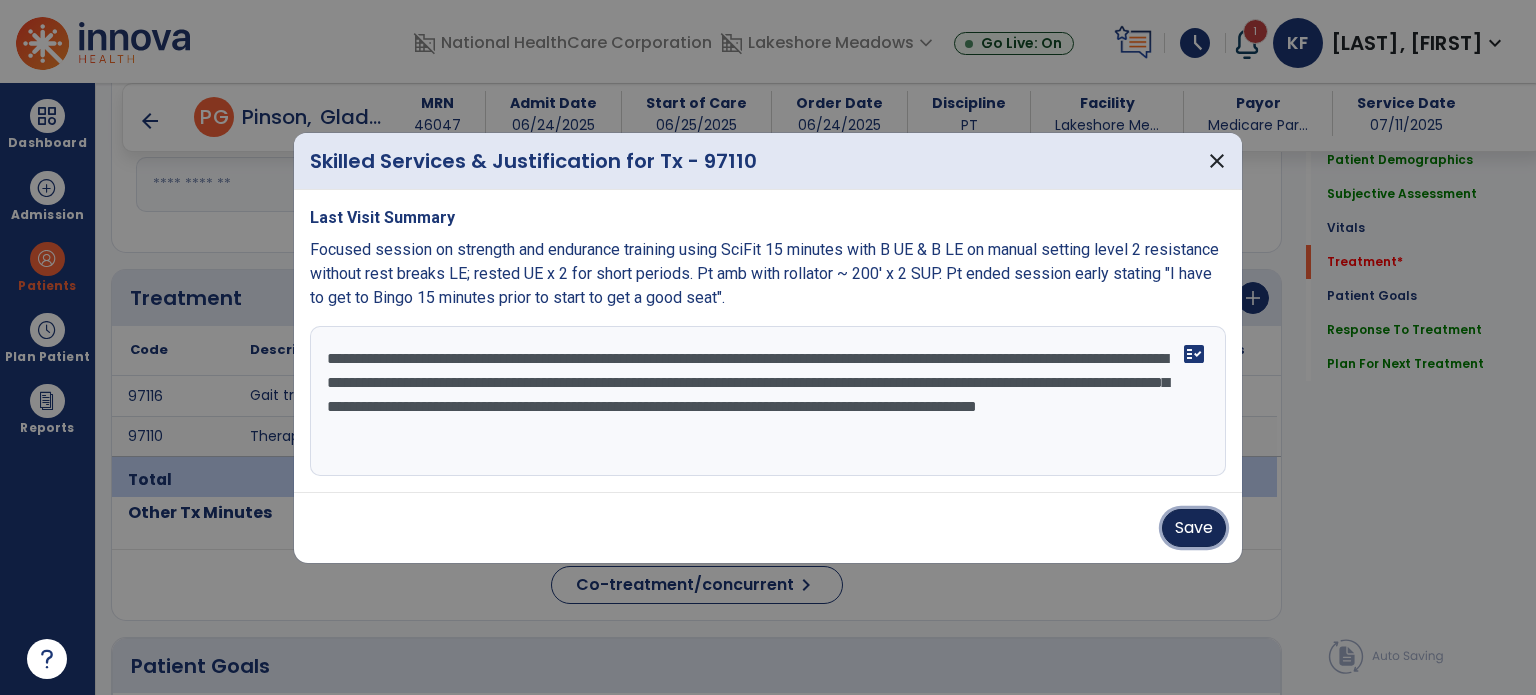 click on "Save" at bounding box center [1194, 528] 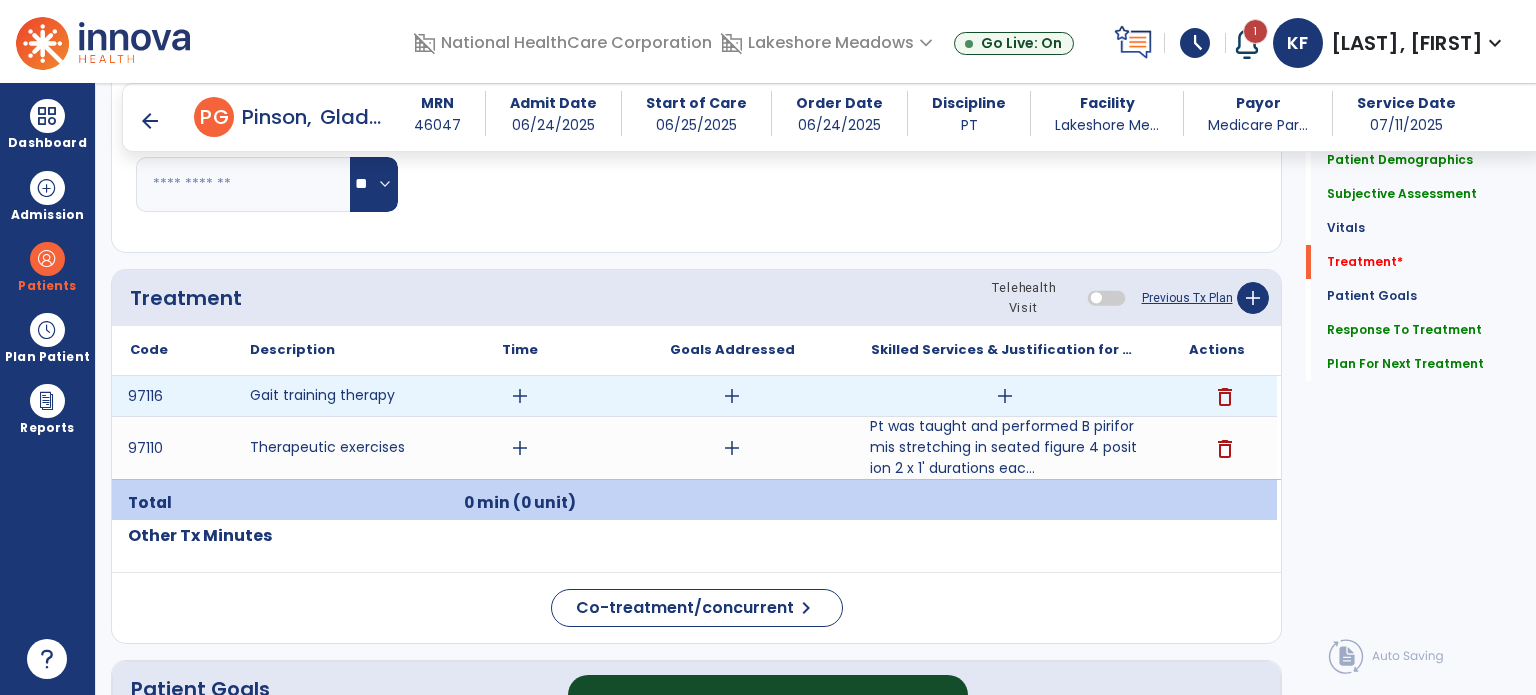 click on "add" at bounding box center [1005, 396] 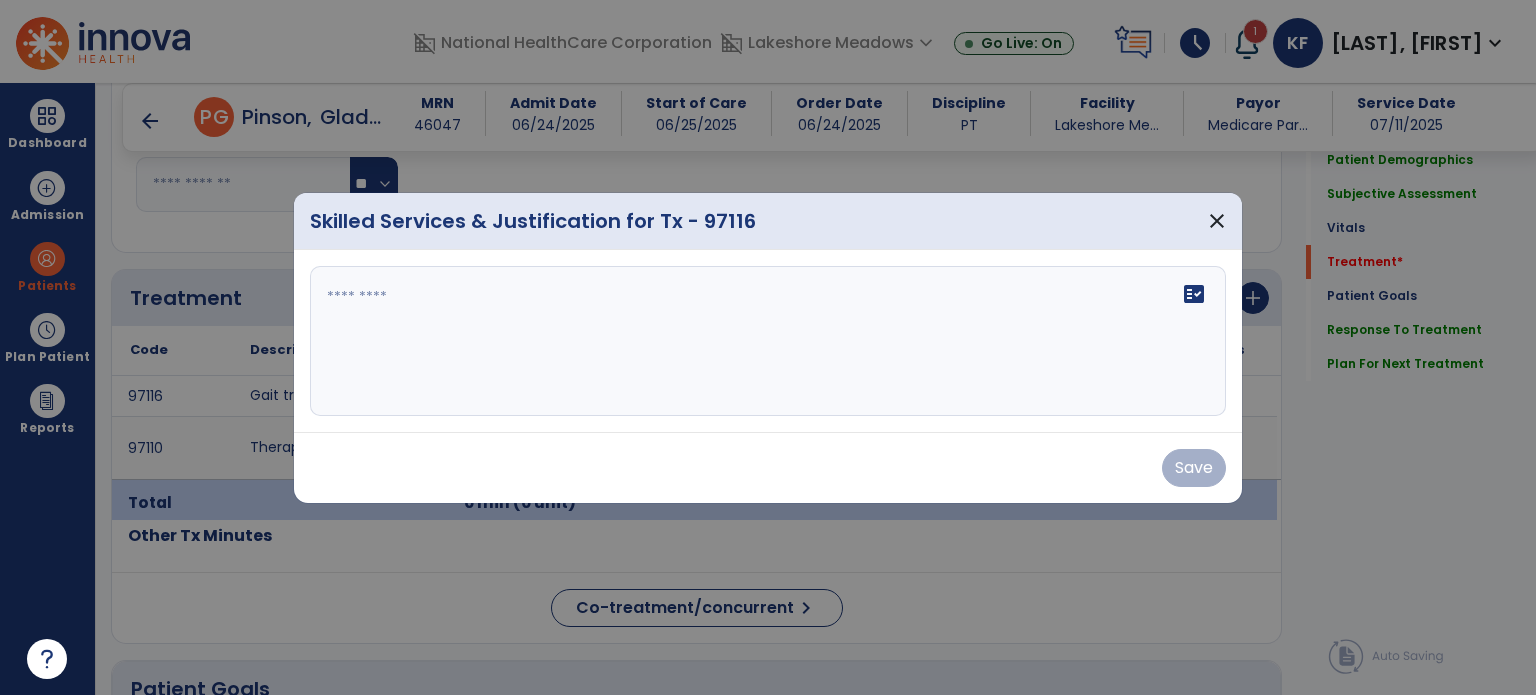 click on "fact_check" at bounding box center [768, 341] 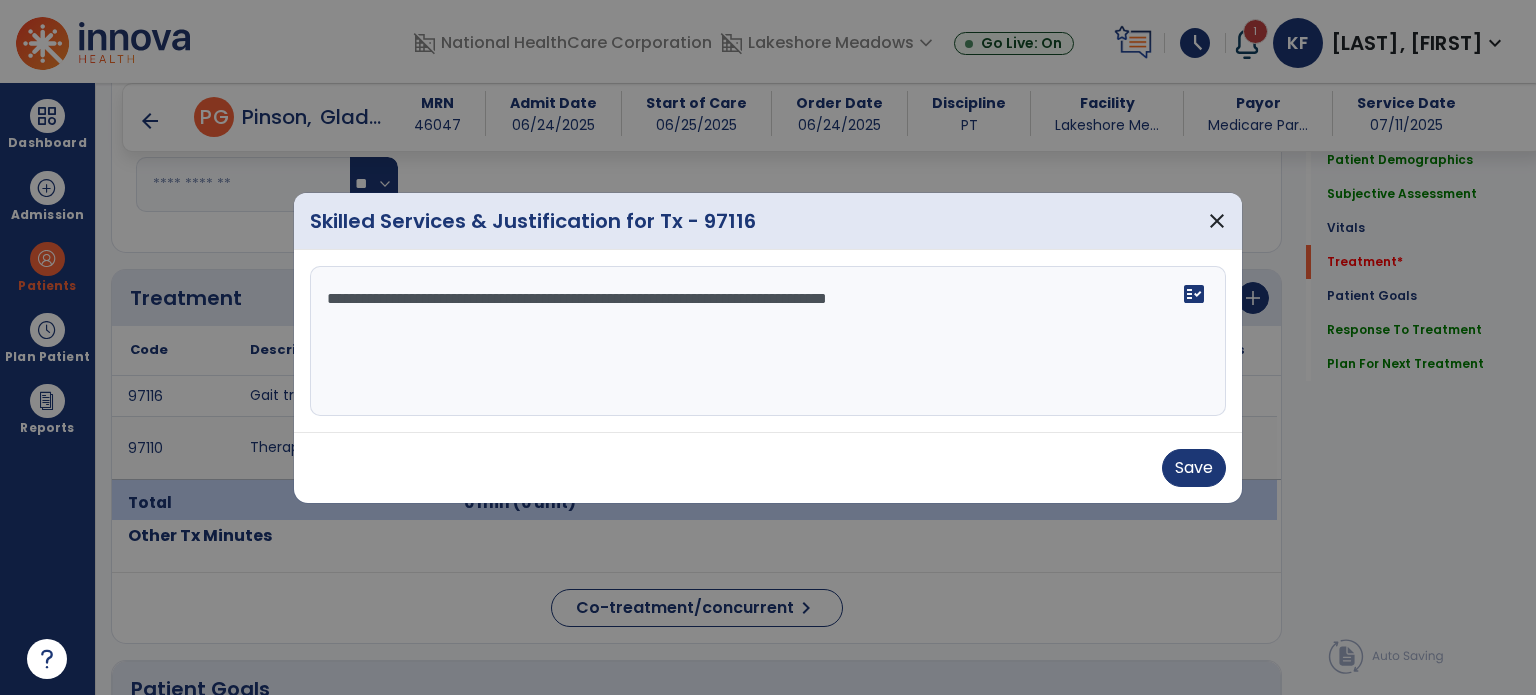 click on "**********" at bounding box center (768, 341) 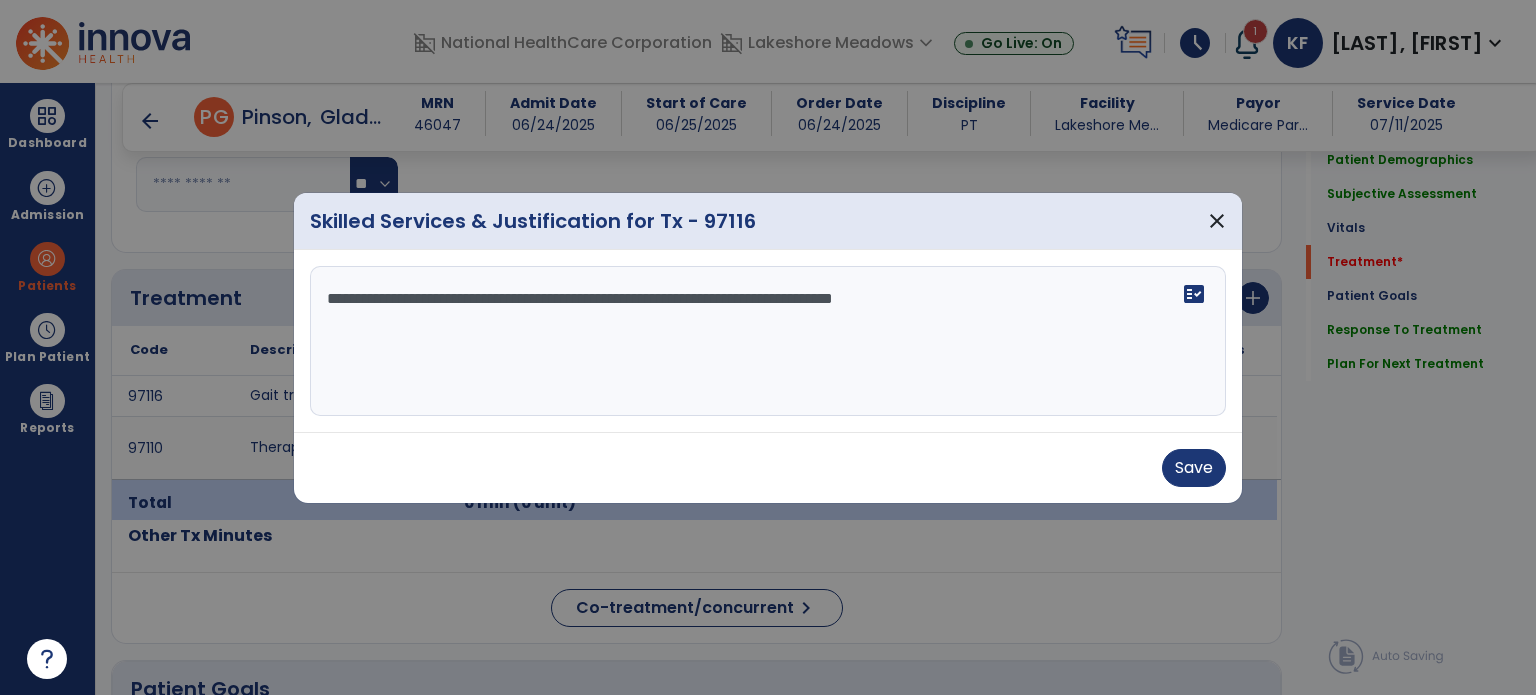 click on "**********" at bounding box center (768, 341) 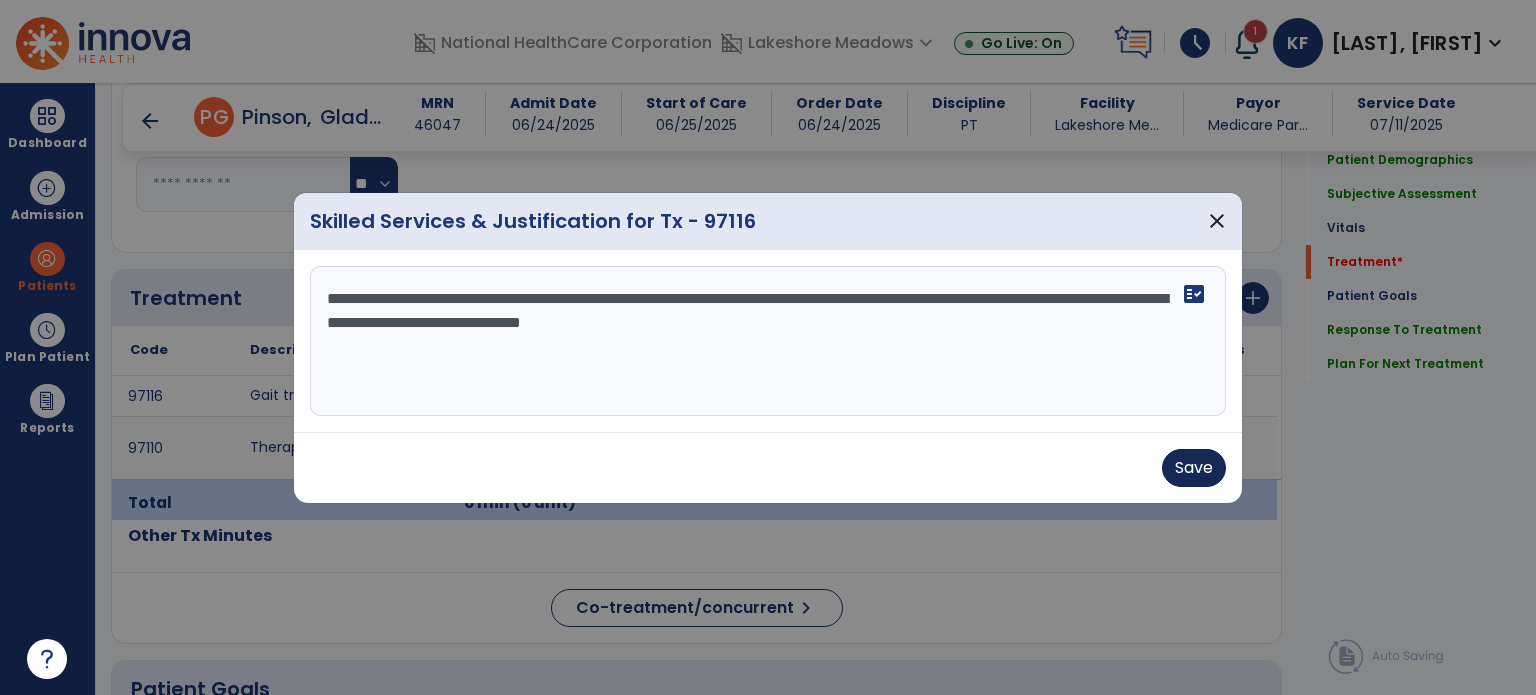 type on "**********" 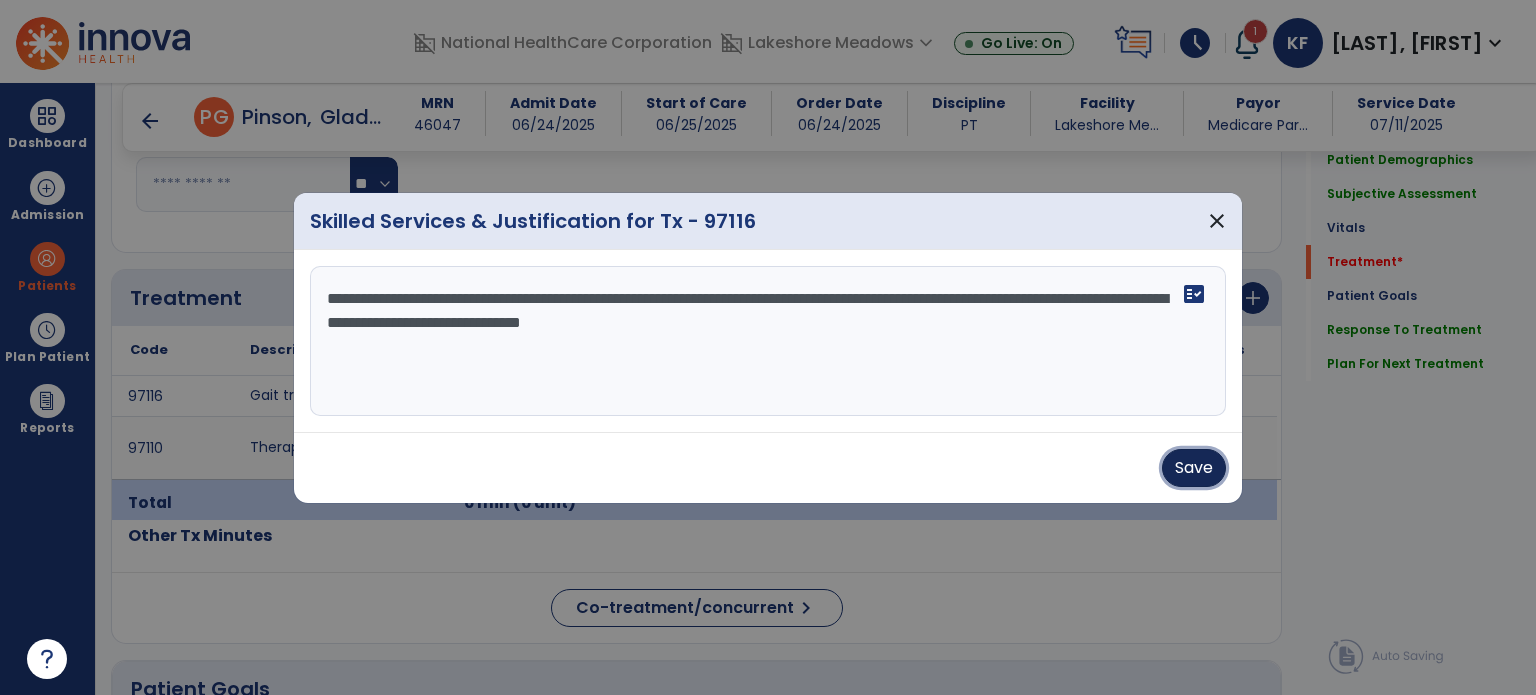click on "Save" at bounding box center [1194, 468] 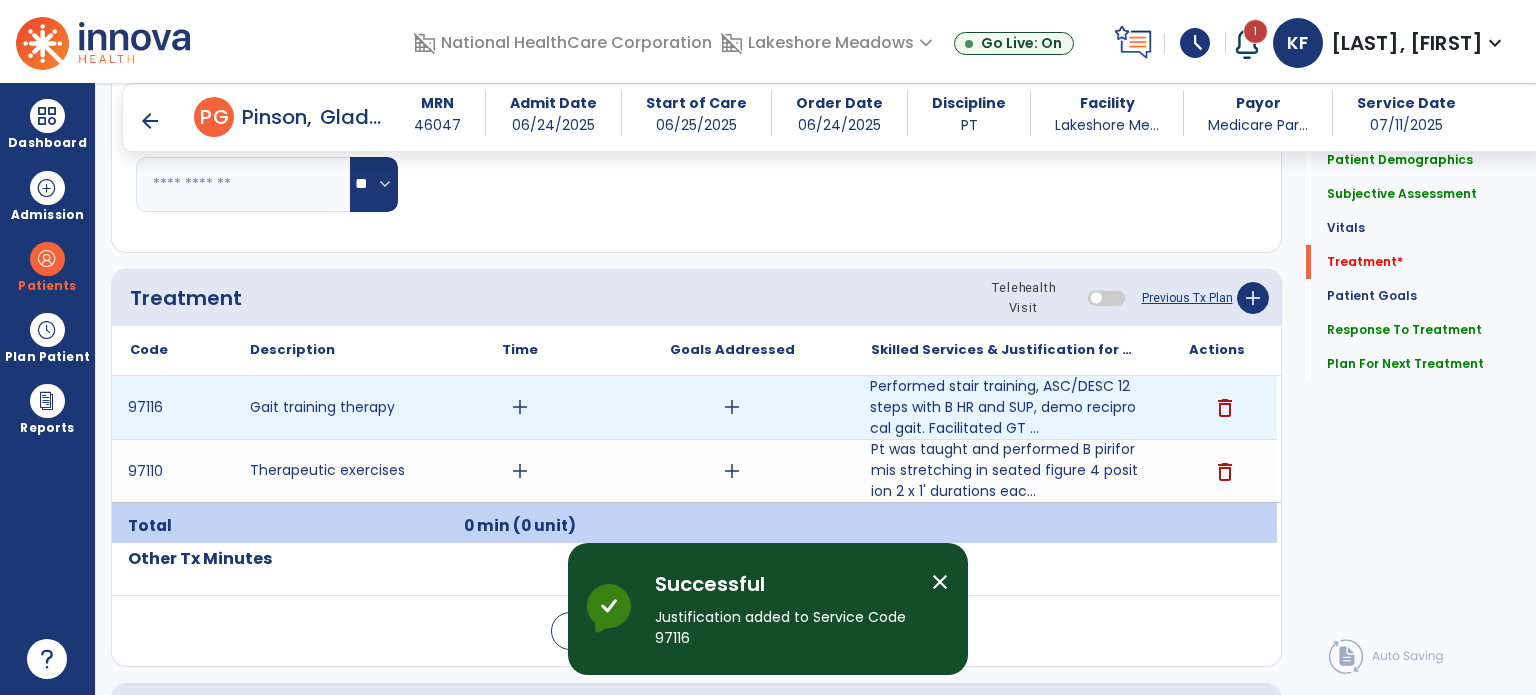click on "add" at bounding box center [520, 407] 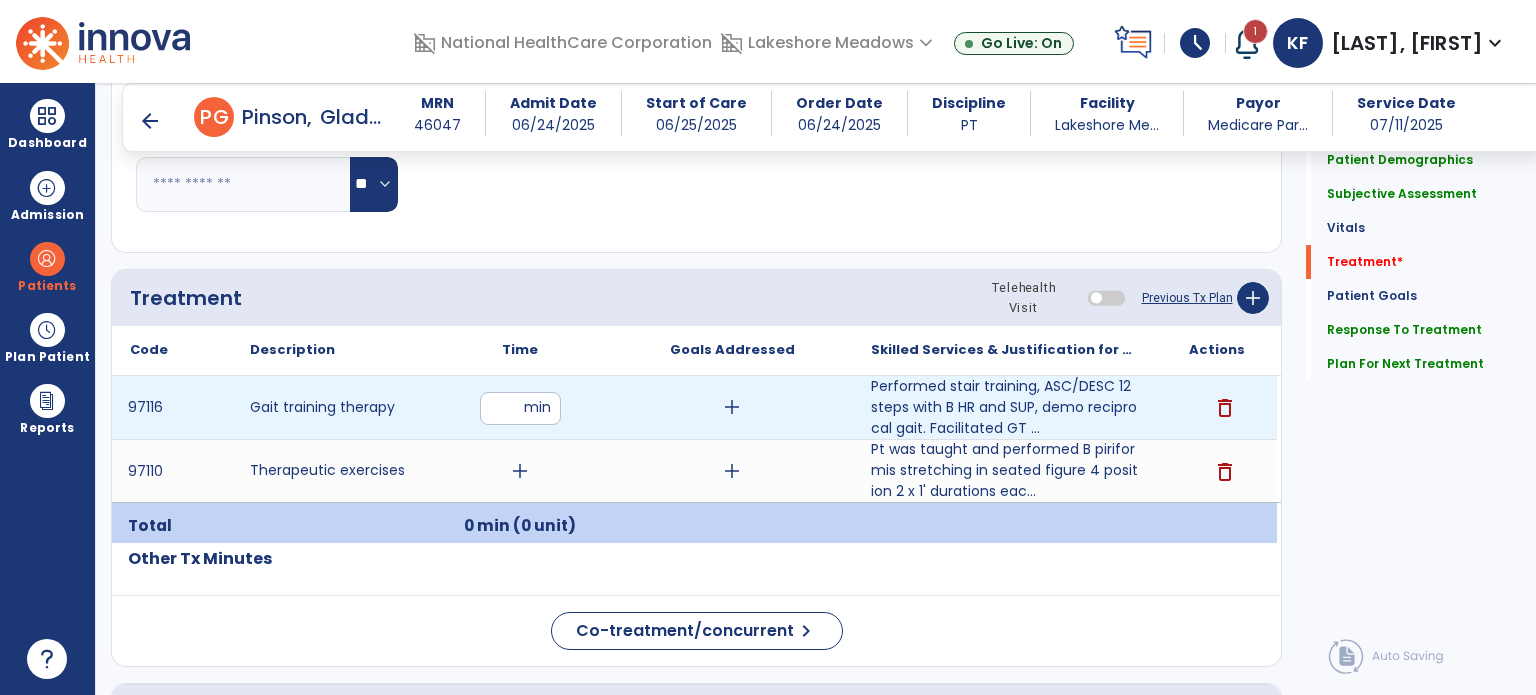 type on "**" 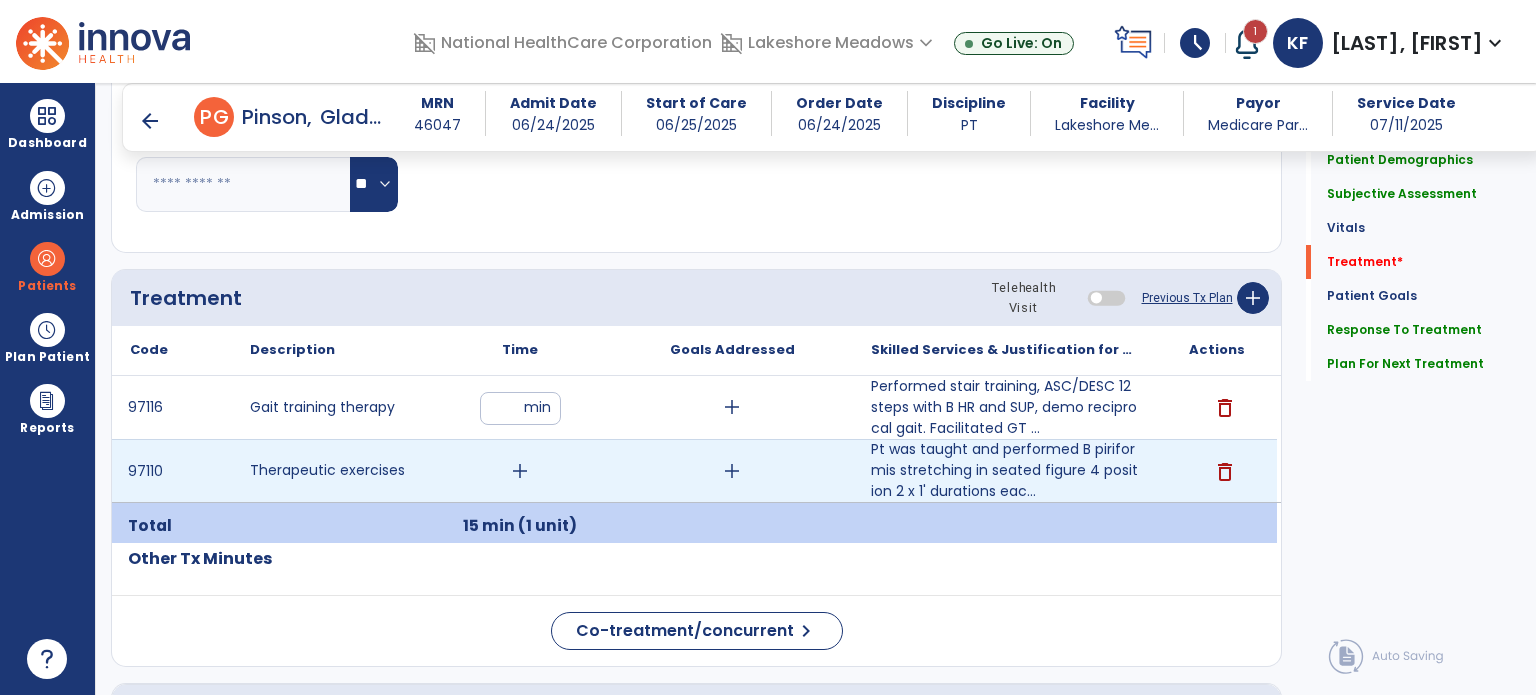 click on "add" at bounding box center (520, 471) 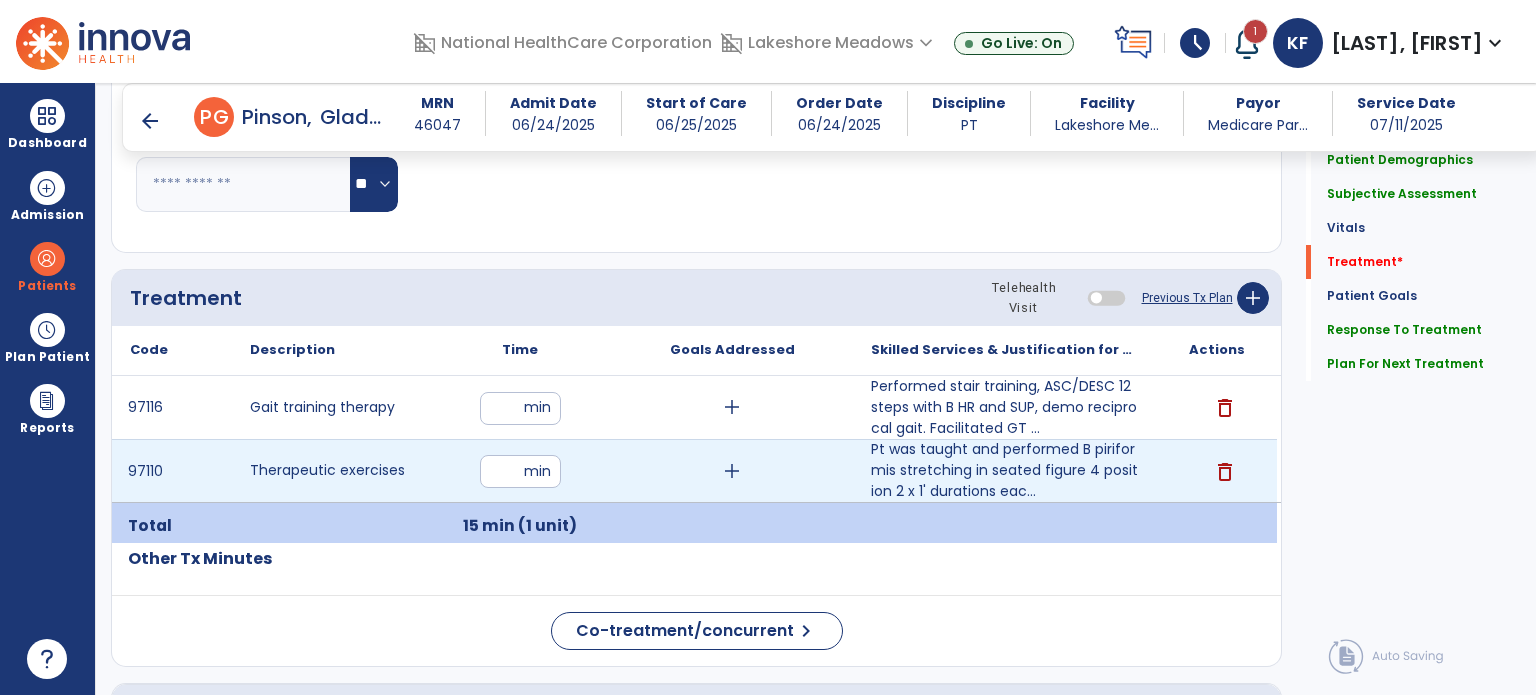 type on "**" 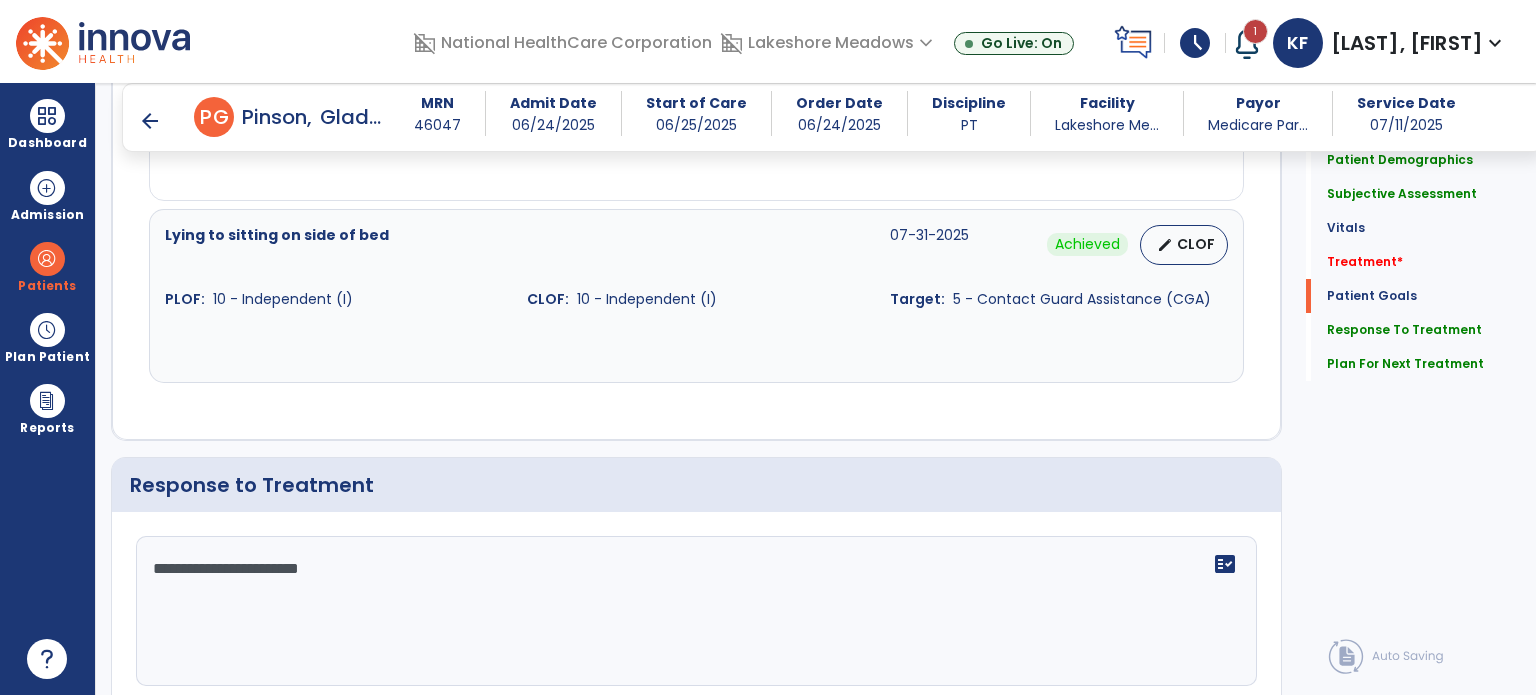 scroll, scrollTop: 2357, scrollLeft: 0, axis: vertical 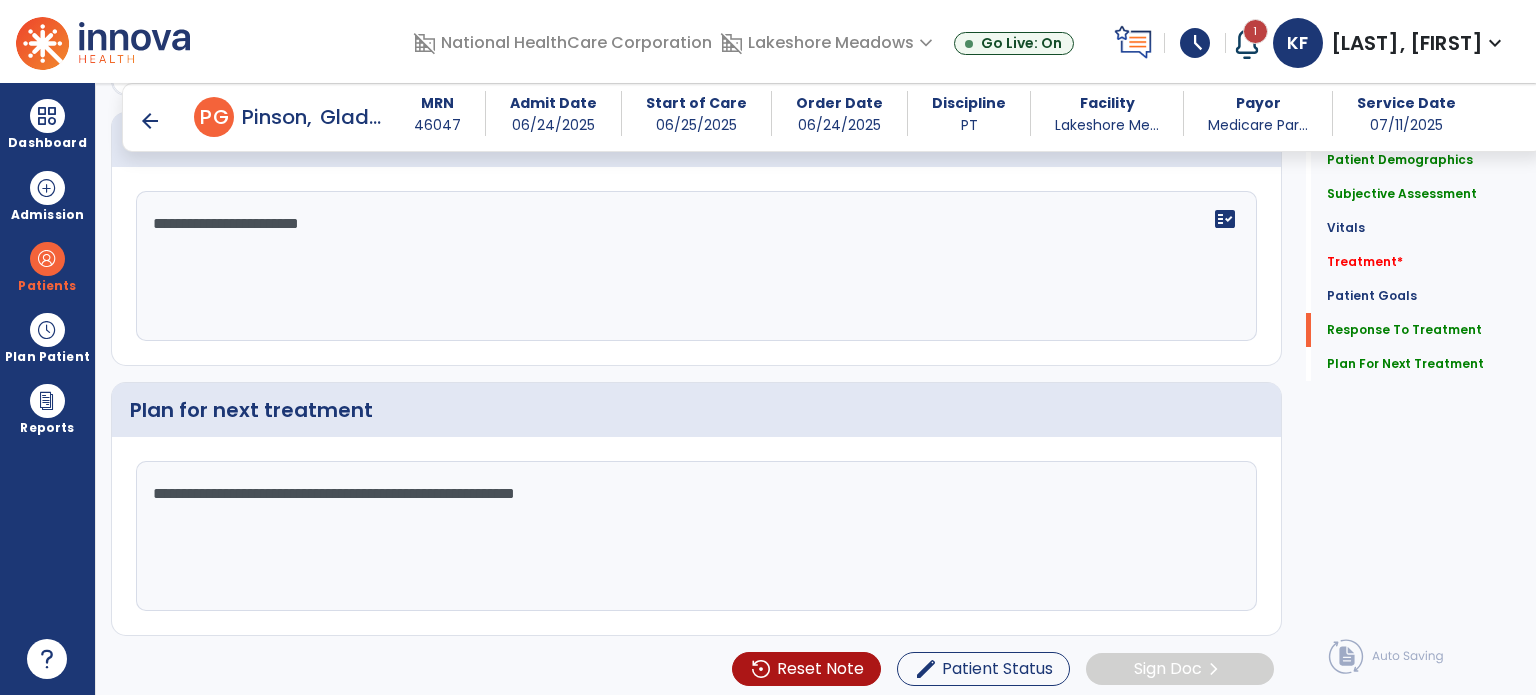 click on "Plan for next treatment" 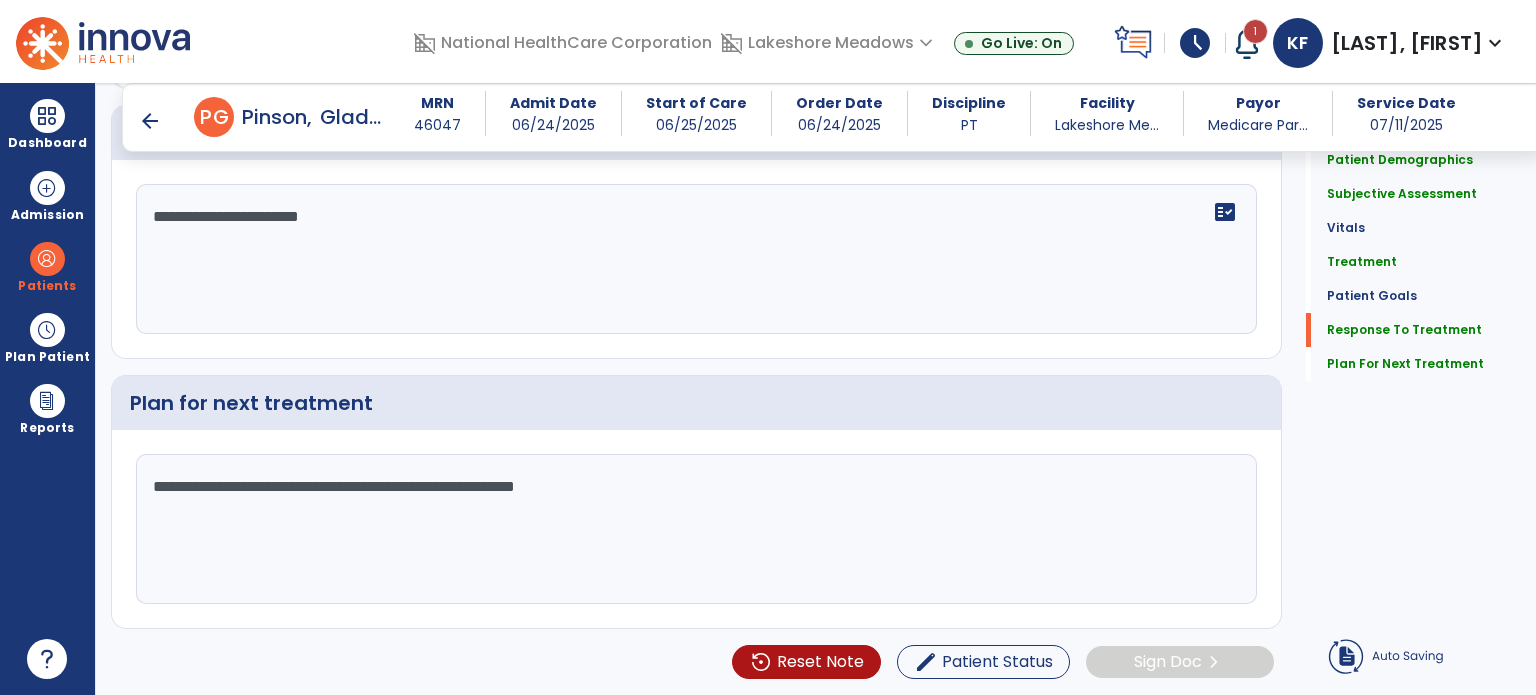 click on "**********" 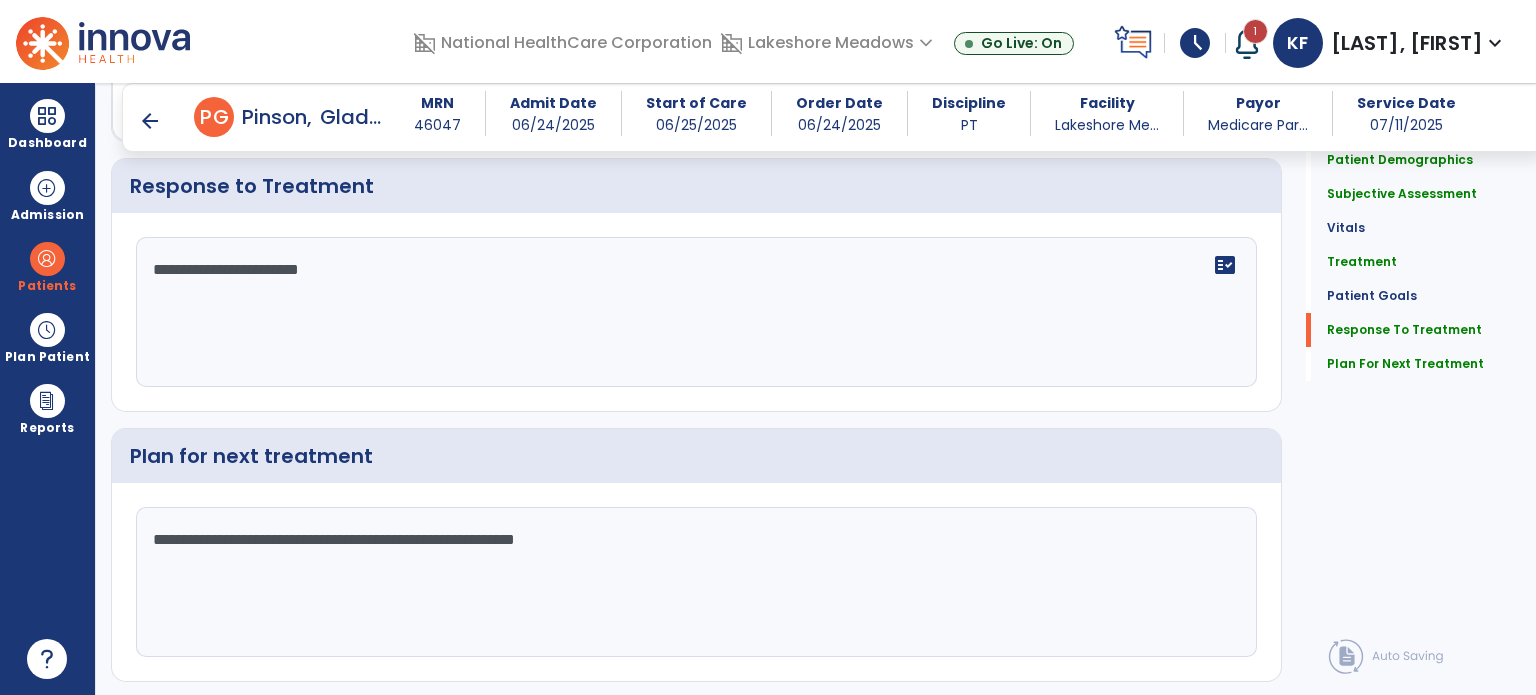 scroll, scrollTop: 2356, scrollLeft: 0, axis: vertical 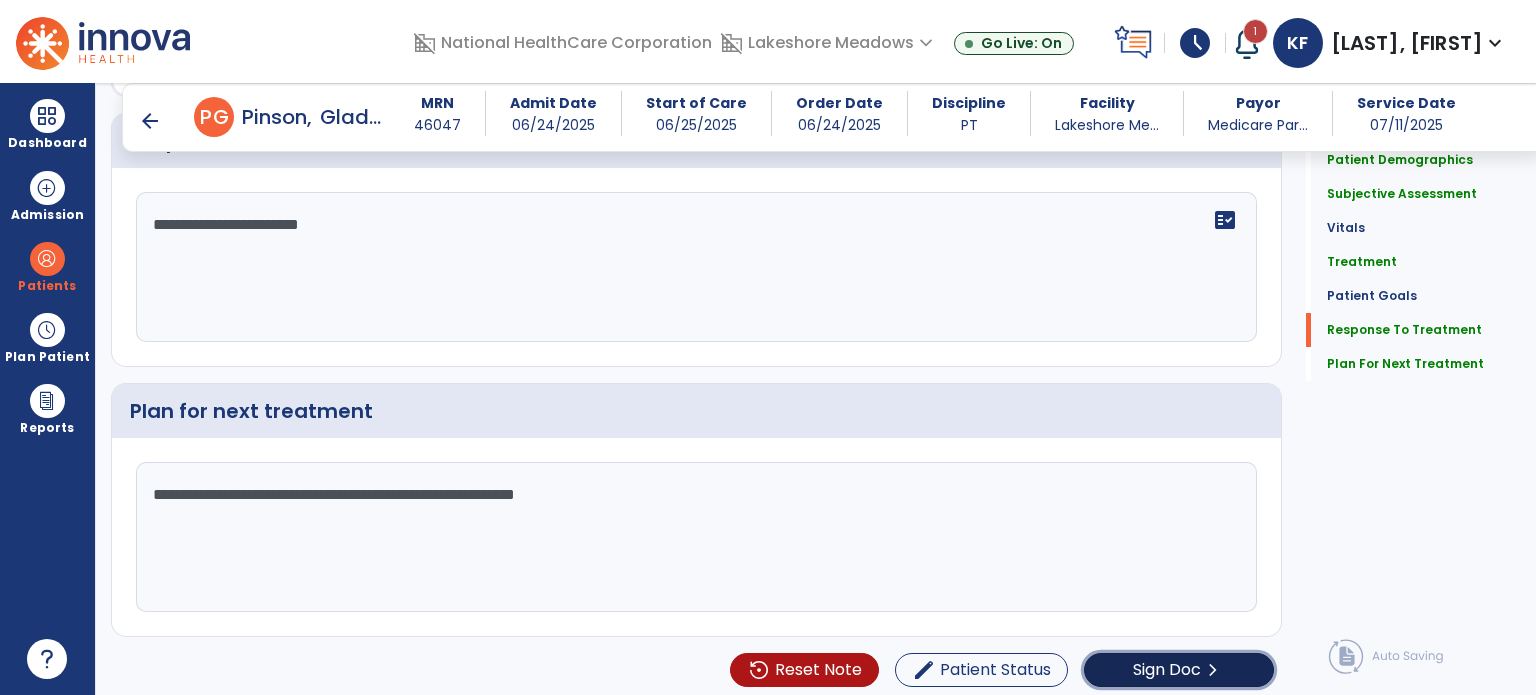 click on "Sign Doc" 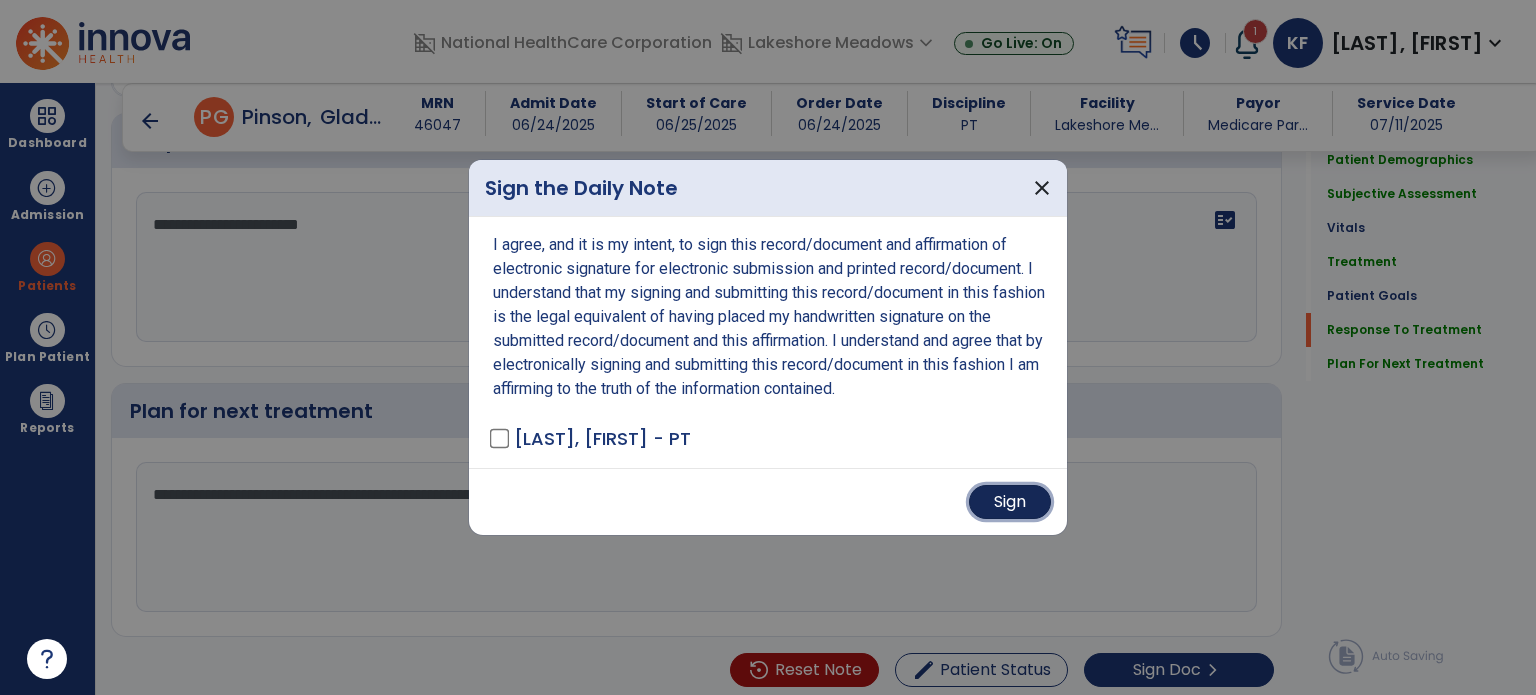 click on "Sign" at bounding box center [1010, 502] 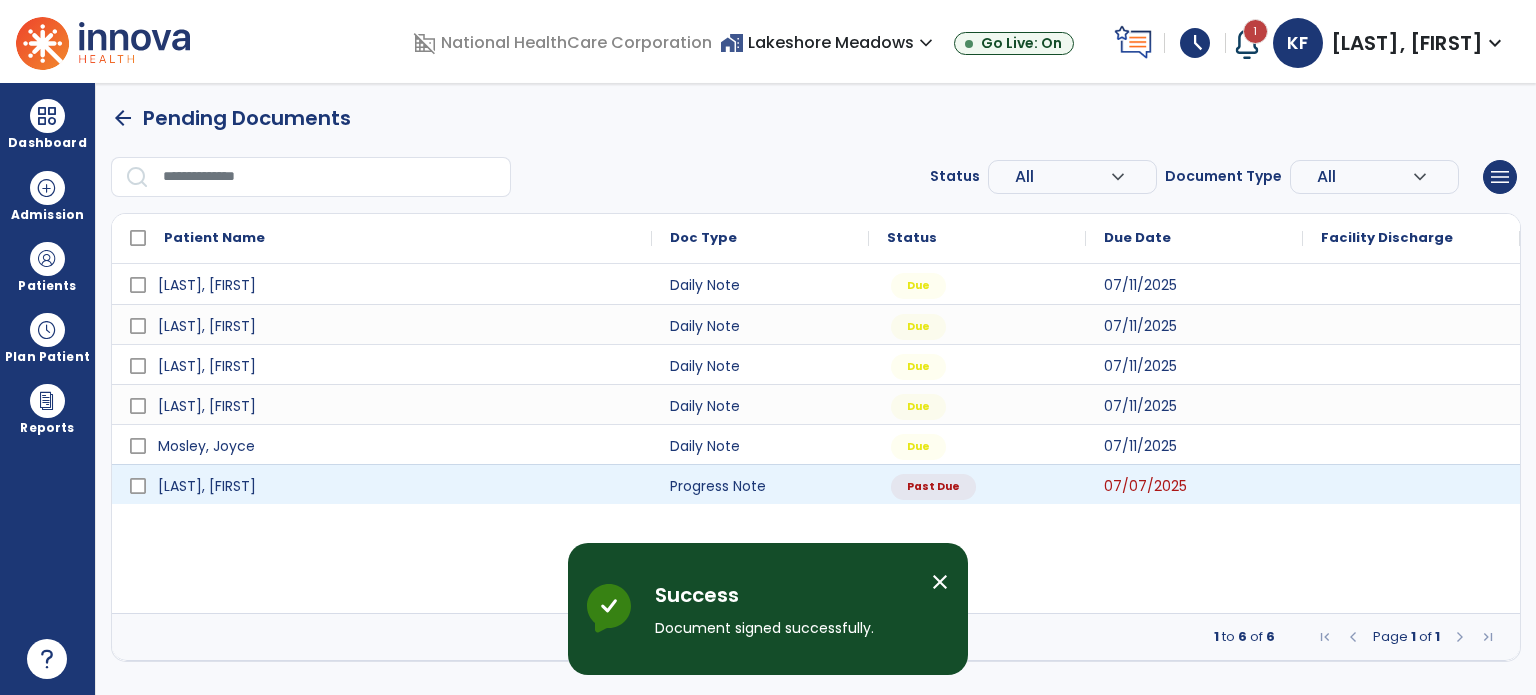scroll, scrollTop: 0, scrollLeft: 0, axis: both 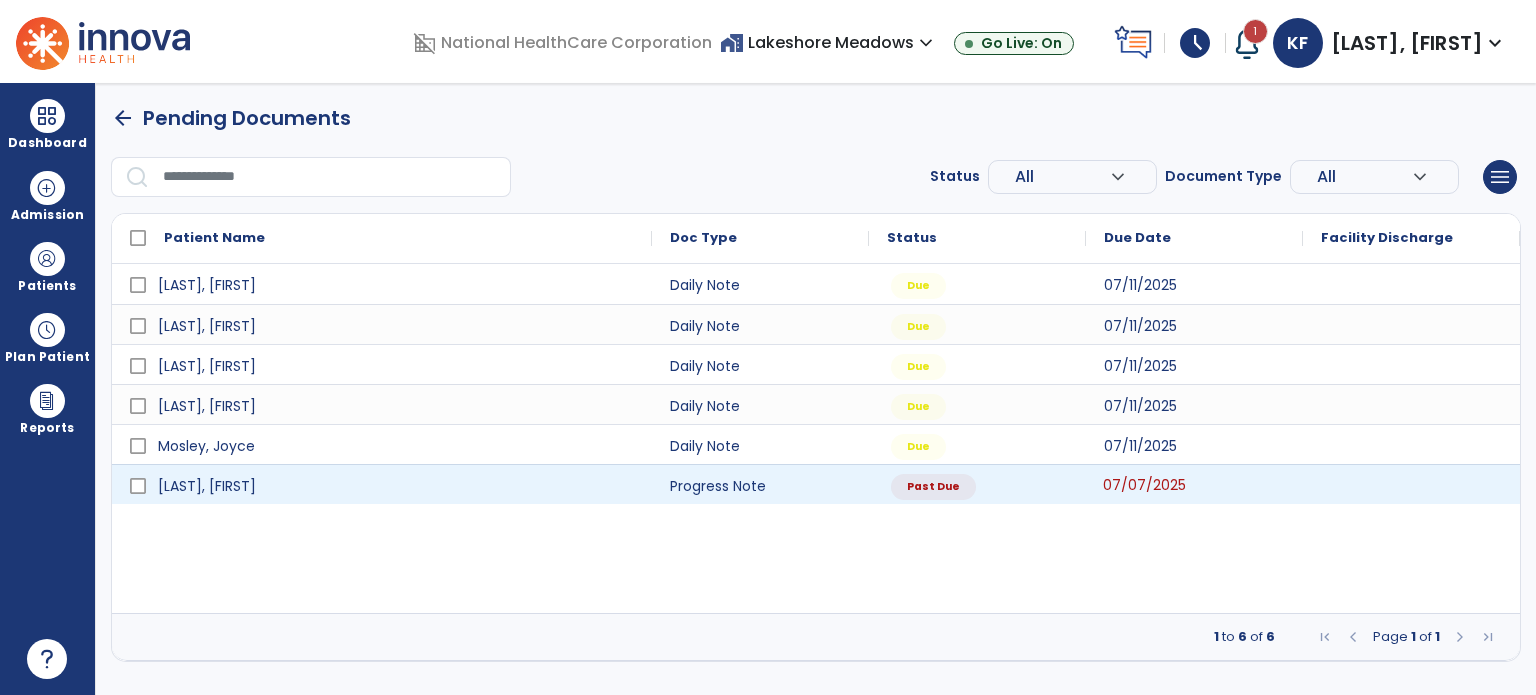 click on "07/07/2025" at bounding box center (1144, 485) 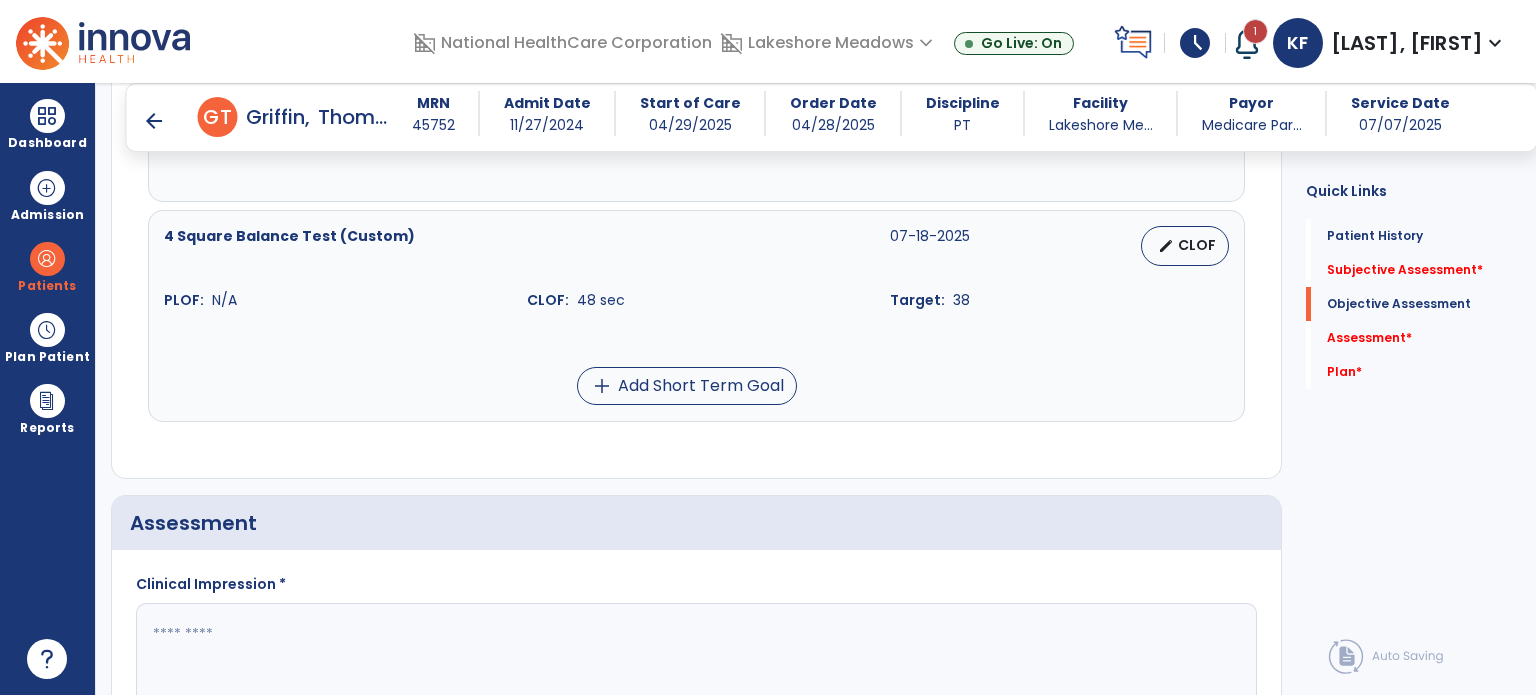 scroll, scrollTop: 1643, scrollLeft: 0, axis: vertical 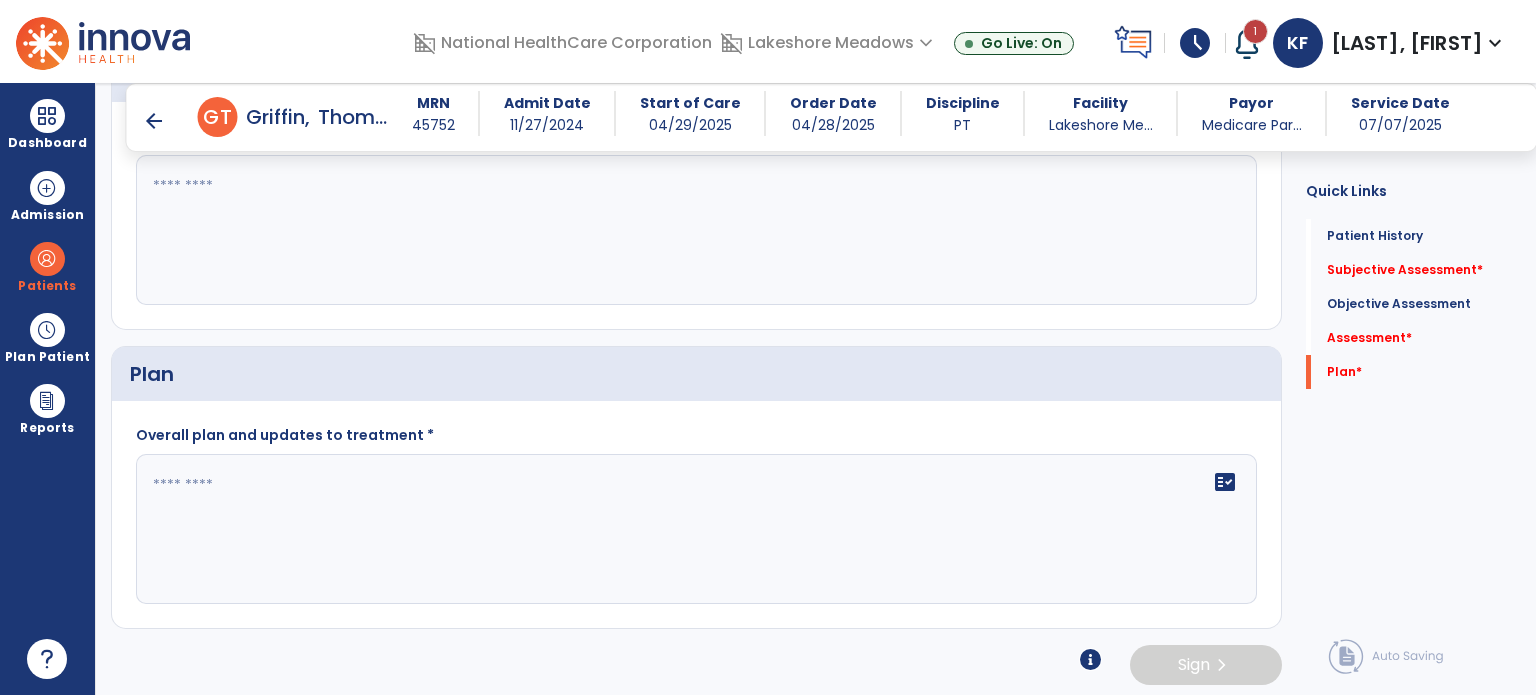 click at bounding box center [1090, 659] 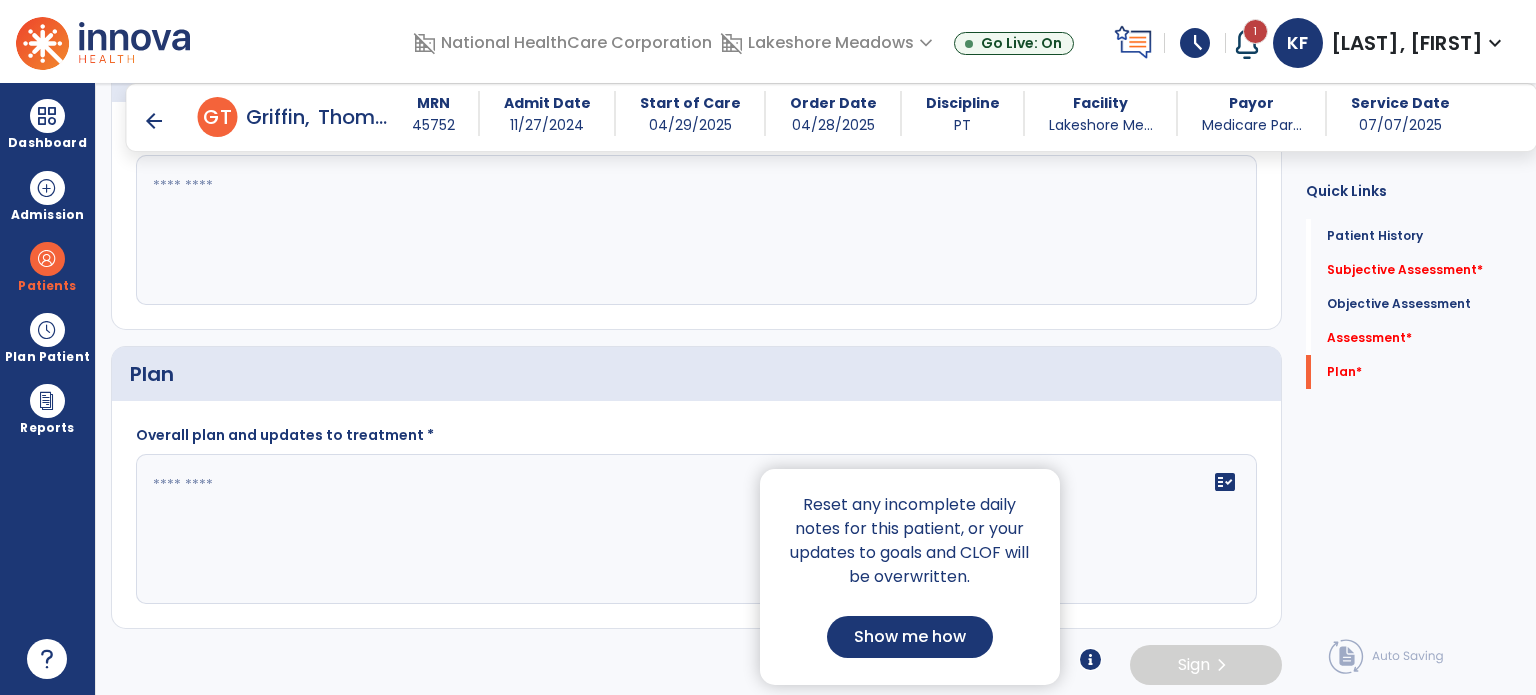 click at bounding box center (768, 347) 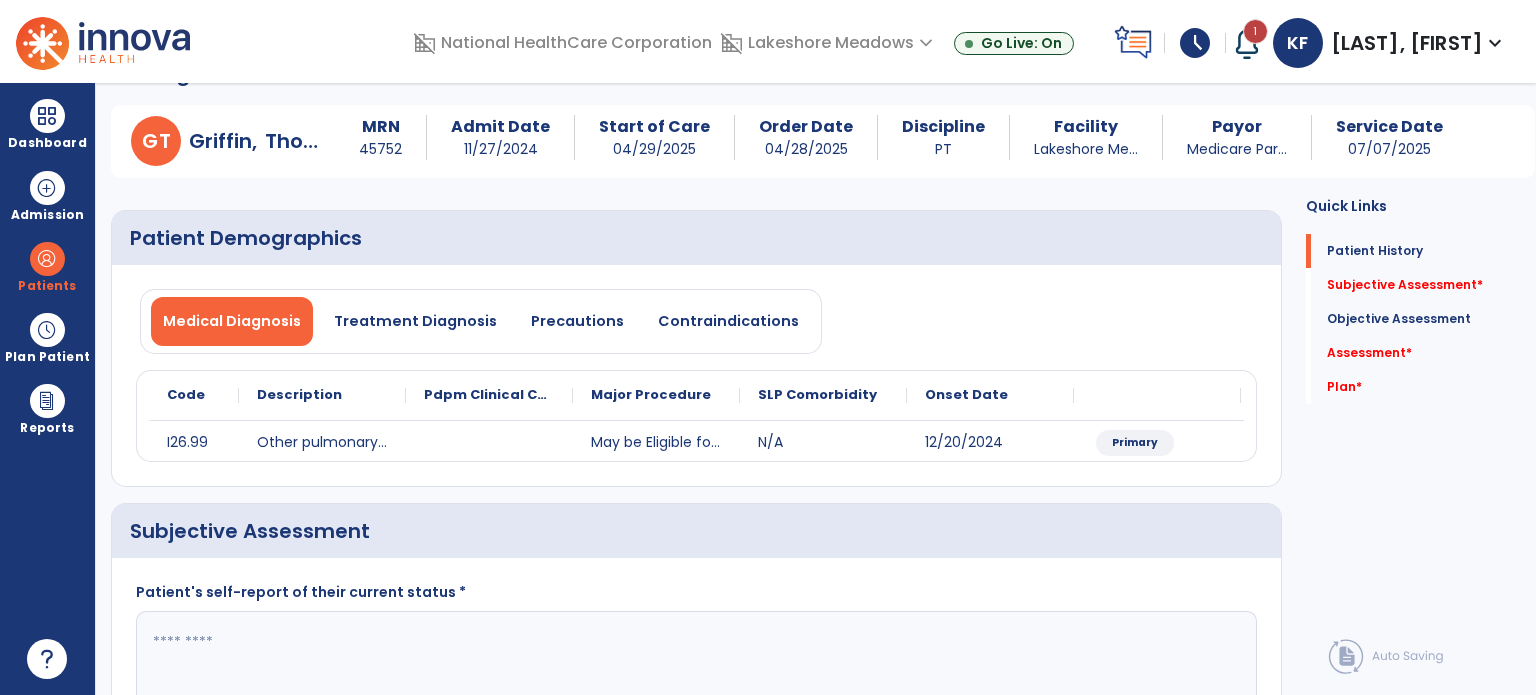 scroll, scrollTop: 0, scrollLeft: 0, axis: both 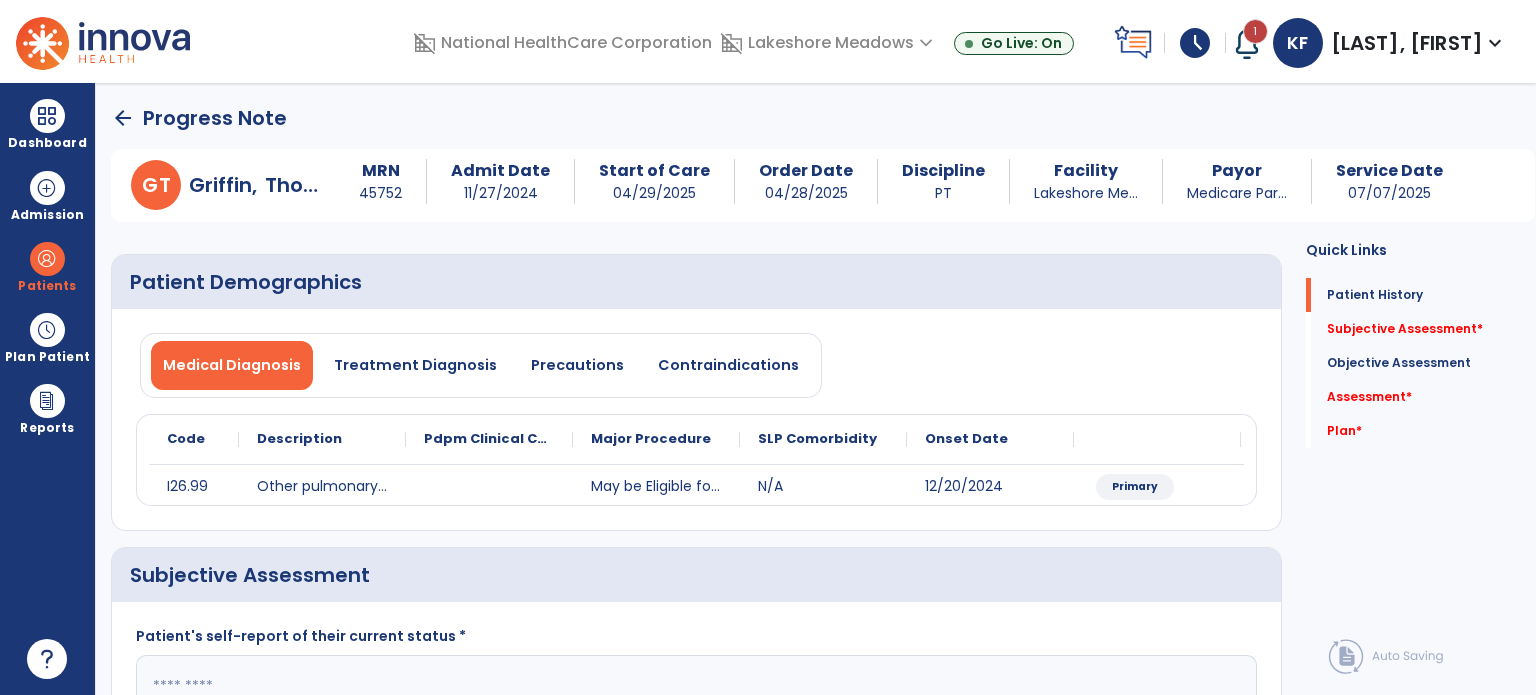 click on "arrow_back" 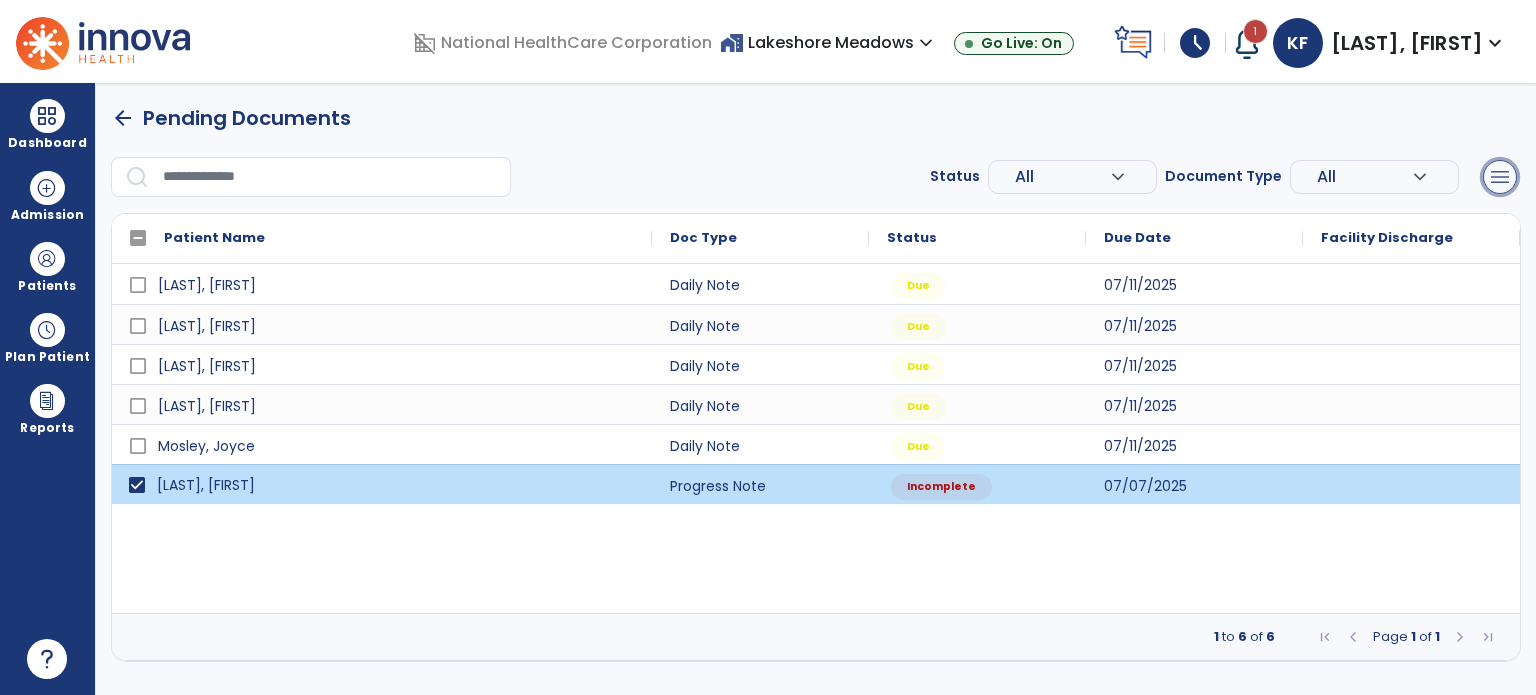 click on "menu" at bounding box center (1500, 177) 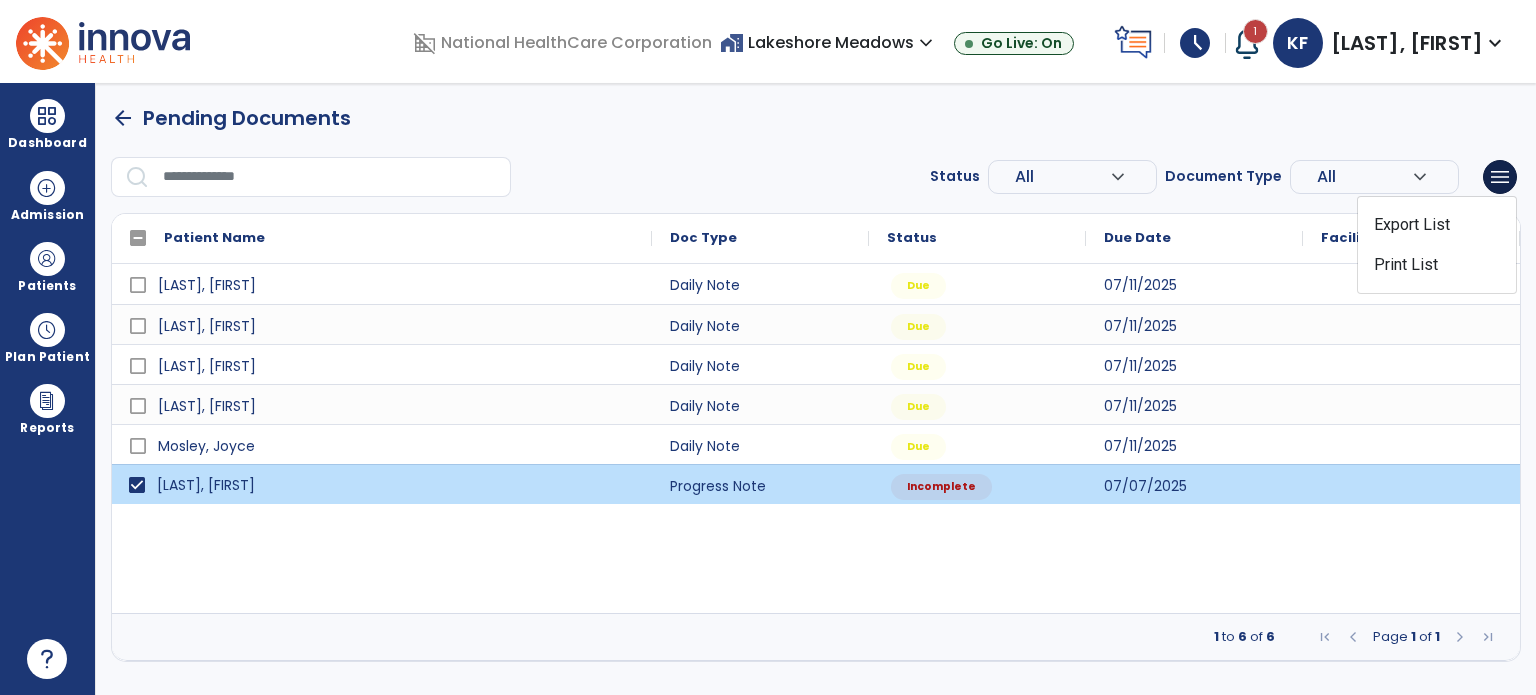 click on "arrow_back   Pending Documents" at bounding box center (816, 118) 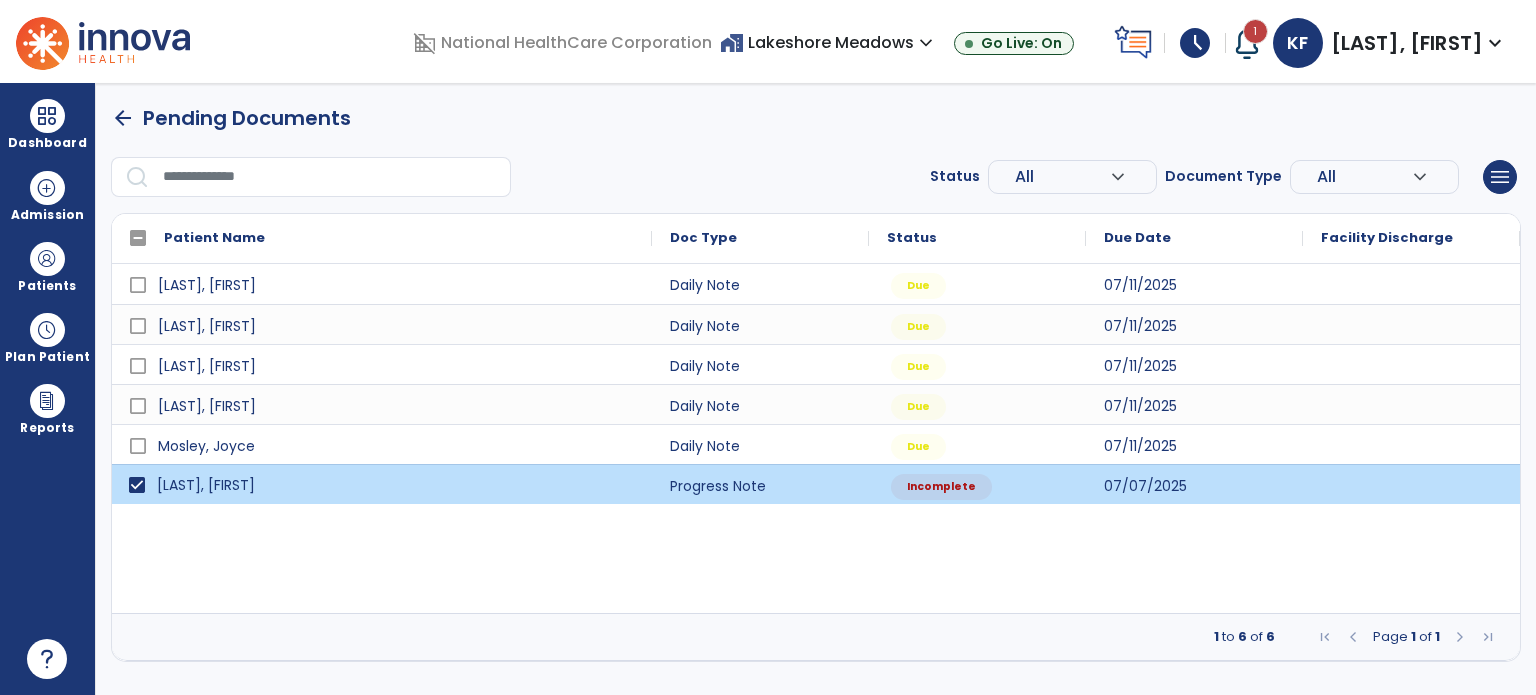 click on "arrow_back" at bounding box center (123, 118) 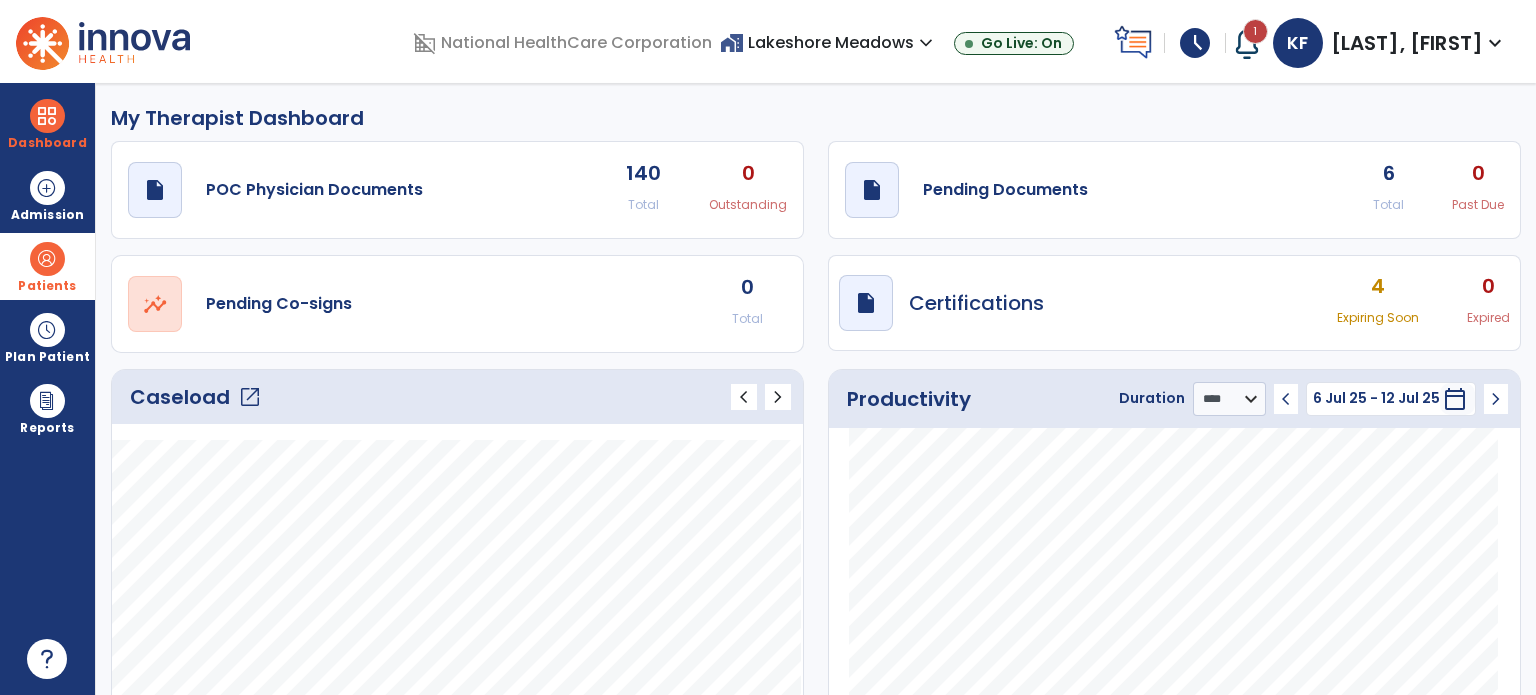 click at bounding box center [47, 259] 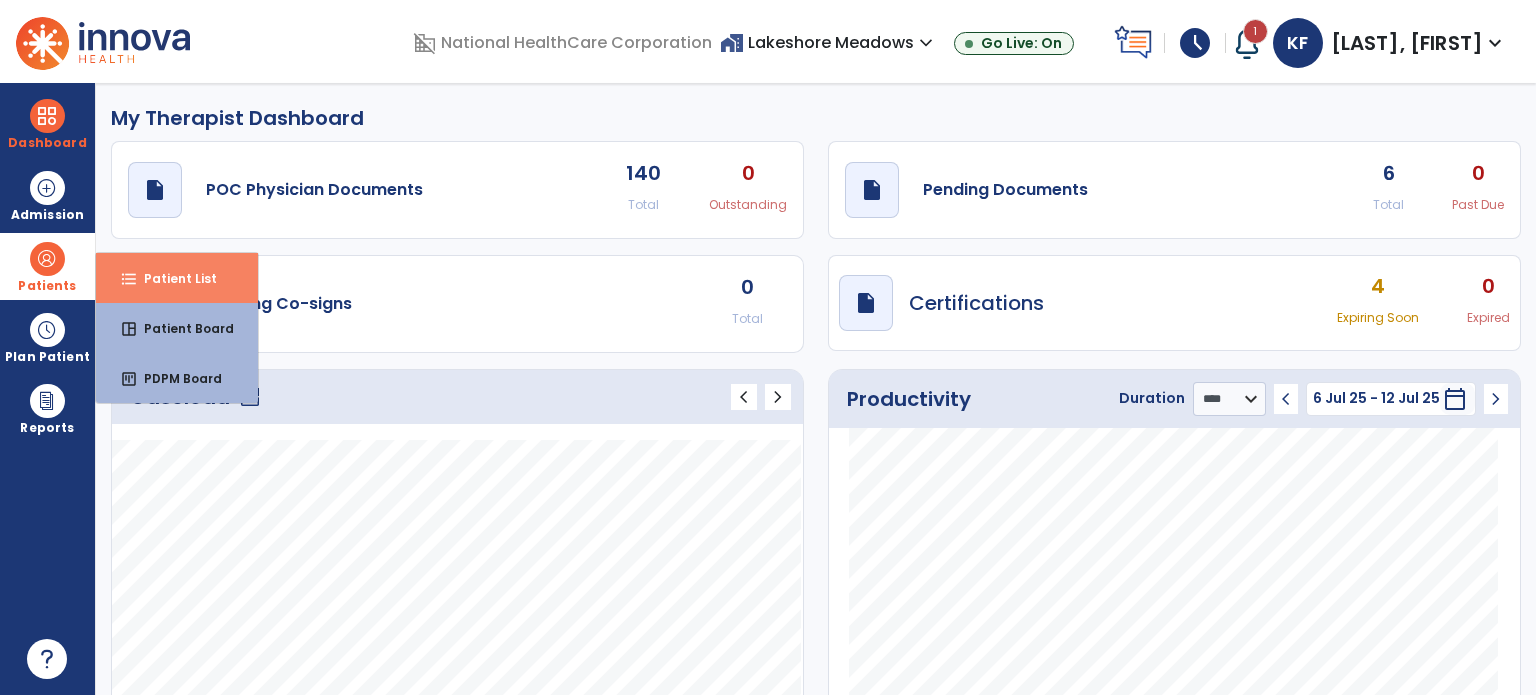 click on "Patient List" at bounding box center (172, 278) 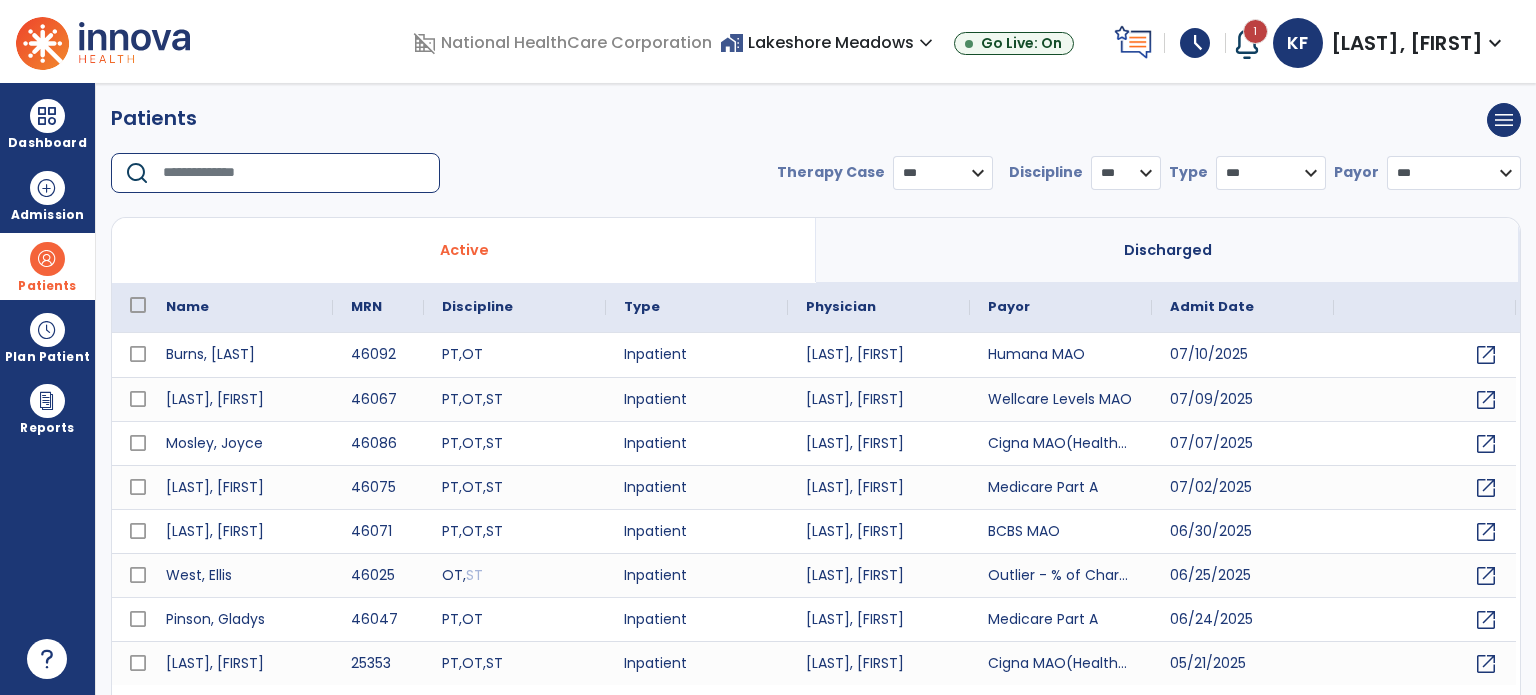 click at bounding box center [294, 173] 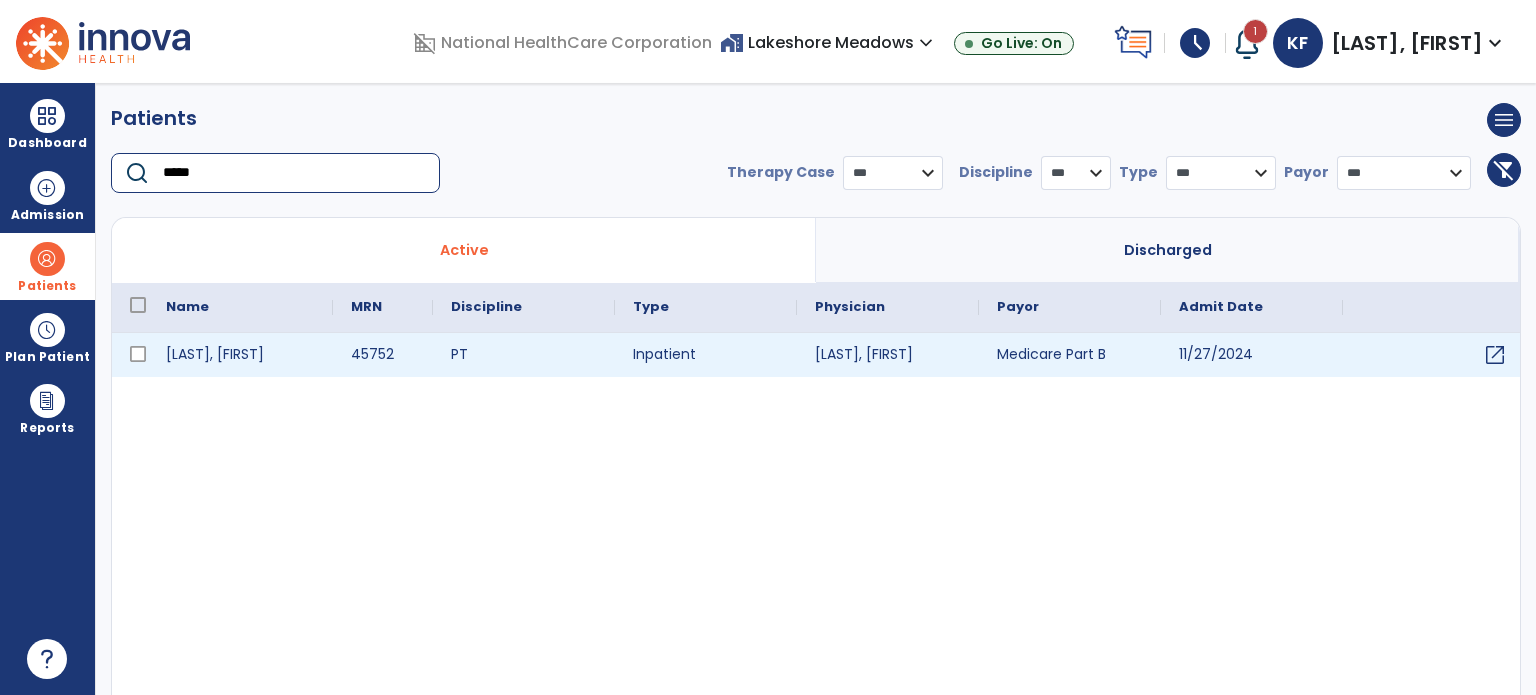 type on "*****" 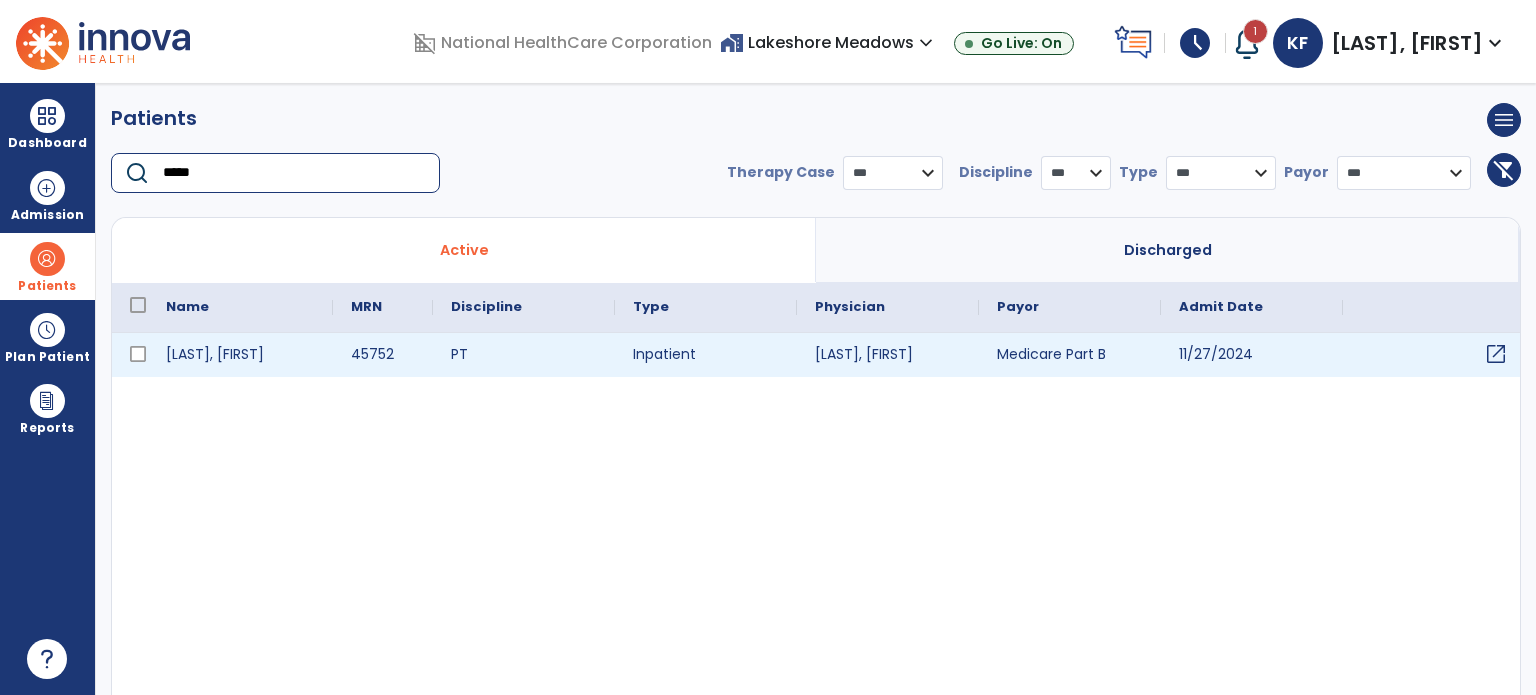 click on "open_in_new" at bounding box center [1496, 354] 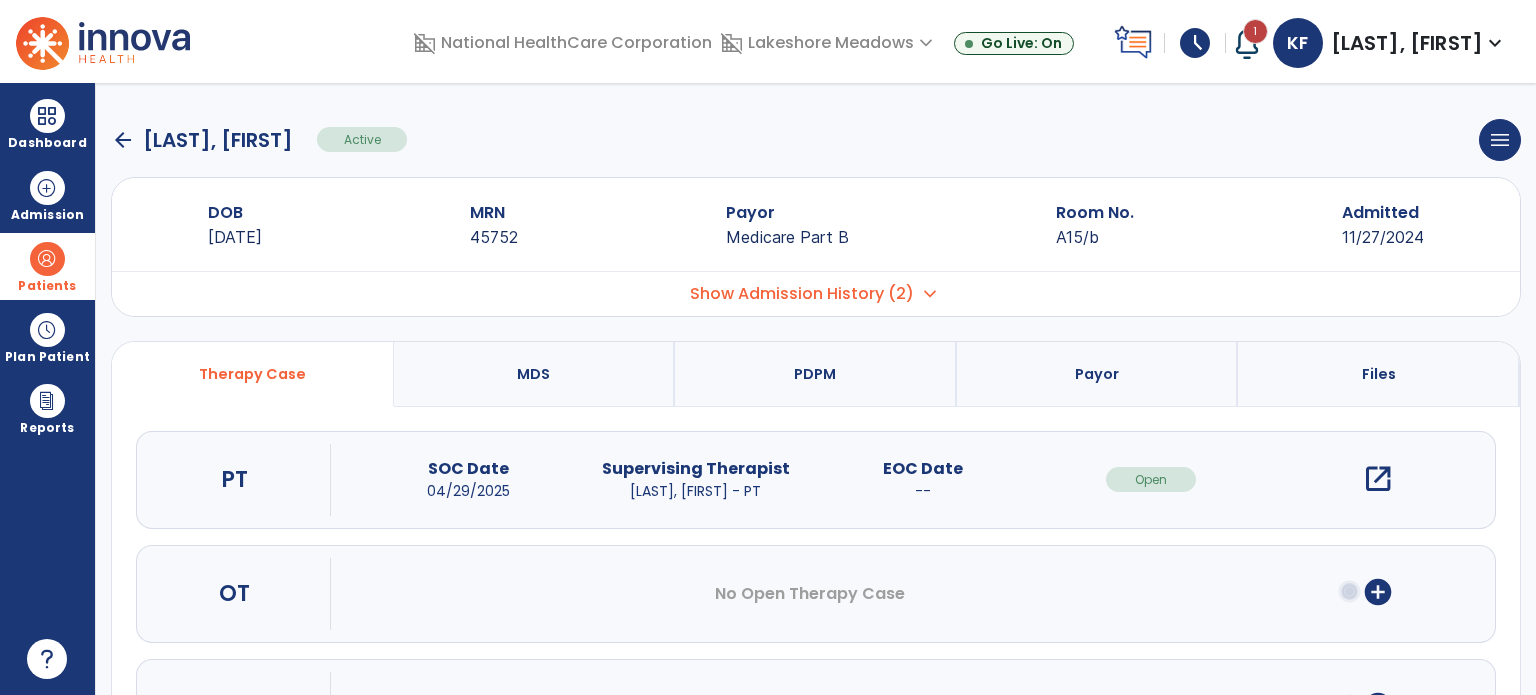 click on "open_in_new" at bounding box center [1378, 479] 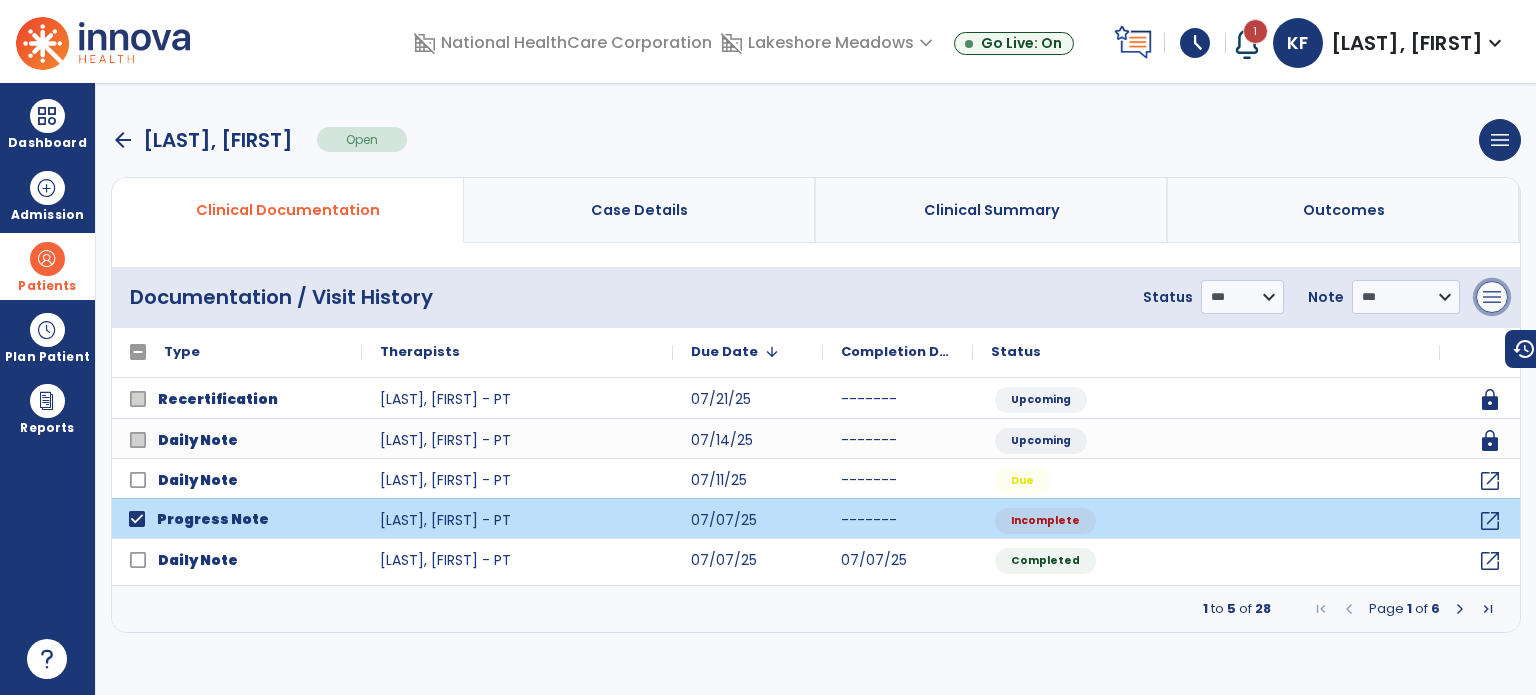click on "menu" at bounding box center (1492, 297) 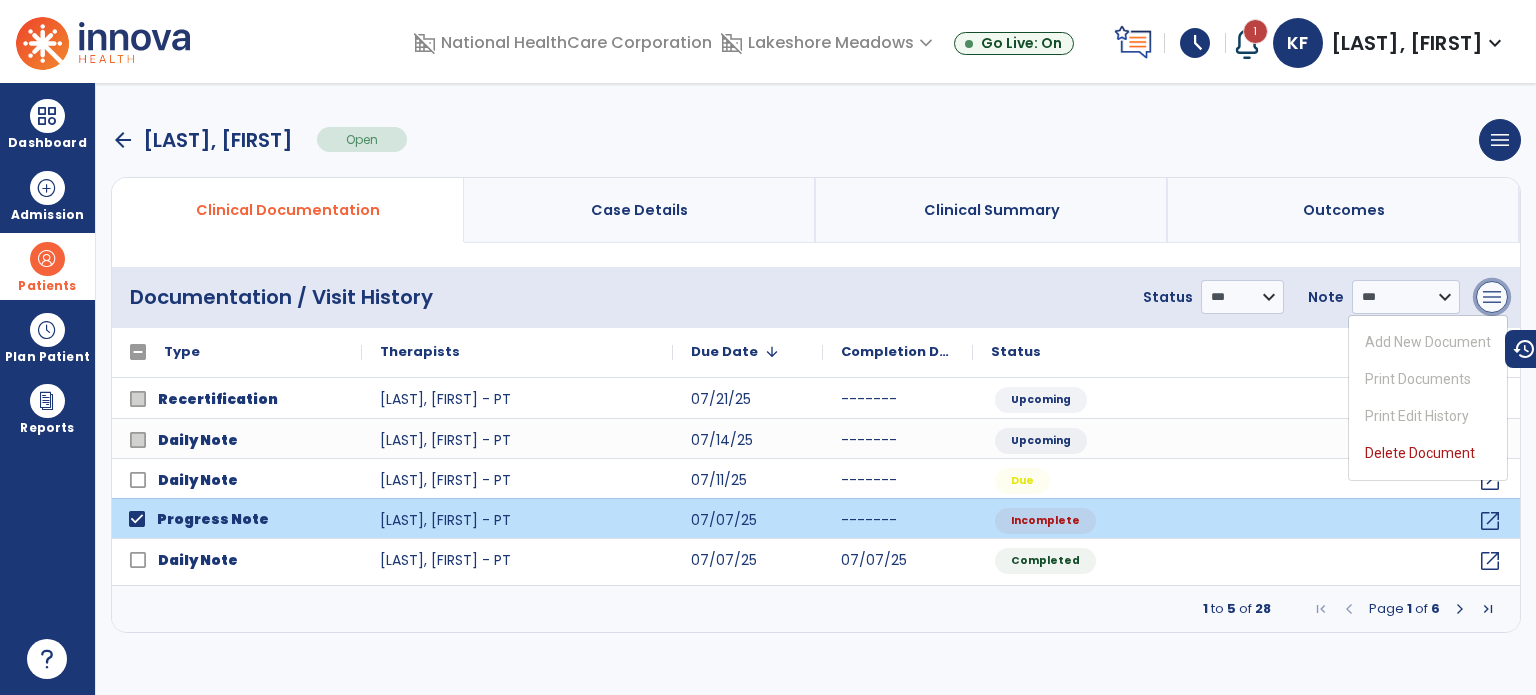 click on "menu" at bounding box center [1492, 297] 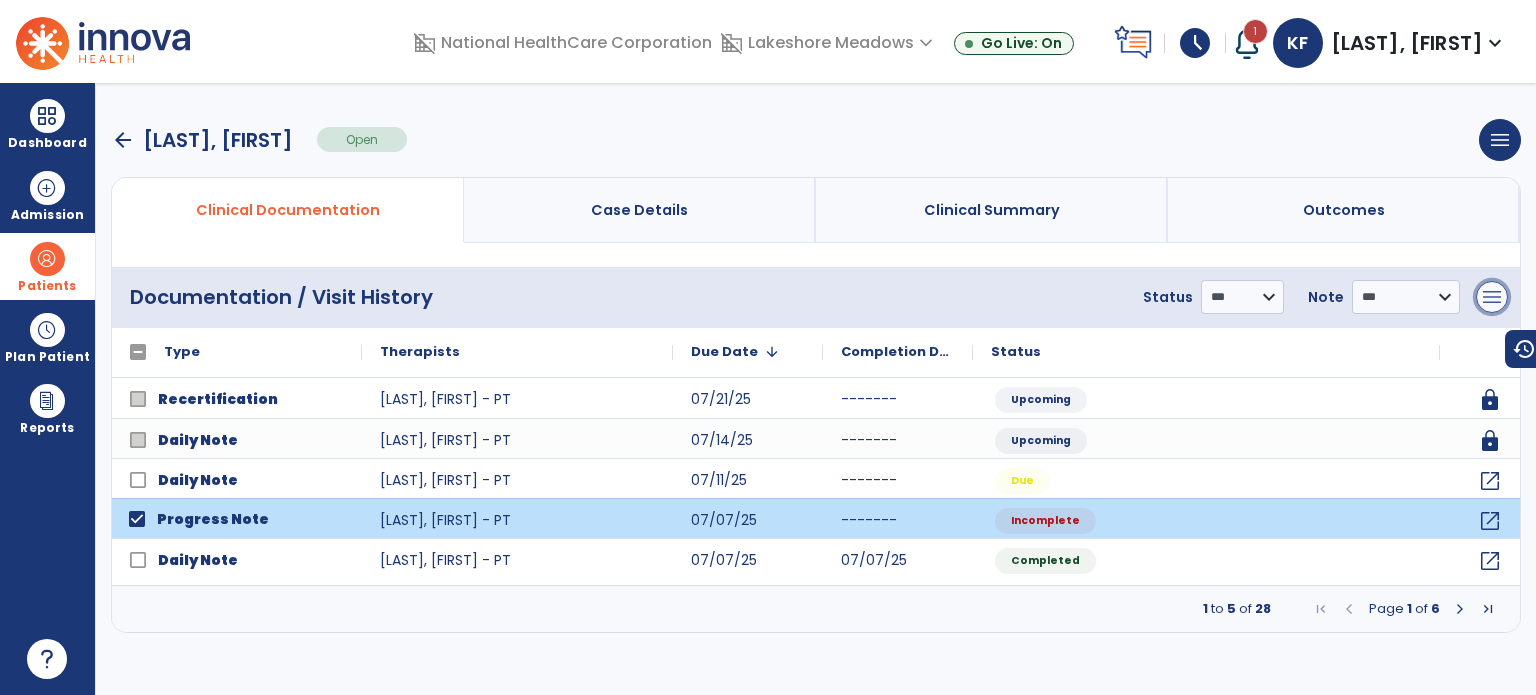 click on "menu" at bounding box center (1492, 297) 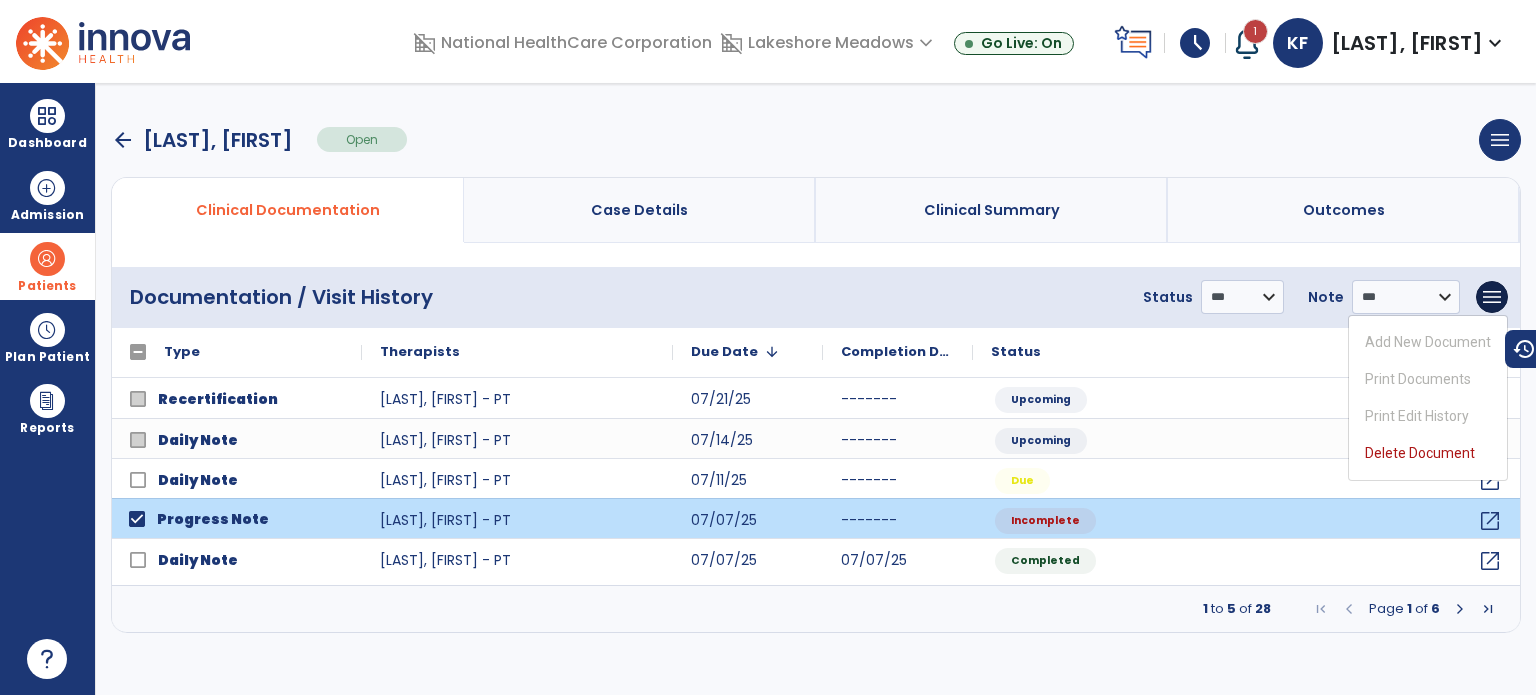 click on "**********" 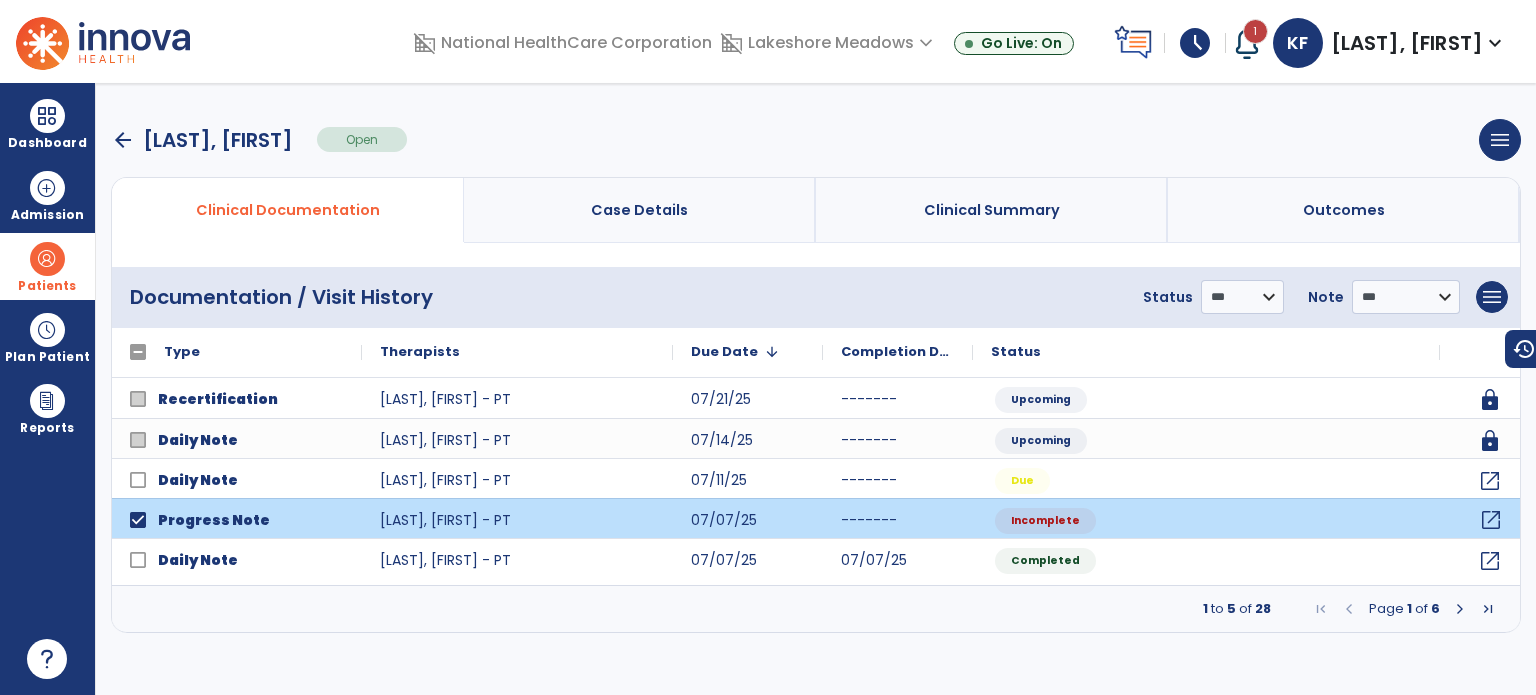 click on "open_in_new" 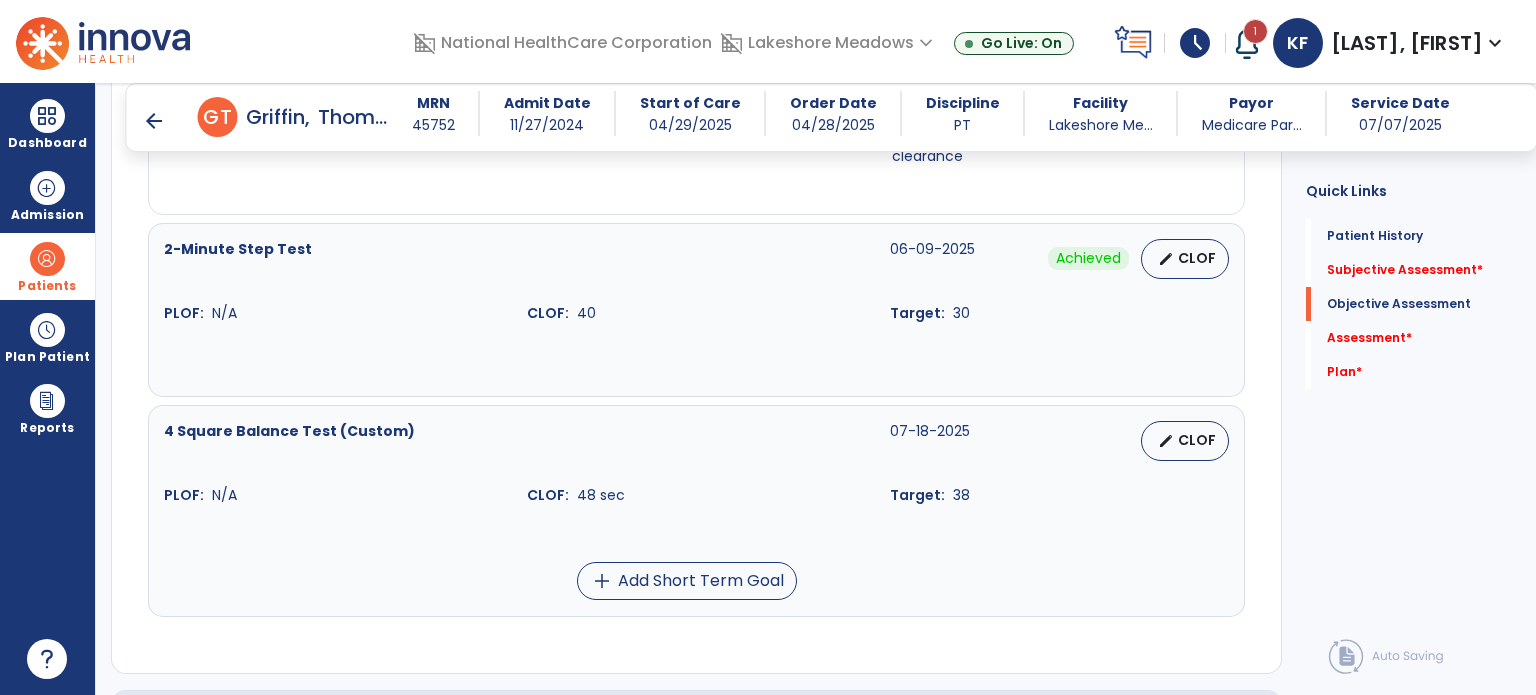 scroll, scrollTop: 1003, scrollLeft: 0, axis: vertical 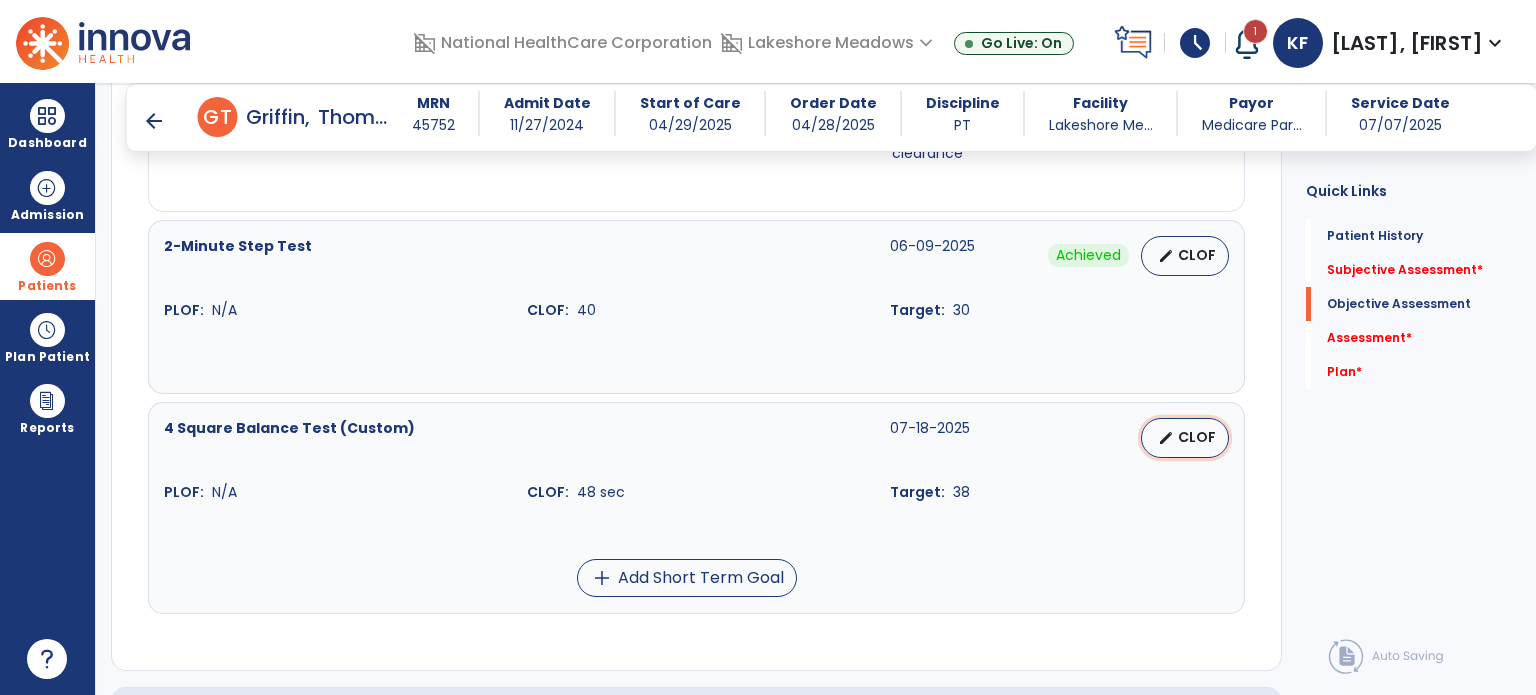 click on "CLOF" at bounding box center [1197, 437] 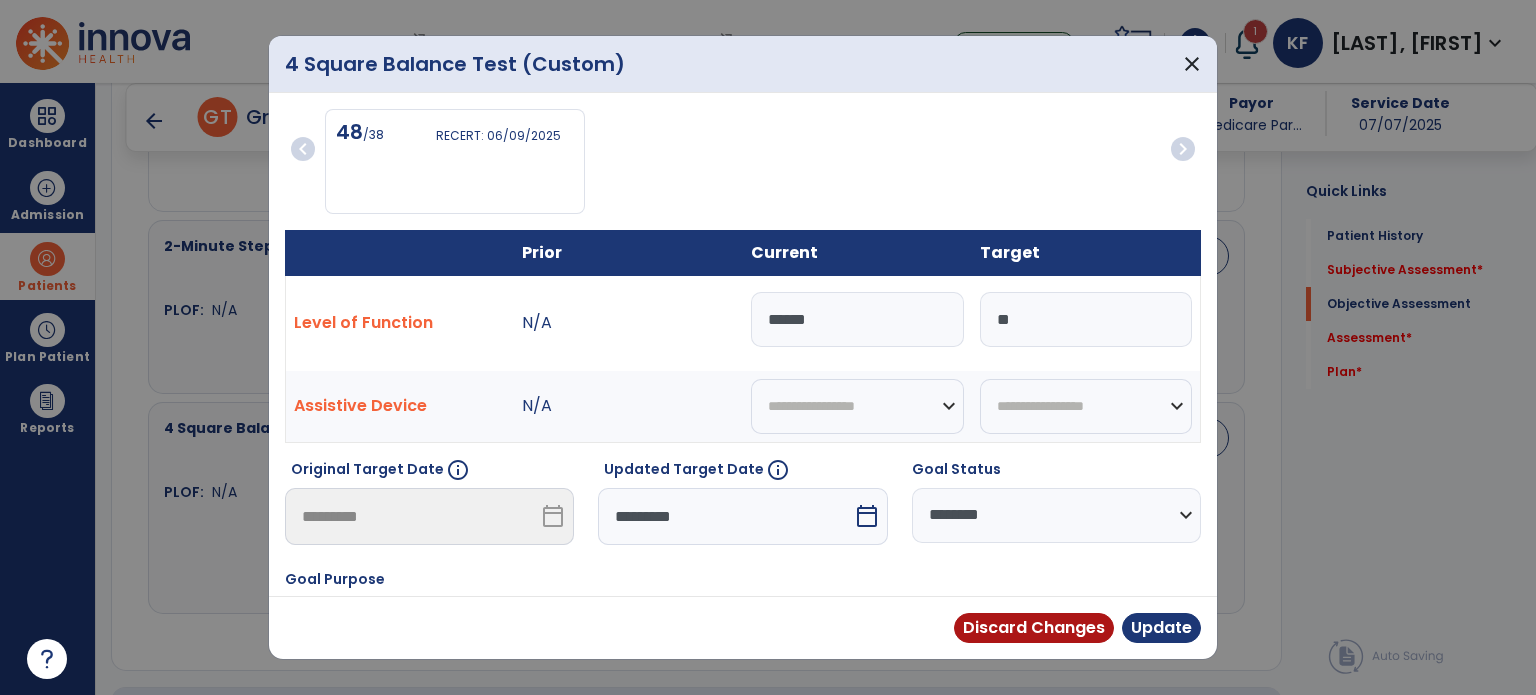 click on "**********" at bounding box center [1056, 515] 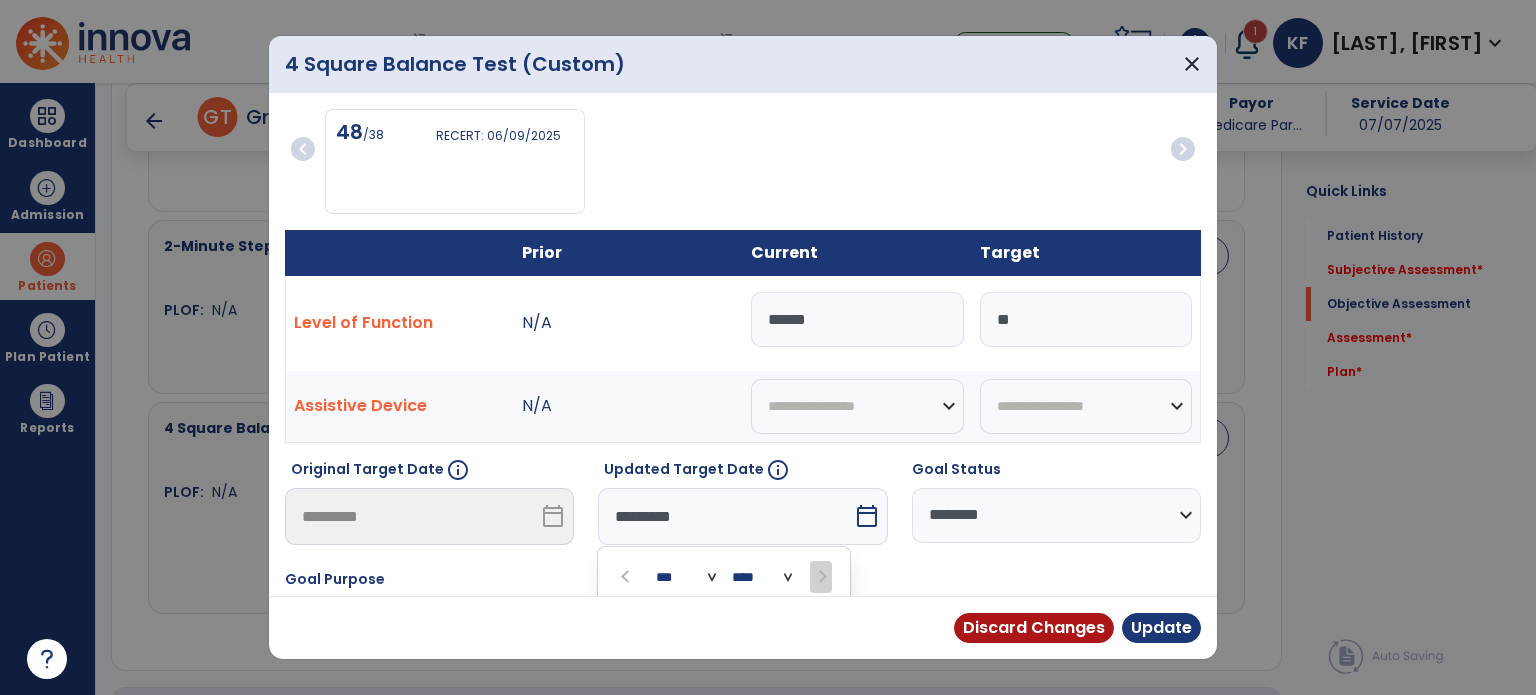 scroll, scrollTop: 243, scrollLeft: 0, axis: vertical 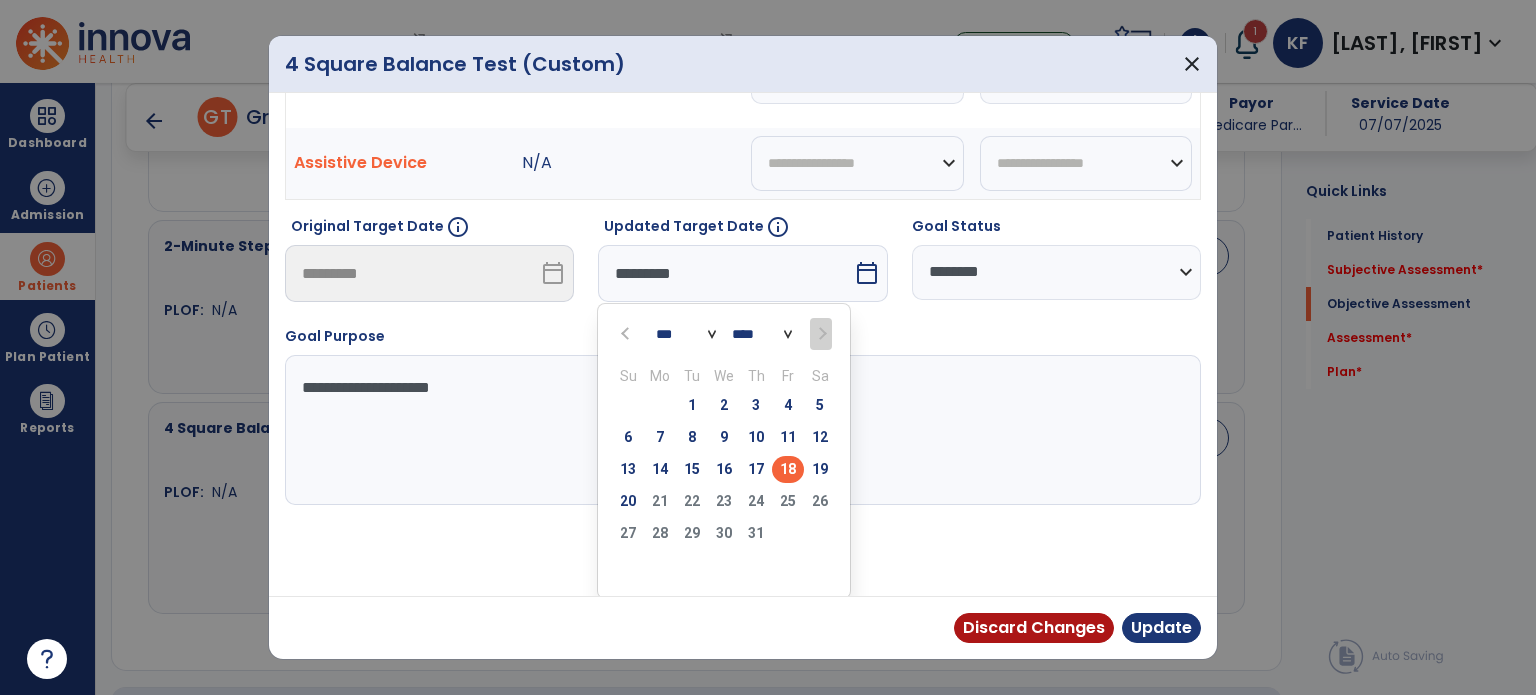 click on "**********" at bounding box center (743, 345) 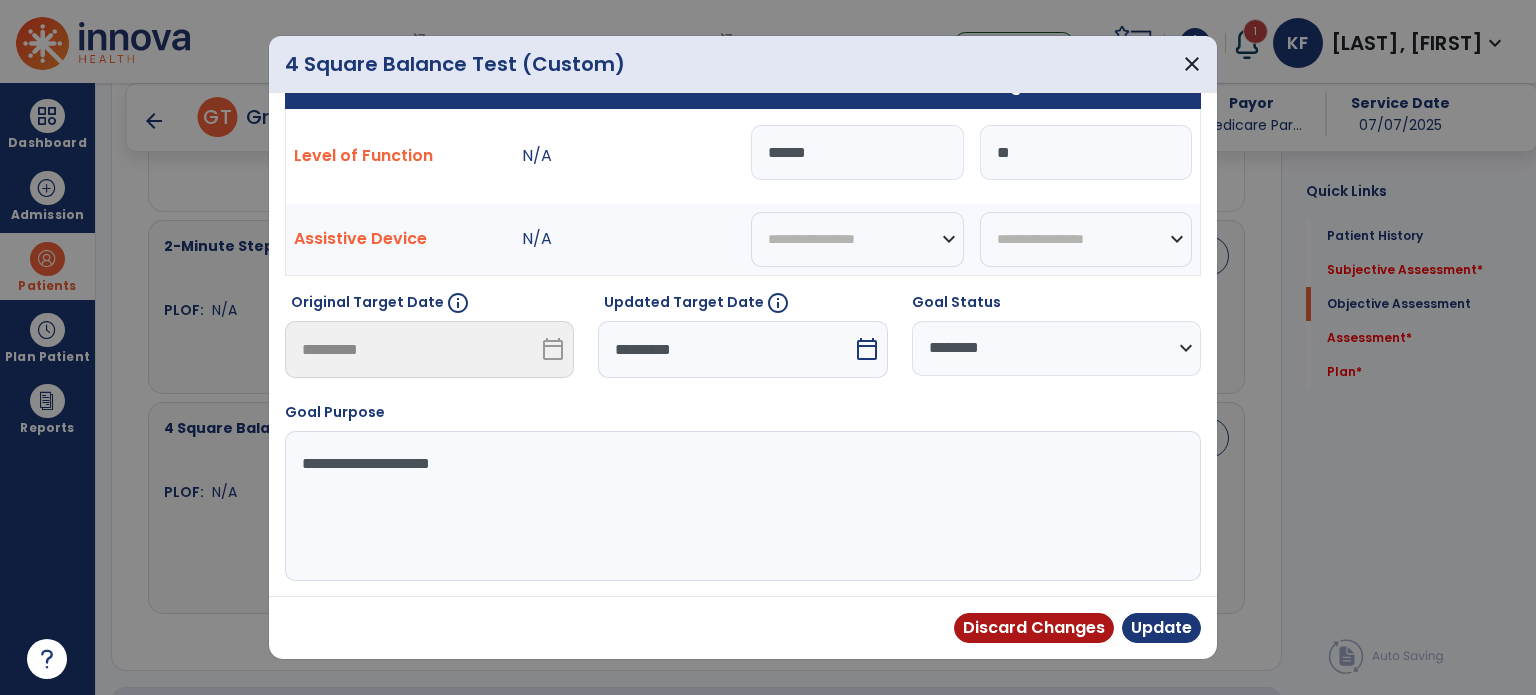 scroll, scrollTop: 164, scrollLeft: 0, axis: vertical 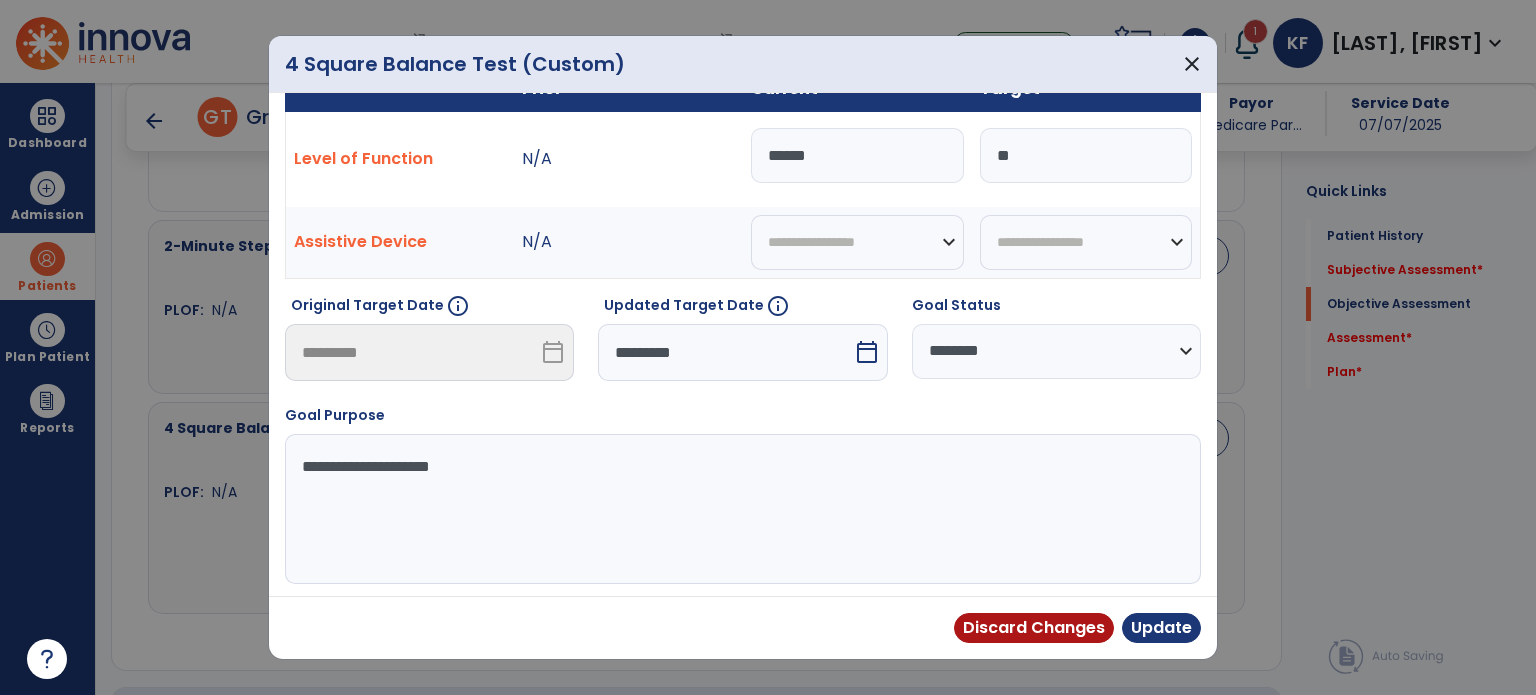 click on "**********" at bounding box center (741, 509) 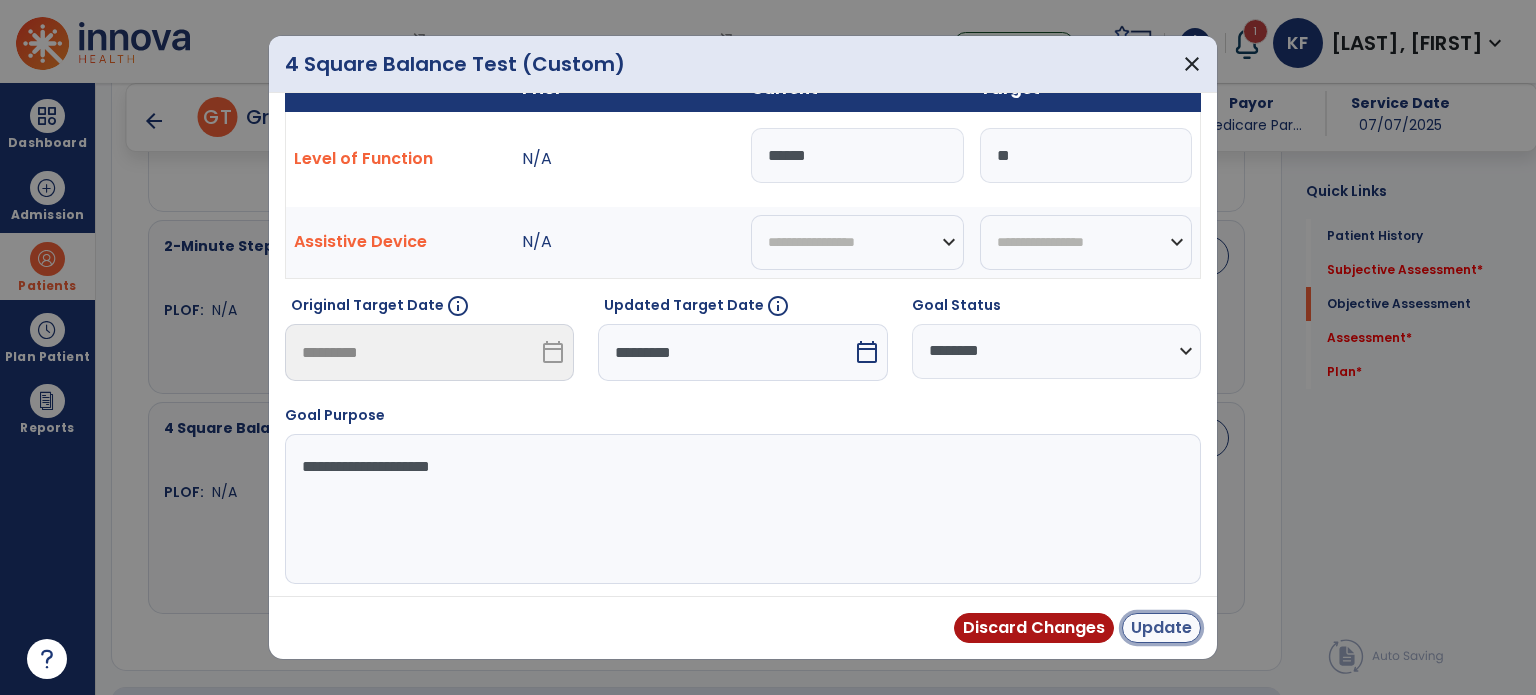 click on "Update" at bounding box center (1161, 628) 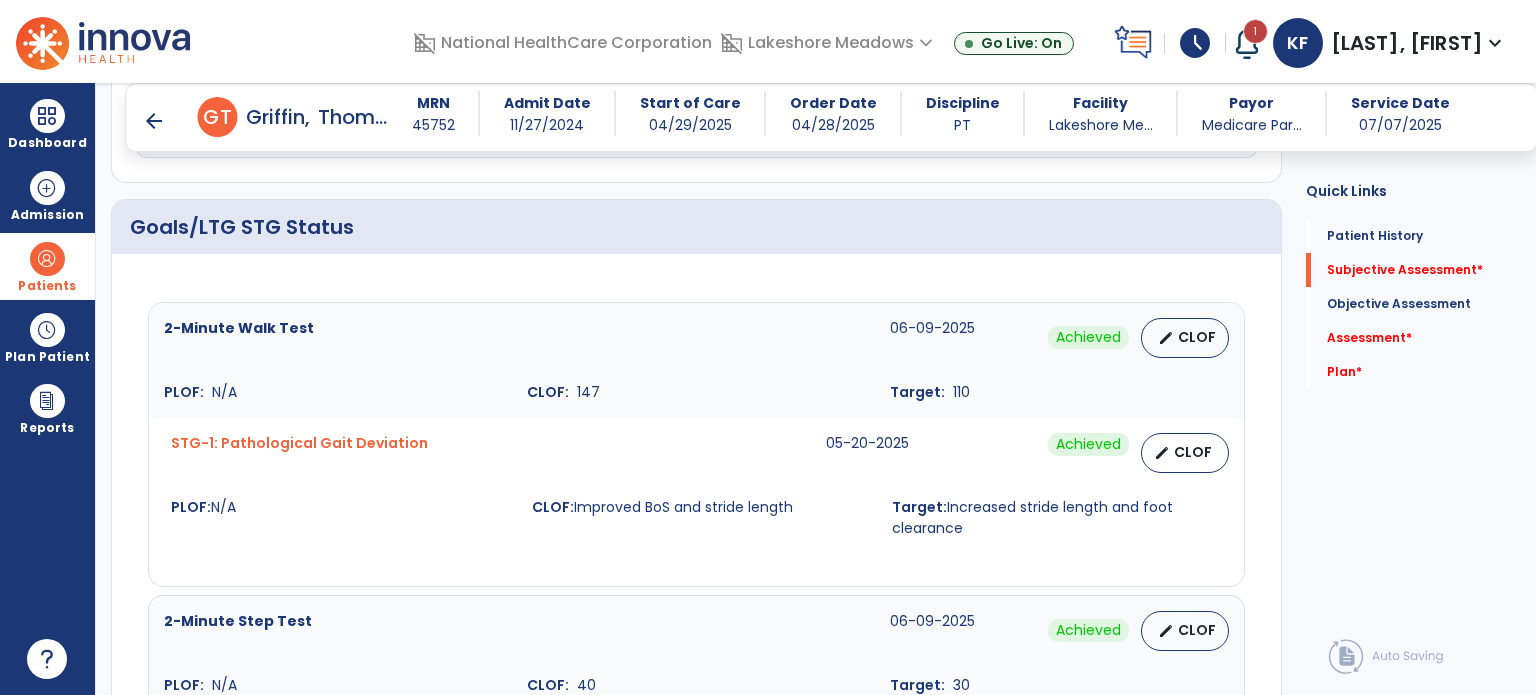 scroll, scrollTop: 295, scrollLeft: 0, axis: vertical 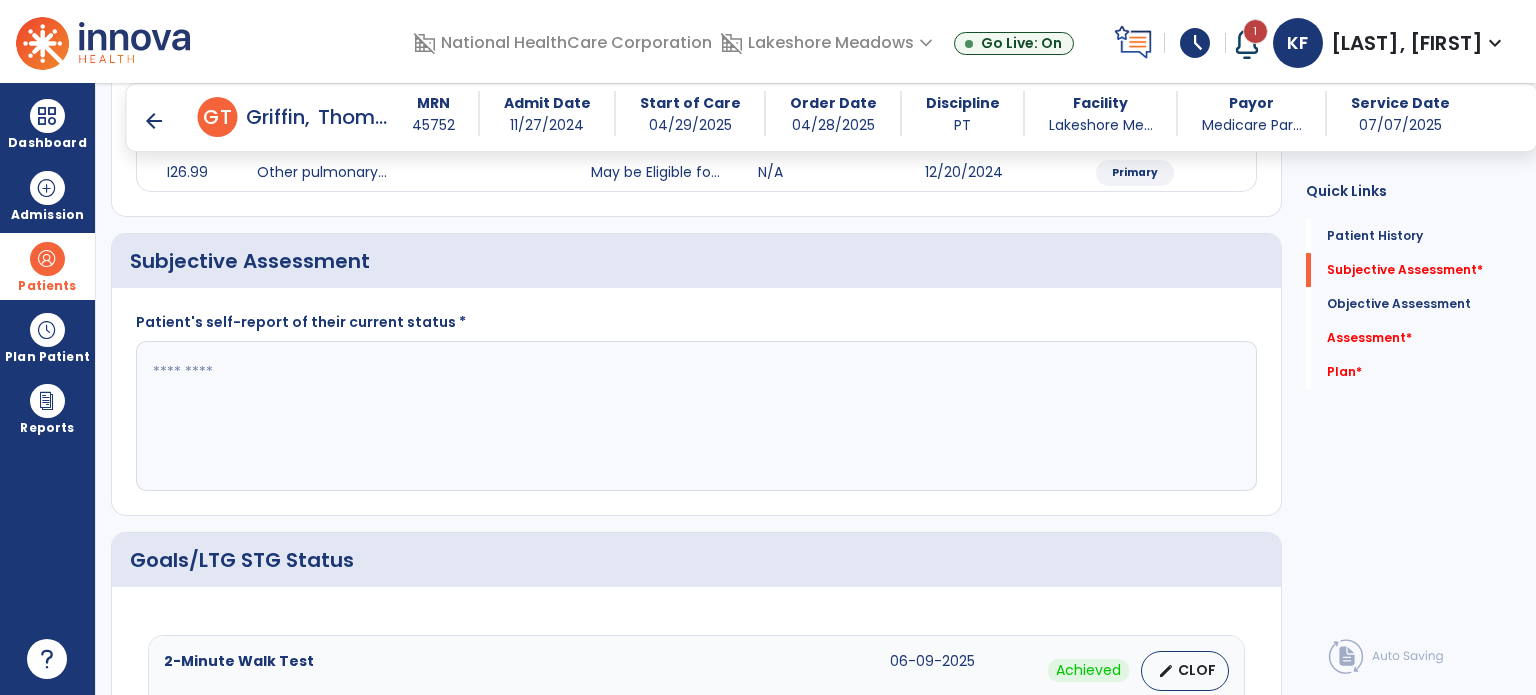 click 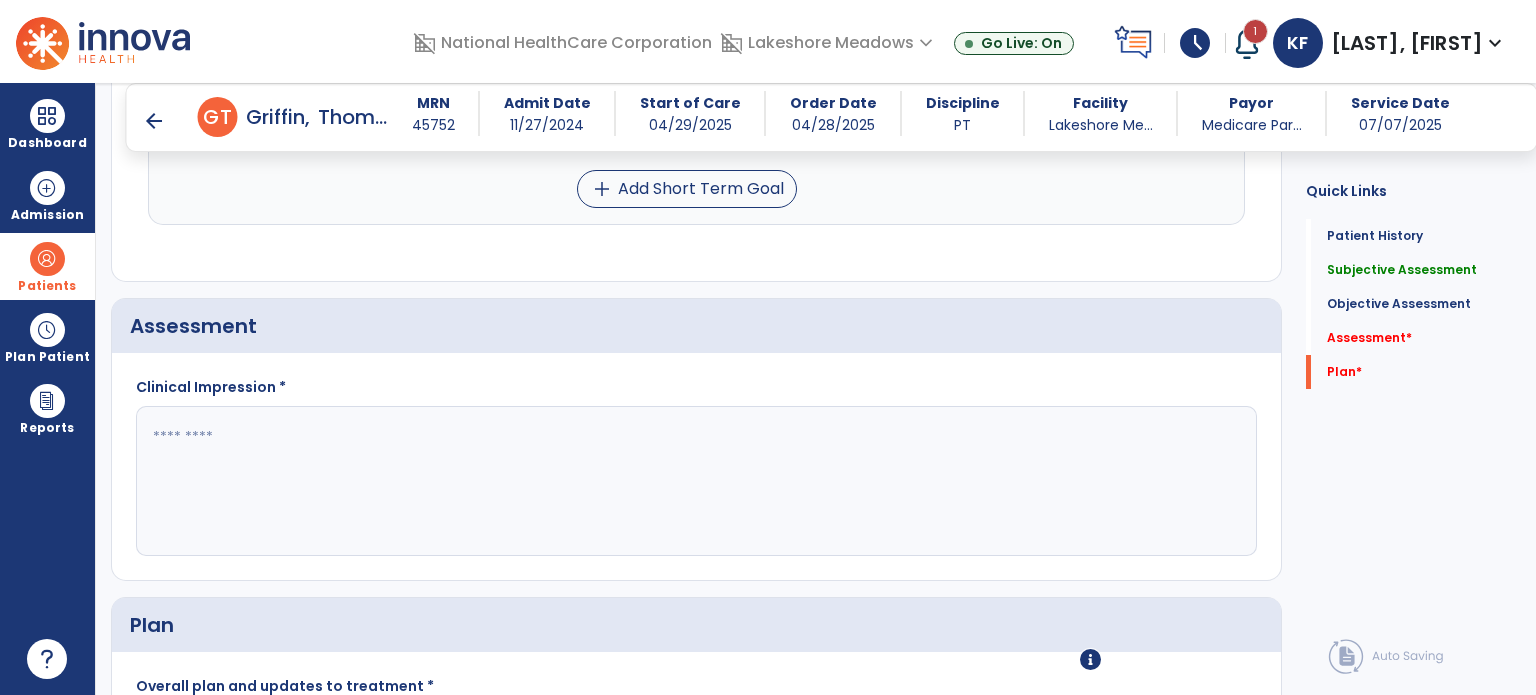 scroll, scrollTop: 1643, scrollLeft: 0, axis: vertical 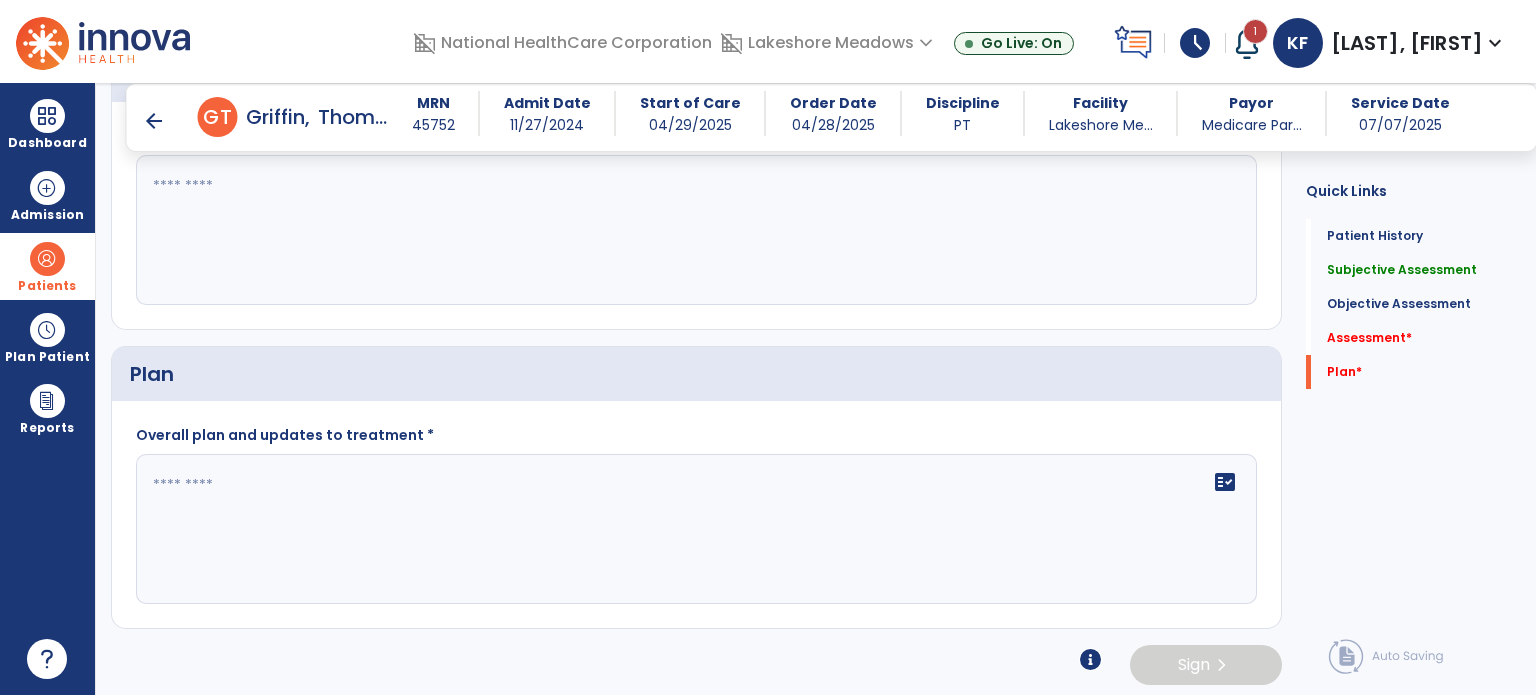 type on "**********" 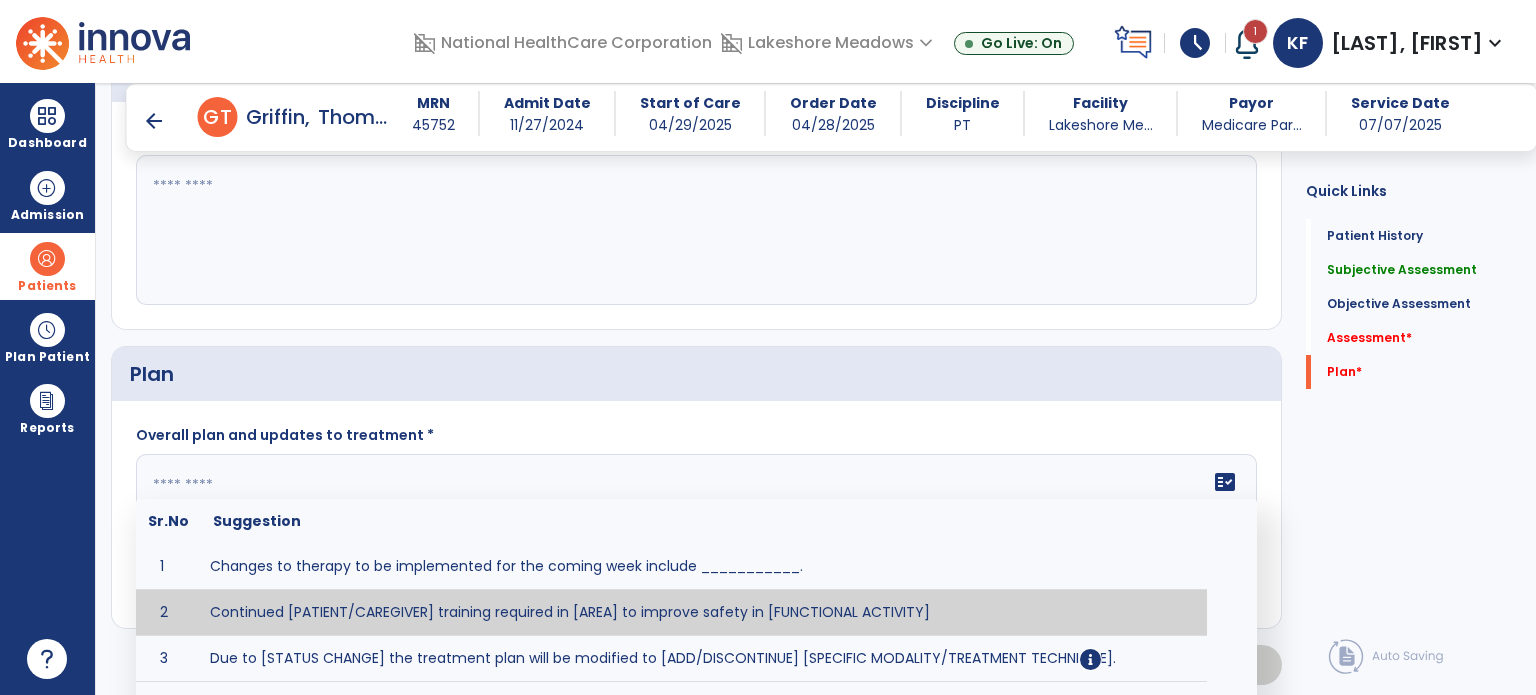 click 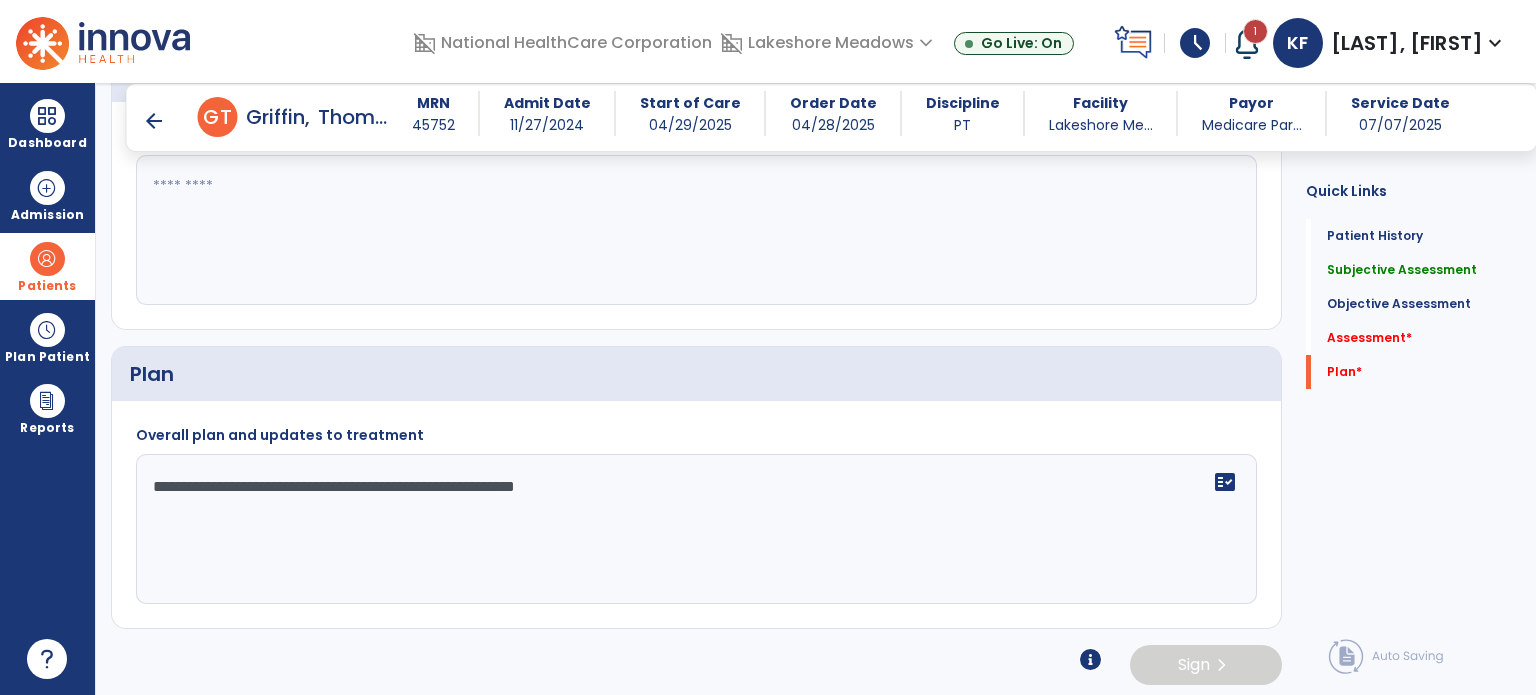 type on "**********" 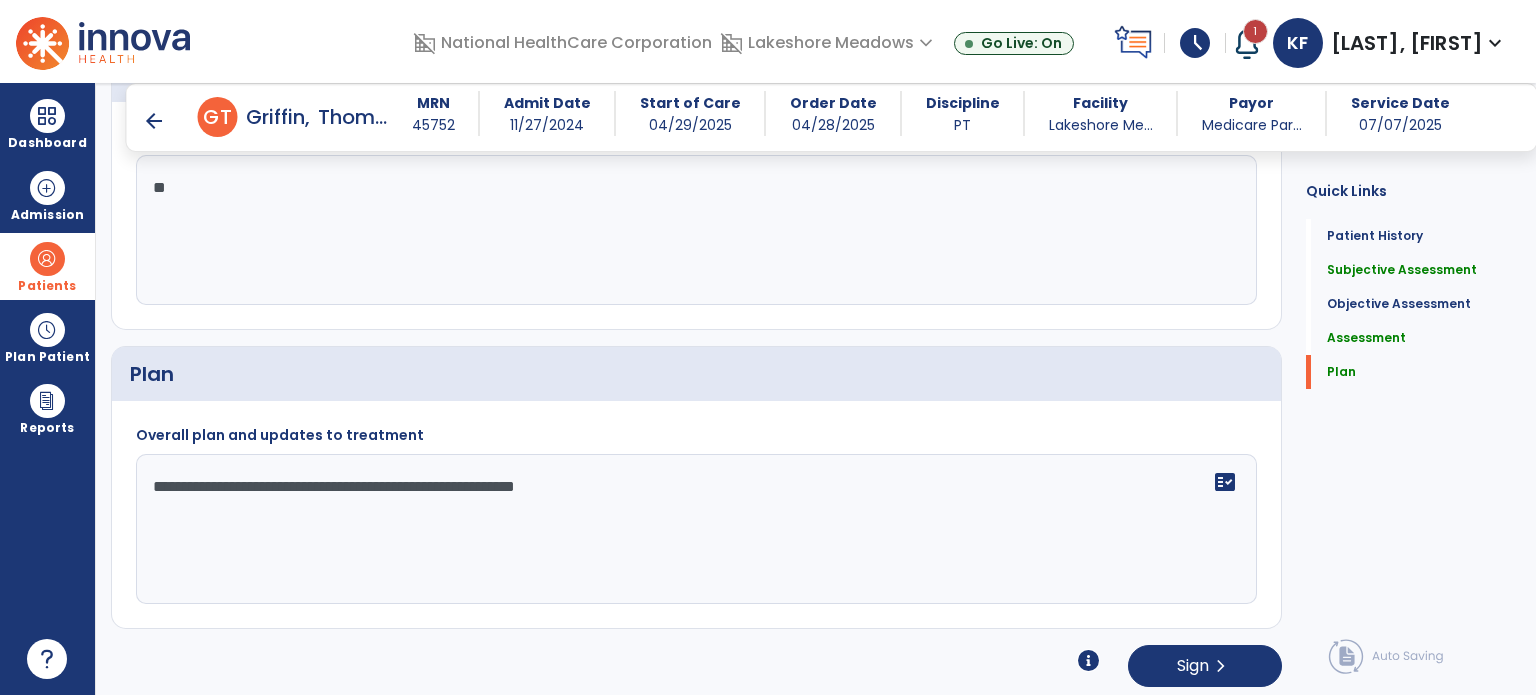 type on "*" 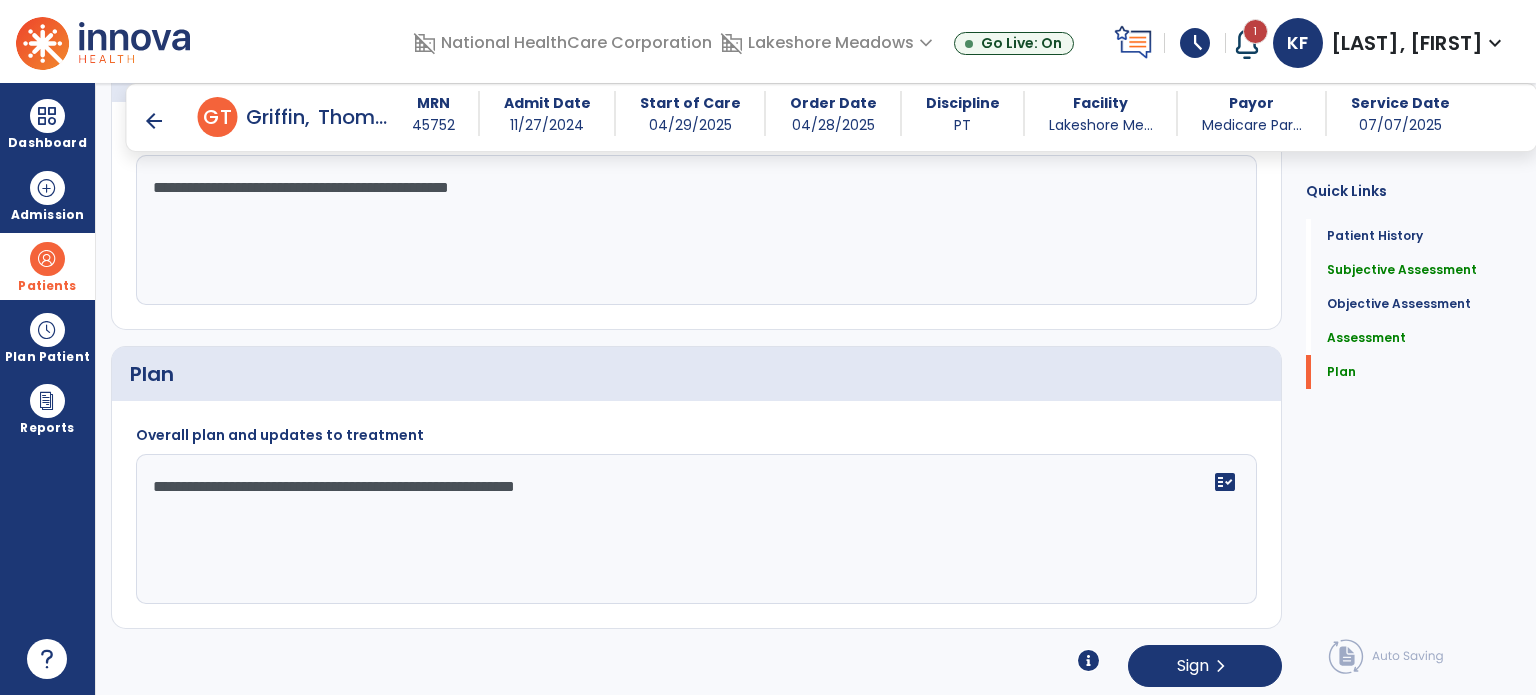 click on "**********" 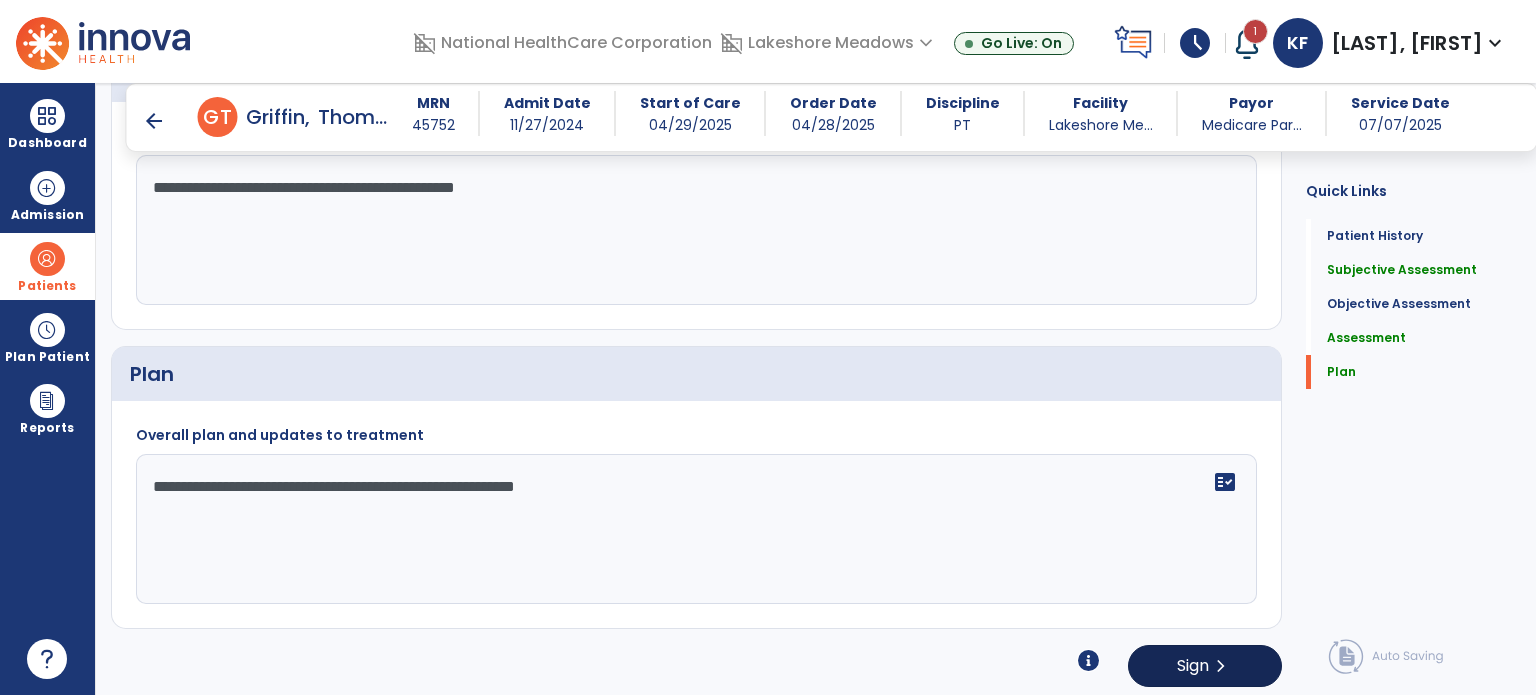 type on "**********" 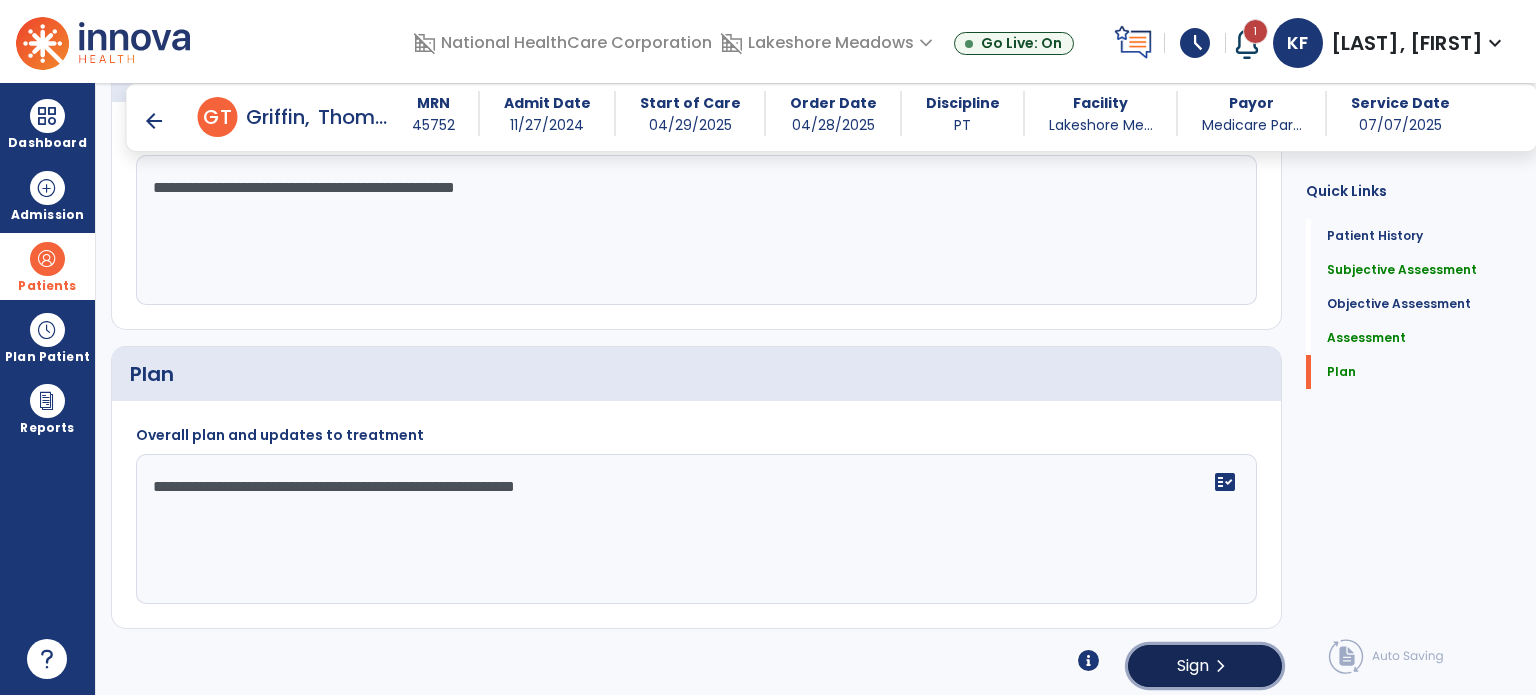 click on "chevron_right" 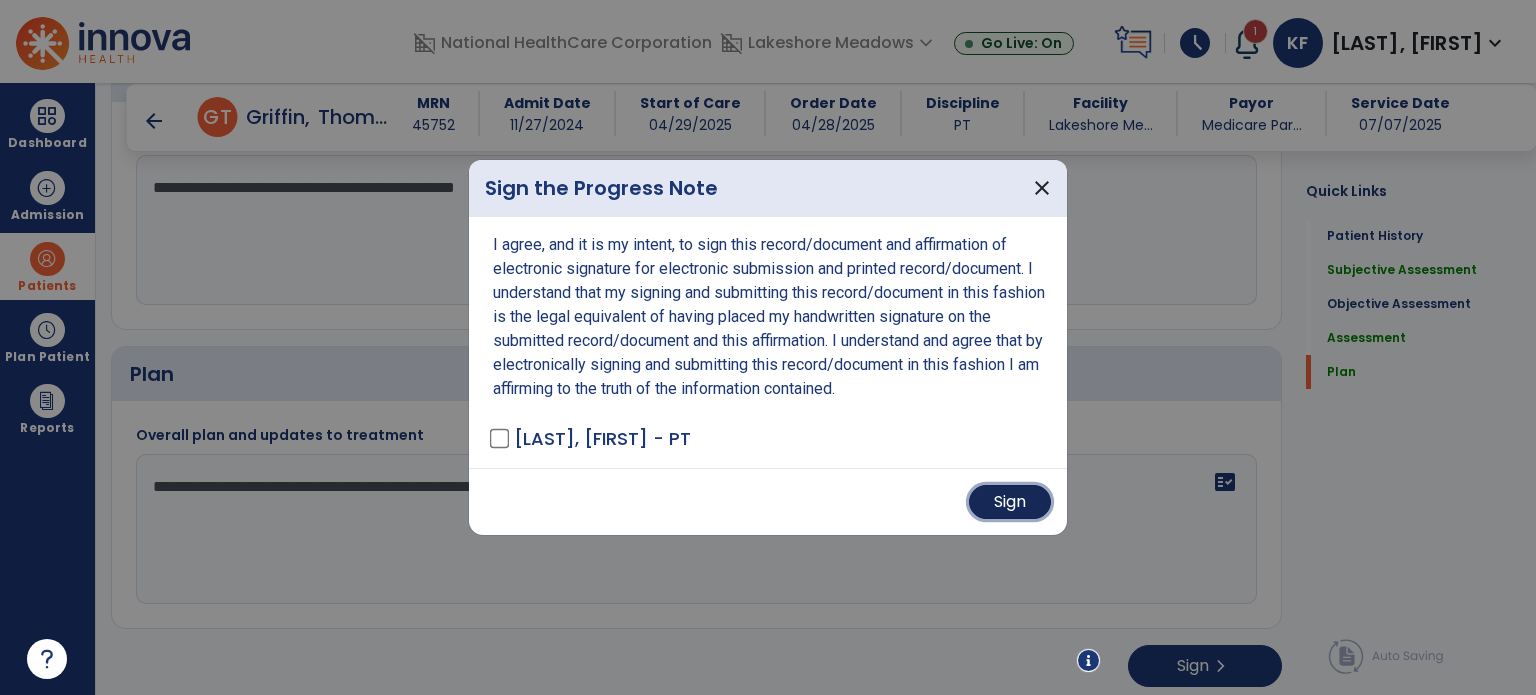click on "Sign" at bounding box center [1010, 502] 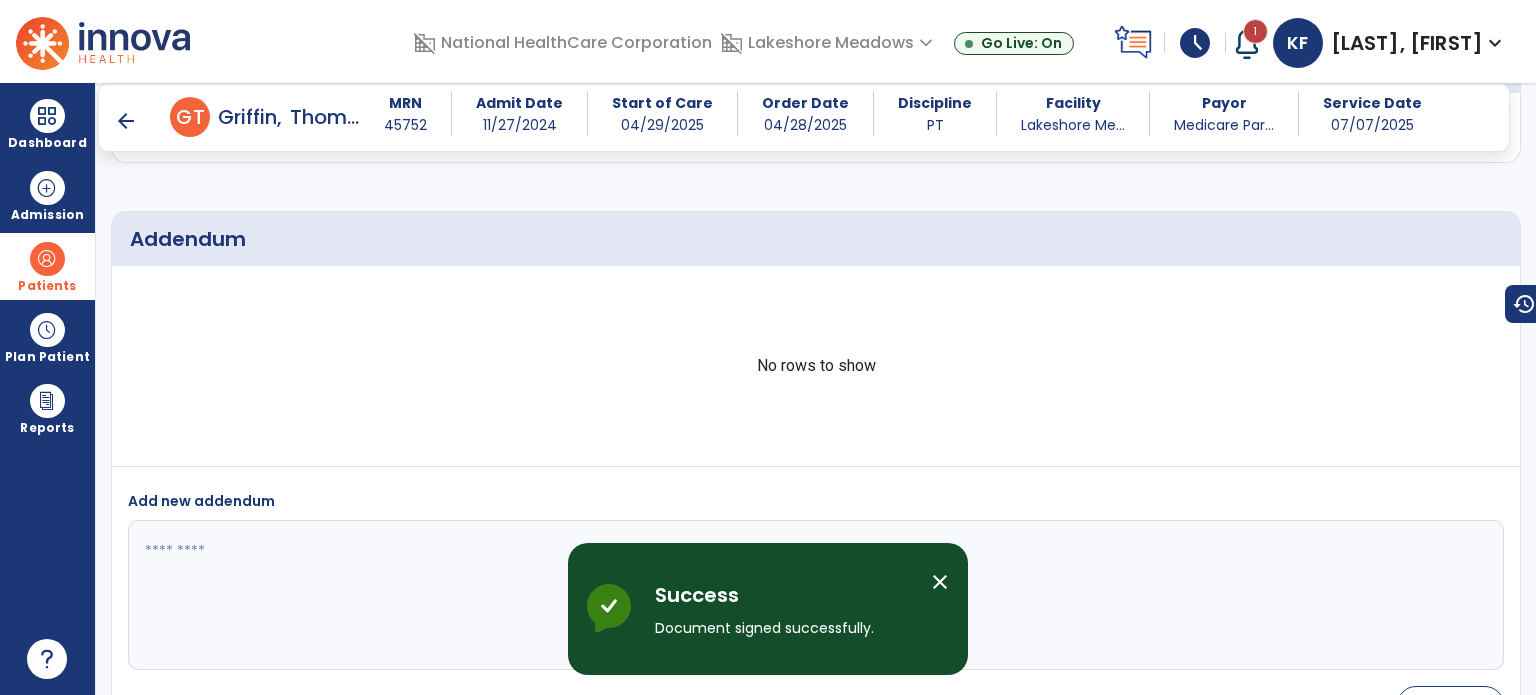 scroll, scrollTop: 2050, scrollLeft: 0, axis: vertical 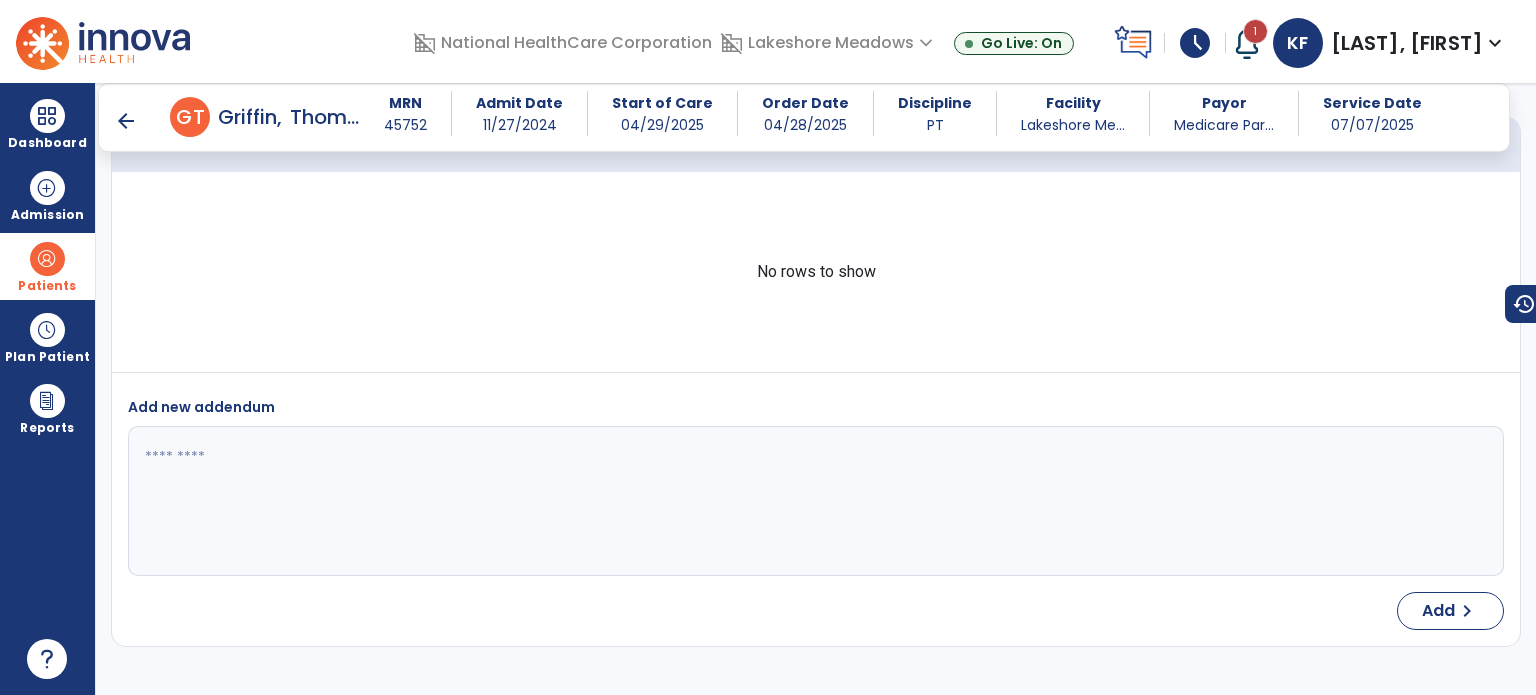 click on "arrow_back" at bounding box center [126, 121] 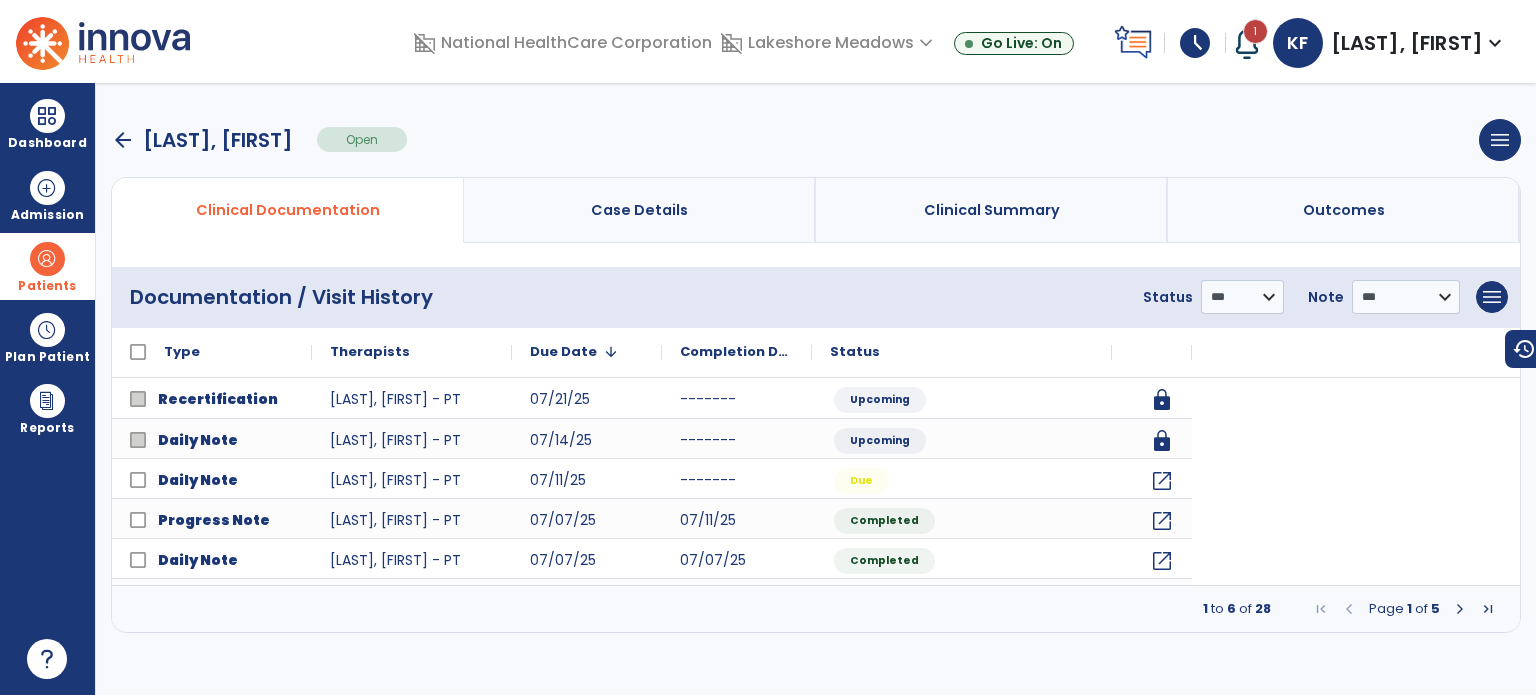 scroll, scrollTop: 0, scrollLeft: 0, axis: both 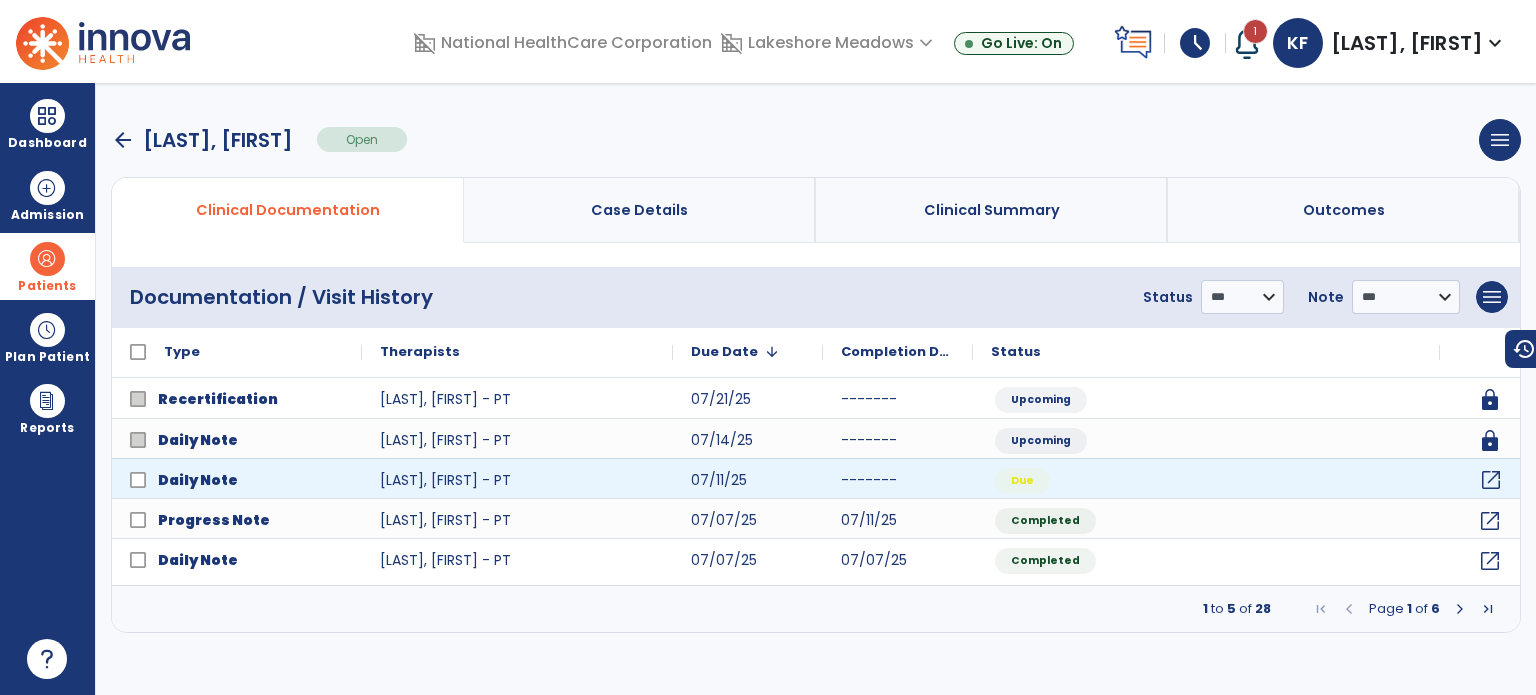 click on "open_in_new" 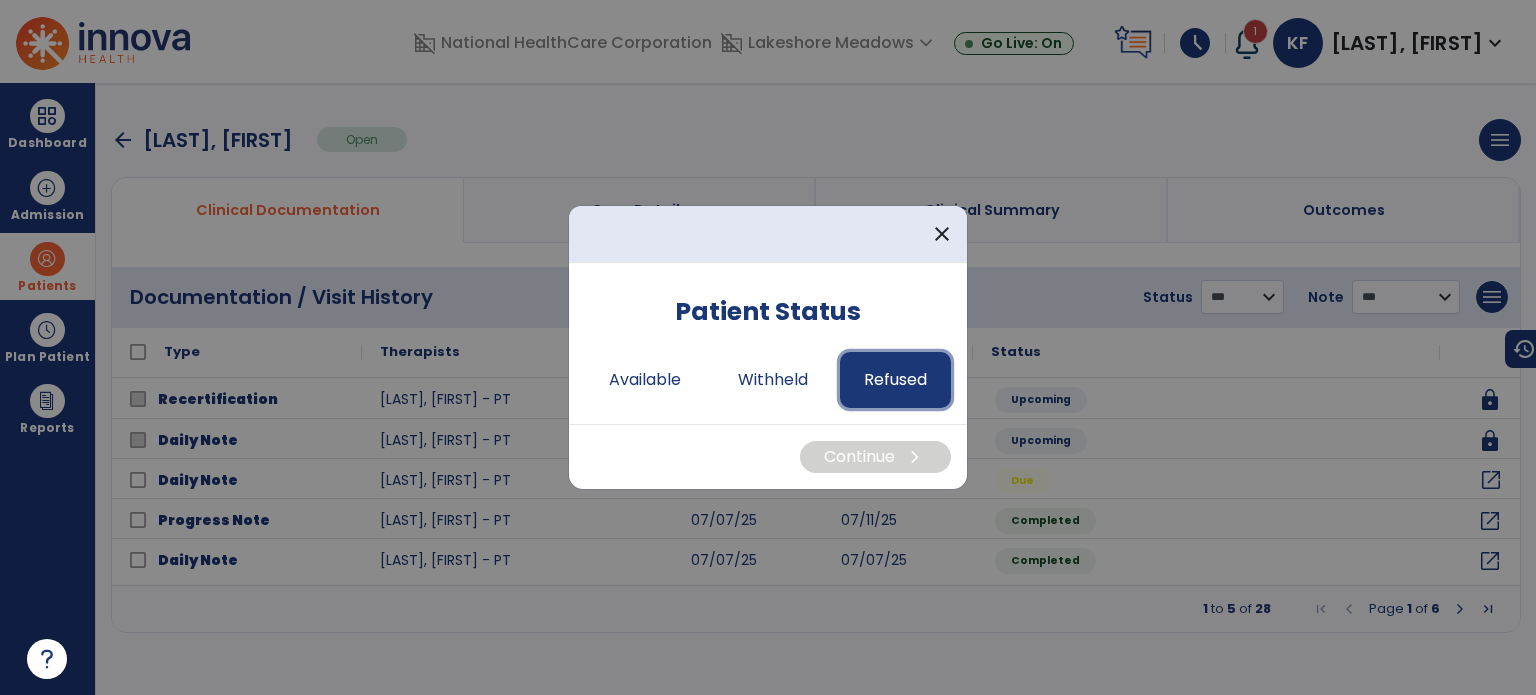 click on "Refused" at bounding box center (895, 380) 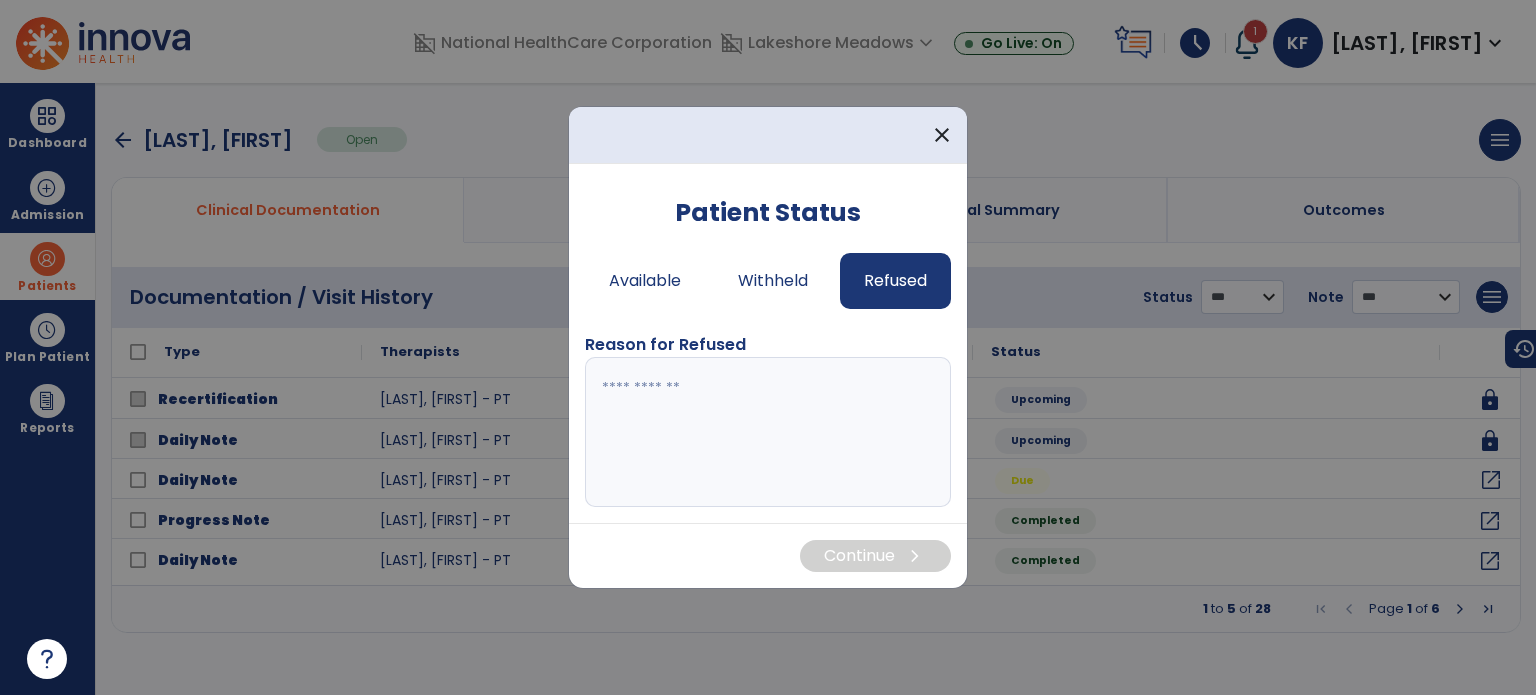 click at bounding box center (768, 432) 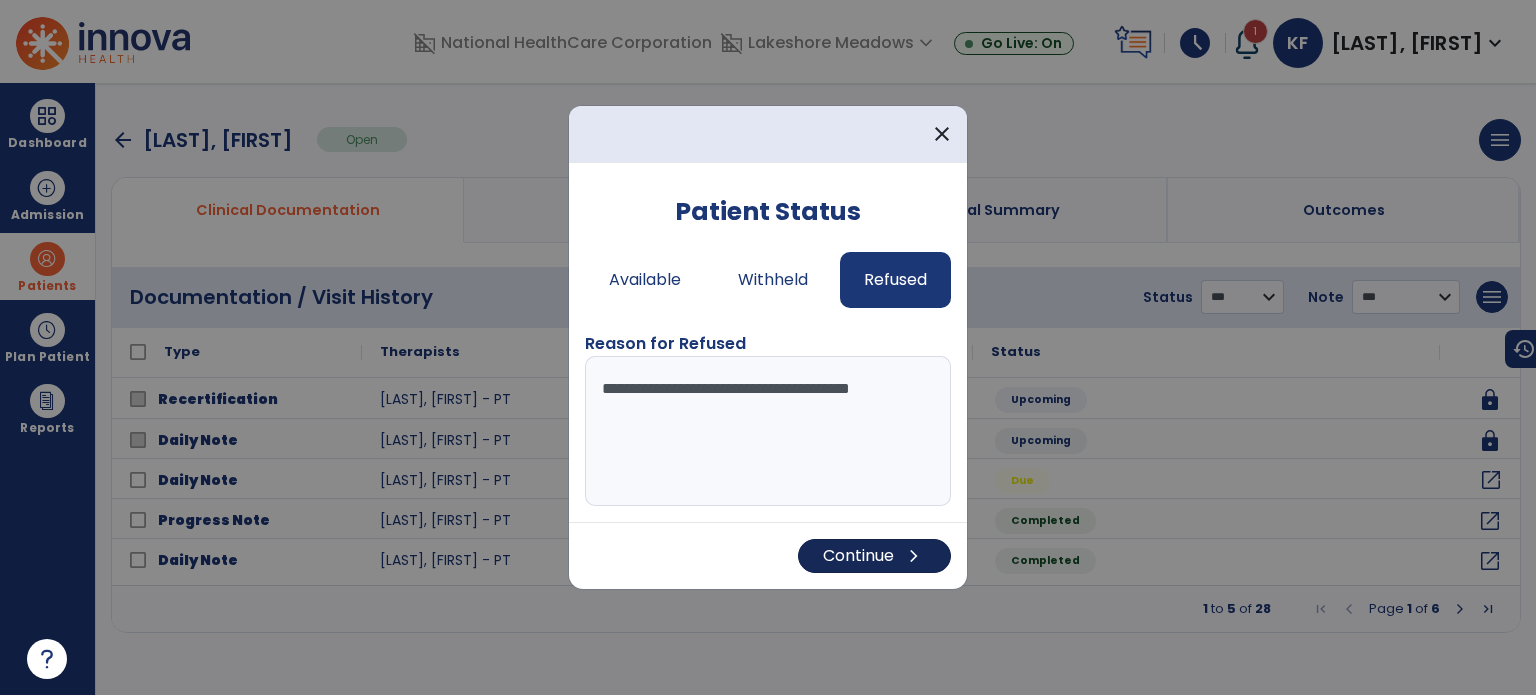 type on "**********" 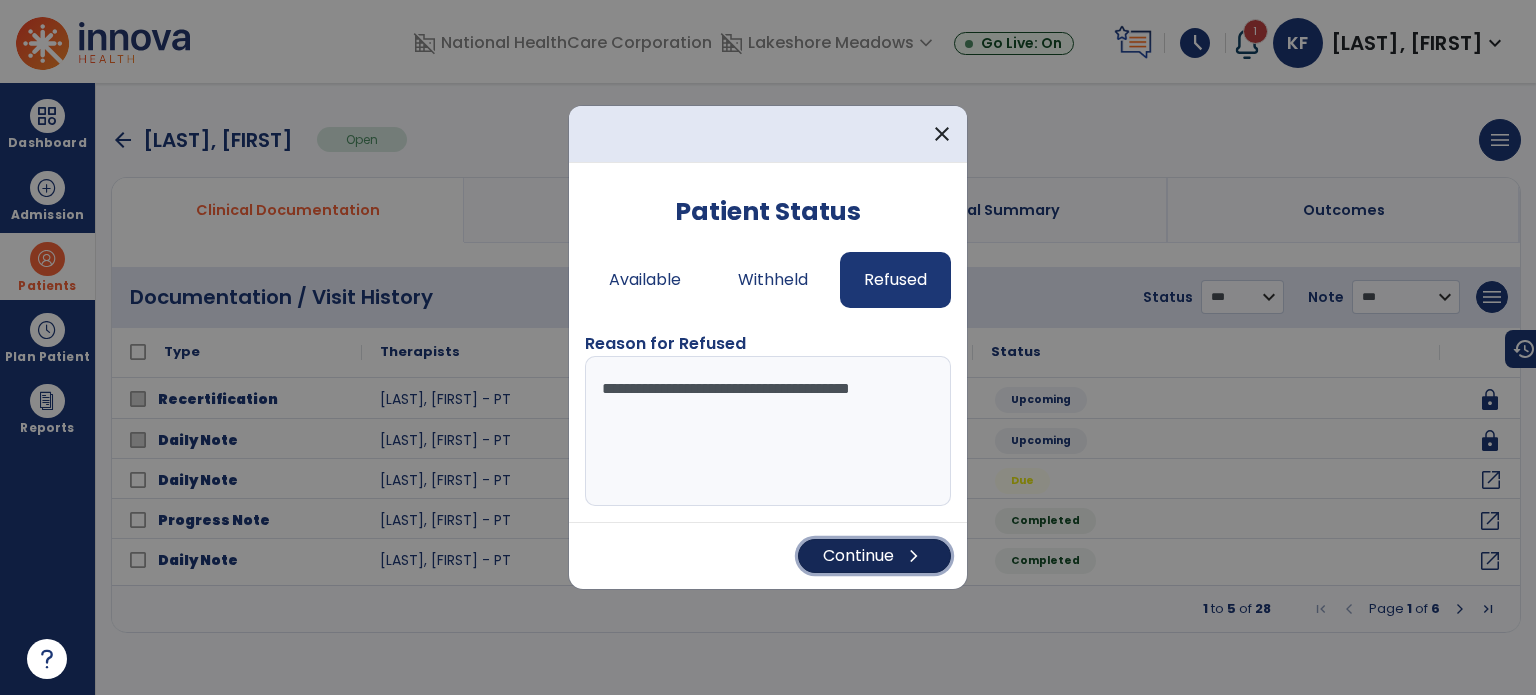 click on "Continue   chevron_right" at bounding box center [874, 556] 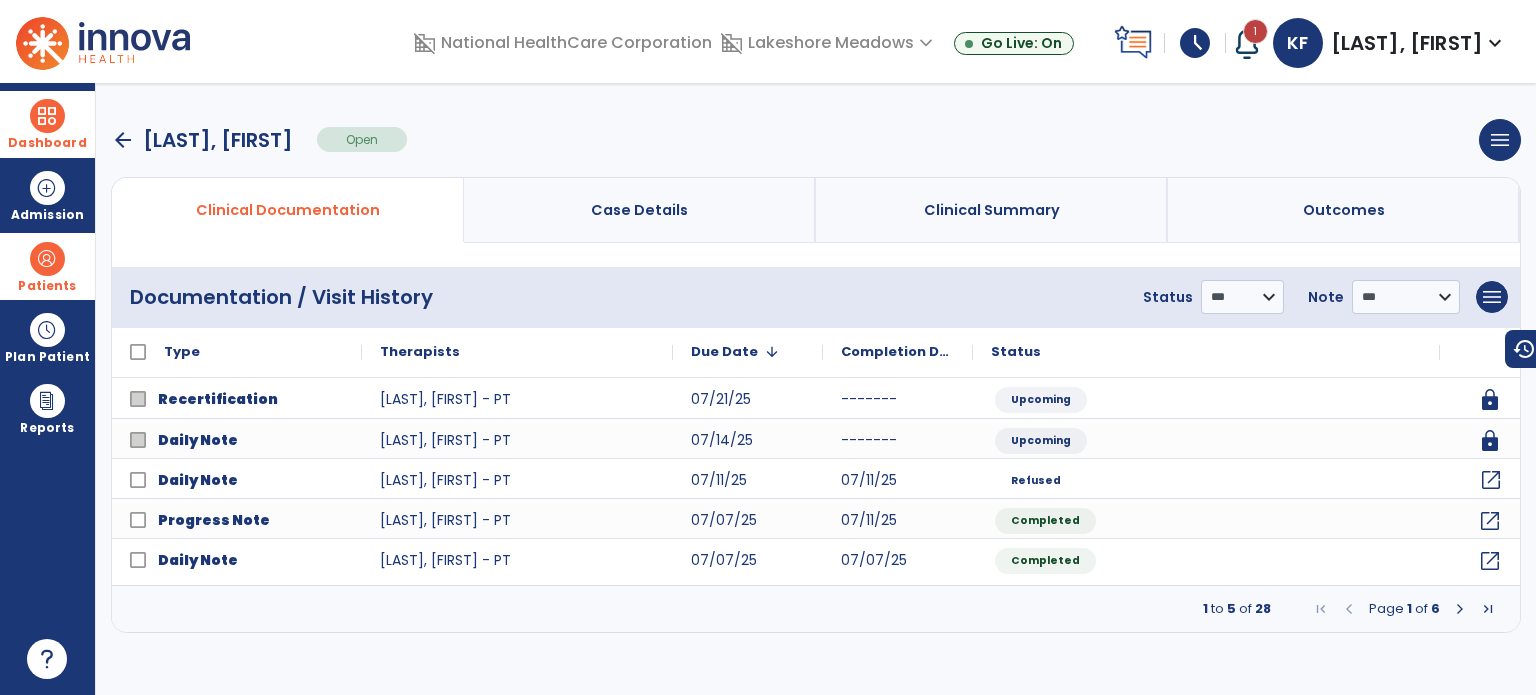 click on "Dashboard" at bounding box center [47, 143] 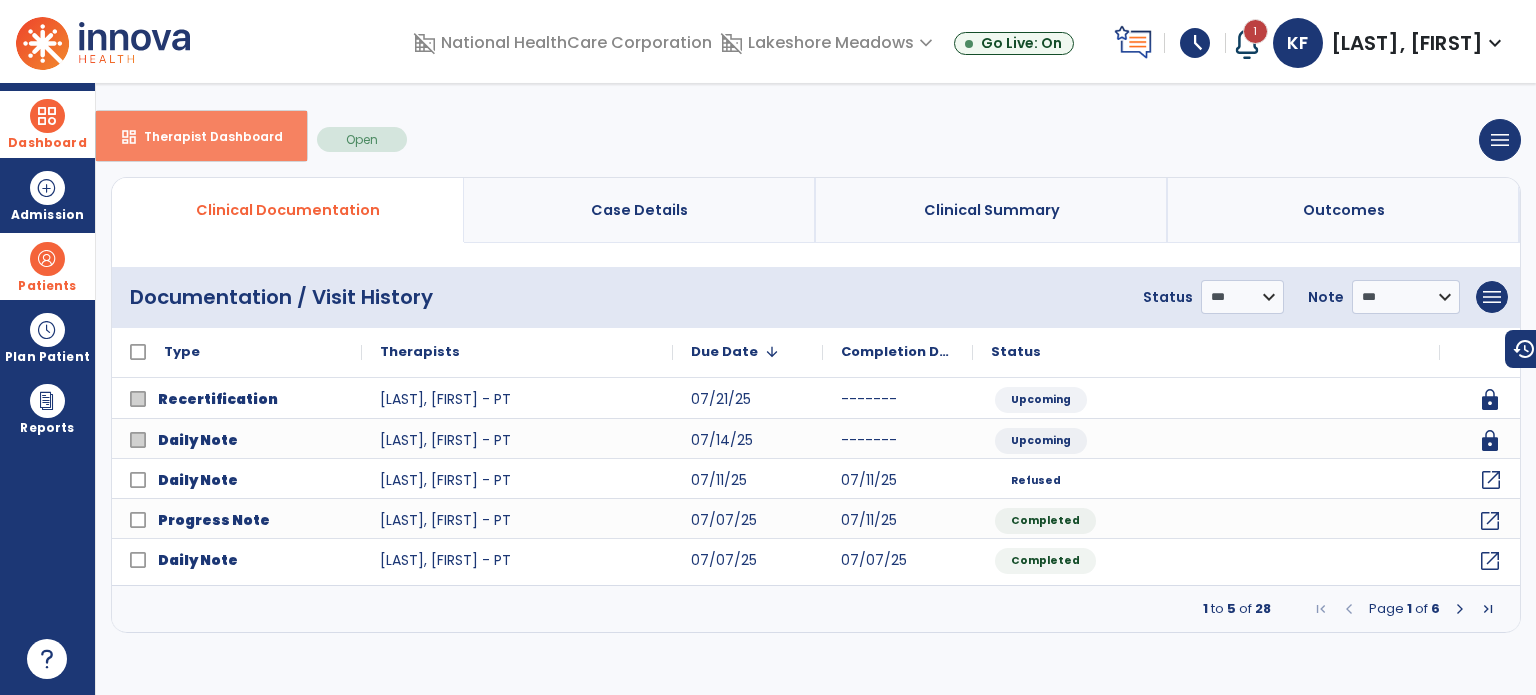 click on "Therapist Dashboard" at bounding box center [205, 136] 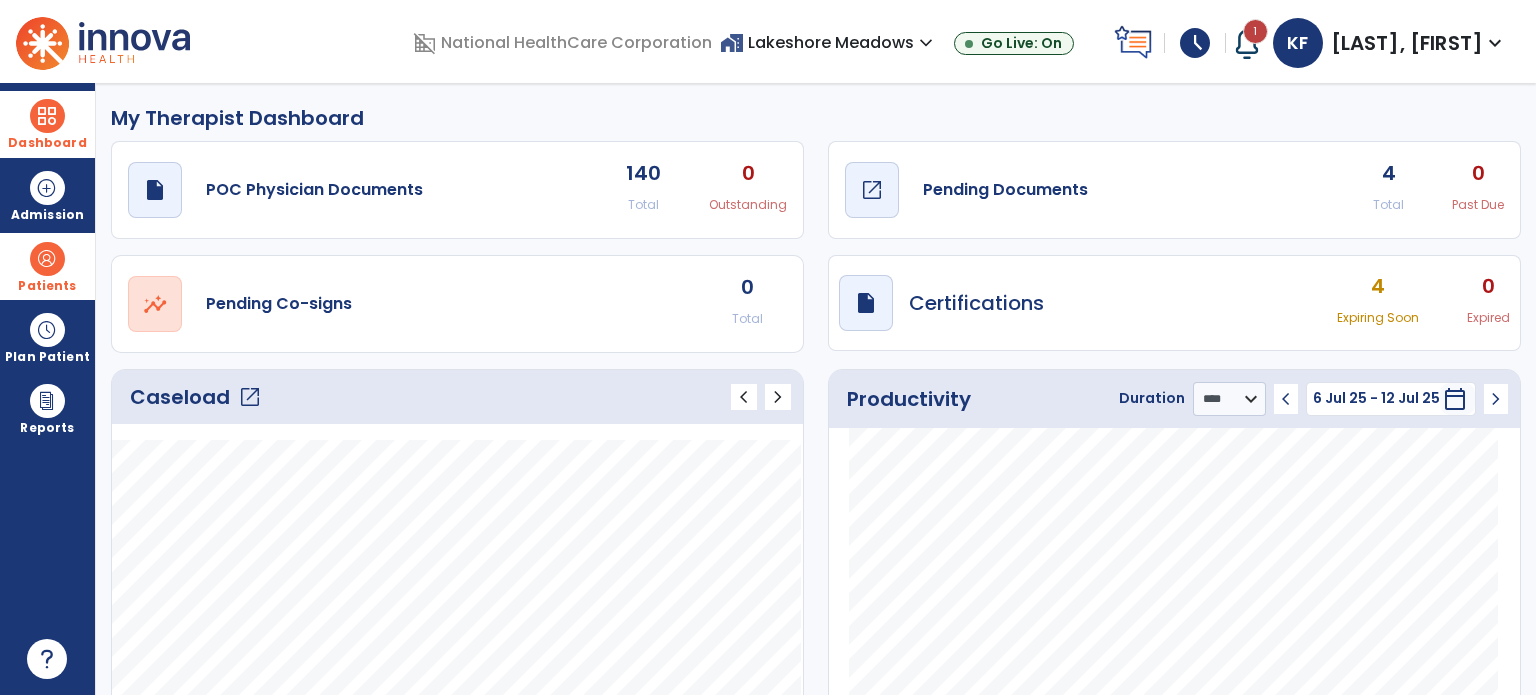 click on "Pending Documents" 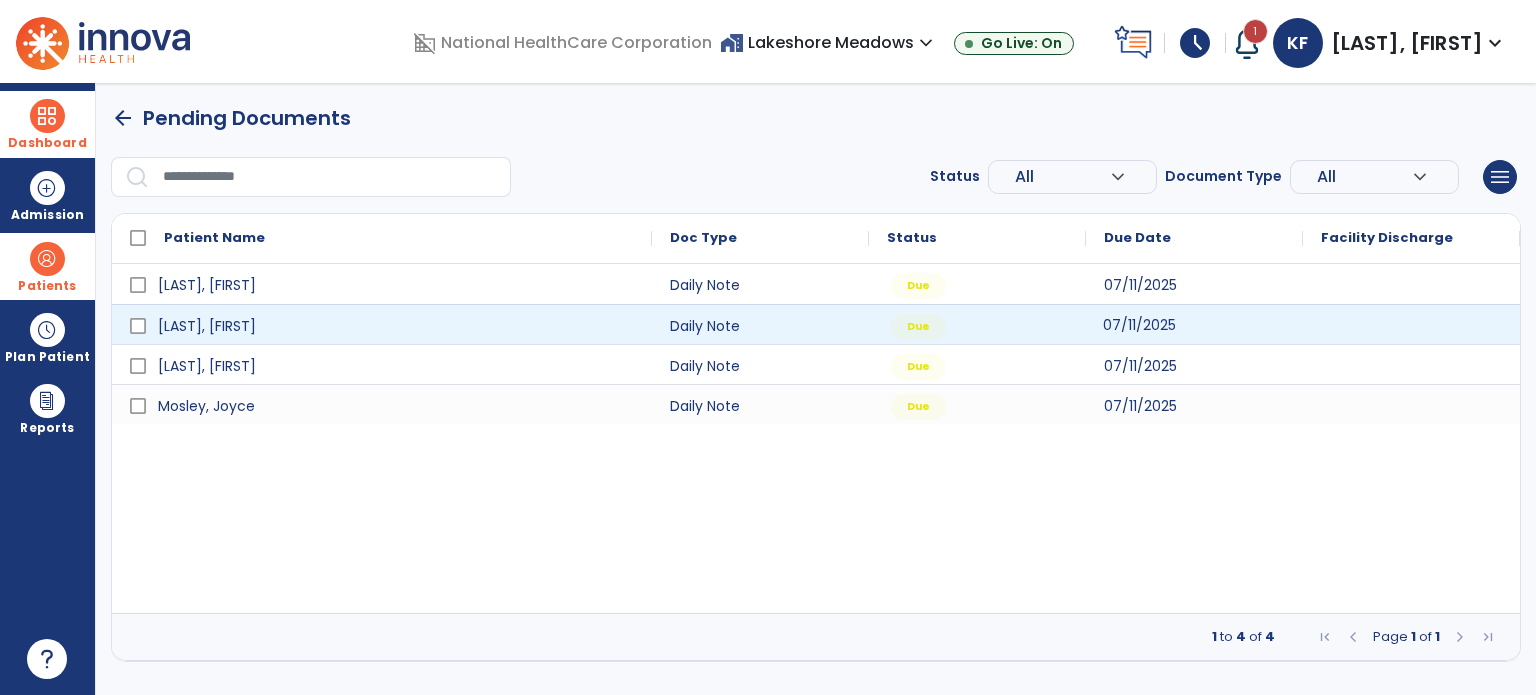 click on "07/11/2025" at bounding box center [1139, 325] 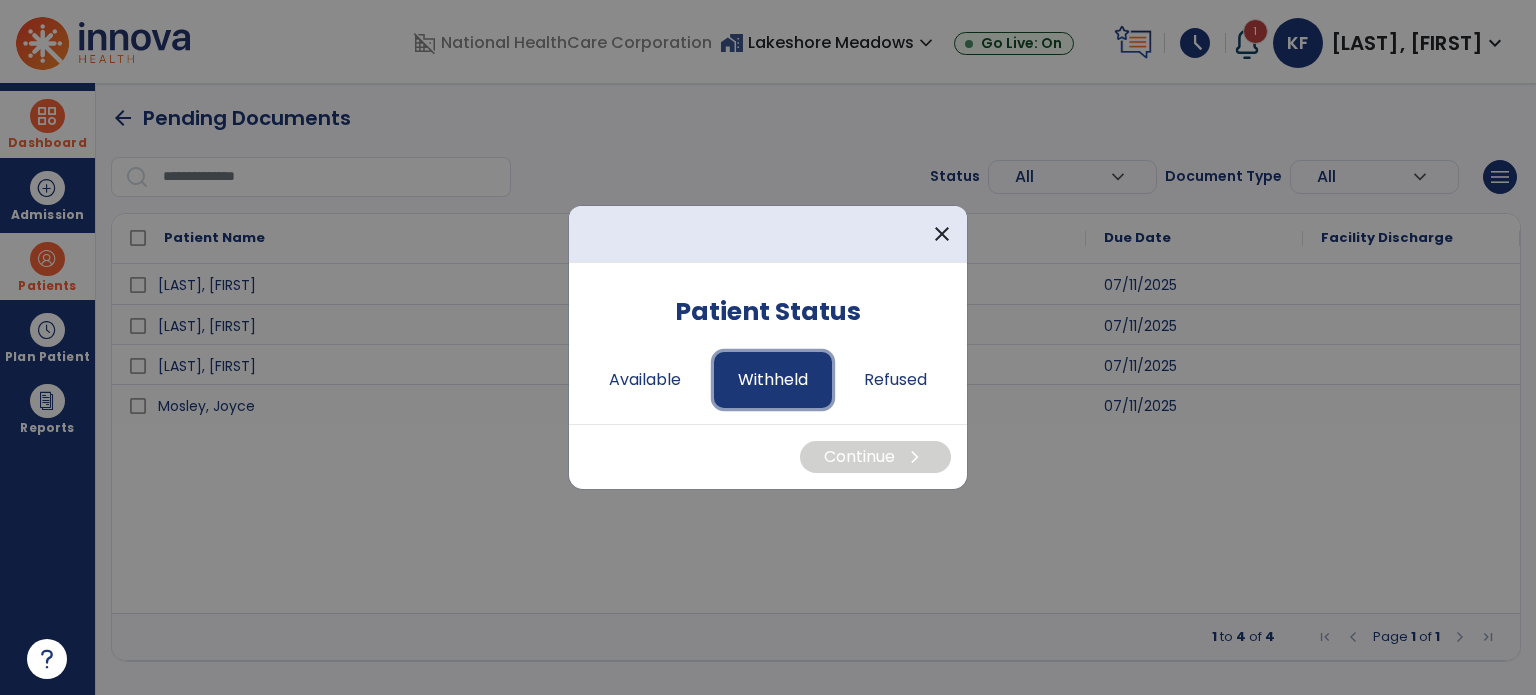 click on "Withheld" at bounding box center (773, 380) 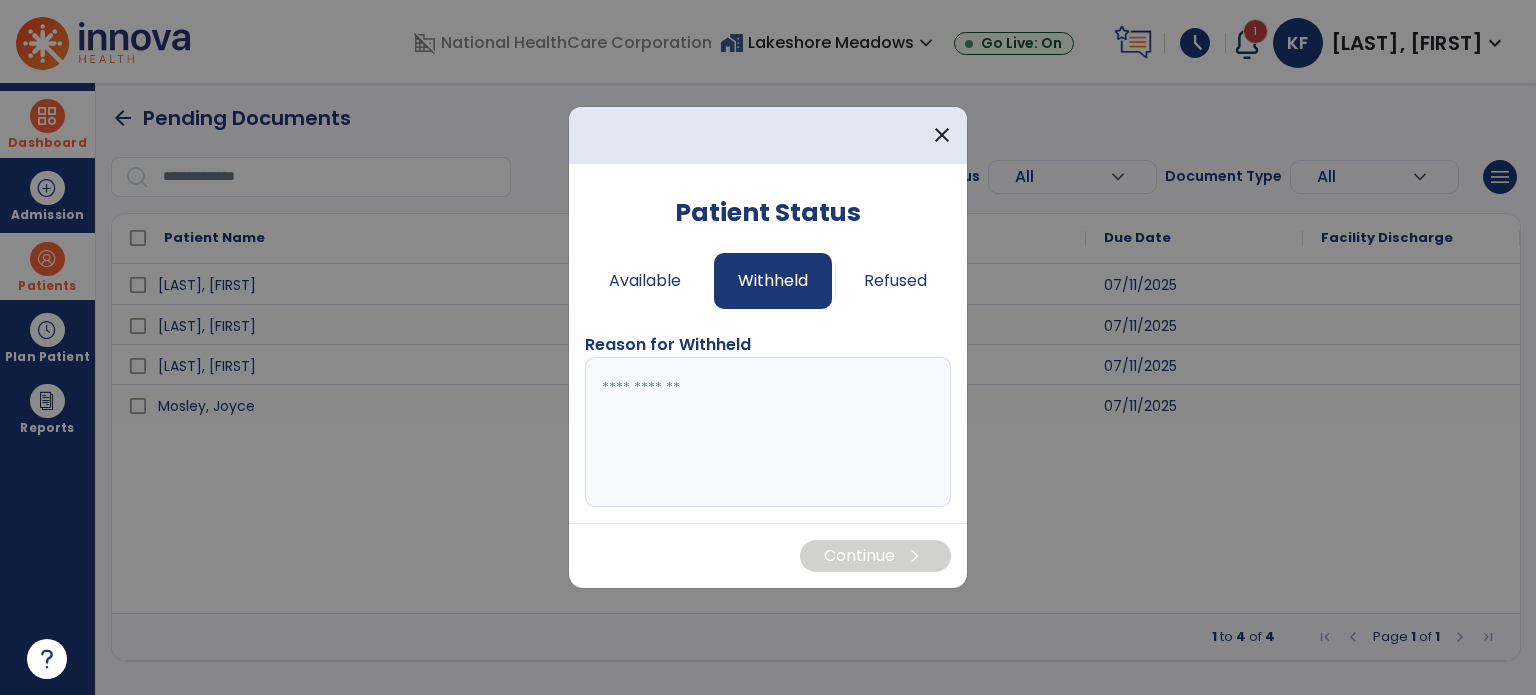 click at bounding box center [768, 432] 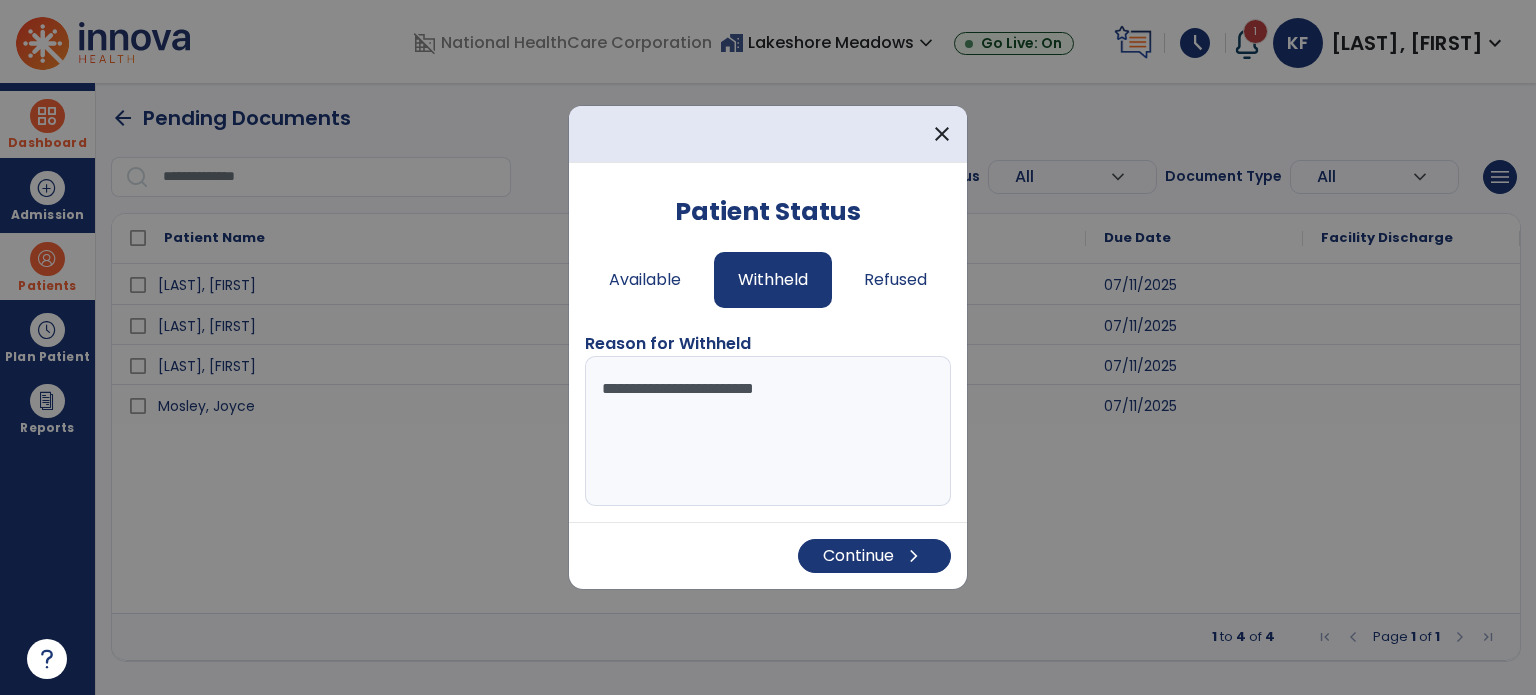 click on "**********" at bounding box center [768, 431] 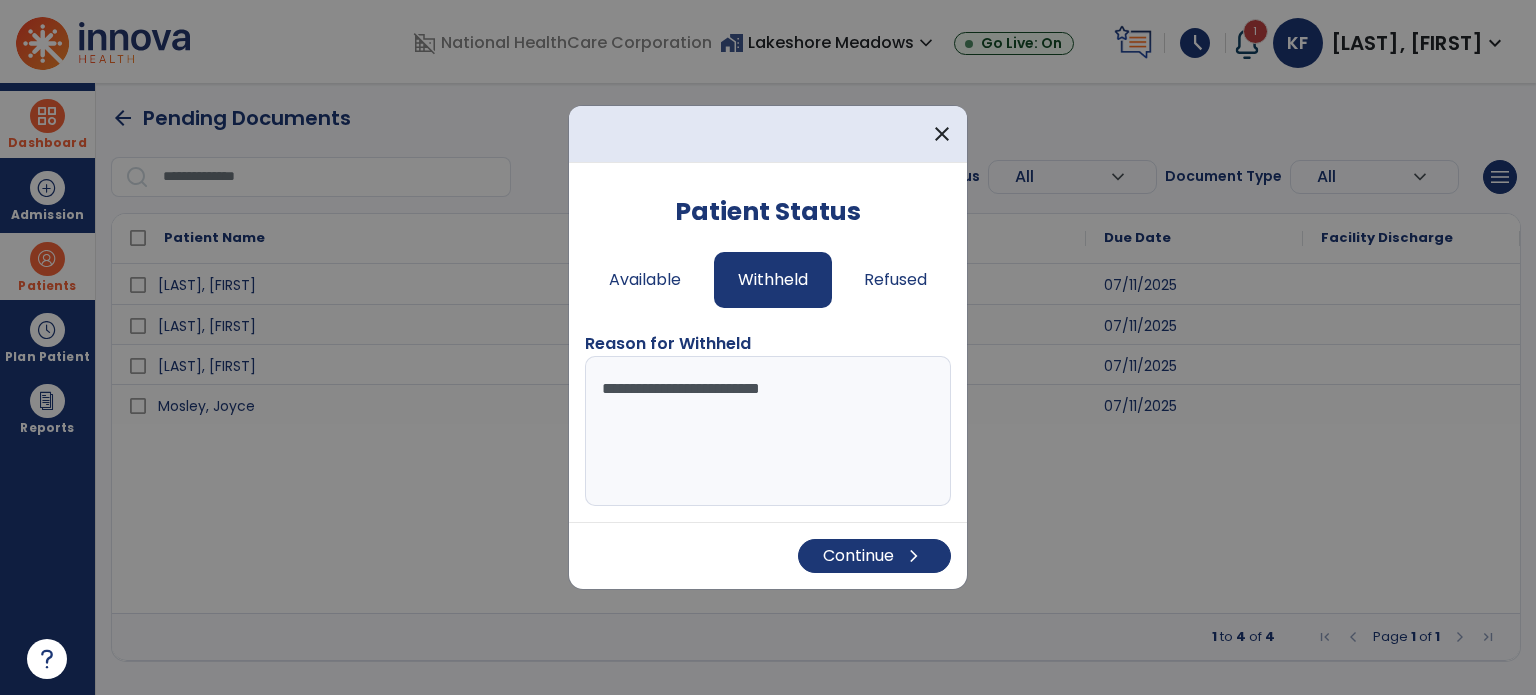 click on "**********" at bounding box center [768, 431] 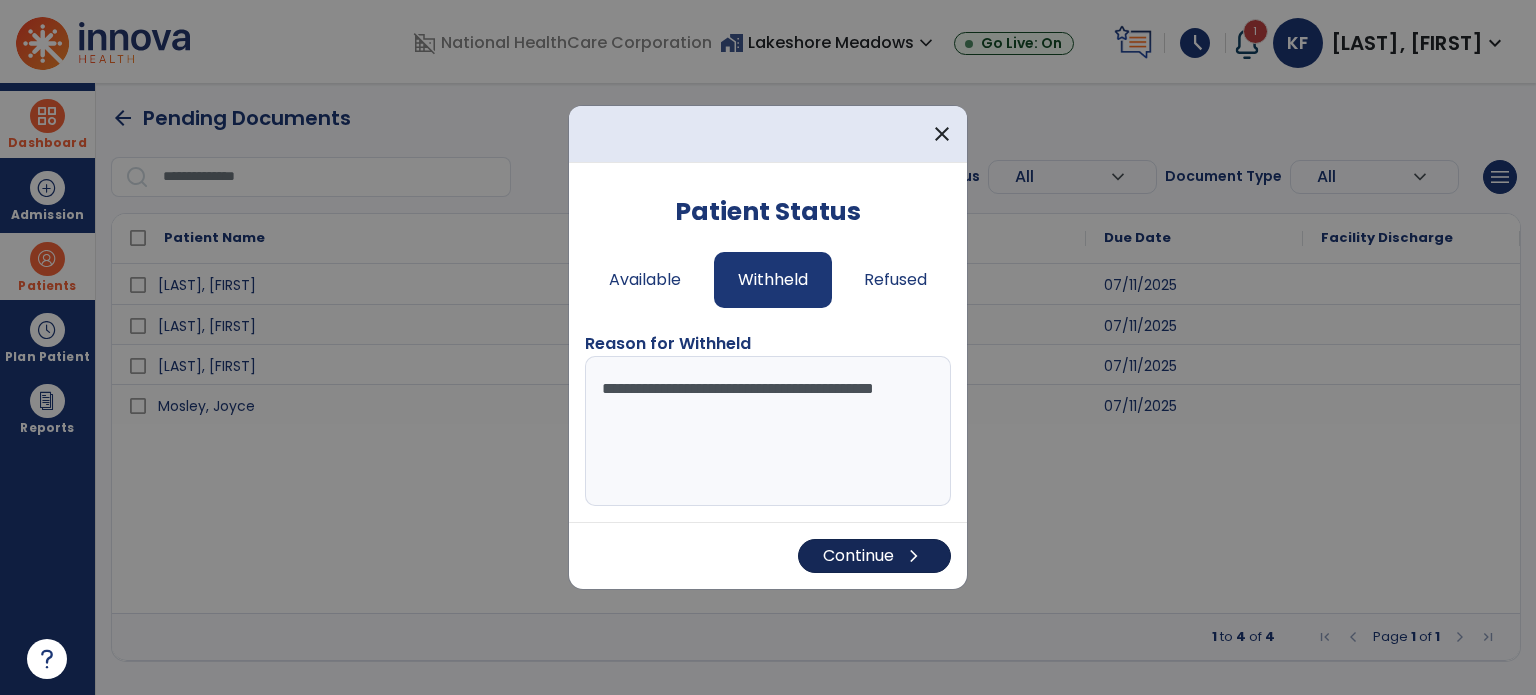 type on "**********" 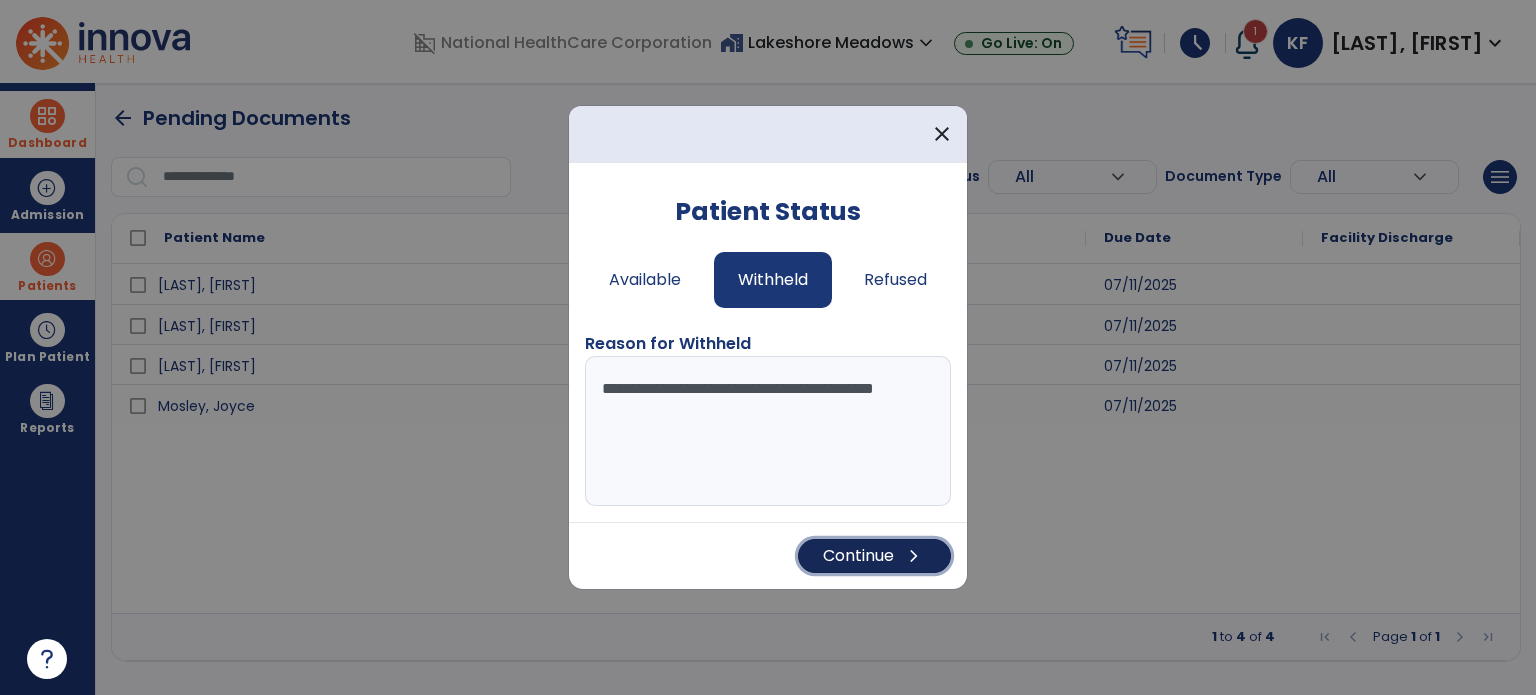 click on "Continue   chevron_right" at bounding box center (874, 556) 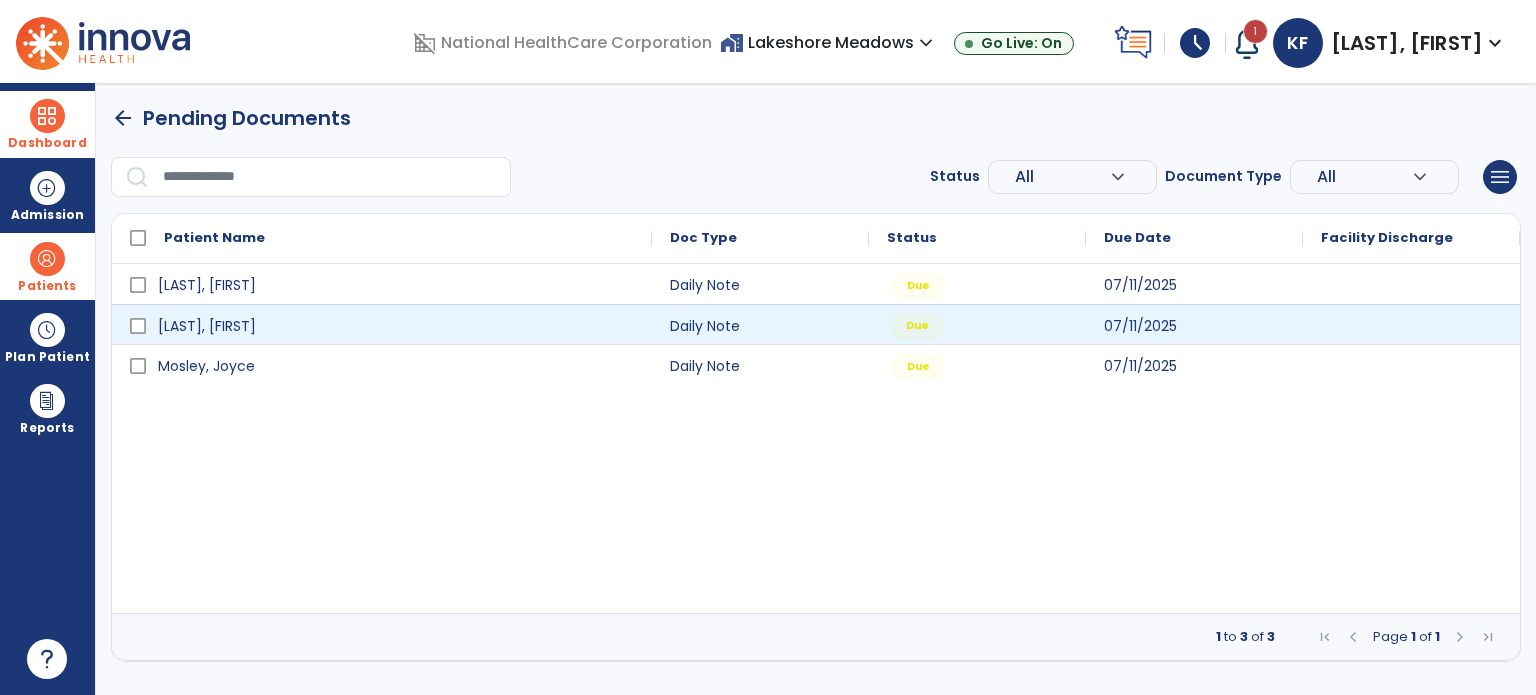 click on "Due" at bounding box center [977, 324] 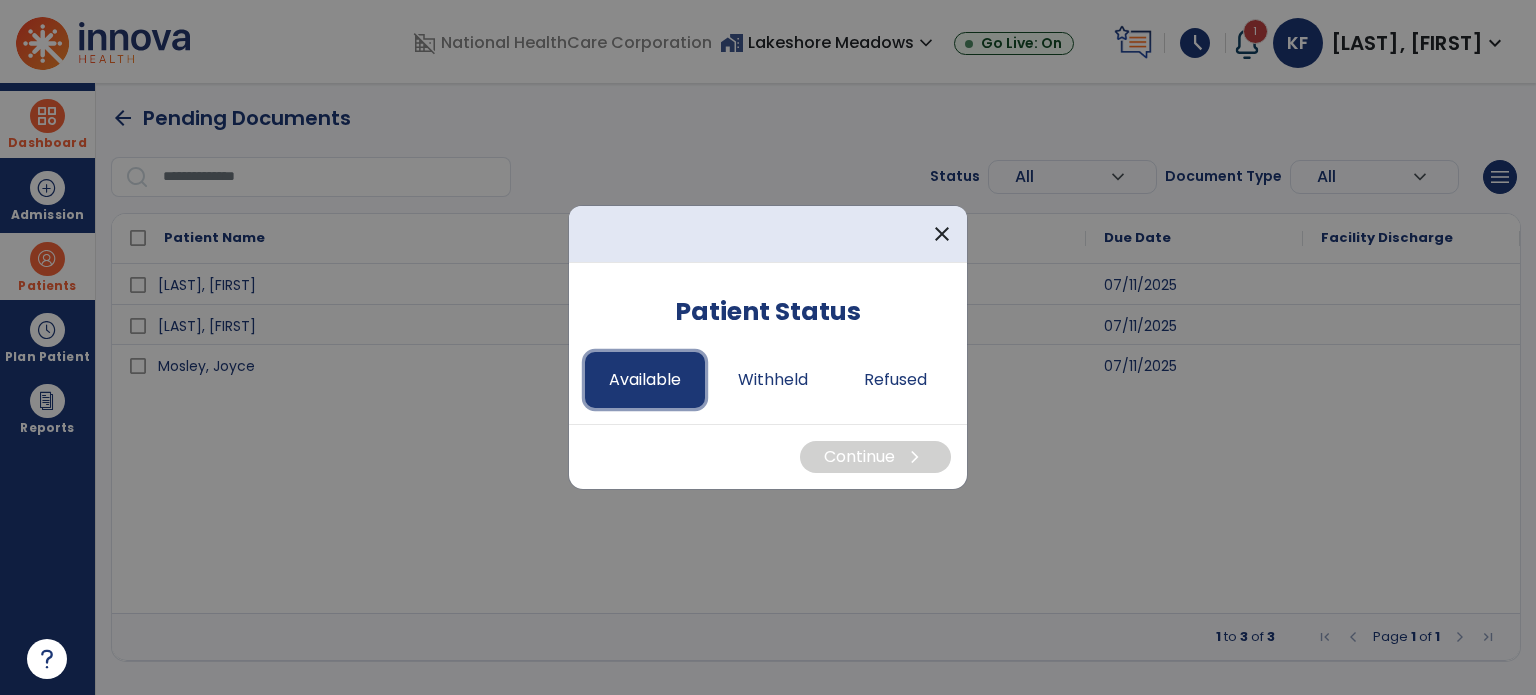 click on "Available" at bounding box center (645, 380) 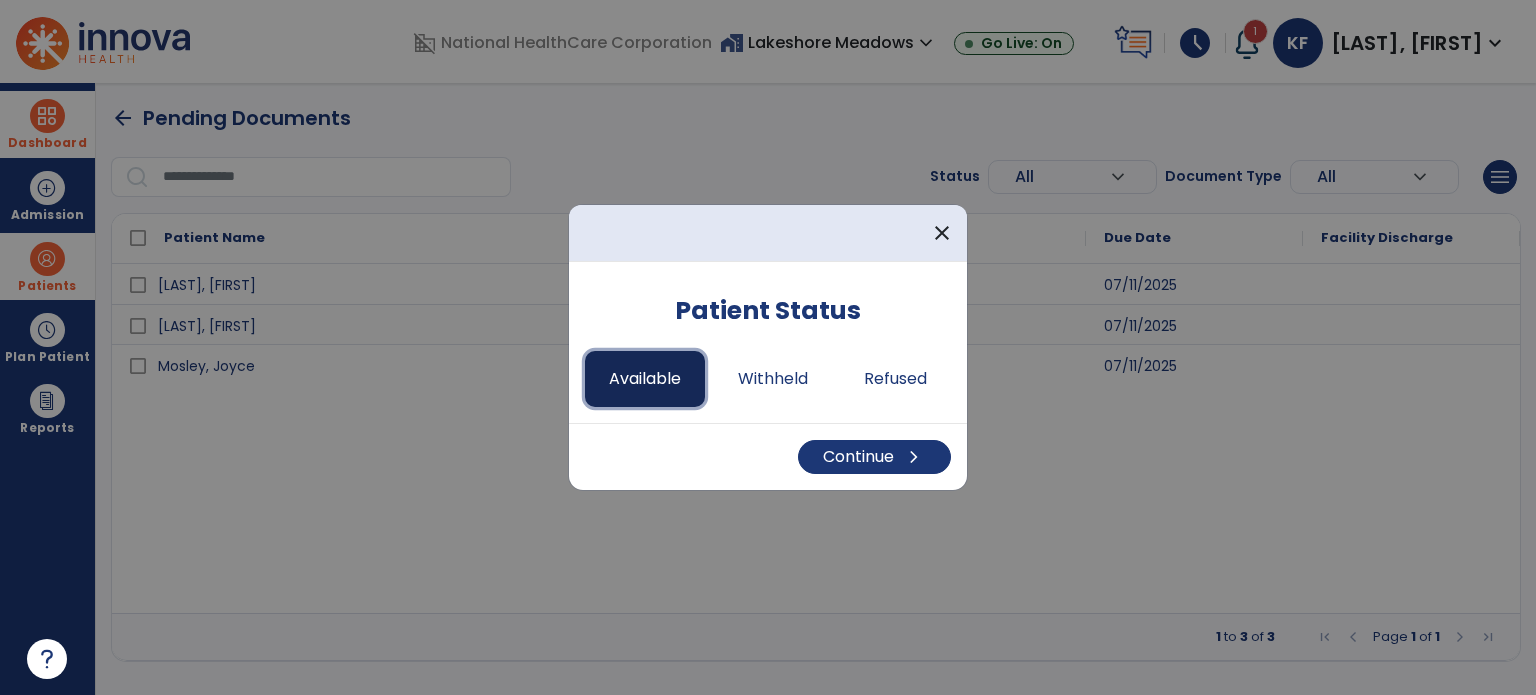click on "Available" at bounding box center [645, 379] 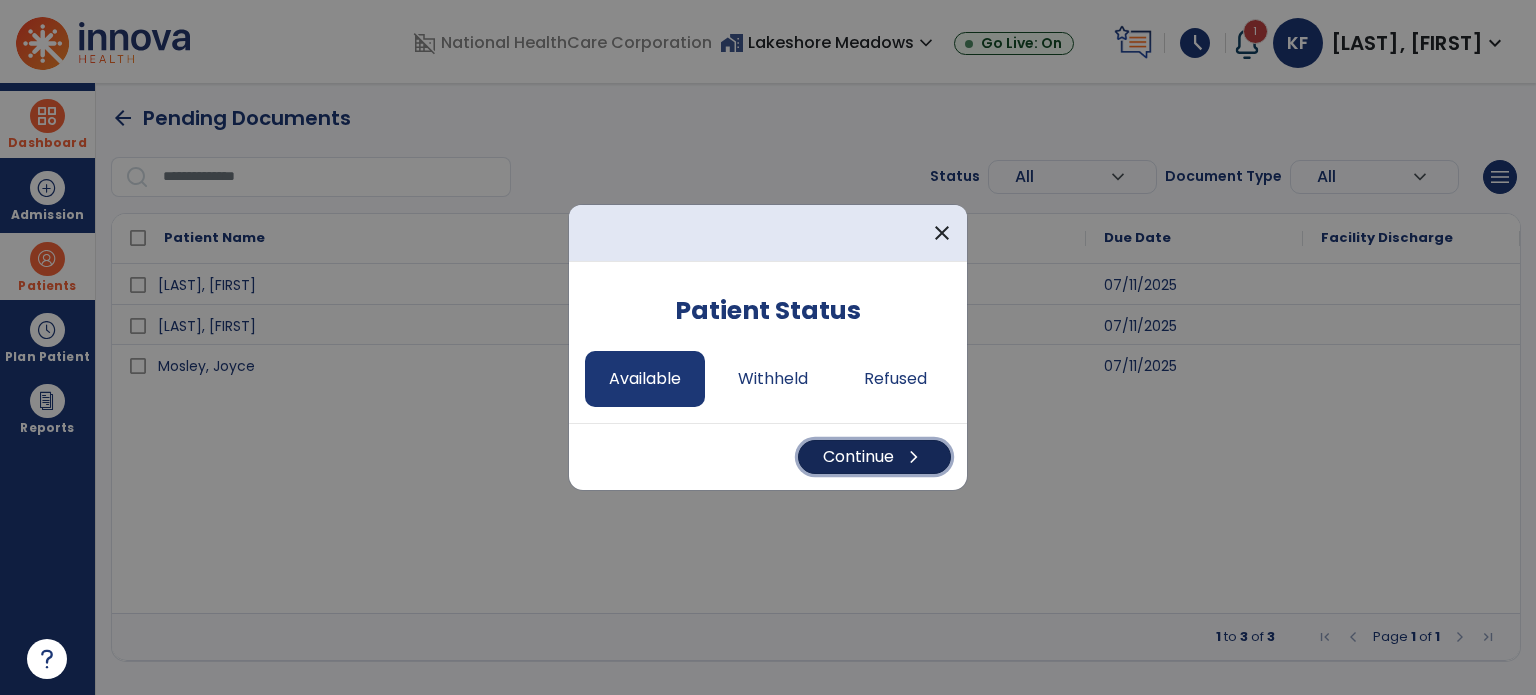 click on "Continue   chevron_right" at bounding box center [874, 457] 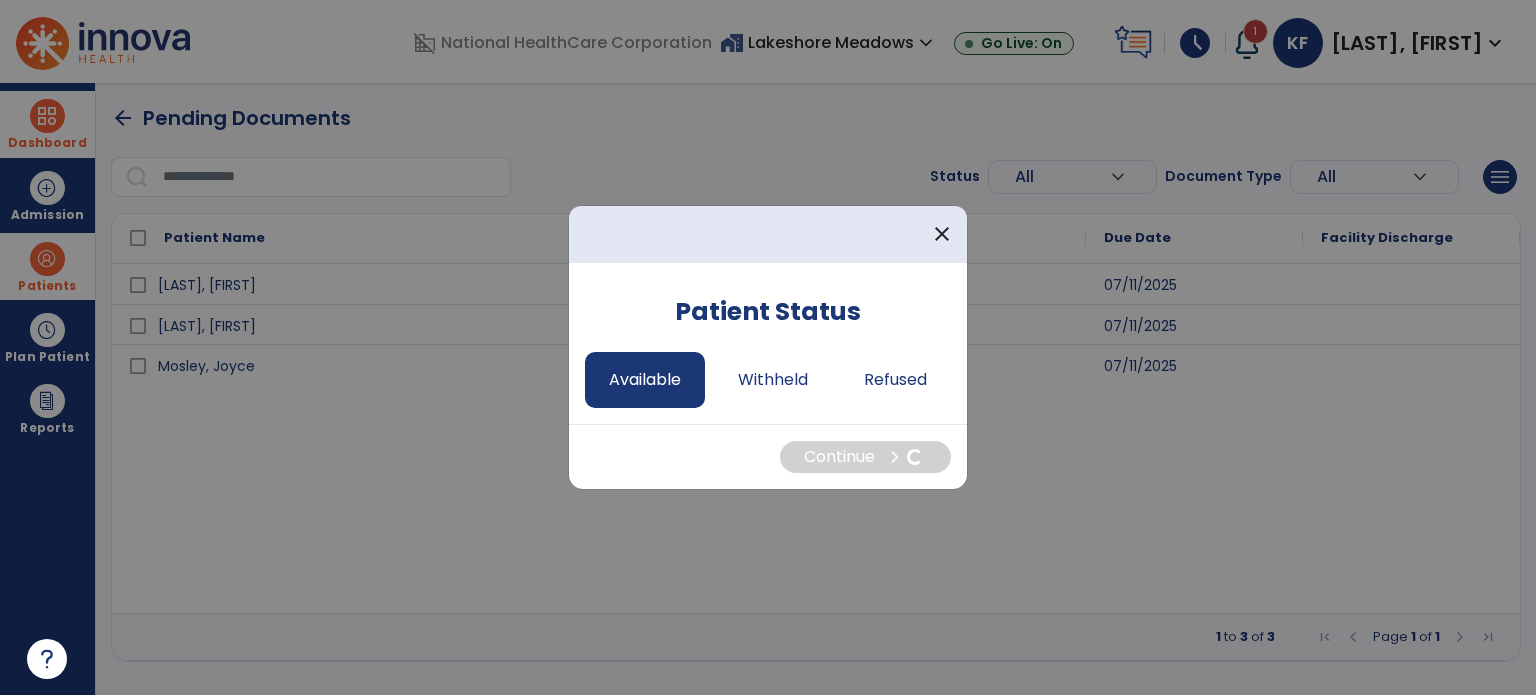 select on "*" 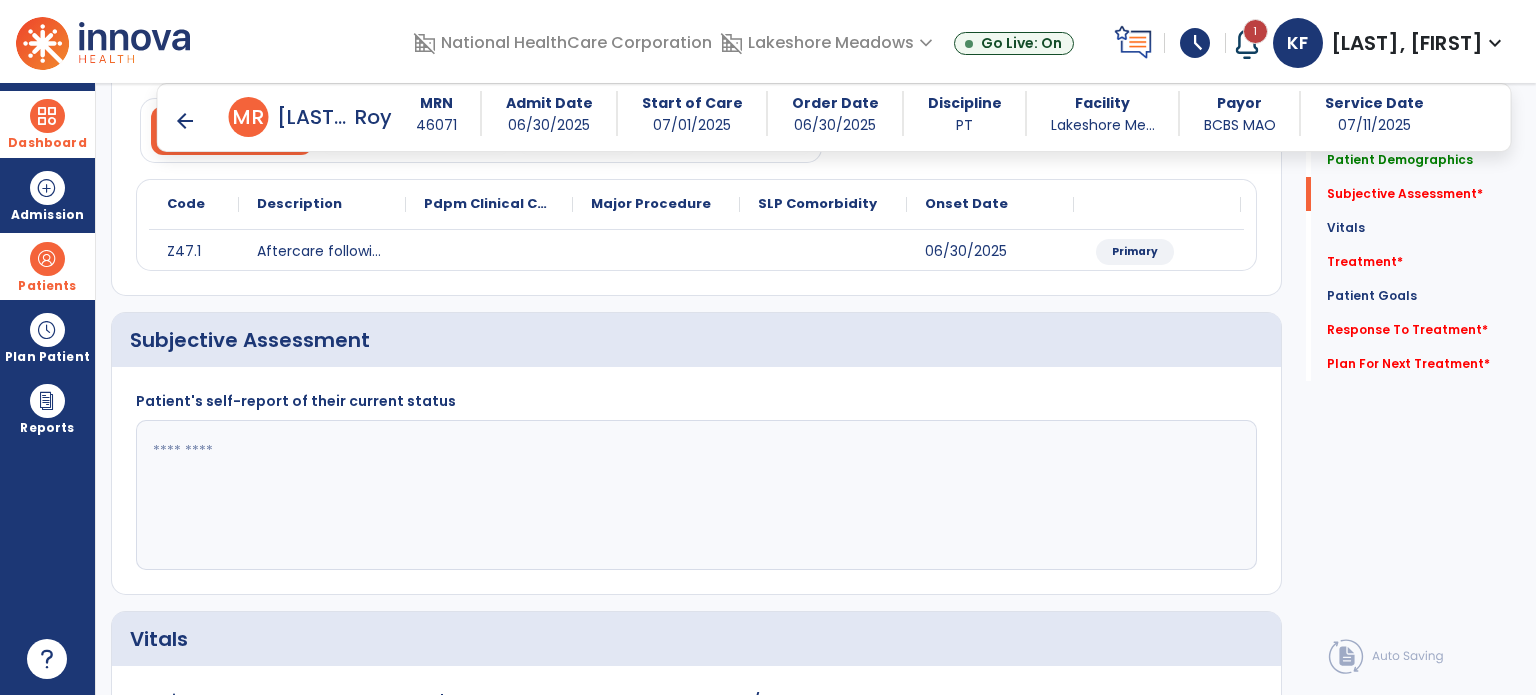 scroll, scrollTop: 220, scrollLeft: 0, axis: vertical 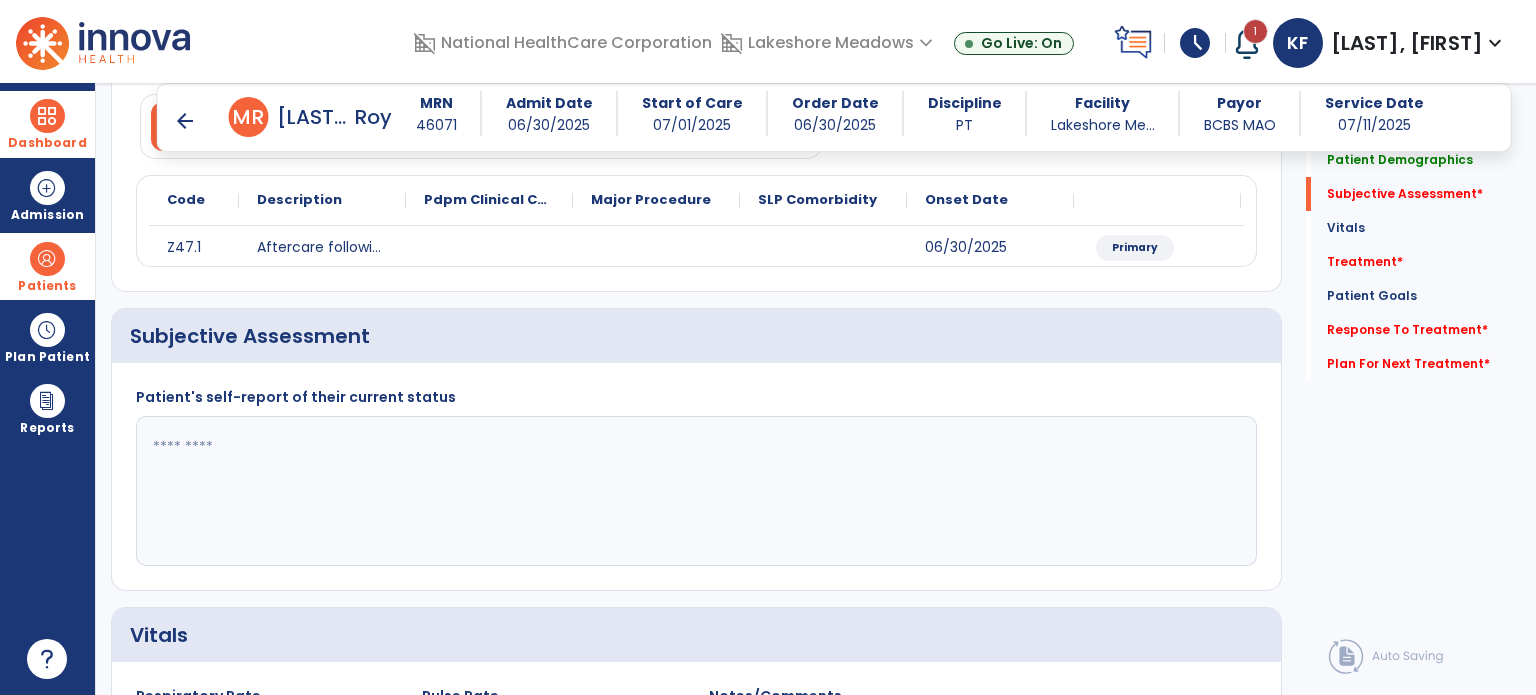 click 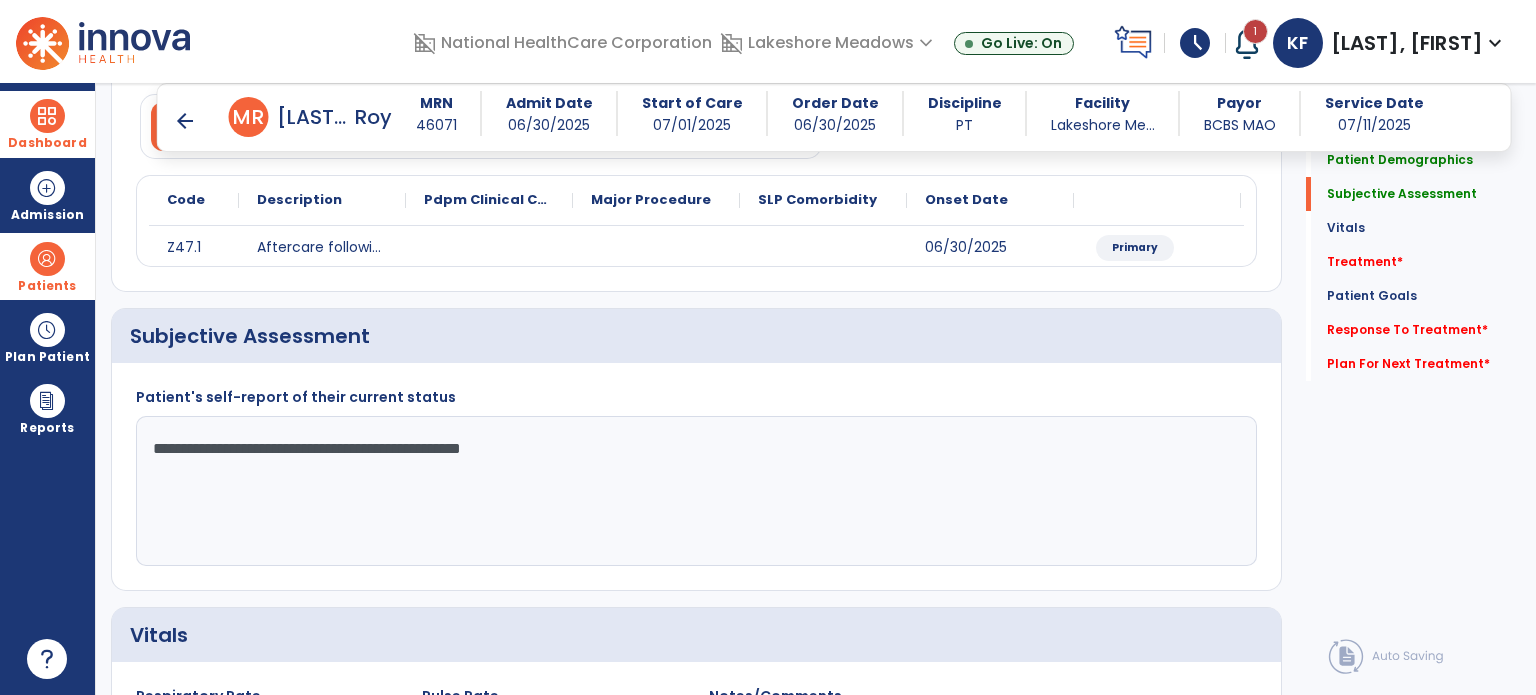 click on "**********" 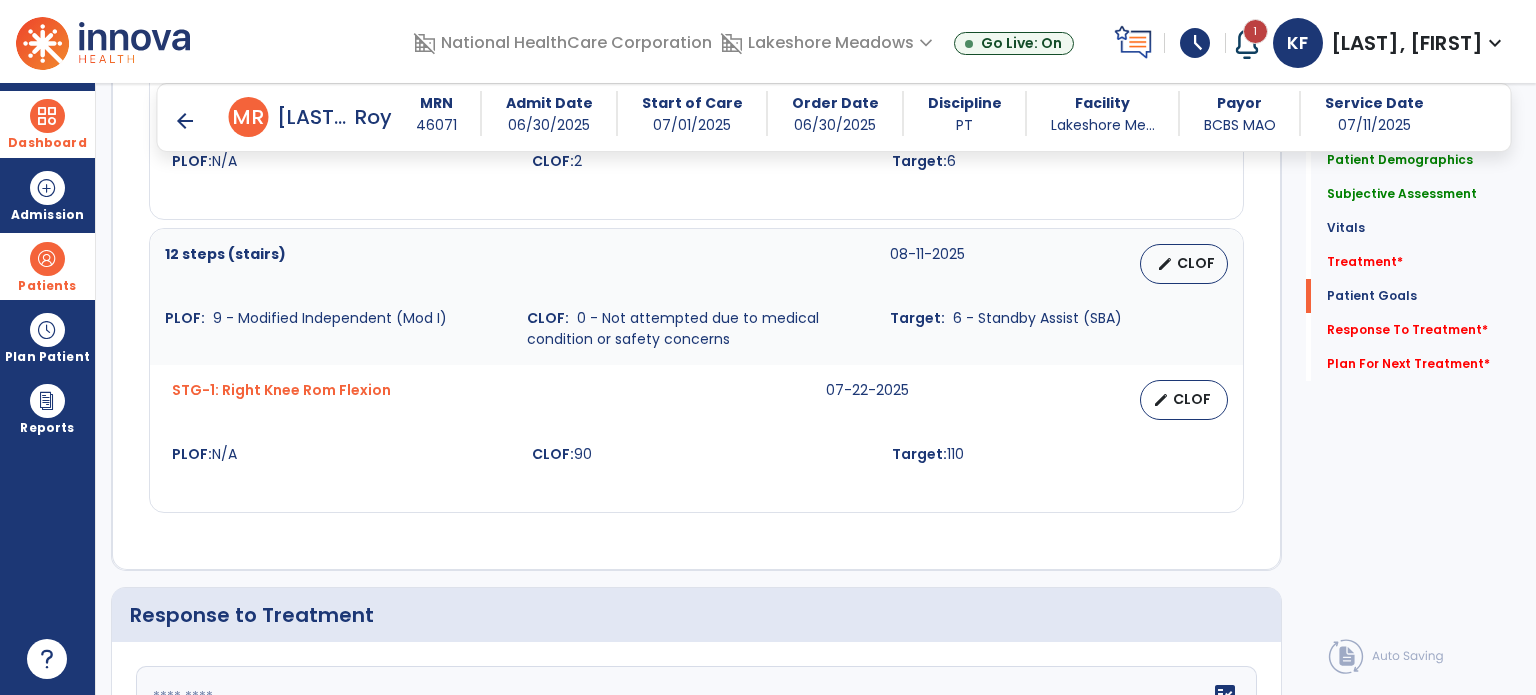 scroll, scrollTop: 1895, scrollLeft: 0, axis: vertical 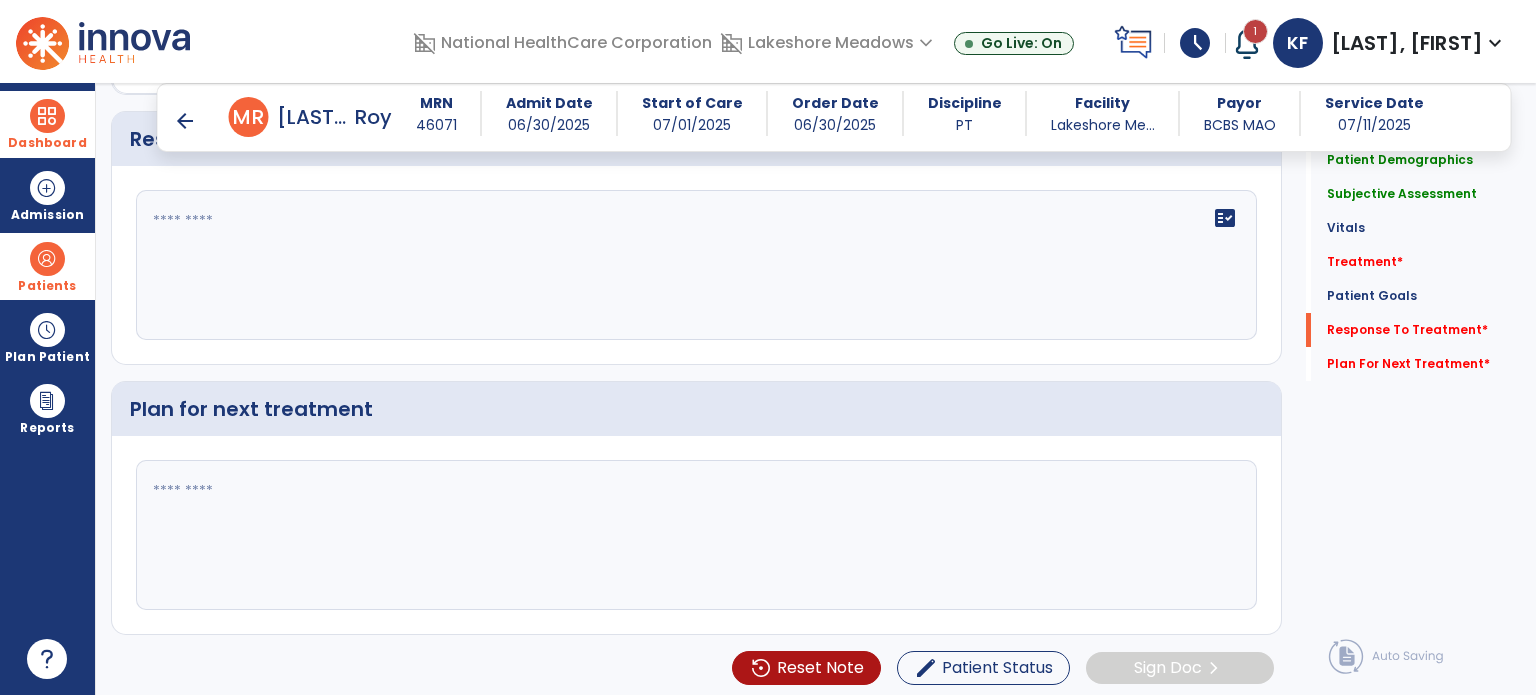 type on "**********" 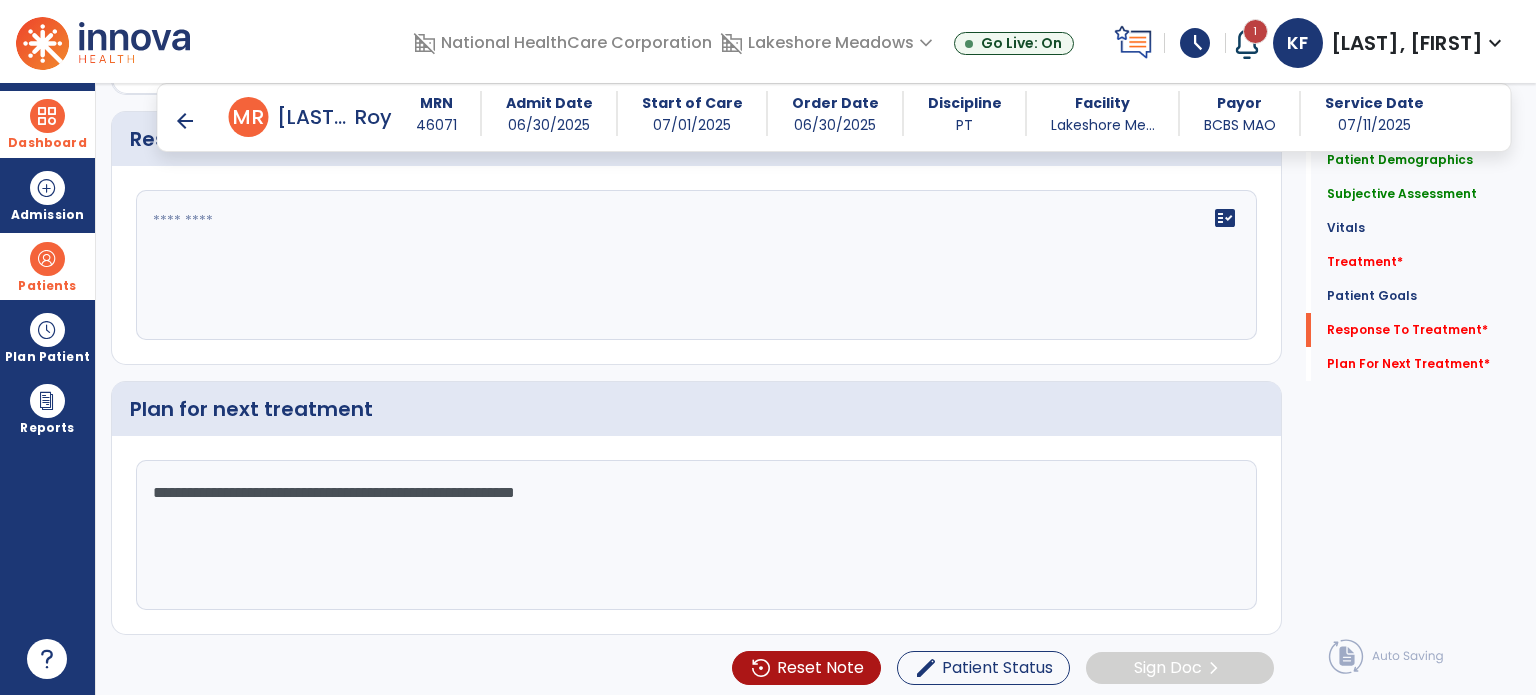 type on "**********" 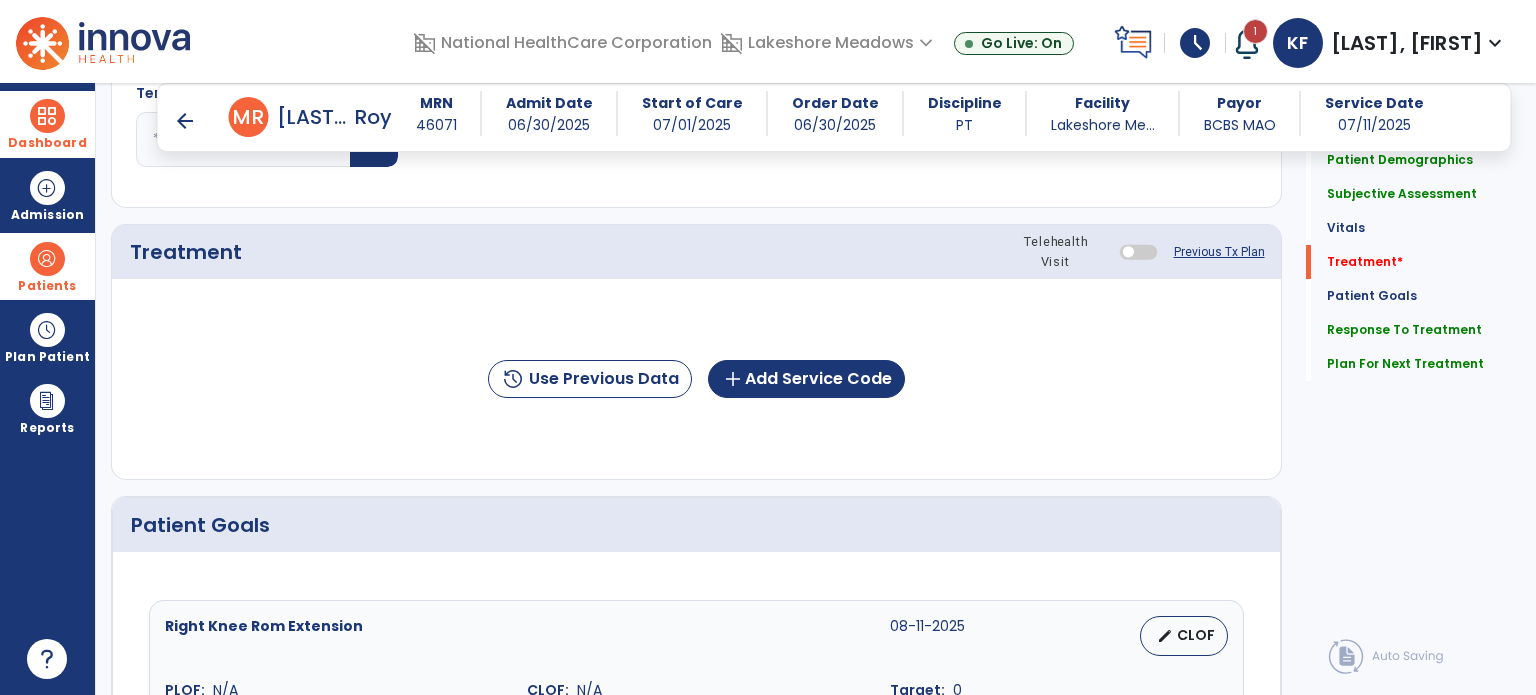 scroll, scrollTop: 916, scrollLeft: 0, axis: vertical 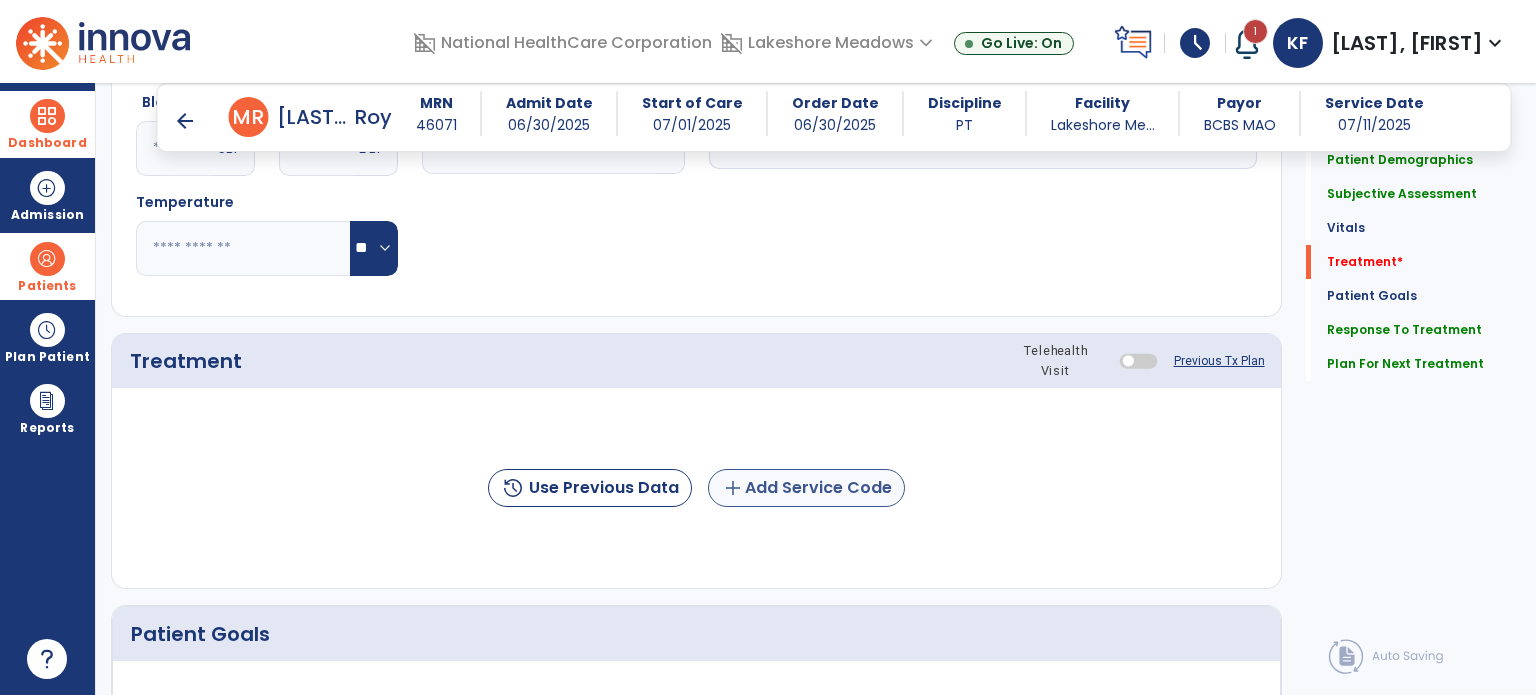 type on "**********" 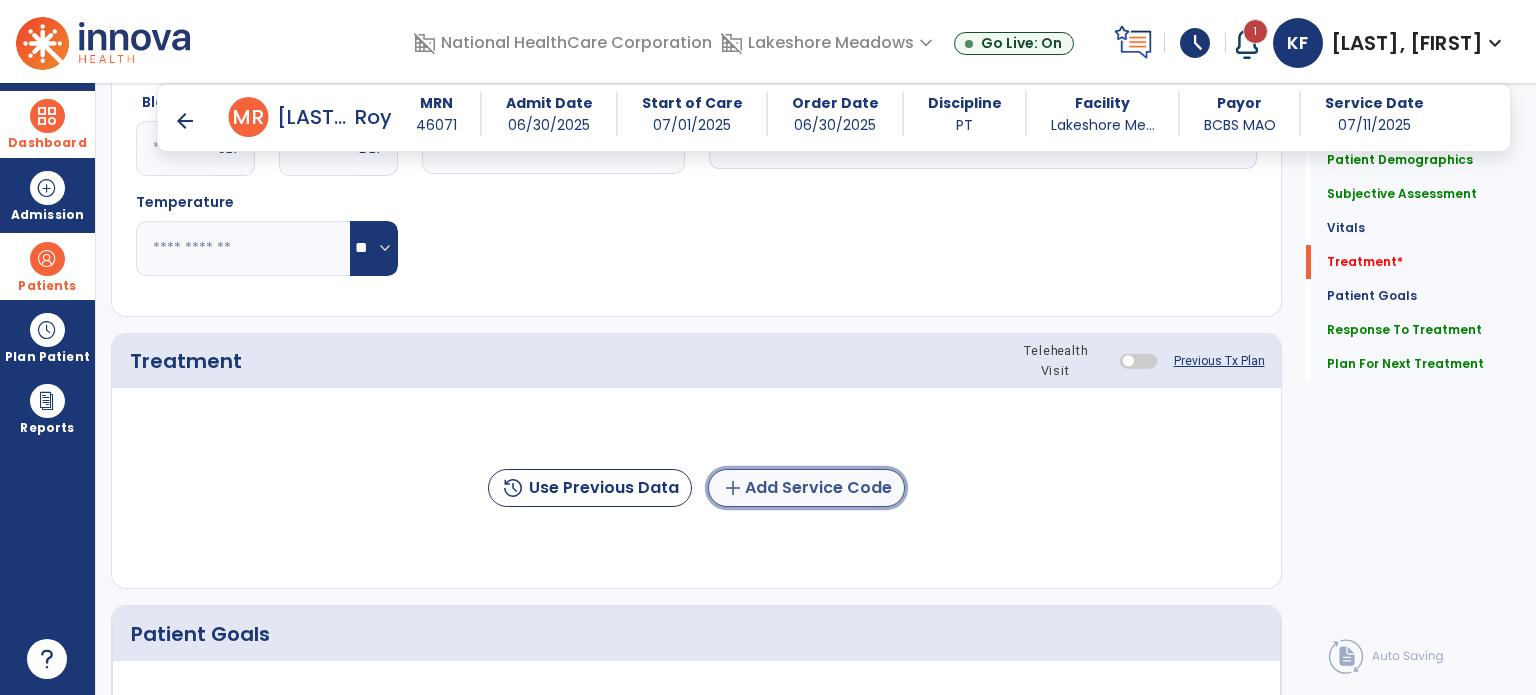 click on "add  Add Service Code" 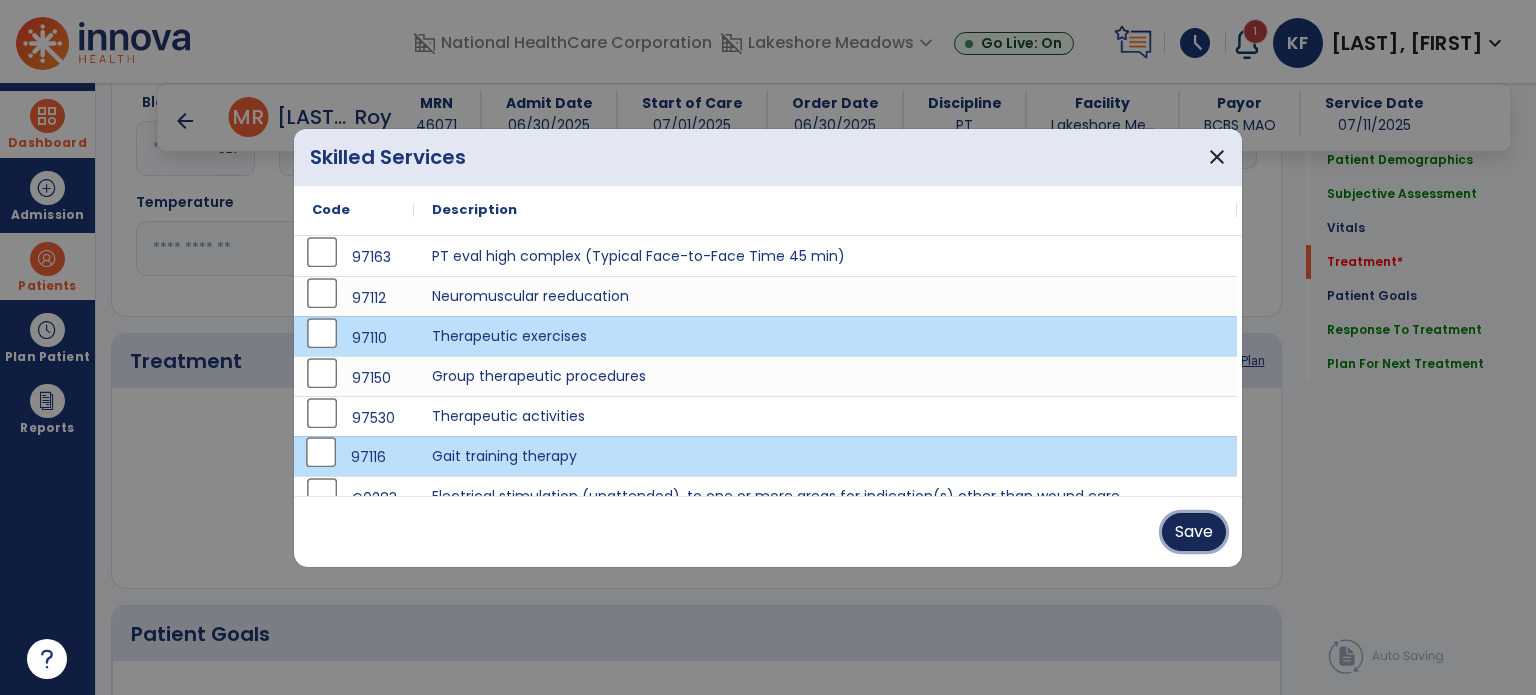 click on "Save" at bounding box center [1194, 532] 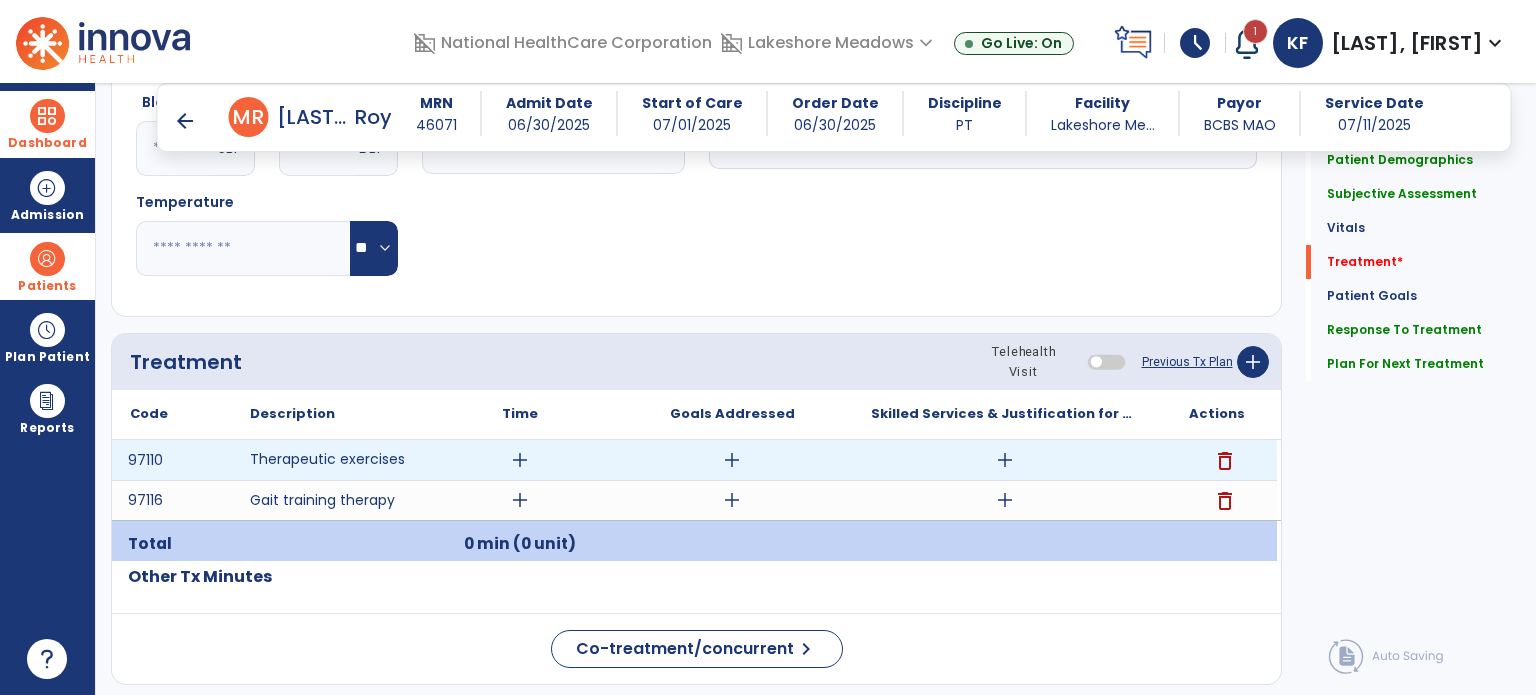 click on "add" at bounding box center (520, 460) 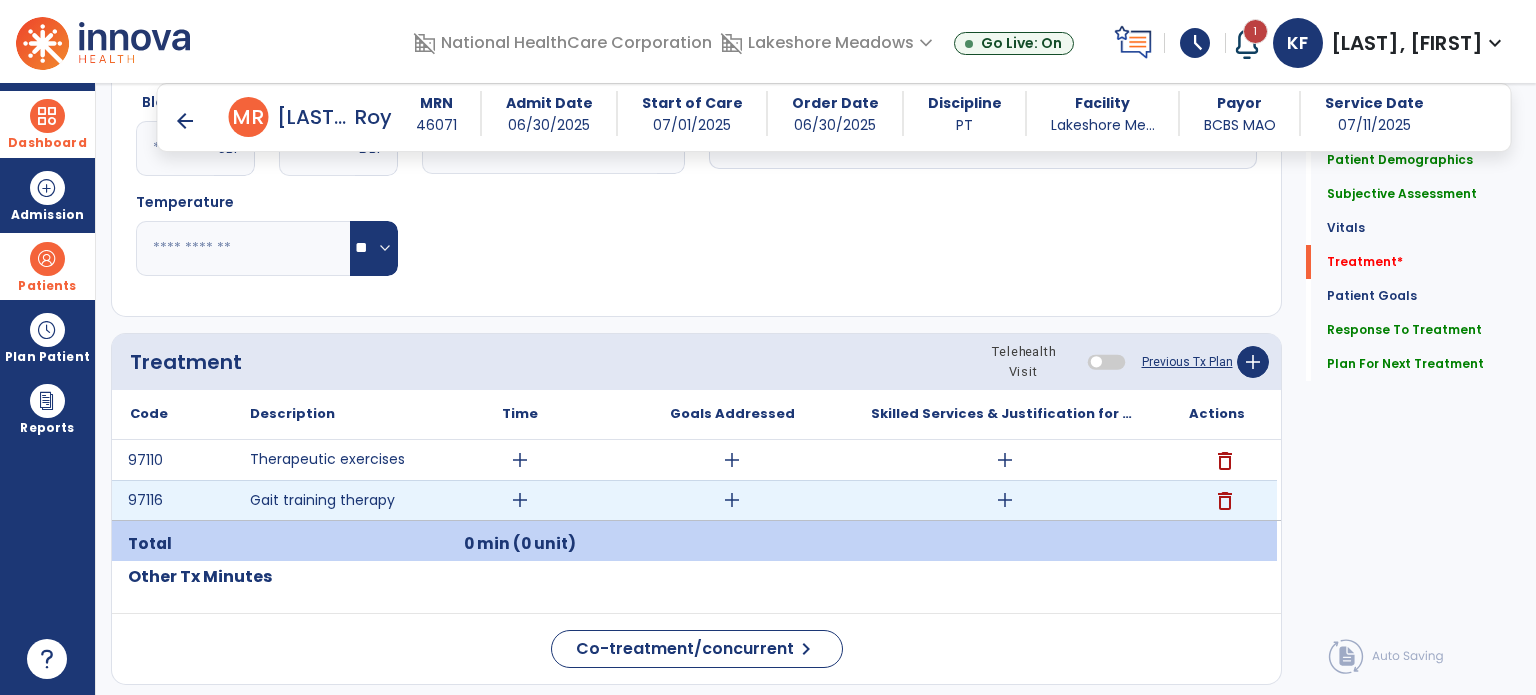 click on "add" at bounding box center [520, 500] 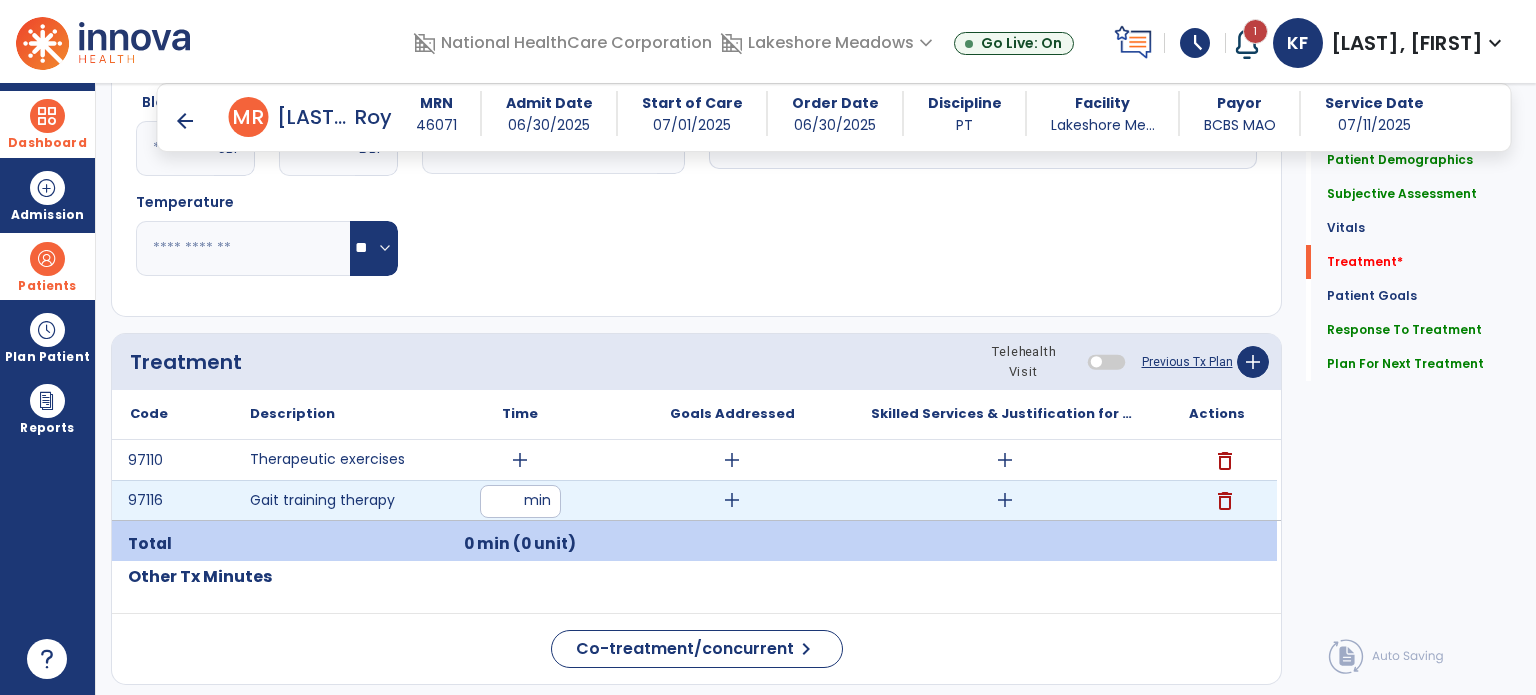 type on "**" 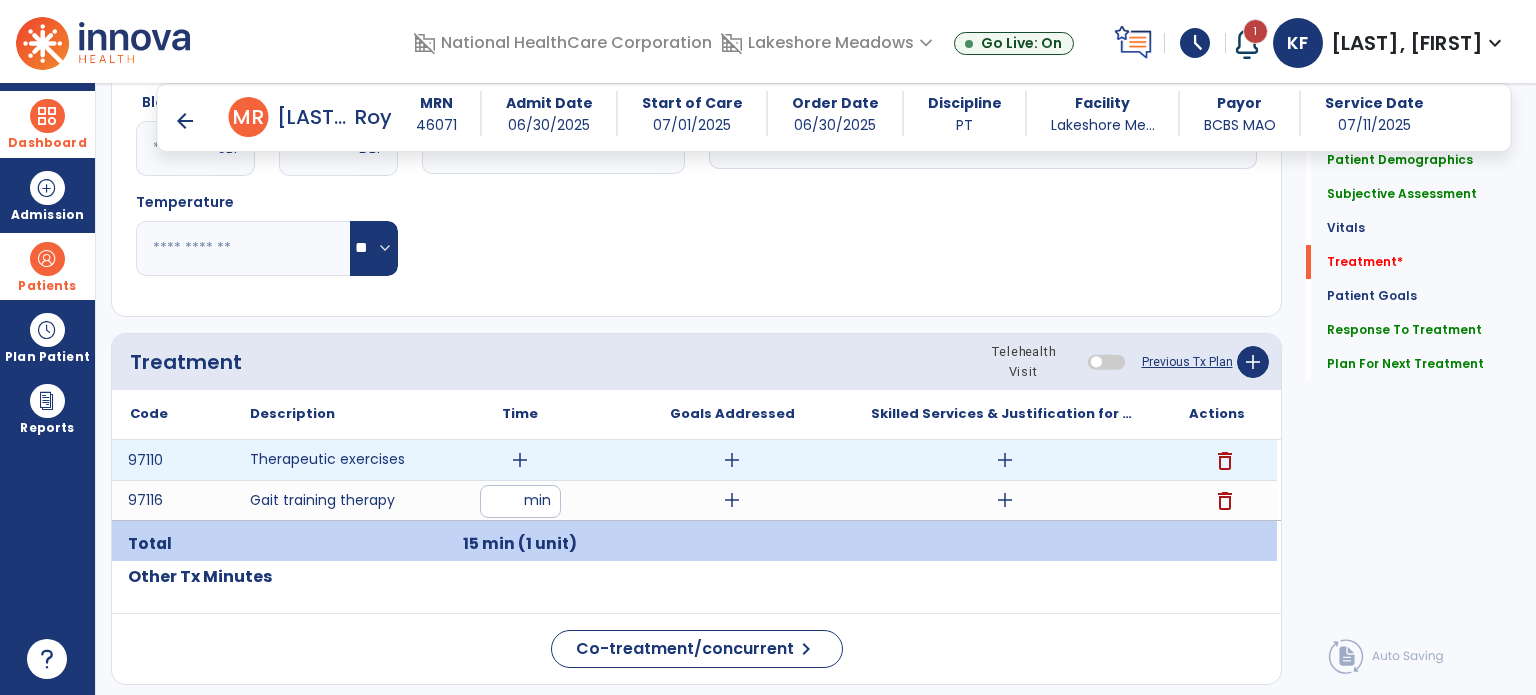 click on "add" at bounding box center (520, 460) 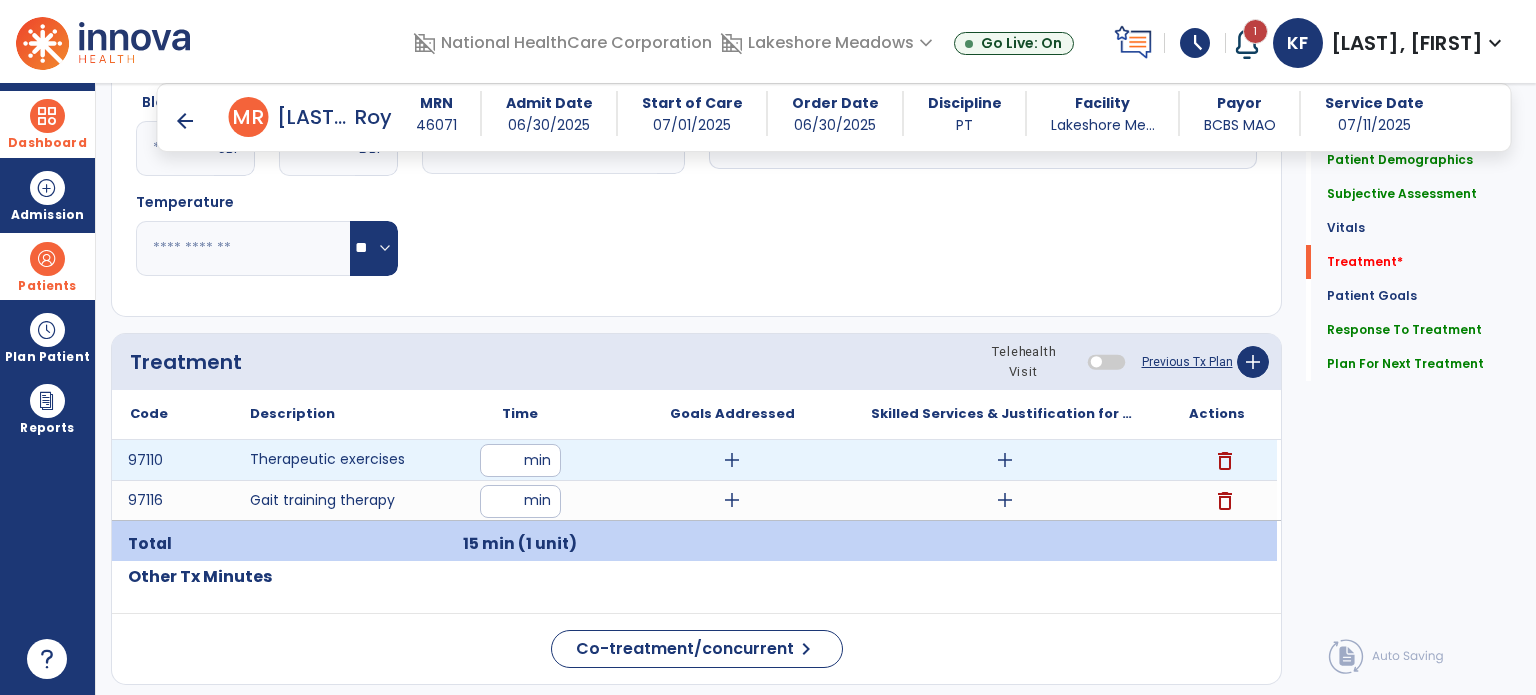 type on "**" 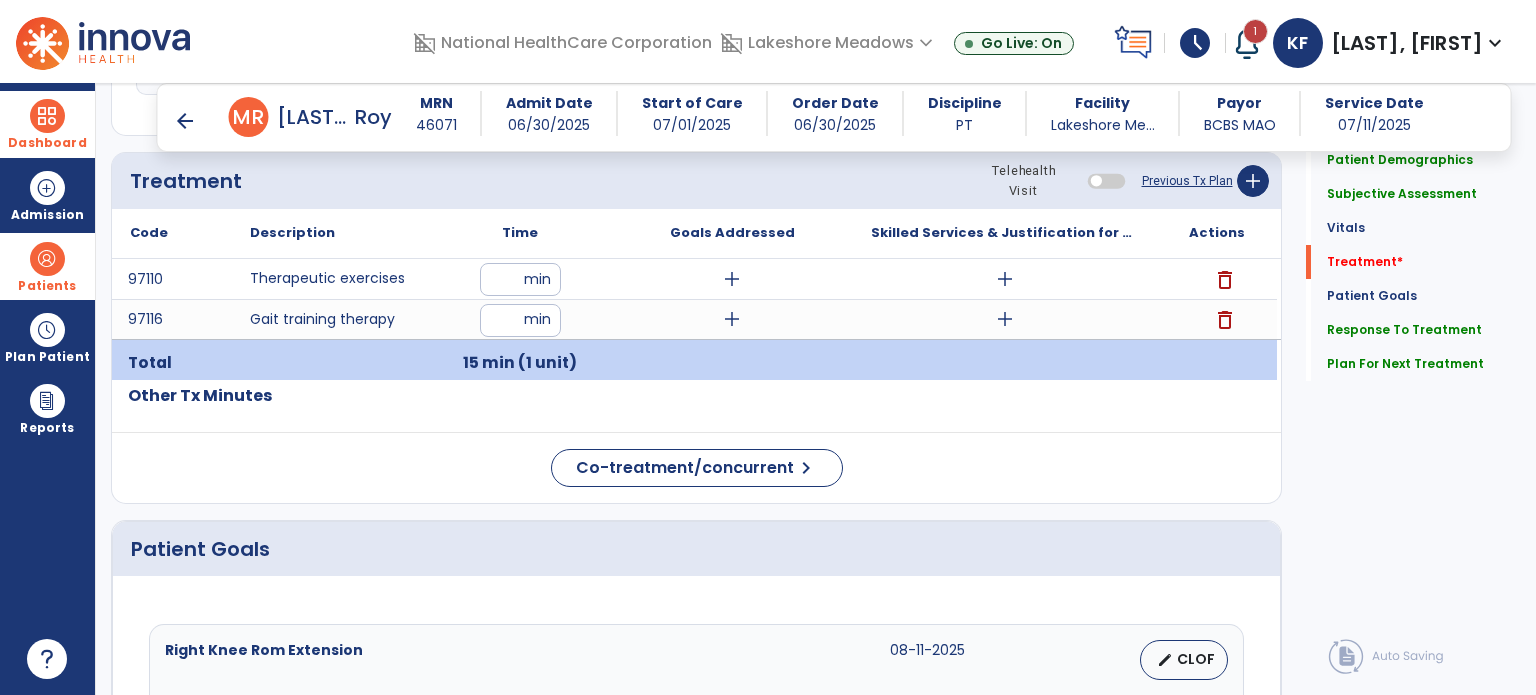 scroll, scrollTop: 1098, scrollLeft: 0, axis: vertical 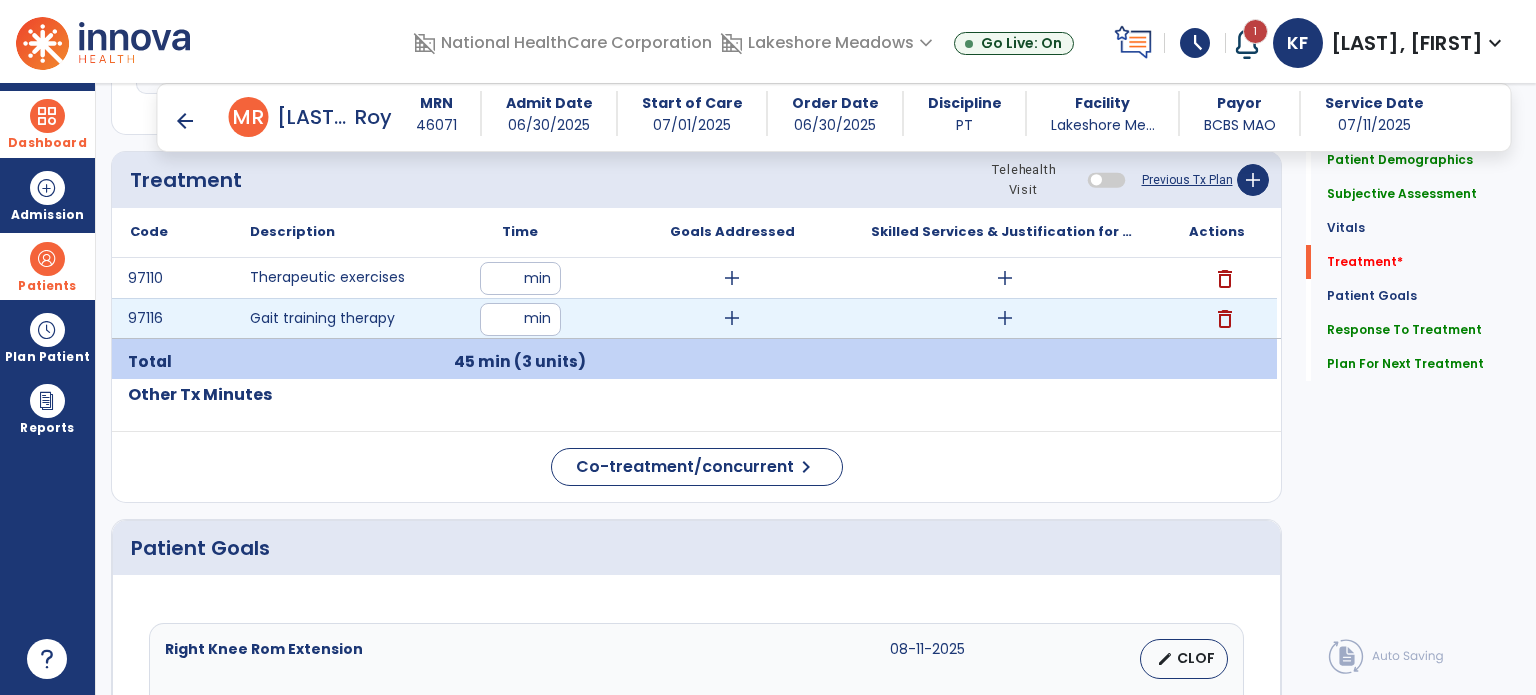 click on "add" at bounding box center [1005, 318] 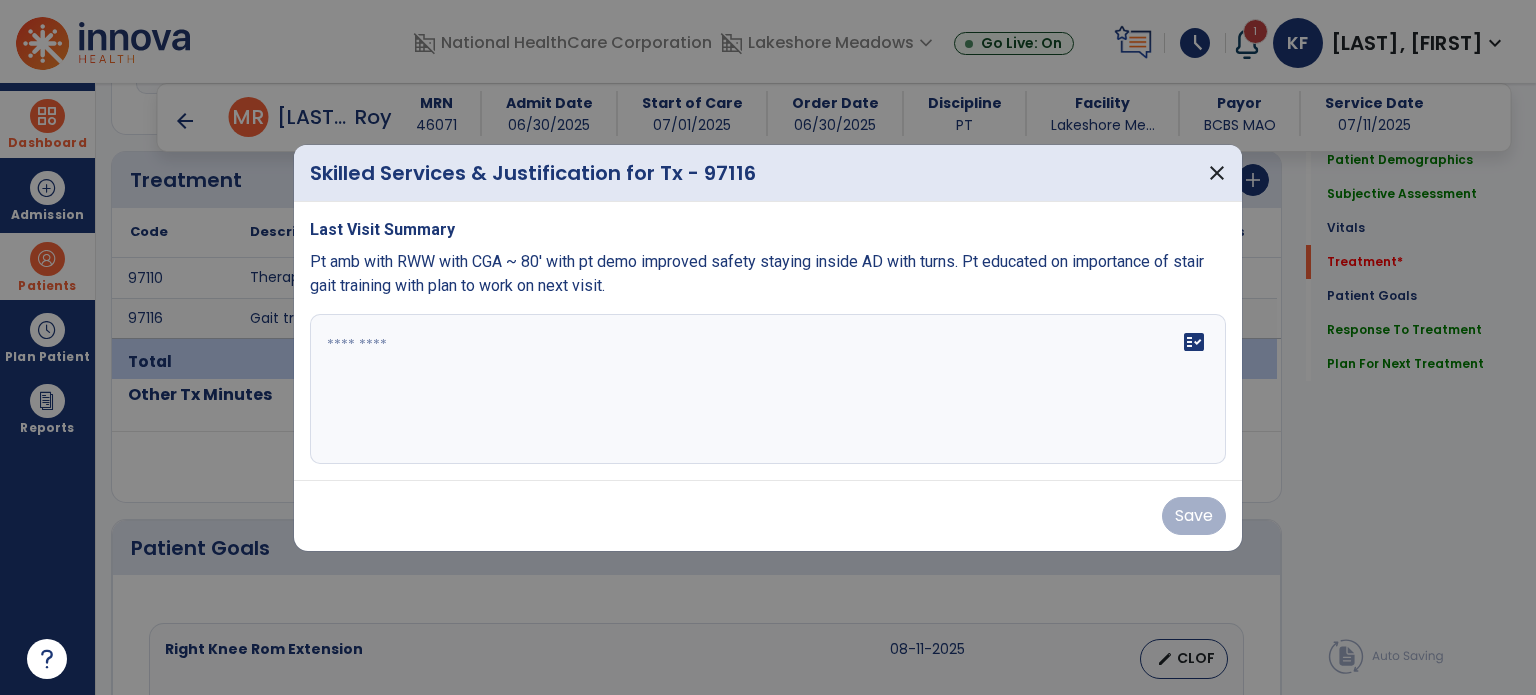 click at bounding box center (768, 389) 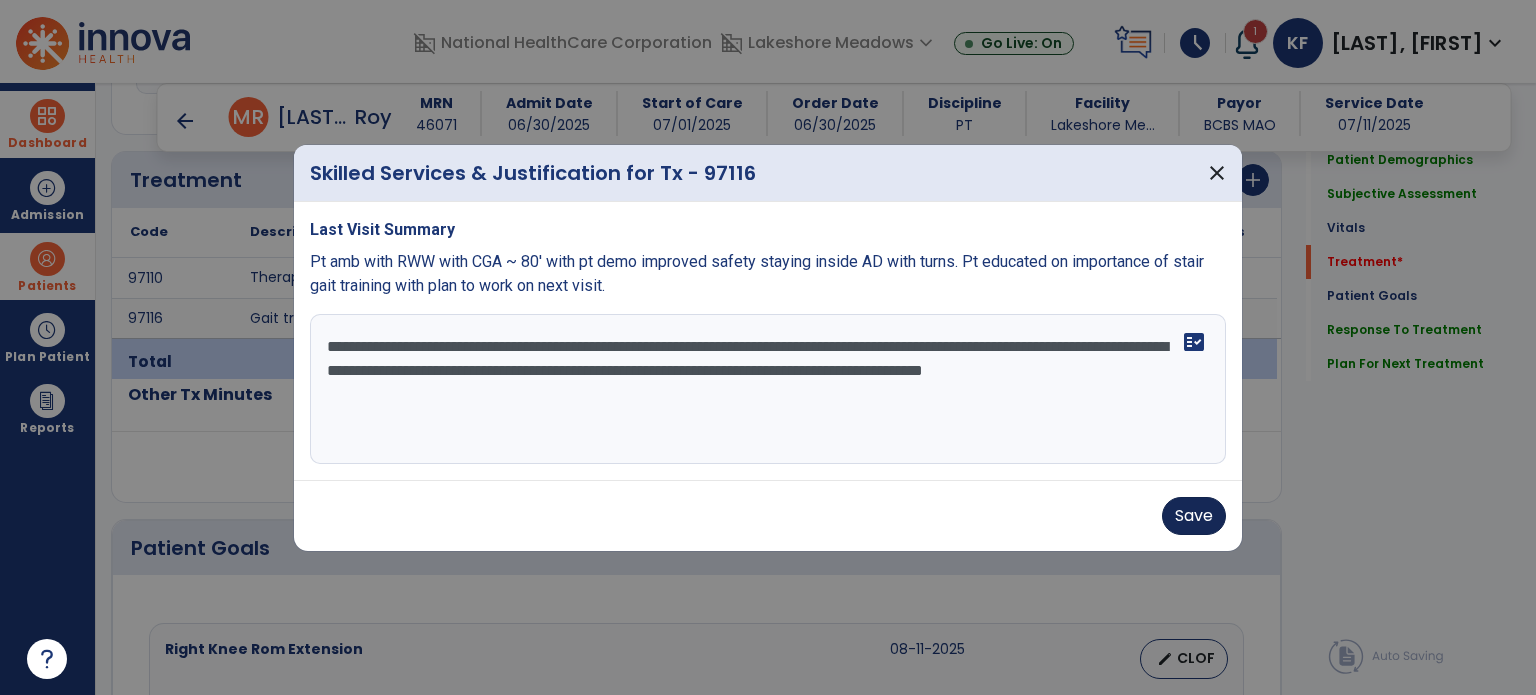 type on "**********" 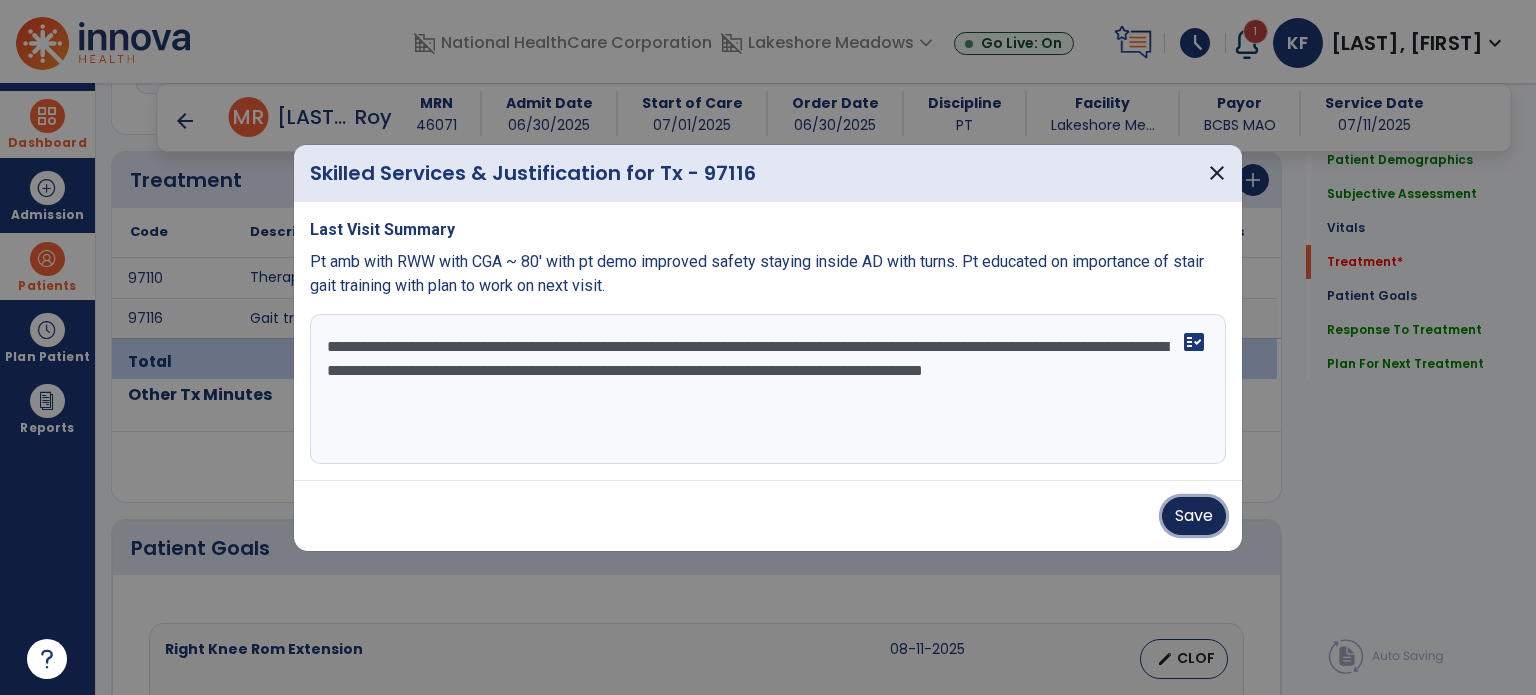 click on "Save" at bounding box center [1194, 516] 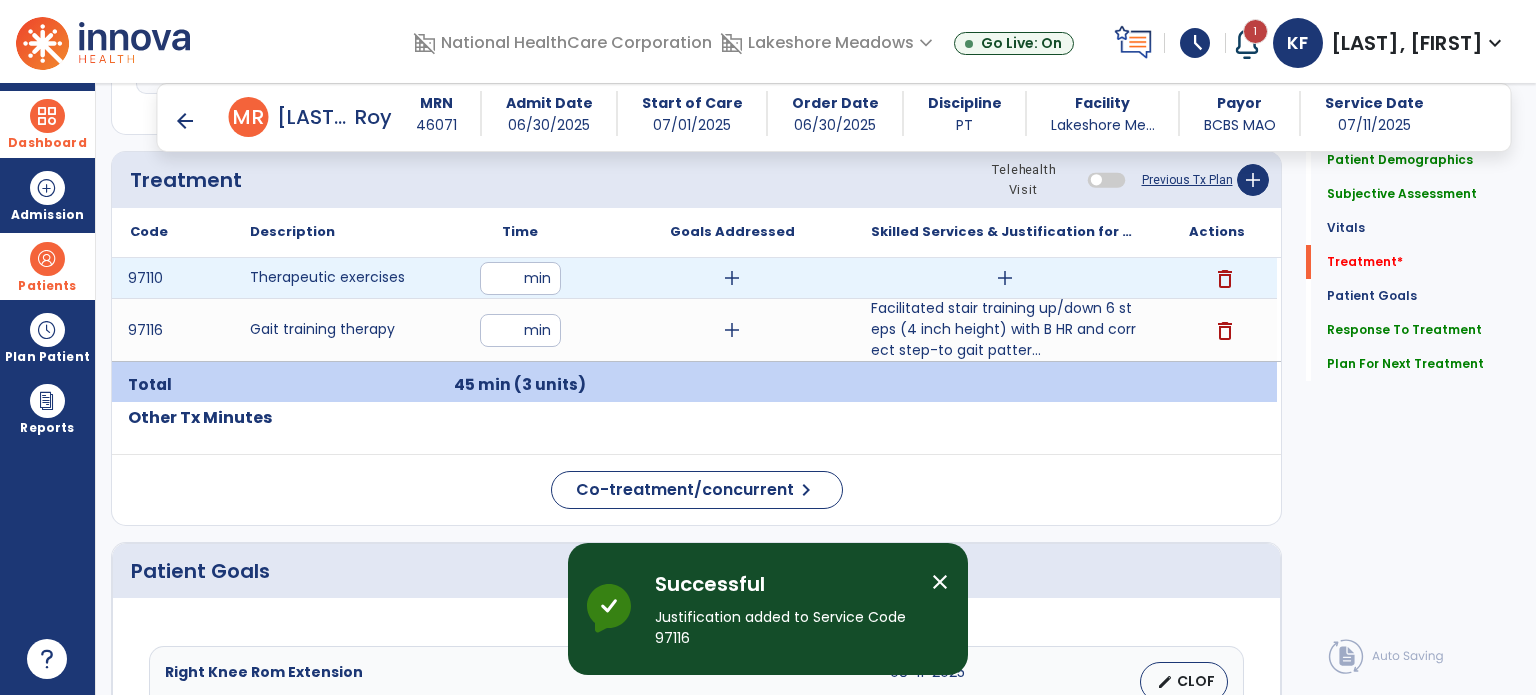 click on "add" at bounding box center [1005, 278] 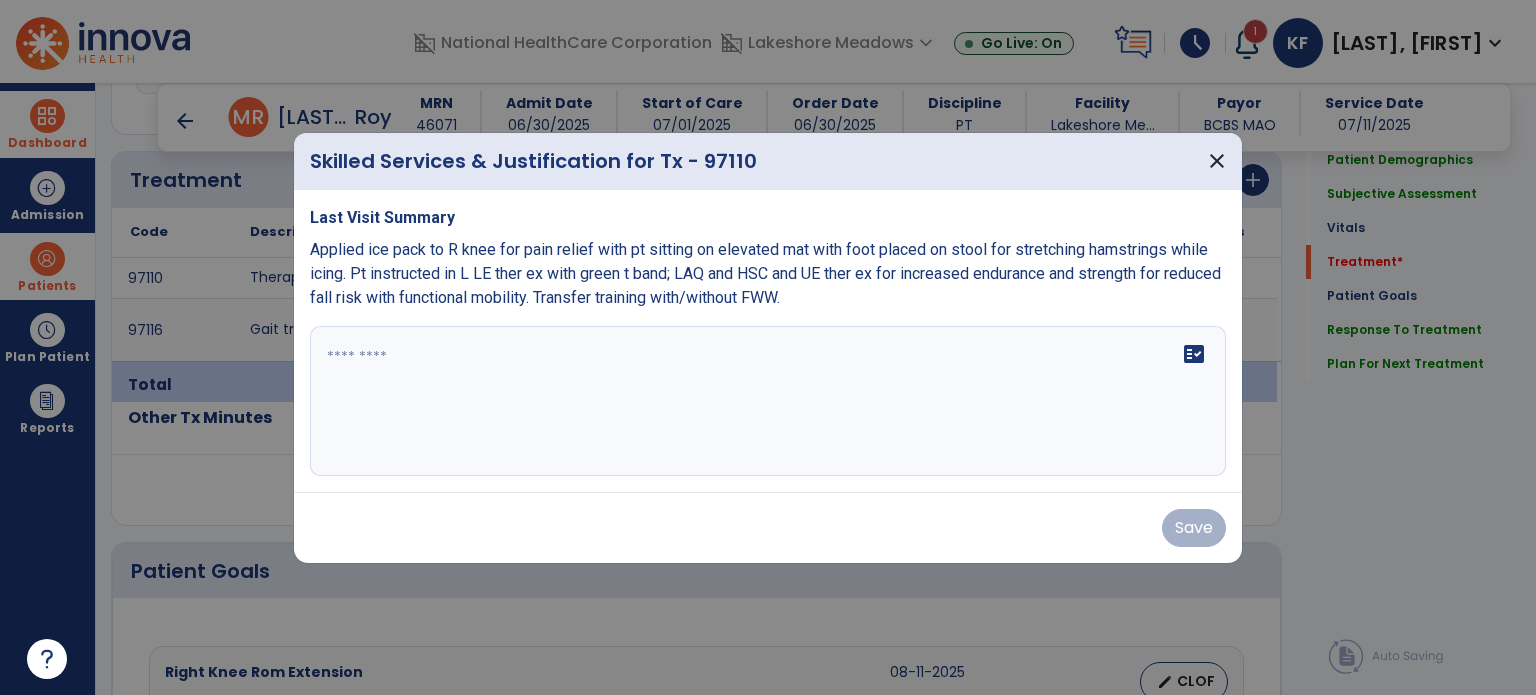 click on "Applied ice pack to R knee for pain relief with pt sitting on elevated mat with foot placed on stool for stretching hamstrings while icing. Pt instructed in L LE ther ex with green t band; LAQ and HSC and UE ther ex for increased endurance and strength for reduced fall risk with functional mobility. Transfer training with/without FWW." at bounding box center (765, 273) 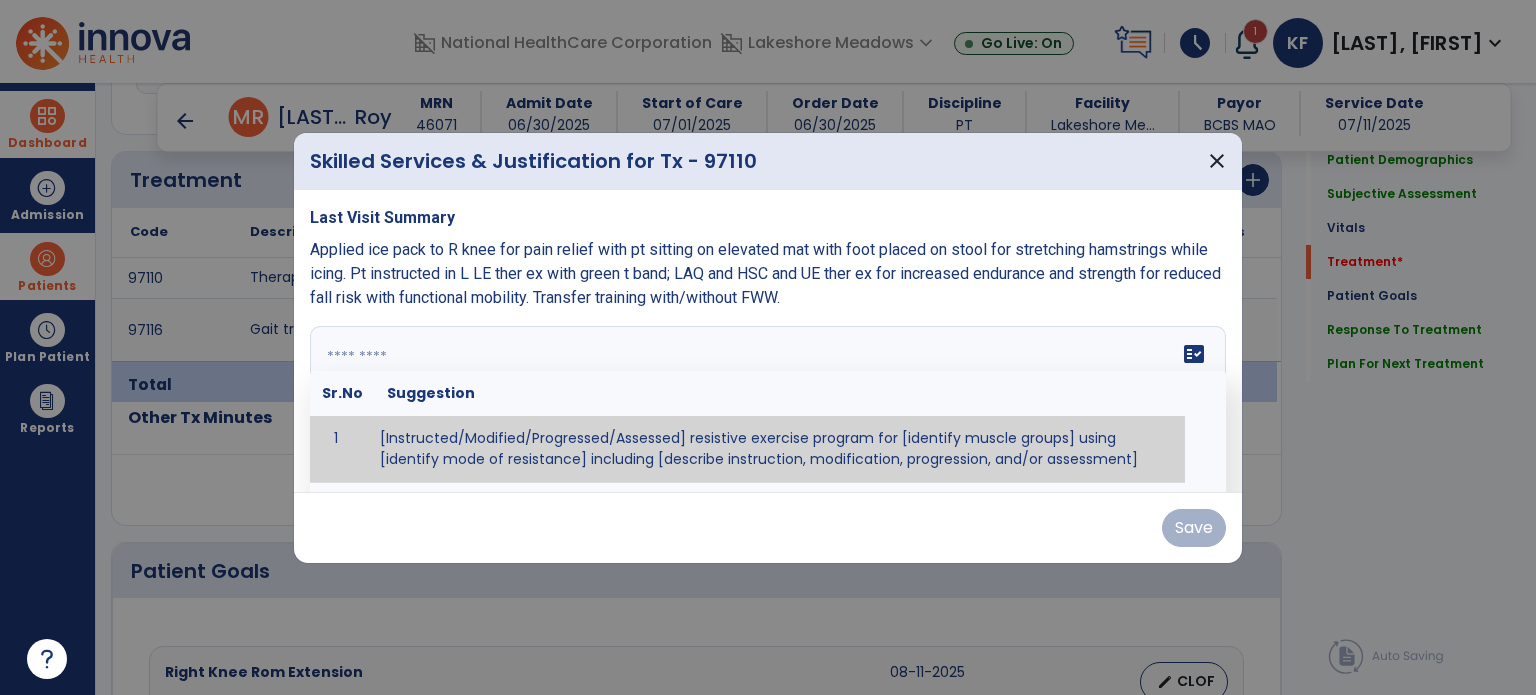 click on "fact_check  Sr.No Suggestion 1 [Instructed/Modified/Progressed/Assessed] resistive exercise program for [identify muscle groups] using [identify mode of resistance] including [describe instruction, modification, progression, and/or assessment] 2 [Instructed/Modified/Progressed/Assessed] aerobic exercise program using [identify equipment/mode] including [describe instruction, modification,progression, and/or assessment] 3 [Instructed/Modified/Progressed/Assessed] [PROM/A/AROM/AROM] program for [identify joint movements] using [contract-relax, over-pressure, inhibitory techniques, other] 4 [Assessed/Tested] aerobic capacity with administration of [aerobic capacity test]" at bounding box center [768, 401] 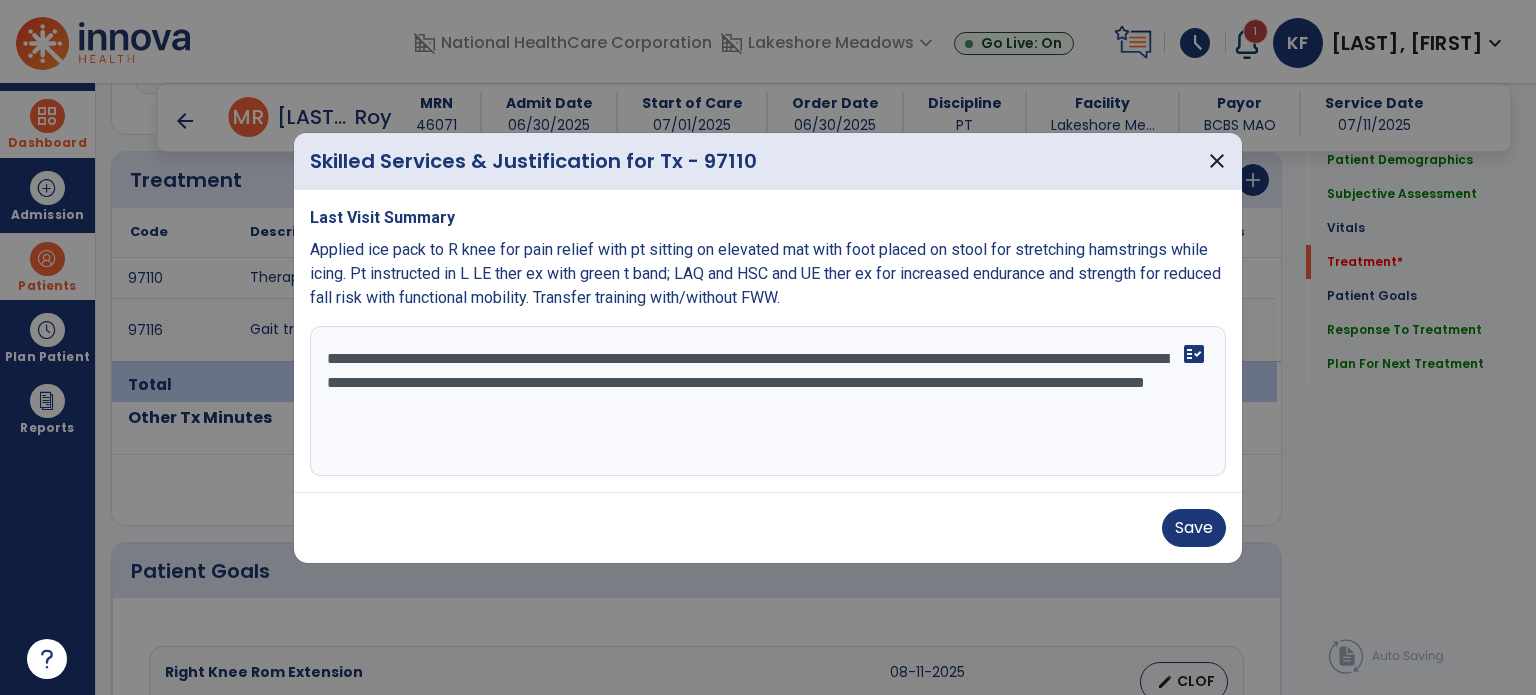 type on "**********" 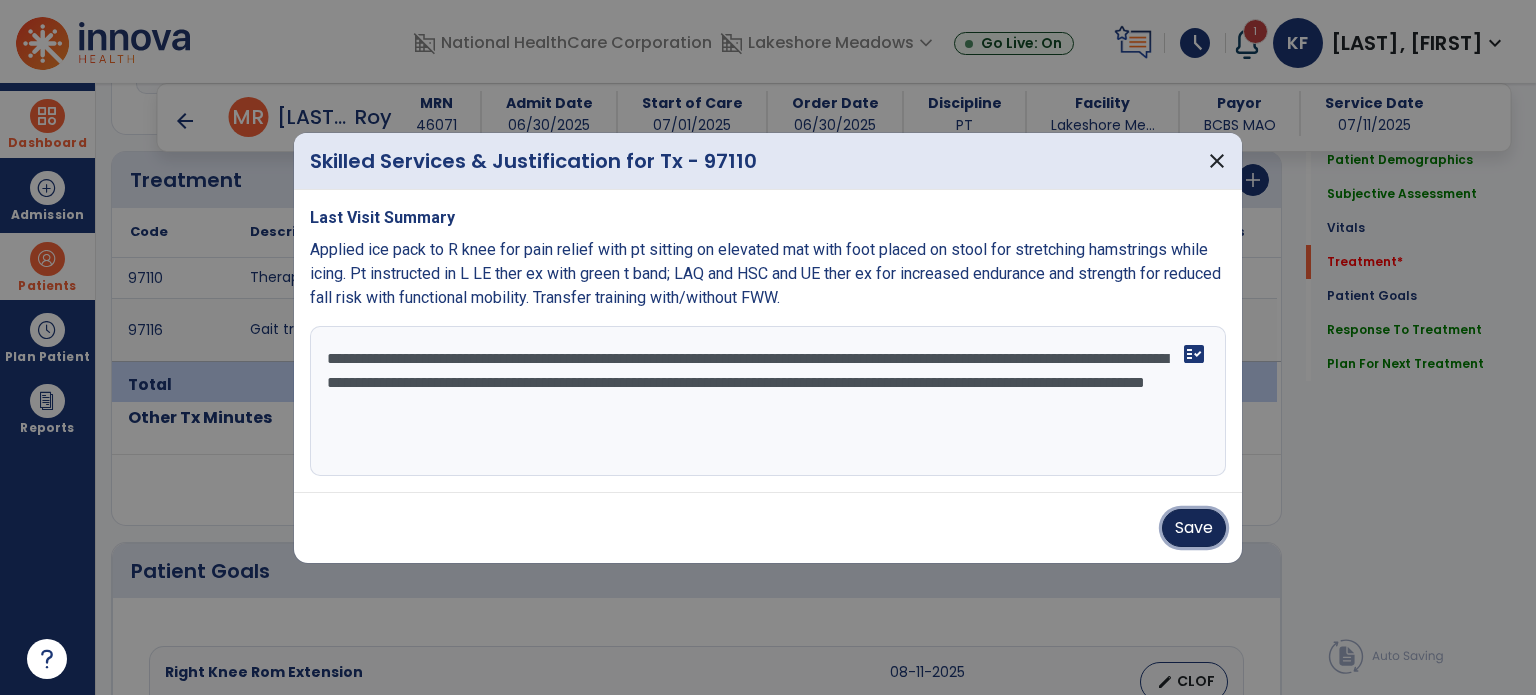 click on "Save" at bounding box center (1194, 528) 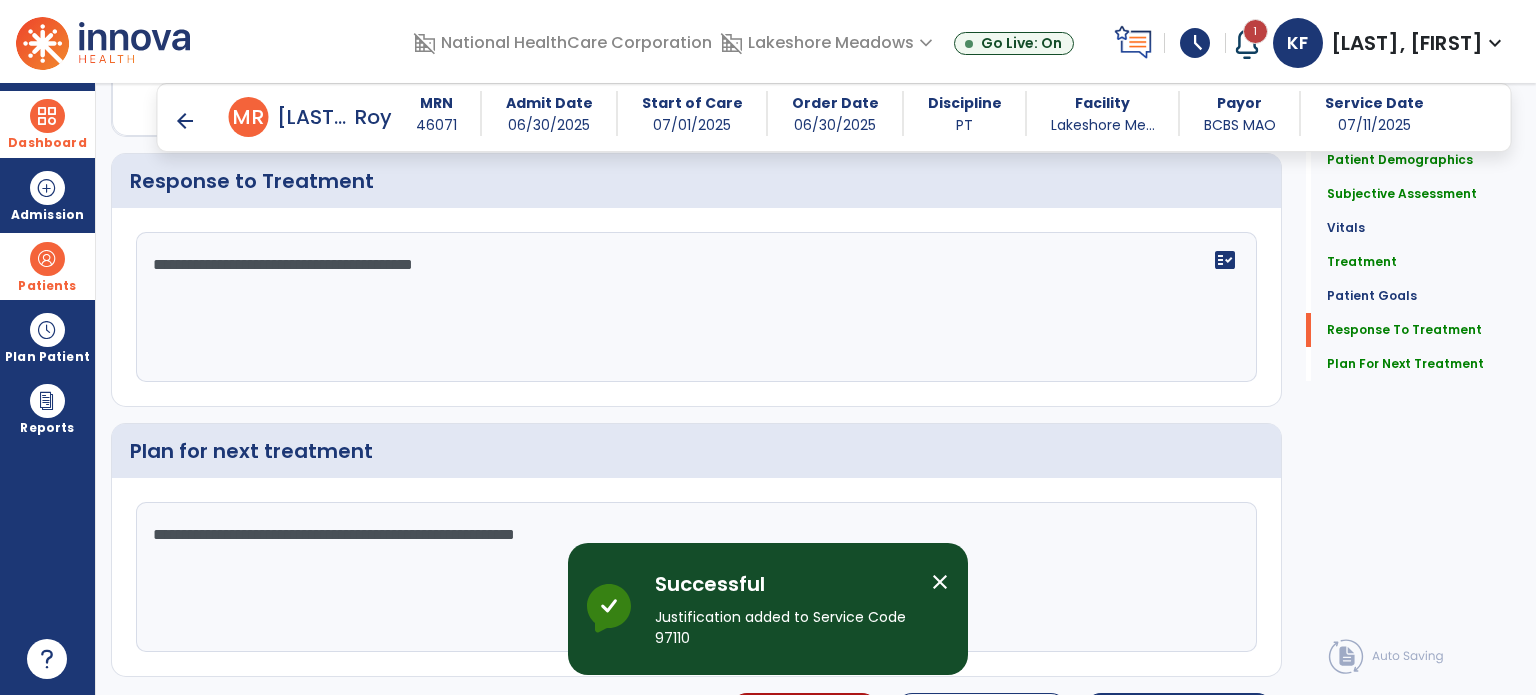 scroll, scrollTop: 2489, scrollLeft: 0, axis: vertical 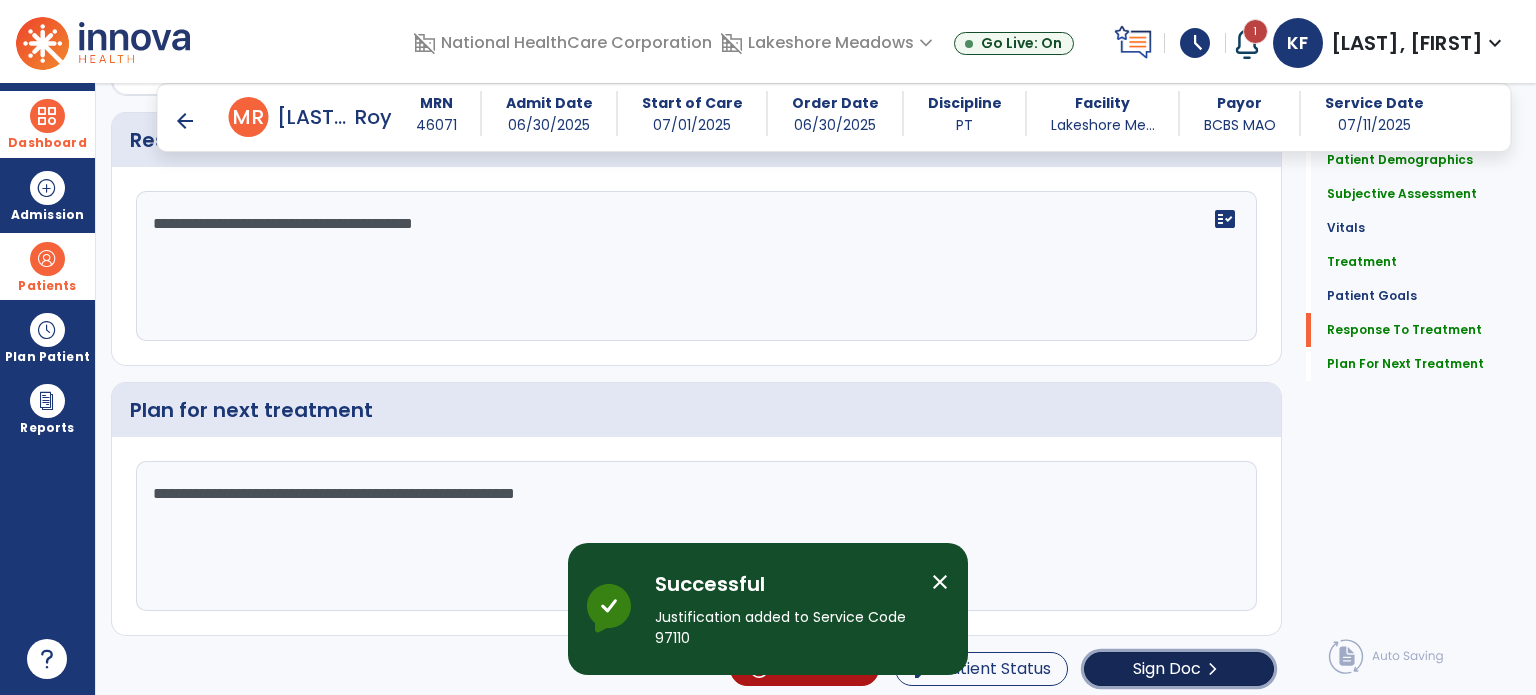 click on "chevron_right" 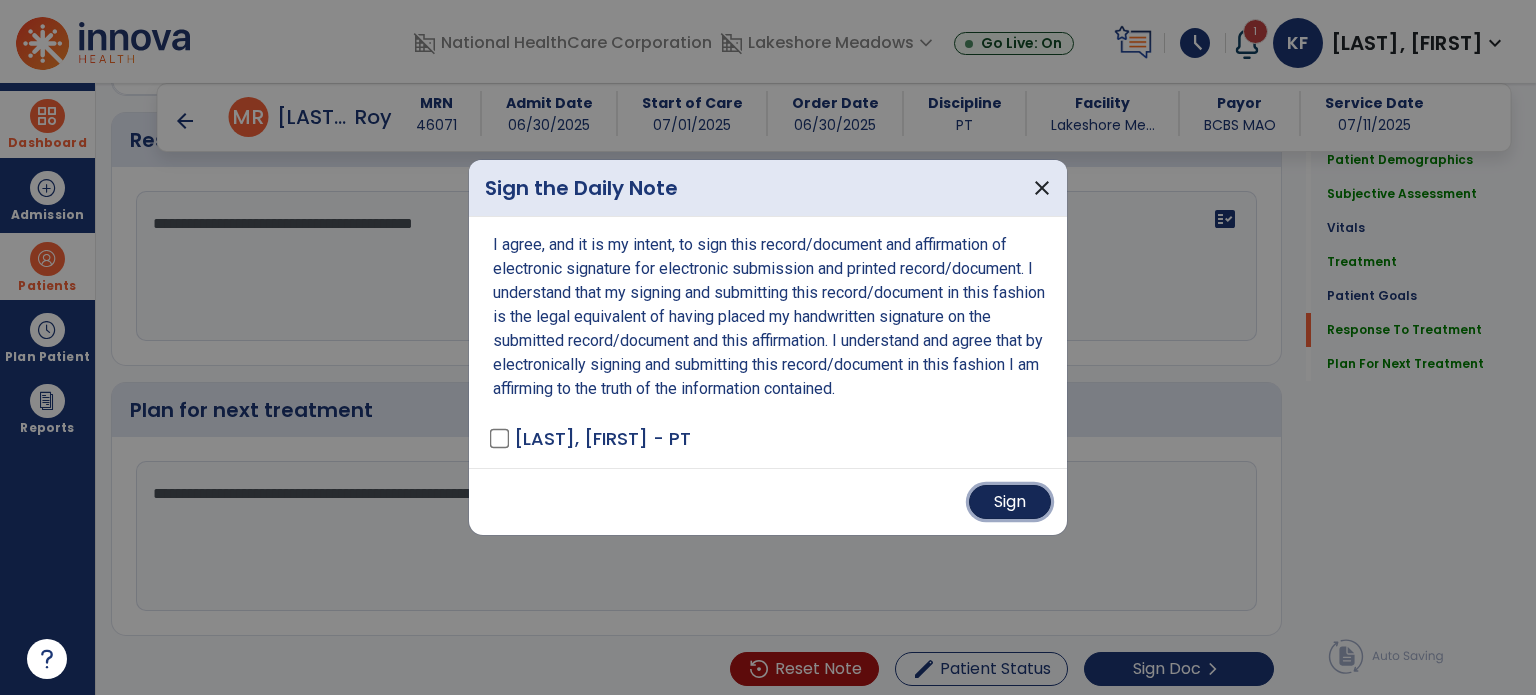 click on "Sign" at bounding box center (1010, 502) 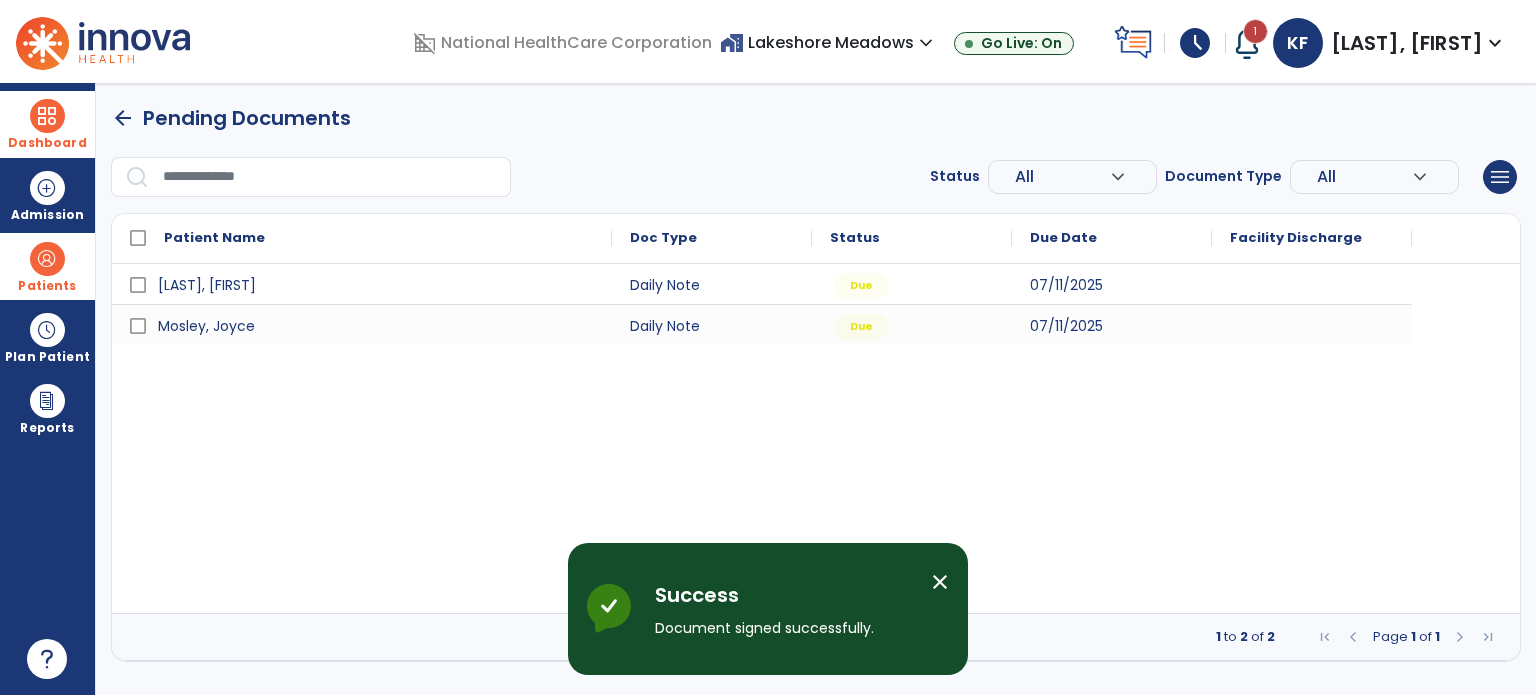 scroll, scrollTop: 0, scrollLeft: 0, axis: both 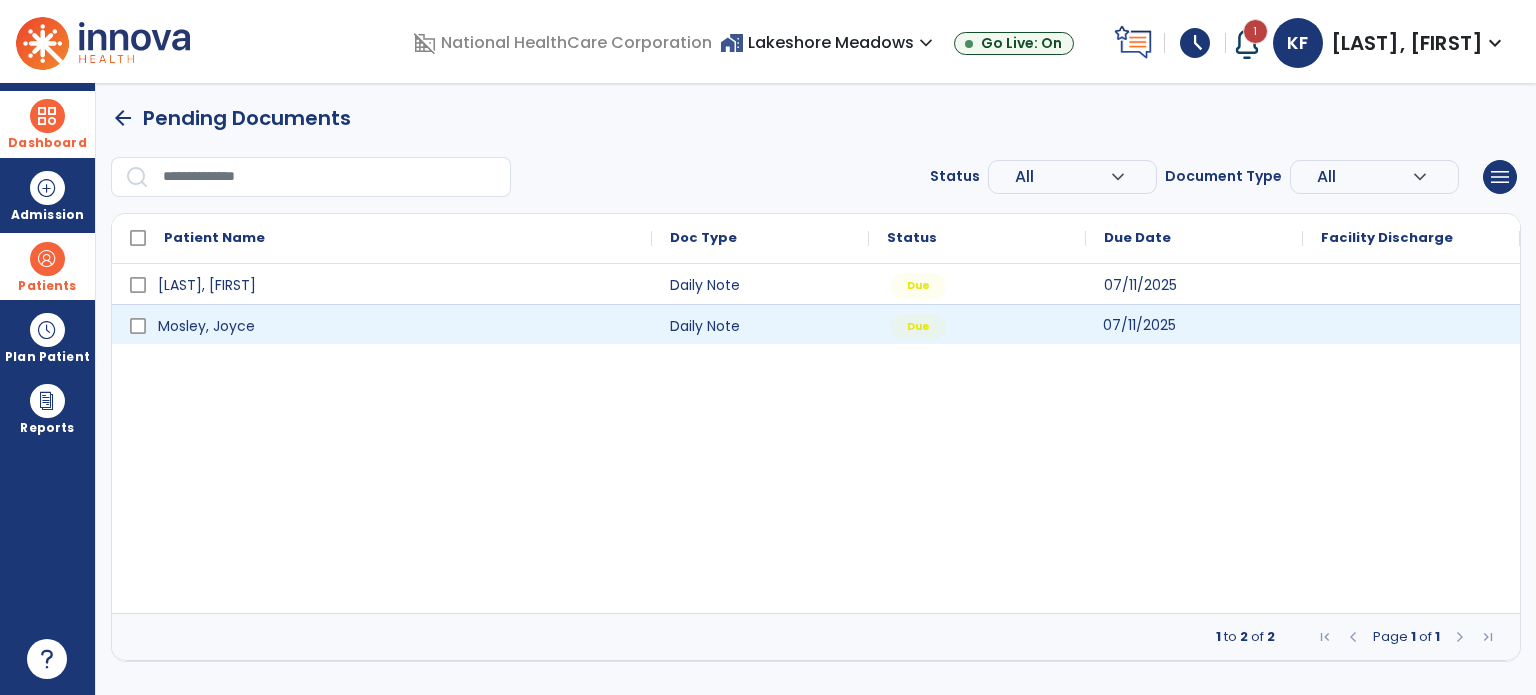 click on "07/11/2025" at bounding box center (1139, 325) 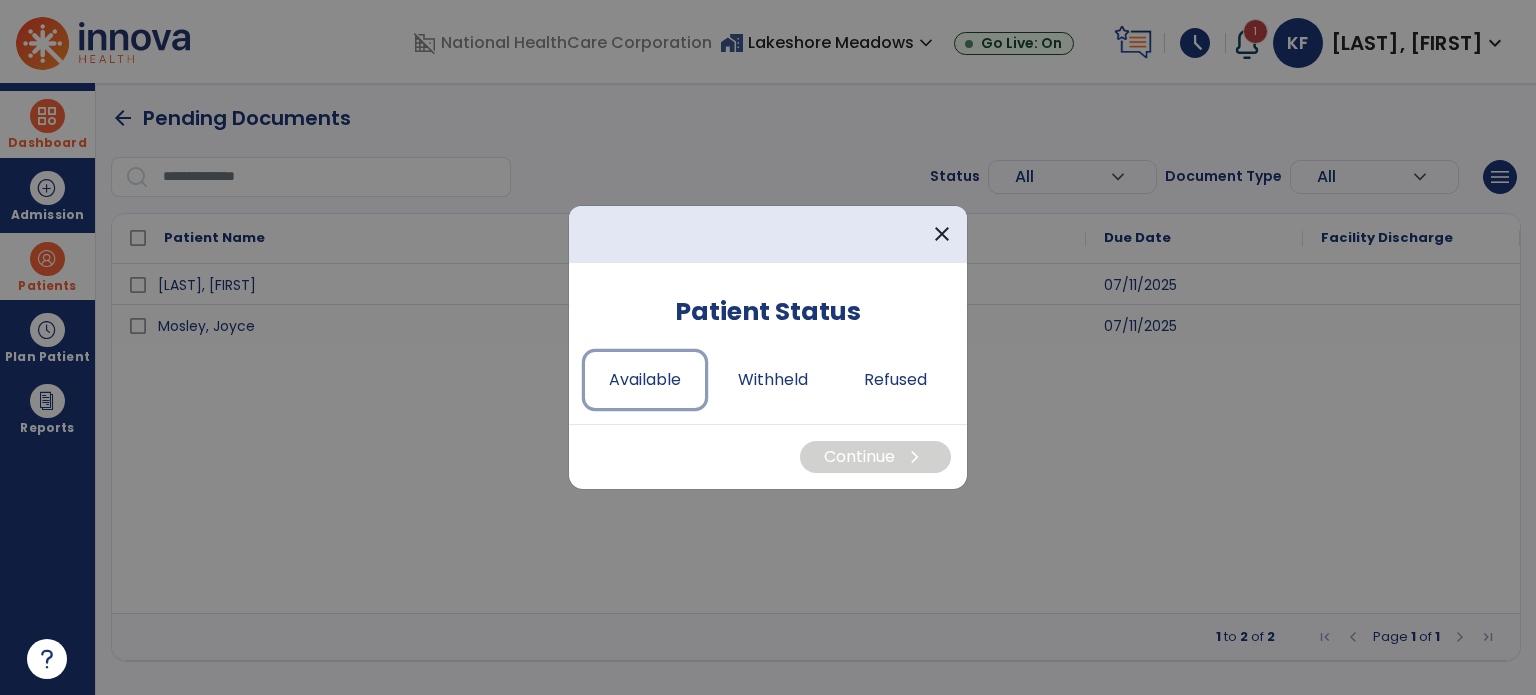 drag, startPoint x: 642, startPoint y: 375, endPoint x: 822, endPoint y: 430, distance: 188.2153 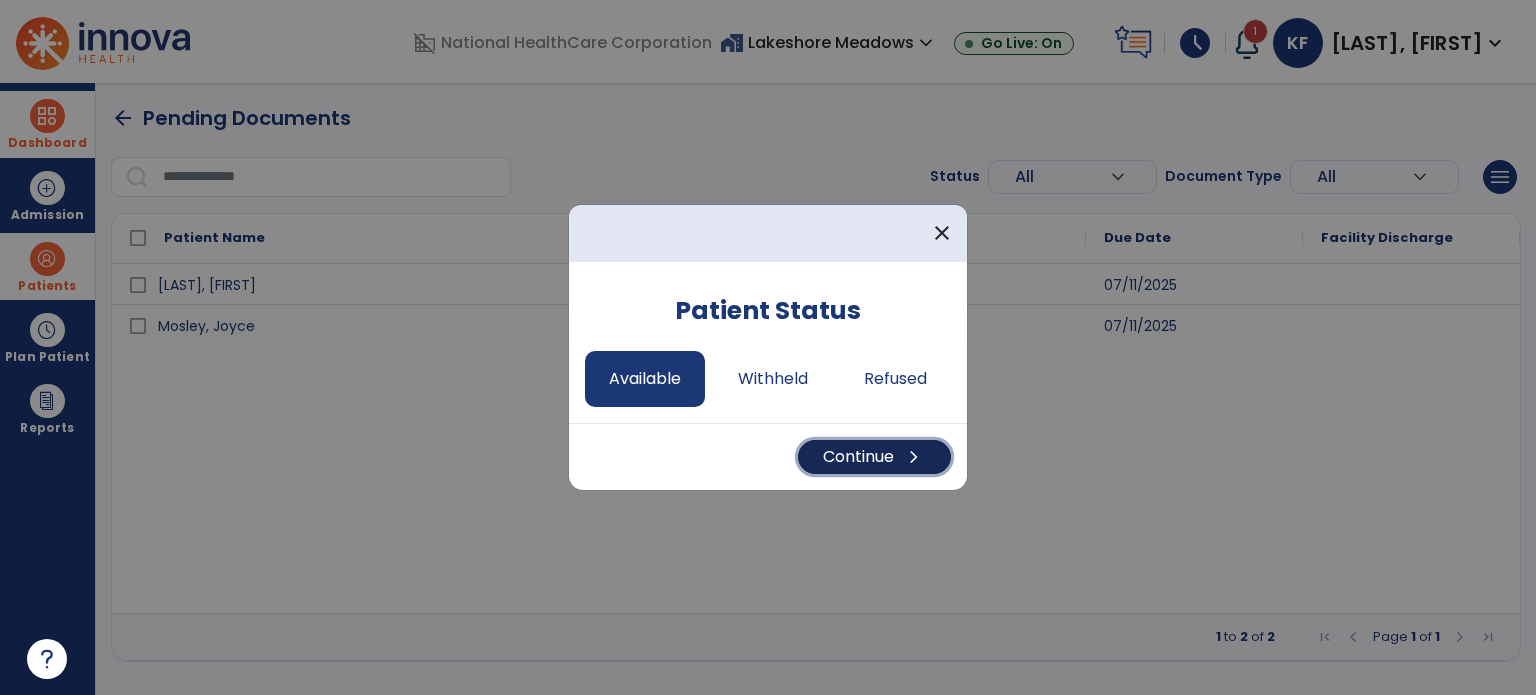 click on "Continue   chevron_right" at bounding box center (874, 457) 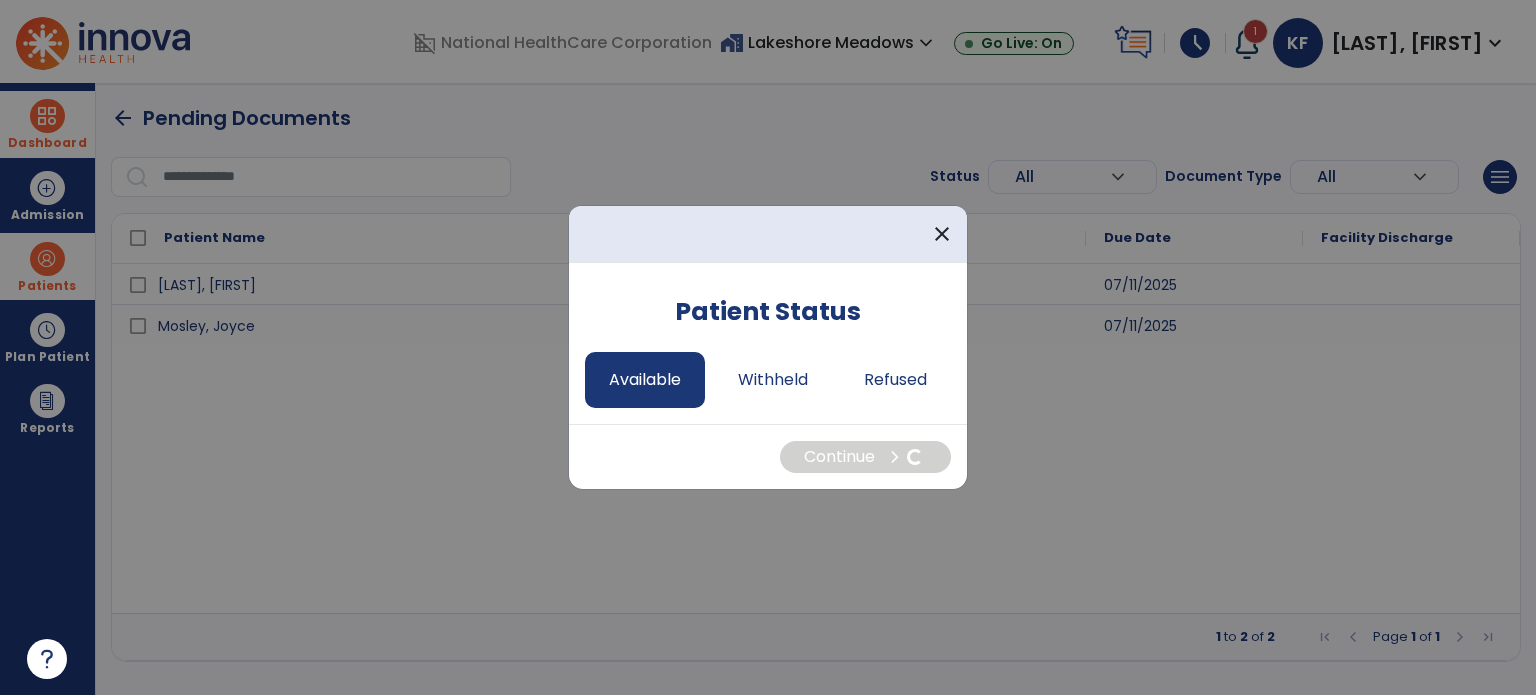 select on "*" 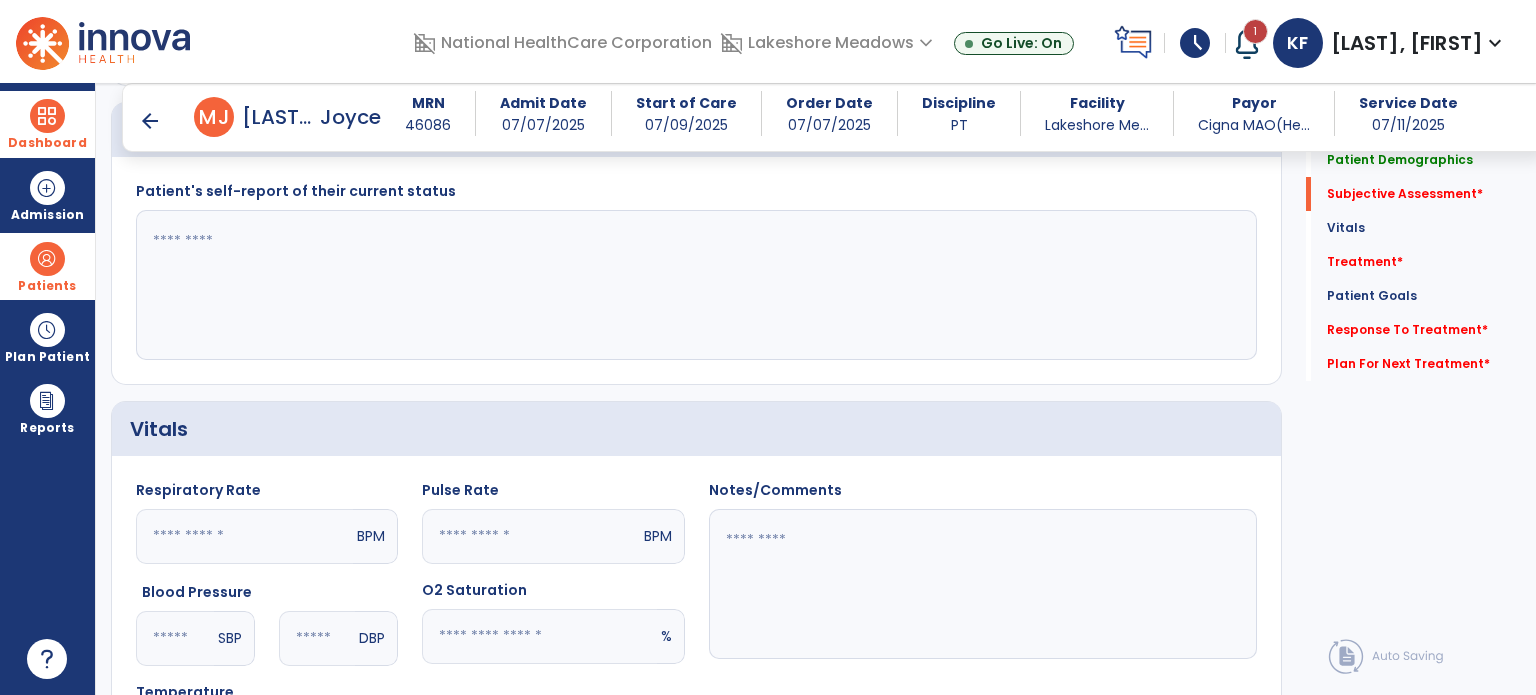 scroll, scrollTop: 456, scrollLeft: 0, axis: vertical 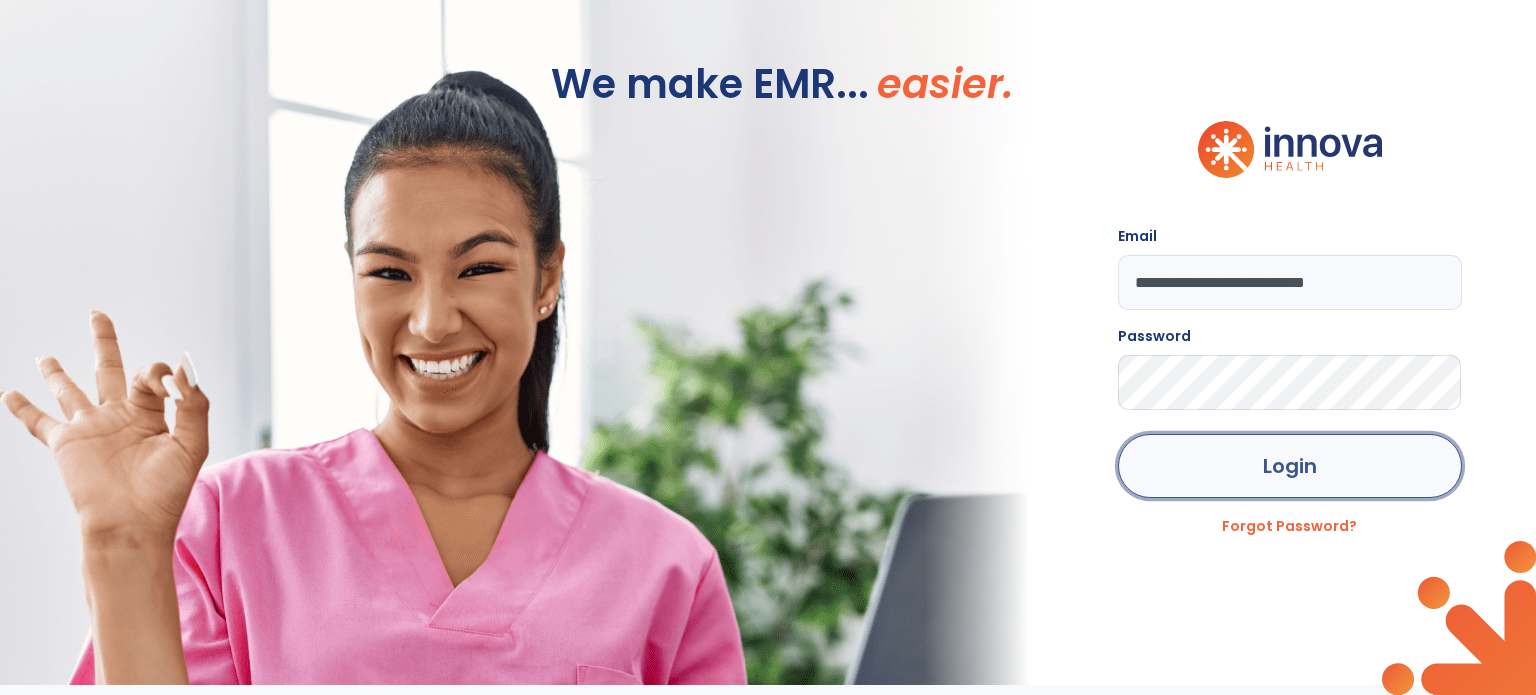 click on "Login" 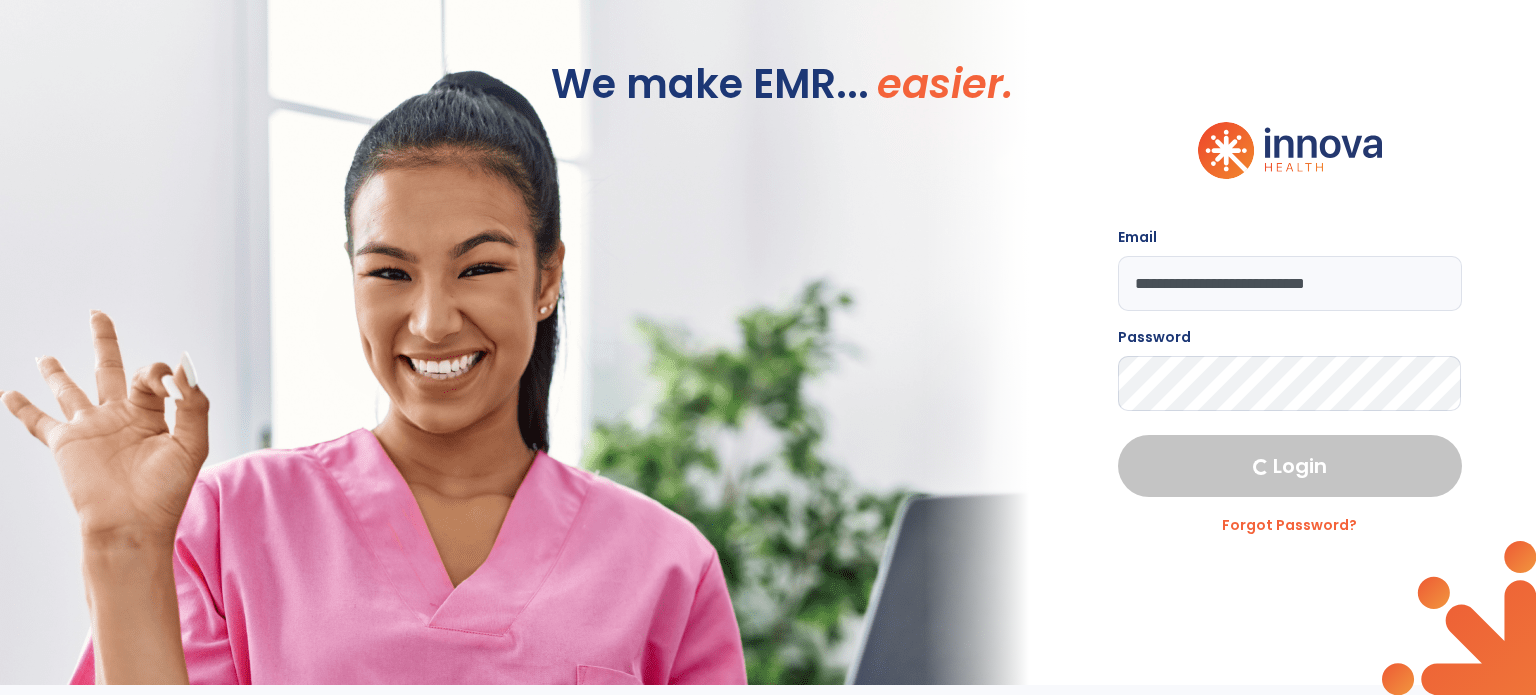 select on "****" 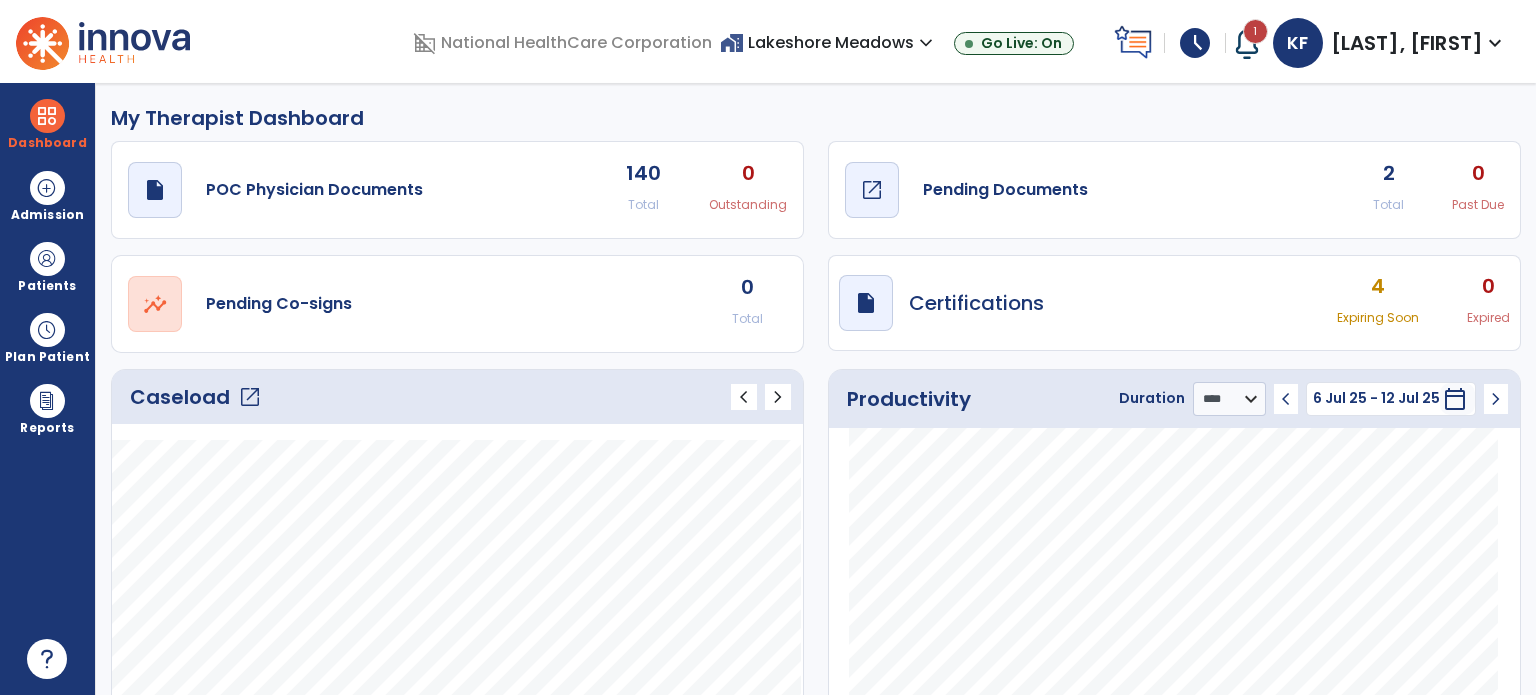click on "Pending Documents" 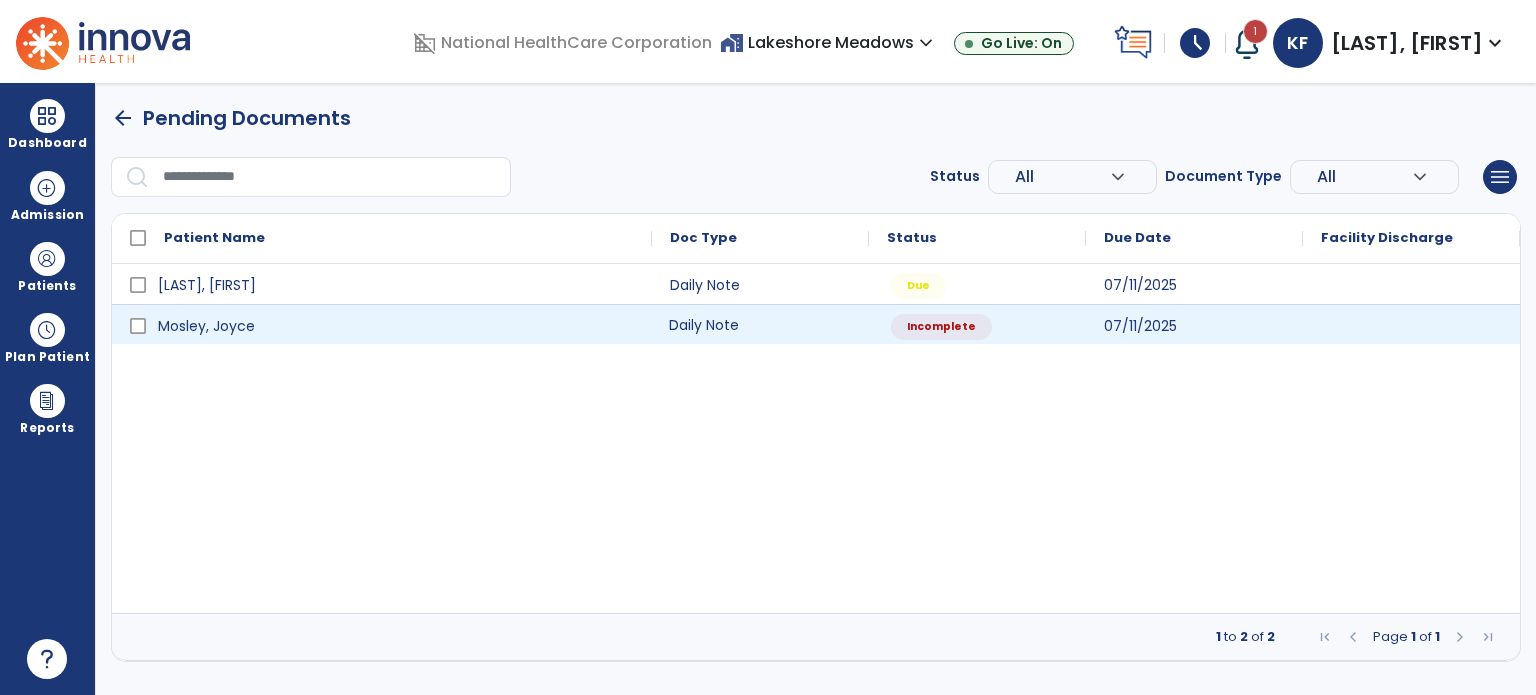 click on "Daily Note" at bounding box center (760, 324) 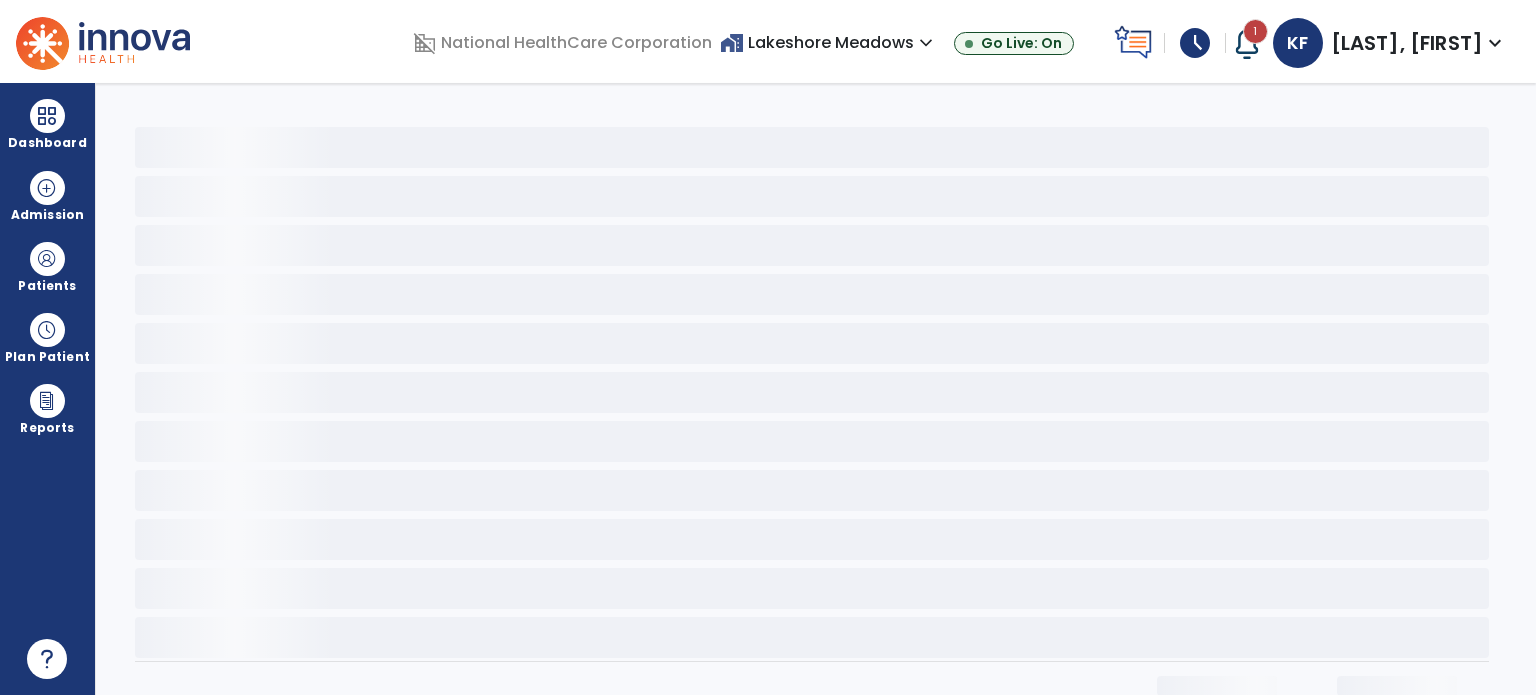 select on "*" 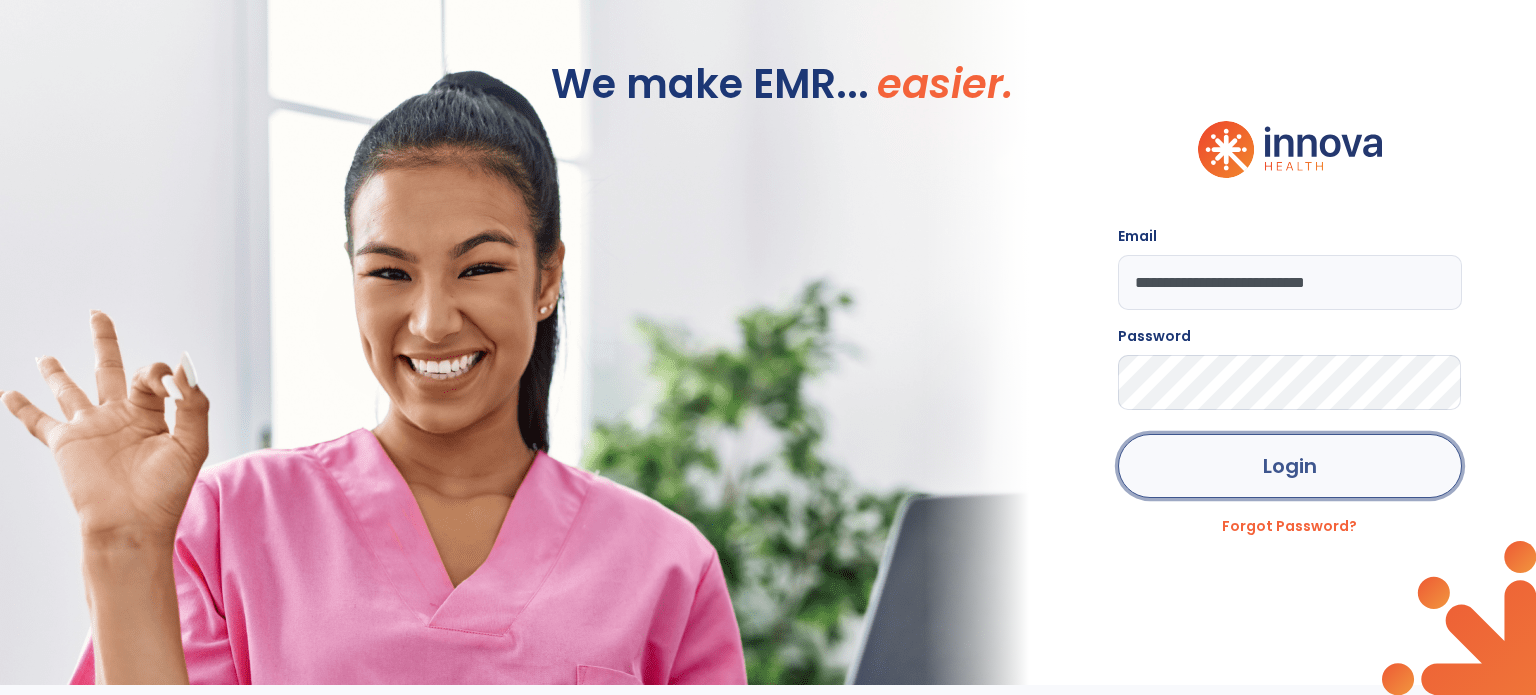 click on "Login" 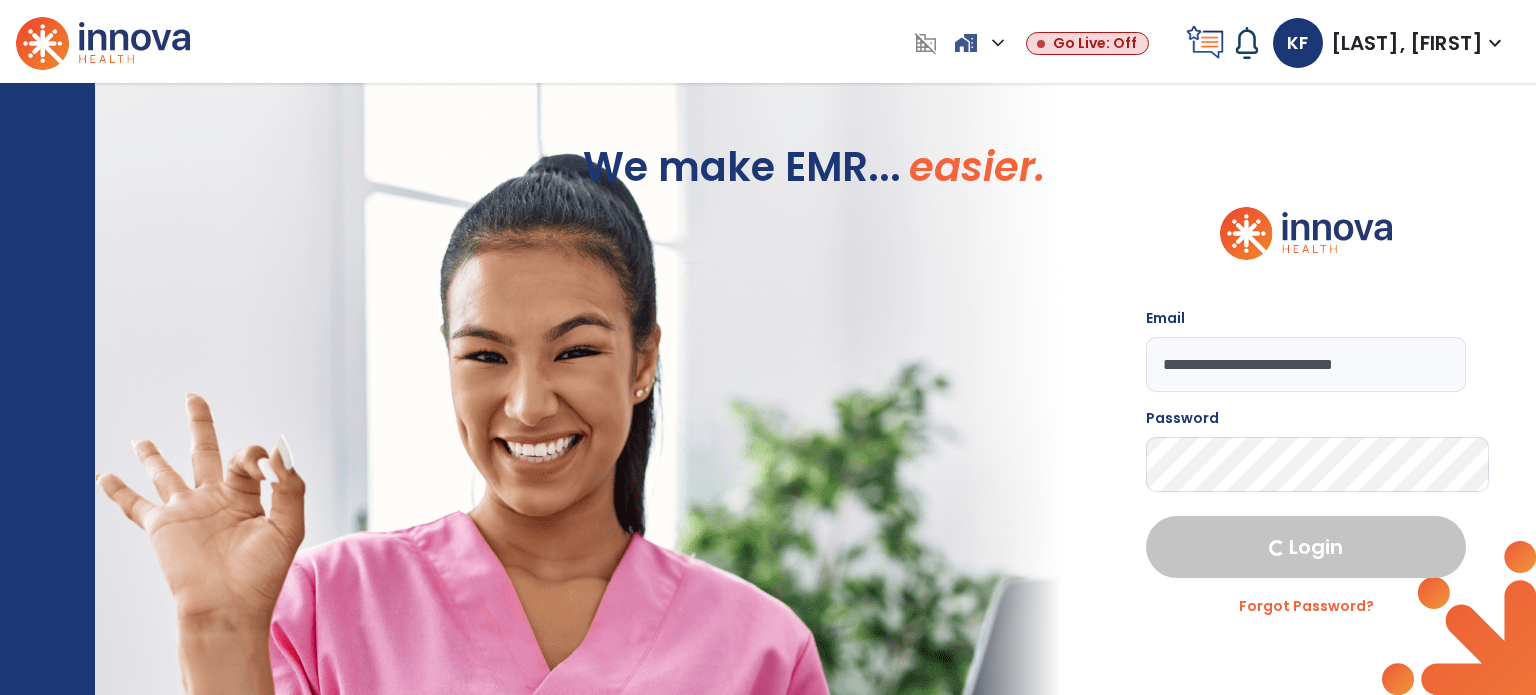 select on "****" 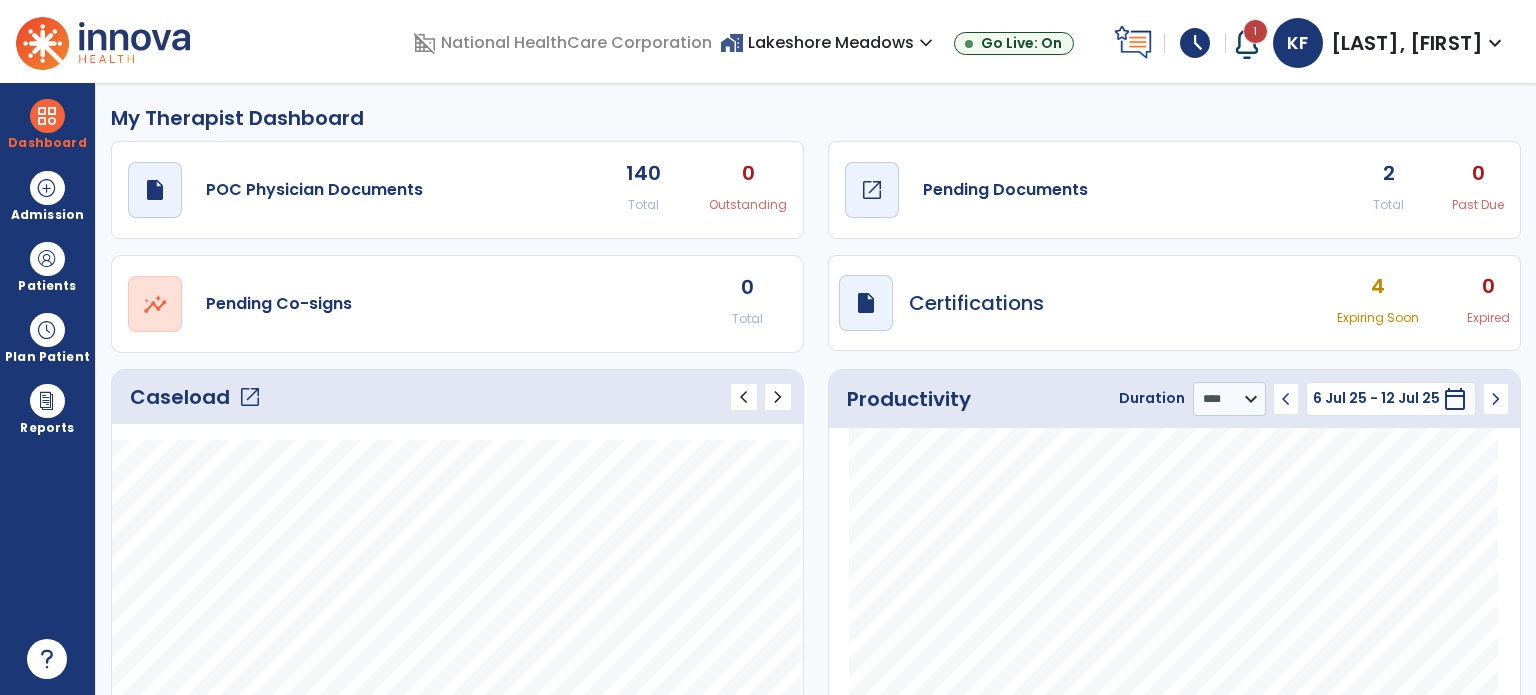 click on "Pending Documents" 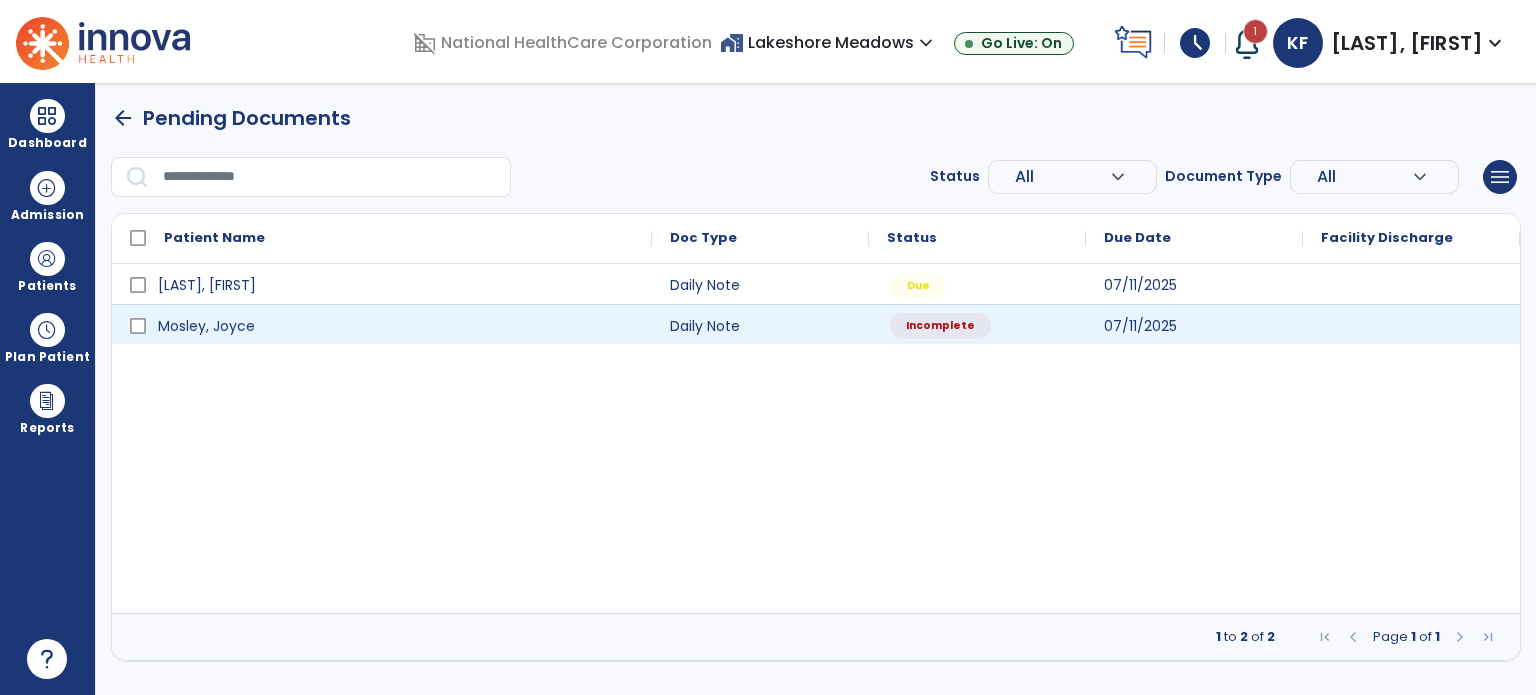 click on "Incomplete" at bounding box center (940, 326) 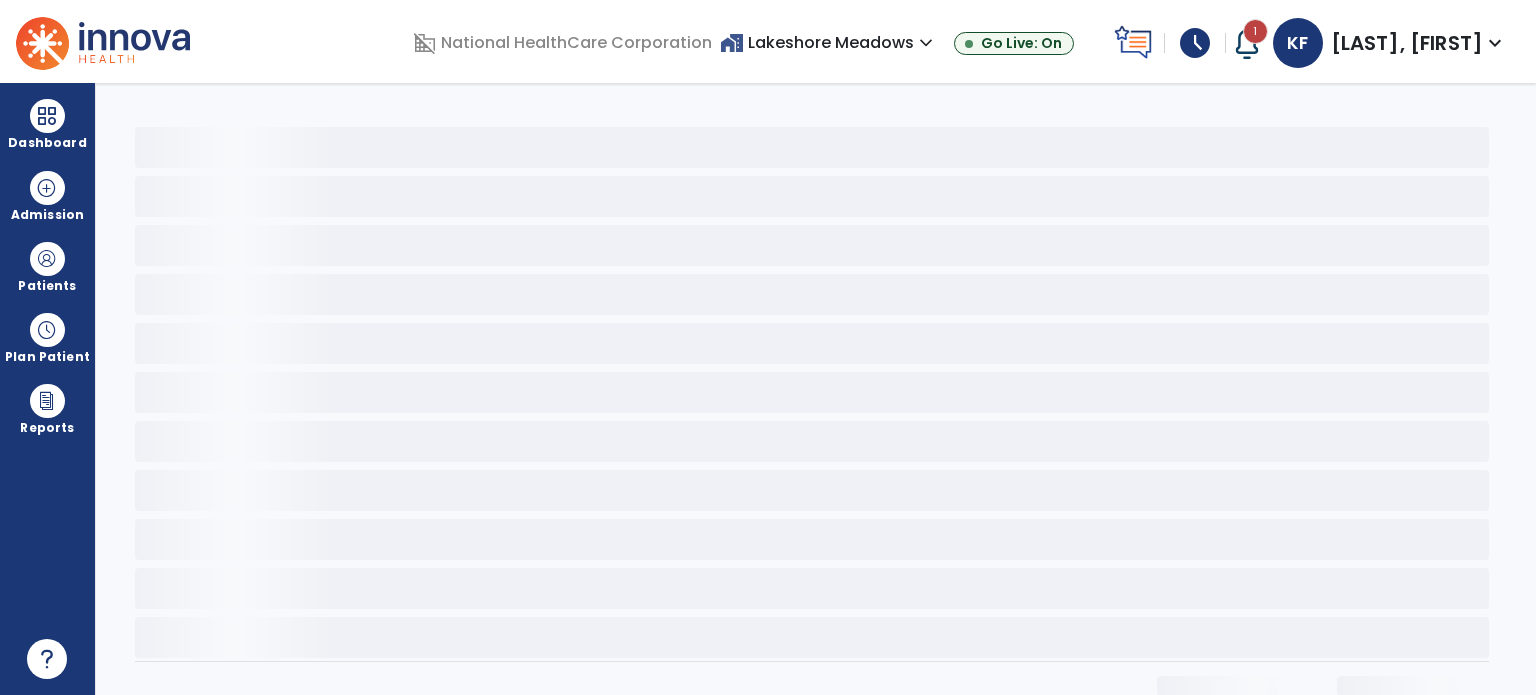 select on "*" 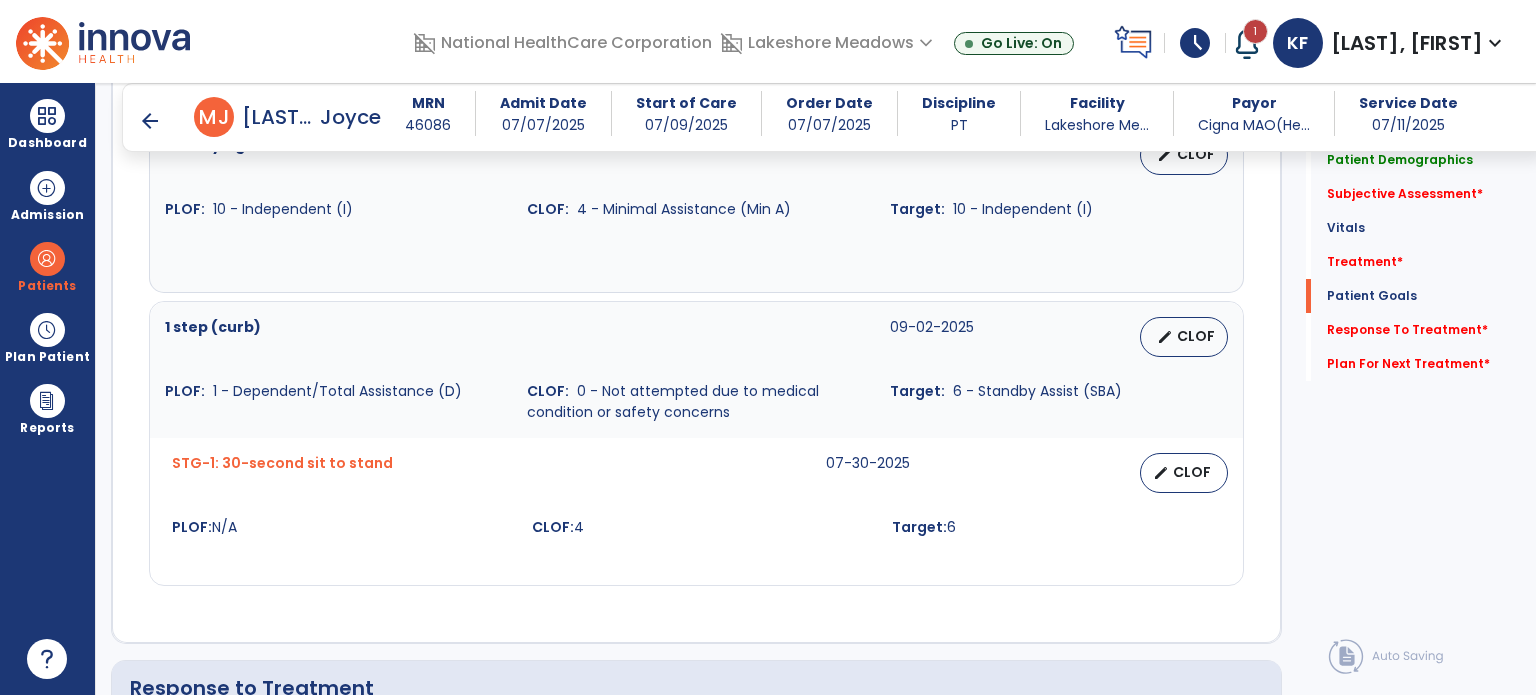scroll, scrollTop: 1785, scrollLeft: 0, axis: vertical 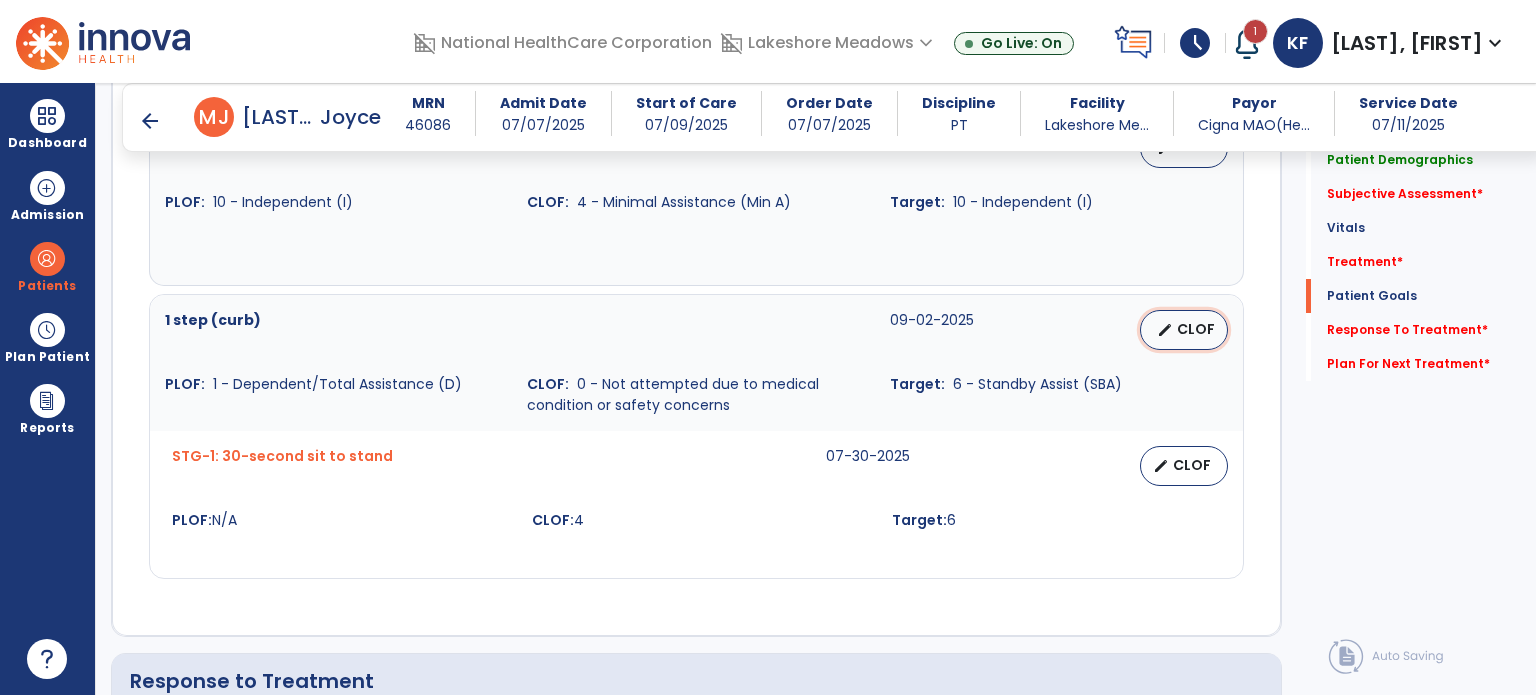 click on "edit   CLOF" at bounding box center [1184, 330] 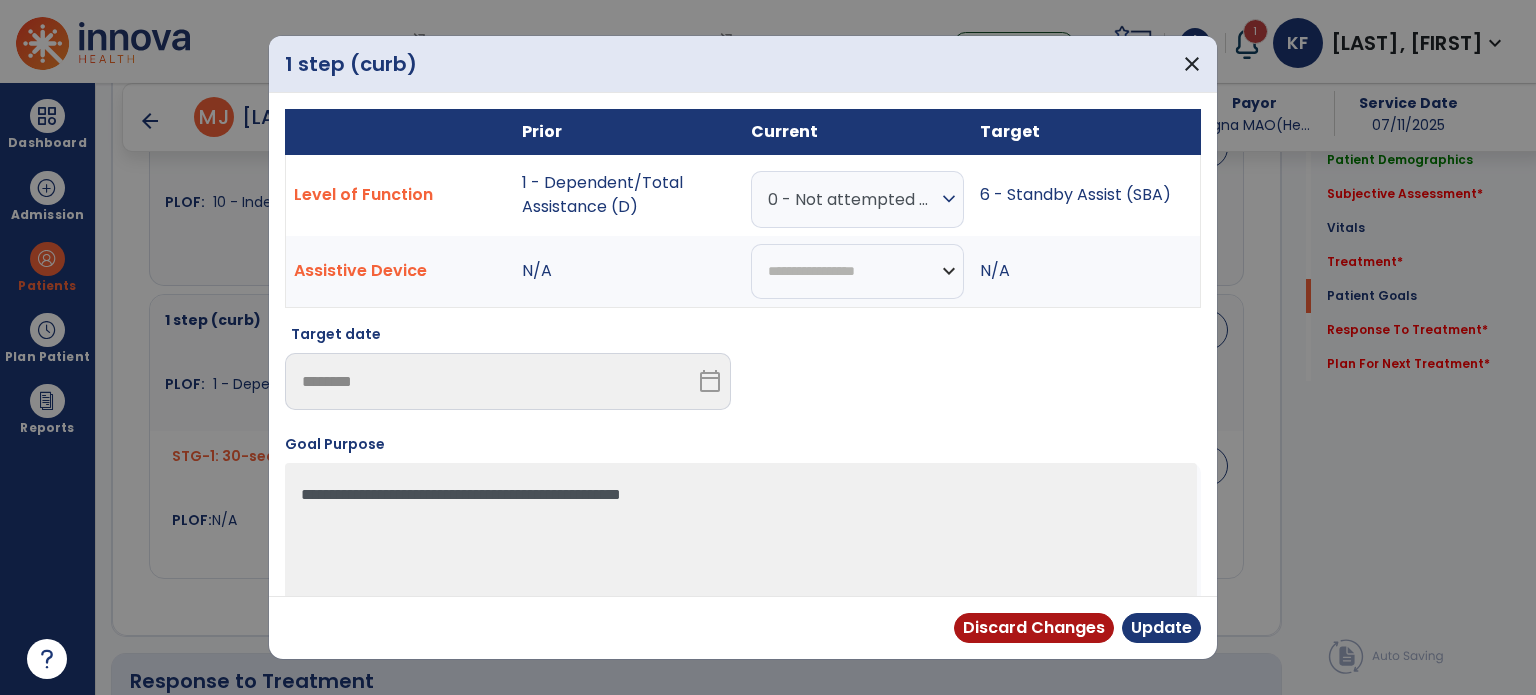 click on "expand_more" at bounding box center [949, 199] 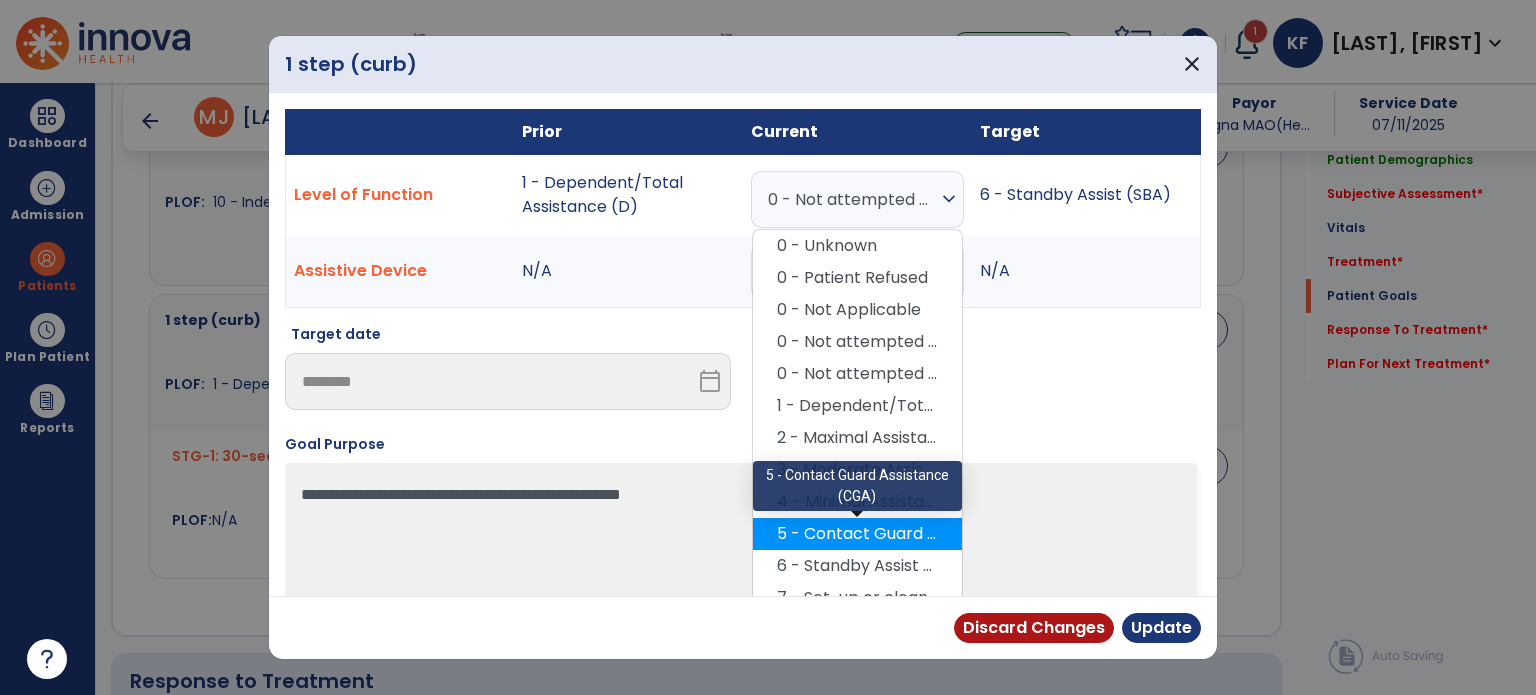 click on "5 - Contact Guard Assistance (CGA)" at bounding box center [857, 534] 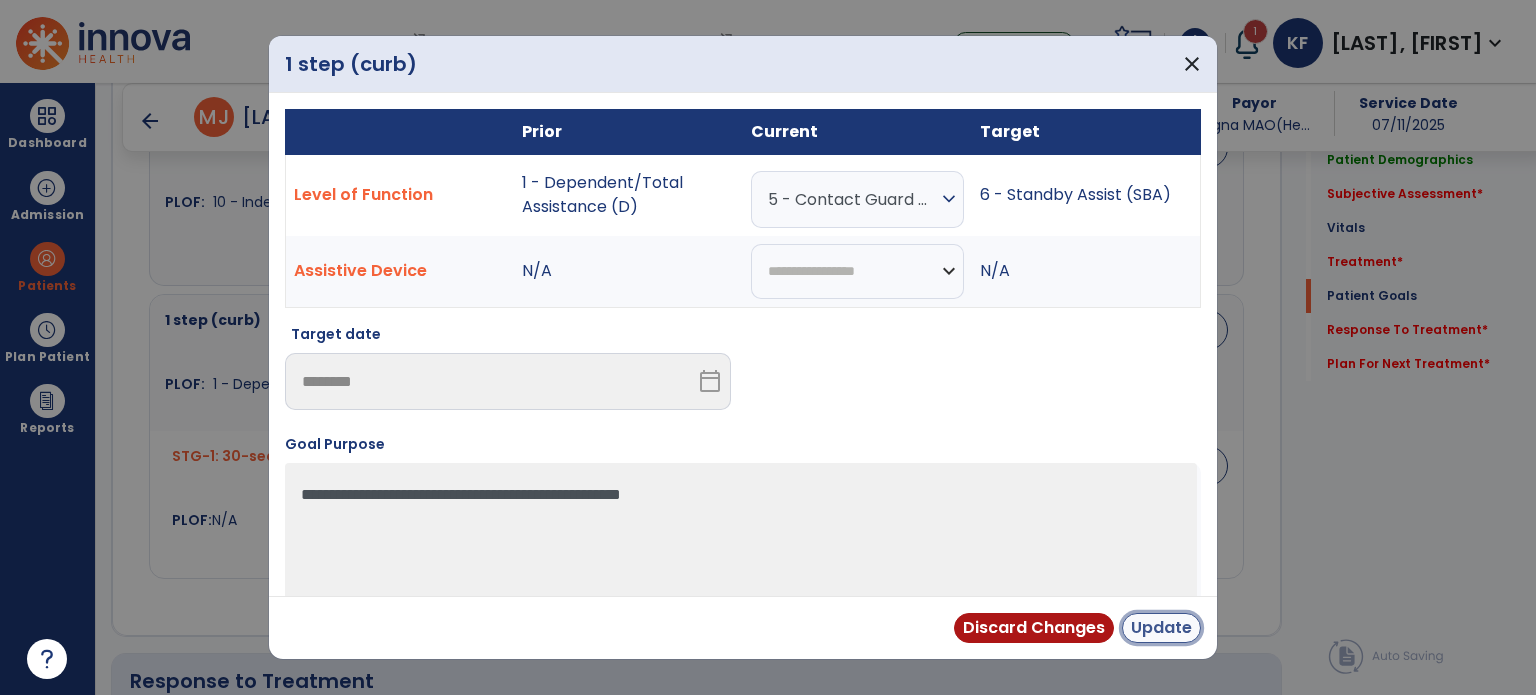 click on "Update" at bounding box center (1161, 628) 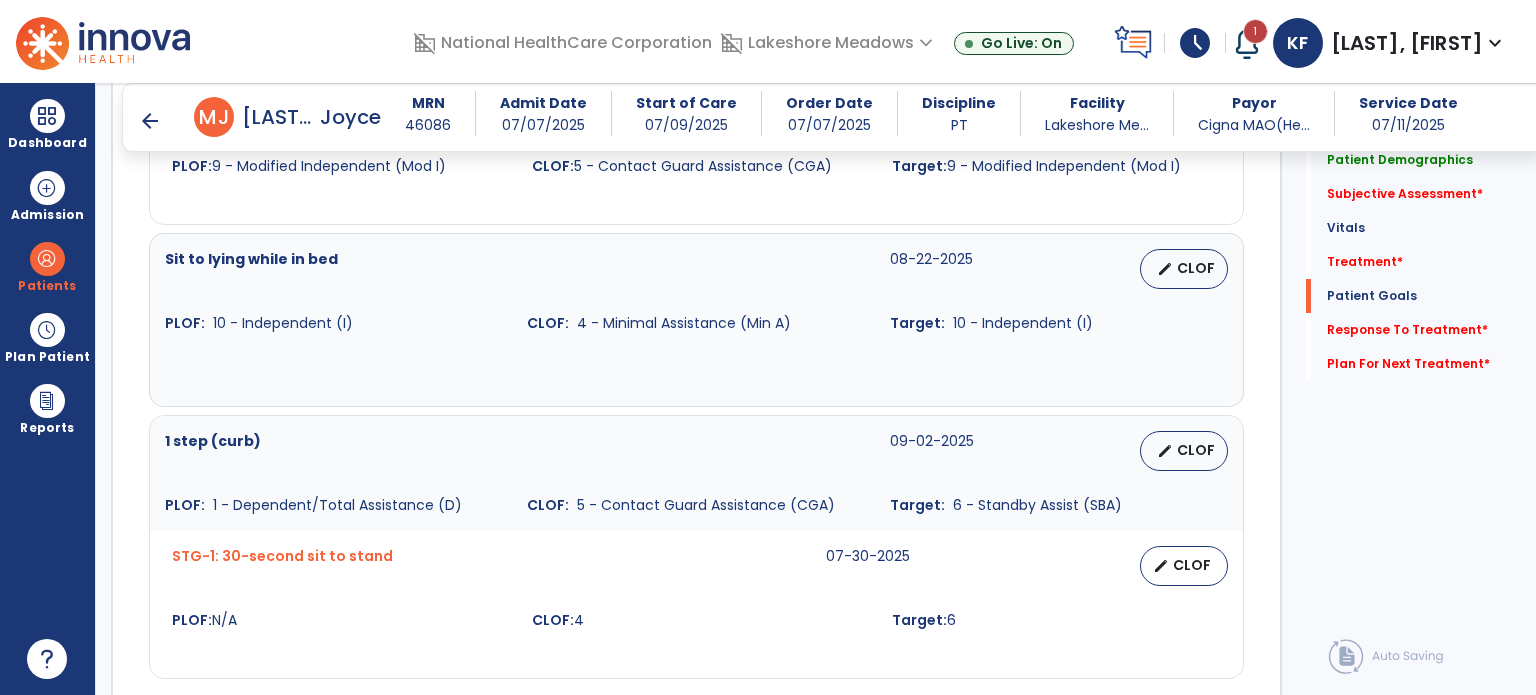 scroll, scrollTop: 1680, scrollLeft: 0, axis: vertical 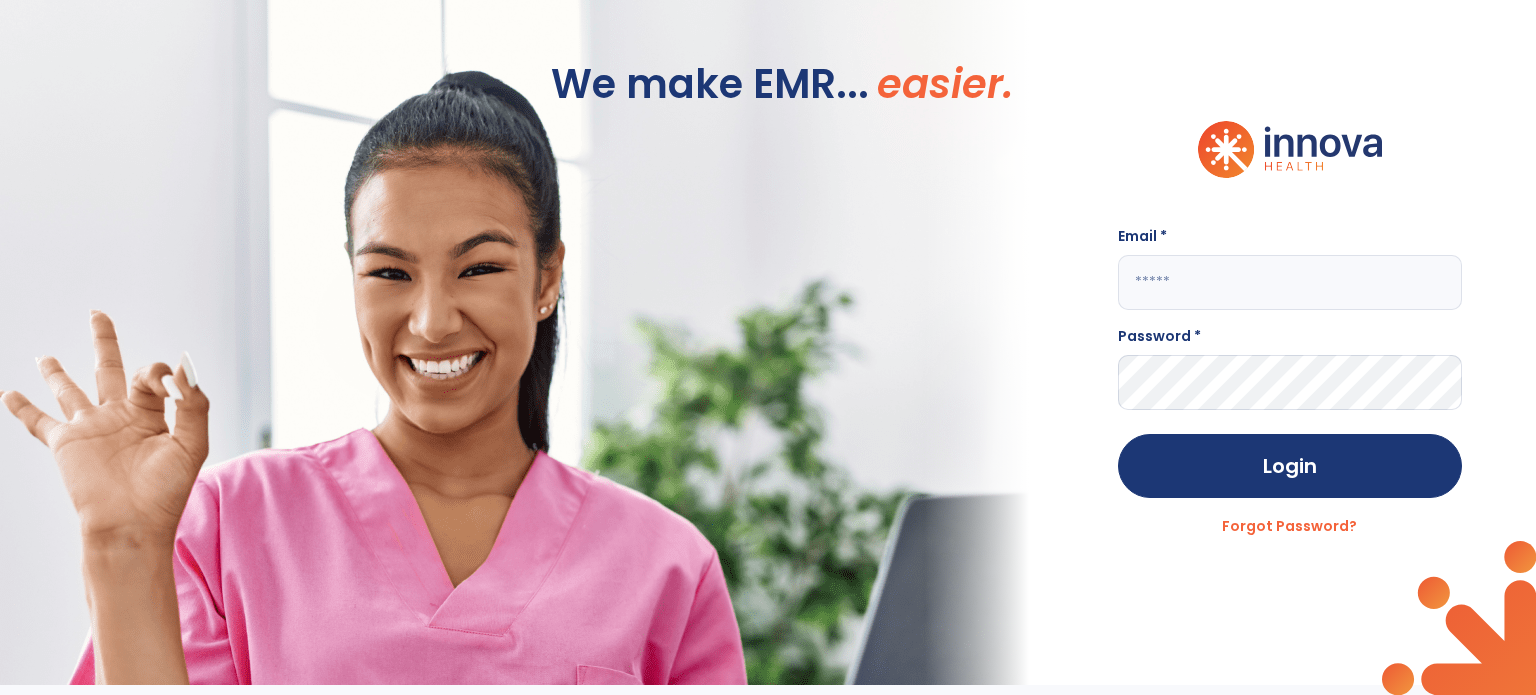 type on "**********" 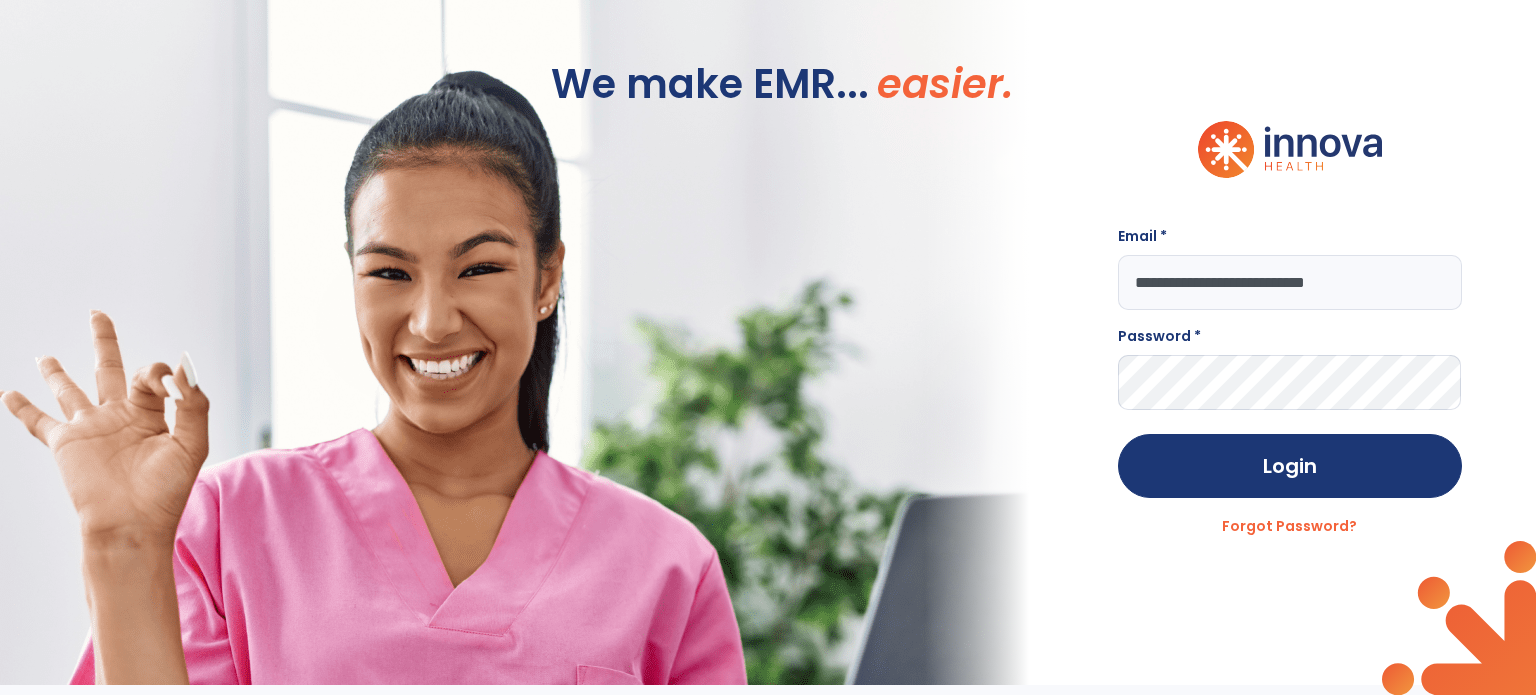 scroll, scrollTop: 0, scrollLeft: 0, axis: both 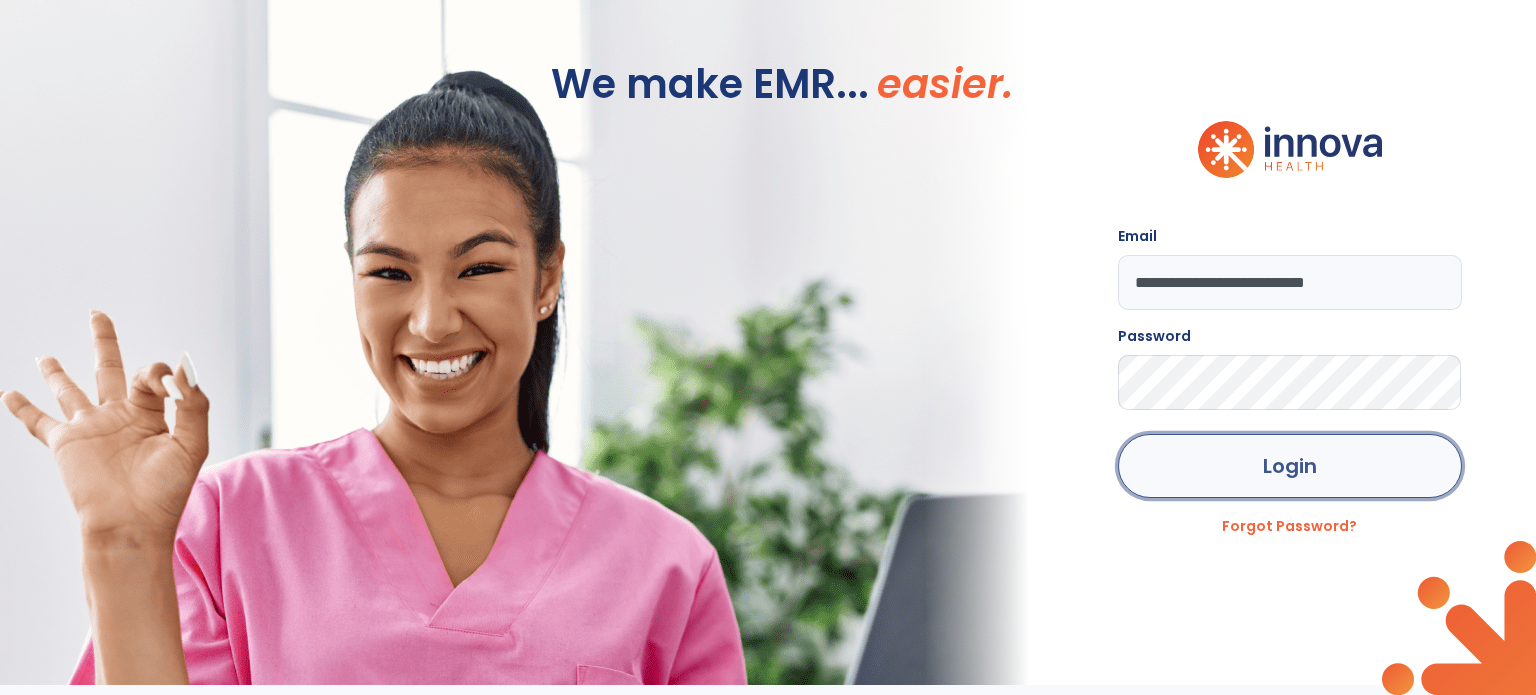 click on "Login" 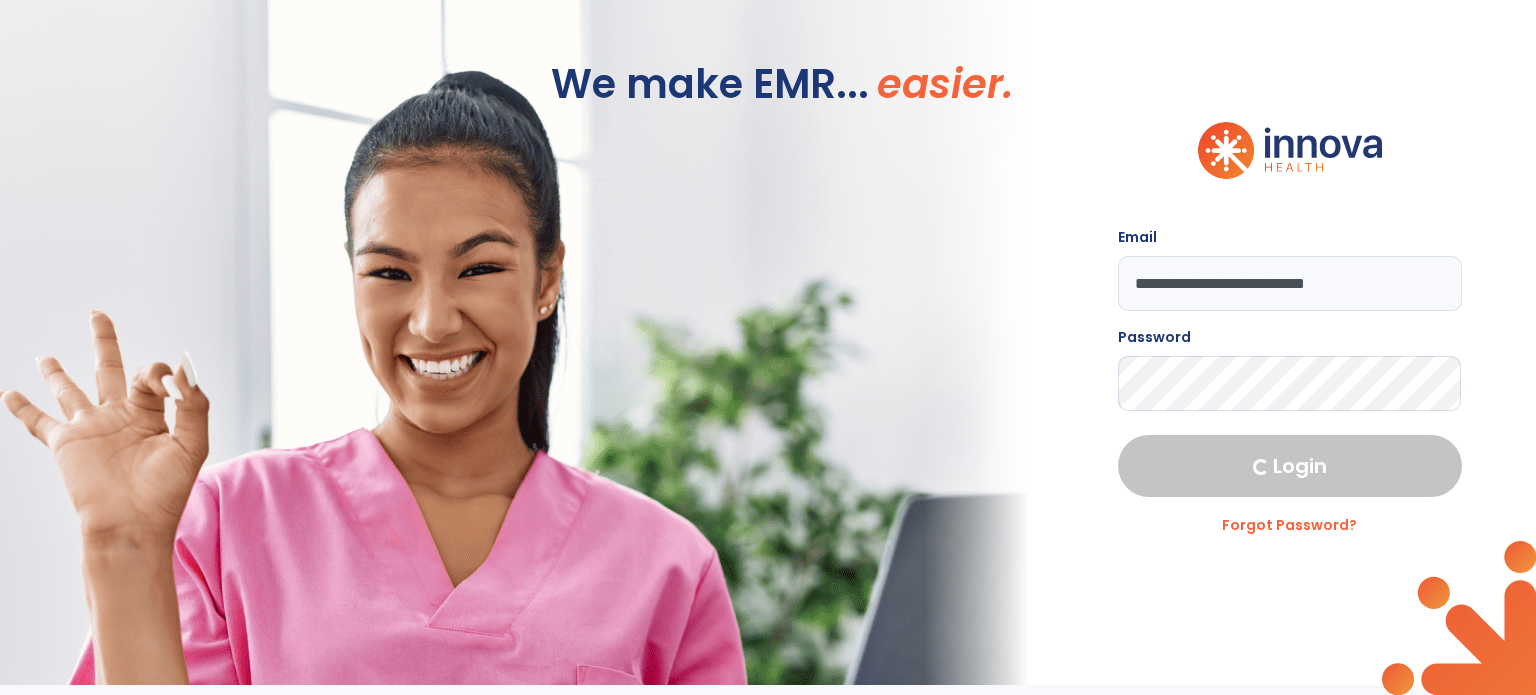 select on "****" 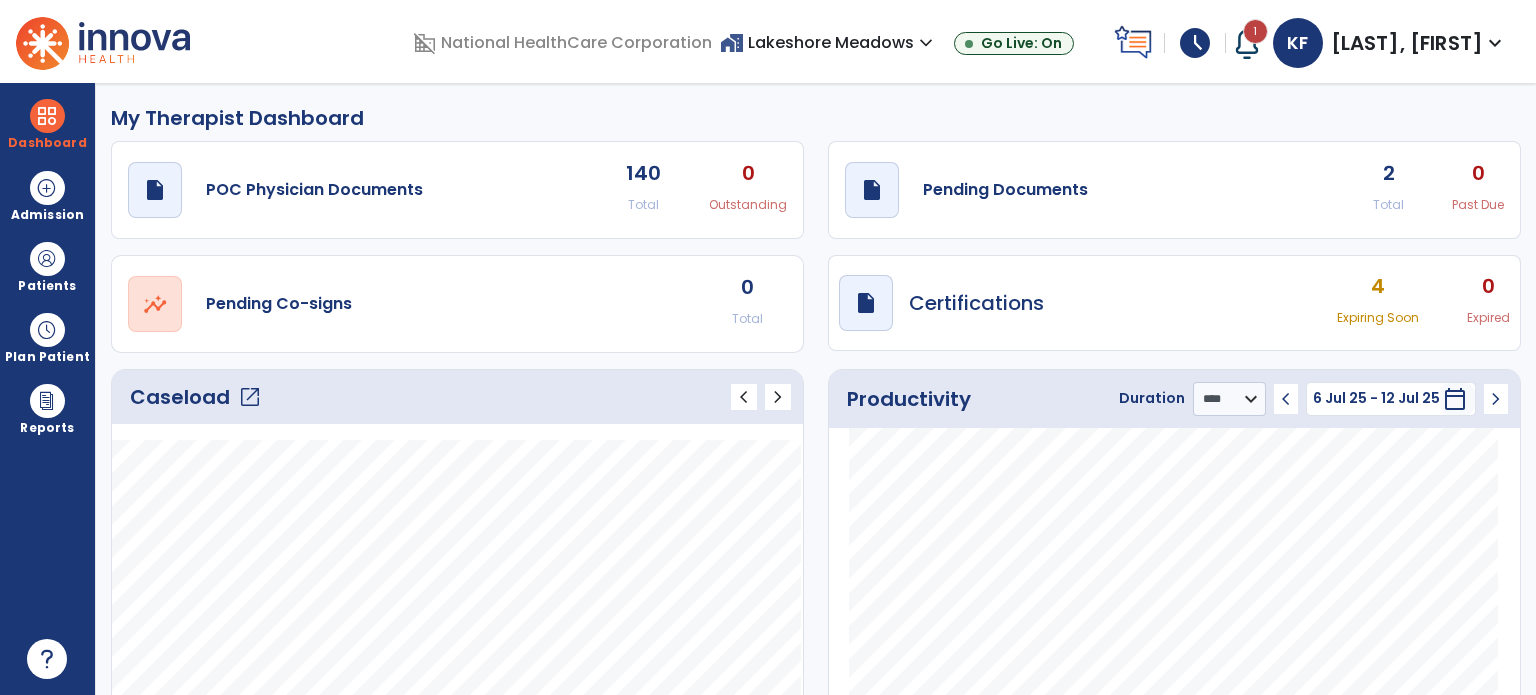 select on "****" 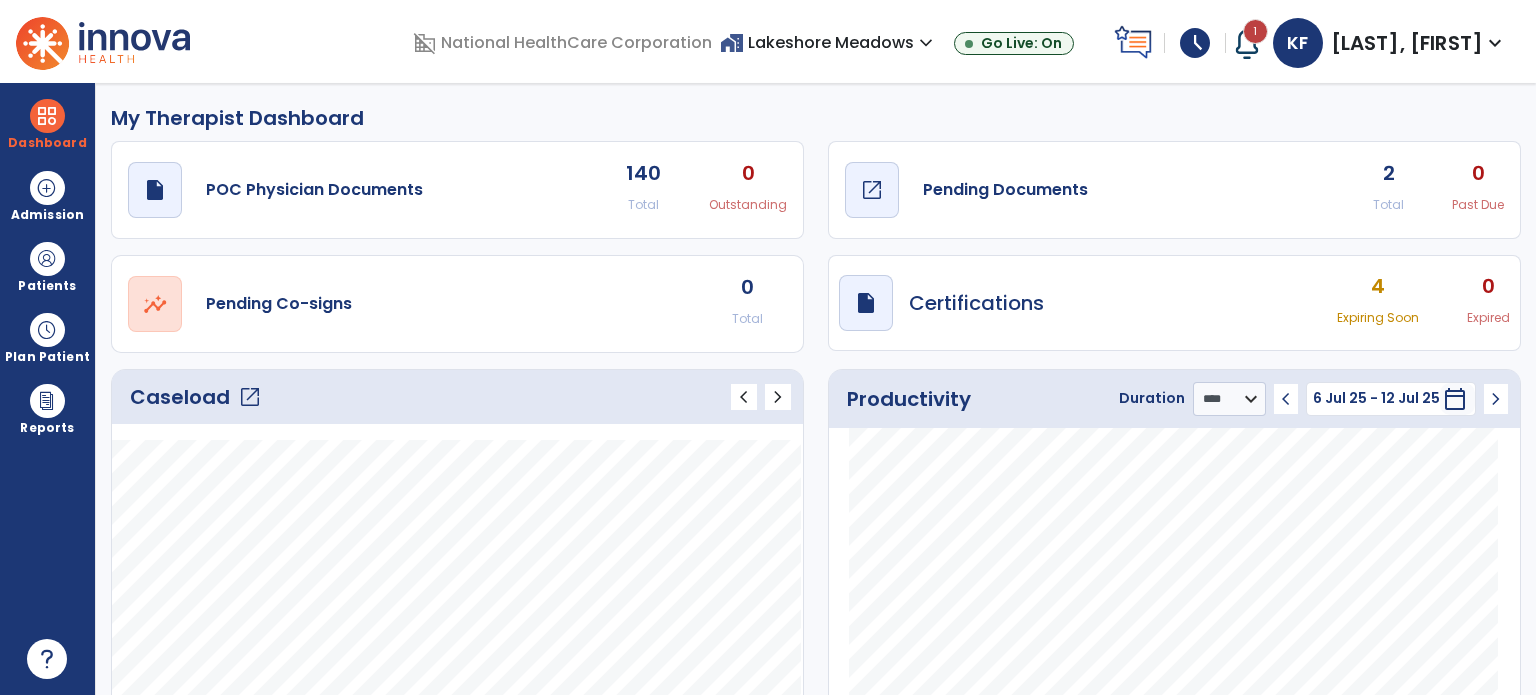click on "Pending Documents" 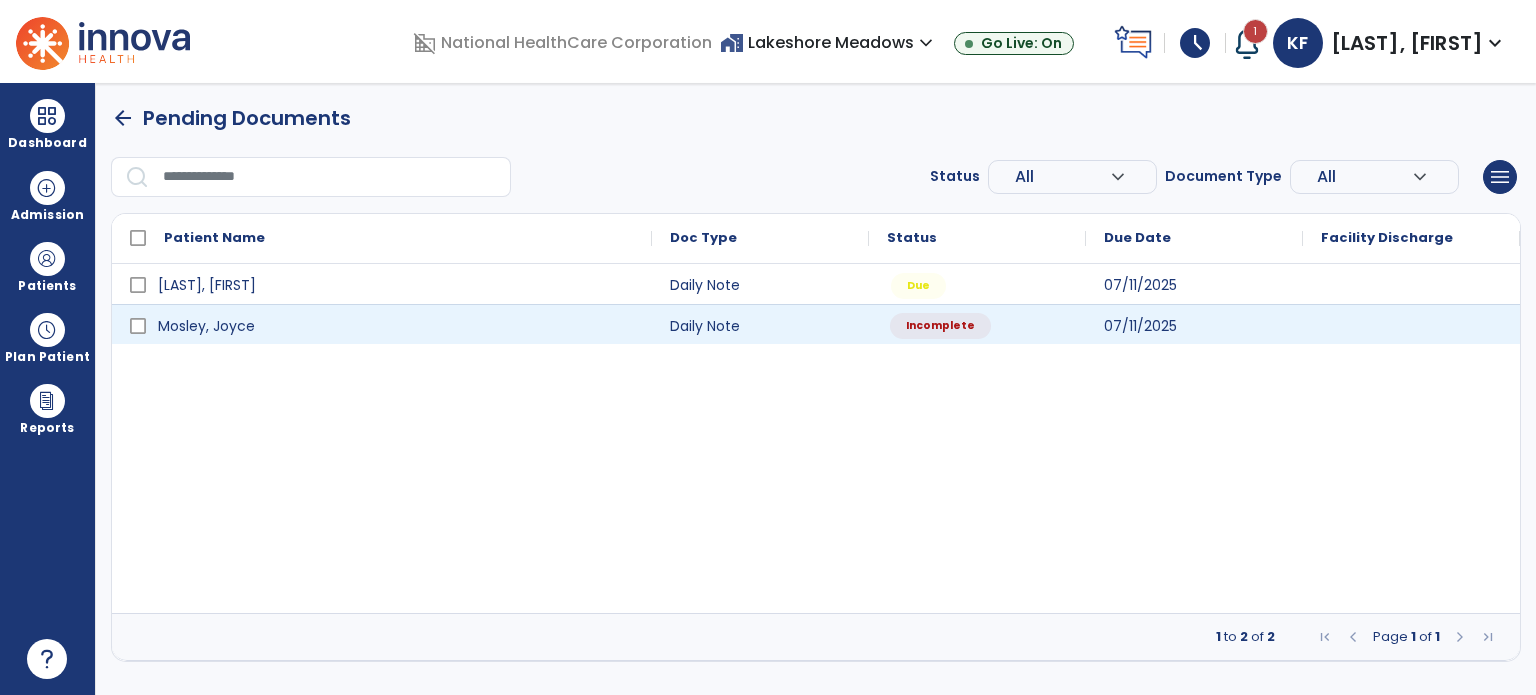 click on "Incomplete" at bounding box center (977, 324) 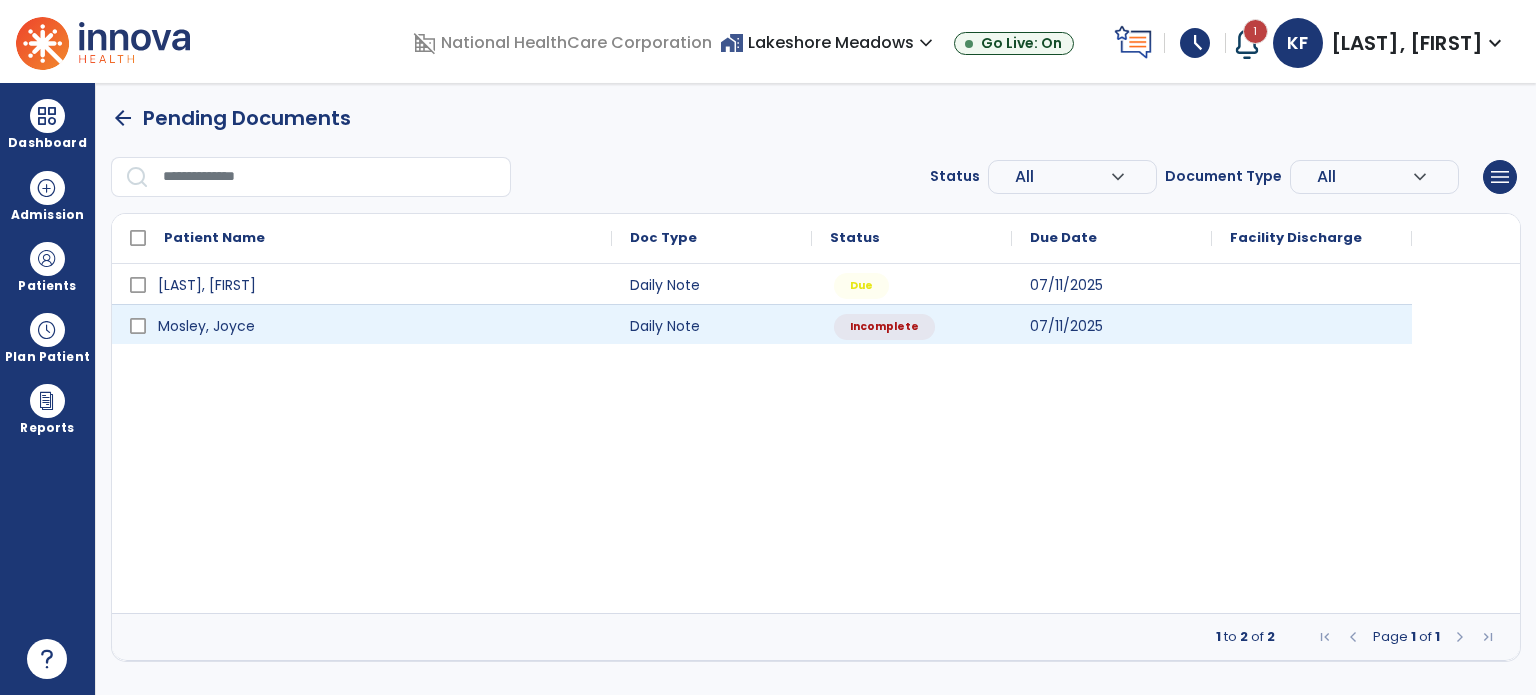 select on "*" 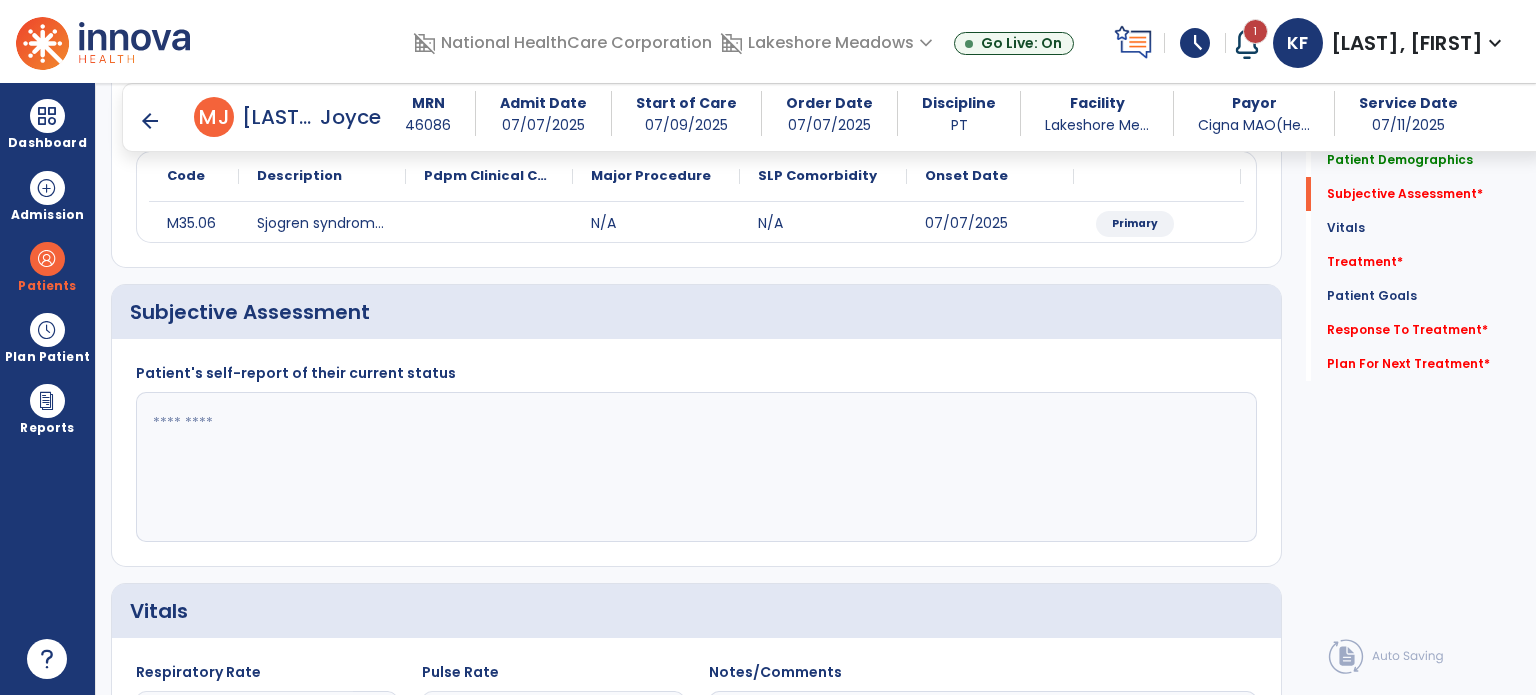 scroll, scrollTop: 301, scrollLeft: 0, axis: vertical 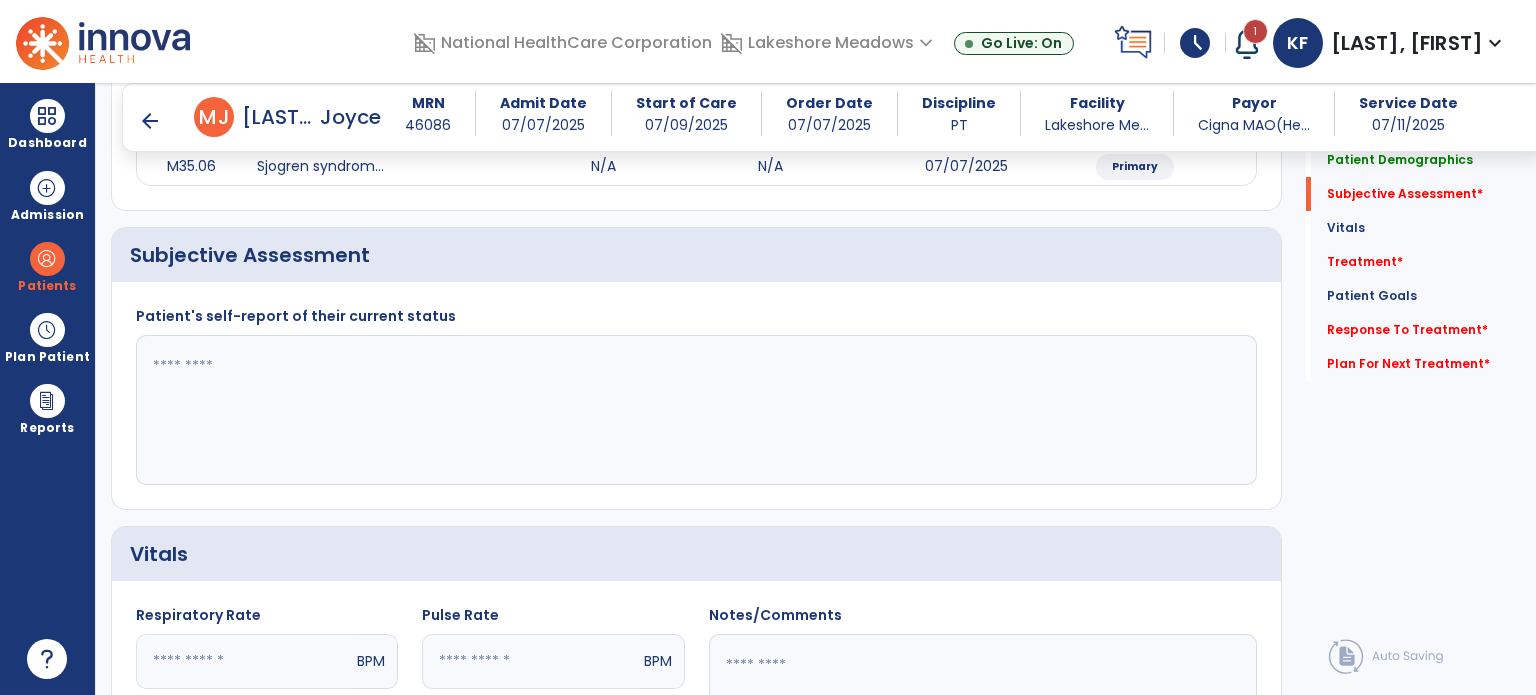 click 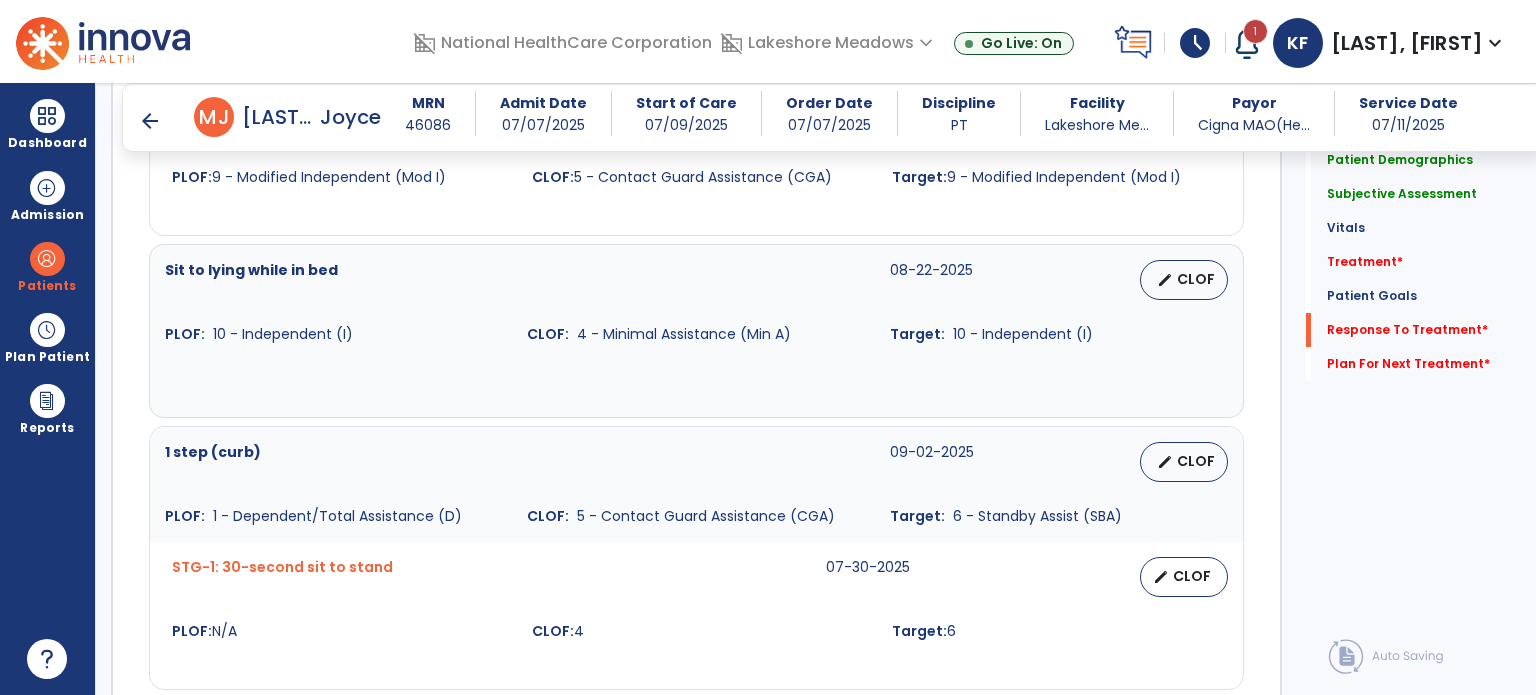 scroll, scrollTop: 2241, scrollLeft: 0, axis: vertical 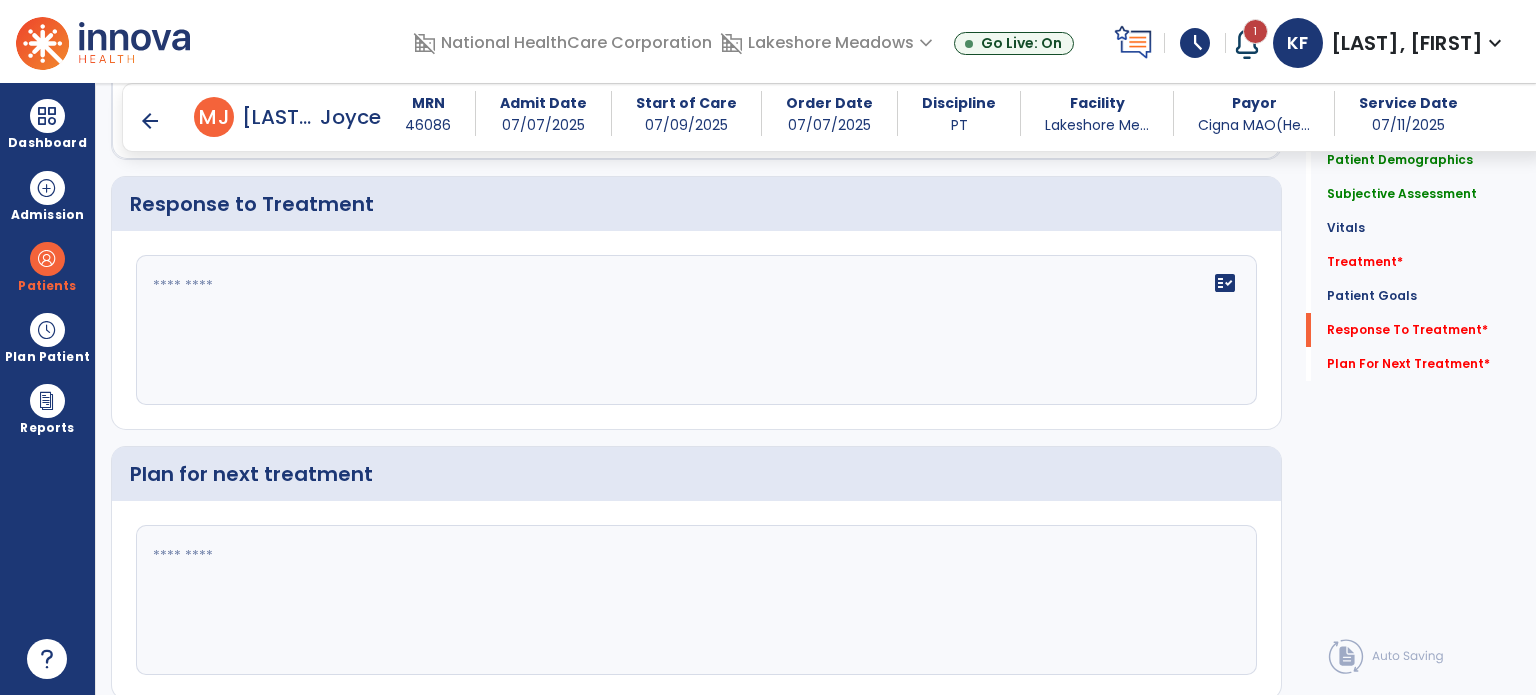 type on "**********" 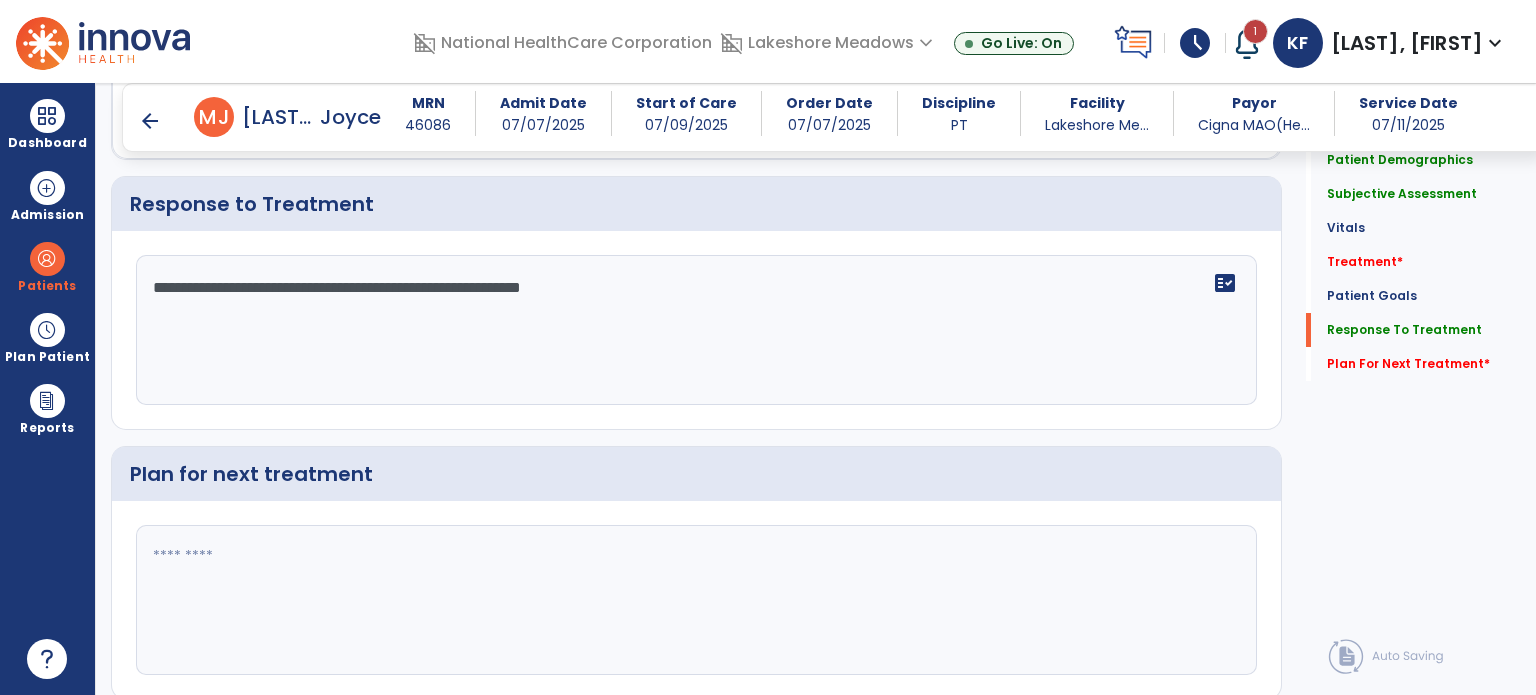 type on "**********" 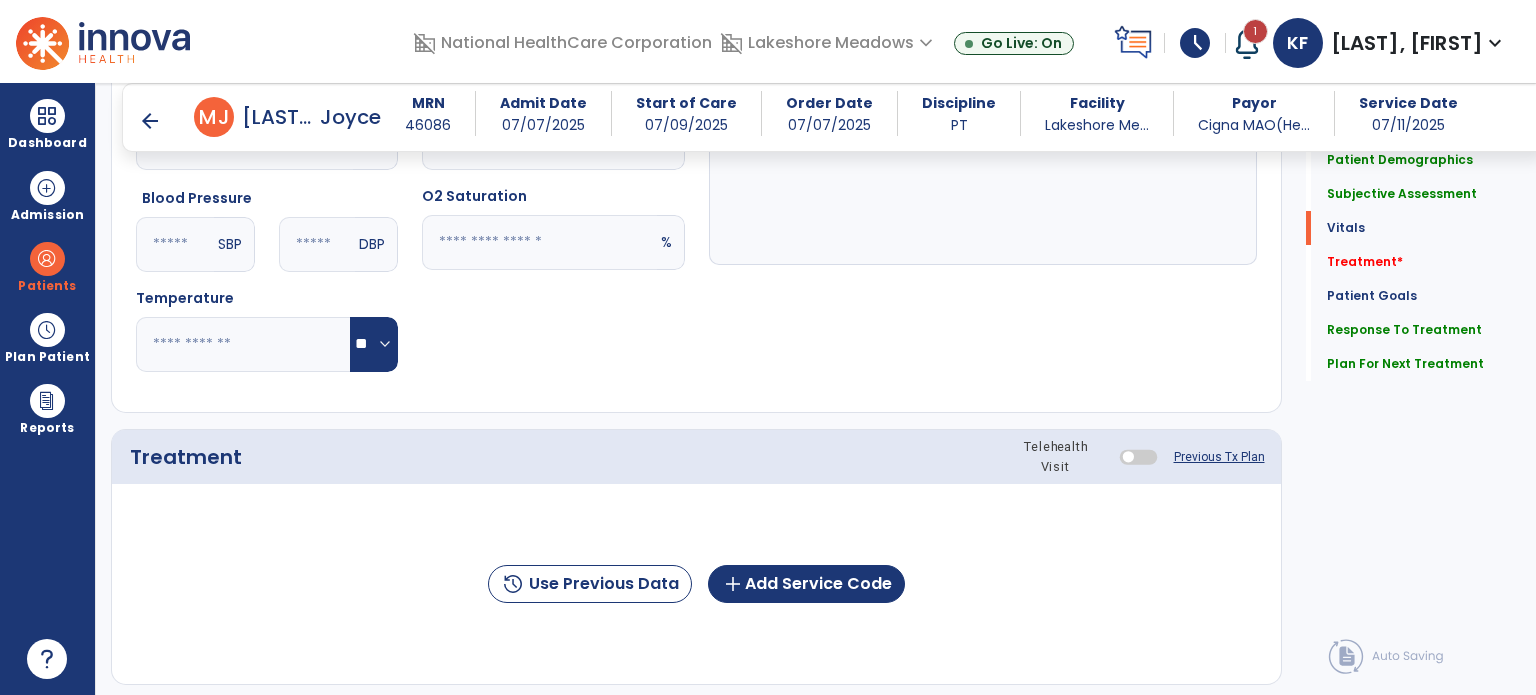 scroll, scrollTop: 858, scrollLeft: 0, axis: vertical 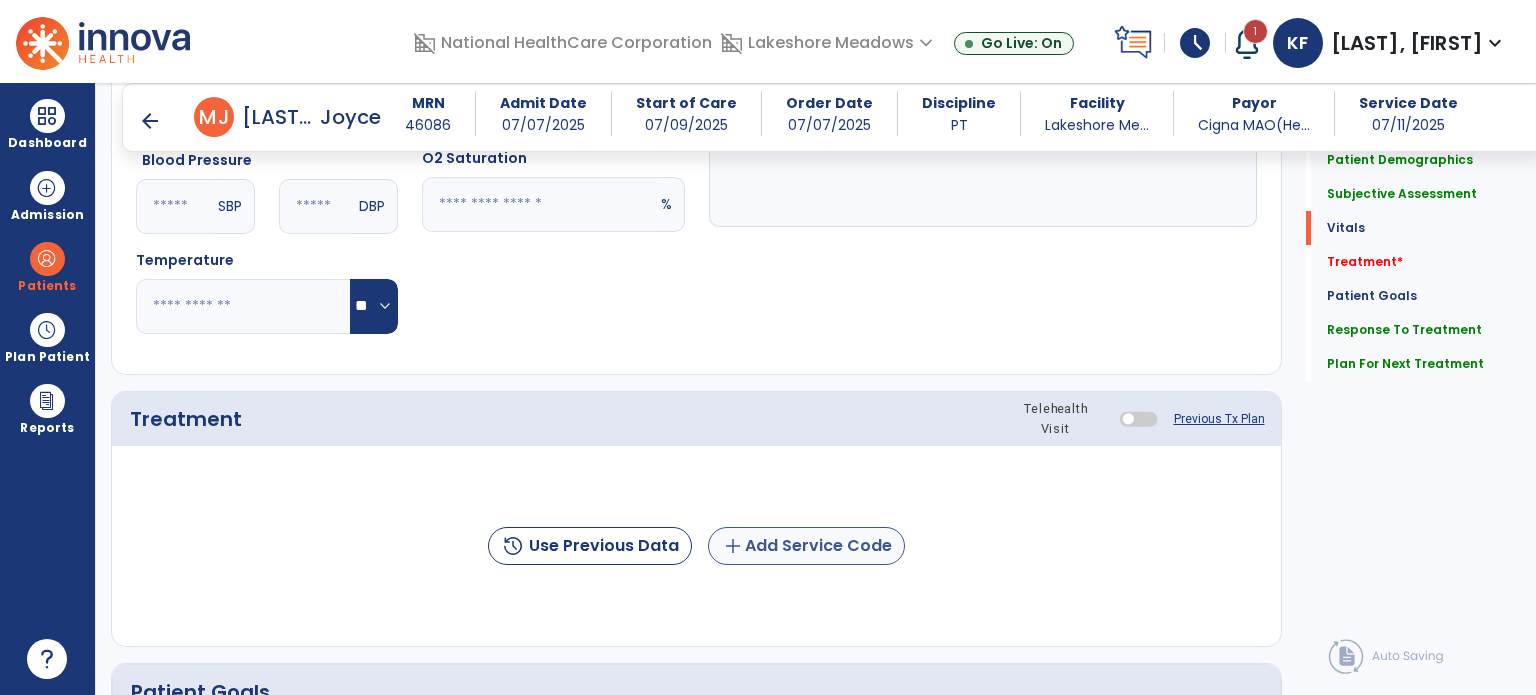 type on "**********" 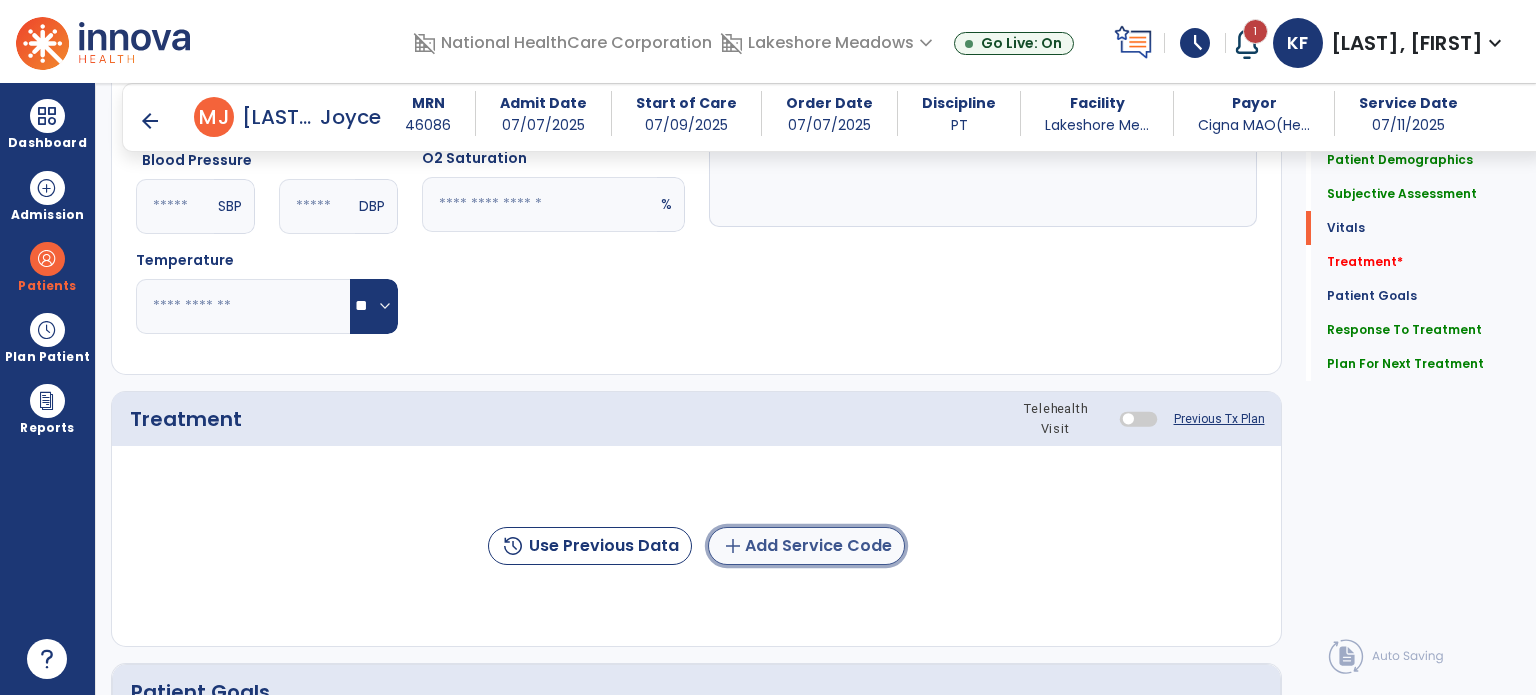 click on "add  Add Service Code" 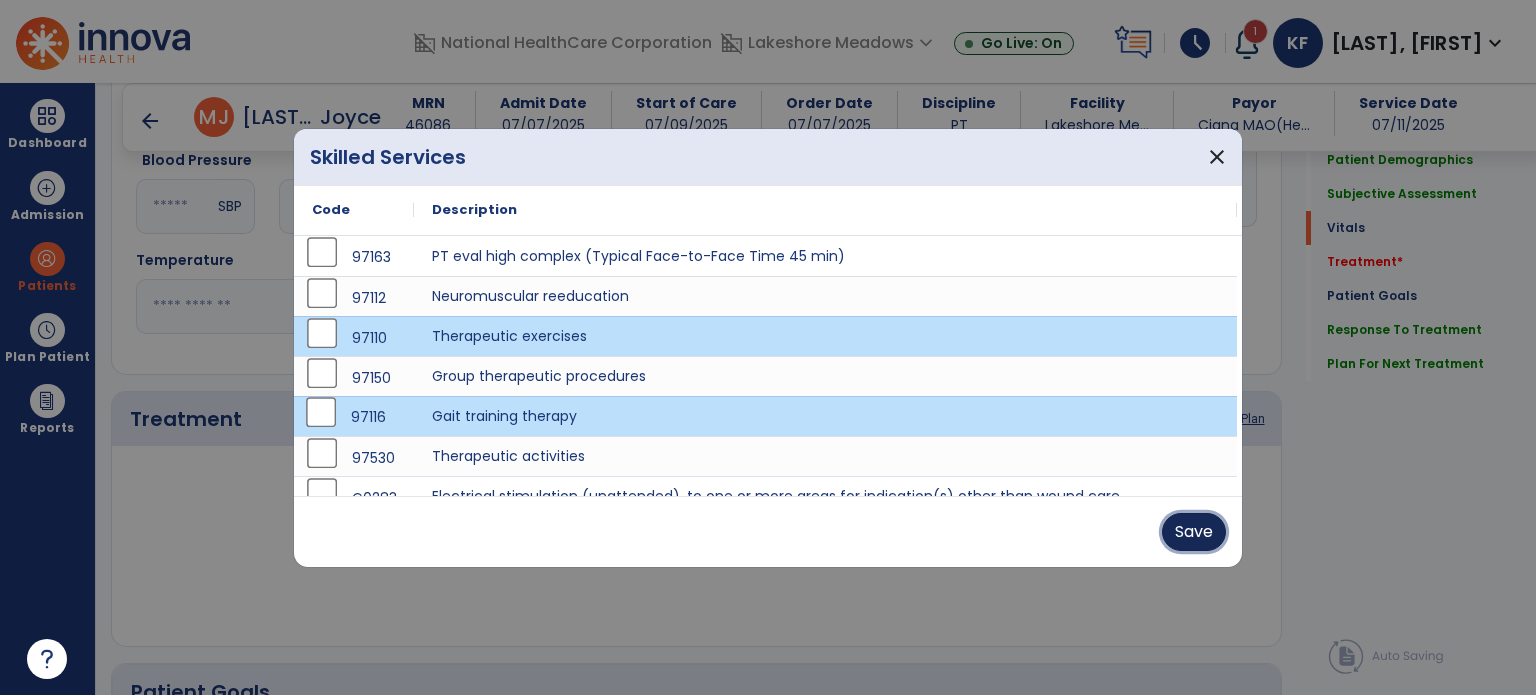 click on "Save" at bounding box center (1194, 532) 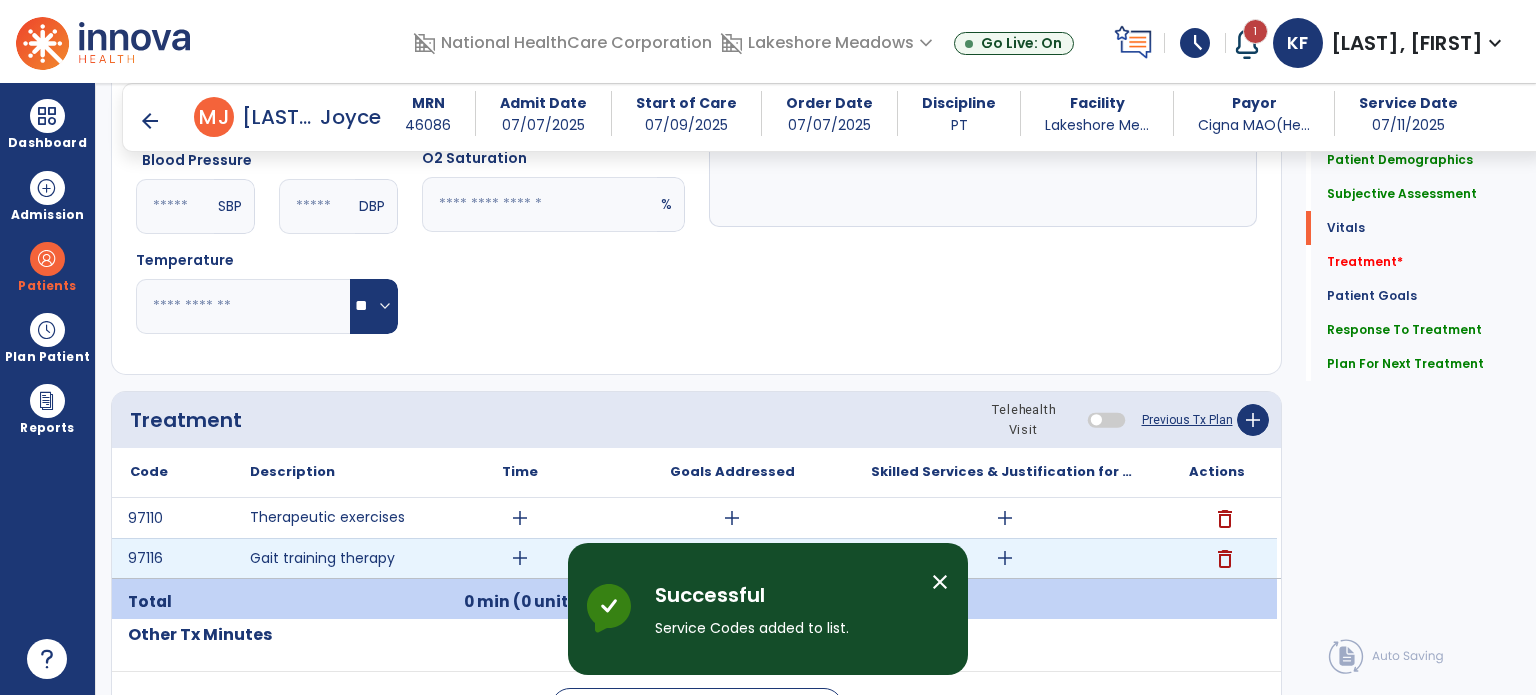 click on "add" at bounding box center (1005, 558) 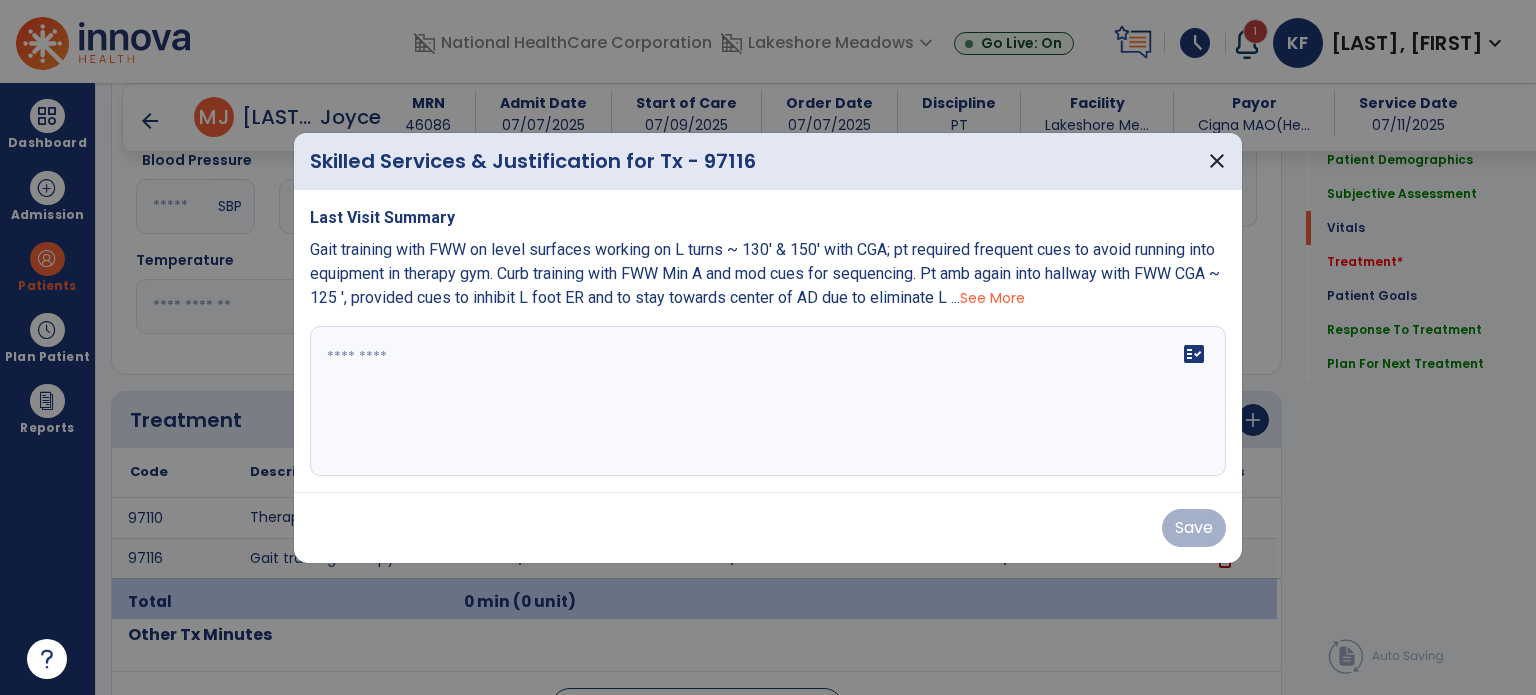 click on "fact_check" at bounding box center [768, 401] 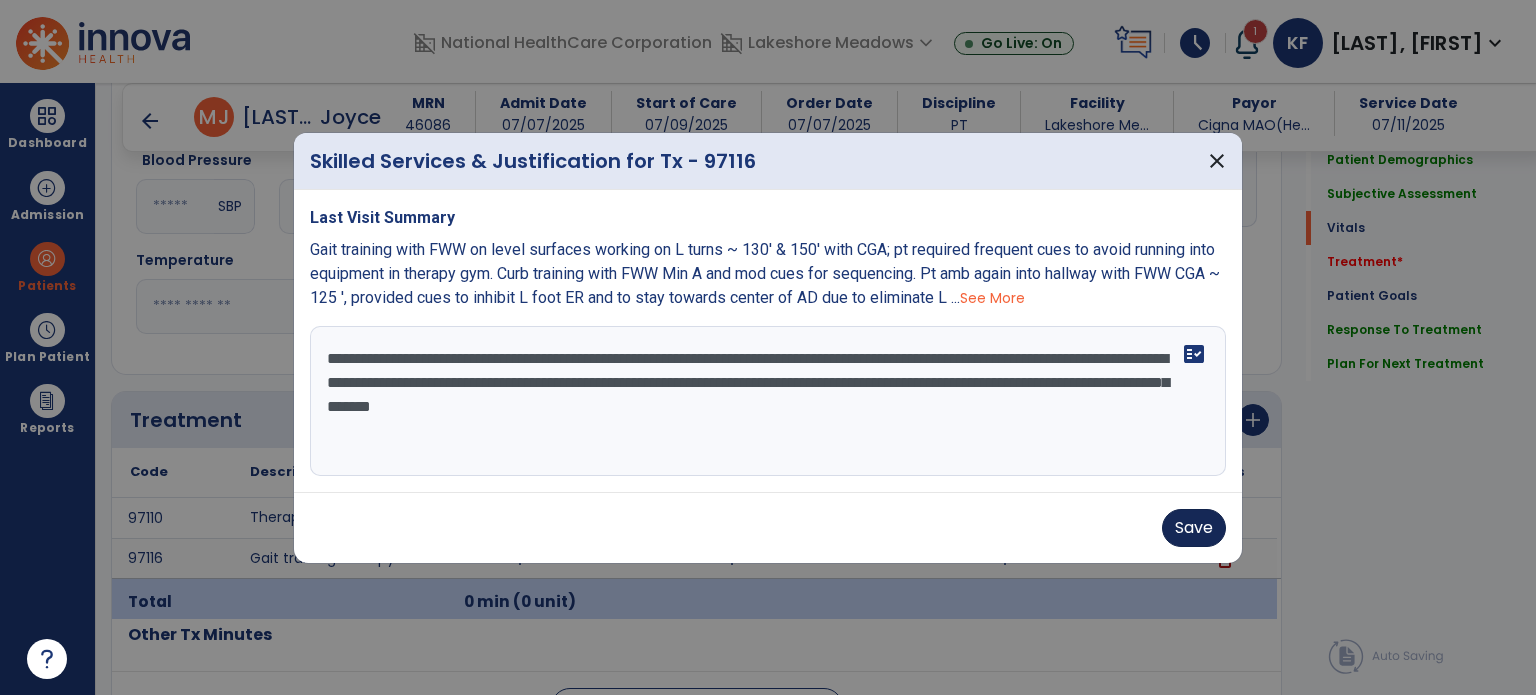 type on "**********" 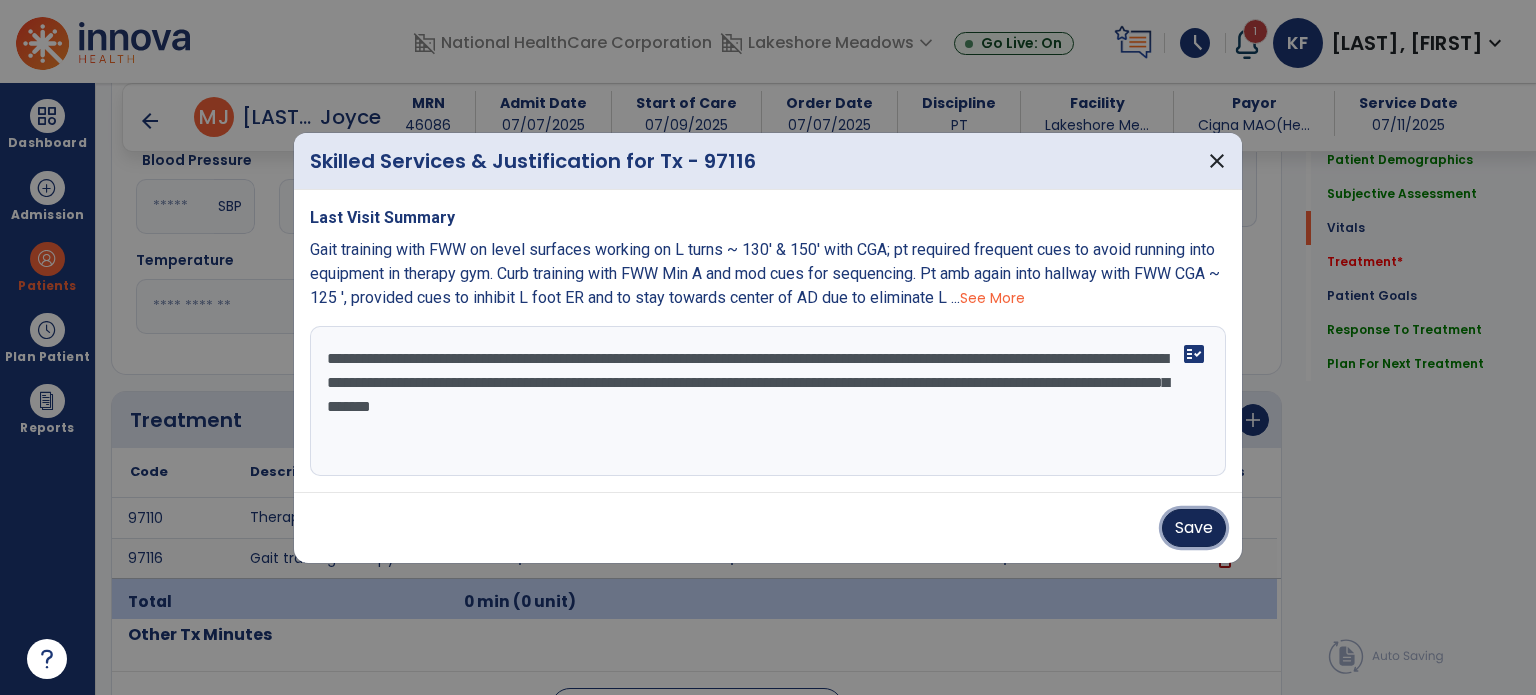 click on "Save" at bounding box center (1194, 528) 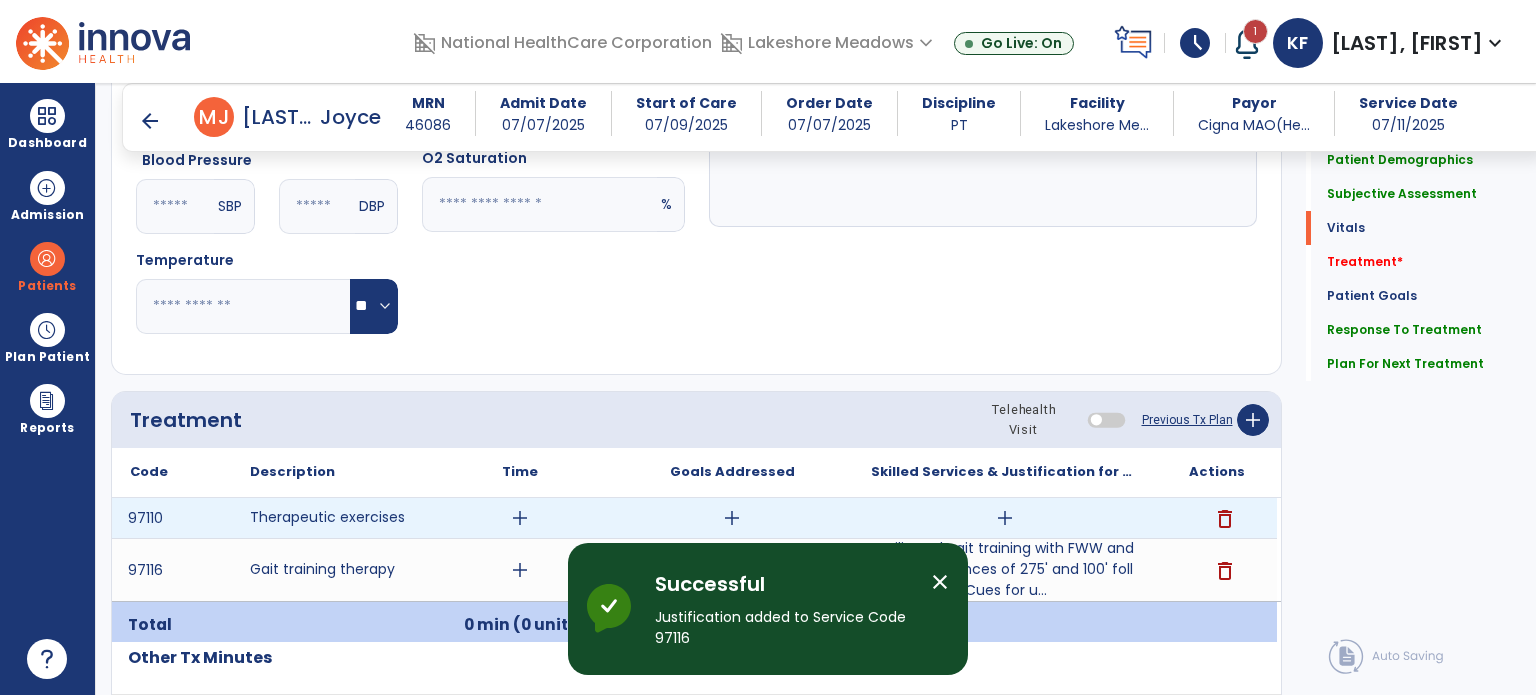 click on "add" at bounding box center [1005, 518] 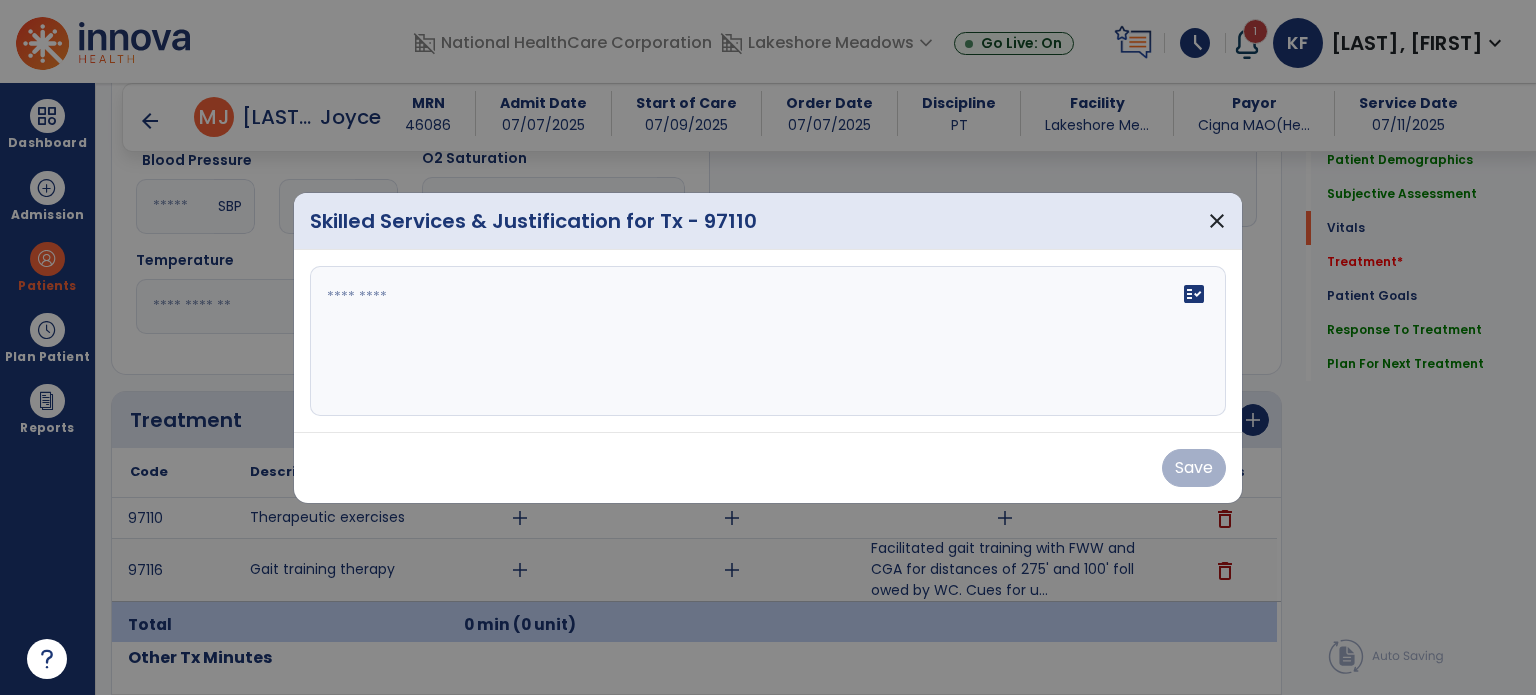 click on "fact_check" at bounding box center [768, 341] 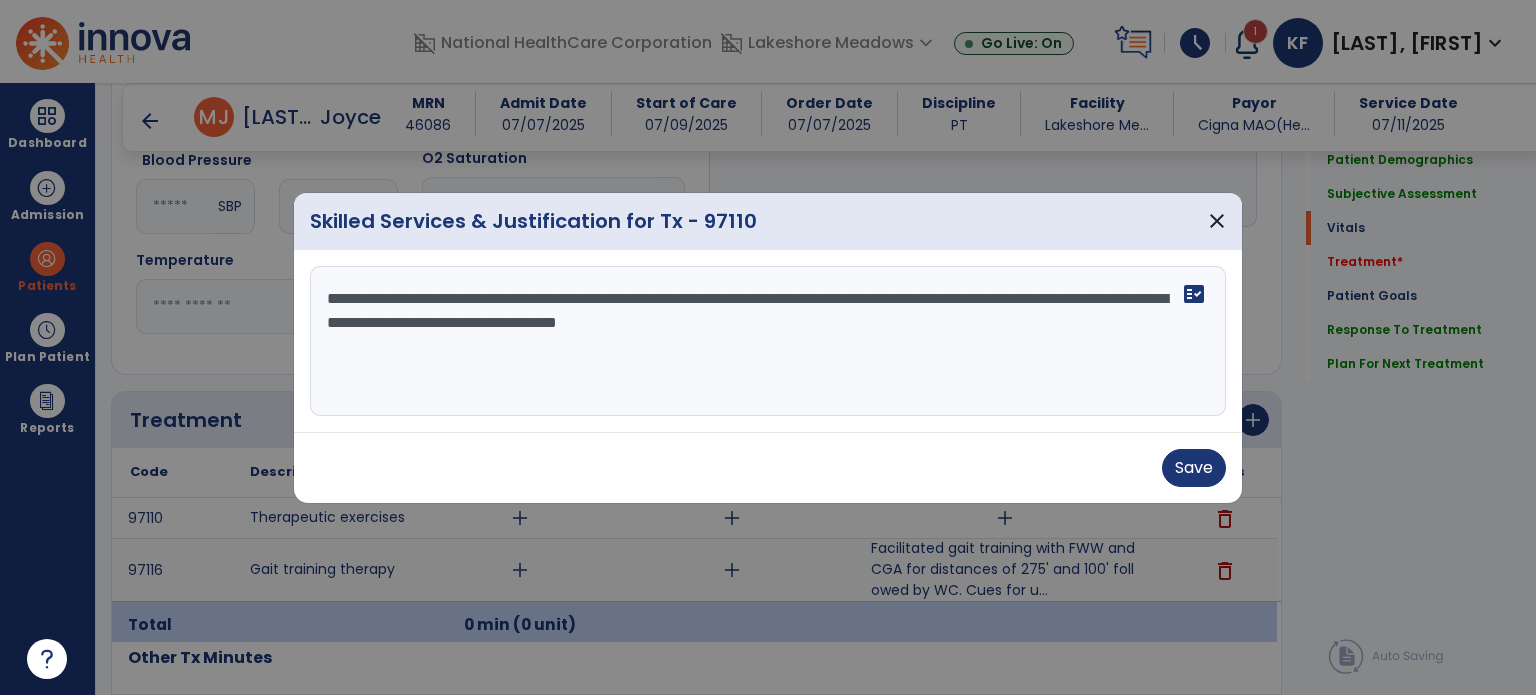 paste on "**********" 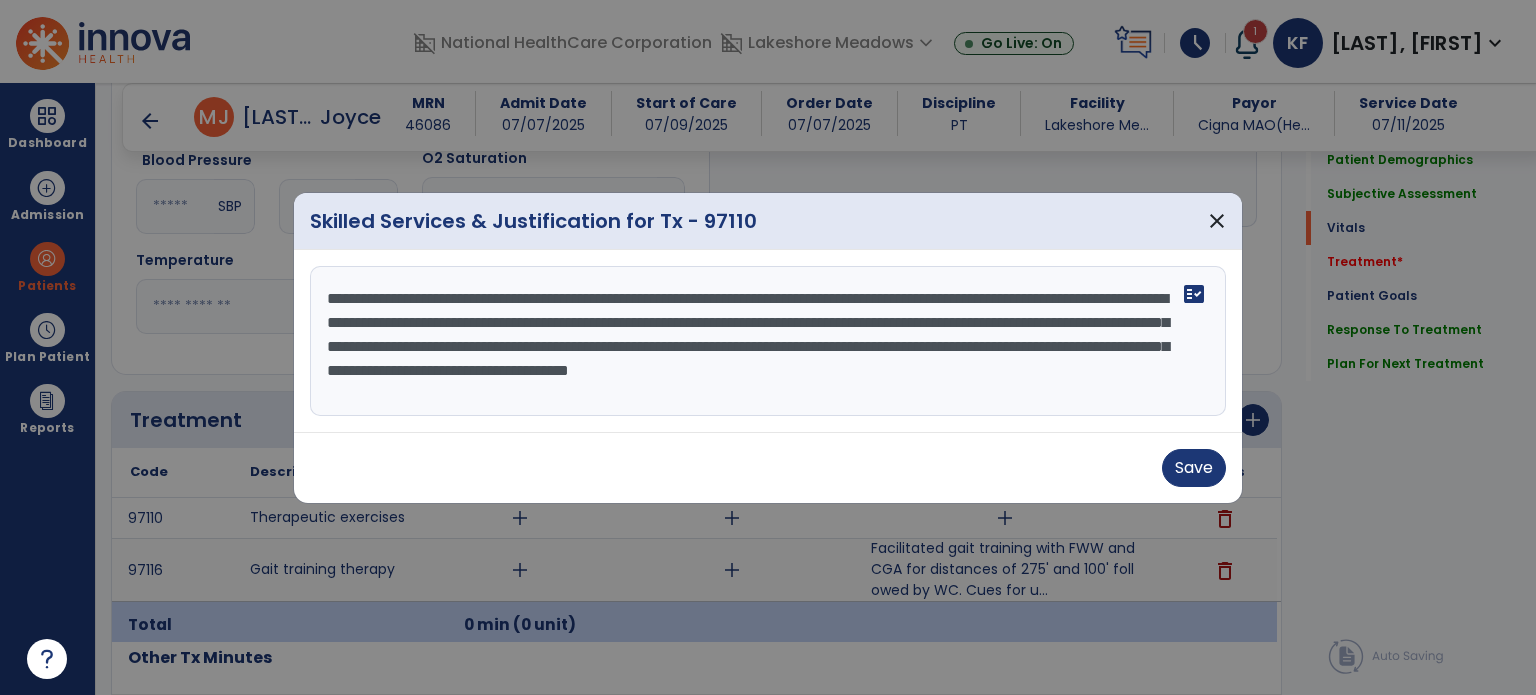 type on "**********" 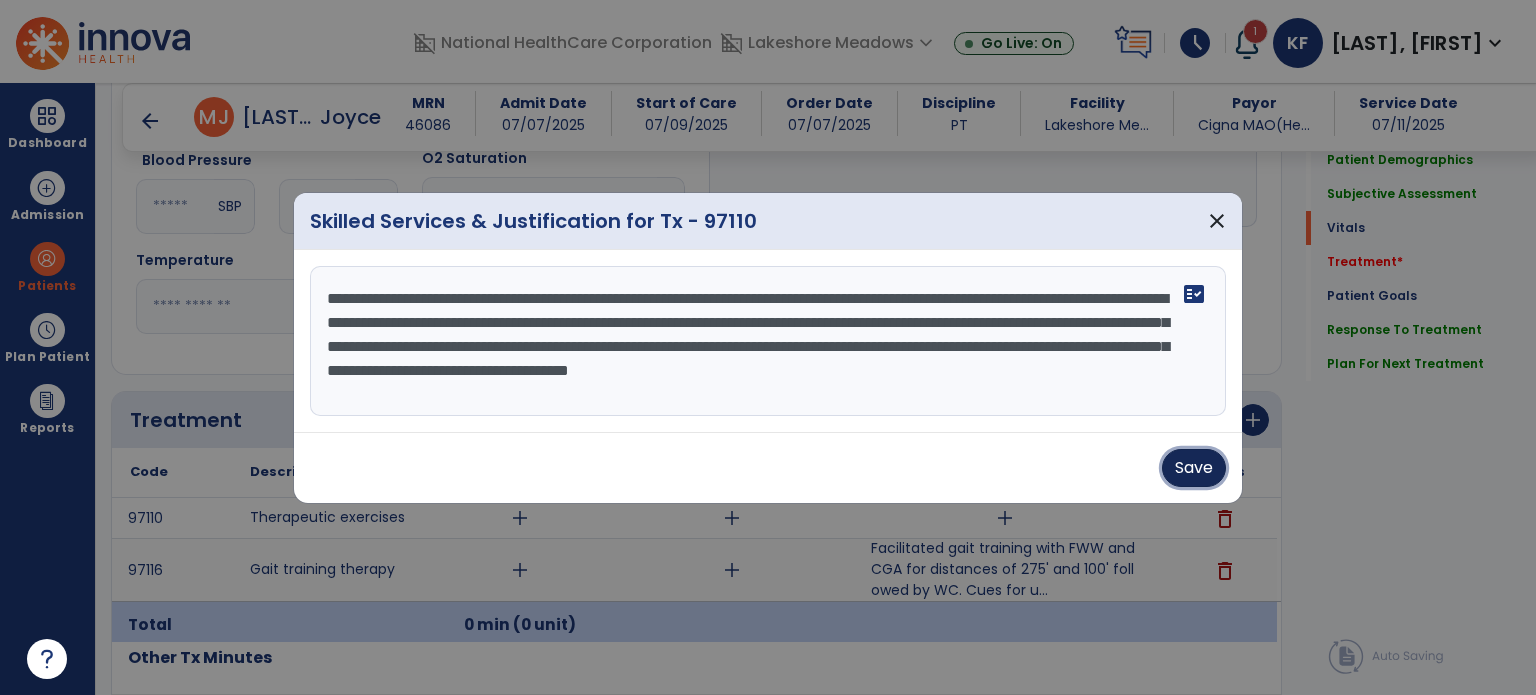 click on "Save" at bounding box center (1194, 468) 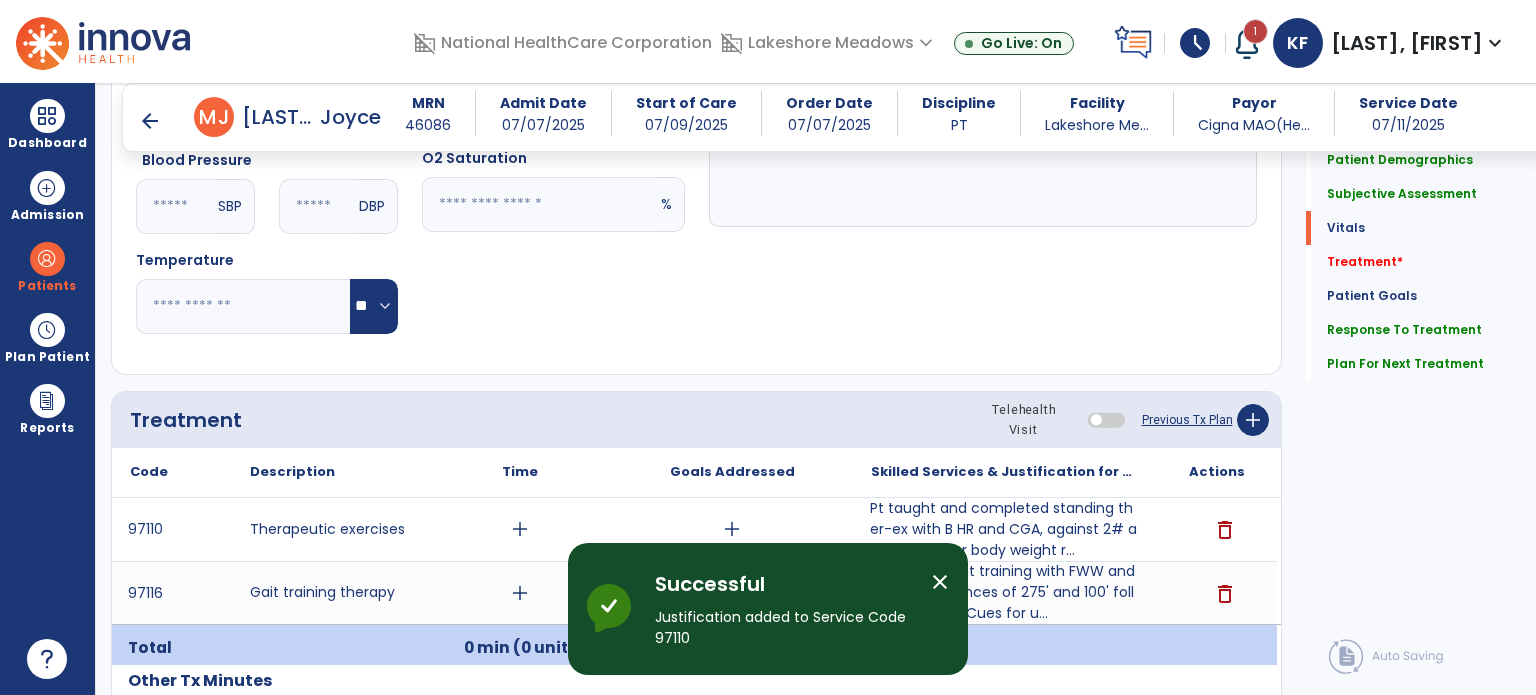 click on "schedule" at bounding box center (1195, 43) 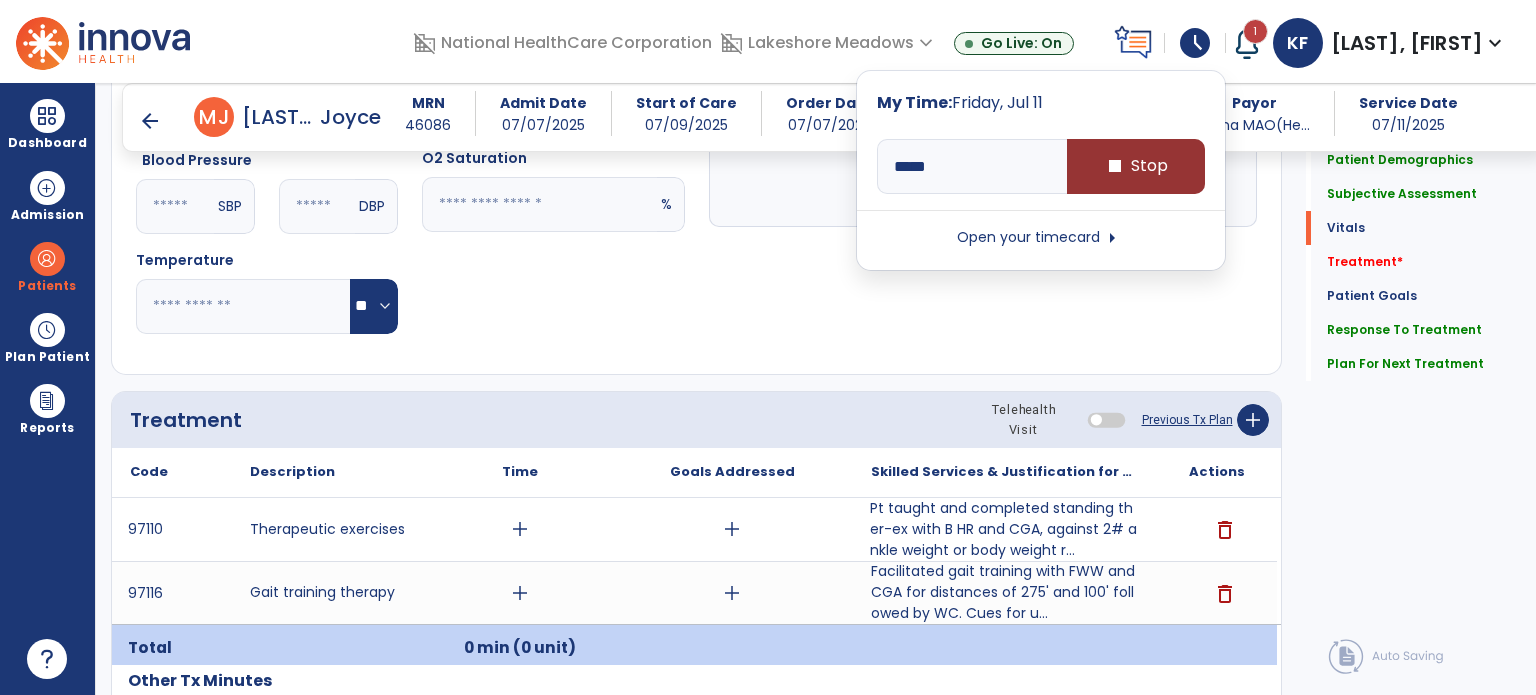 click on "stop  Stop" at bounding box center [1136, 166] 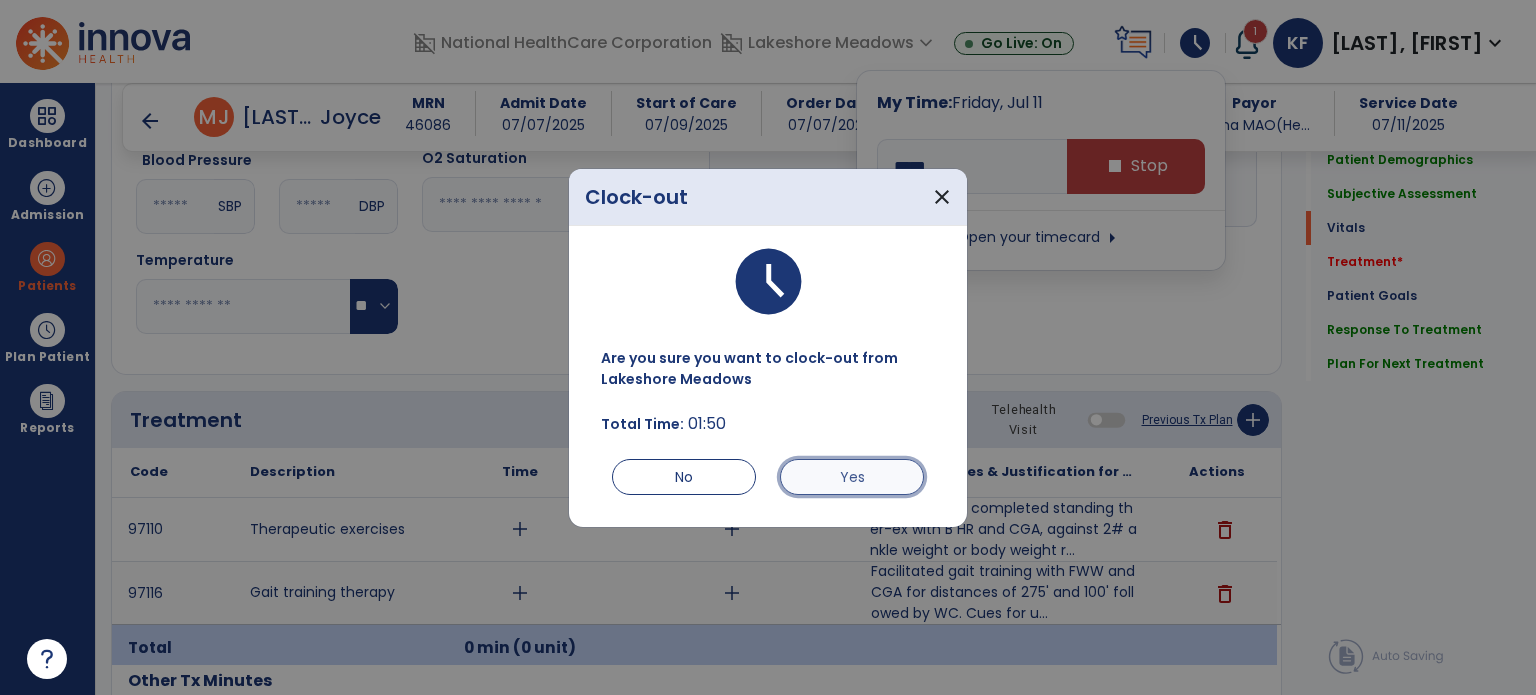 click on "Yes" at bounding box center [852, 477] 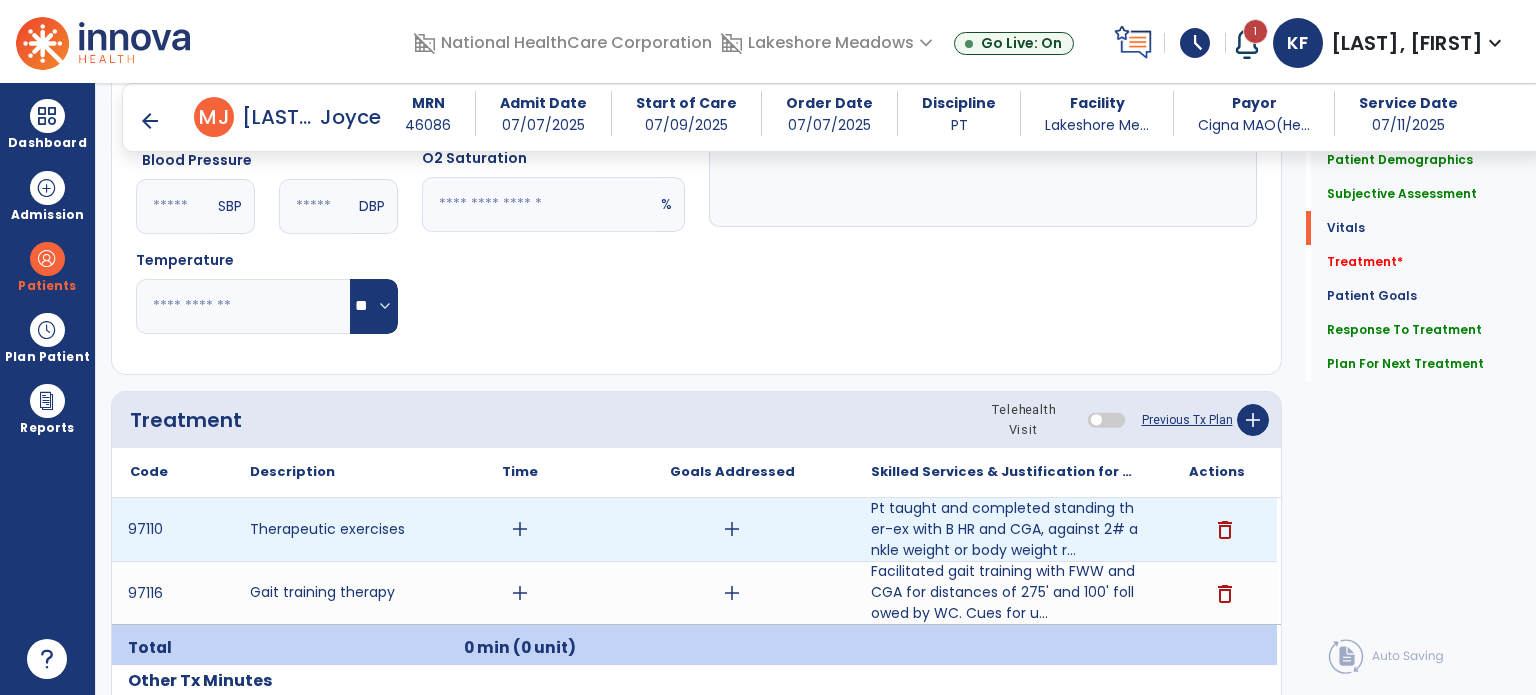 click on "add" at bounding box center [520, 529] 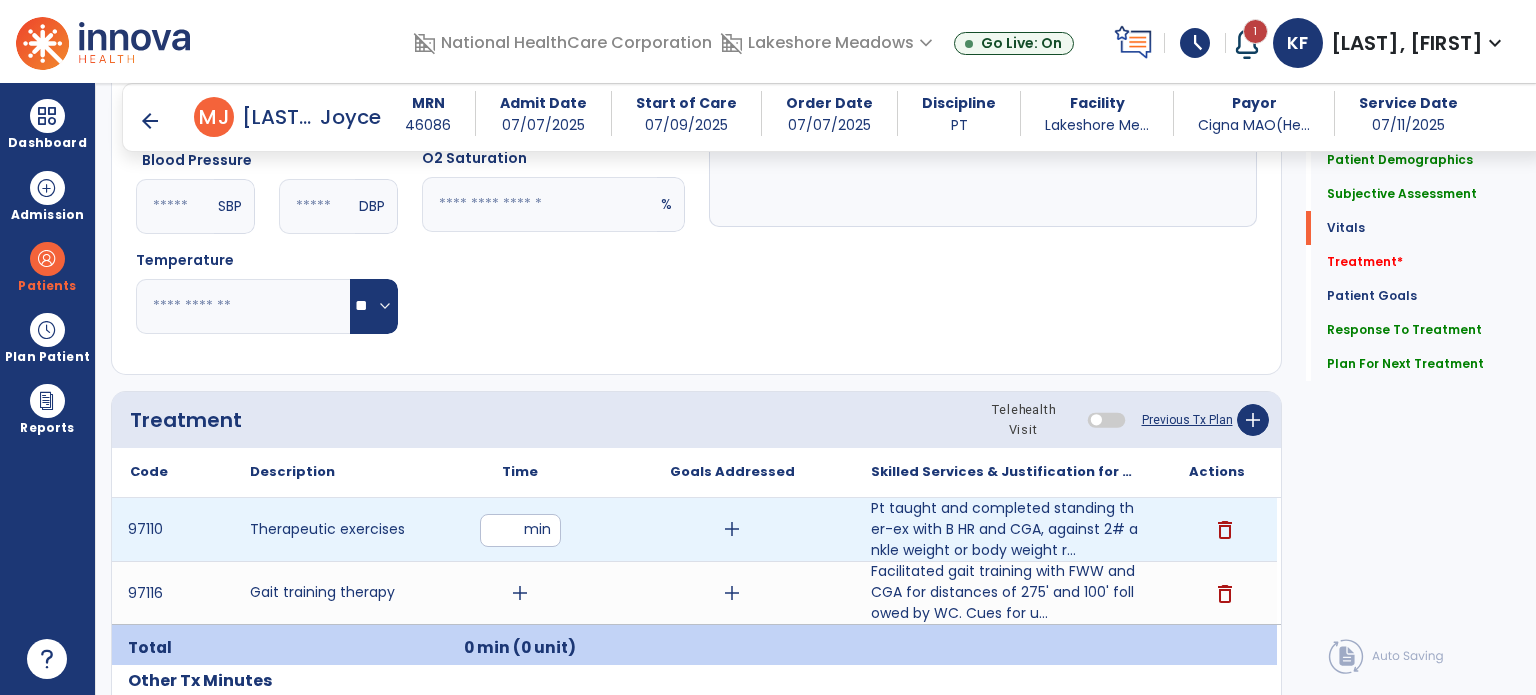 type on "**" 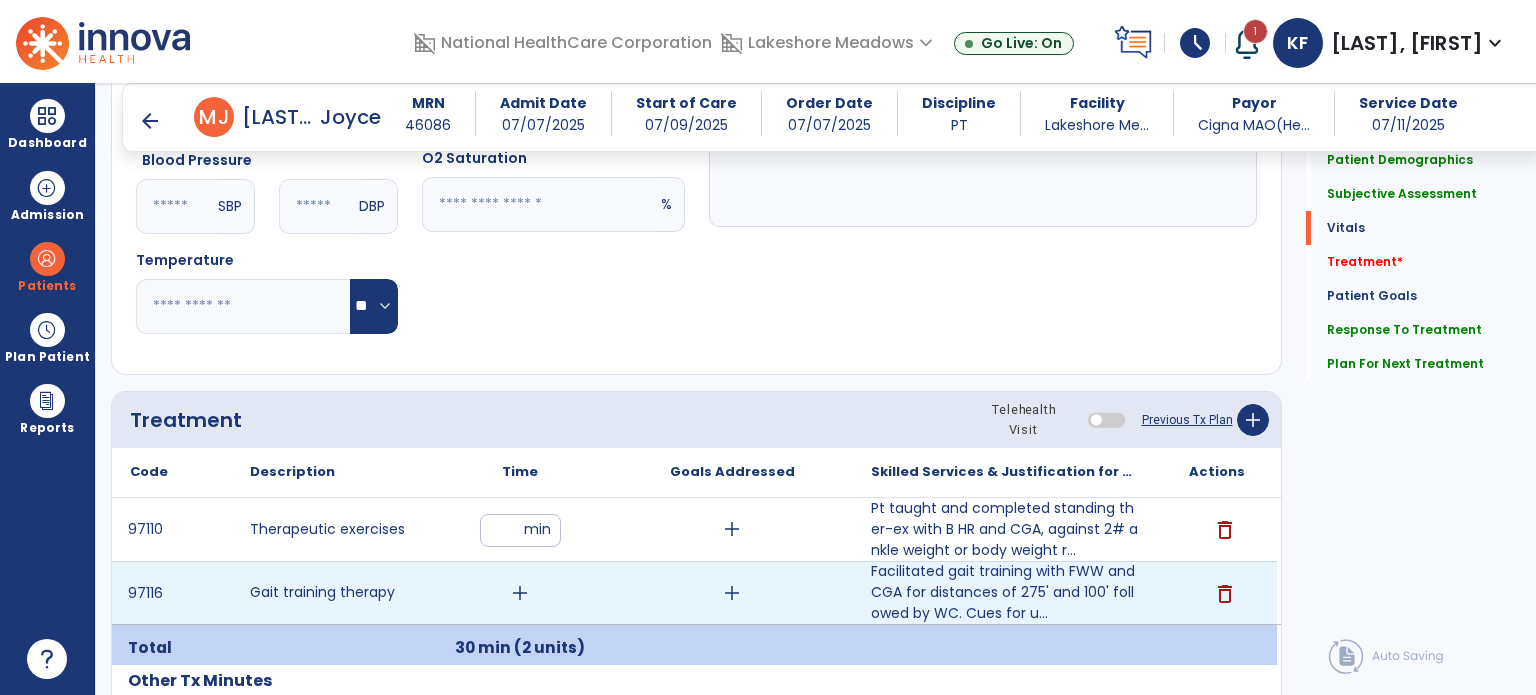 click on "add" at bounding box center (520, 593) 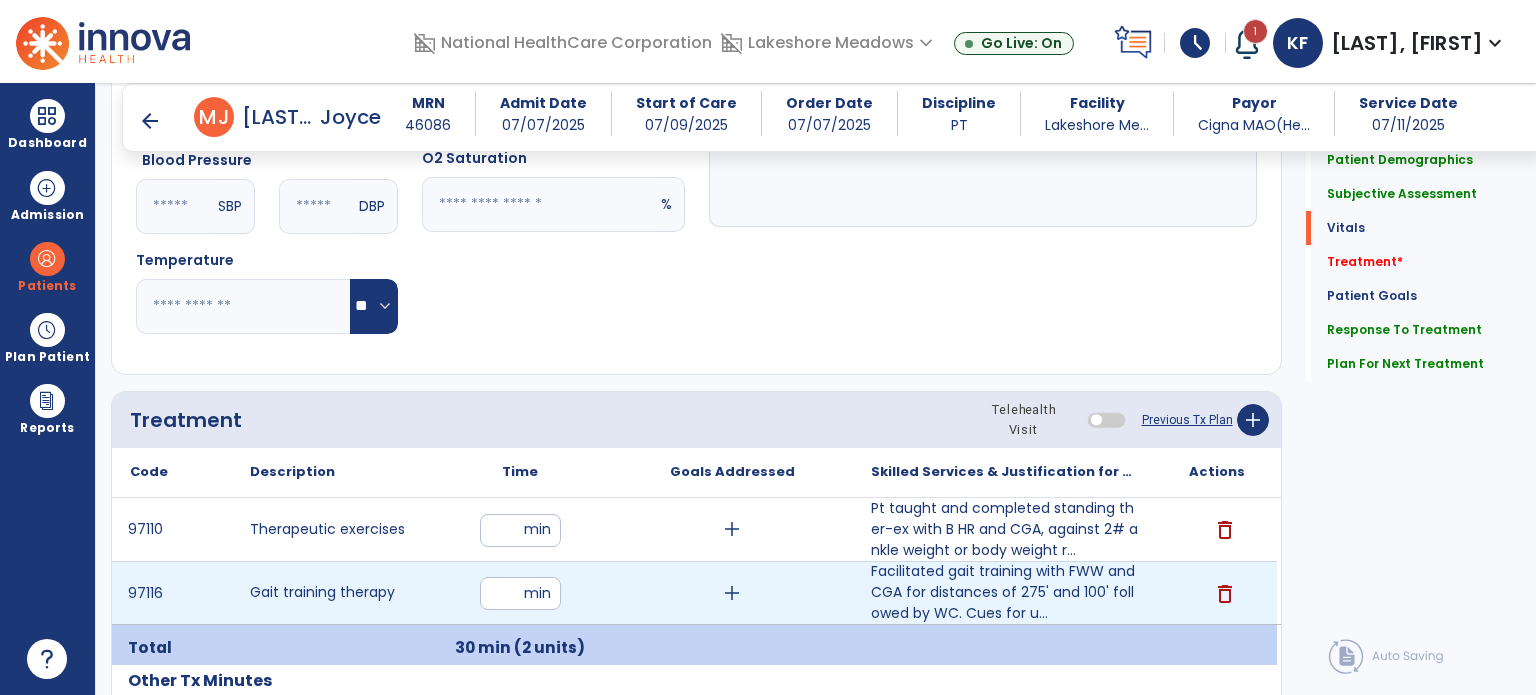 type on "**" 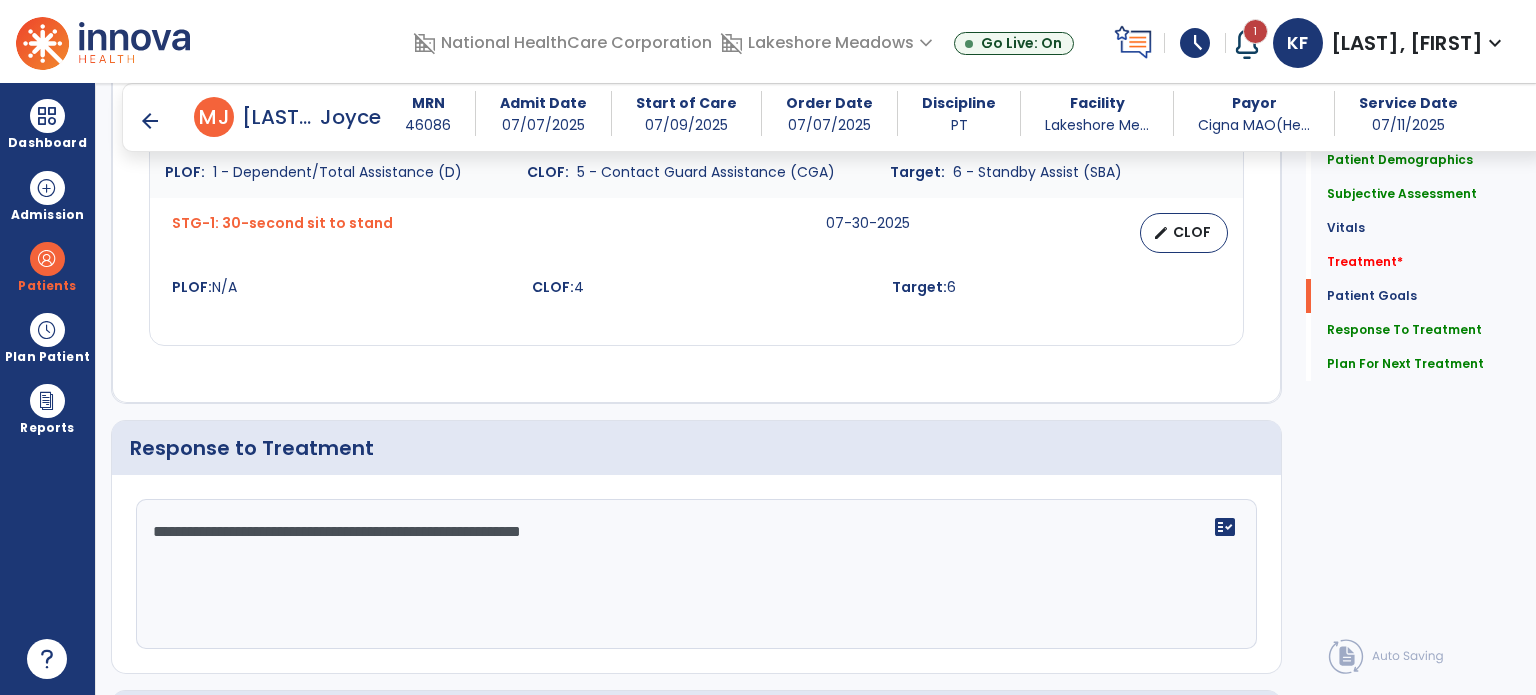 scroll, scrollTop: 2167, scrollLeft: 0, axis: vertical 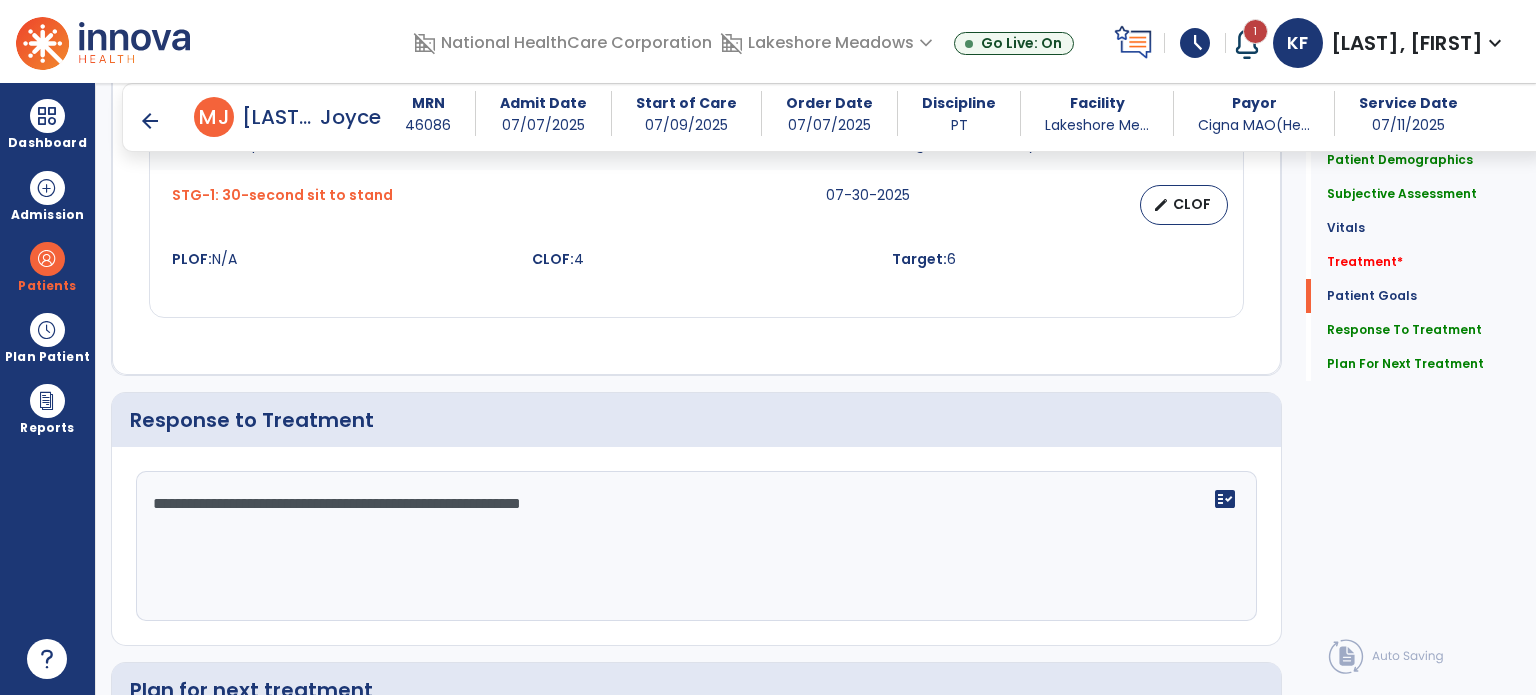 click on "**********" 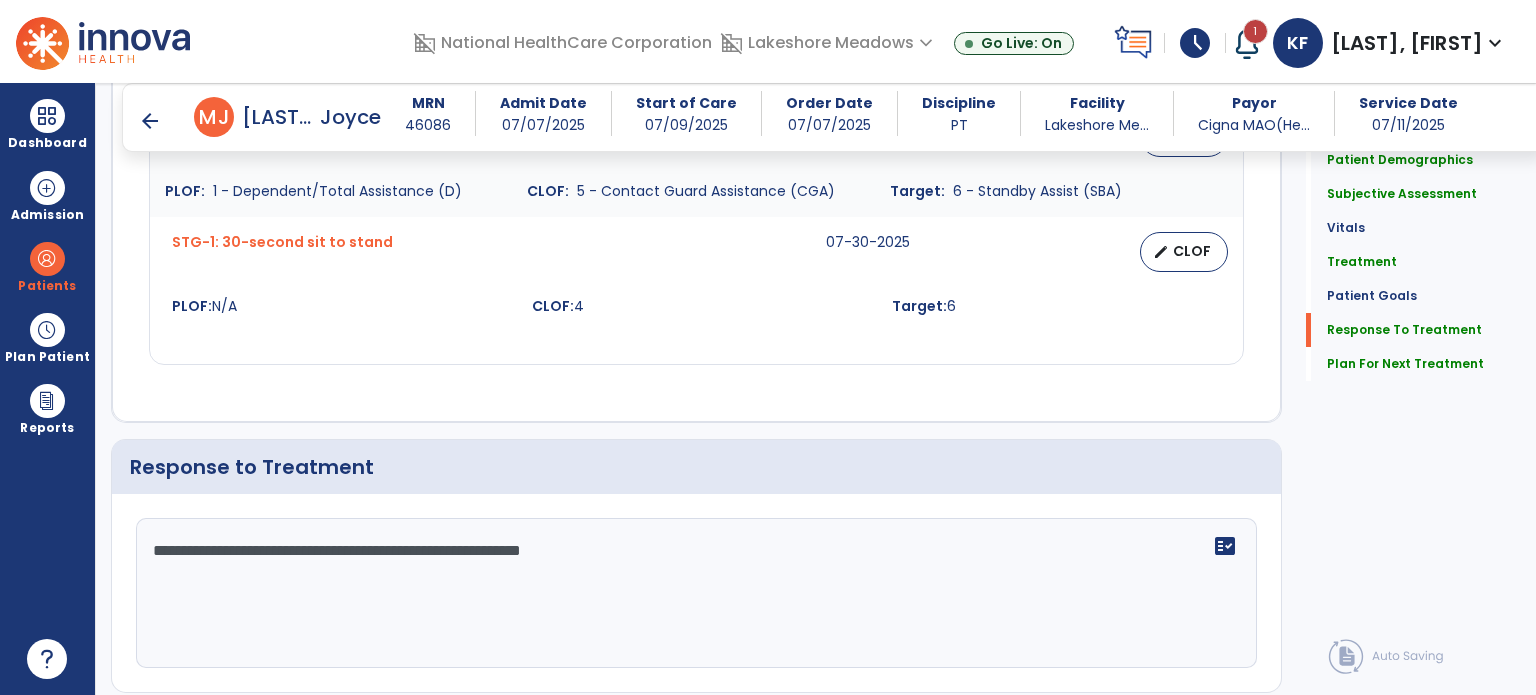 scroll, scrollTop: 2447, scrollLeft: 0, axis: vertical 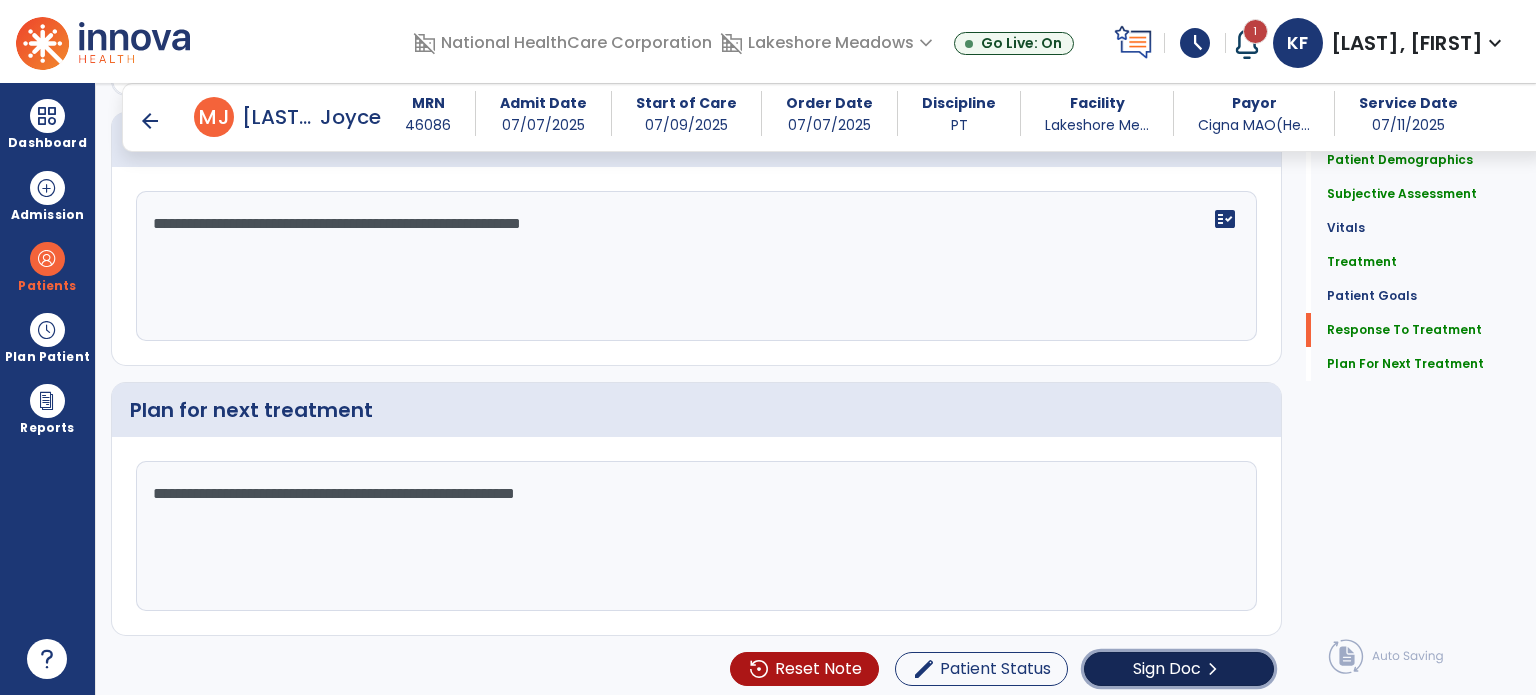 click on "chevron_right" 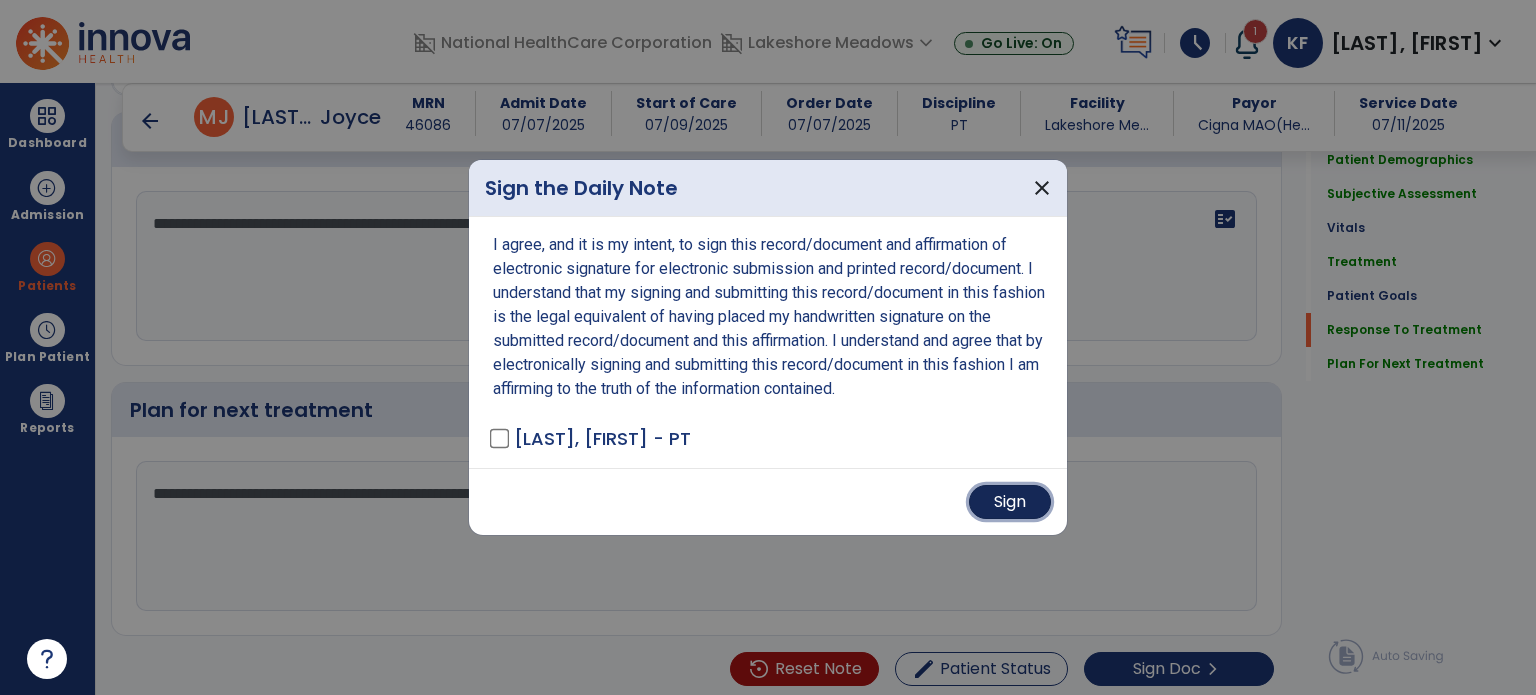 click on "Sign" at bounding box center [1010, 502] 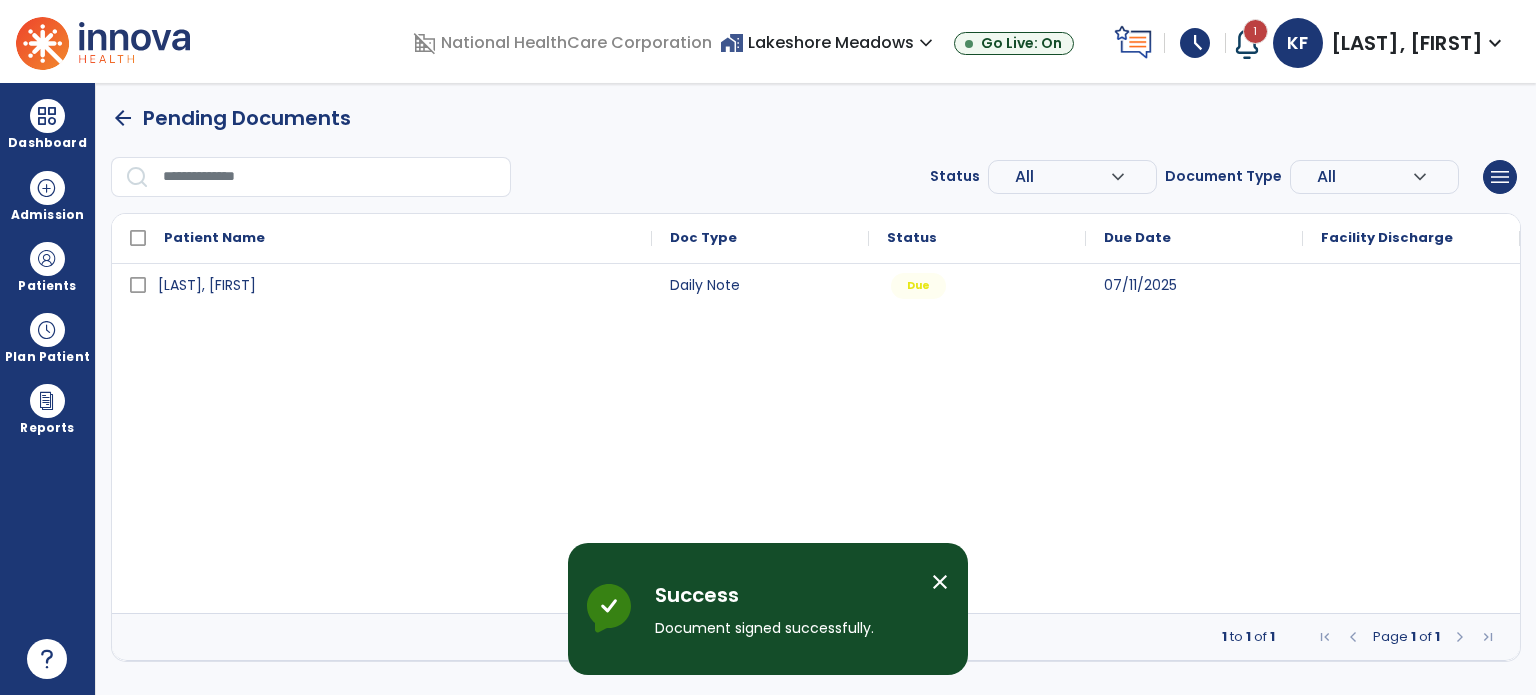 scroll, scrollTop: 0, scrollLeft: 0, axis: both 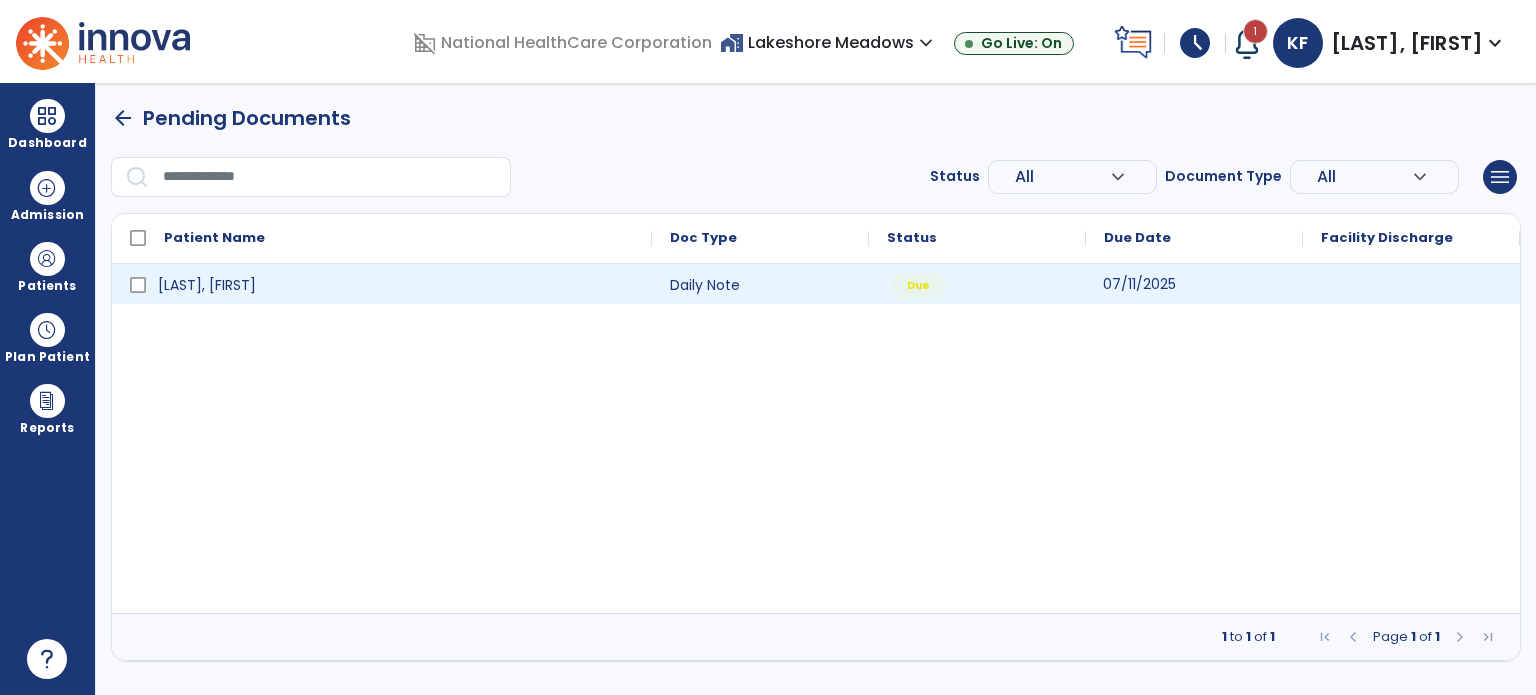 click on "07/11/2025" at bounding box center (1139, 284) 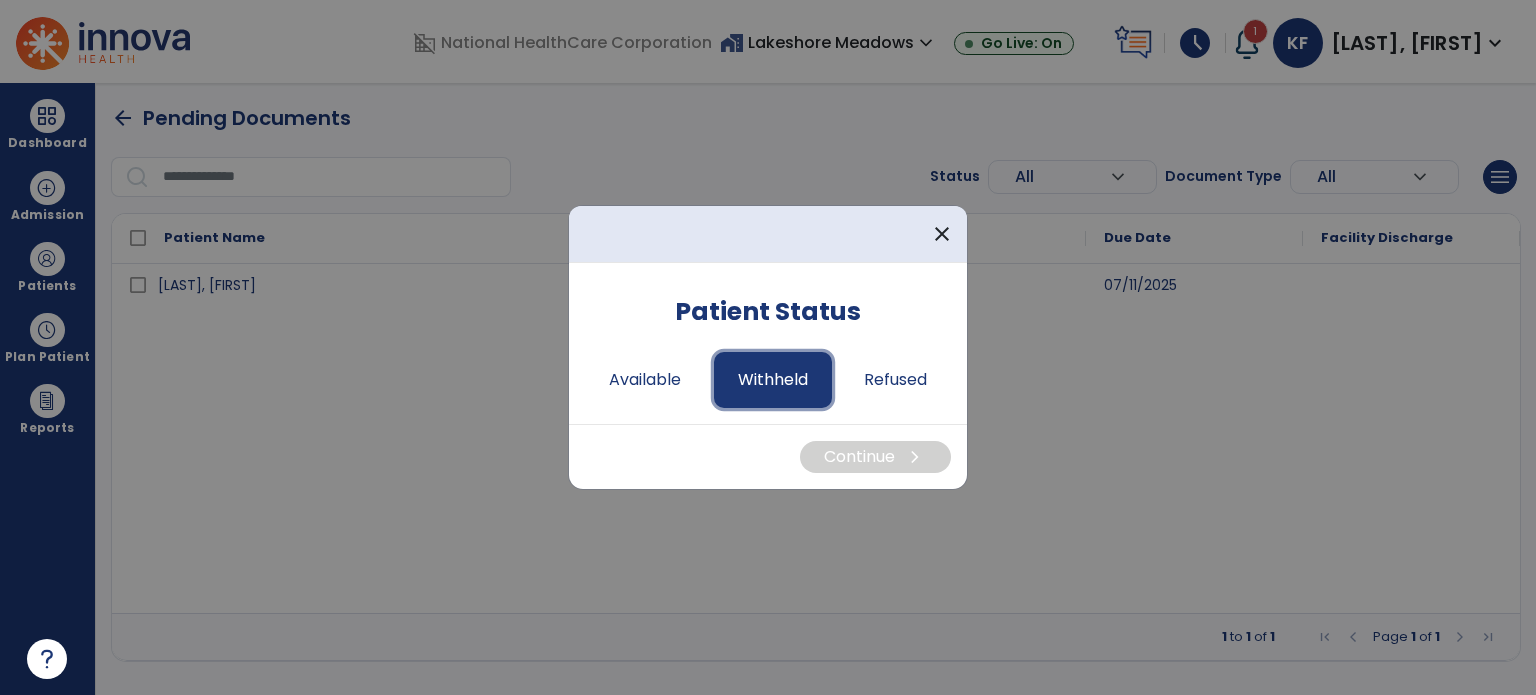 click on "Withheld" at bounding box center [773, 380] 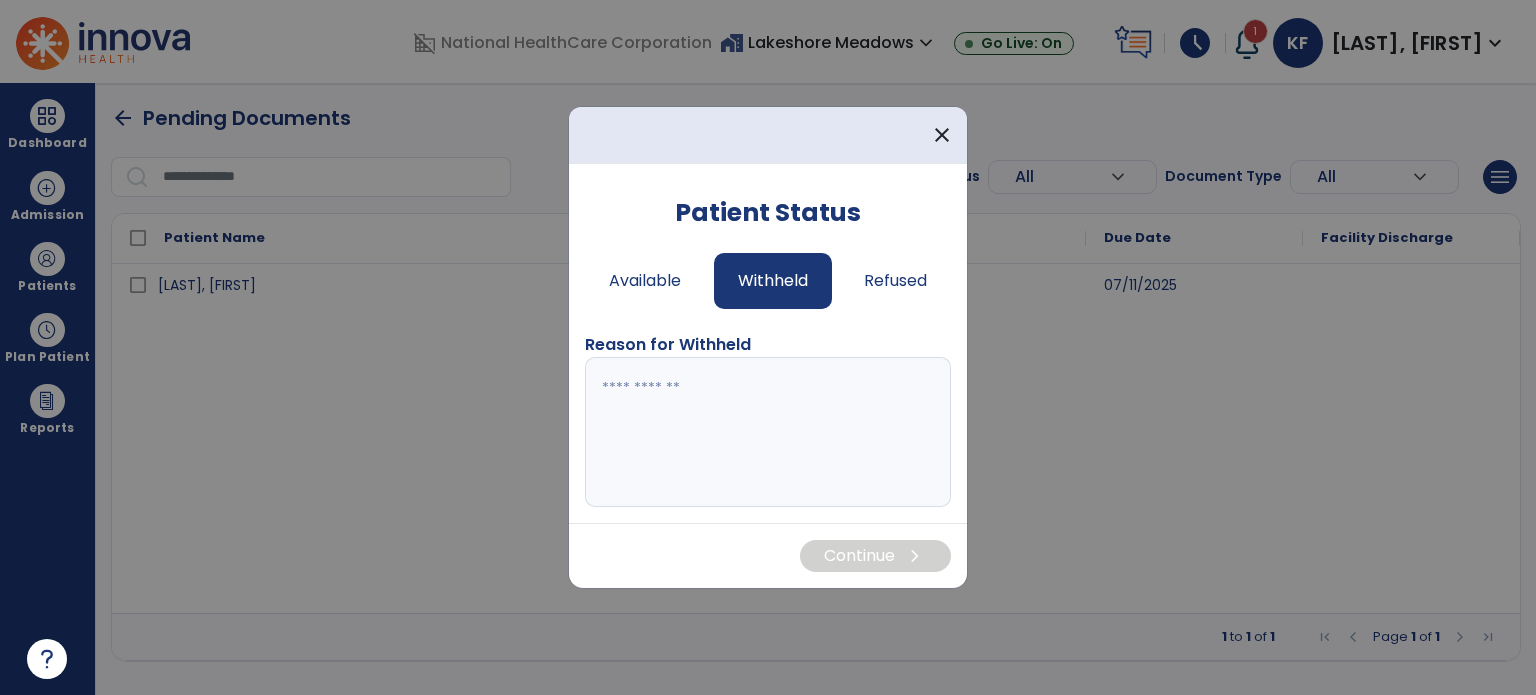click at bounding box center [768, 432] 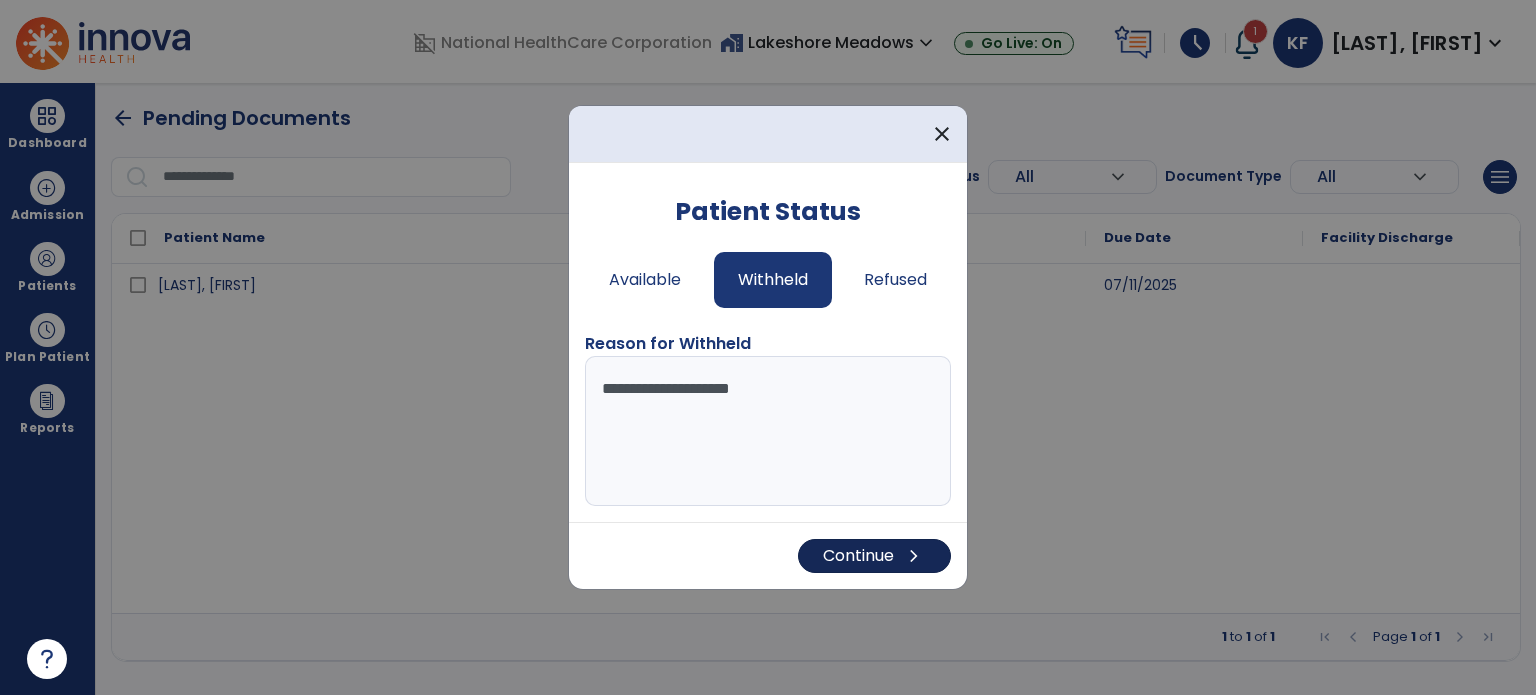 type on "**********" 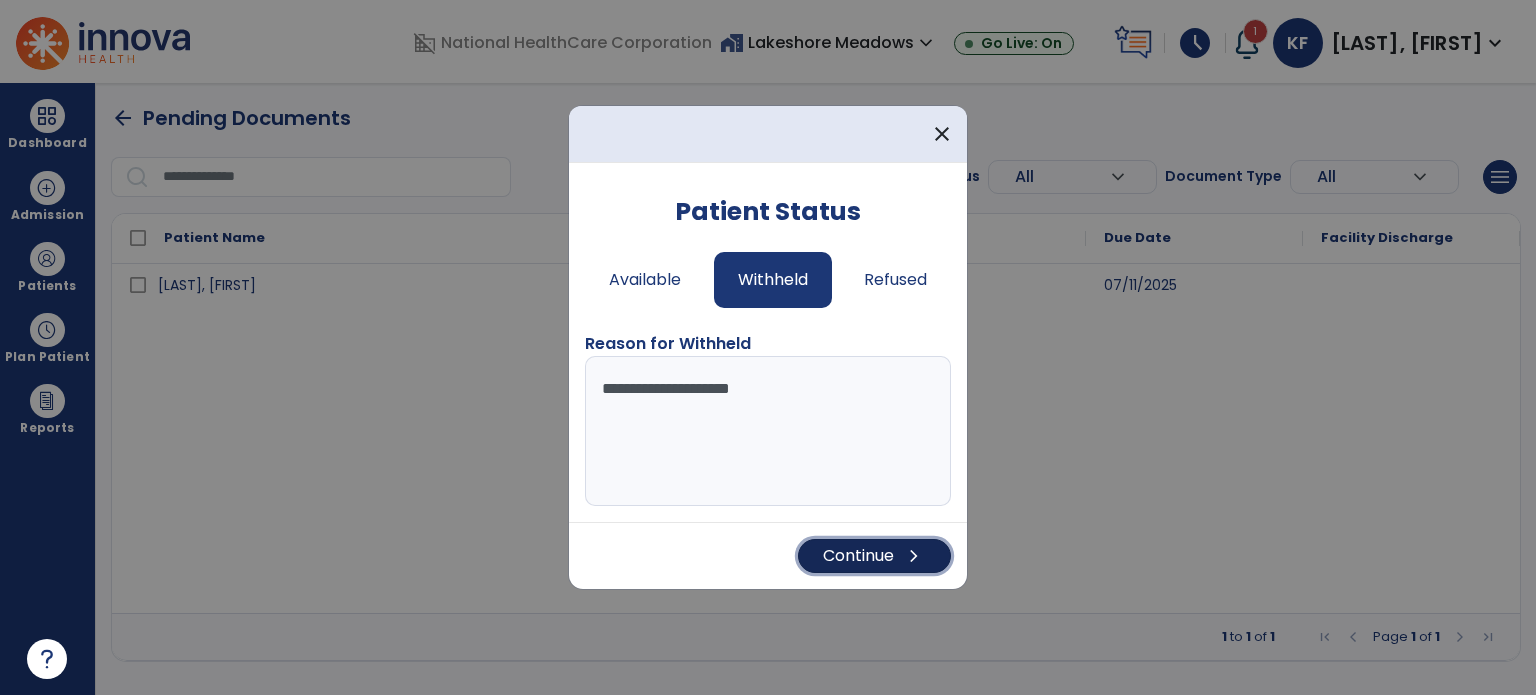 click on "Continue   chevron_right" at bounding box center (874, 556) 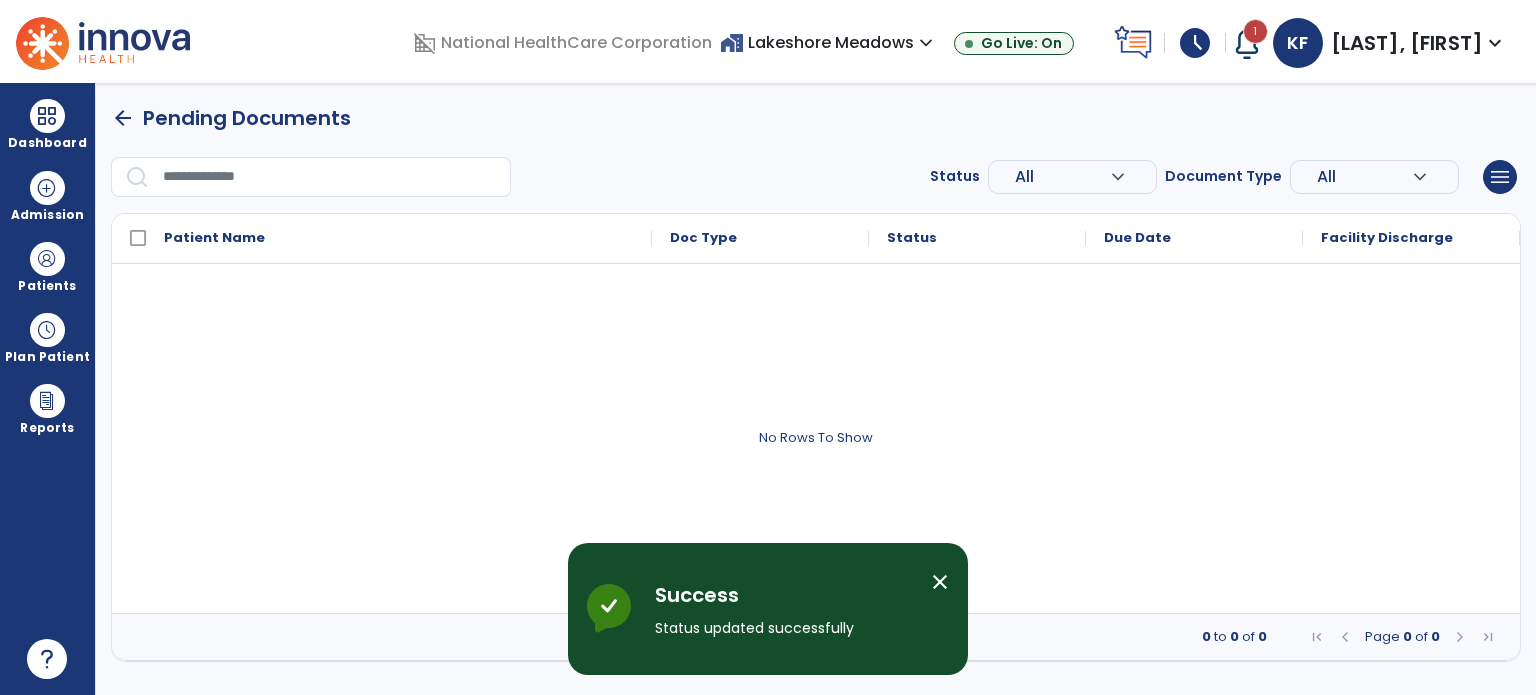 click on "schedule" at bounding box center [1195, 43] 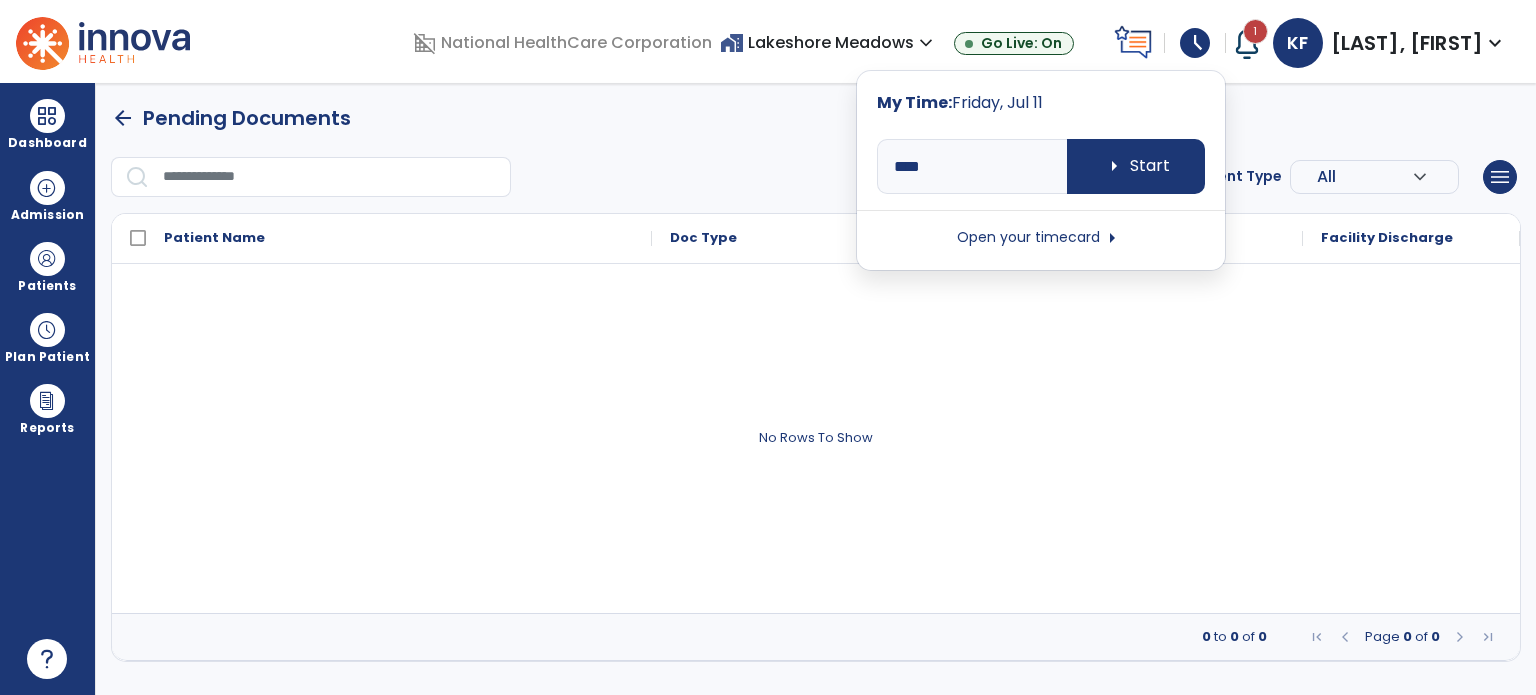 click on "Open your timecard  arrow_right" at bounding box center [1041, 238] 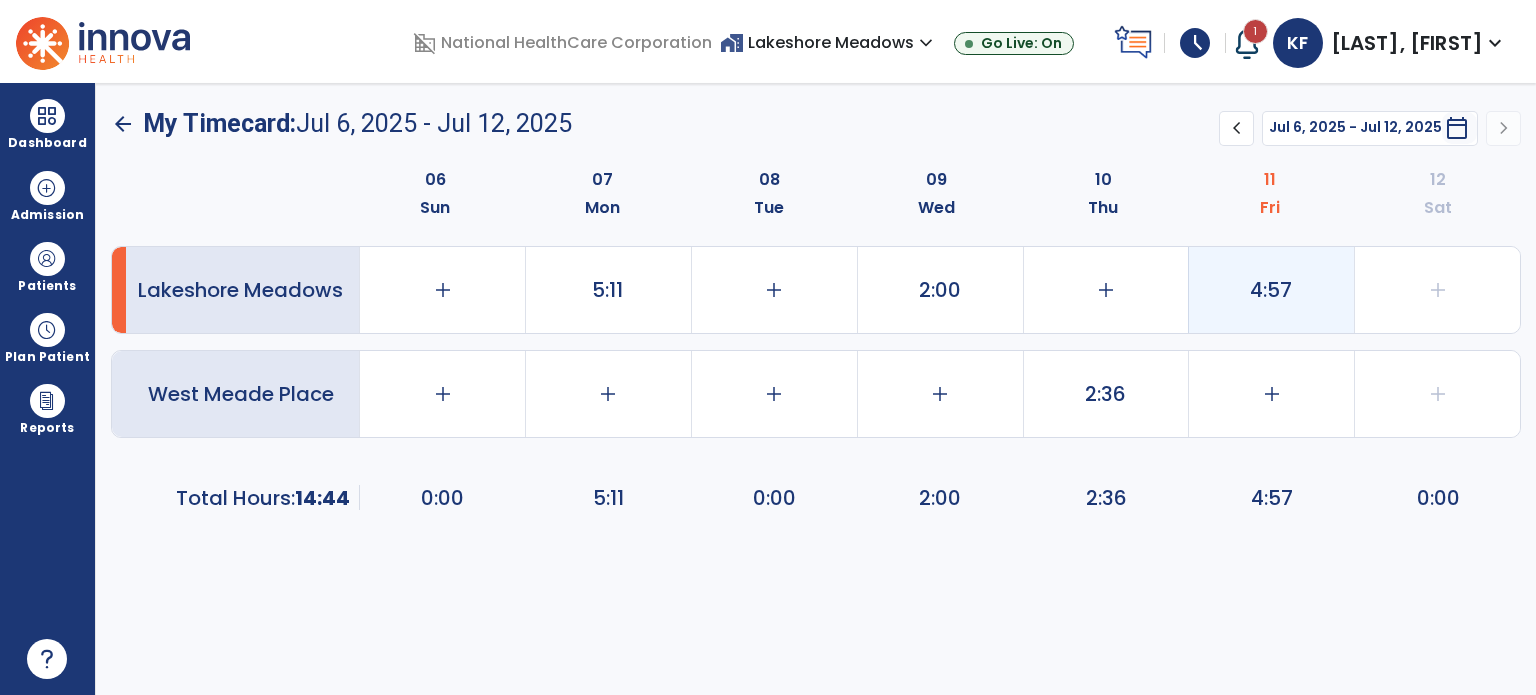 click on "4:57" 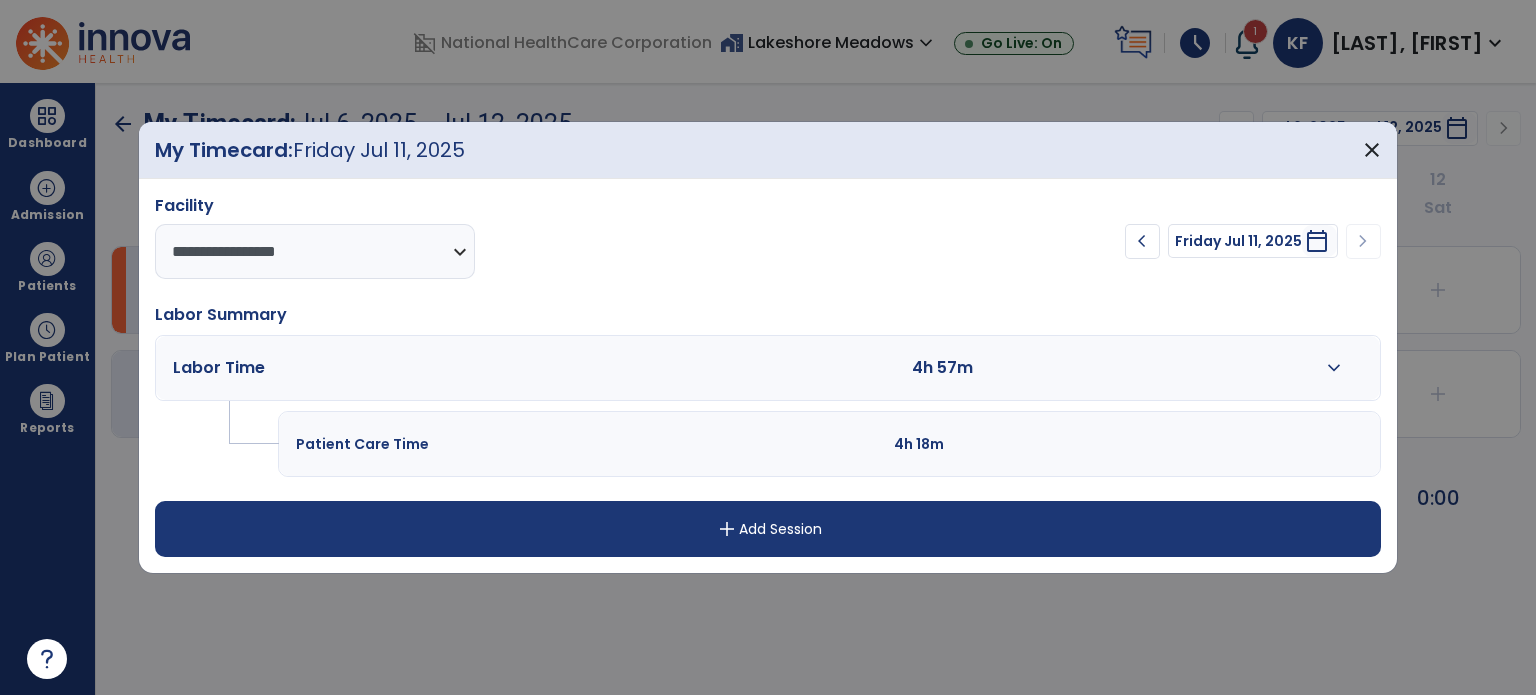 click on "expand_more" at bounding box center [1334, 368] 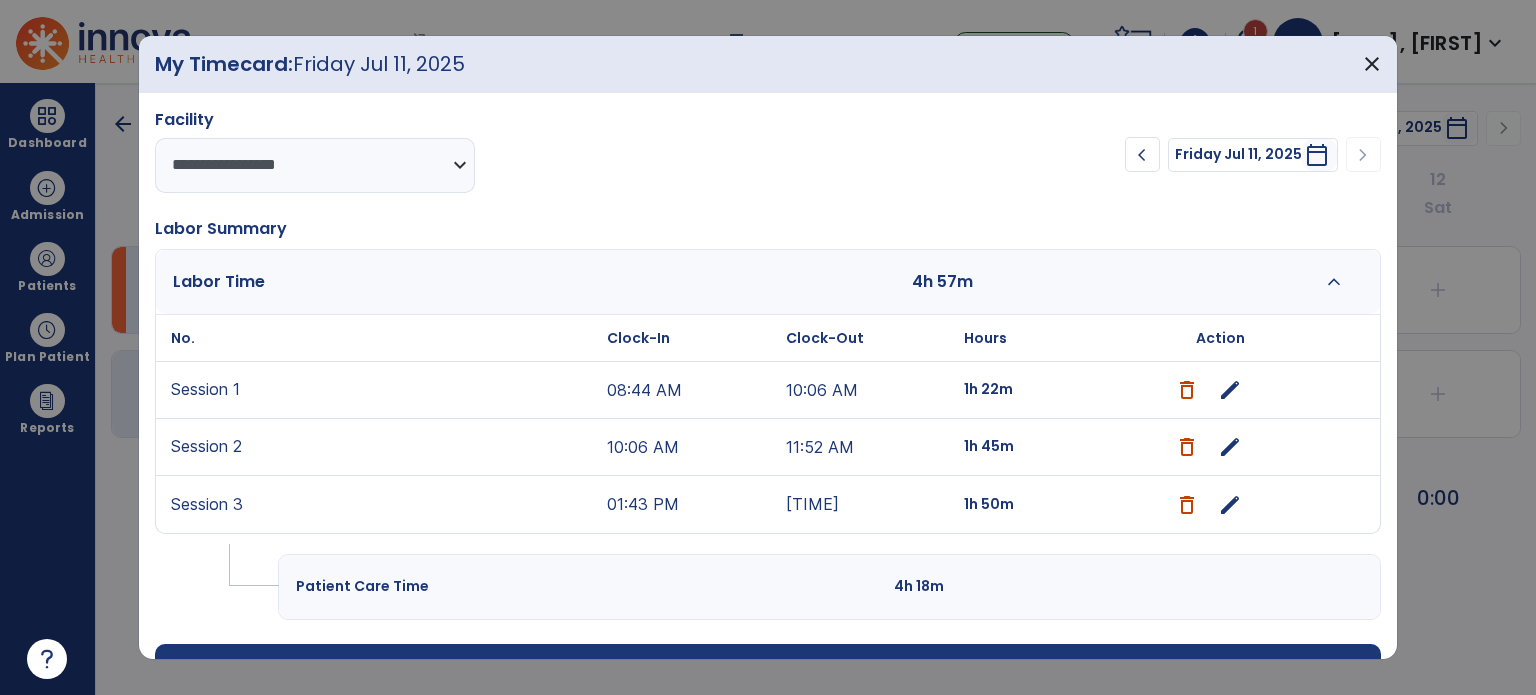 click on "edit" at bounding box center [1230, 505] 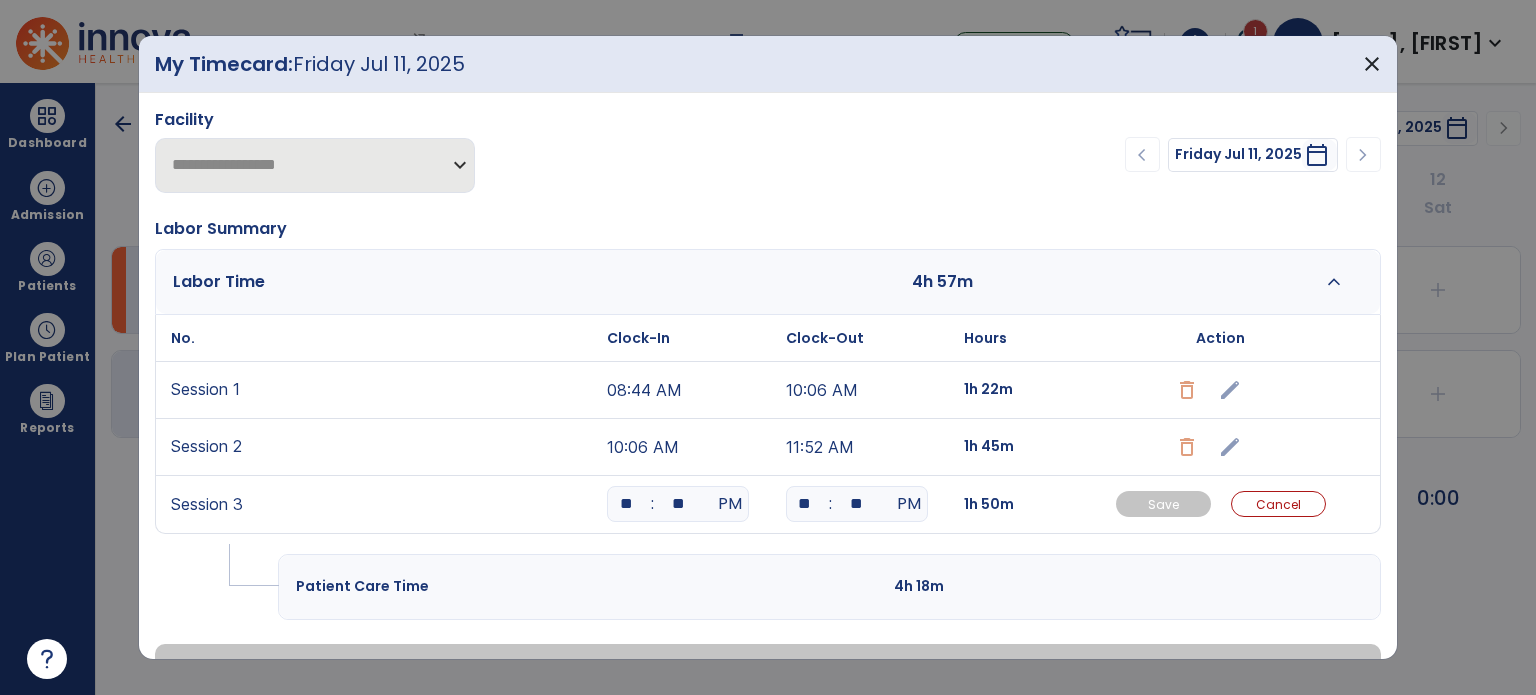 click on "**" at bounding box center (678, 504) 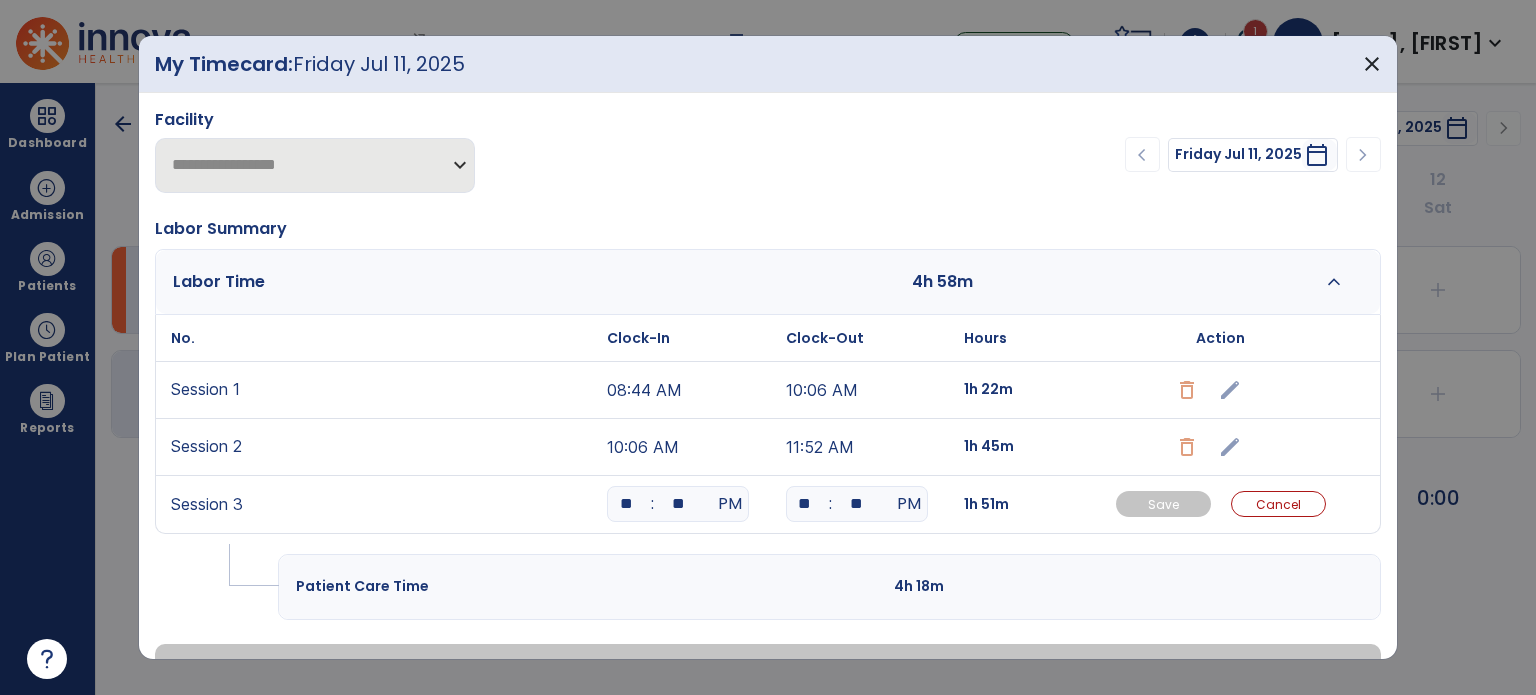 type on "*" 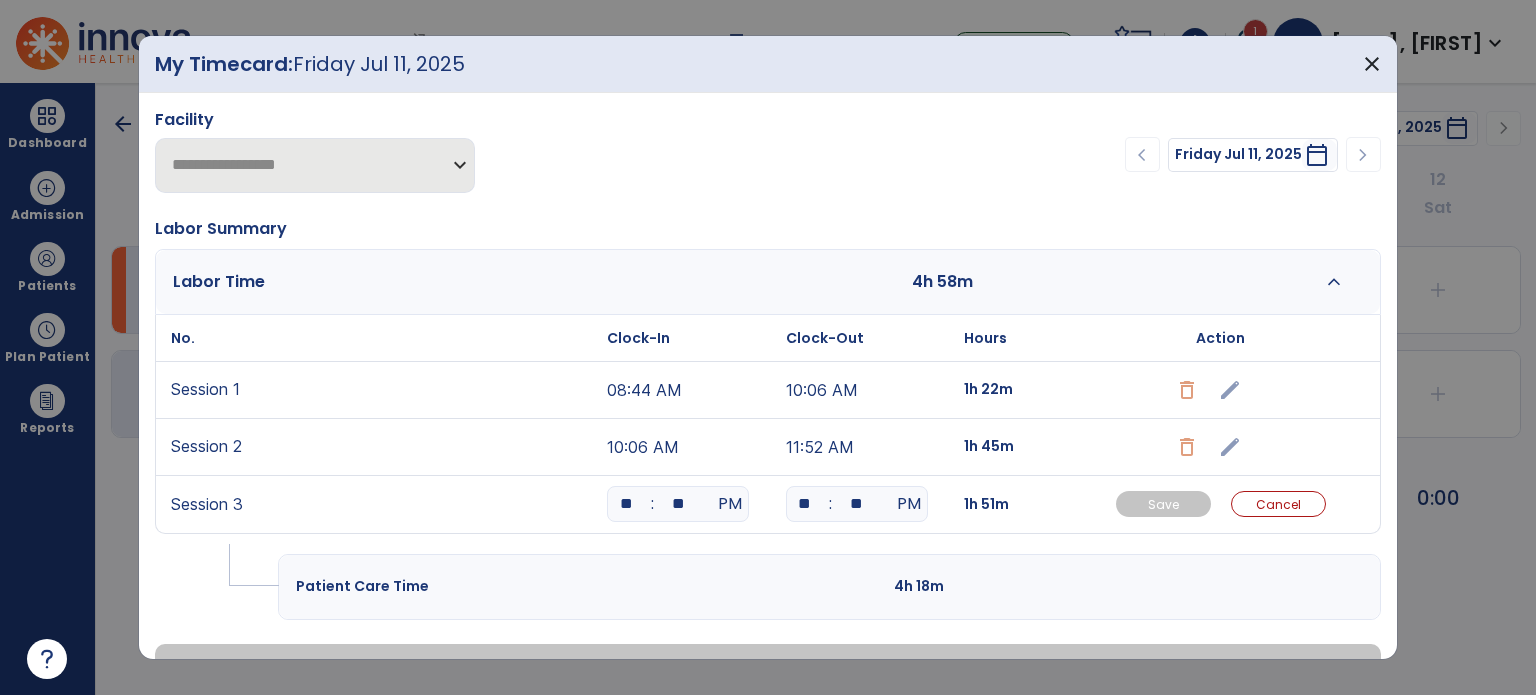 type on "**" 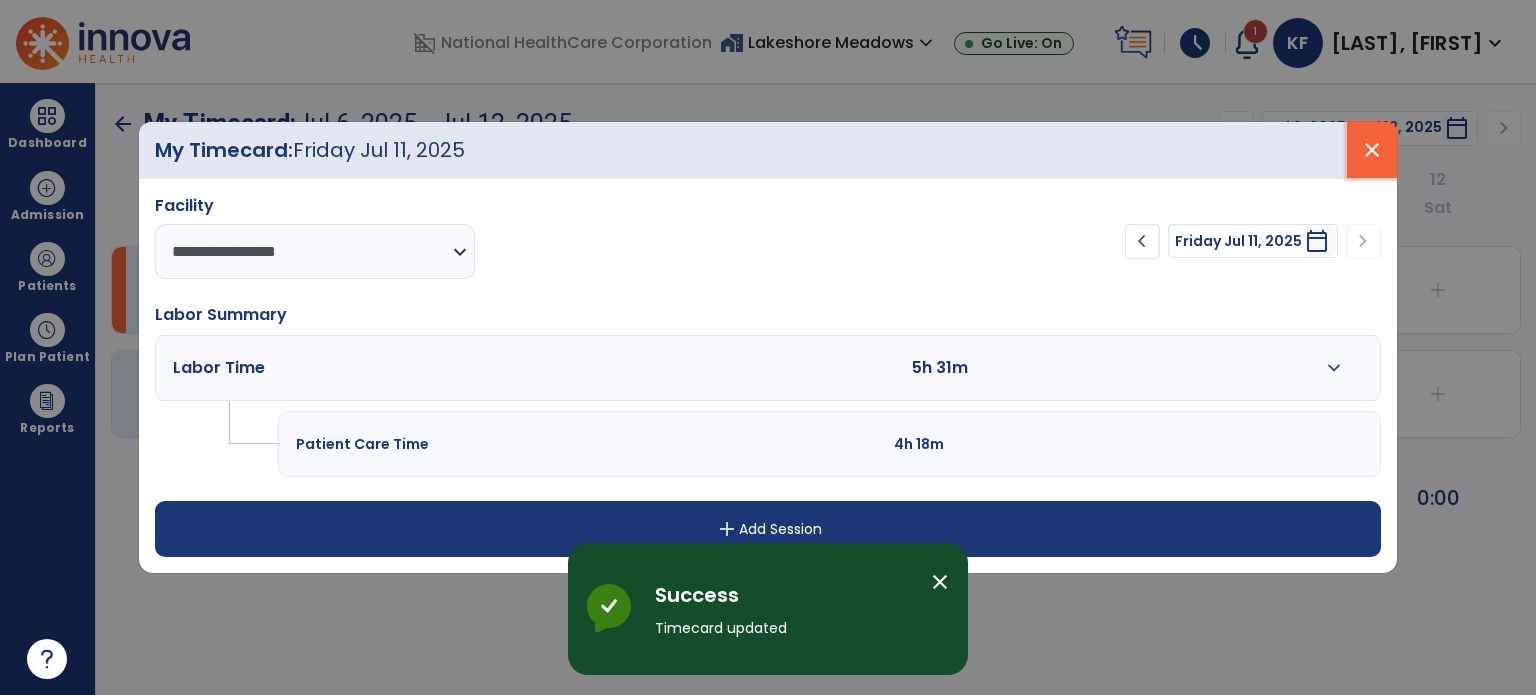 click on "close" at bounding box center [1372, 150] 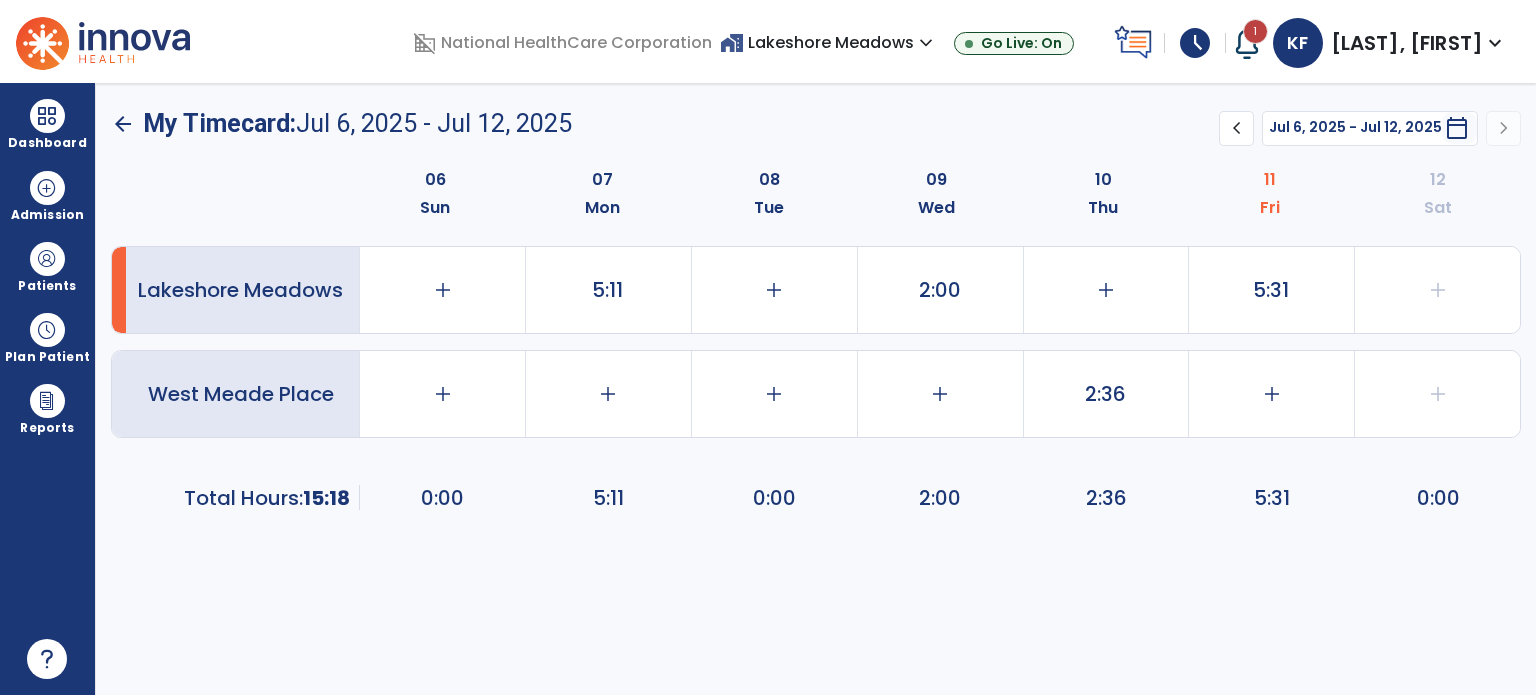 click on "arrow_back     My Timecard:  Jul 6, 2025 - Jul 12, 2025 ******** **** chevron_left Jul 6, 2025 - Jul 12, 2025  *********  calendar_today  chevron_right  06  Sun  07  Mon  08  Tue  09  Wed  10  Thu  11  Fri  12  Sat  Lakeshore Meadows    add   0:00   5:11   add   0:00   2:00   add   0:00   5:31   add   0:00   West Meade Place   add   0:00   add   0:00   add   0:00   add   0:00   2:36   add   0:00   add   0:00   Total Hours:      15:18  0:00   5:11   0:00   2:00   2:36   5:31   0:00" at bounding box center (816, 389) 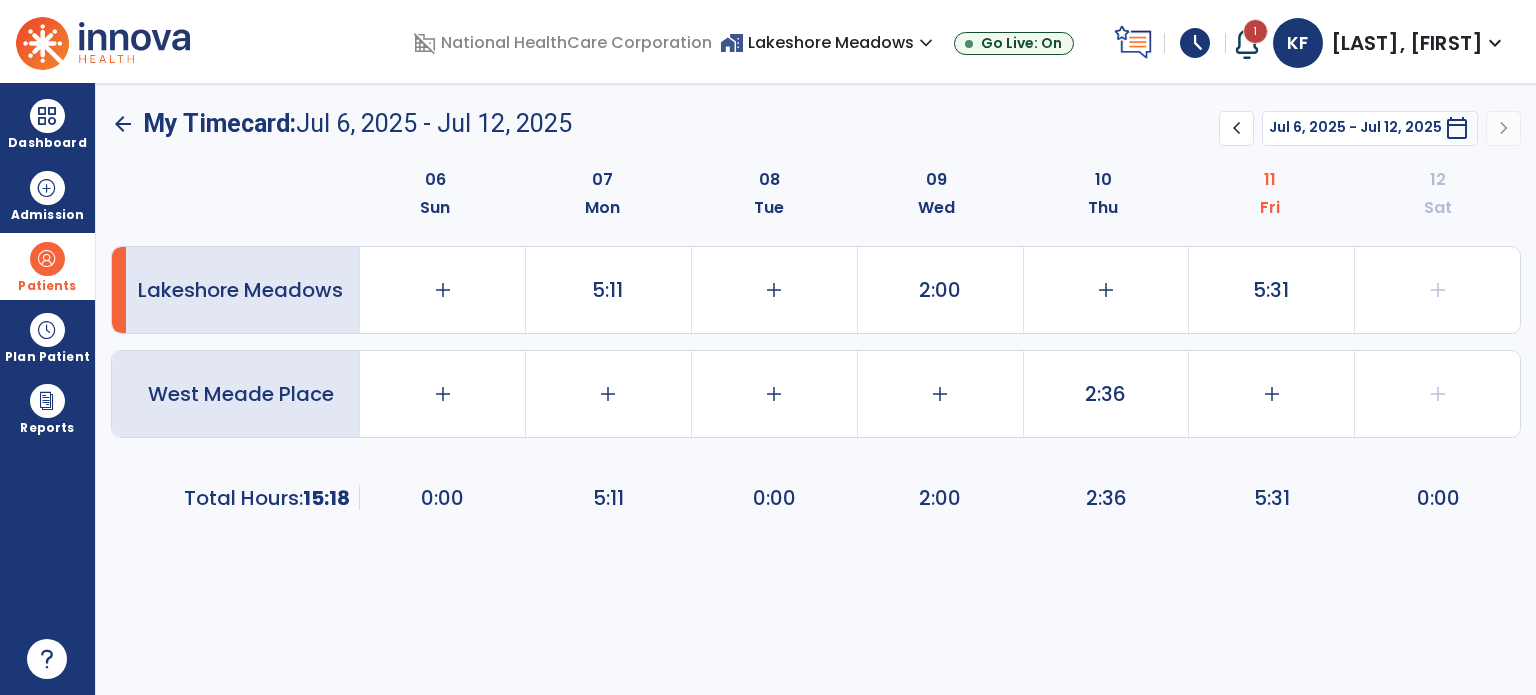 click on "Patients" at bounding box center [47, 266] 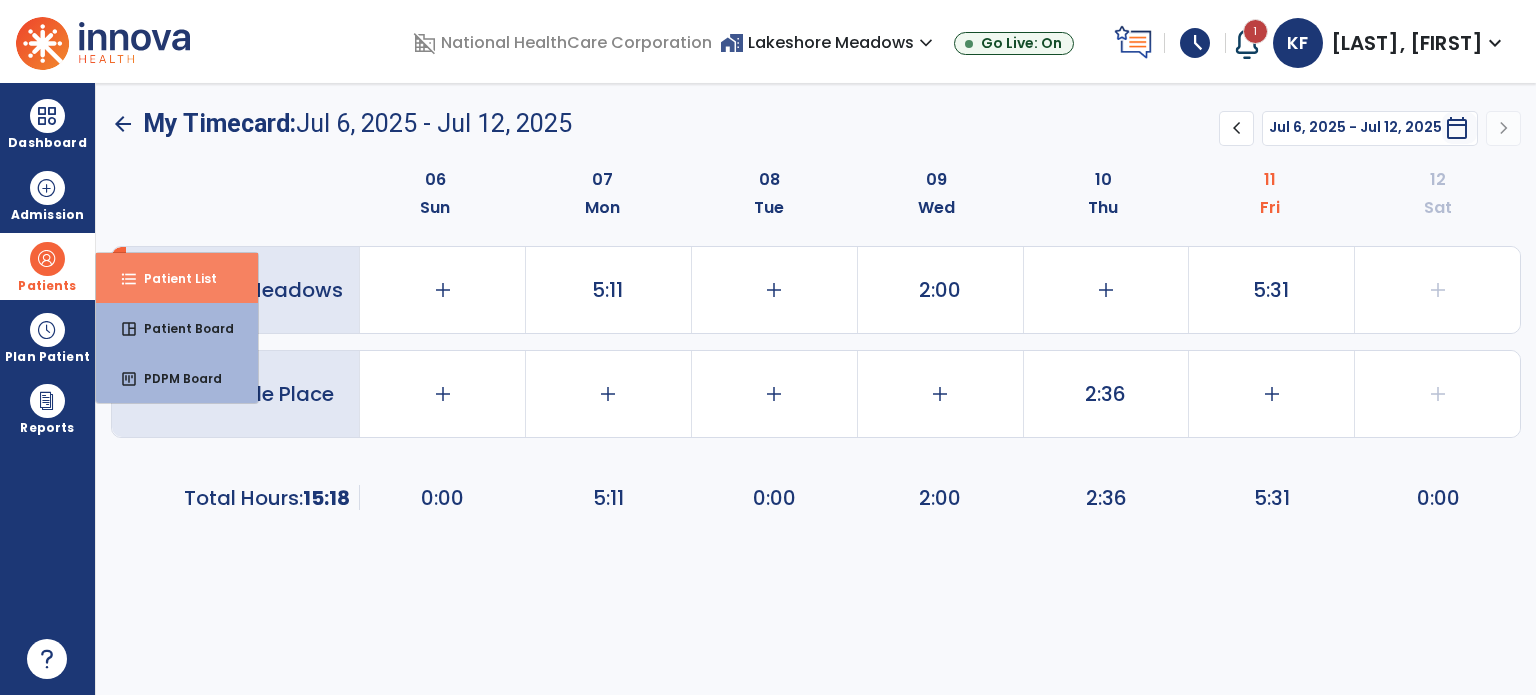 click on "format_list_bulleted  Patient List" at bounding box center [177, 278] 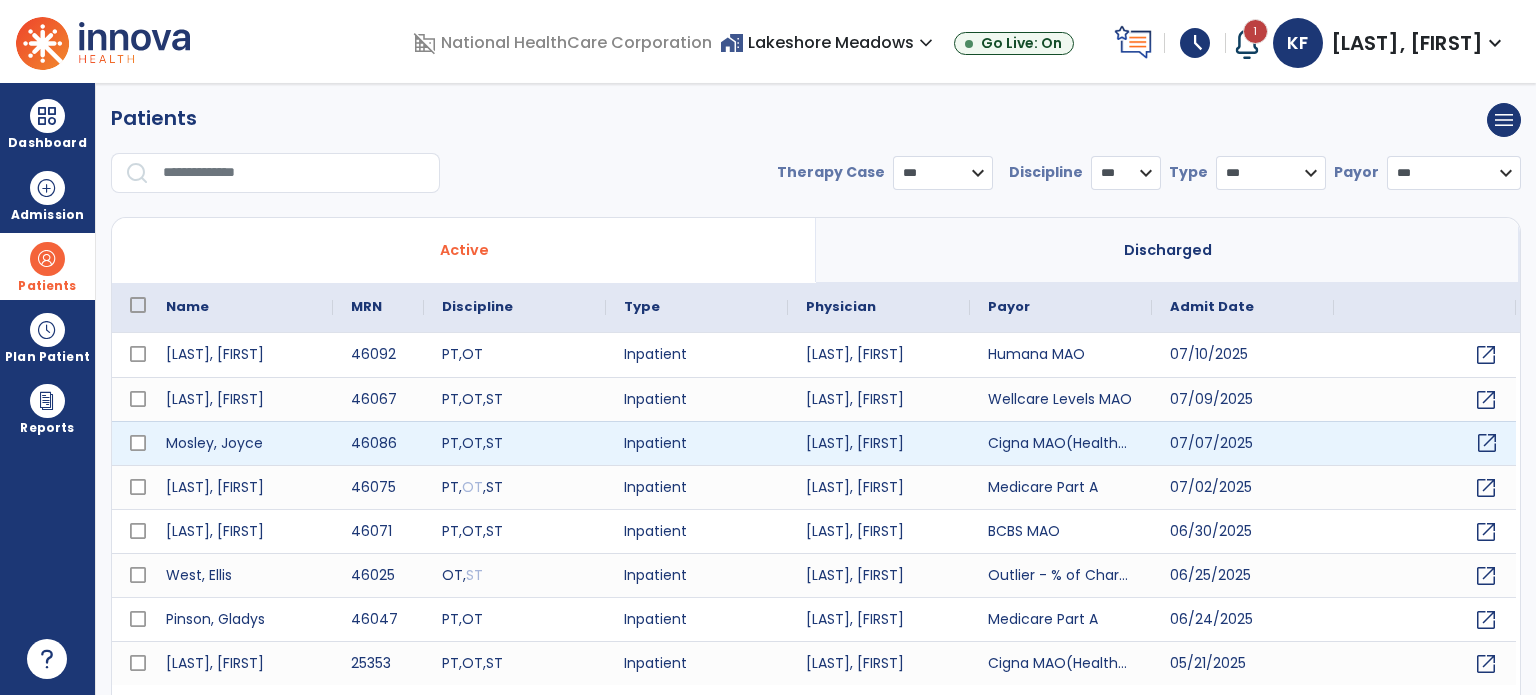 click on "open_in_new" at bounding box center [1487, 443] 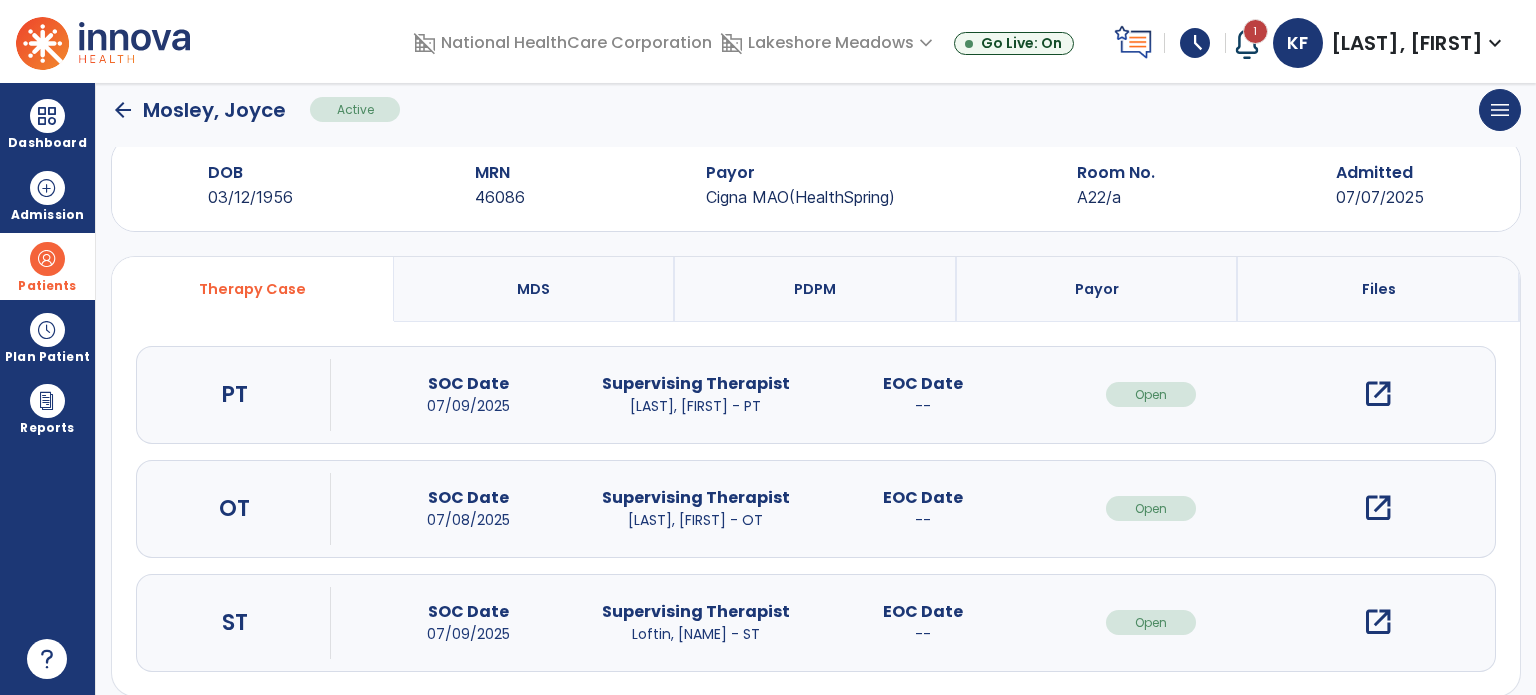 scroll, scrollTop: 44, scrollLeft: 0, axis: vertical 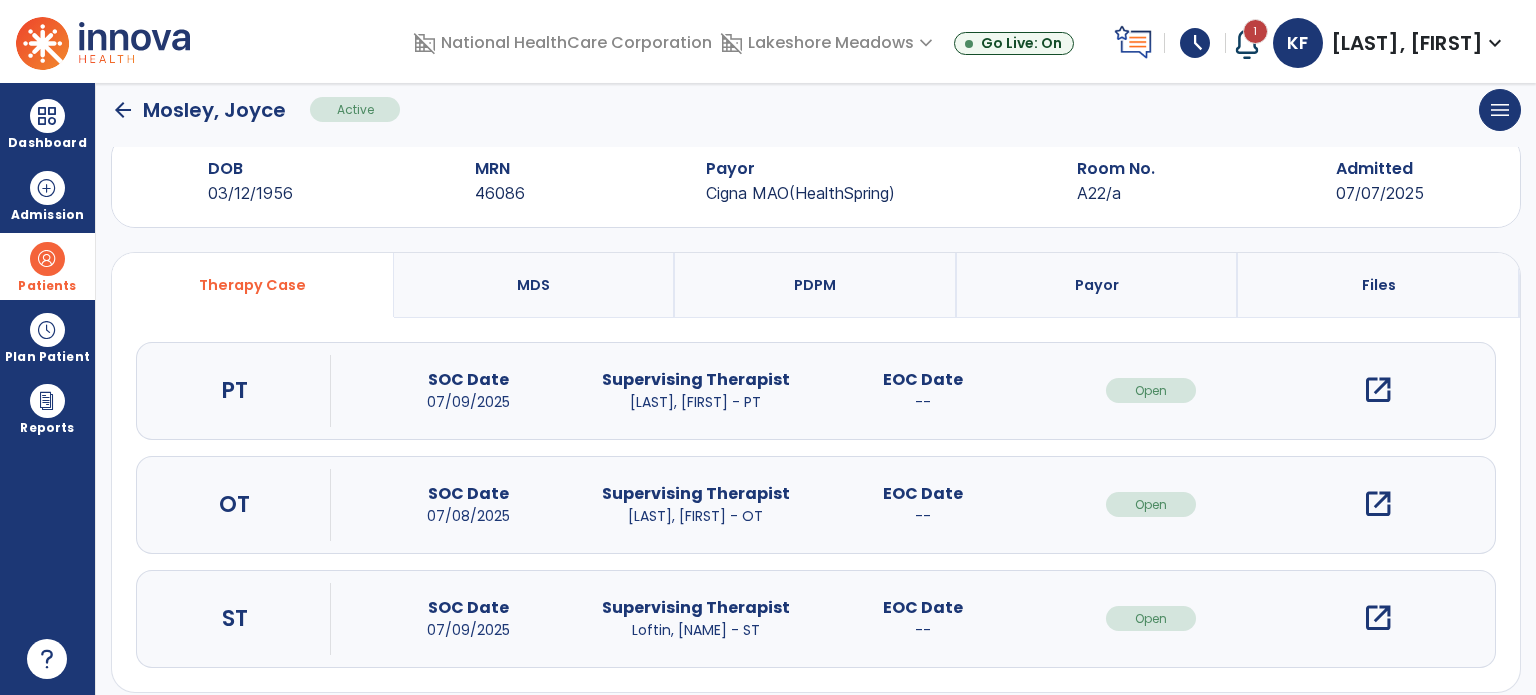 click on "open_in_new" at bounding box center (1378, 390) 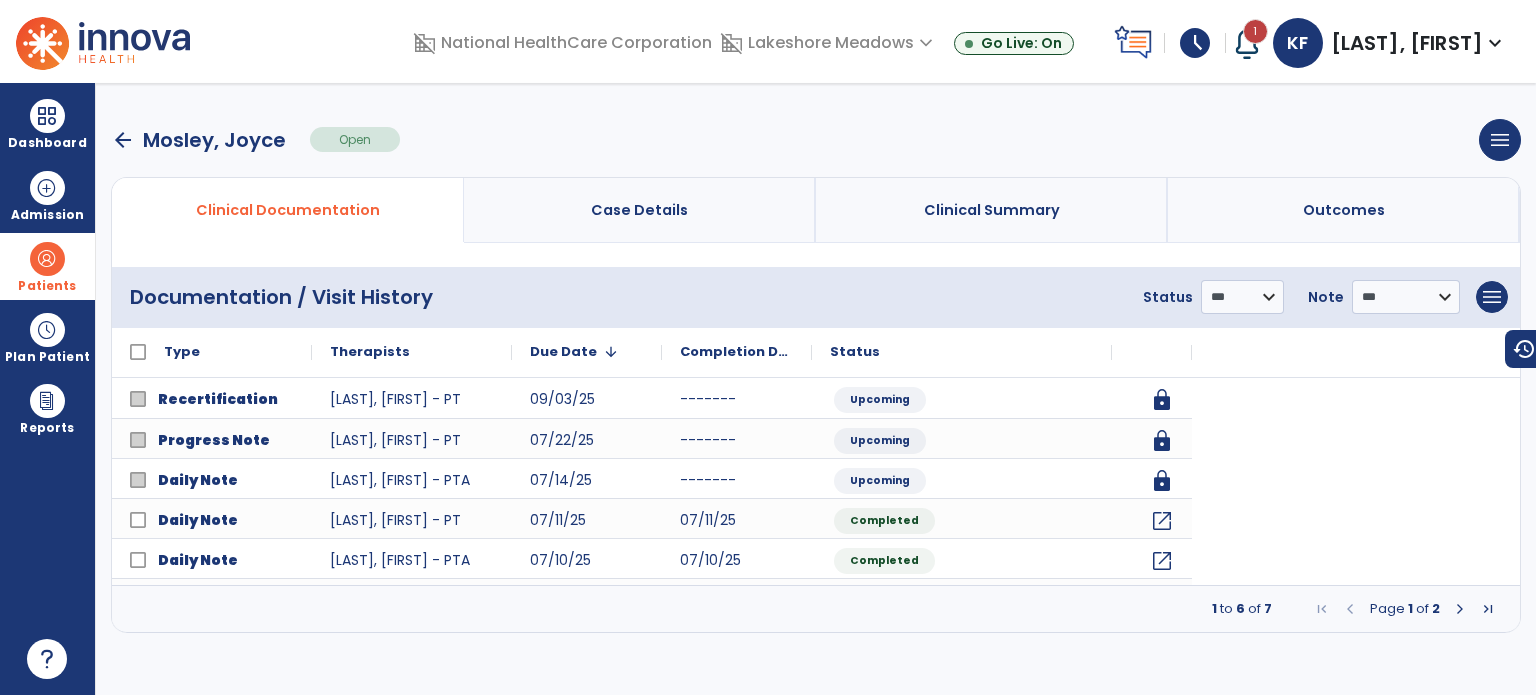 scroll, scrollTop: 0, scrollLeft: 0, axis: both 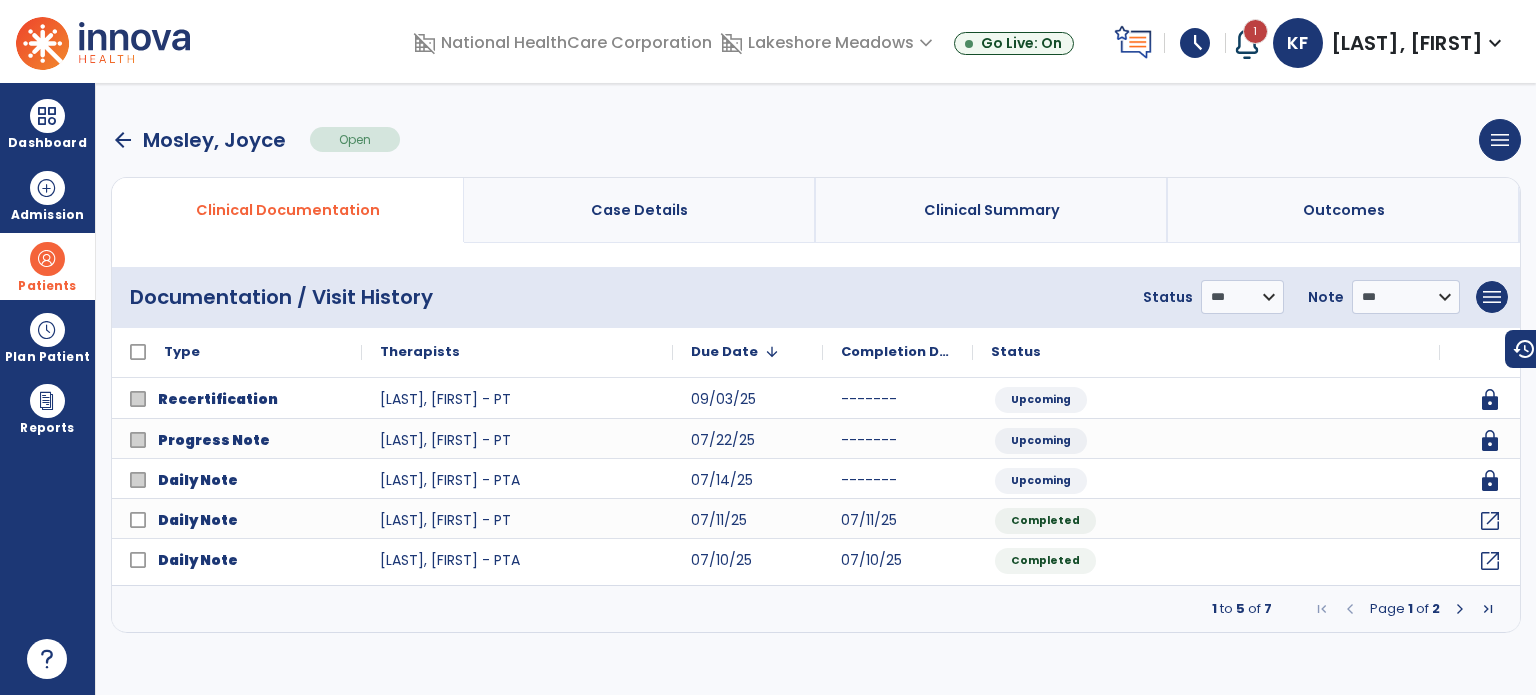 click at bounding box center [1460, 609] 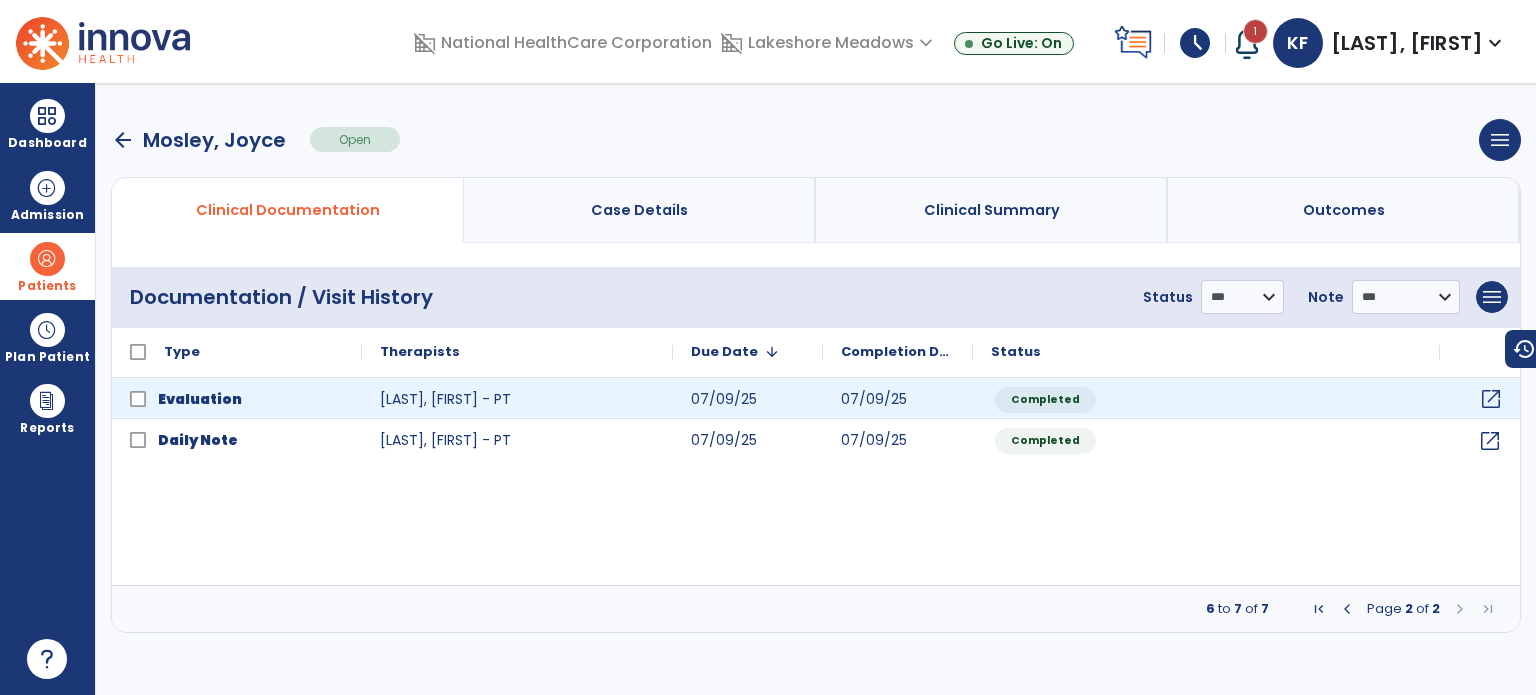 click on "open_in_new" 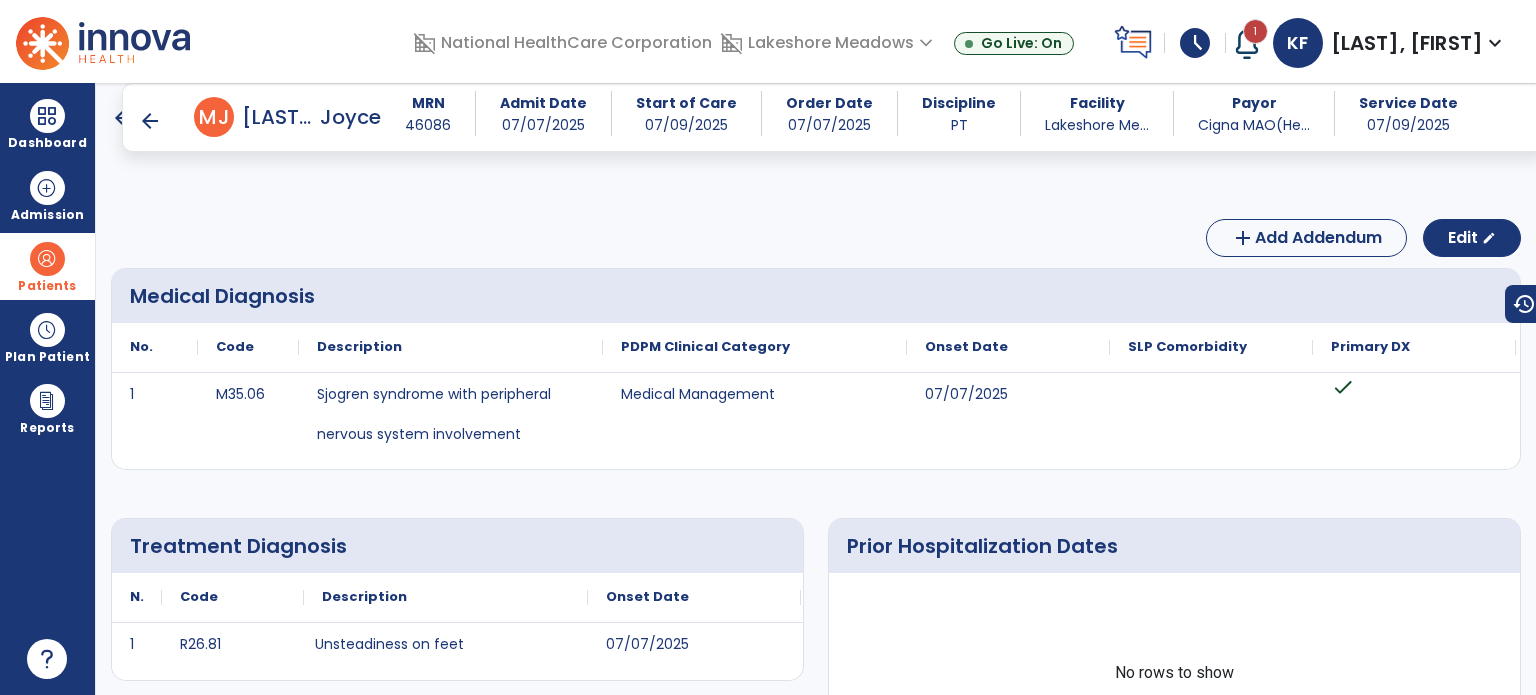 scroll, scrollTop: 398, scrollLeft: 0, axis: vertical 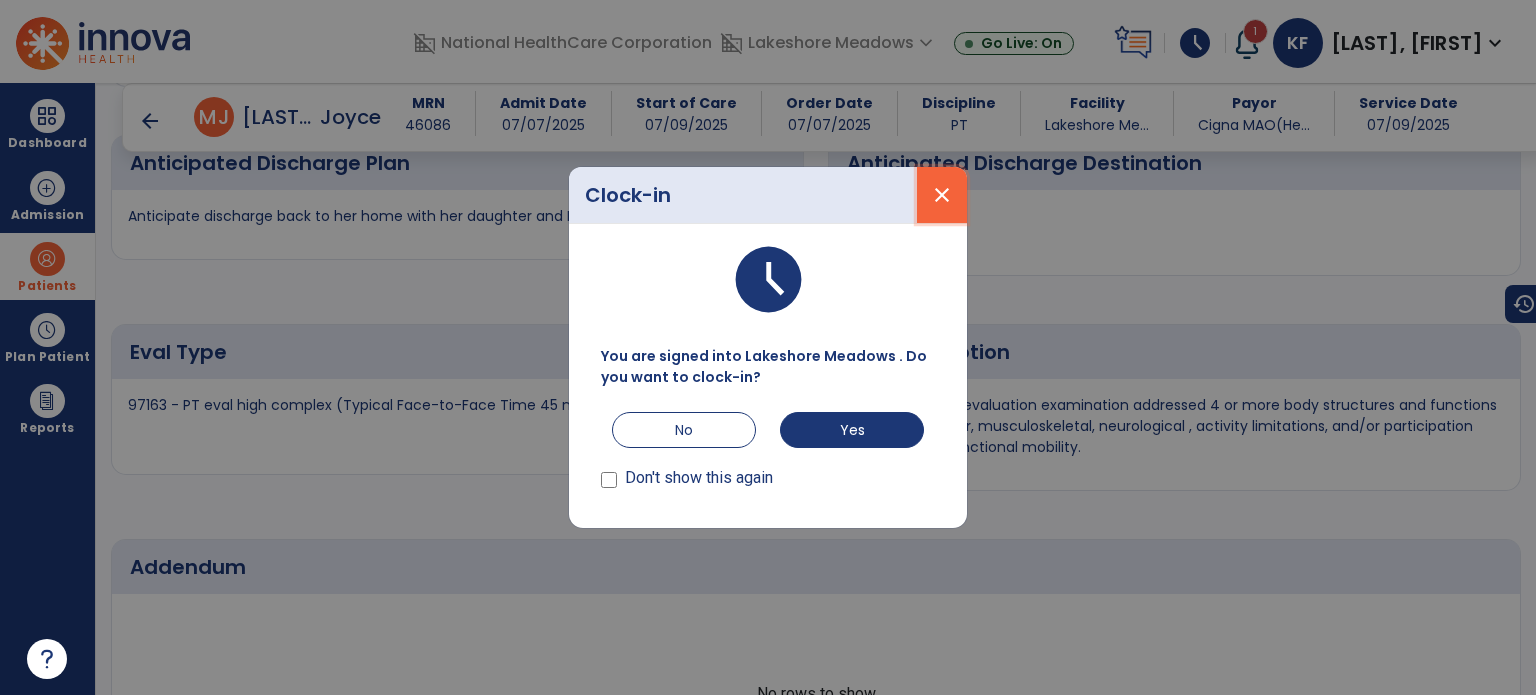 click on "close" at bounding box center (942, 195) 